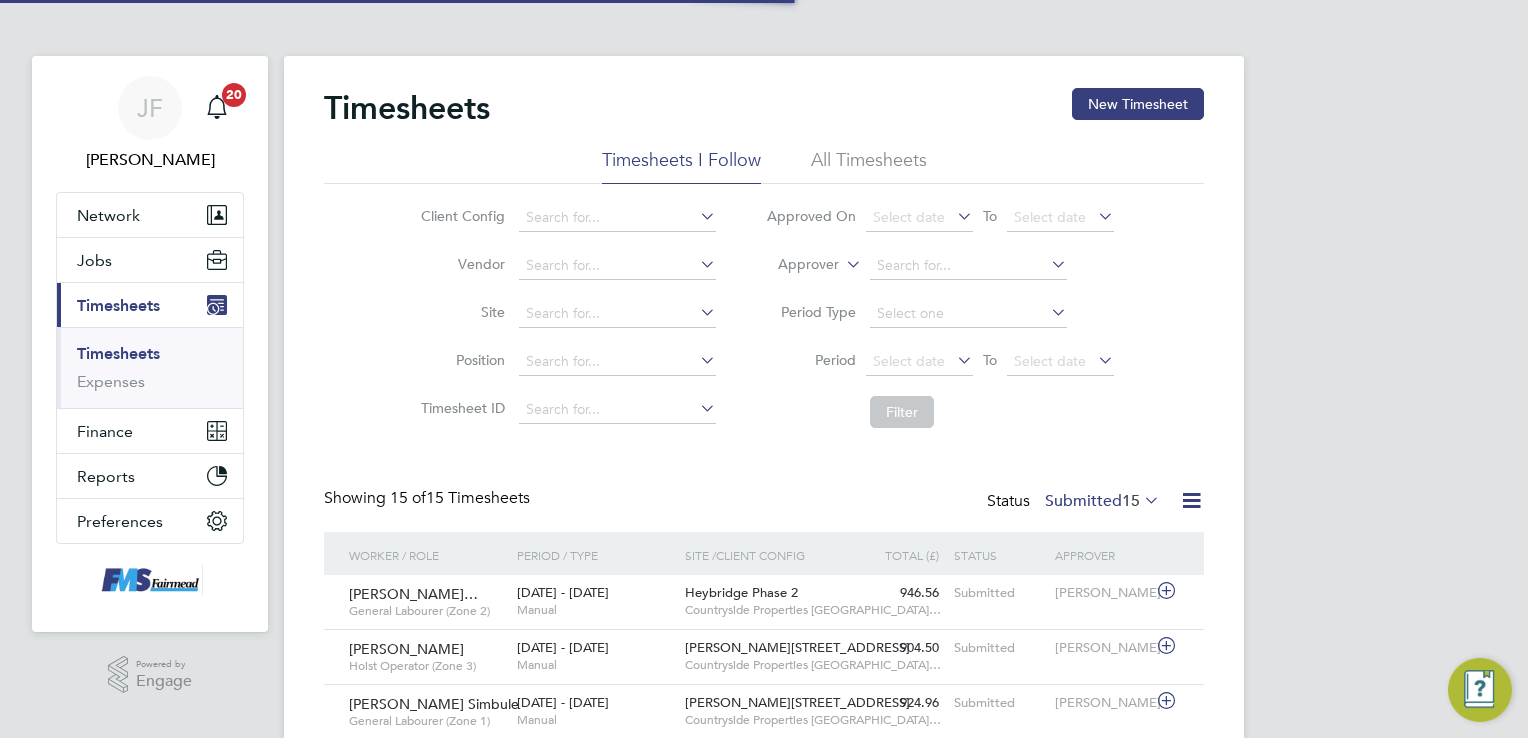 scroll, scrollTop: 0, scrollLeft: 0, axis: both 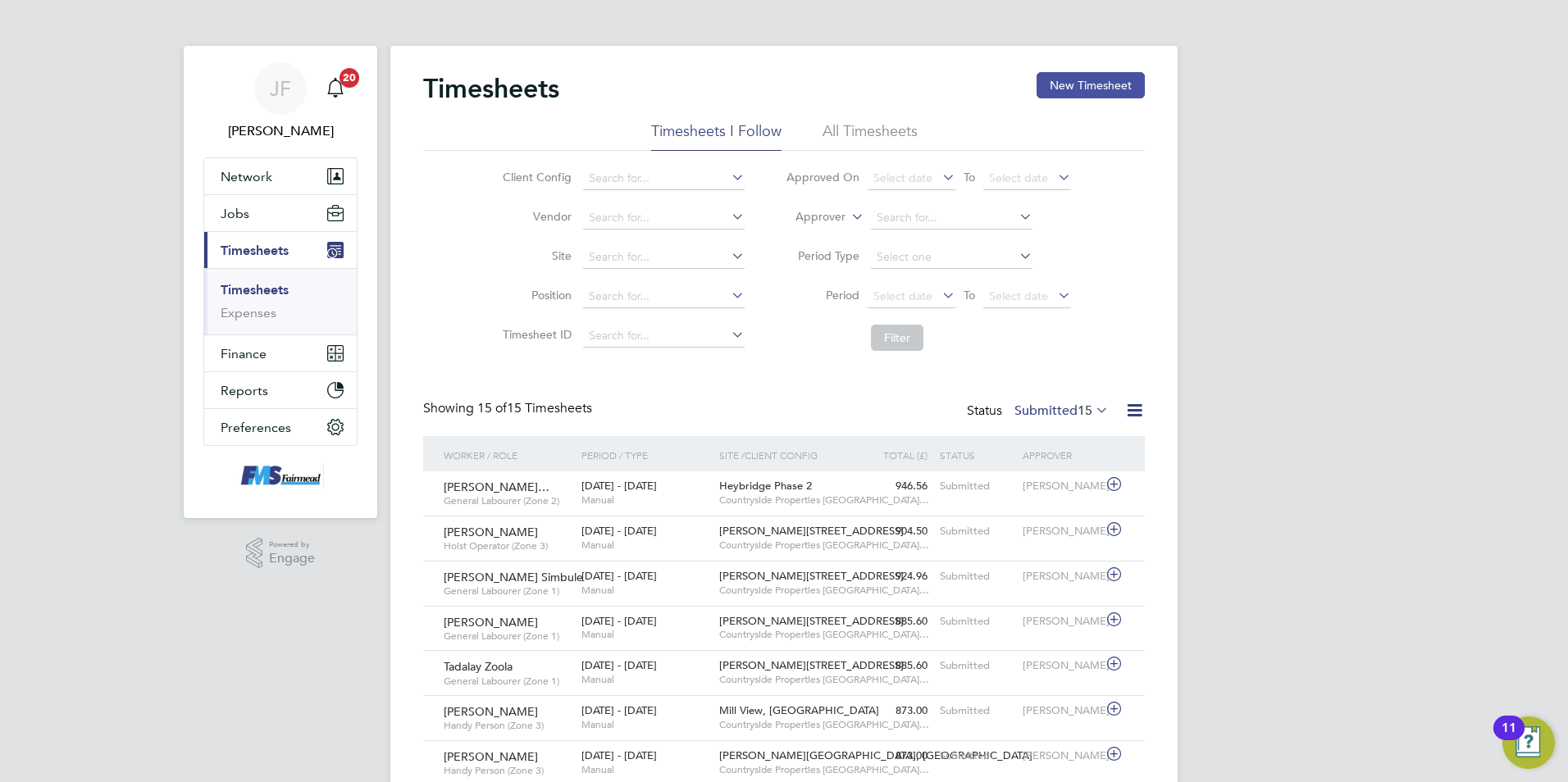 click on "New Timesheet" 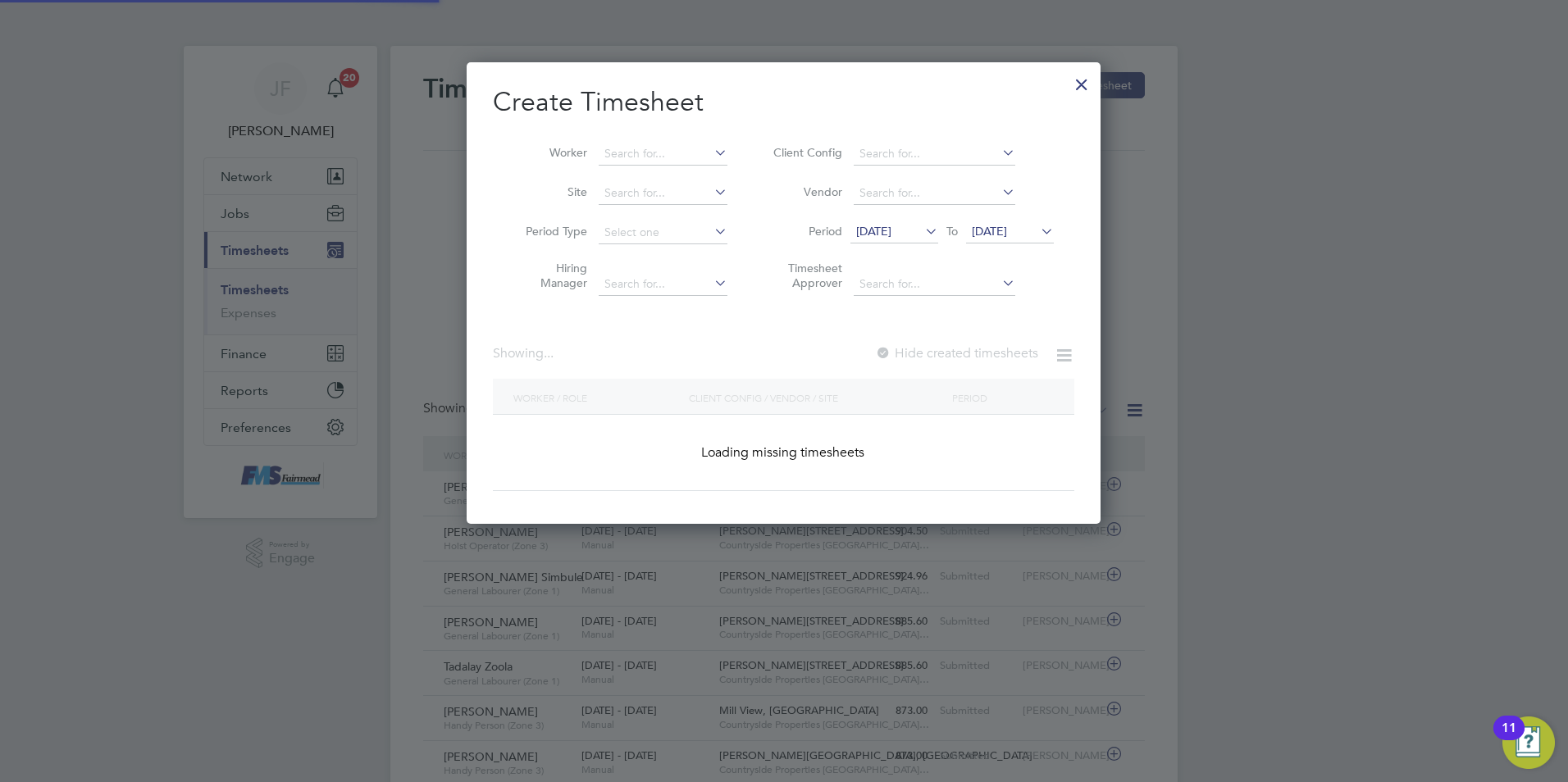 scroll, scrollTop: 8, scrollLeft: 8, axis: both 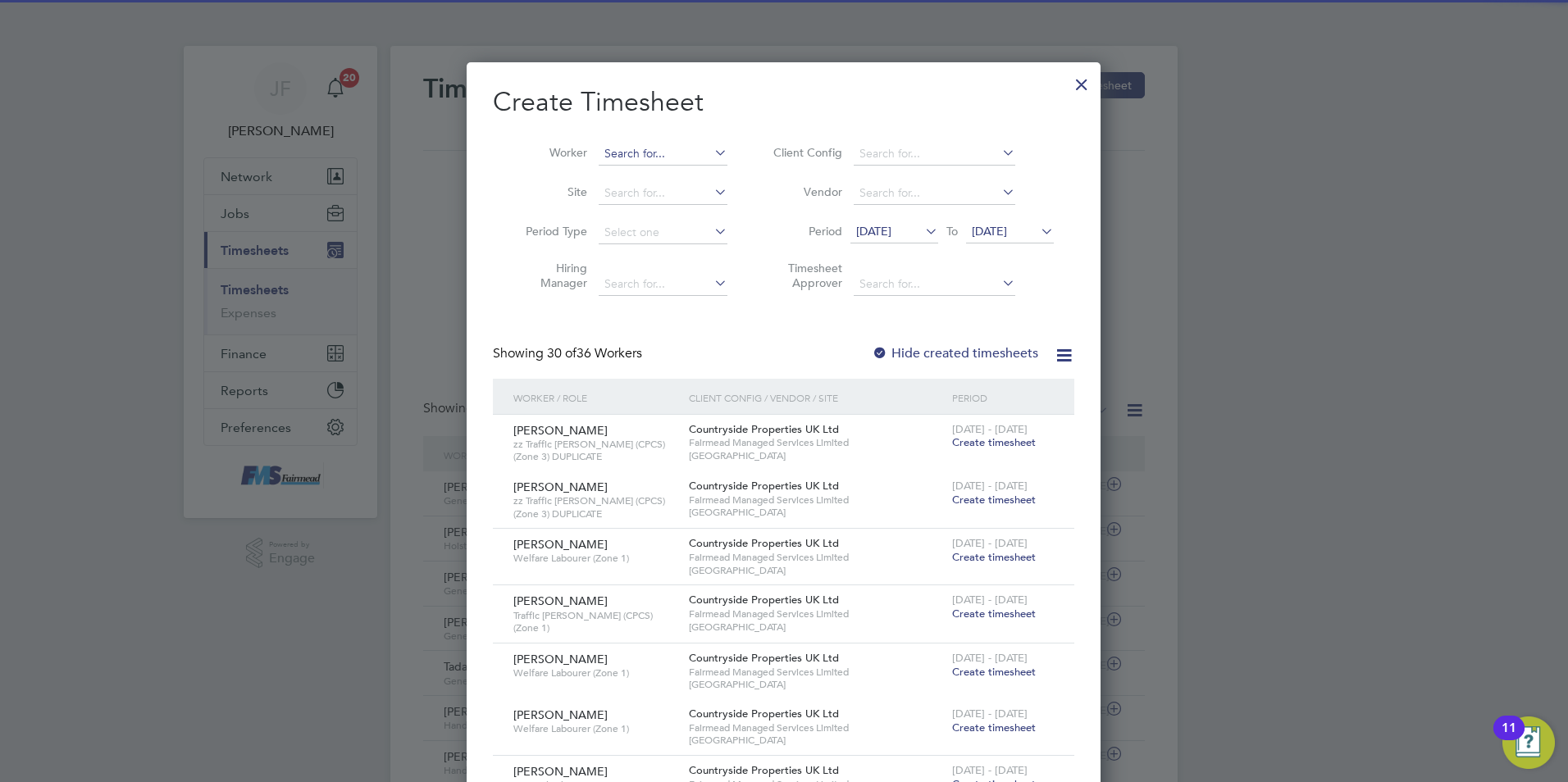 click at bounding box center (663, 154) 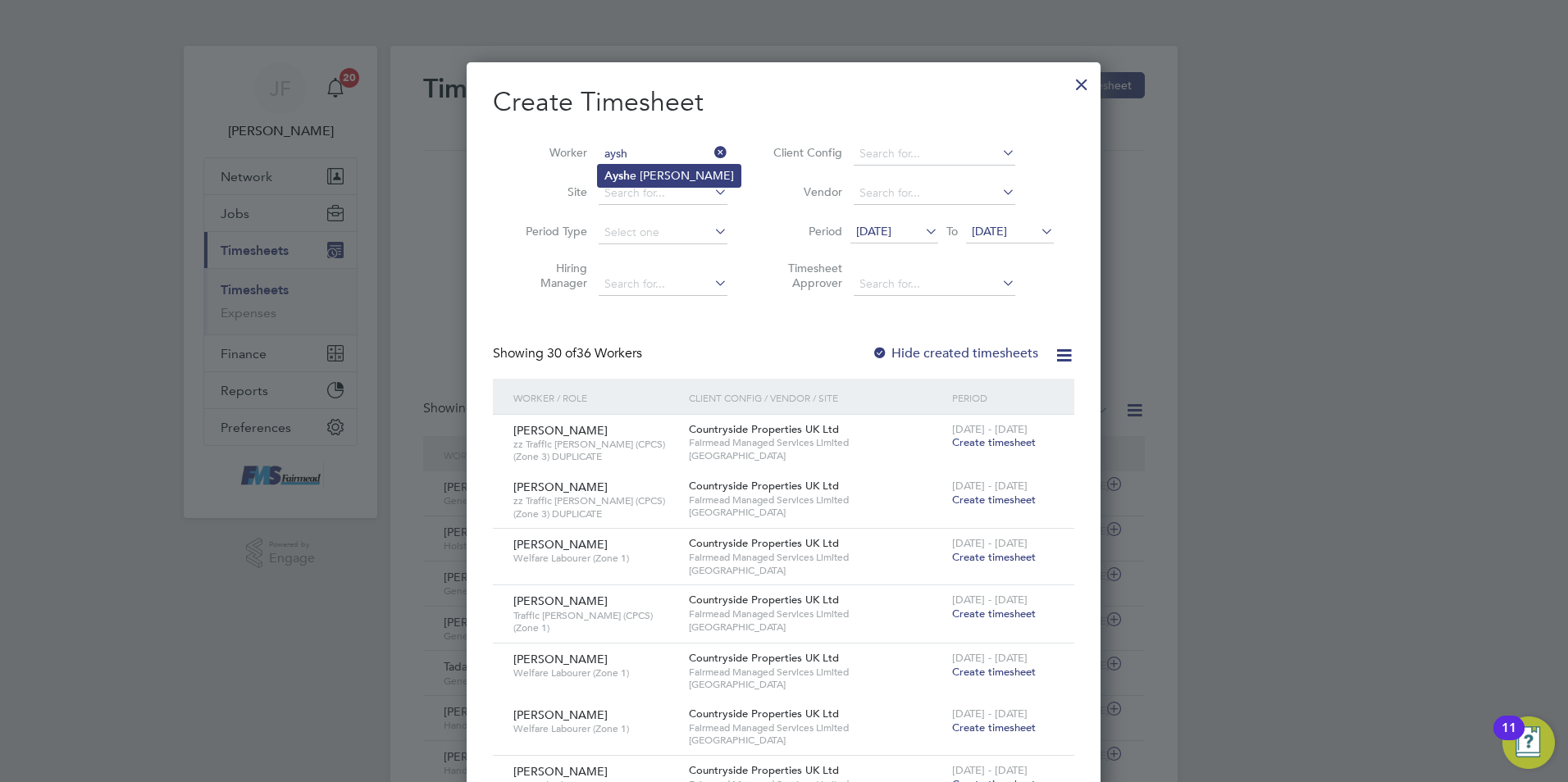 click on "Aysh e Ahmed" 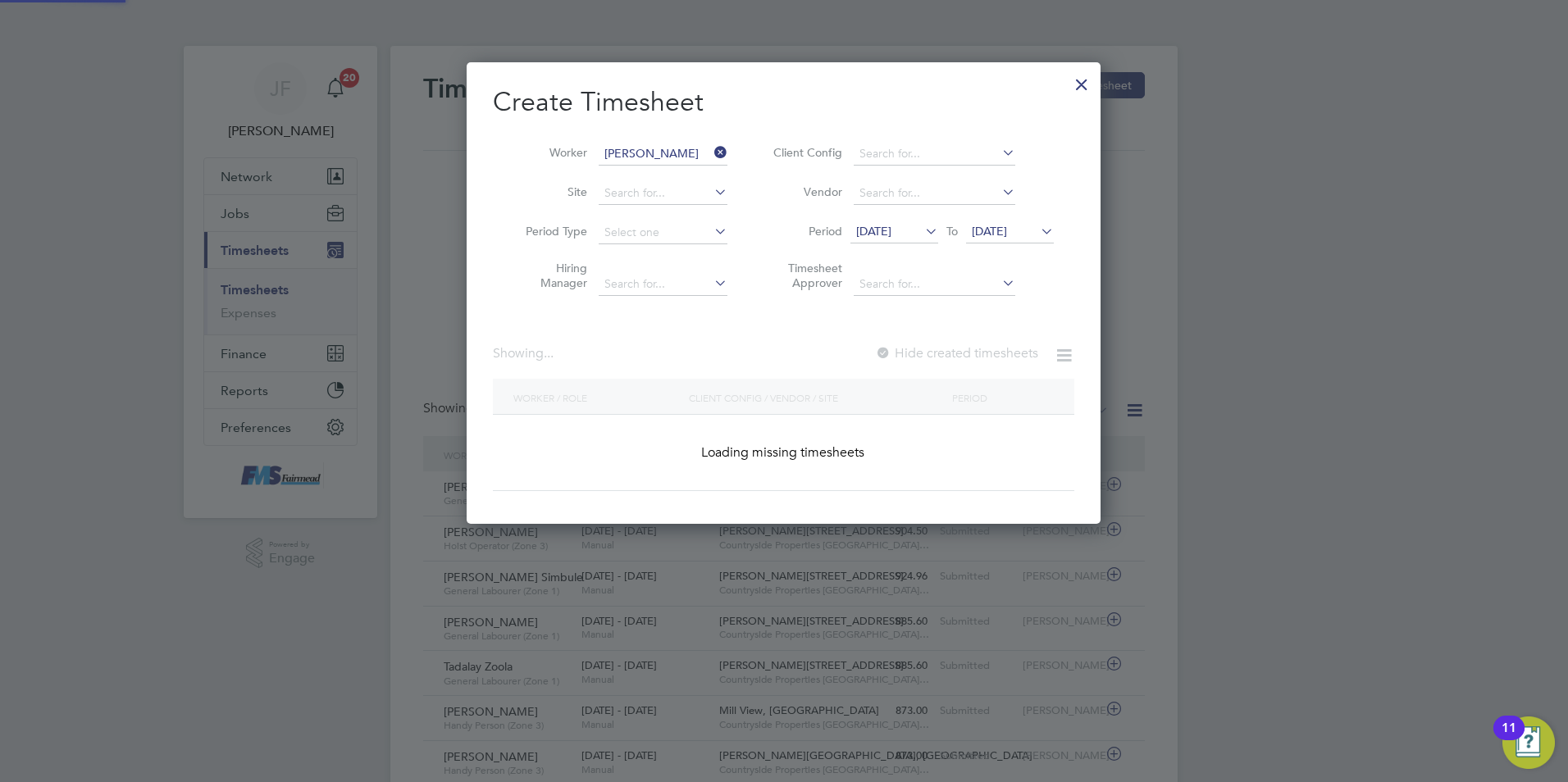 scroll, scrollTop: 8, scrollLeft: 8, axis: both 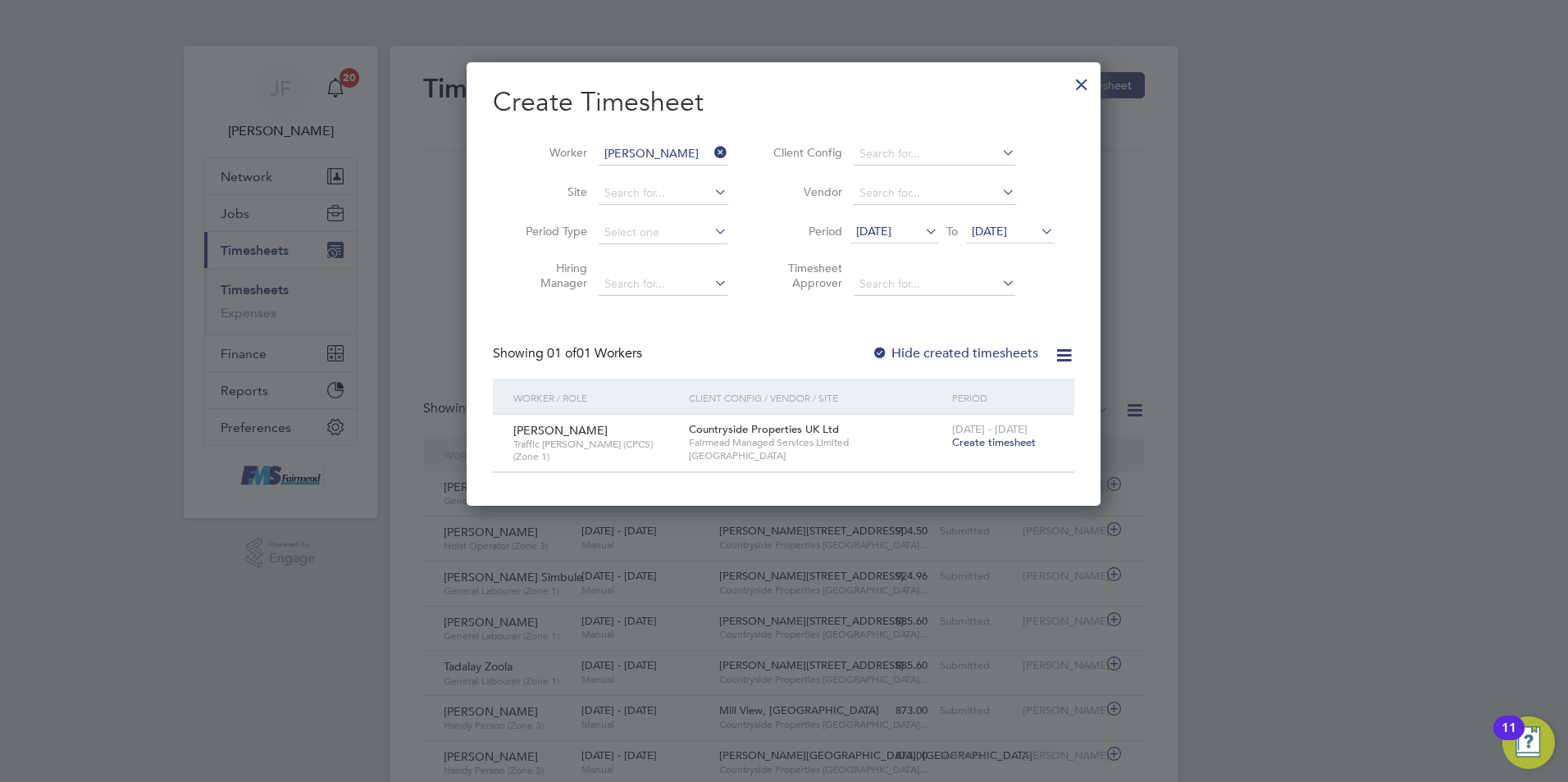 click on "Create timesheet" at bounding box center [994, 442] 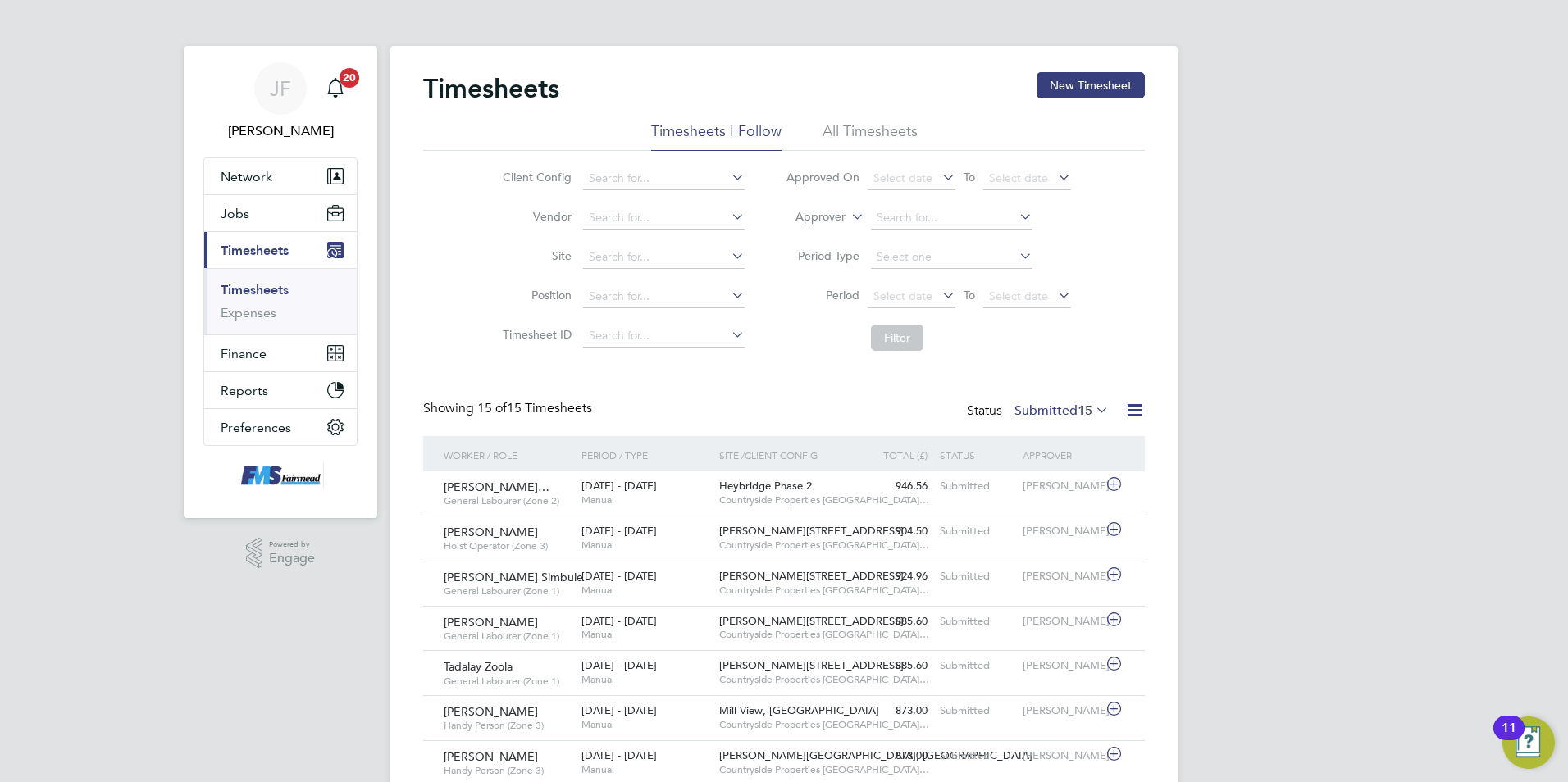 scroll, scrollTop: 8, scrollLeft: 8, axis: both 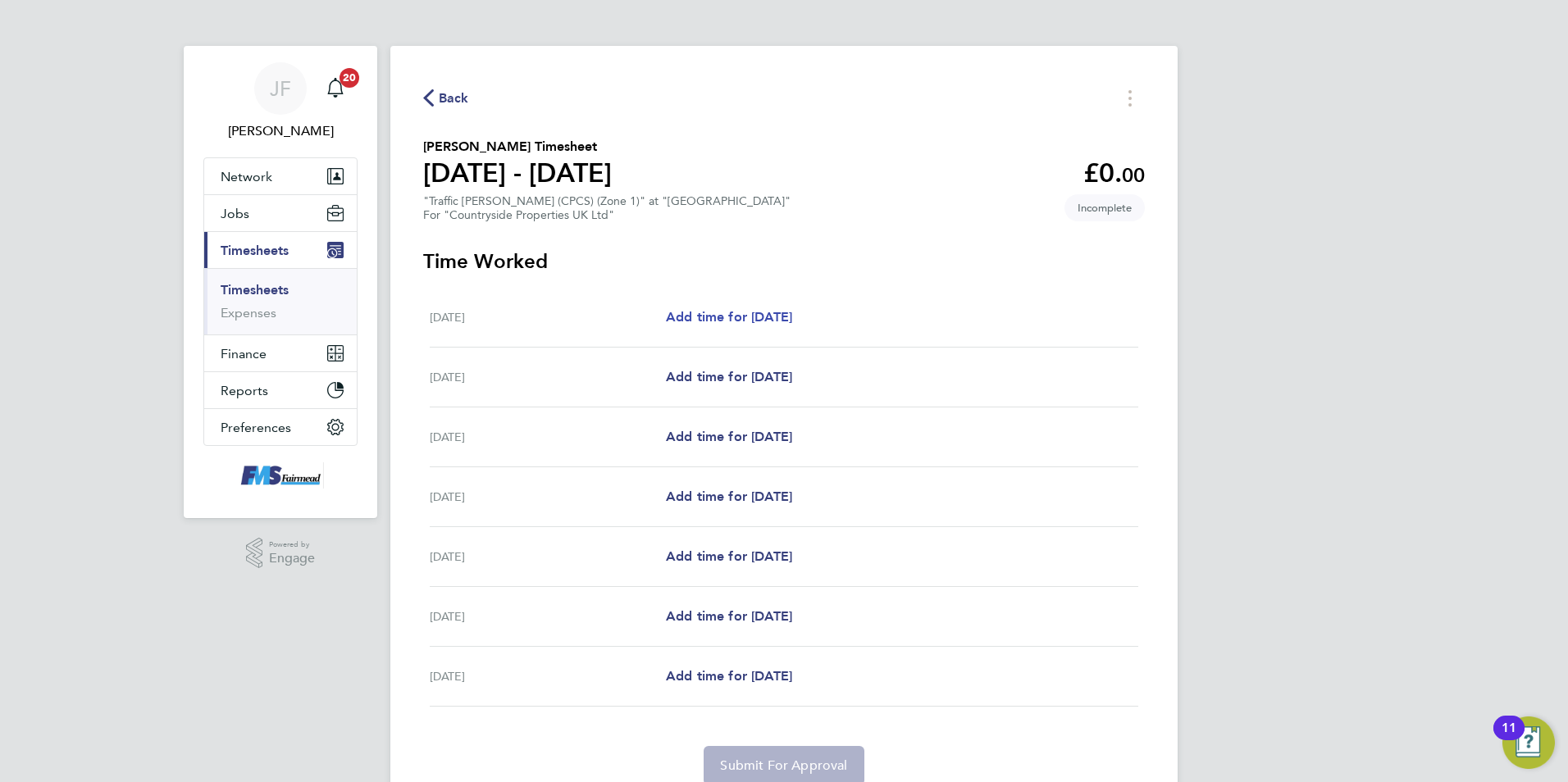 click on "Add time for [DATE]" at bounding box center (729, 316) 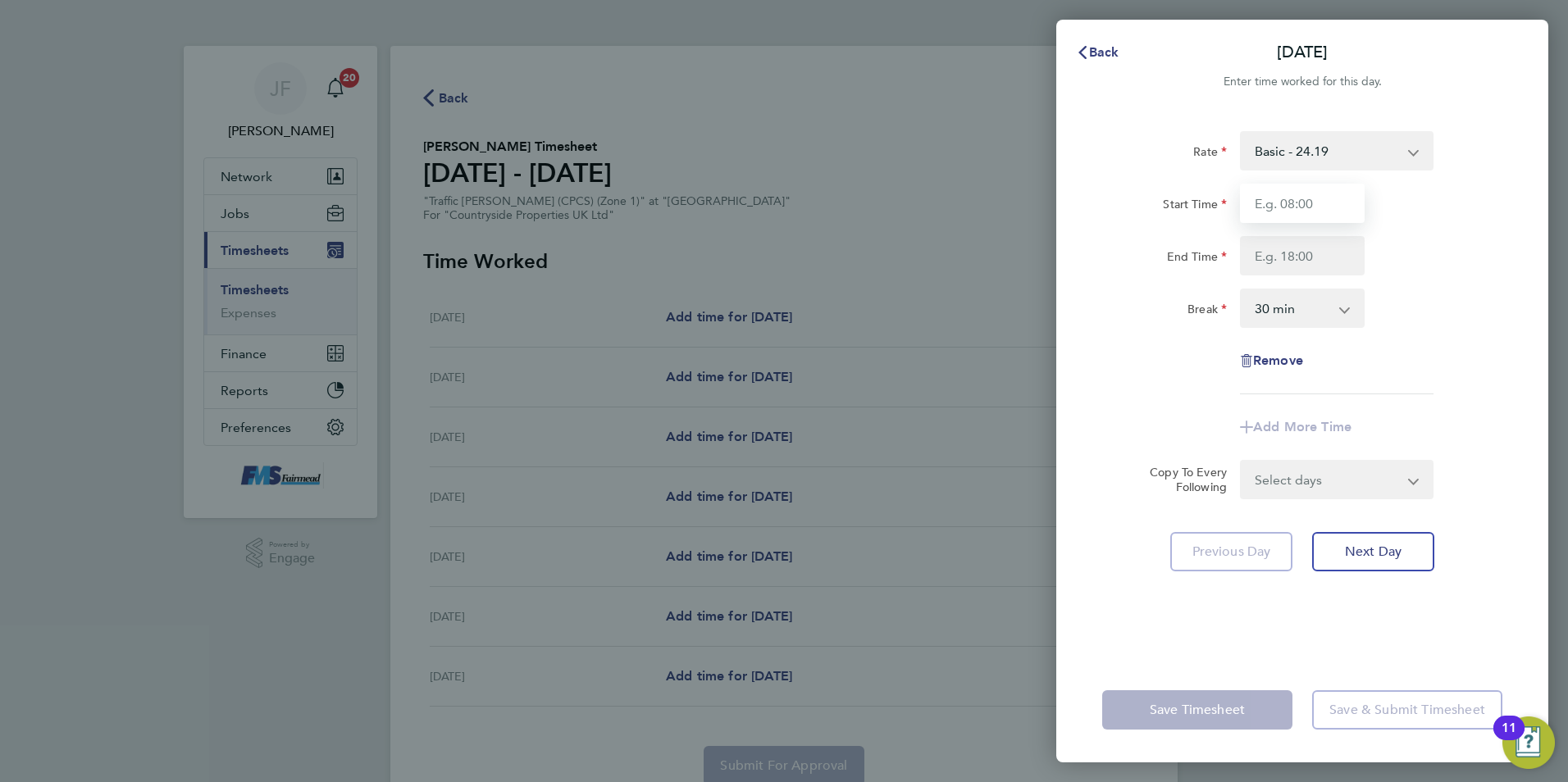 click on "Start Time" at bounding box center [1302, 203] 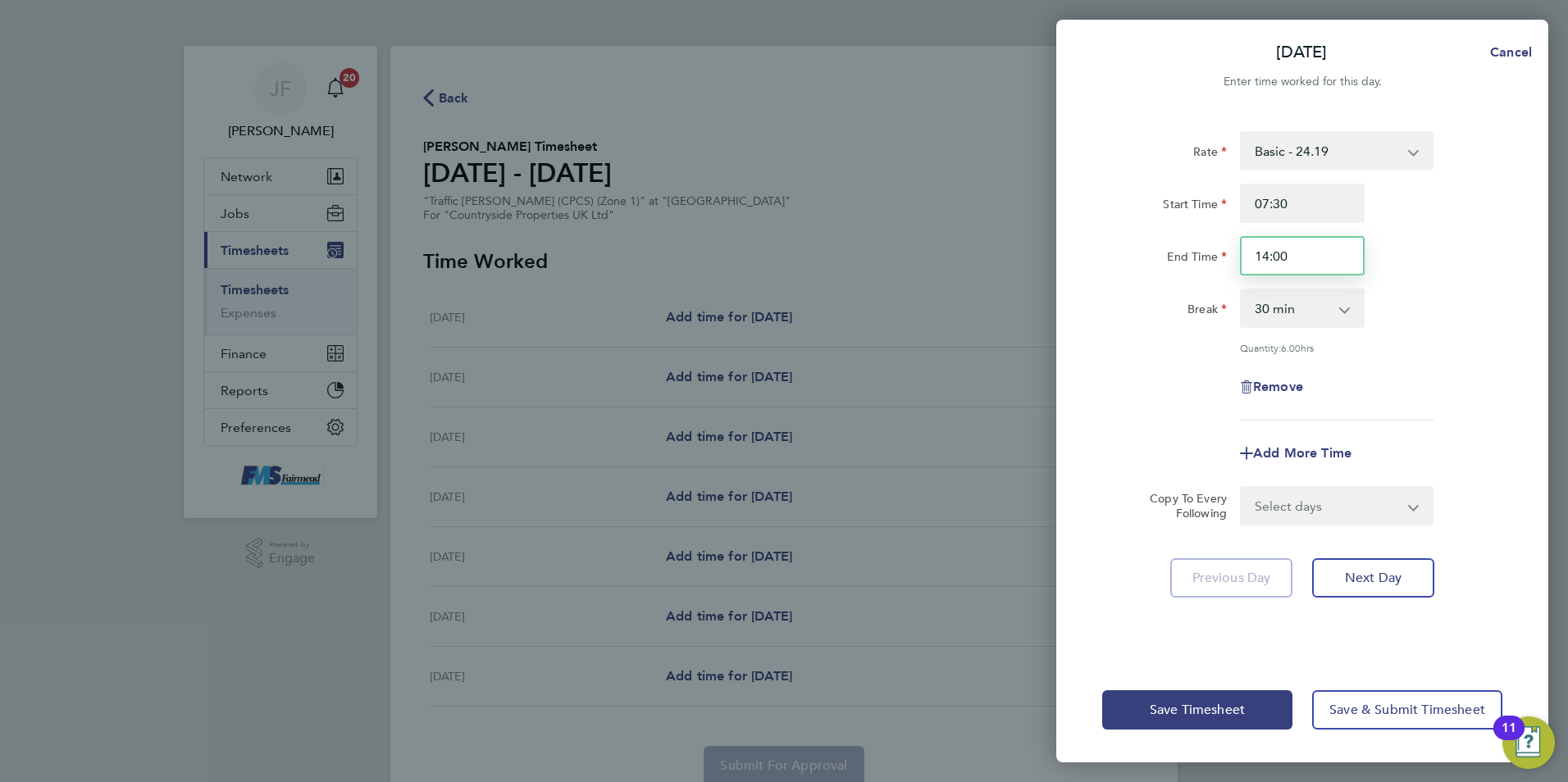 click on "14:00" at bounding box center [1302, 256] 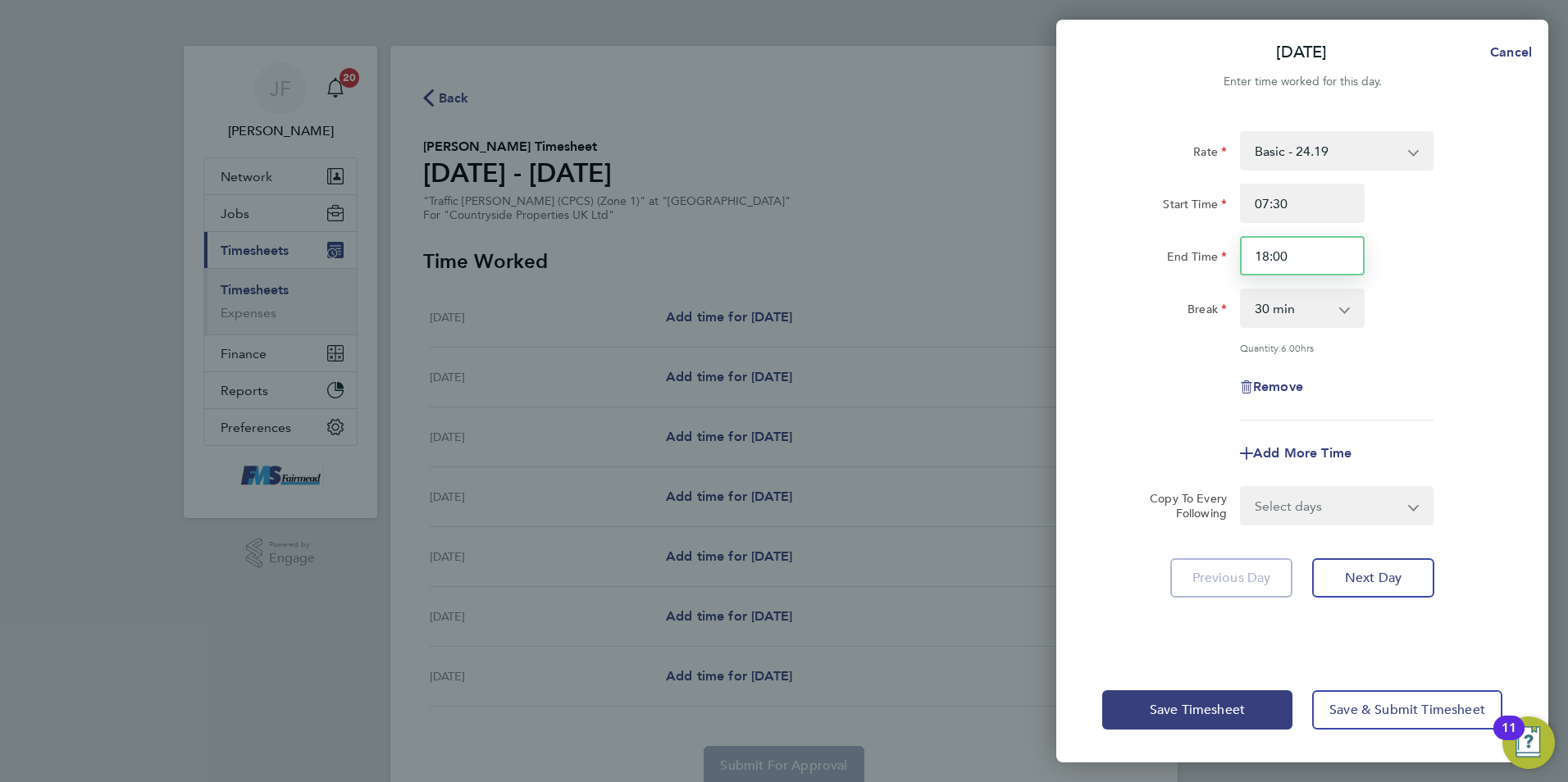 type on "18:00" 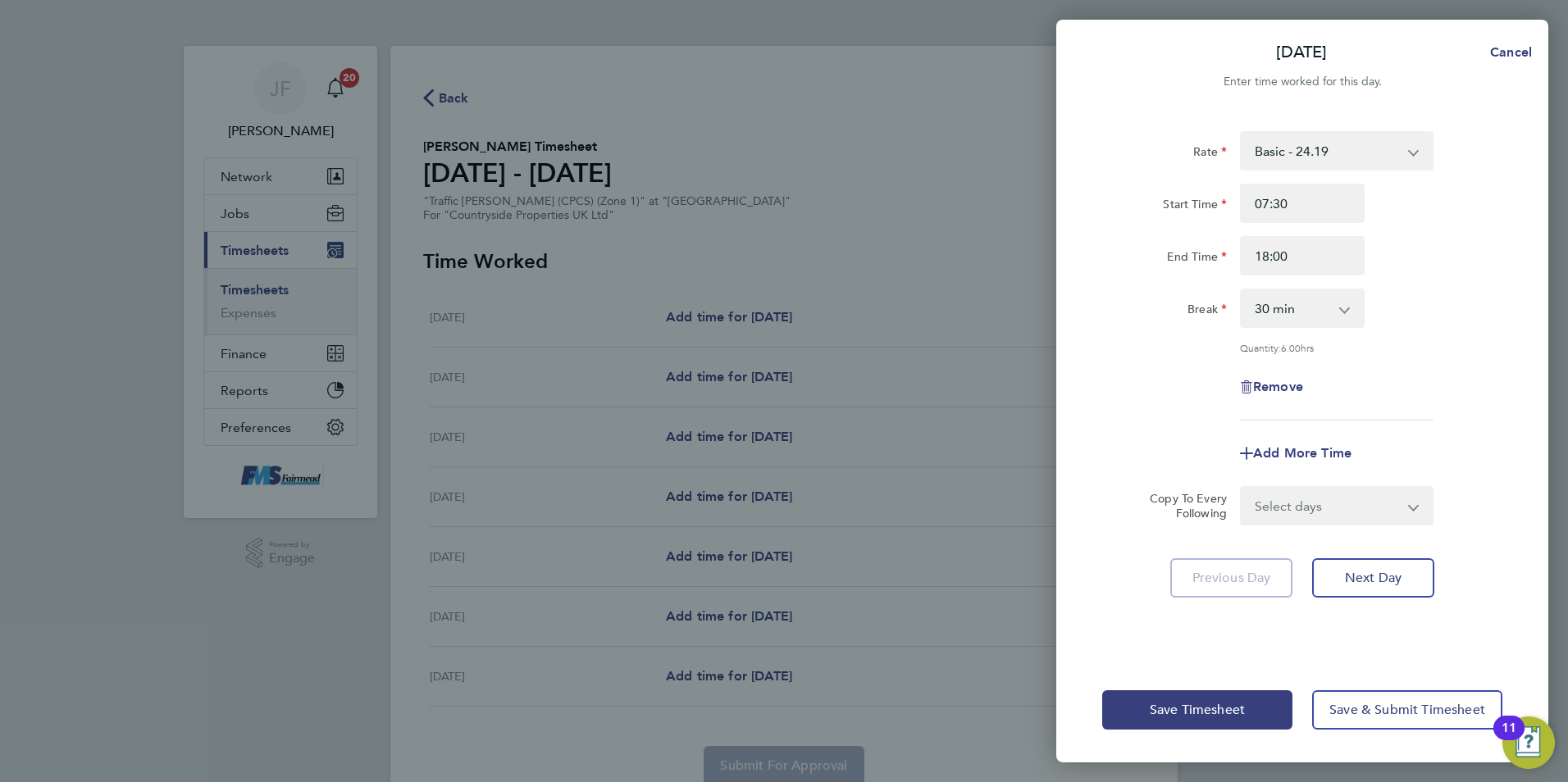 click on "Rate  Basic - 24.19
Start Time 07:30 End Time 18:00 Break  0 min   15 min   30 min   45 min   60 min   75 min   90 min
Quantity:  6.00  hrs
Remove" 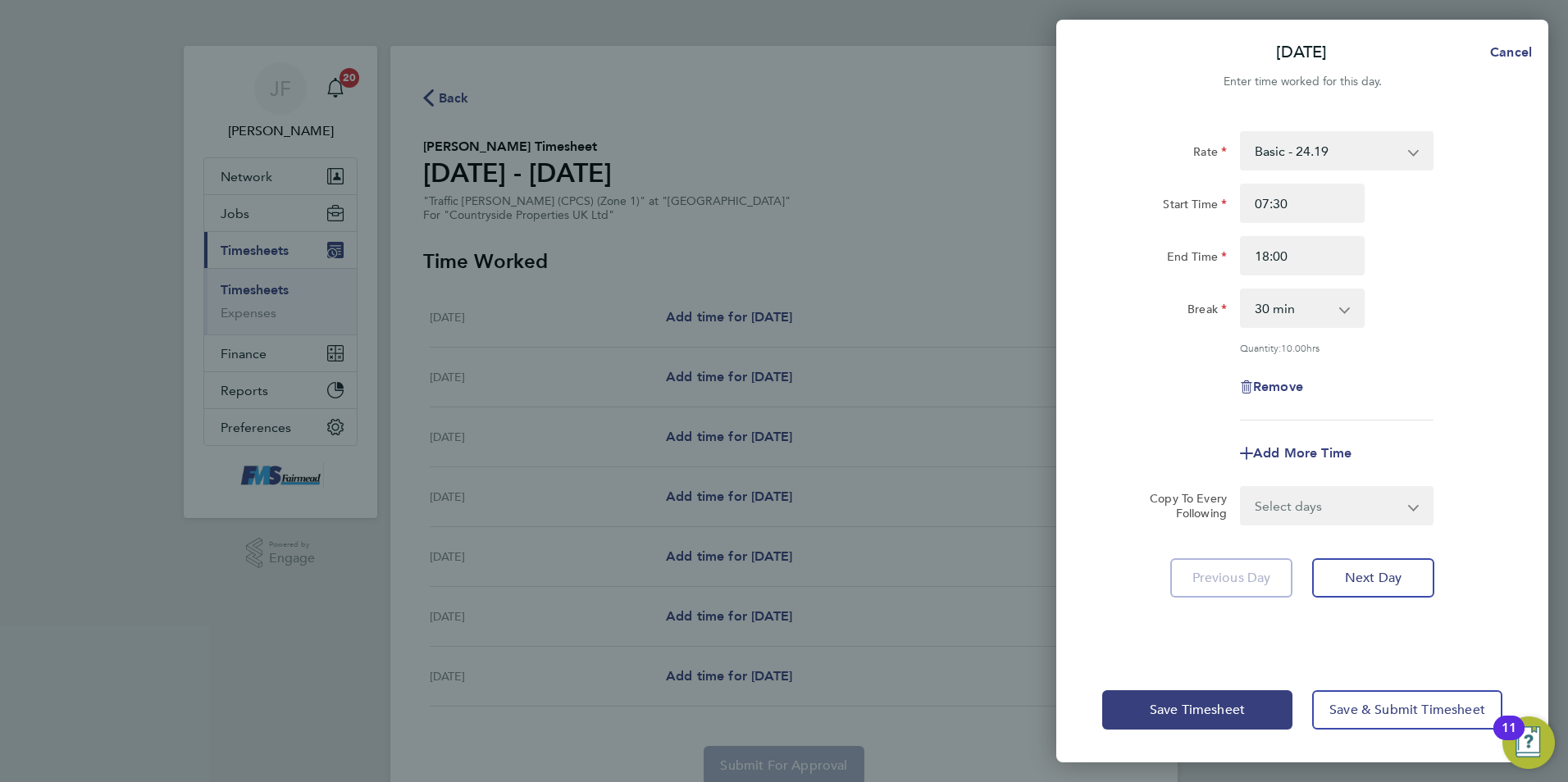 click on "0 min   15 min   30 min   45 min   60 min   75 min   90 min" at bounding box center (1292, 308) 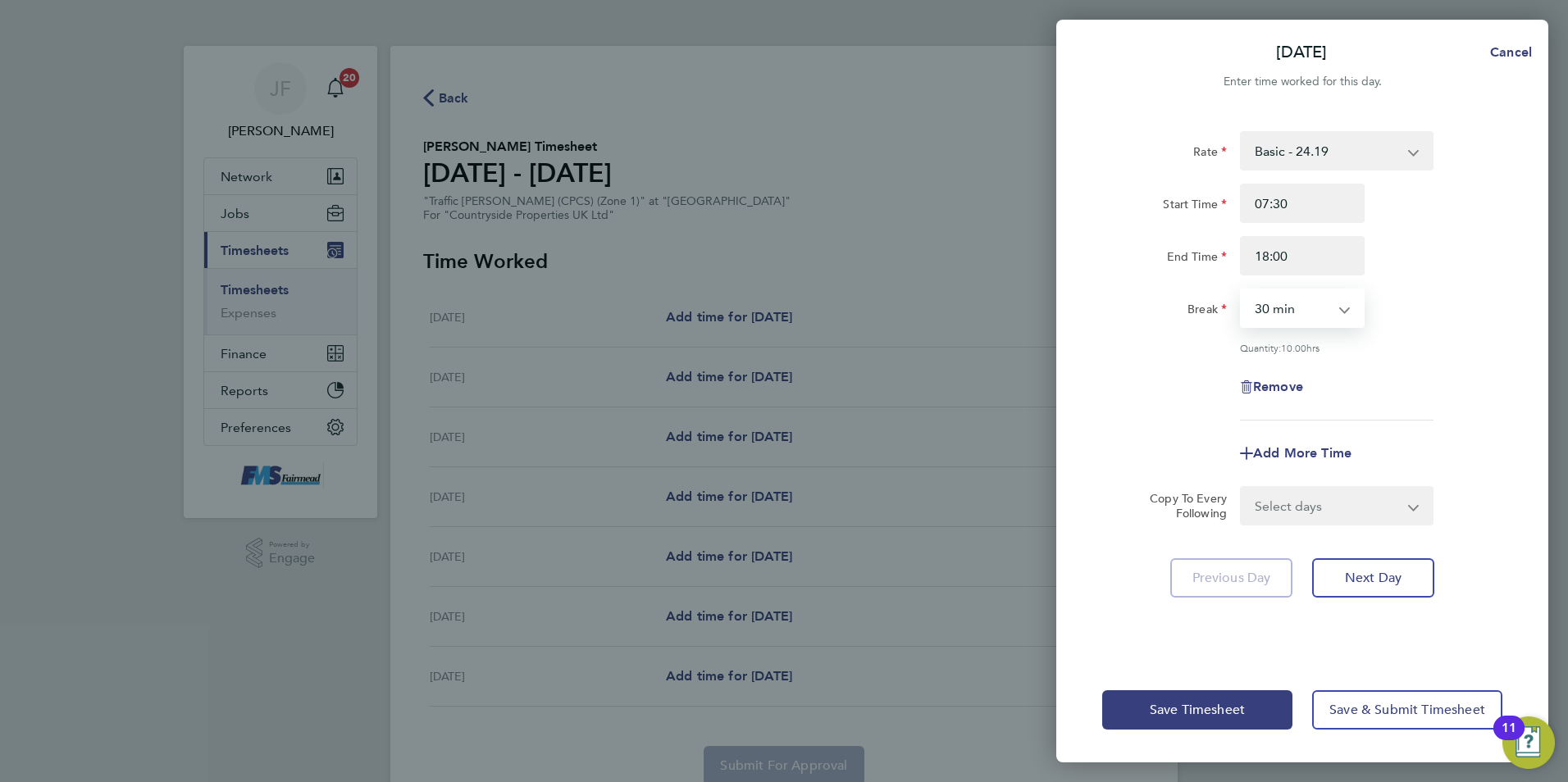 select on "60" 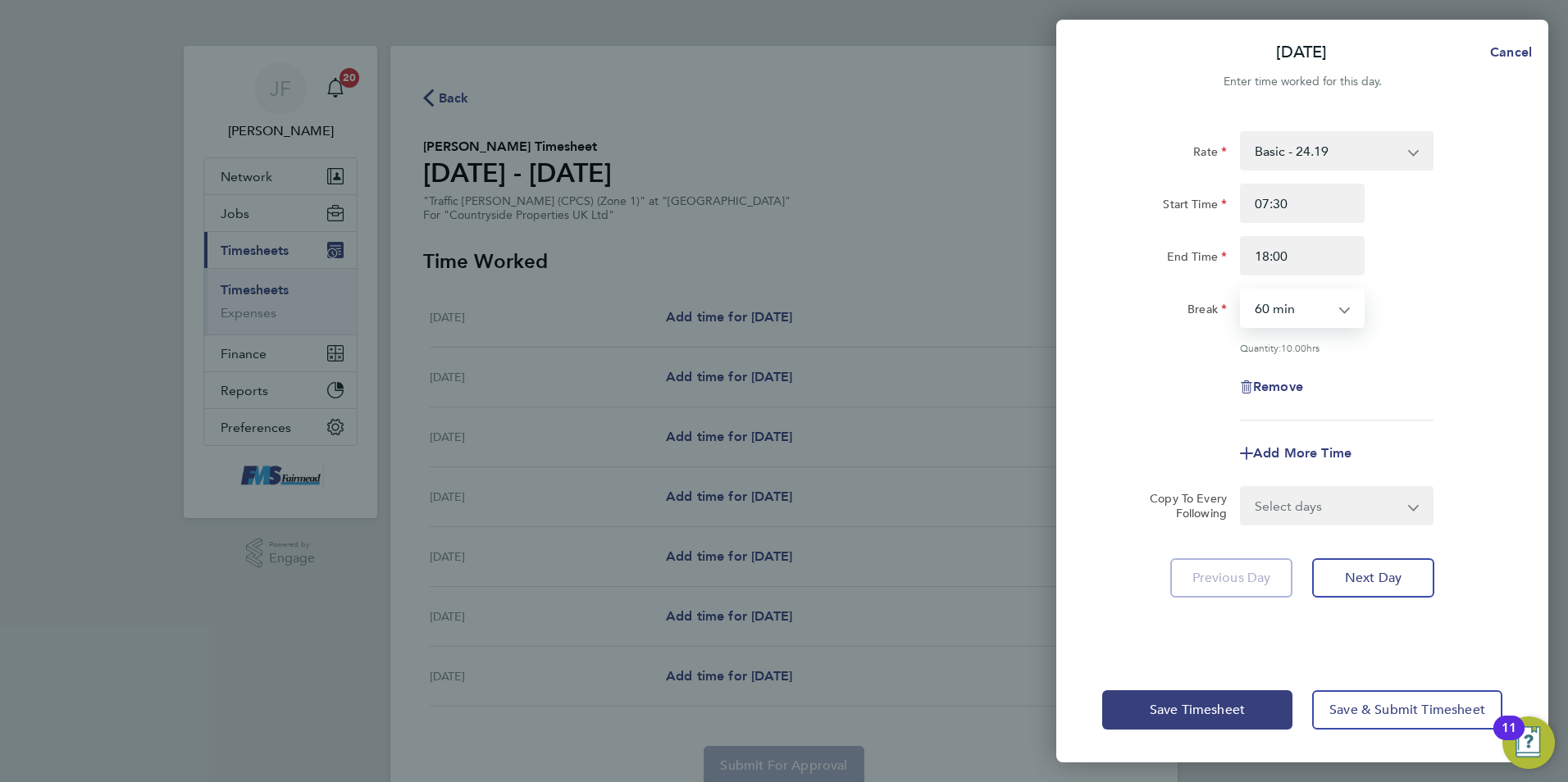 click on "0 min   15 min   30 min   45 min   60 min   75 min   90 min" at bounding box center [1292, 308] 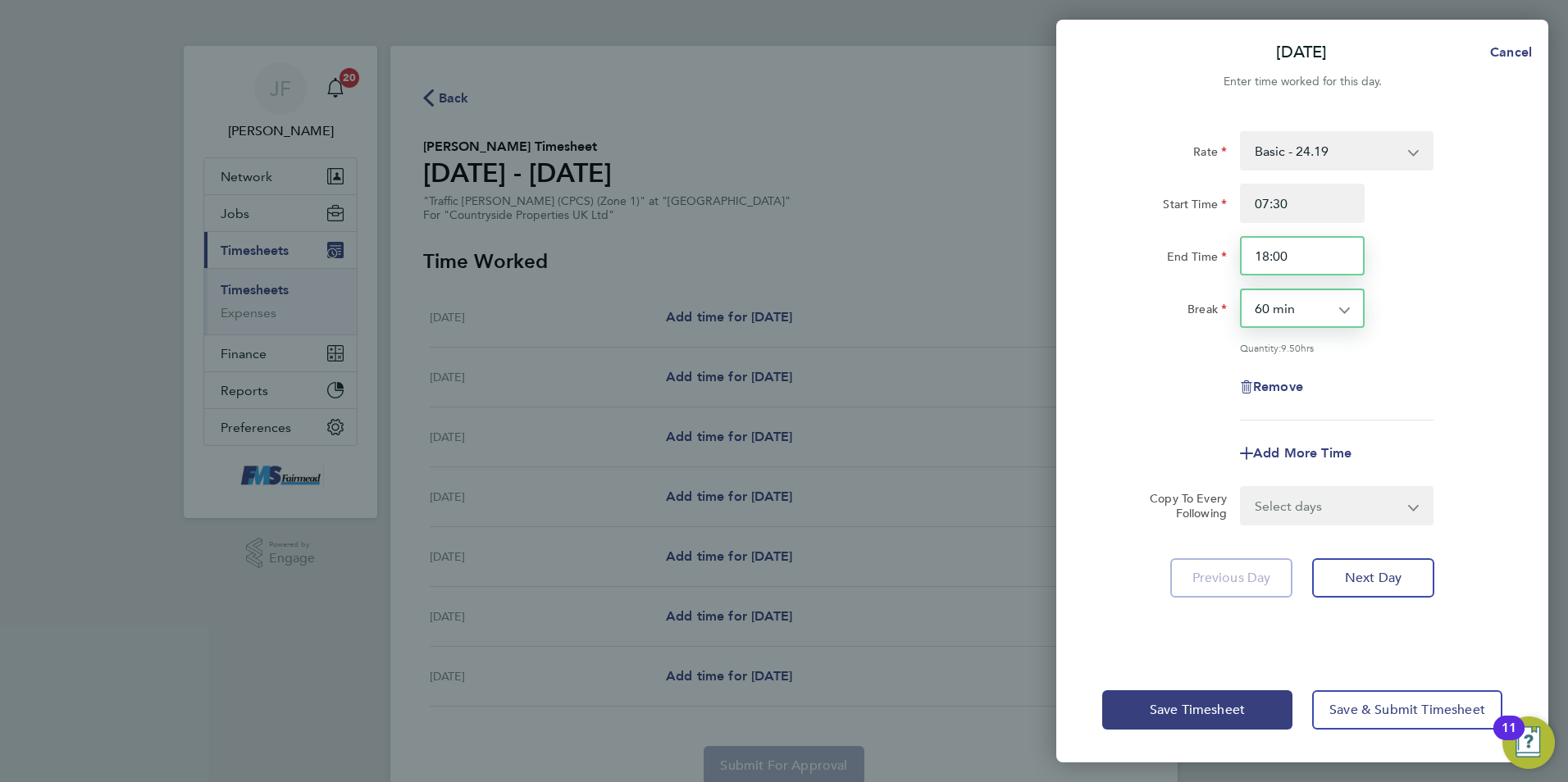 click on "18:00" at bounding box center (1302, 256) 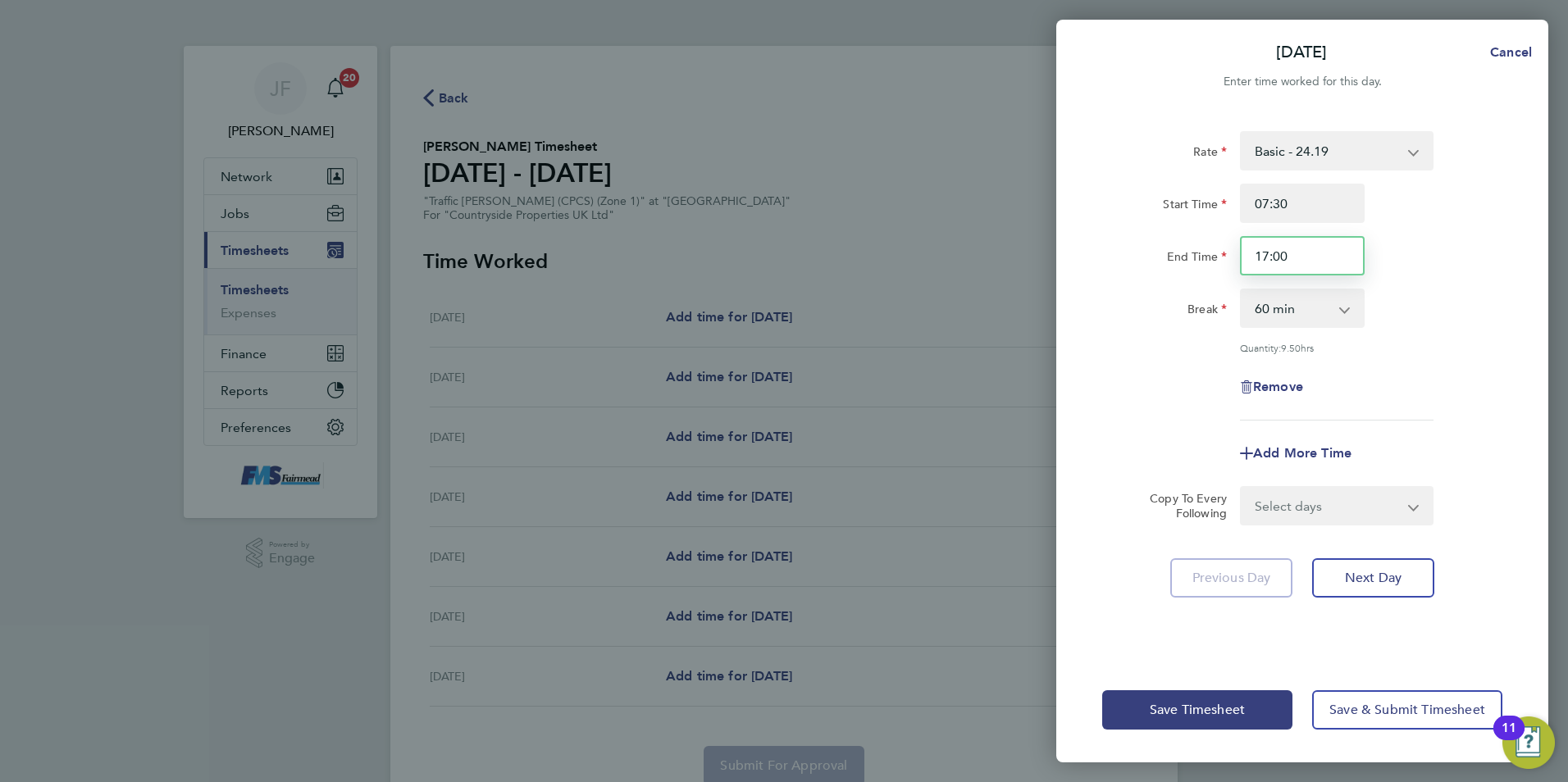 click on "17:00" at bounding box center (1302, 256) 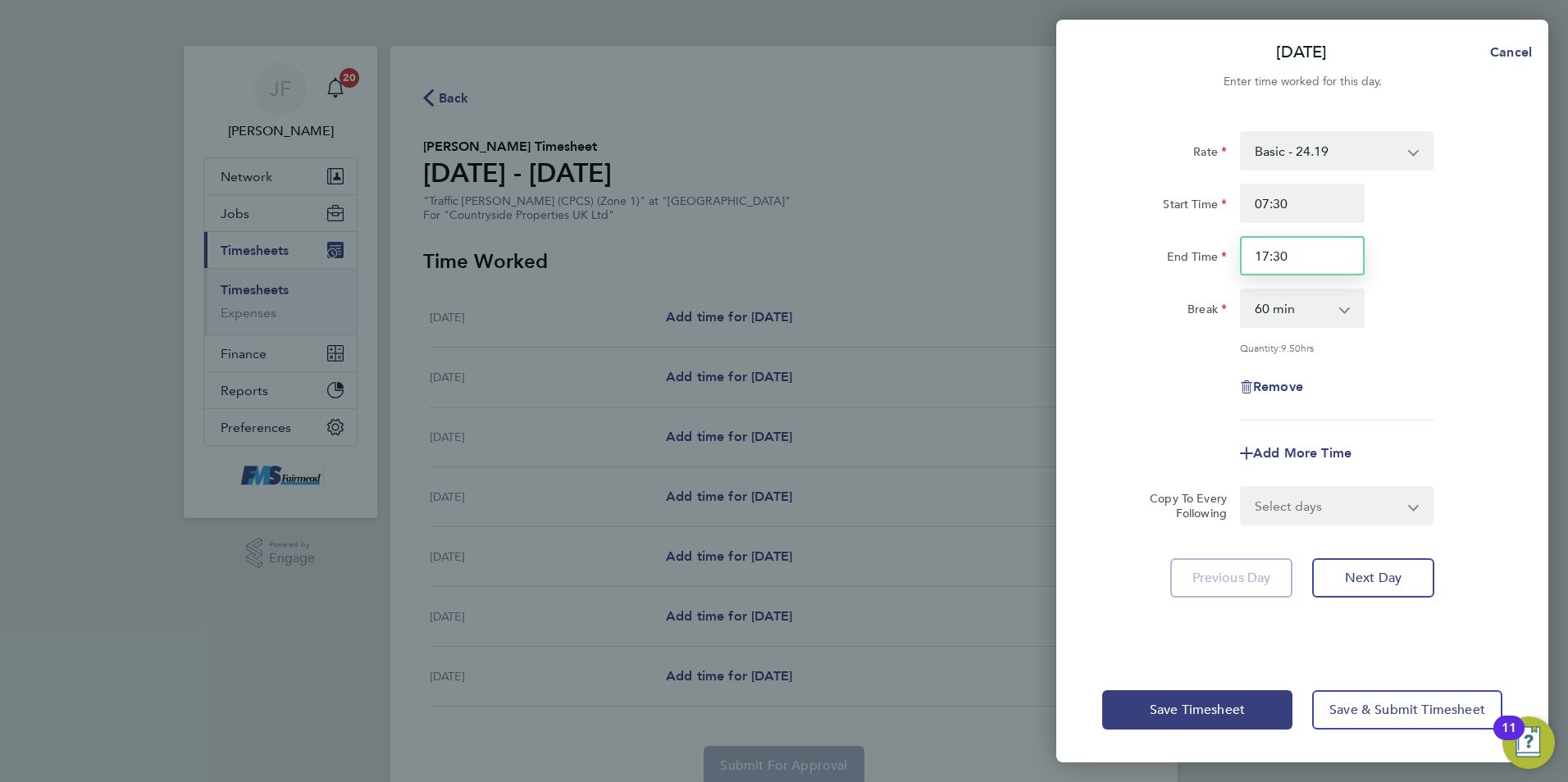 type on "17:30" 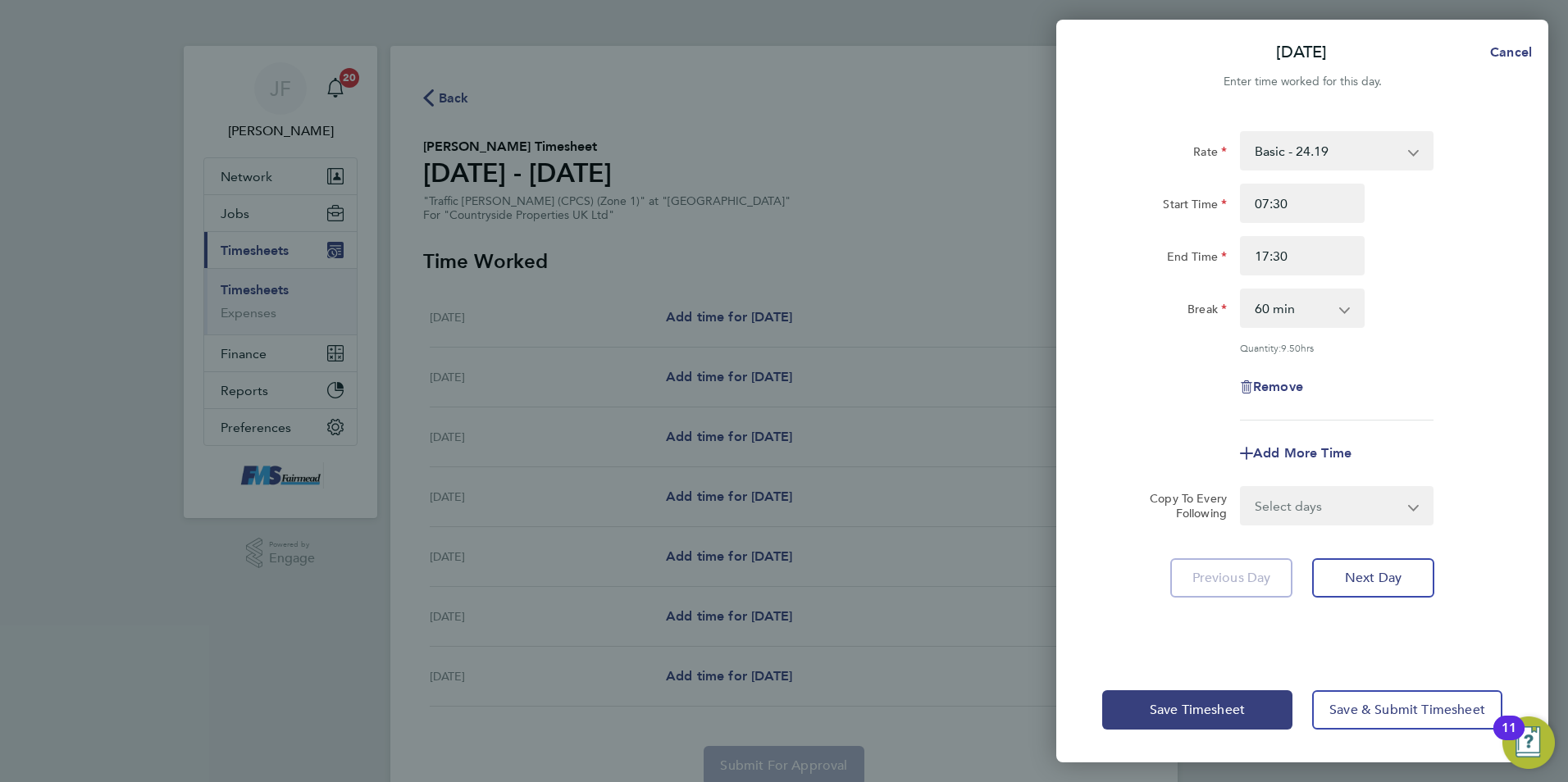 click on "Break  0 min   15 min   30 min   45 min   60 min   75 min   90 min" 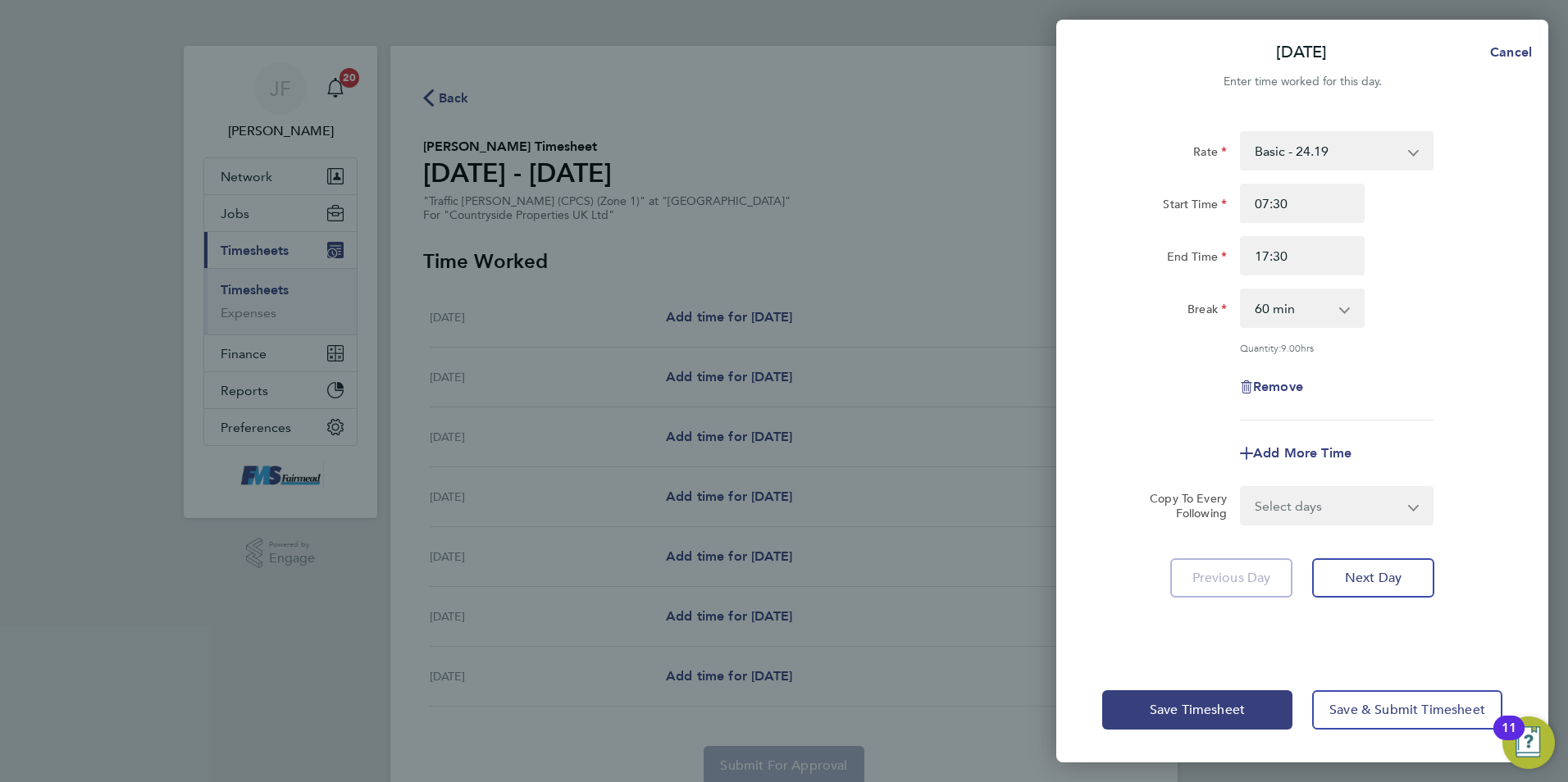 click on "Start Time 07:30" 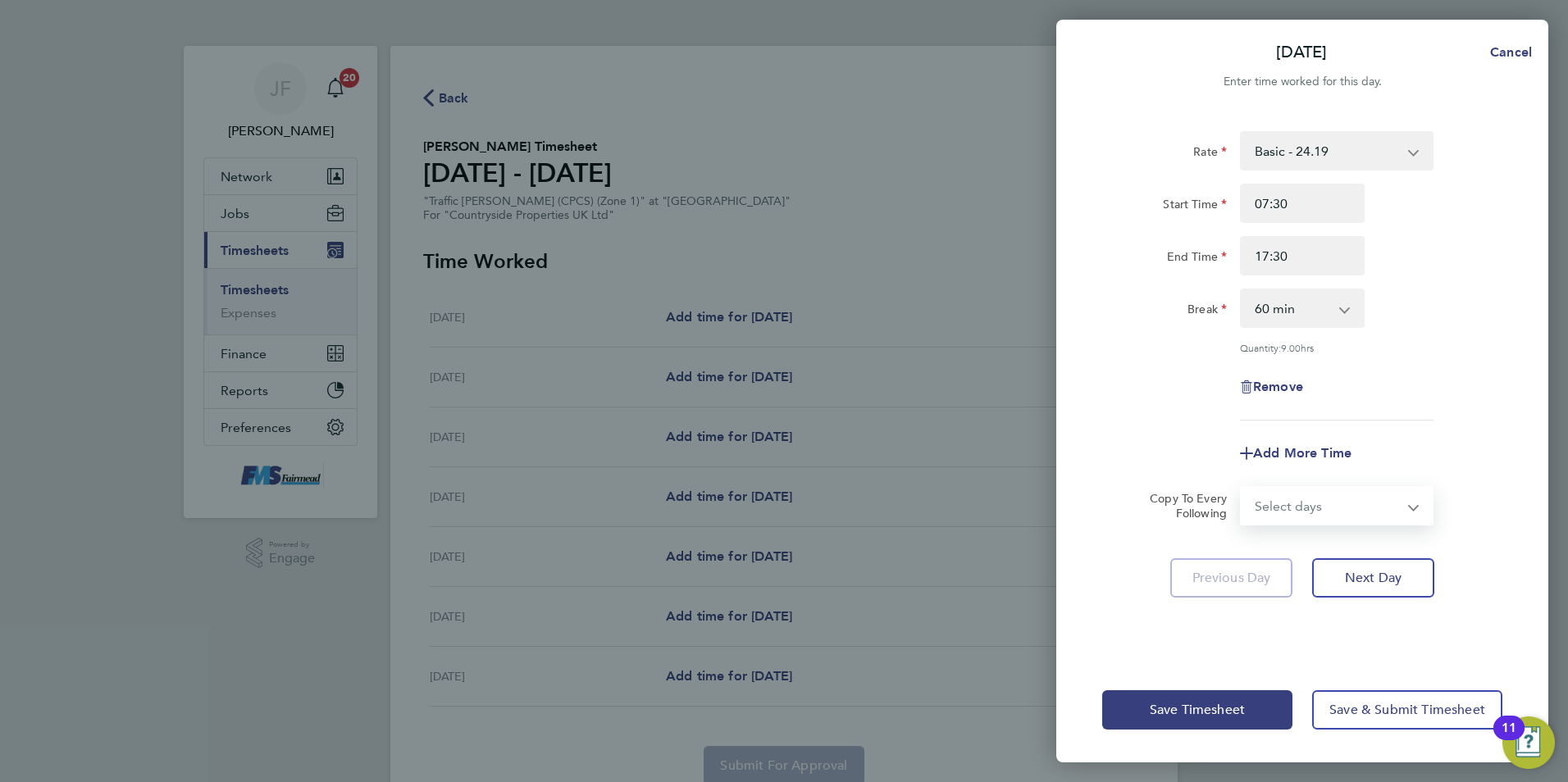 click on "Select days   Day   Weekday (Mon-Fri)   Weekend (Sat-Sun)   [DATE]   [DATE]   [DATE]   [DATE]   [DATE]   [DATE]" at bounding box center [1328, 506] 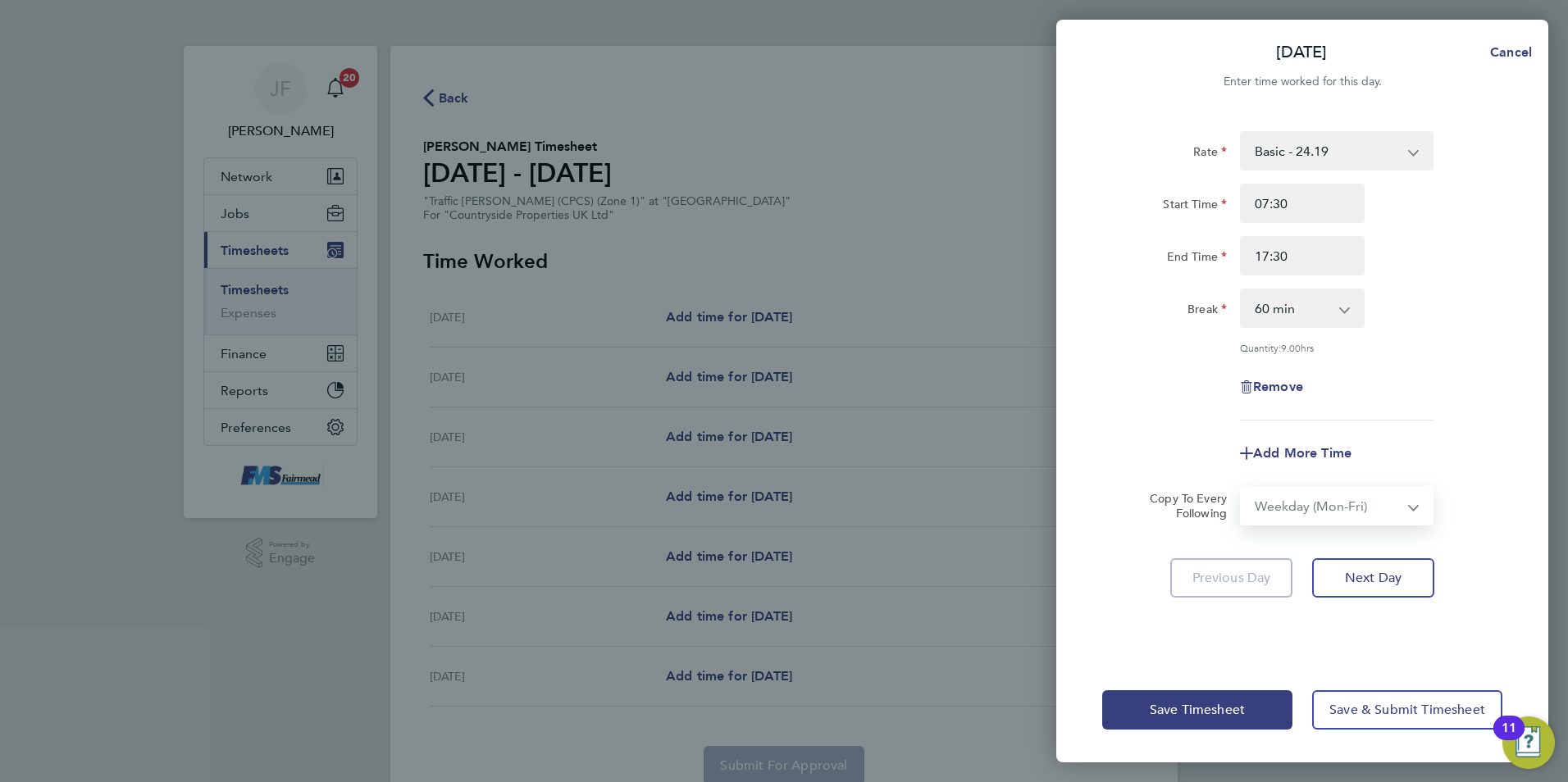 click on "Select days   Day   Weekday (Mon-Fri)   Weekend (Sat-Sun)   [DATE]   [DATE]   [DATE]   [DATE]   [DATE]   [DATE]" at bounding box center [1328, 506] 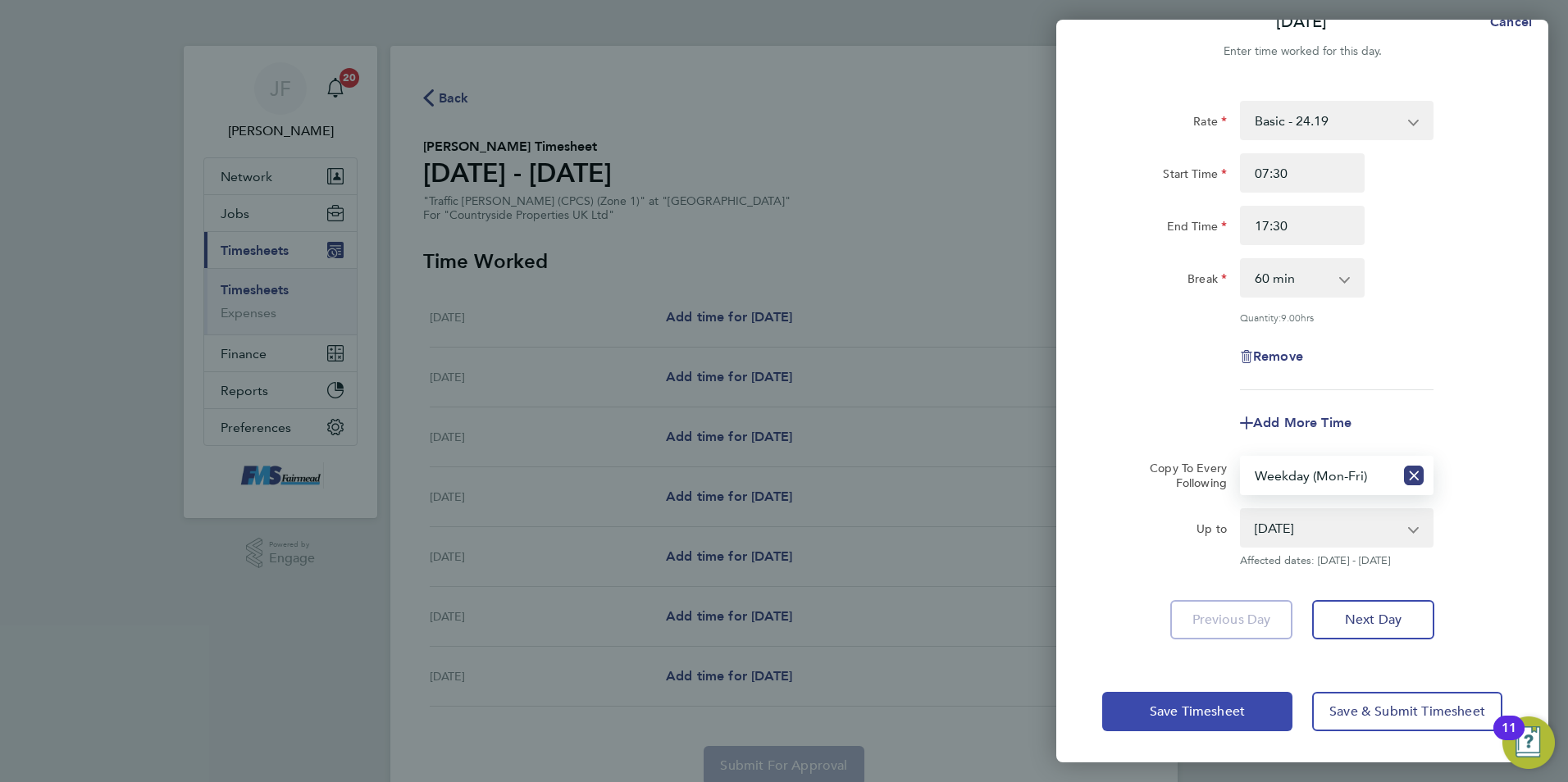 click on "Save Timesheet" 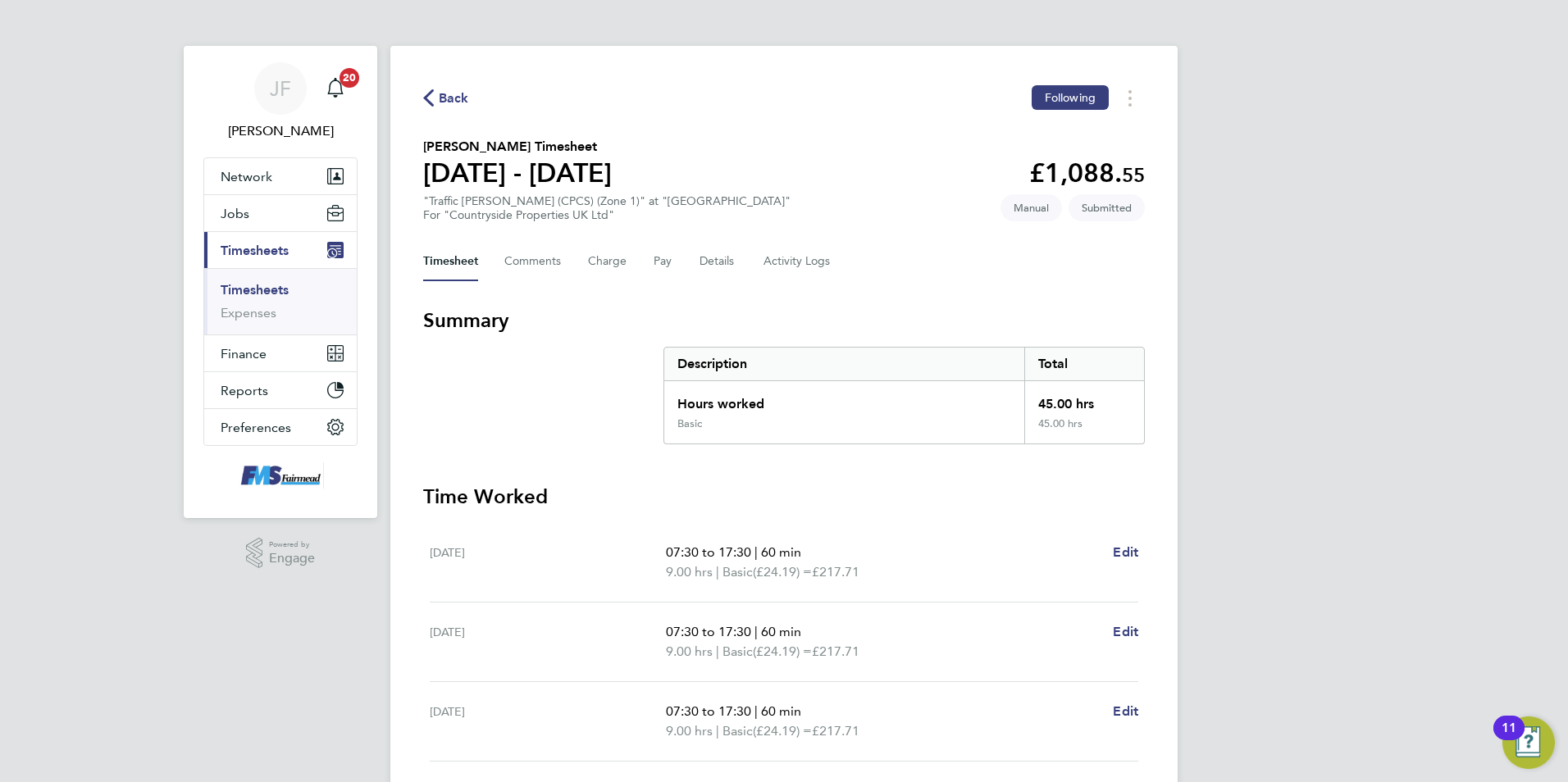 click on "Timesheets" at bounding box center (254, 289) 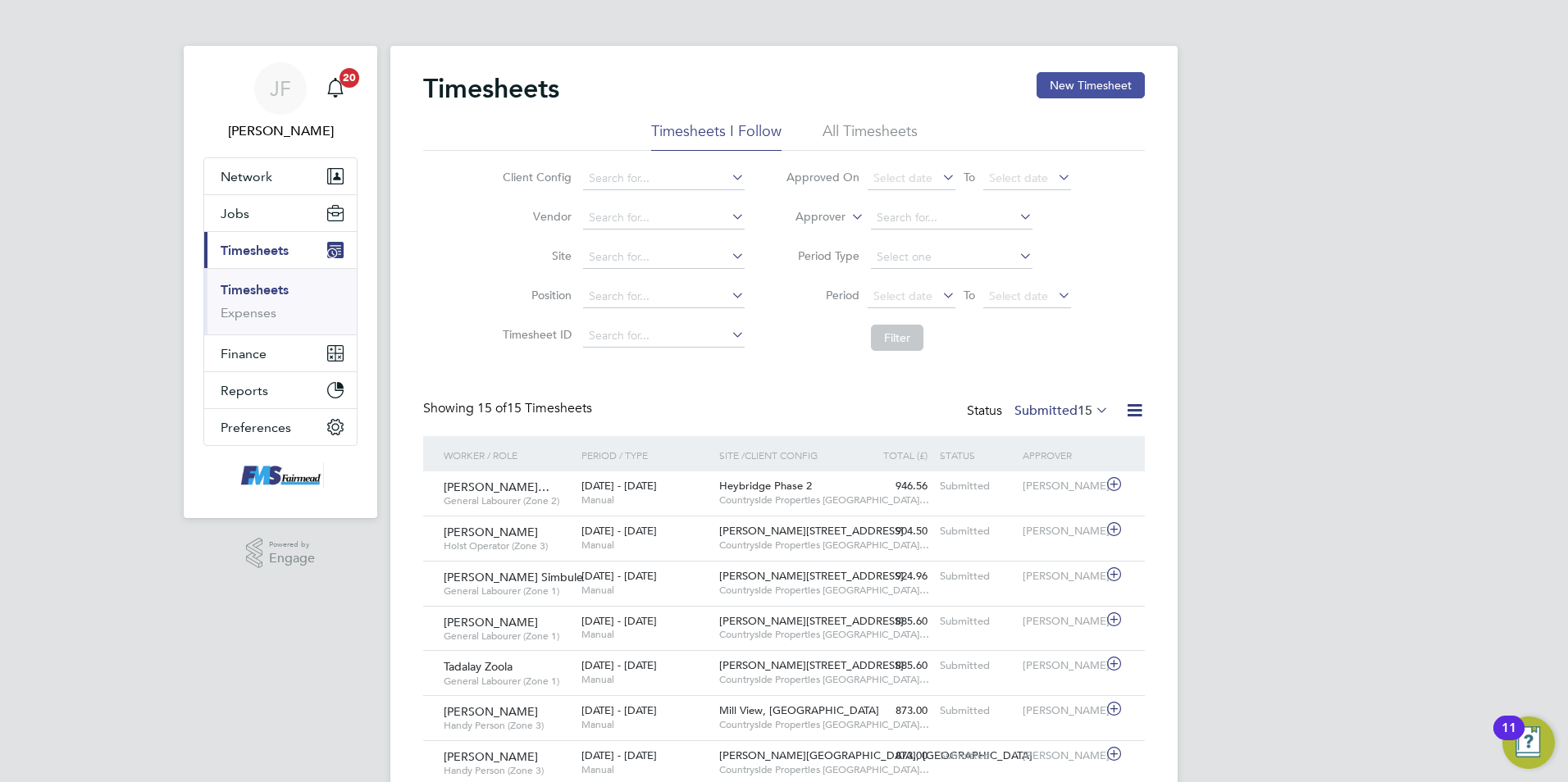 click on "New Timesheet" 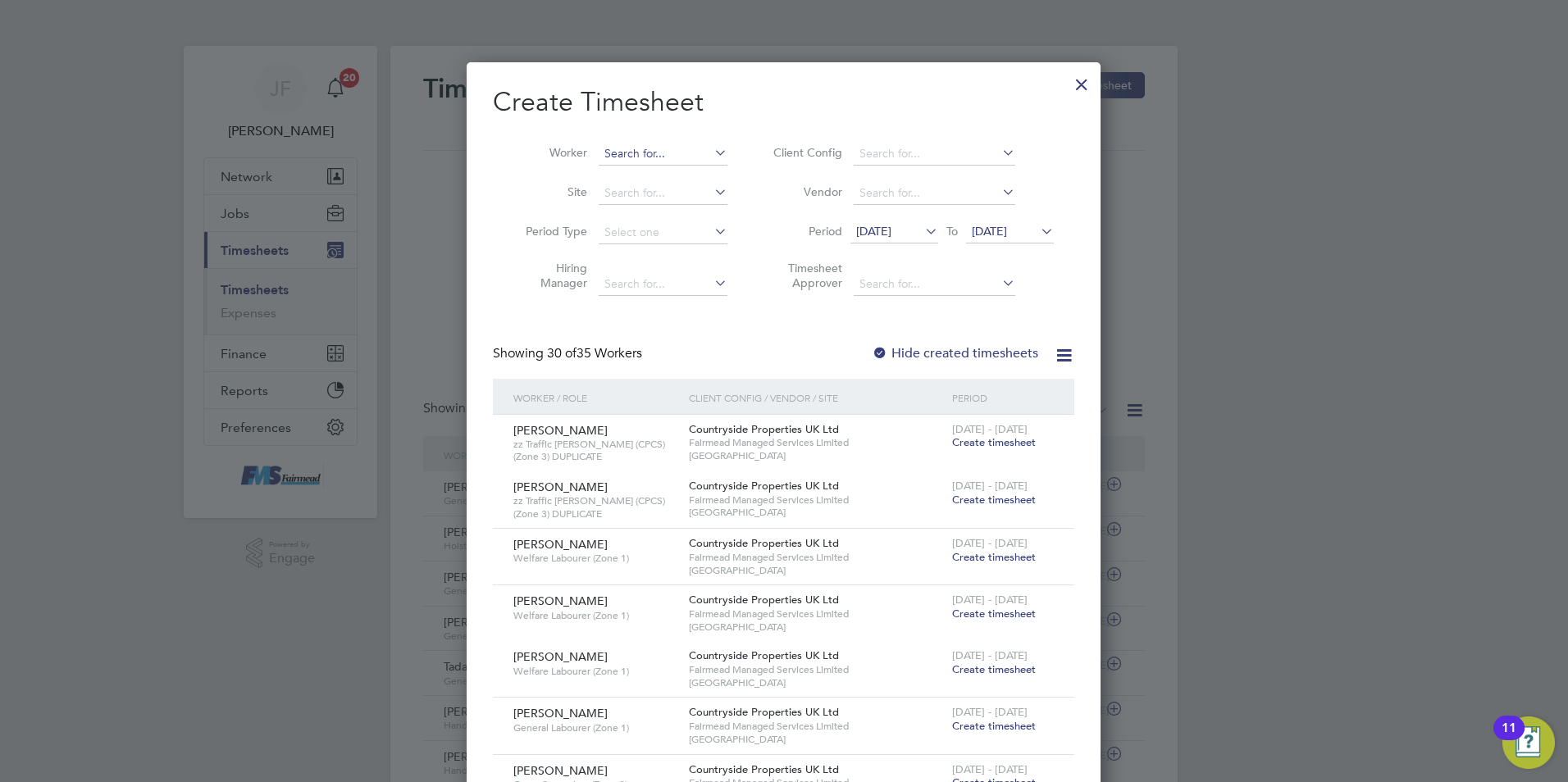 click at bounding box center [663, 154] 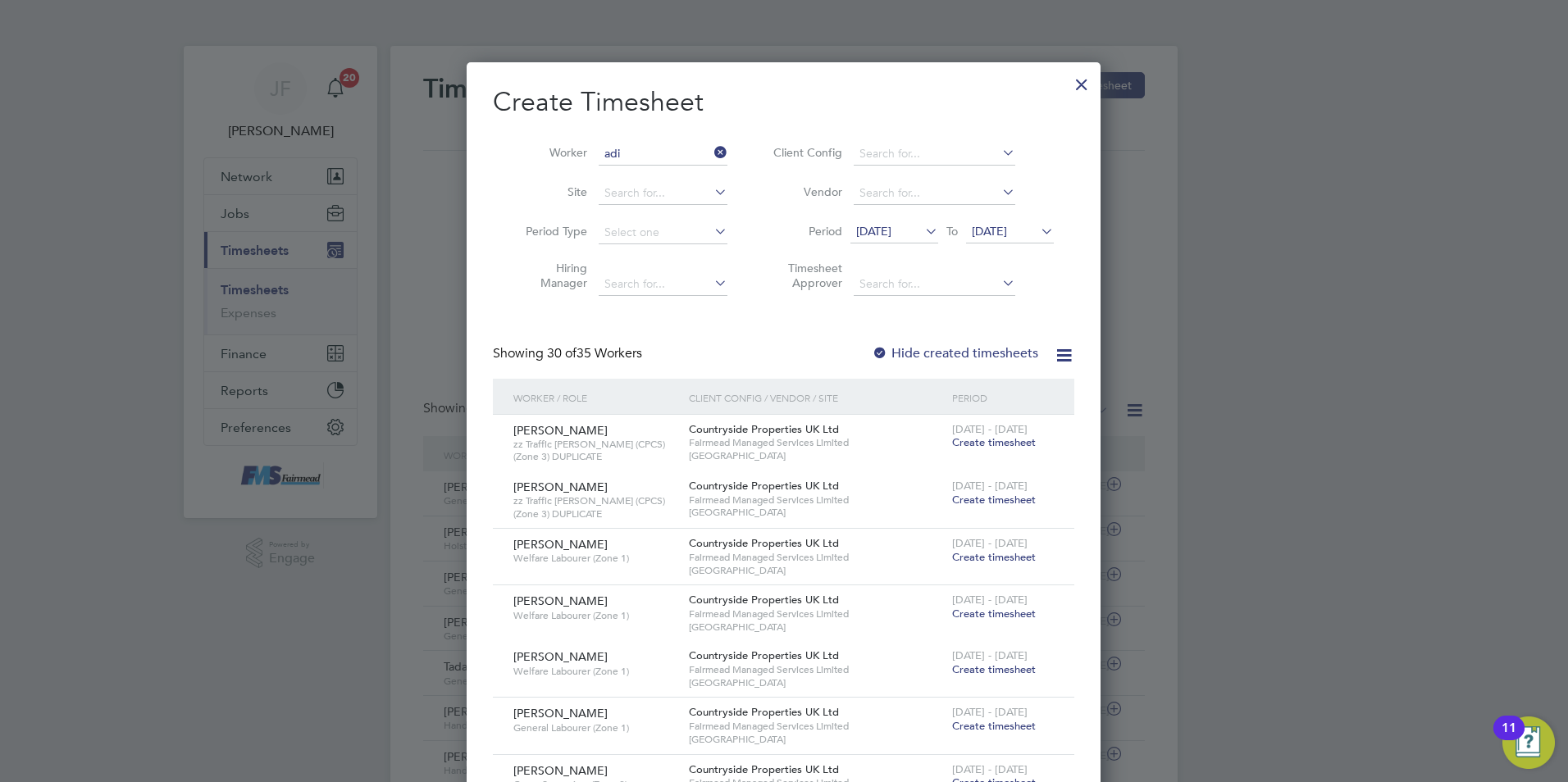 click on "Adi sa Adeniji" 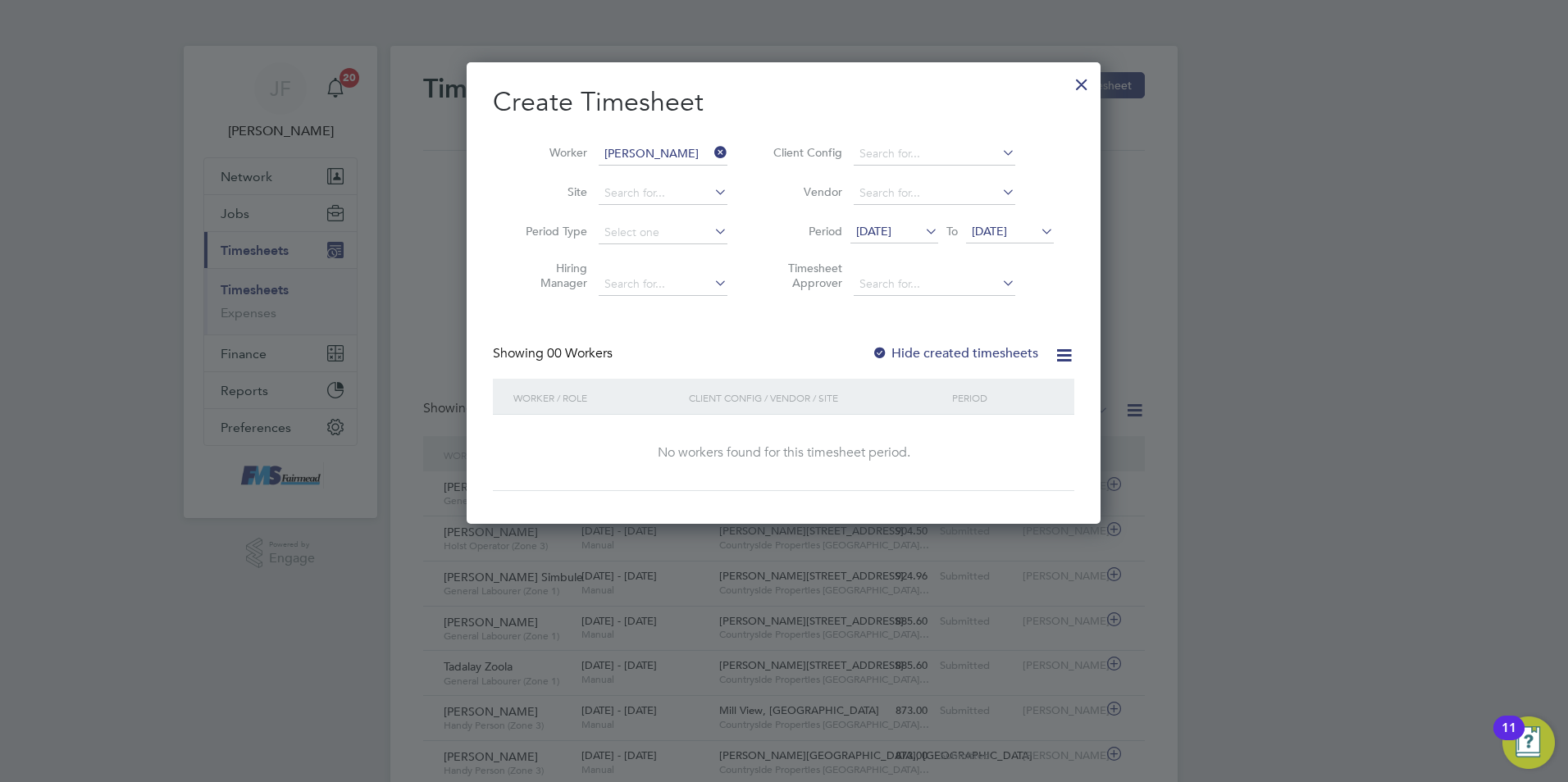 click on "[DATE]" at bounding box center [873, 231] 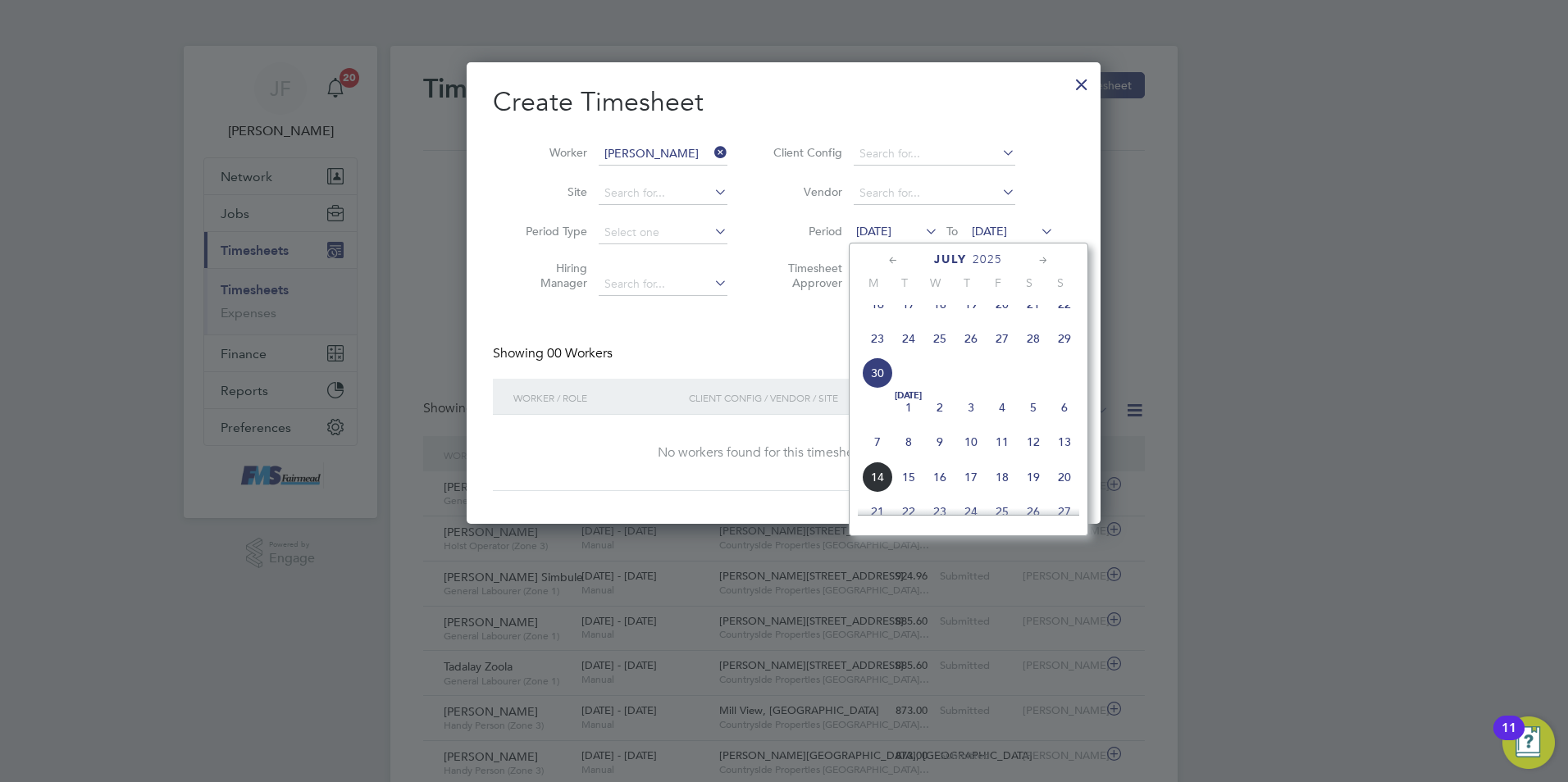click on "14" 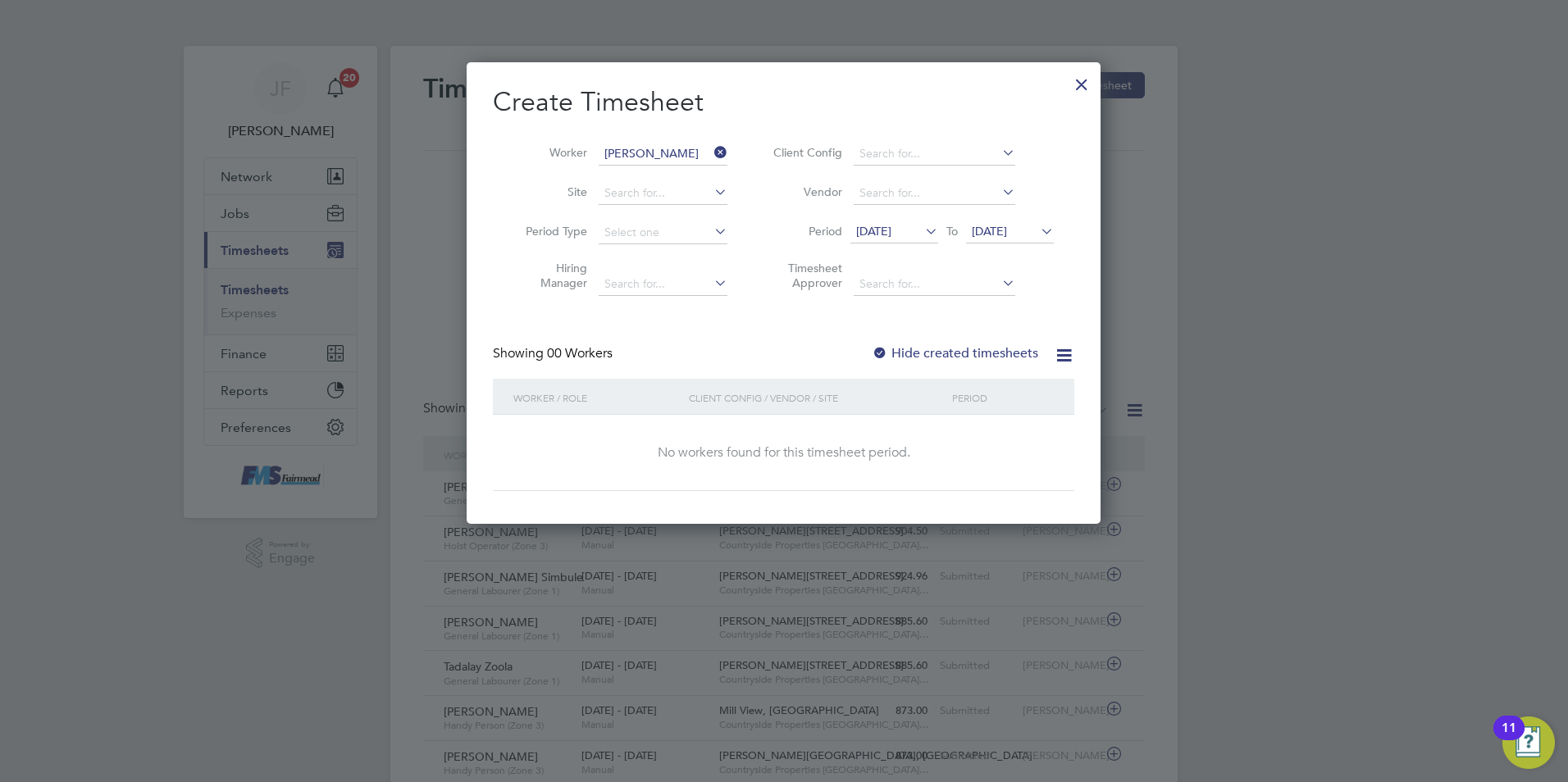click on "14 Jul 2025" at bounding box center (873, 231) 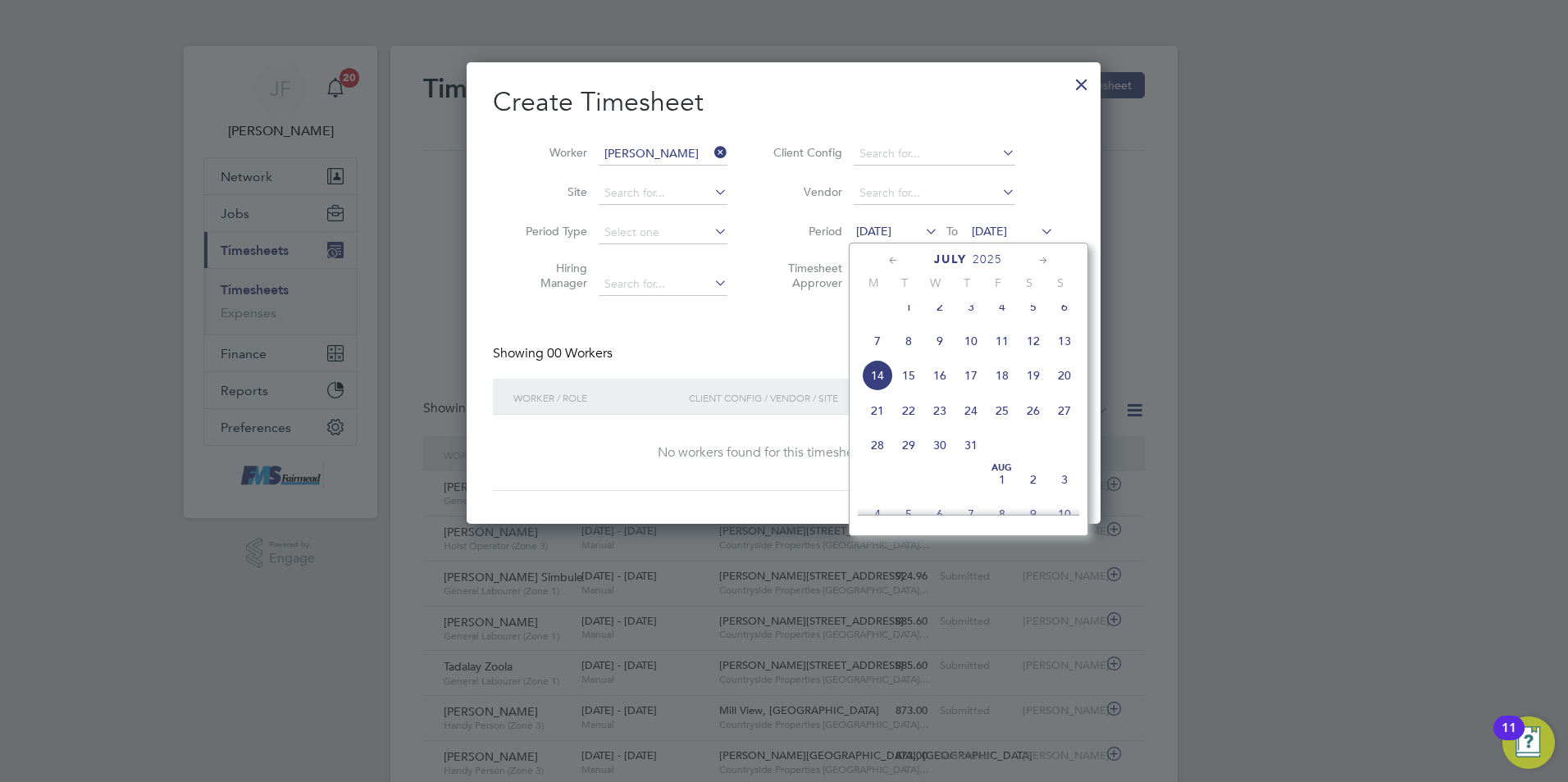 click on "7" 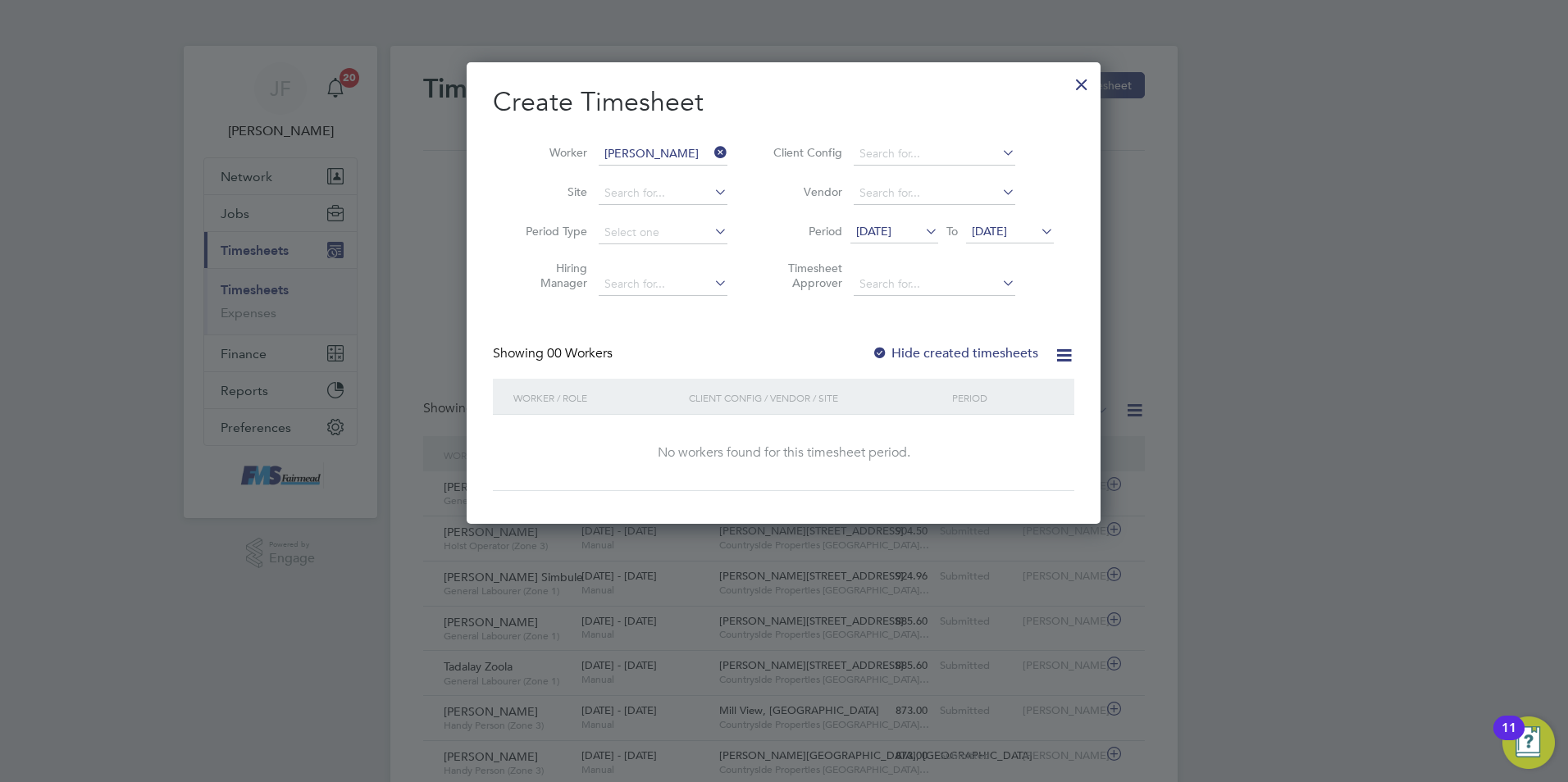click on "Hide created timesheets" at bounding box center (955, 353) 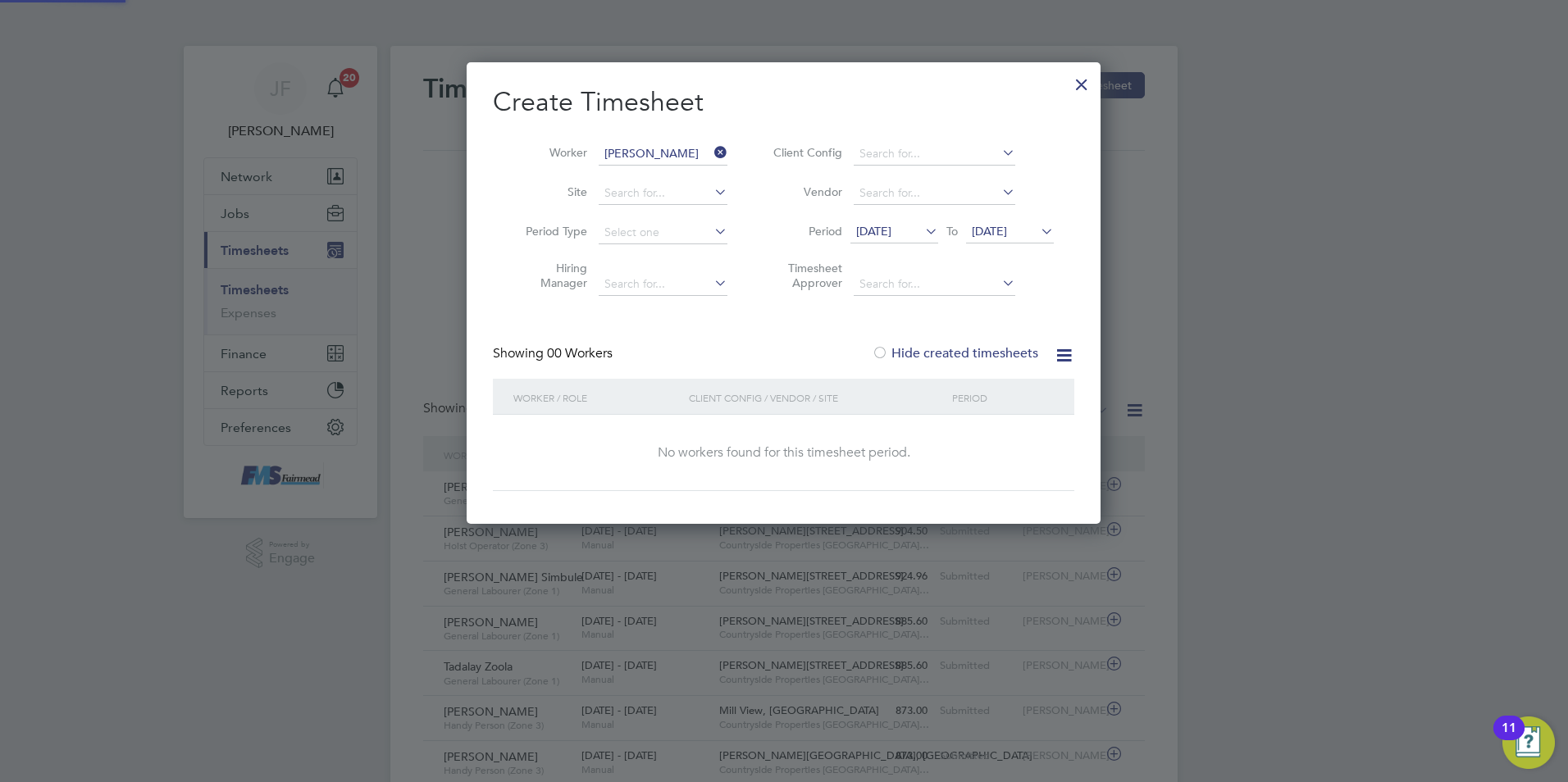 click on "Hide created timesheets" at bounding box center [955, 353] 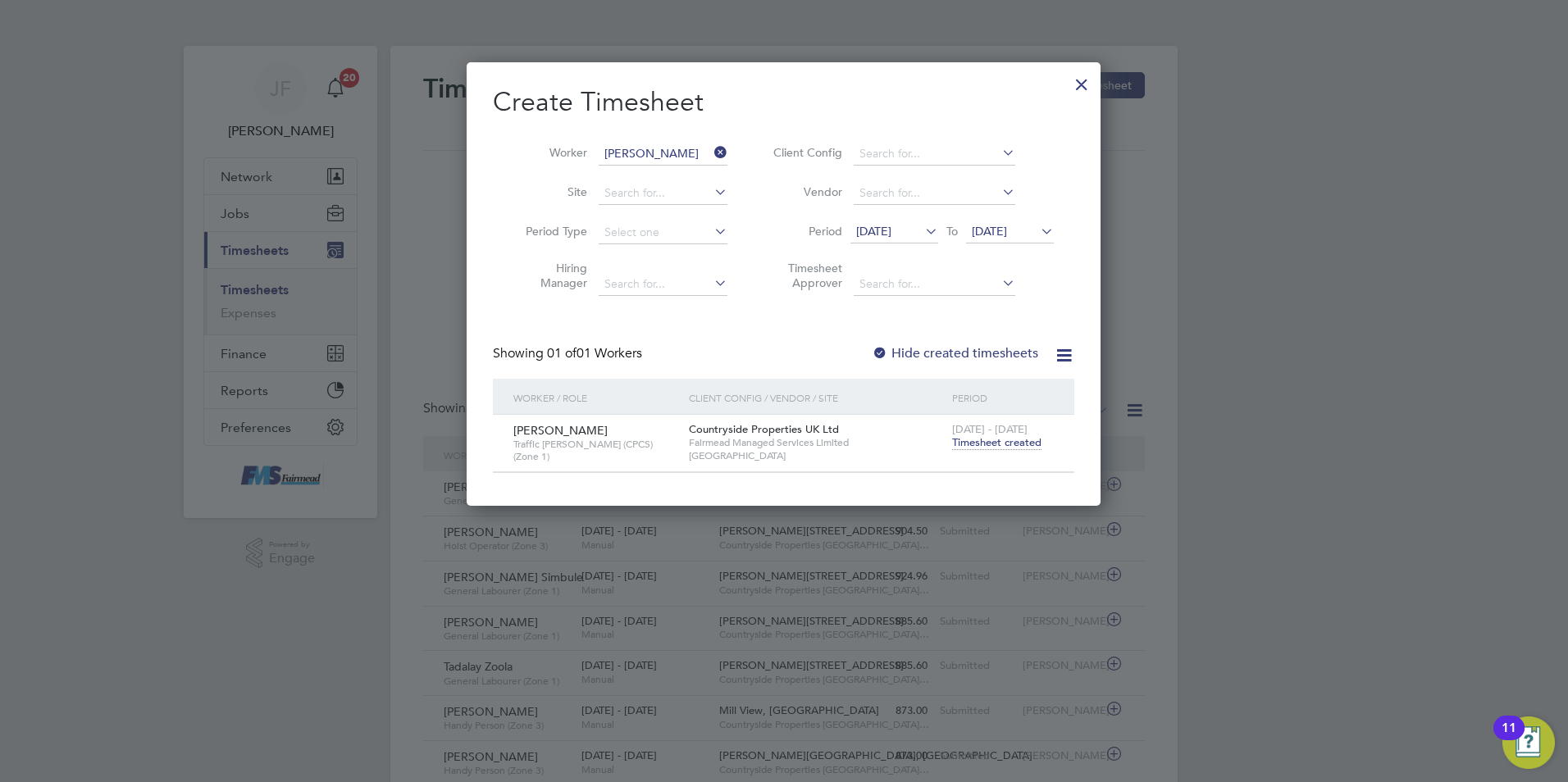 click on "Timesheet created" at bounding box center [996, 443] 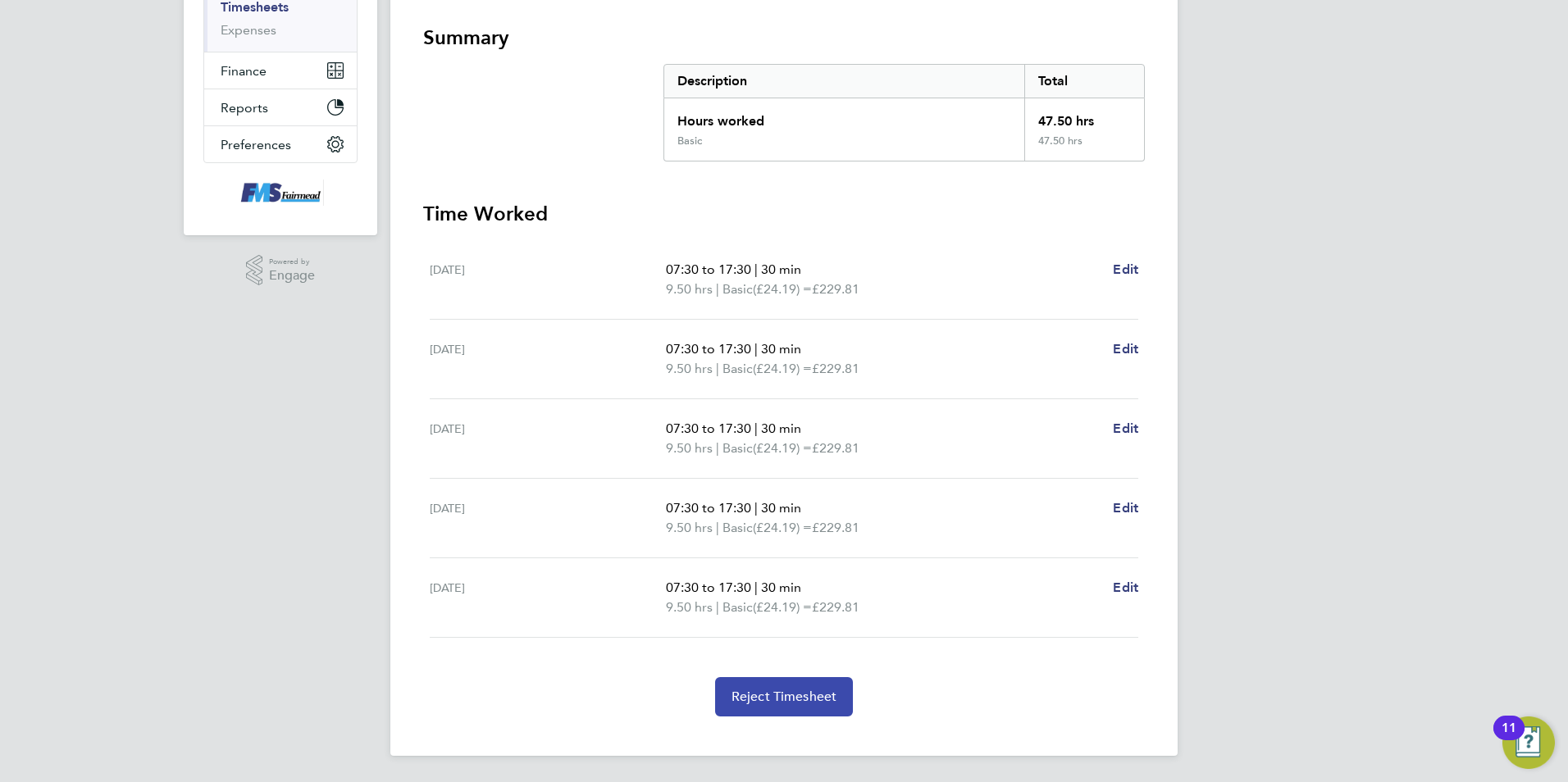 click on "Reject Timesheet" 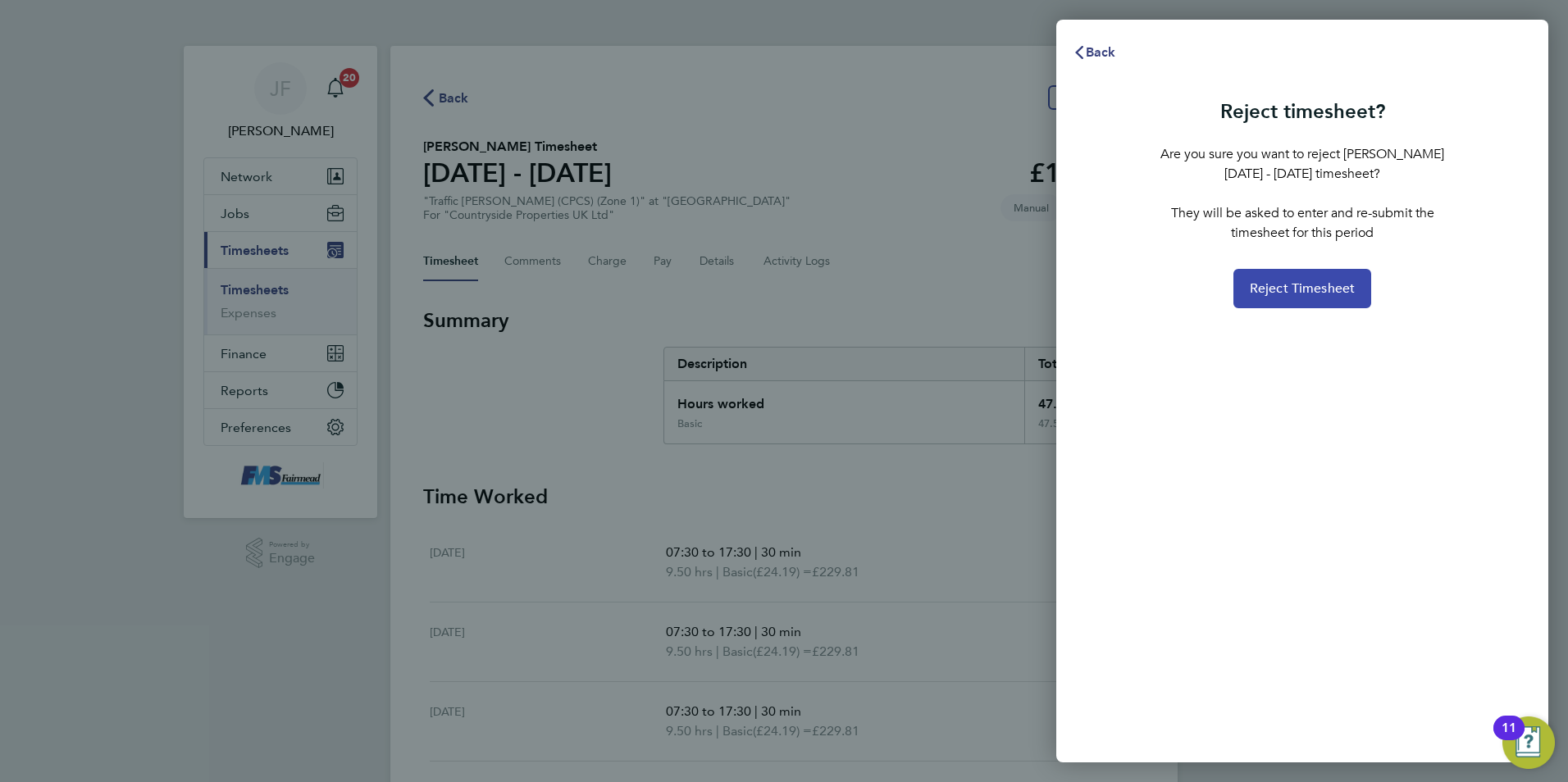 click on "Reject Timesheet" 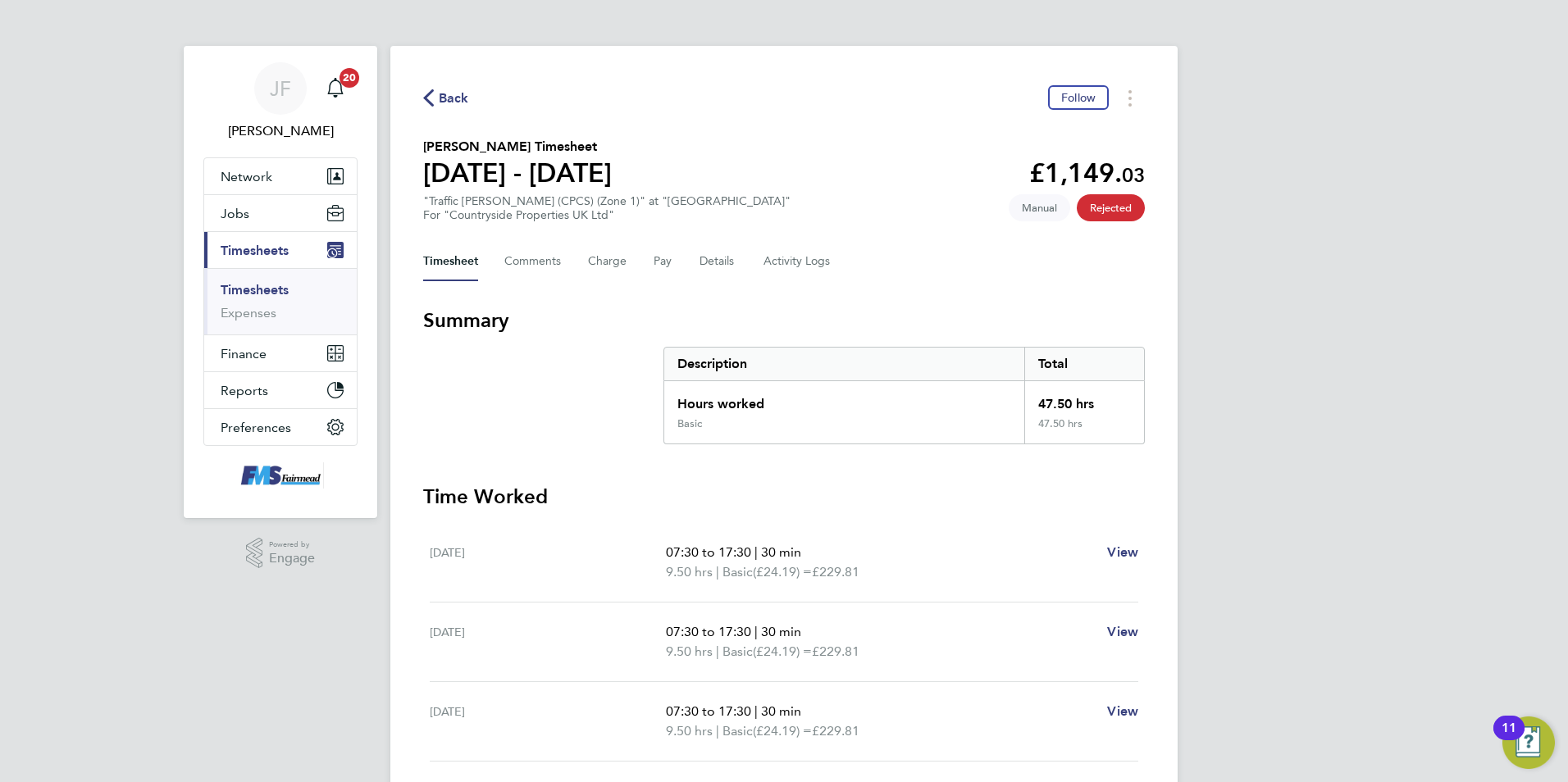 click on "Back" 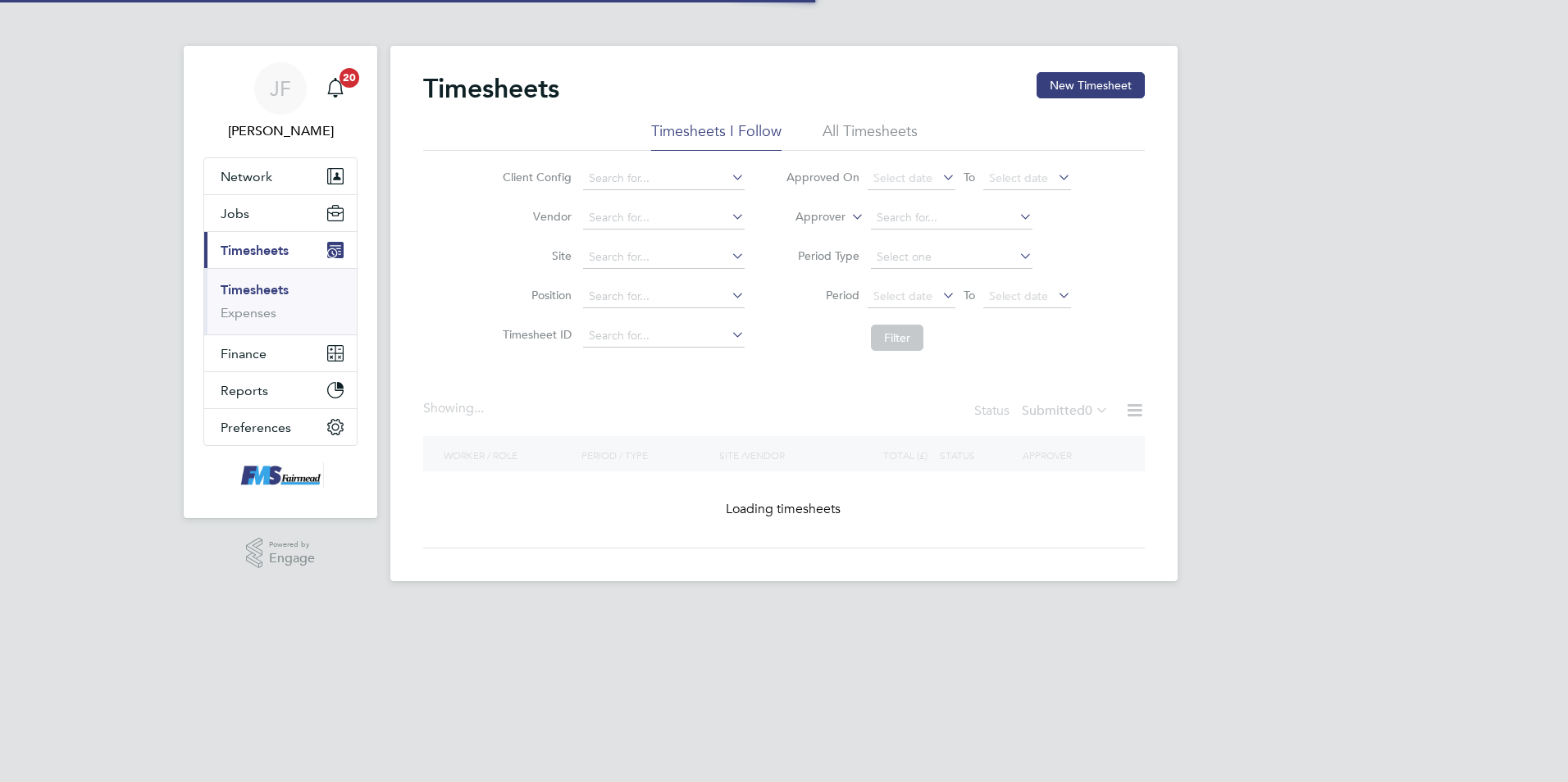 scroll, scrollTop: 0, scrollLeft: 0, axis: both 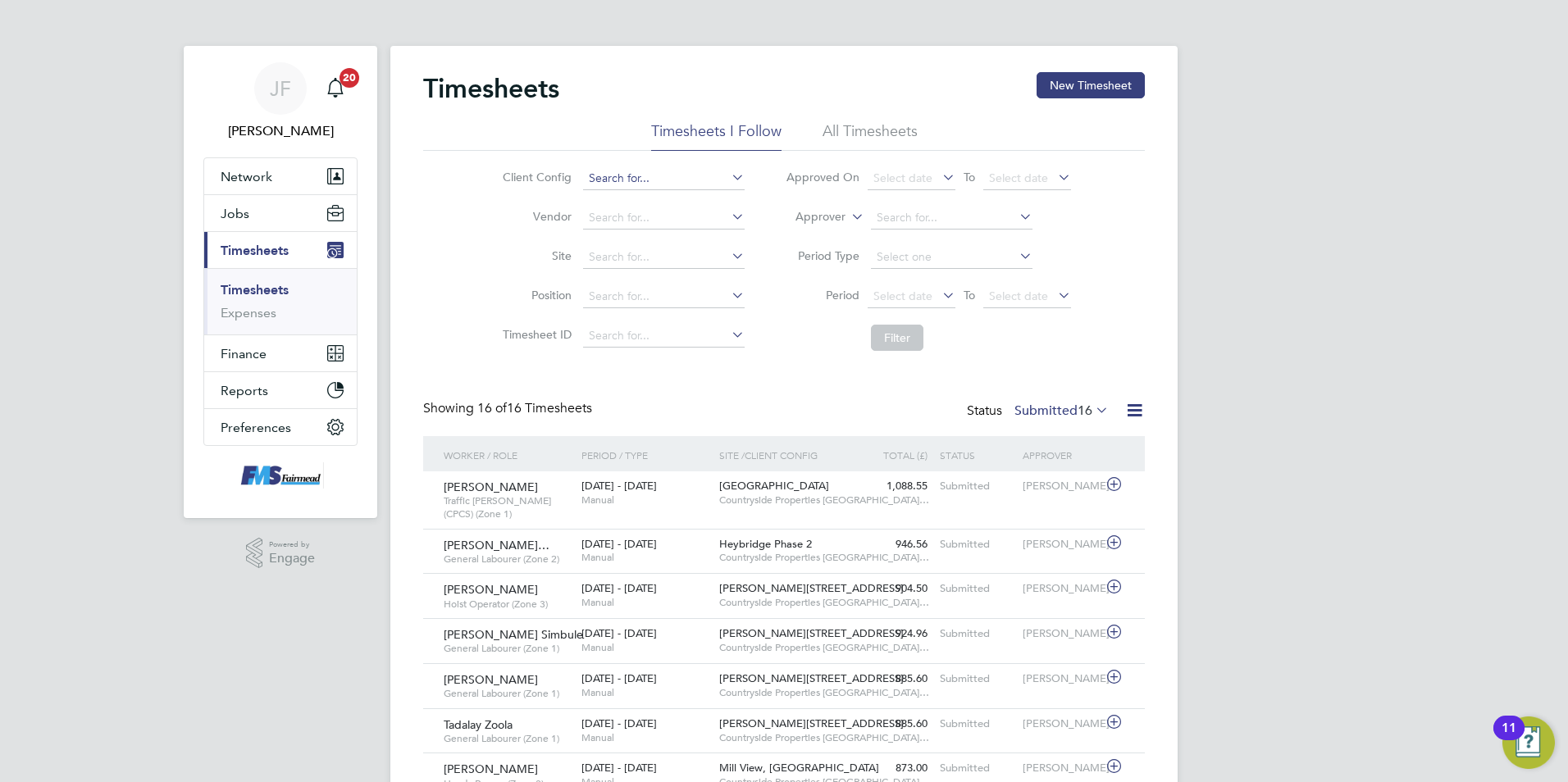 click 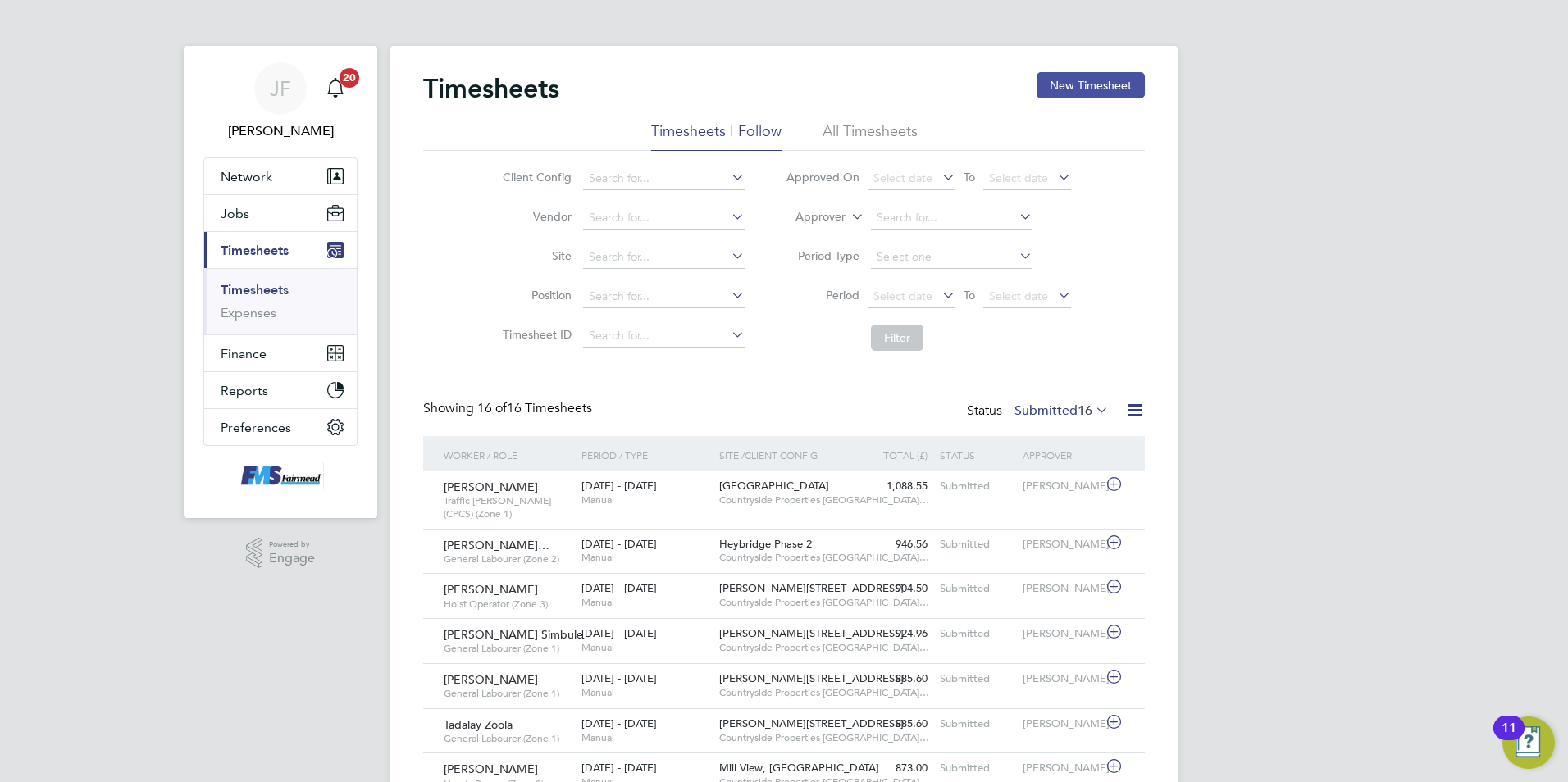 click on "New Timesheet" 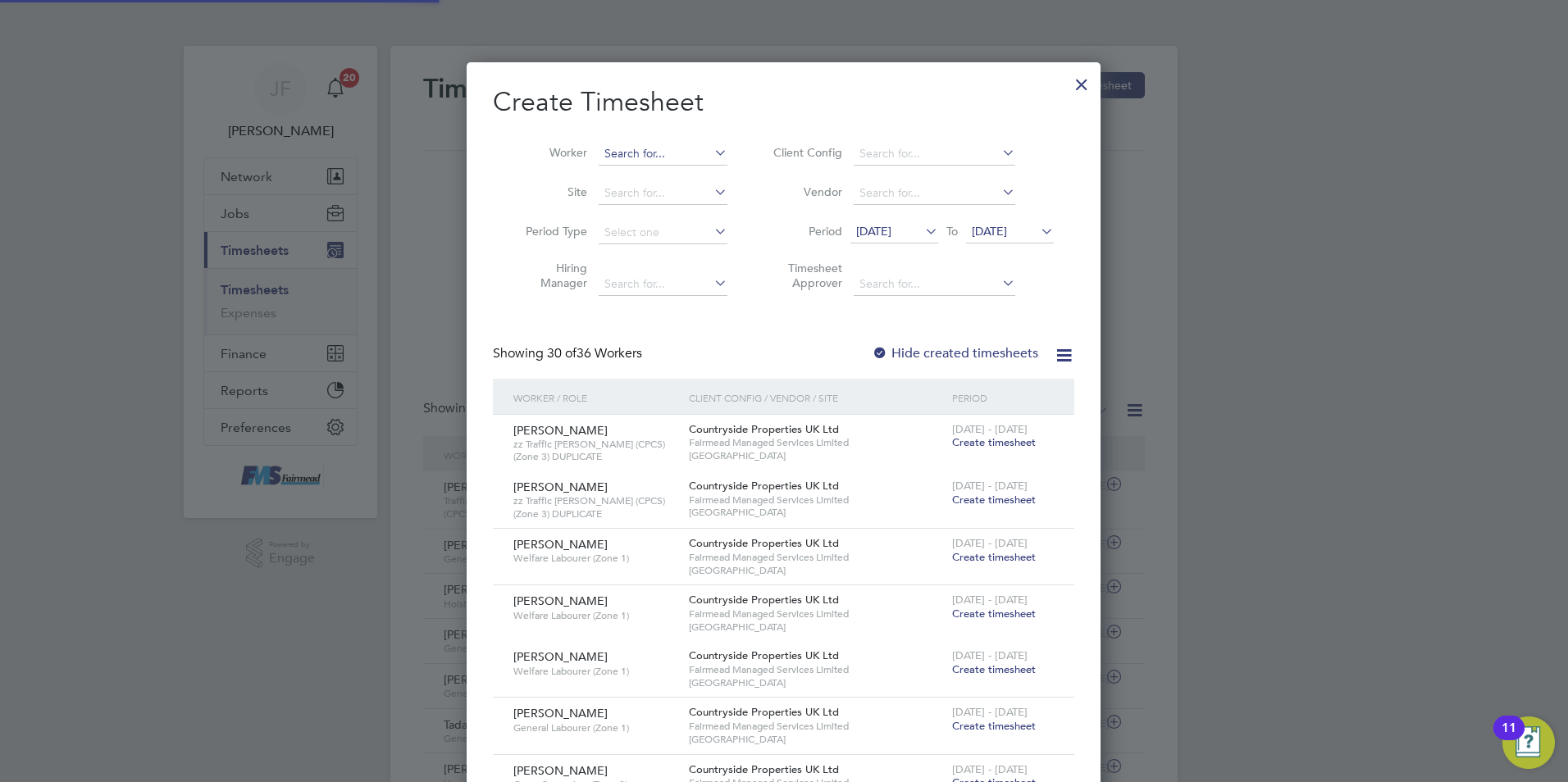 click at bounding box center [663, 154] 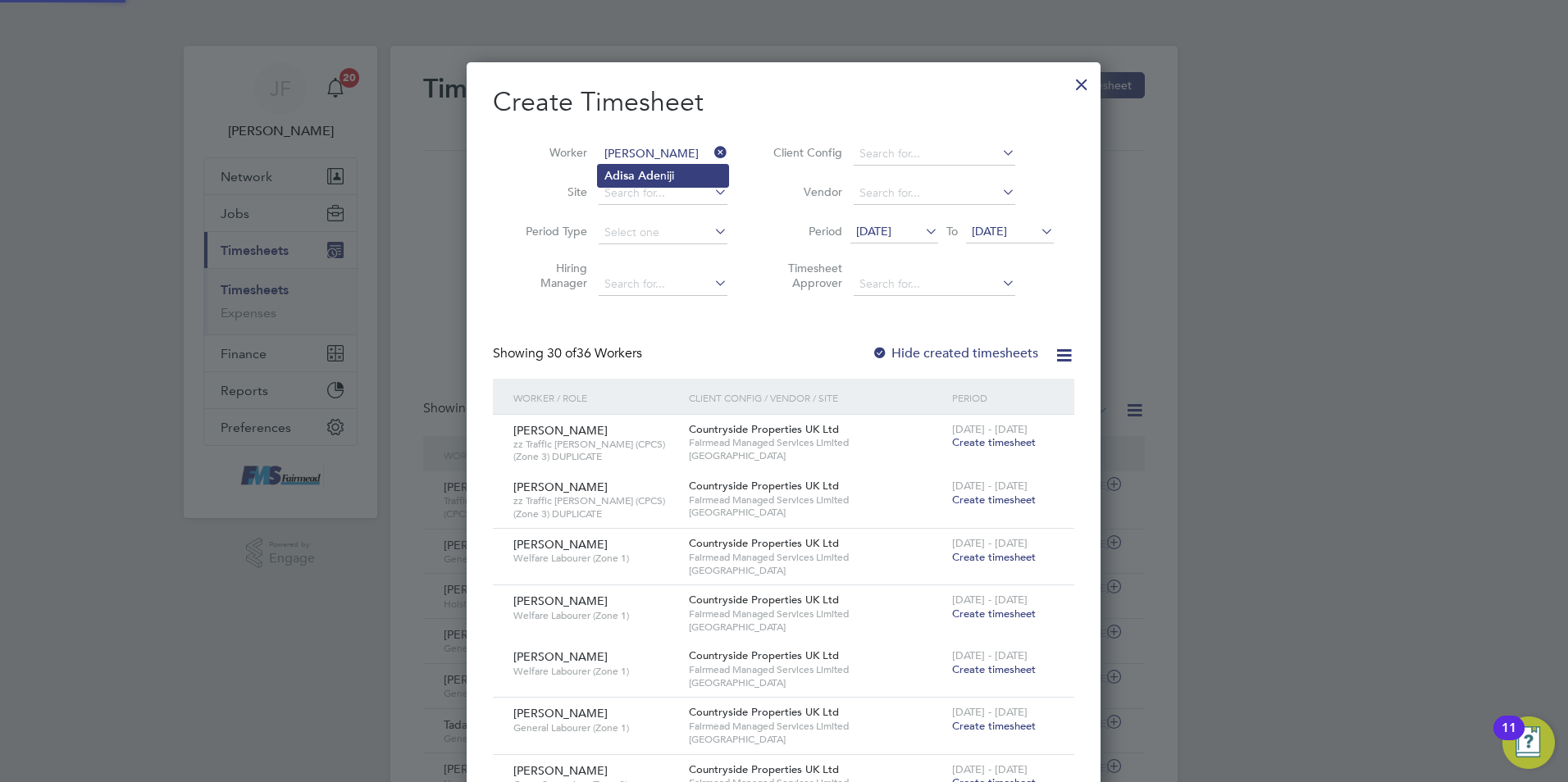 click on "Adisa   Ade niji" 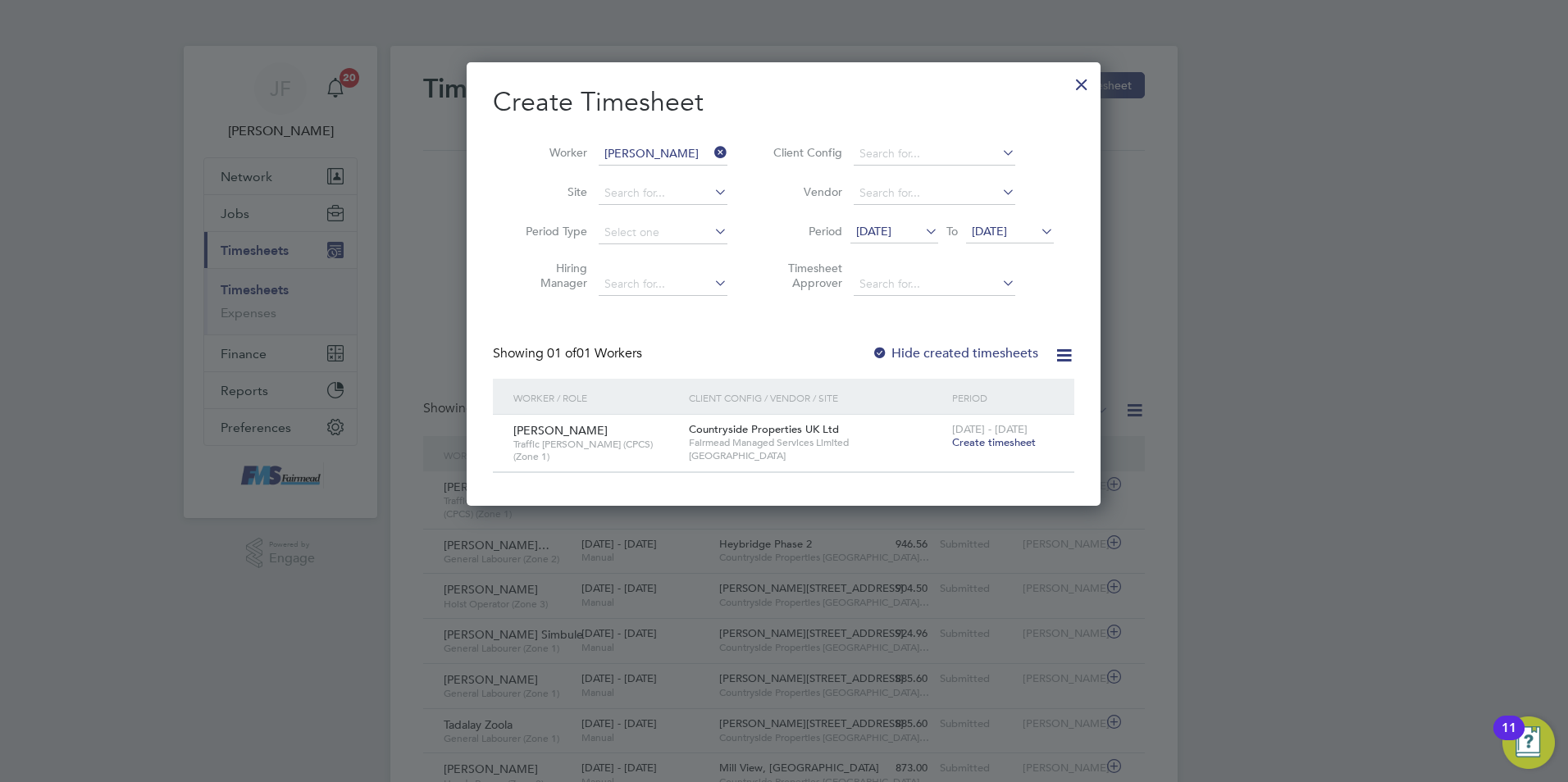 click on "Create timesheet" at bounding box center [994, 442] 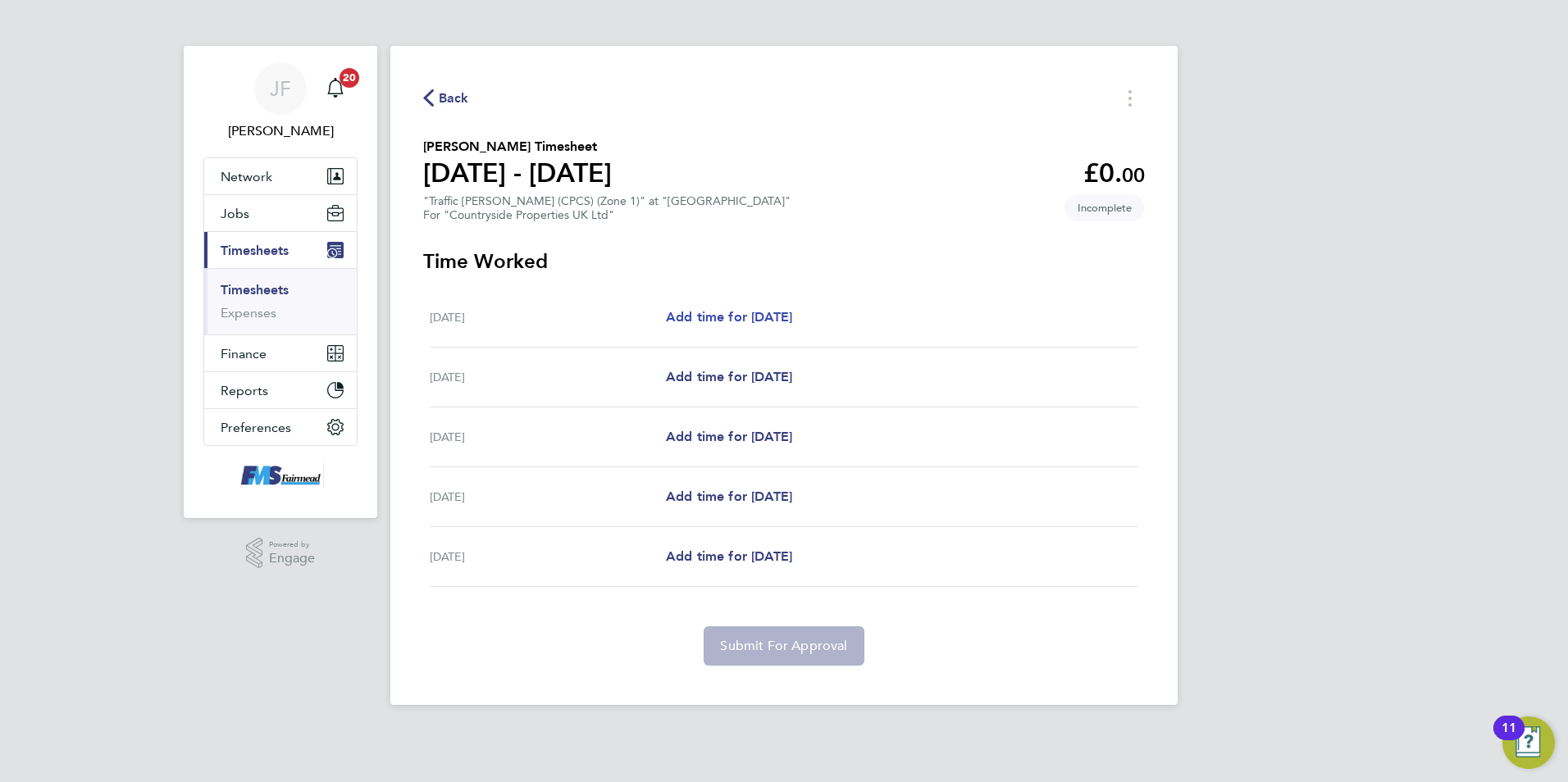 click on "Add time for [DATE]" at bounding box center (729, 317) 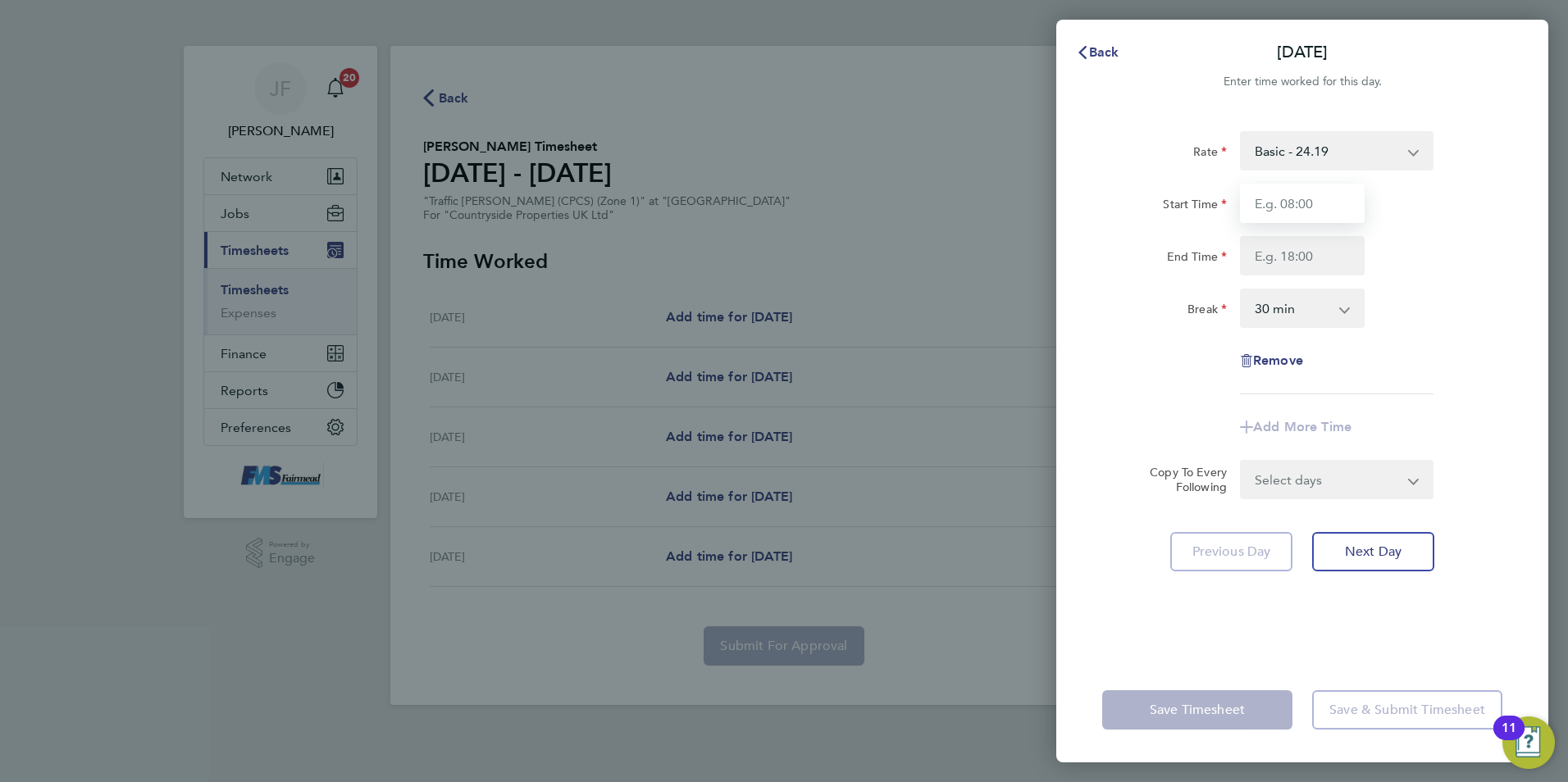 click on "Start Time" at bounding box center [1302, 203] 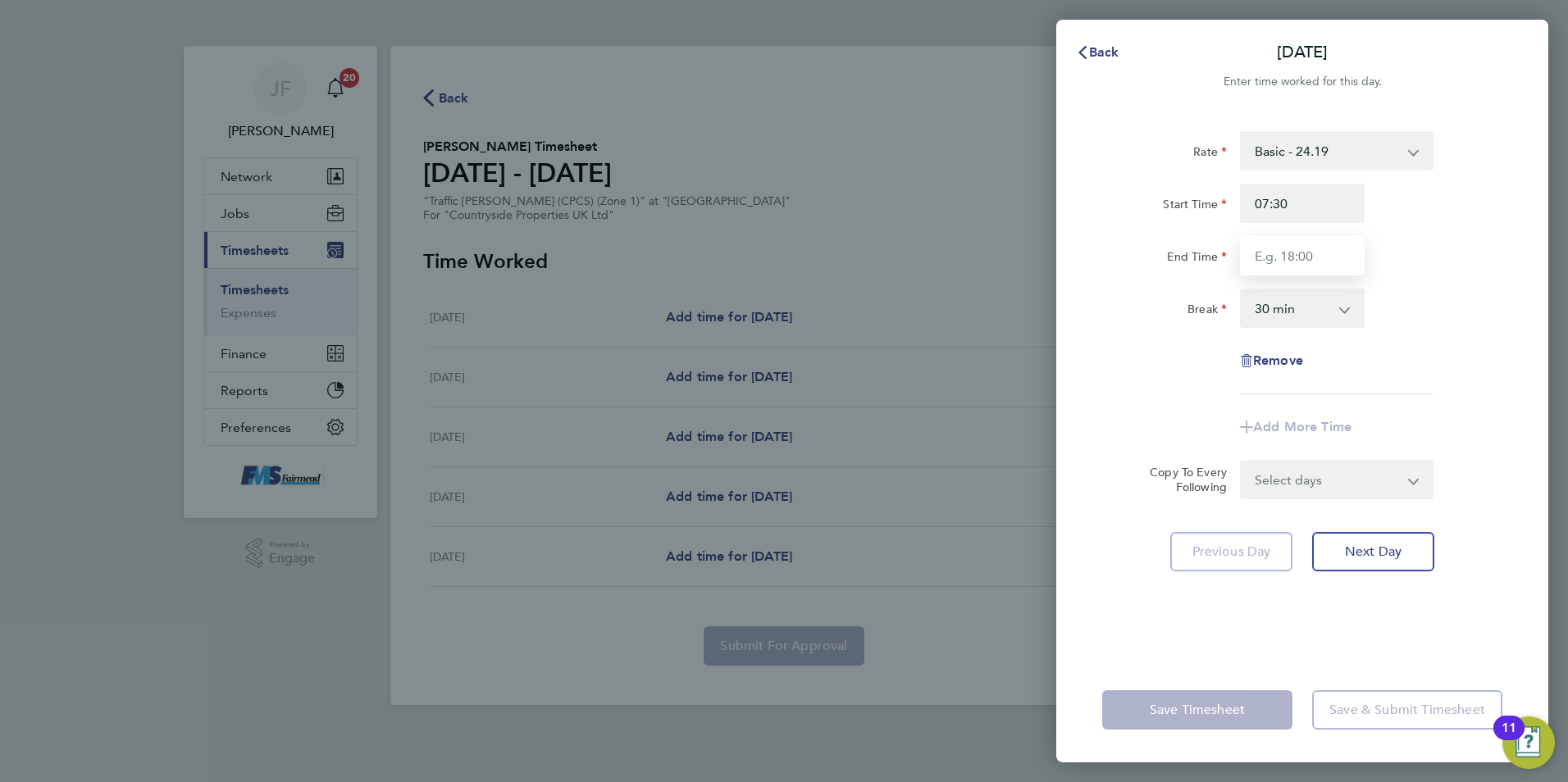 type on "17:30" 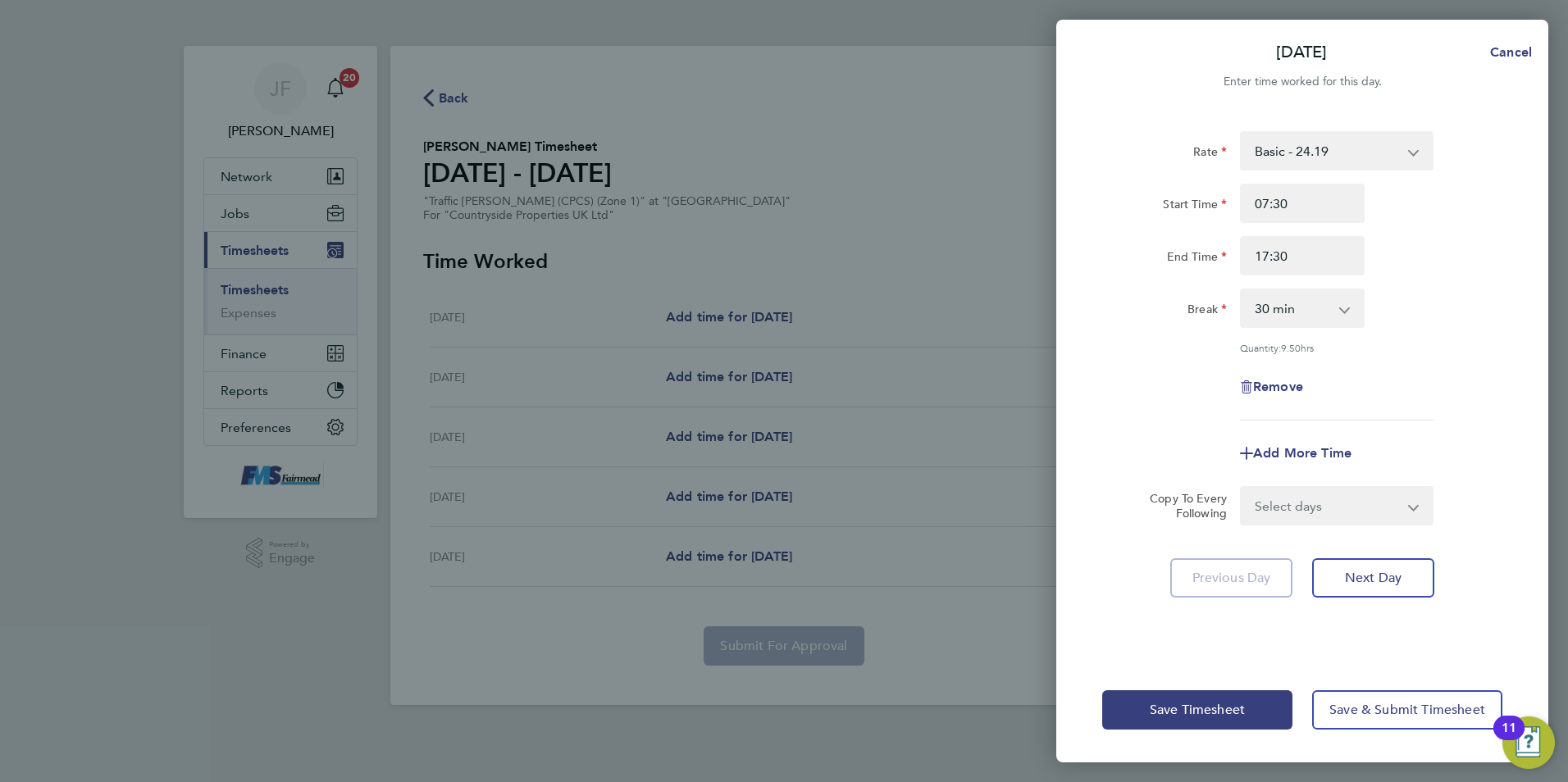 click on "Rate  Basic - 24.19
Start Time 07:30 End Time 17:30 Break  0 min   15 min   30 min   45 min   60 min   75 min   90 min
Quantity:  9.50  hrs
Remove" 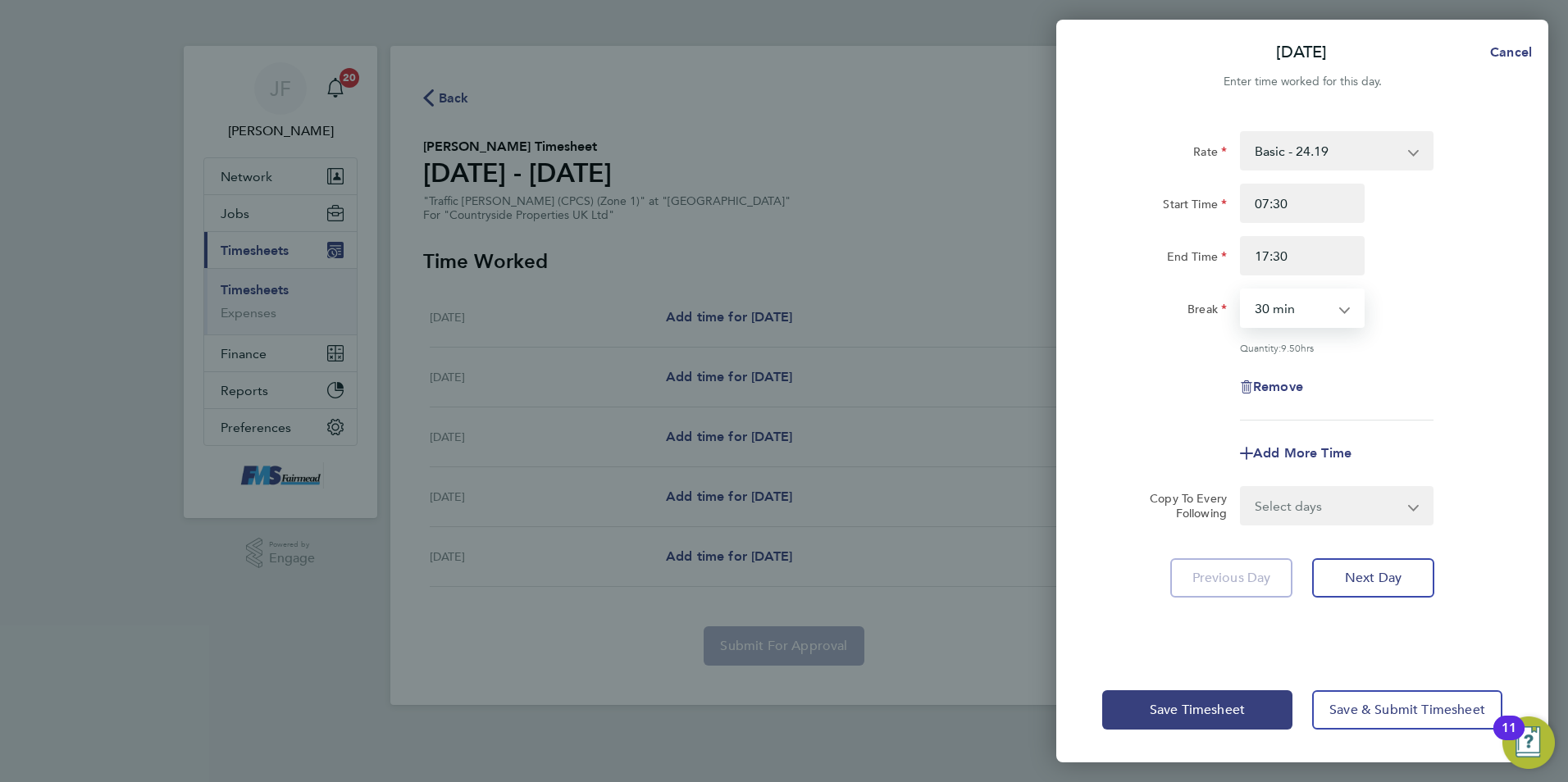 click on "0 min   15 min   30 min   45 min   60 min   75 min   90 min" at bounding box center (1292, 308) 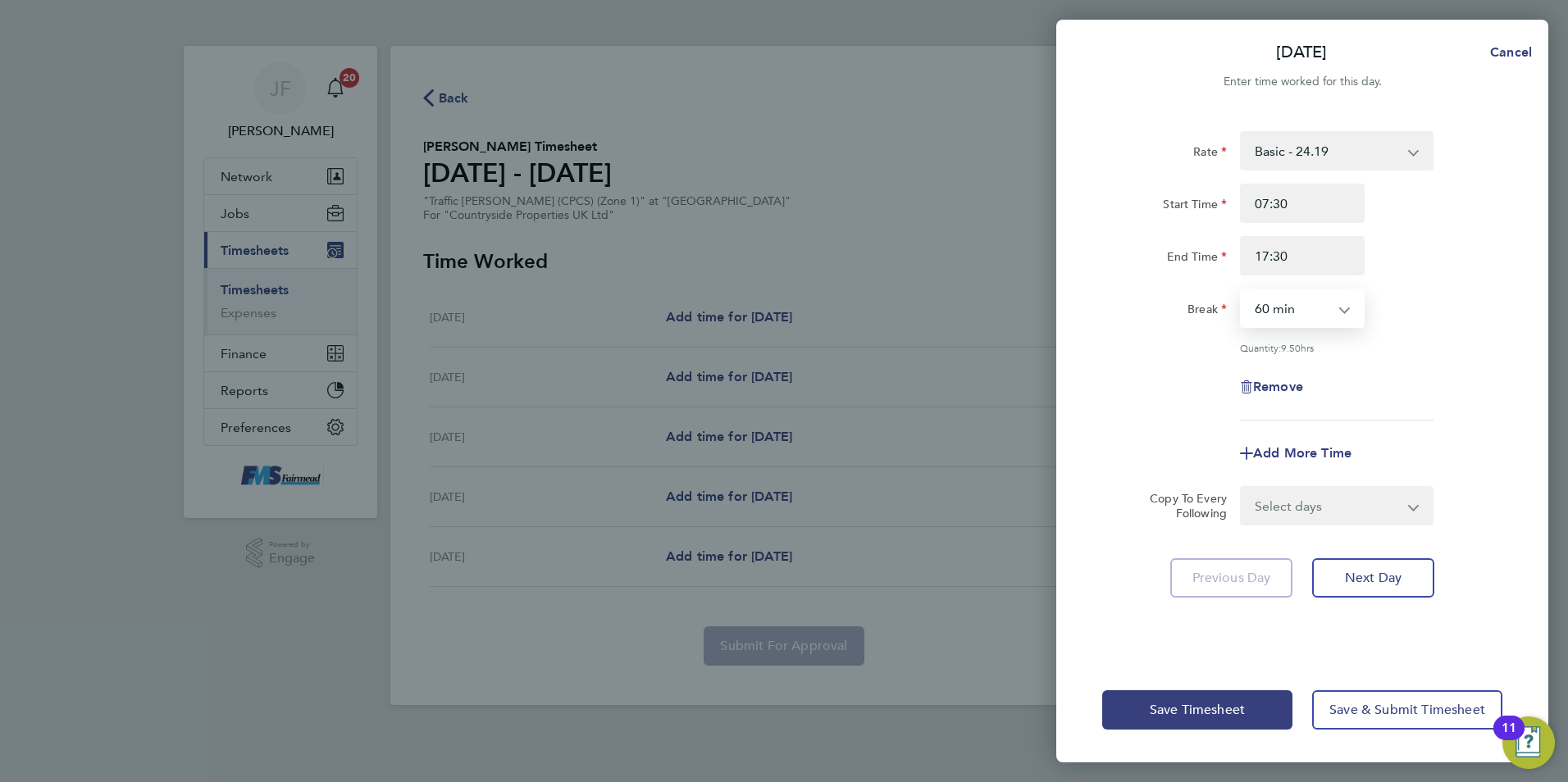 click on "0 min   15 min   30 min   45 min   60 min   75 min   90 min" at bounding box center (1292, 308) 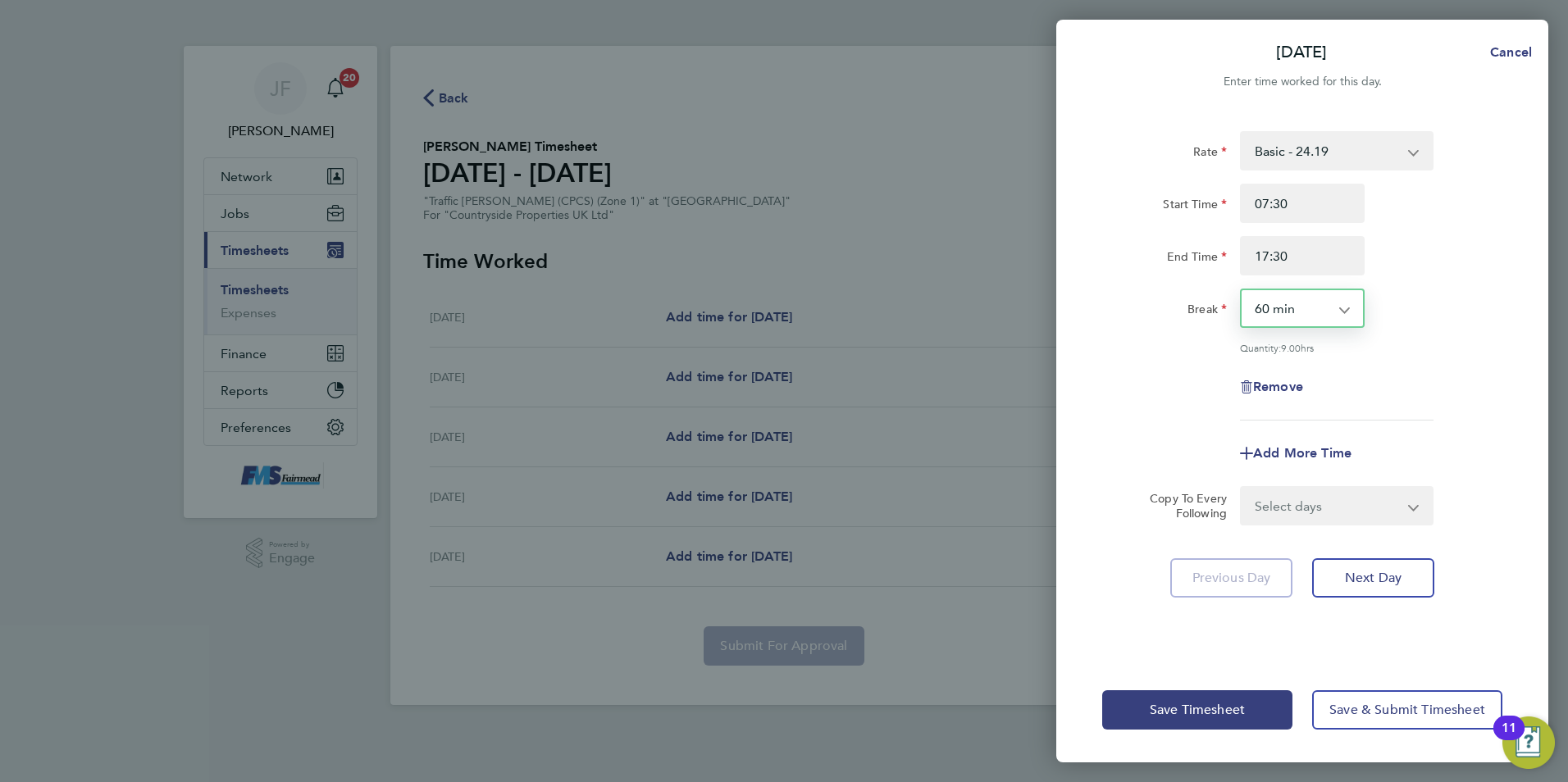 click on "Select days   Day   Tuesday   Wednesday   Thursday   Friday" at bounding box center (1328, 506) 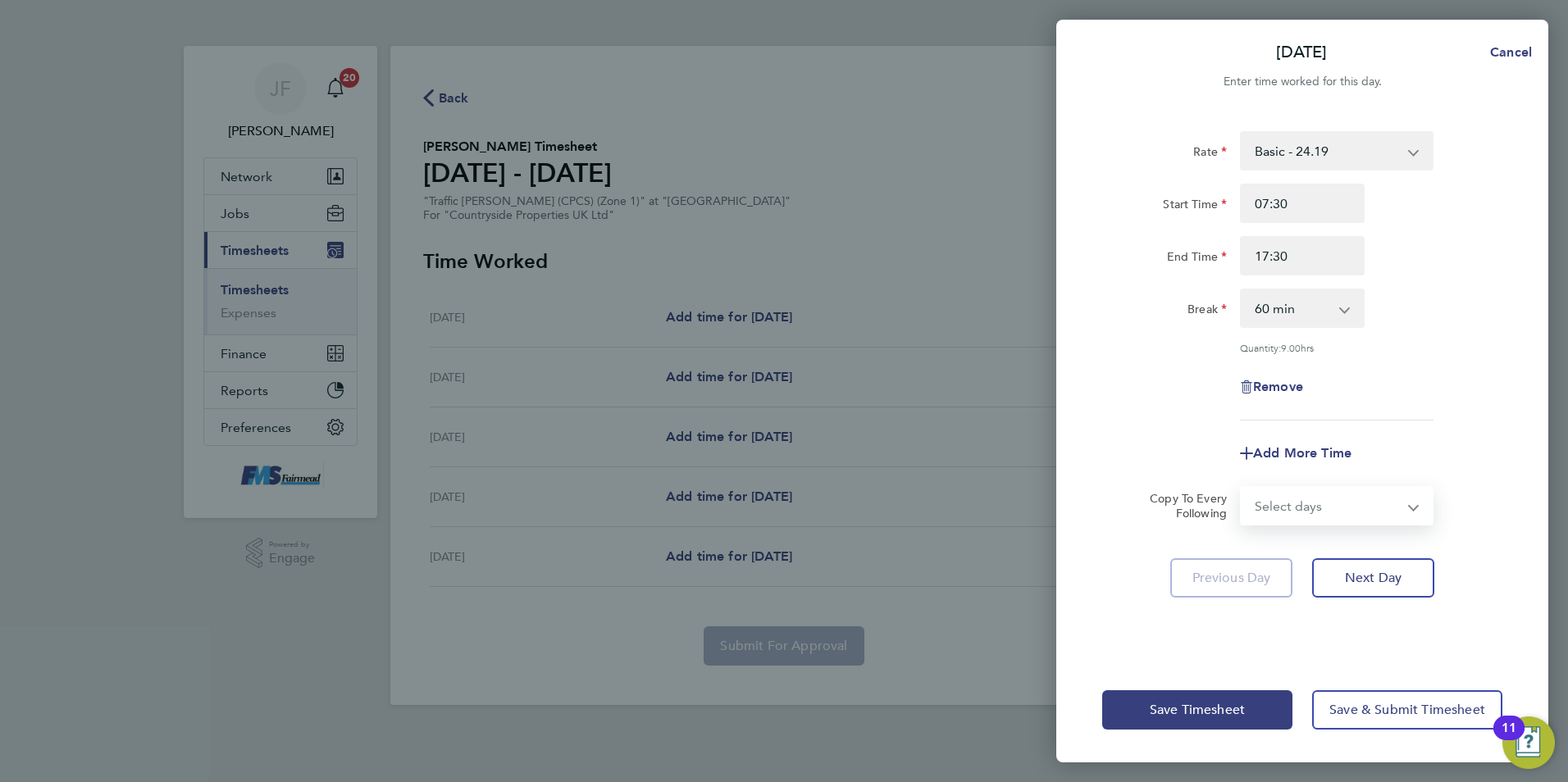 select on "DAY" 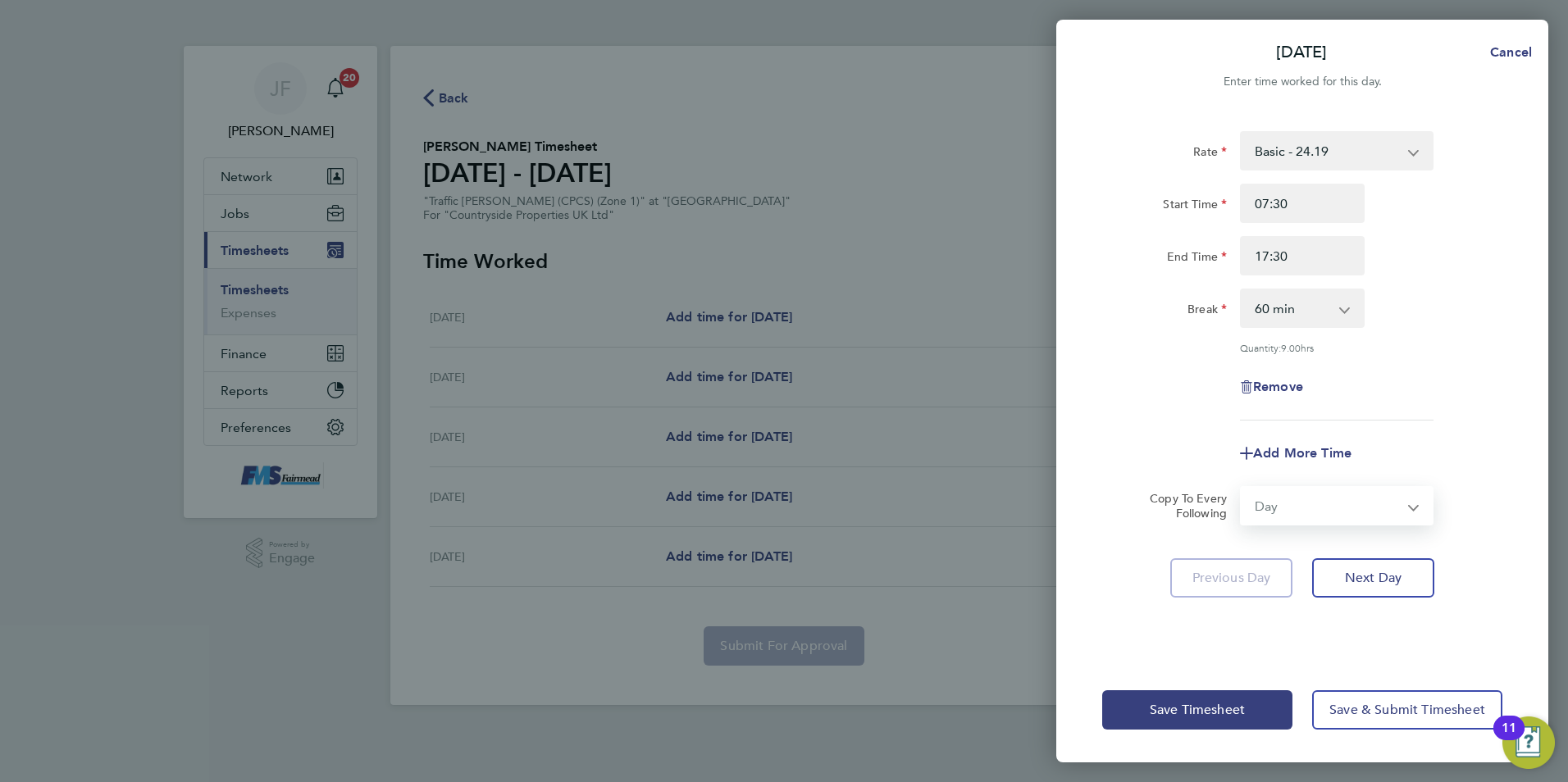 click on "Select days   Day   Tuesday   Wednesday   Thursday   Friday" at bounding box center [1328, 506] 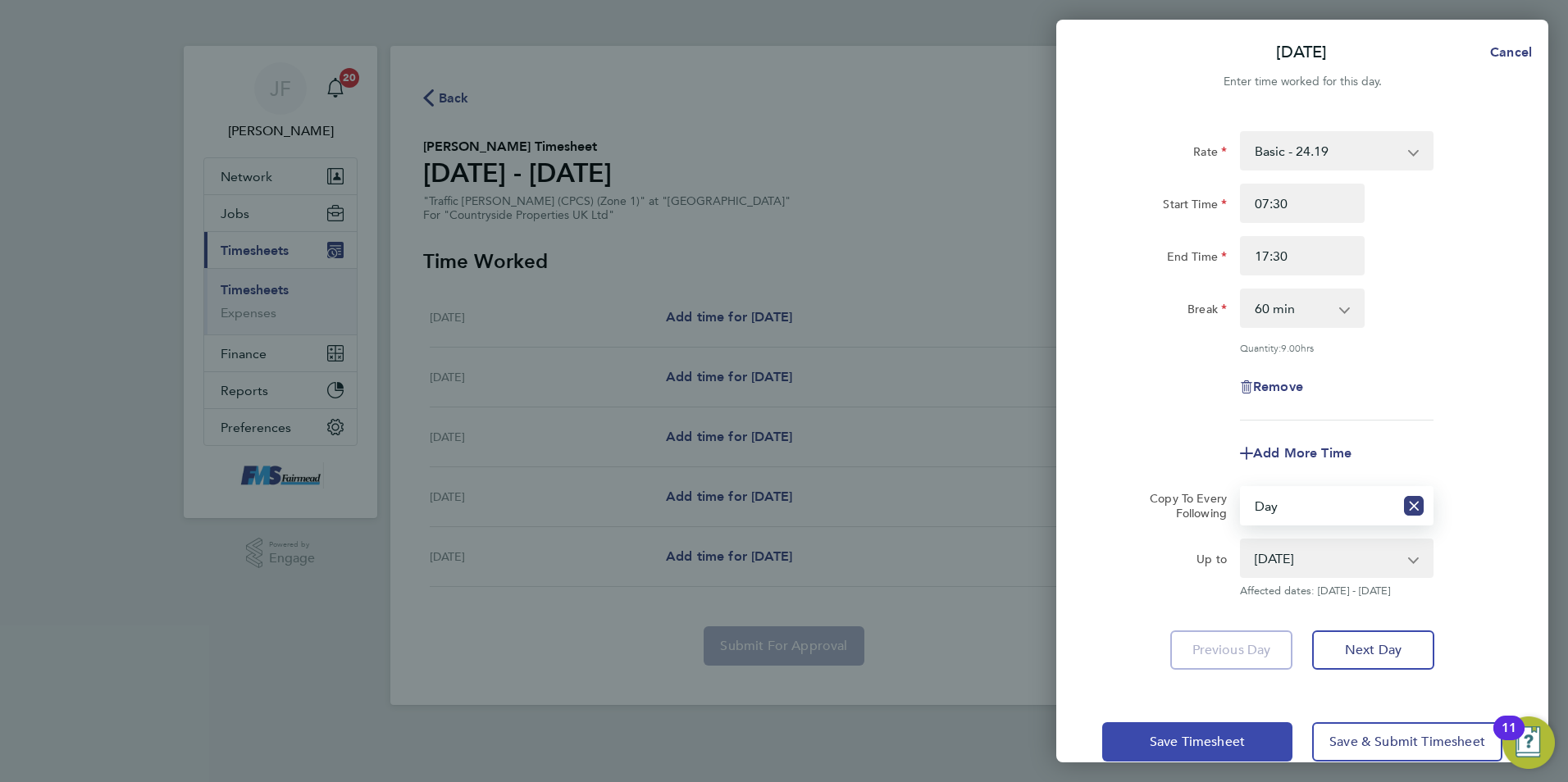 click on "Save Timesheet" 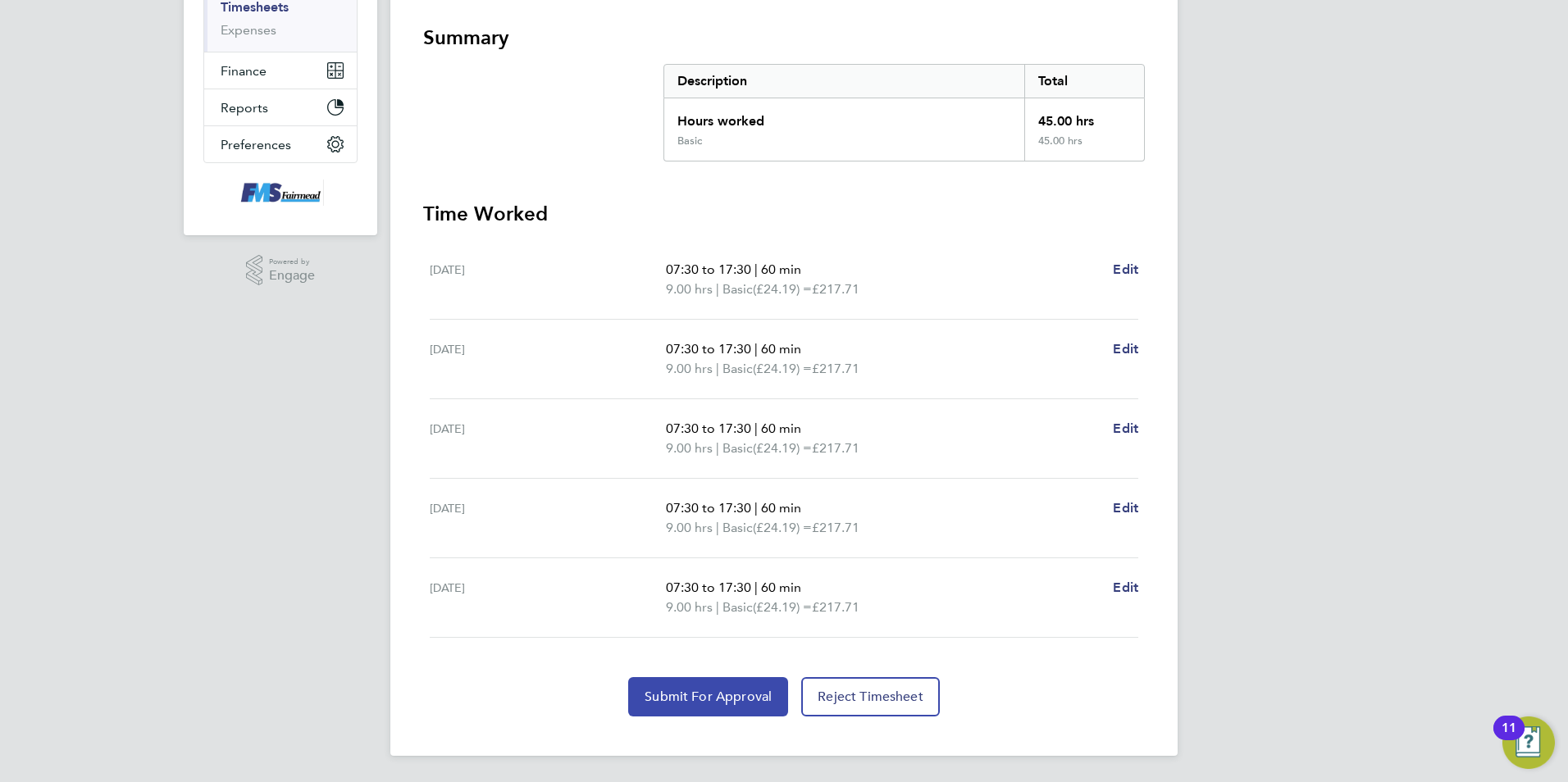 click on "Submit For Approval" 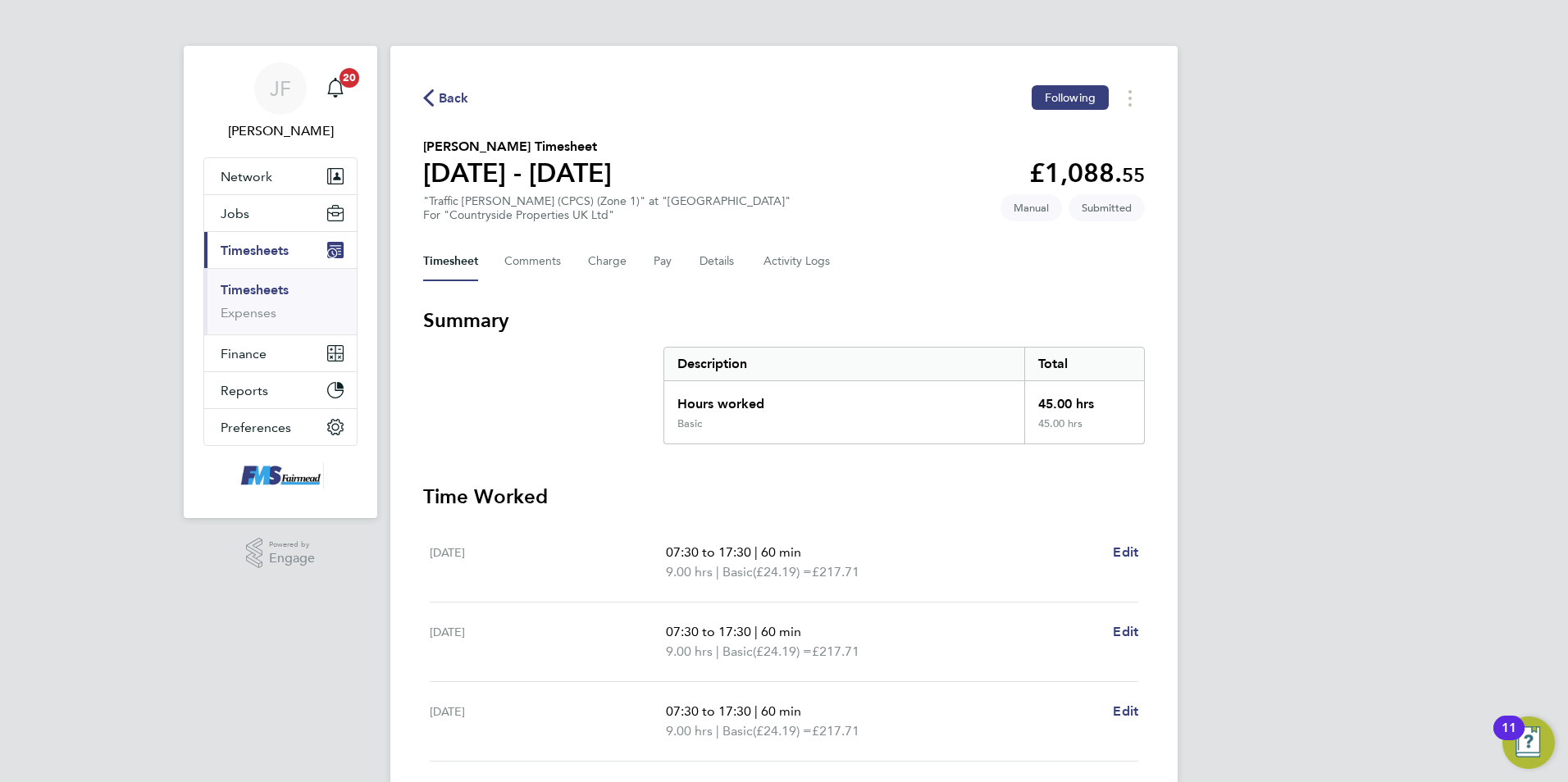 click on "Timesheets" at bounding box center [254, 289] 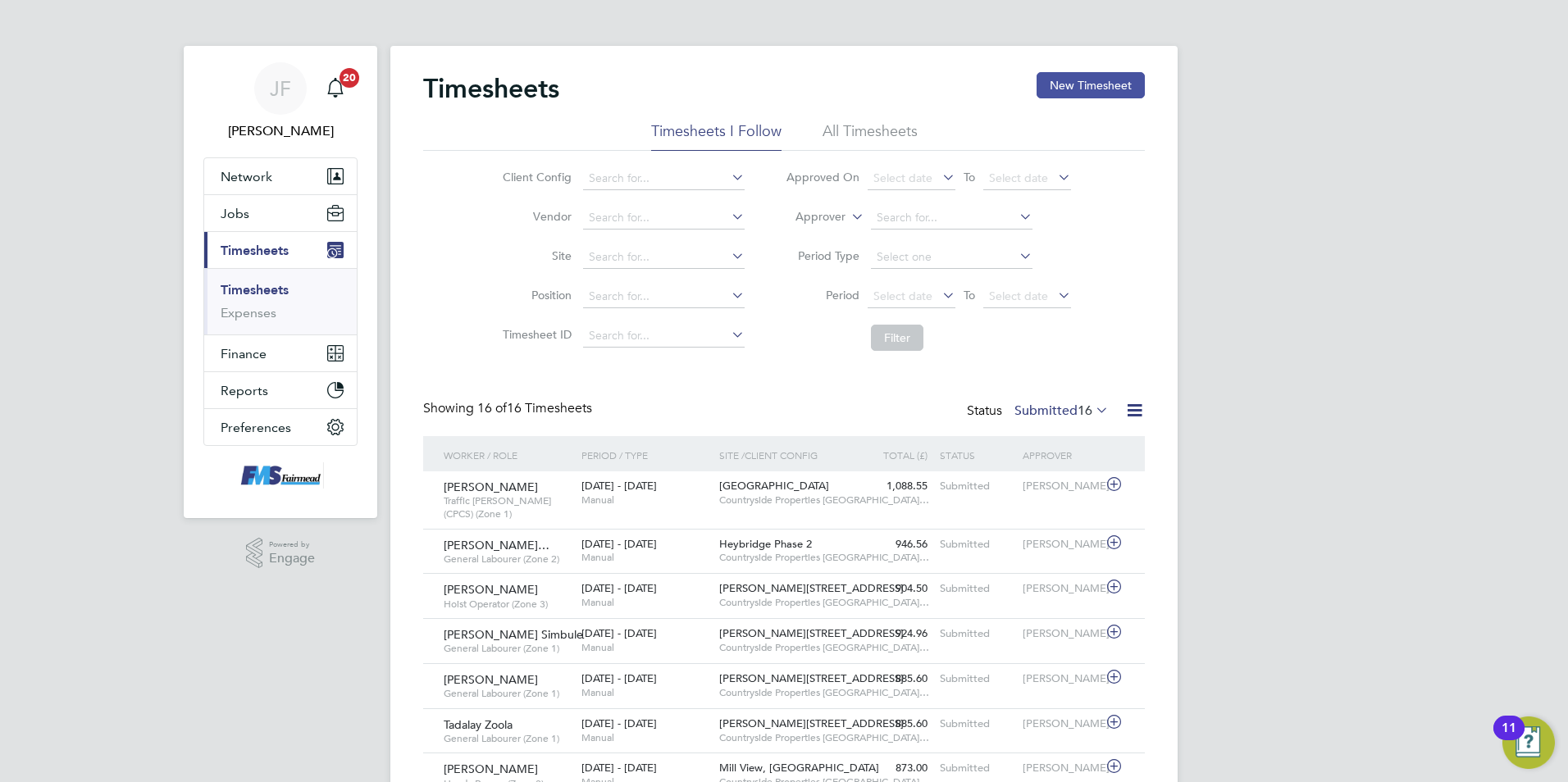click on "Timesheets New Timesheet Timesheets I Follow All Timesheets Client Config   Vendor   Site   Position   Timesheet ID   Approved On
Select date
To
Select date
Approver     Period Type   Period
Select date
To
Select date
Filter Showing   16 of  16 Timesheets Status  Submitted  16  Worker / Role Worker / Period Period / Type Site /  Client Config Total (£)   Total / Status Status Approver Ayshe Ahmed   Traffic Marshall (CPCS) (Zone 1)   7 - 13 Jul 2025 7 - 13 Jul 2025   Manual Waltham Forest     Countryside Properties UK… 1,088.55 Submitted Submitted Paul Marcus Abdilrahman Abdulrah…   General Labourer (Zone 2)   7 - 13 Jul 2025 7 - 13 Jul 2025   Manual Heybridge Phase 2     Countryside Properties UK… 946.56 Submitted Submitted Stephen Mitchinson Tony Grumbt   Hoist Operator (Zone 3)   7 - 13 Jul 2025 7 - 13 Jul 2025   Manual Marlowe Road 2B3     Countryside Properties UK… 904.50 Submitted Submitted Martyn Reed Benson Simbule   General Labourer (Zone 1)" 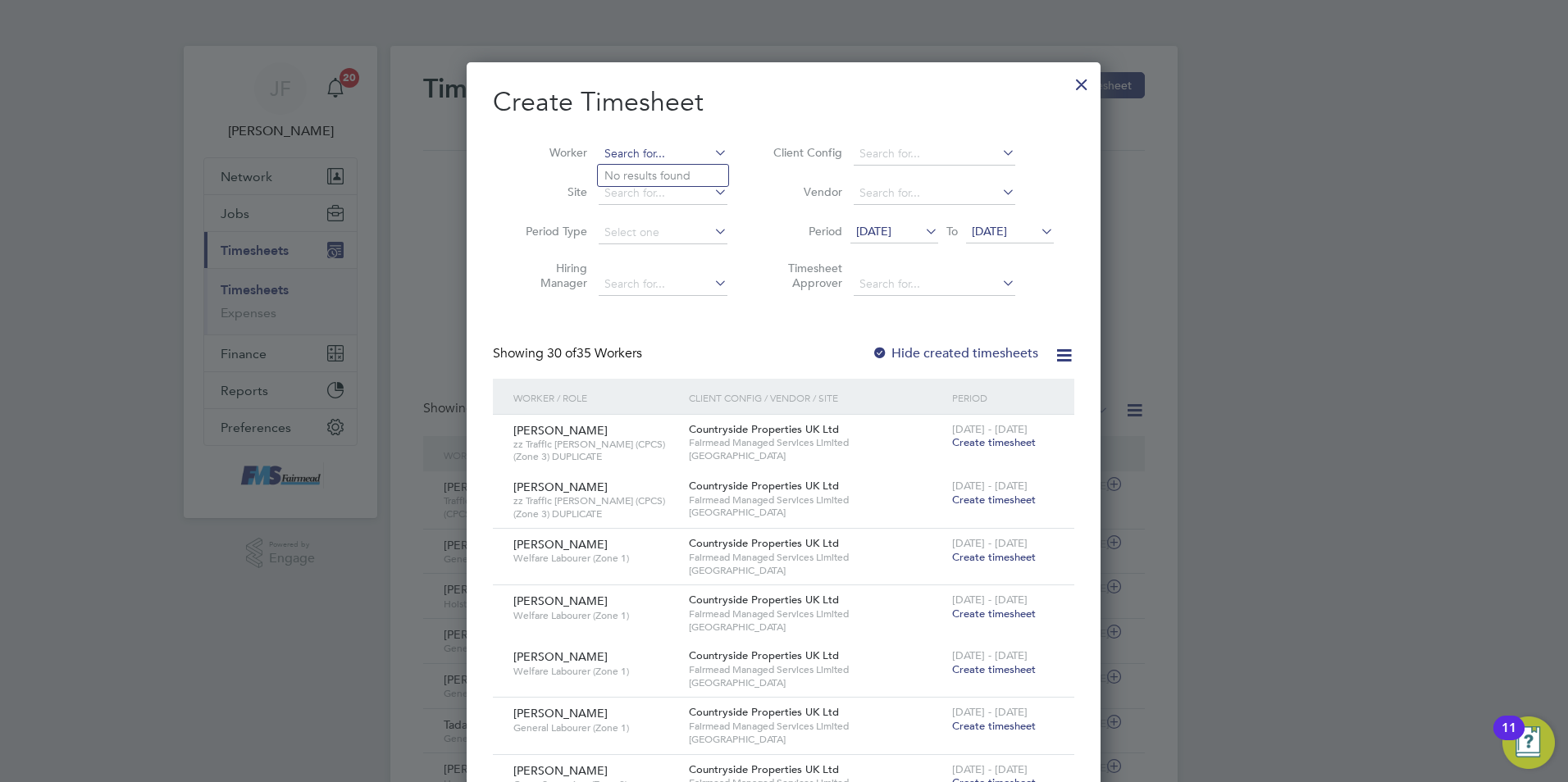 click at bounding box center (663, 154) 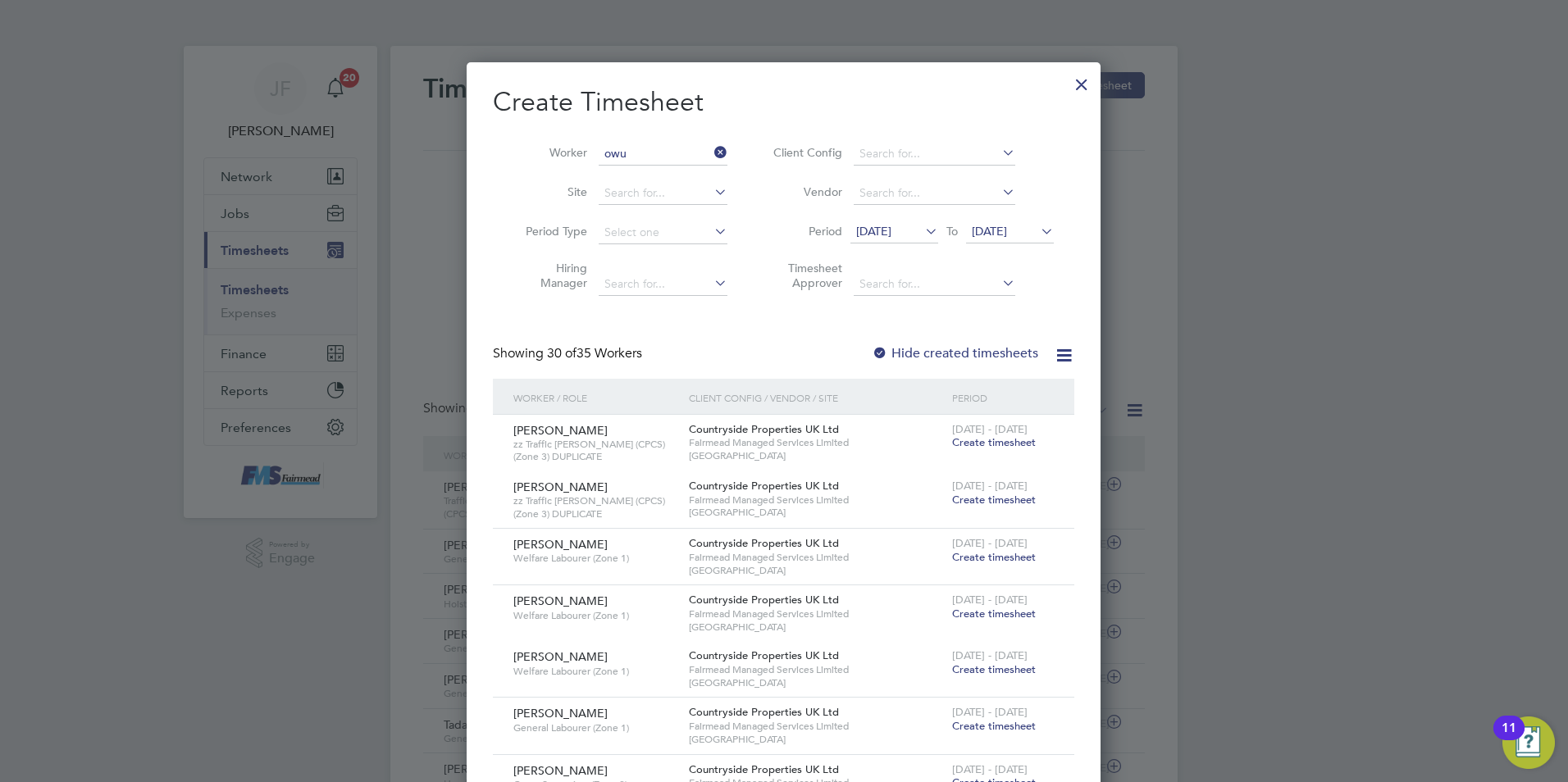 click on "Akyempemhene  Owu su-Sekyere" 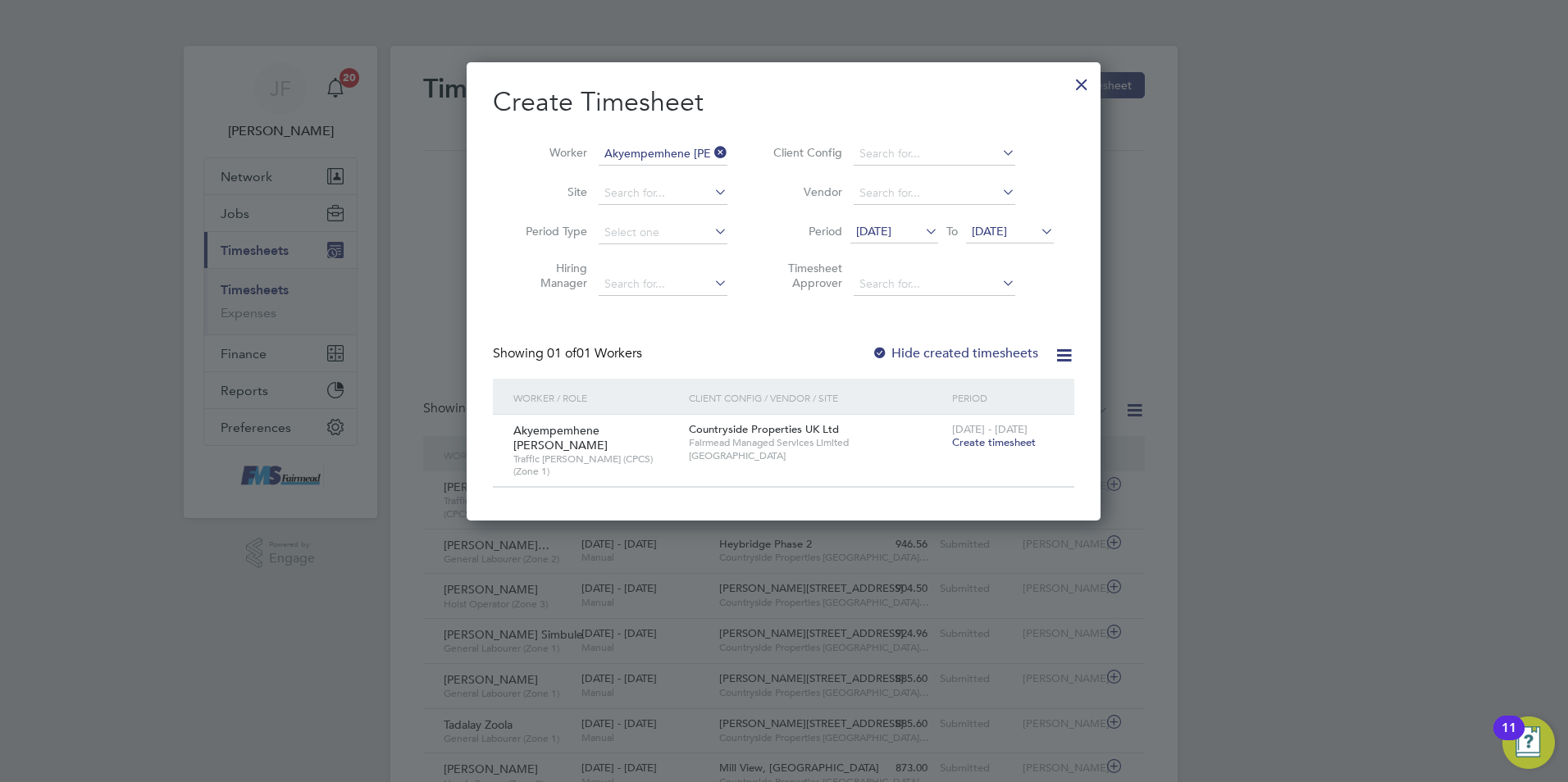 click on "Create timesheet" at bounding box center [994, 442] 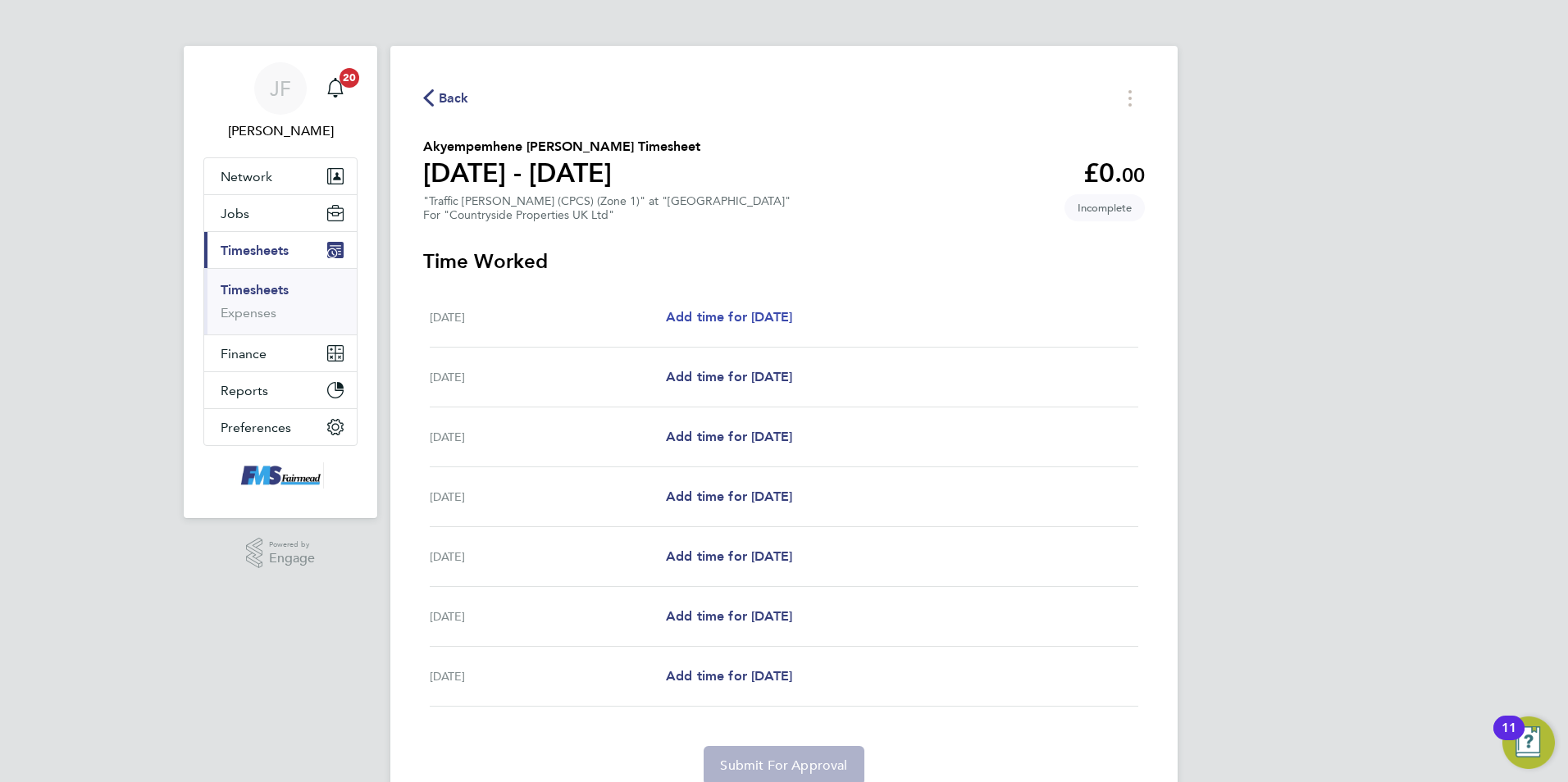 click on "Add time for [DATE]" at bounding box center [729, 316] 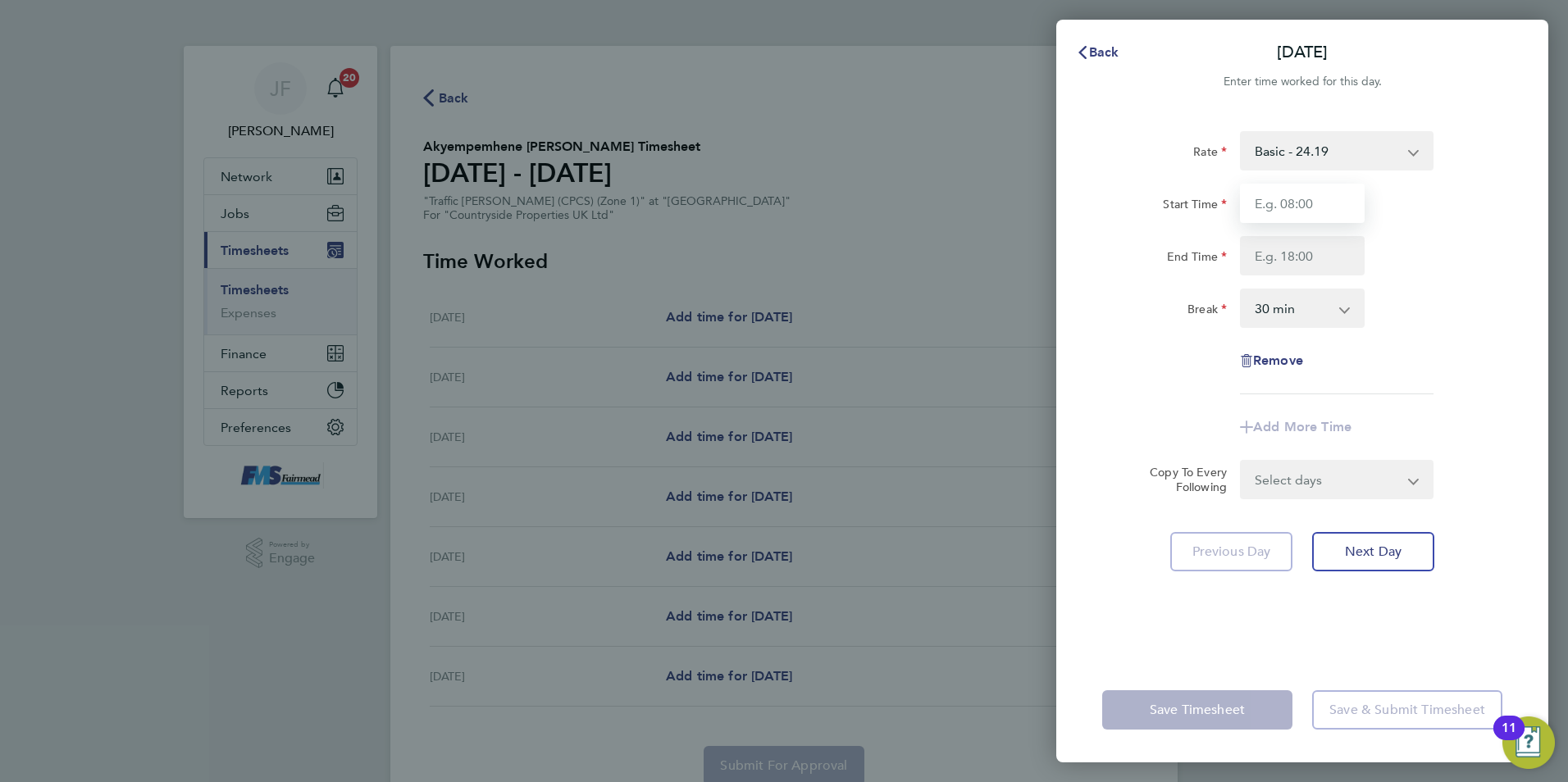 click on "Start Time" at bounding box center (1302, 203) 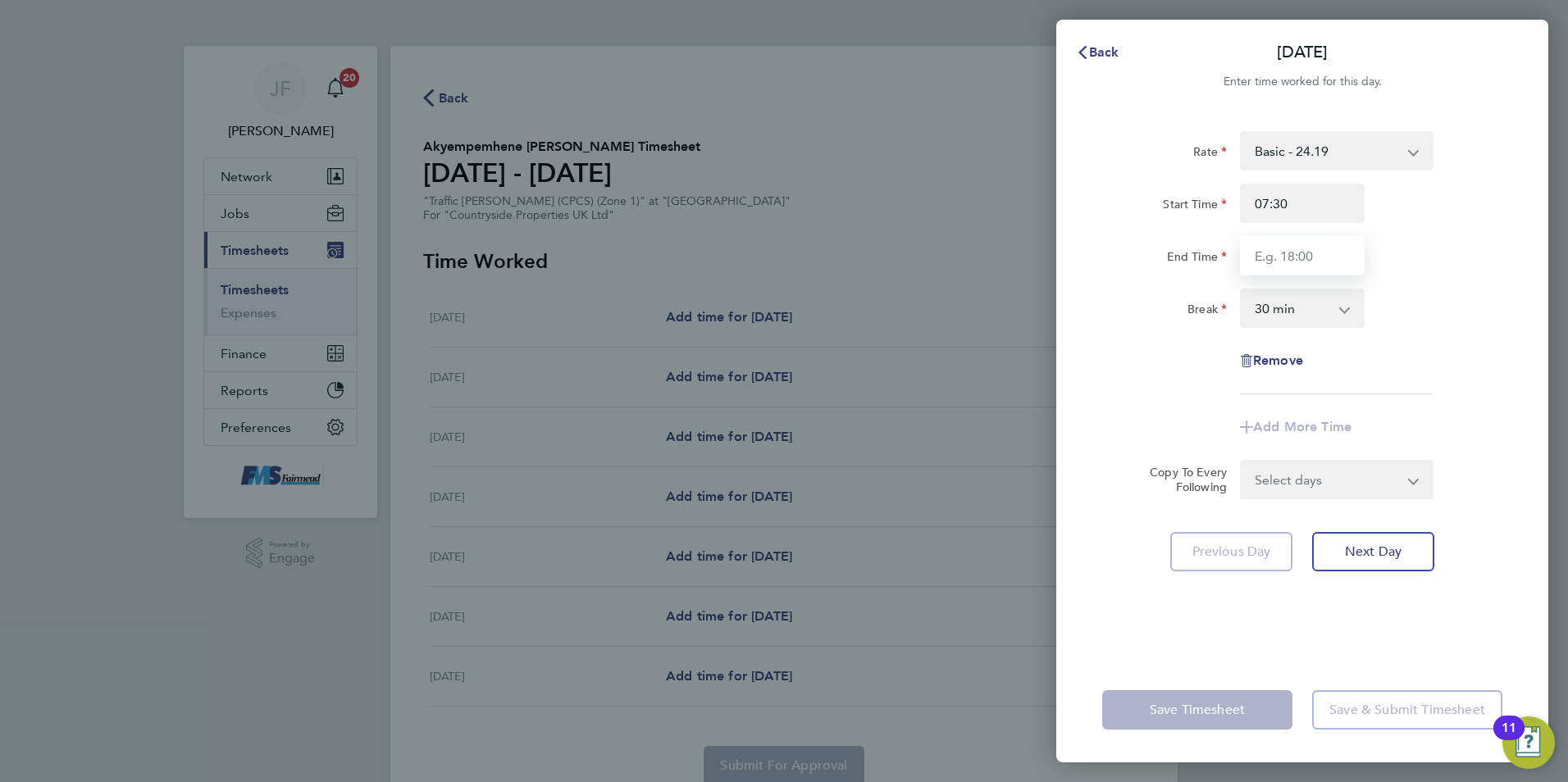 type on "17:30" 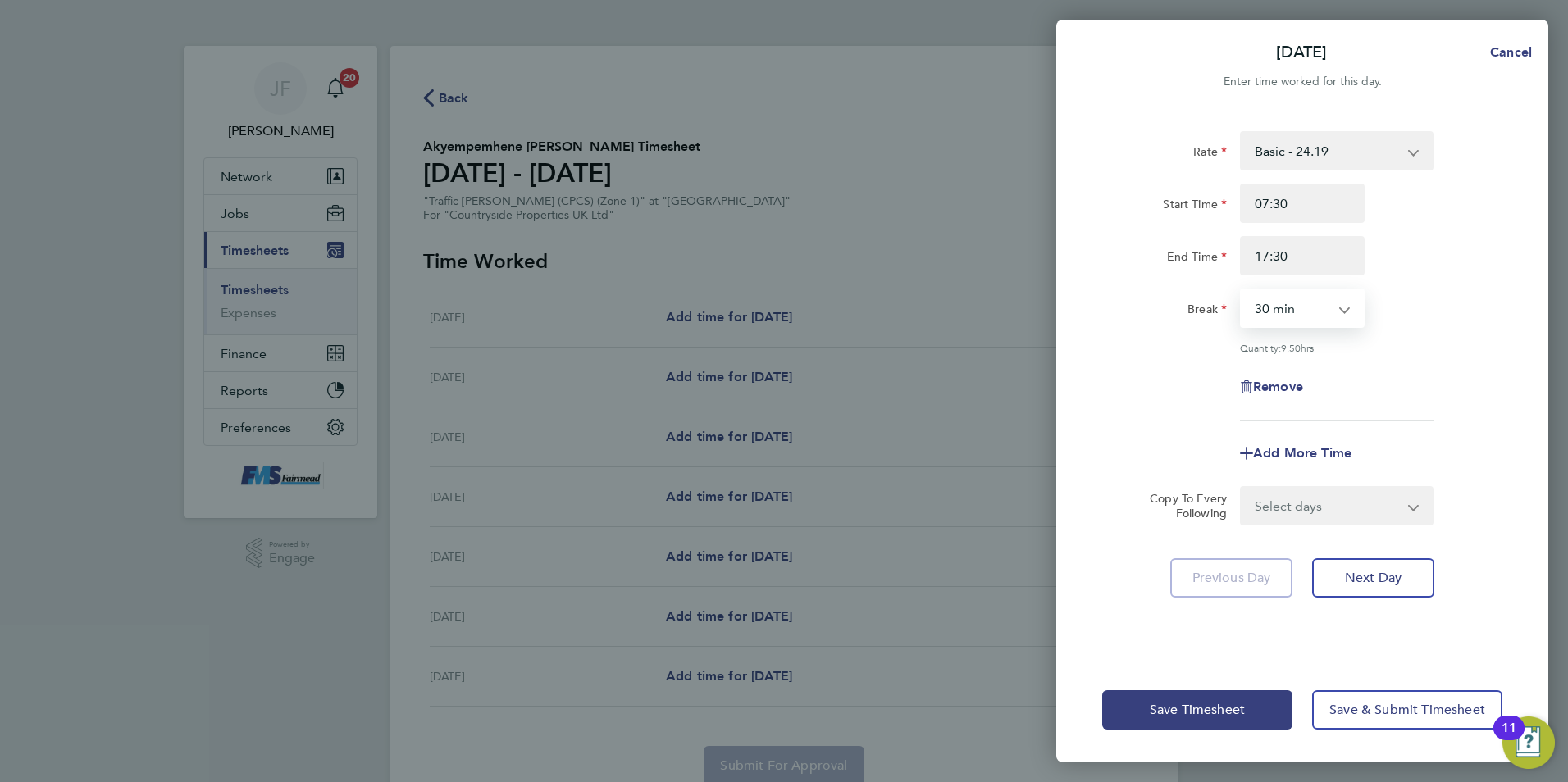 click on "0 min   15 min   30 min   45 min   60 min   75 min   90 min" at bounding box center (1292, 308) 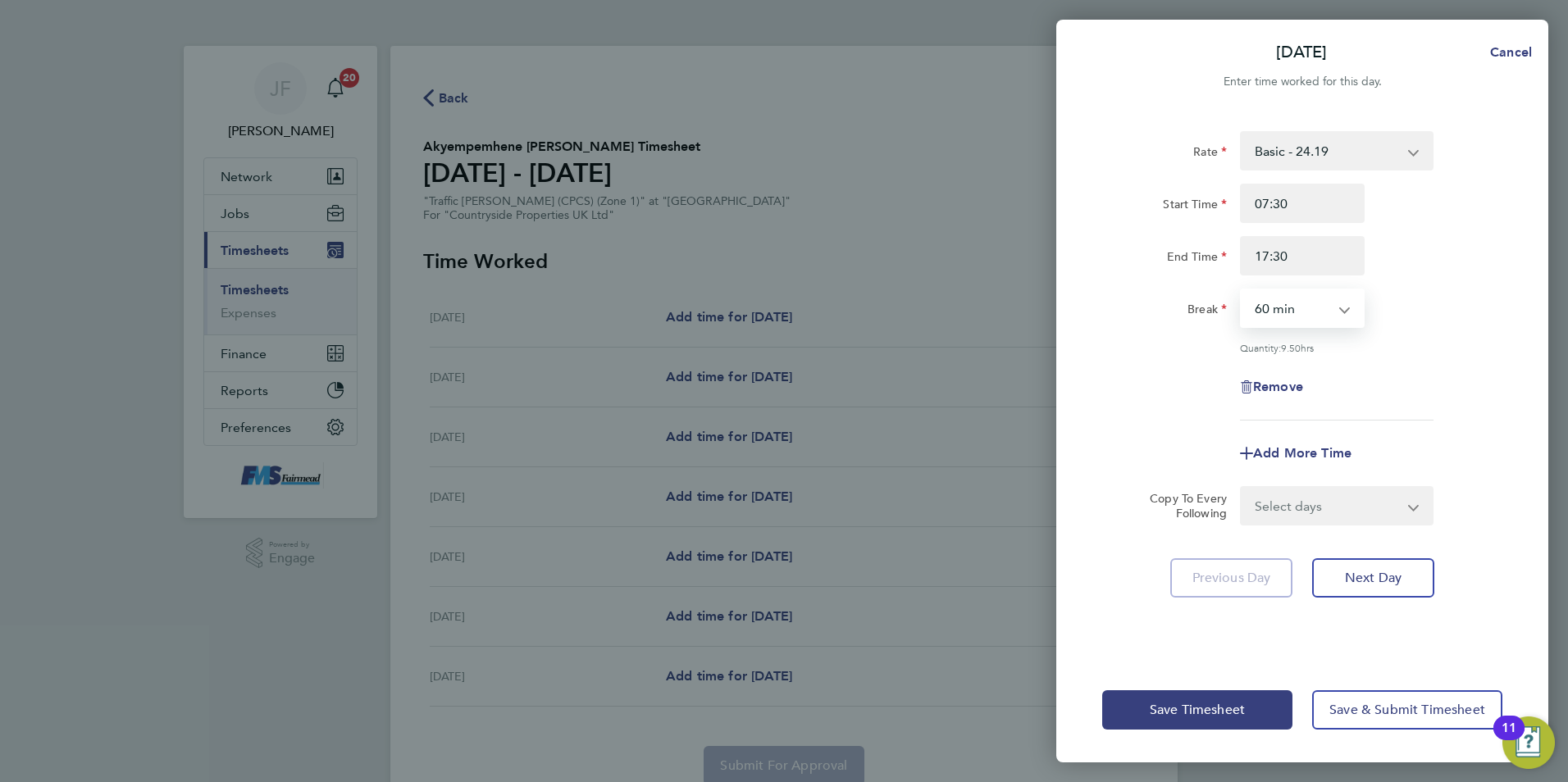 click on "0 min   15 min   30 min   45 min   60 min   75 min   90 min" at bounding box center [1292, 308] 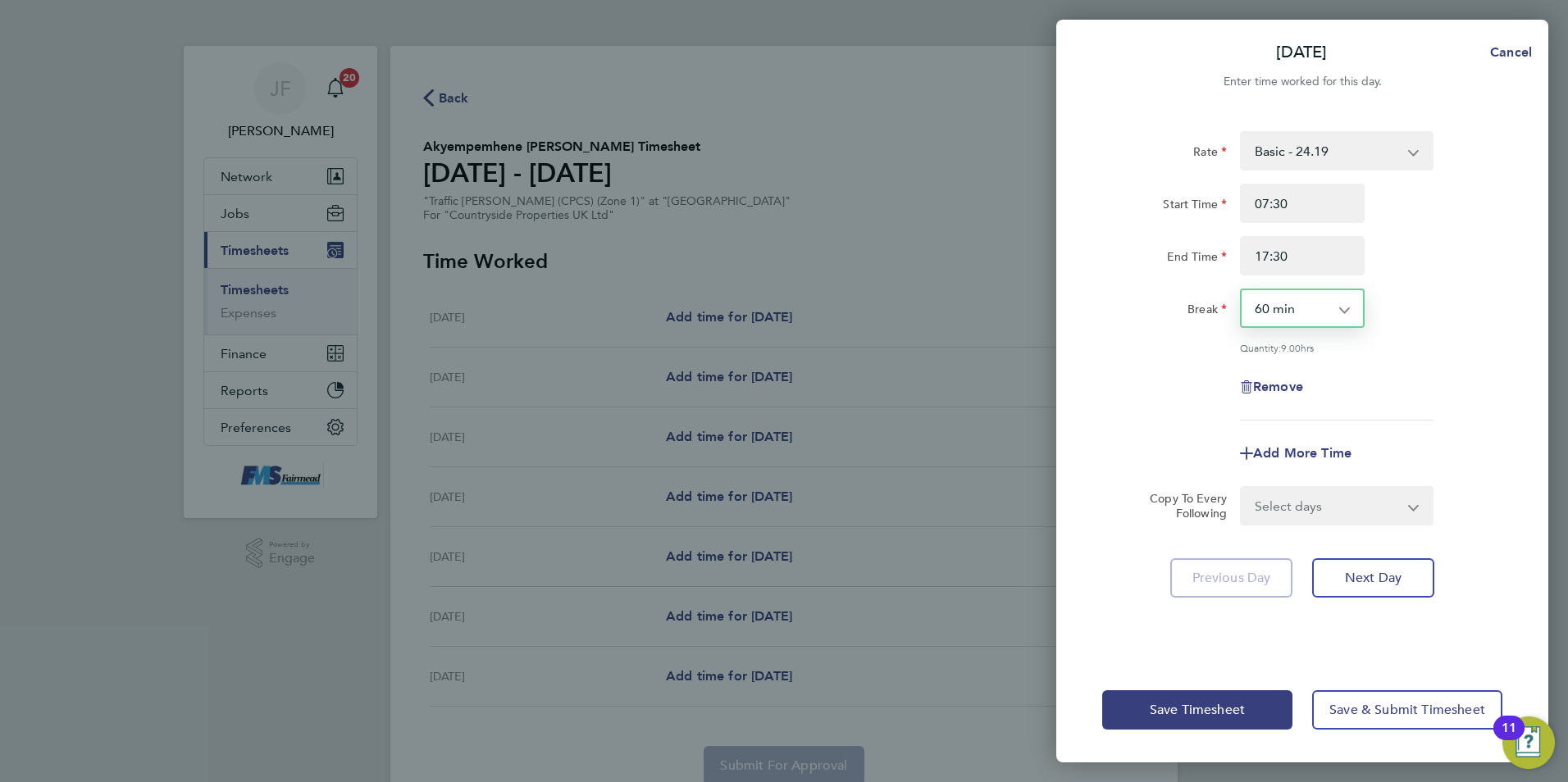 click on "Select days   Day   Weekday (Mon-Fri)   Weekend (Sat-Sun)   [DATE]   [DATE]   [DATE]   [DATE]   [DATE]   [DATE]" at bounding box center (1328, 506) 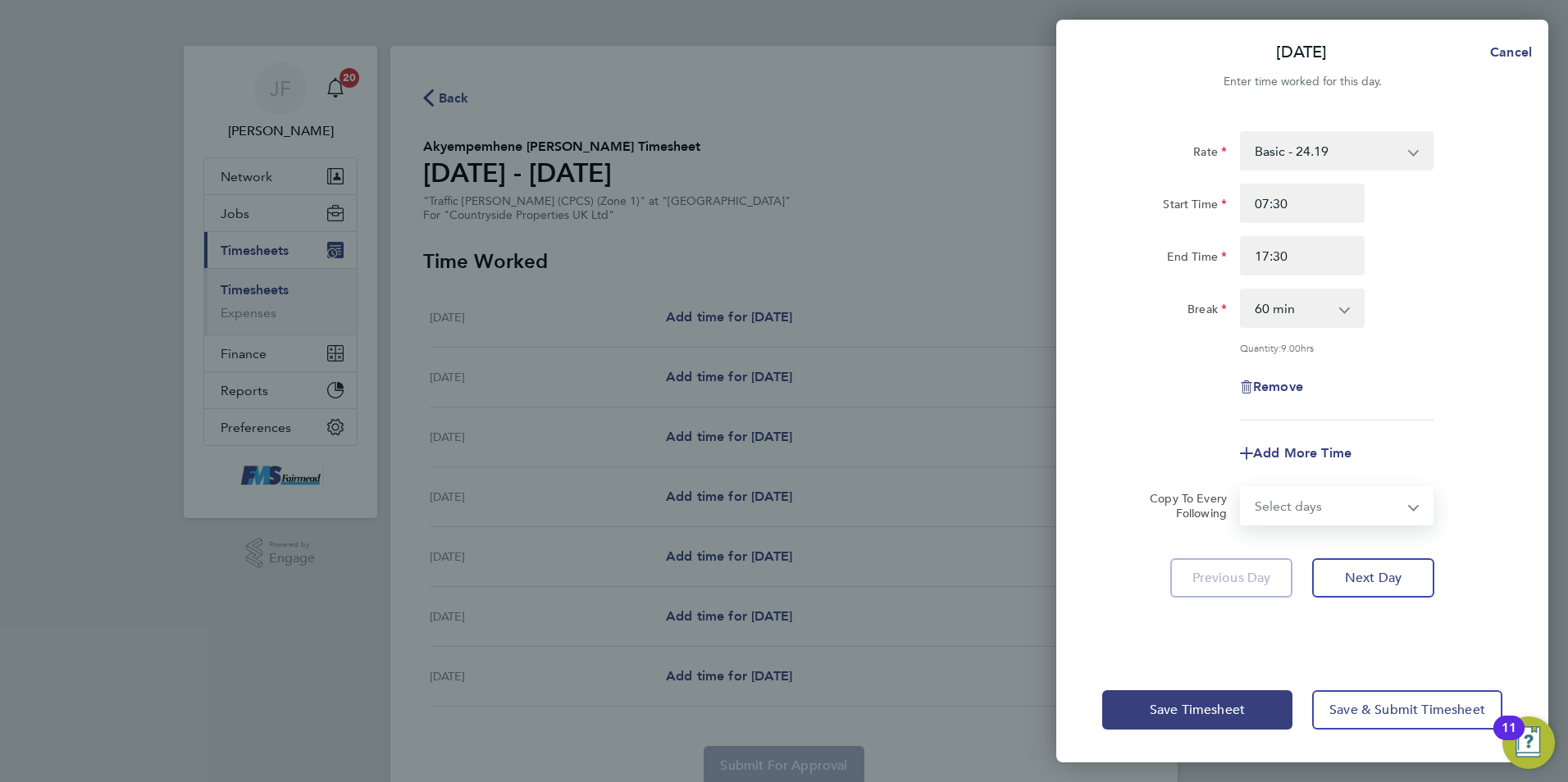 select on "WEEKDAY" 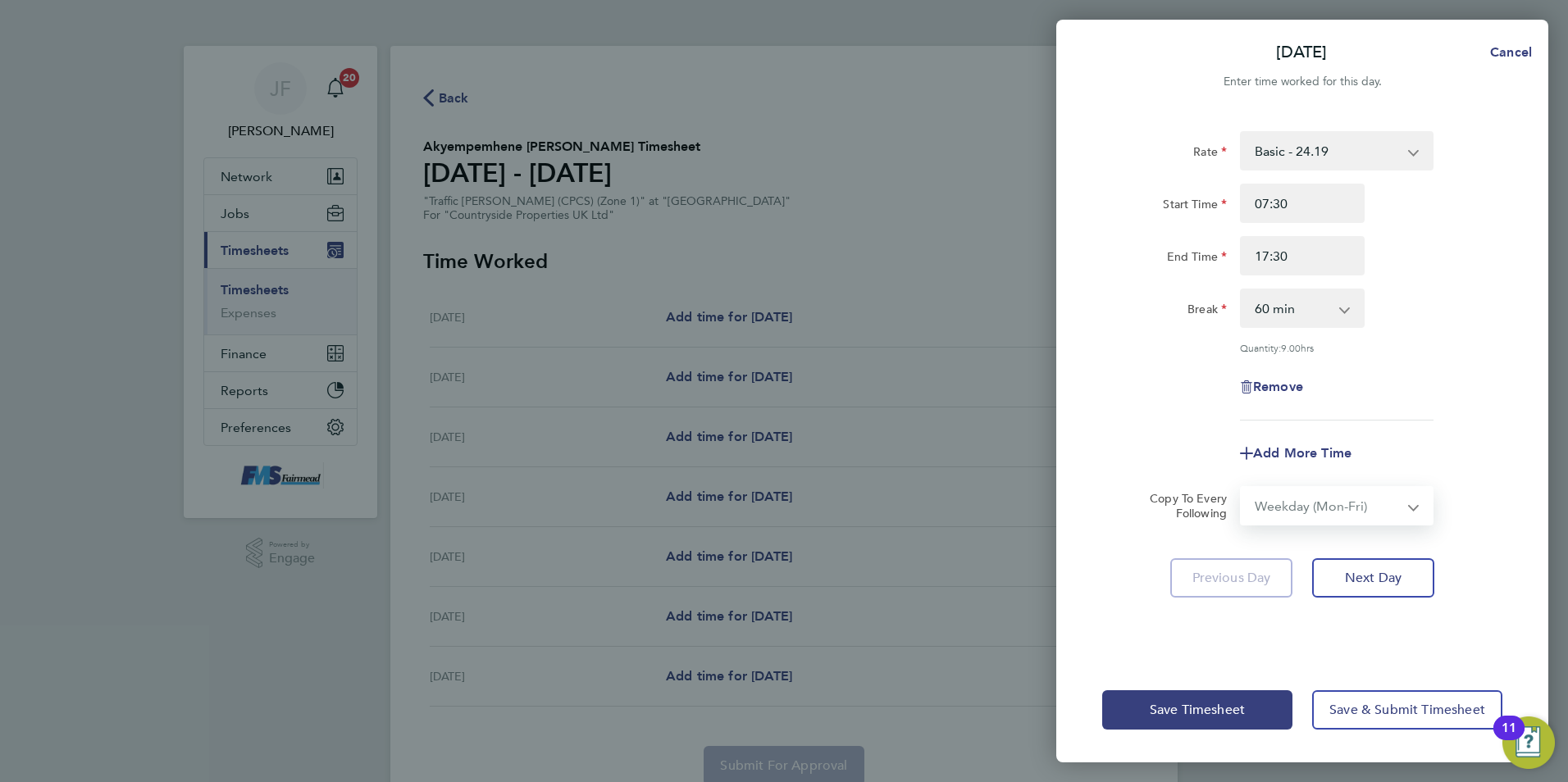 click on "Select days   Day   Weekday (Mon-Fri)   Weekend (Sat-Sun)   [DATE]   [DATE]   [DATE]   [DATE]   [DATE]   [DATE]" at bounding box center (1328, 506) 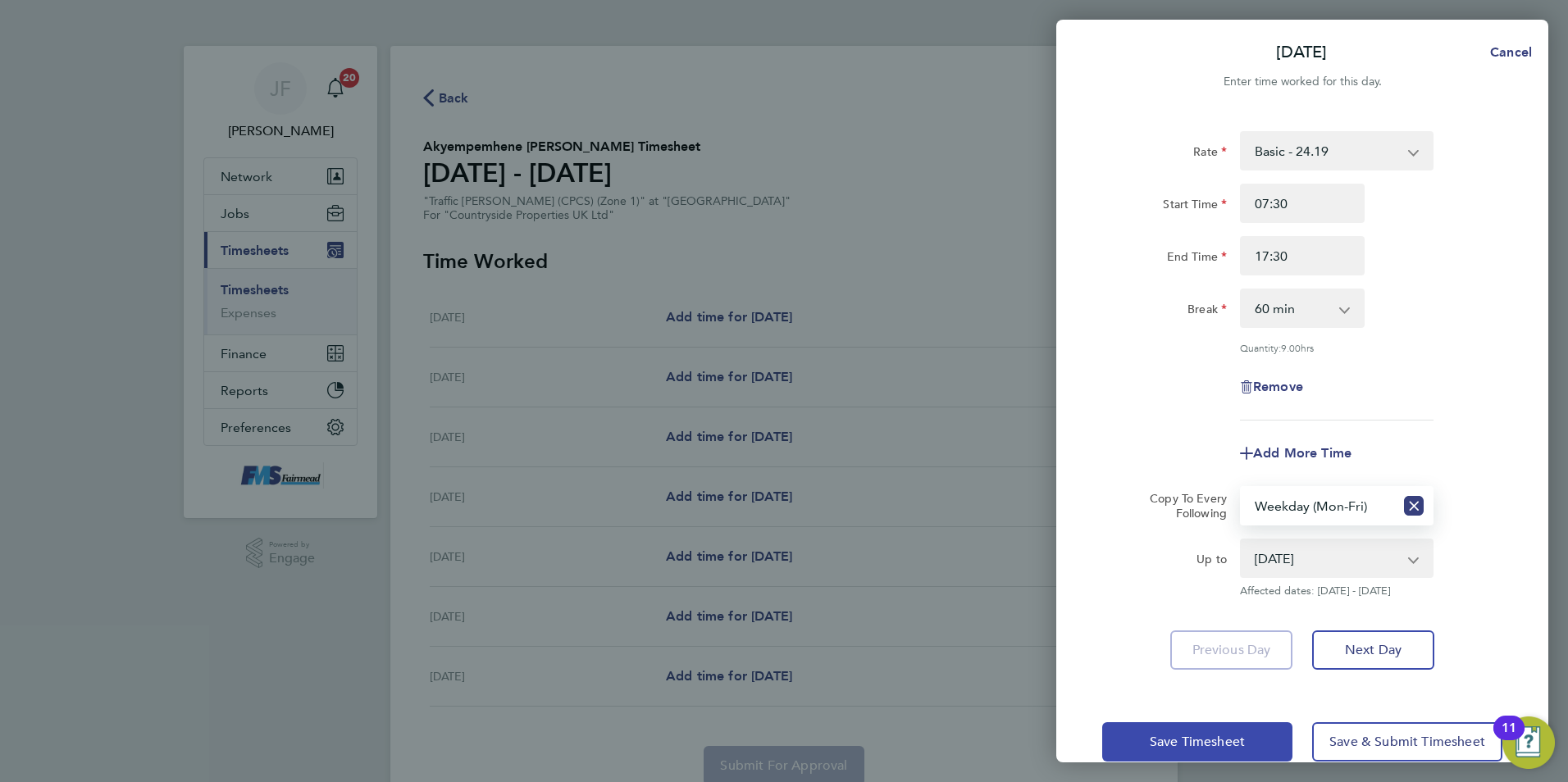 click on "Save Timesheet" 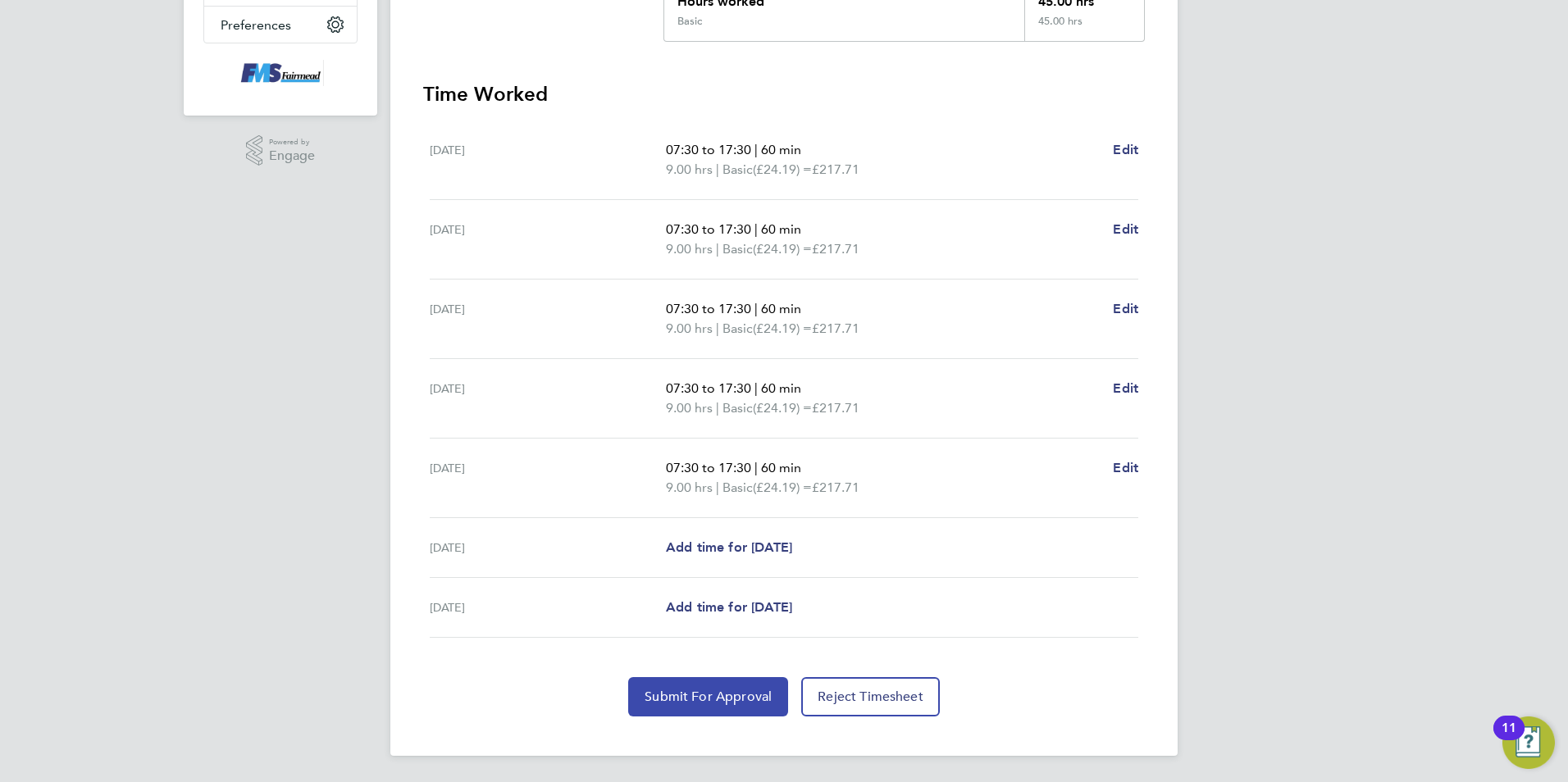 click on "Submit For Approval" 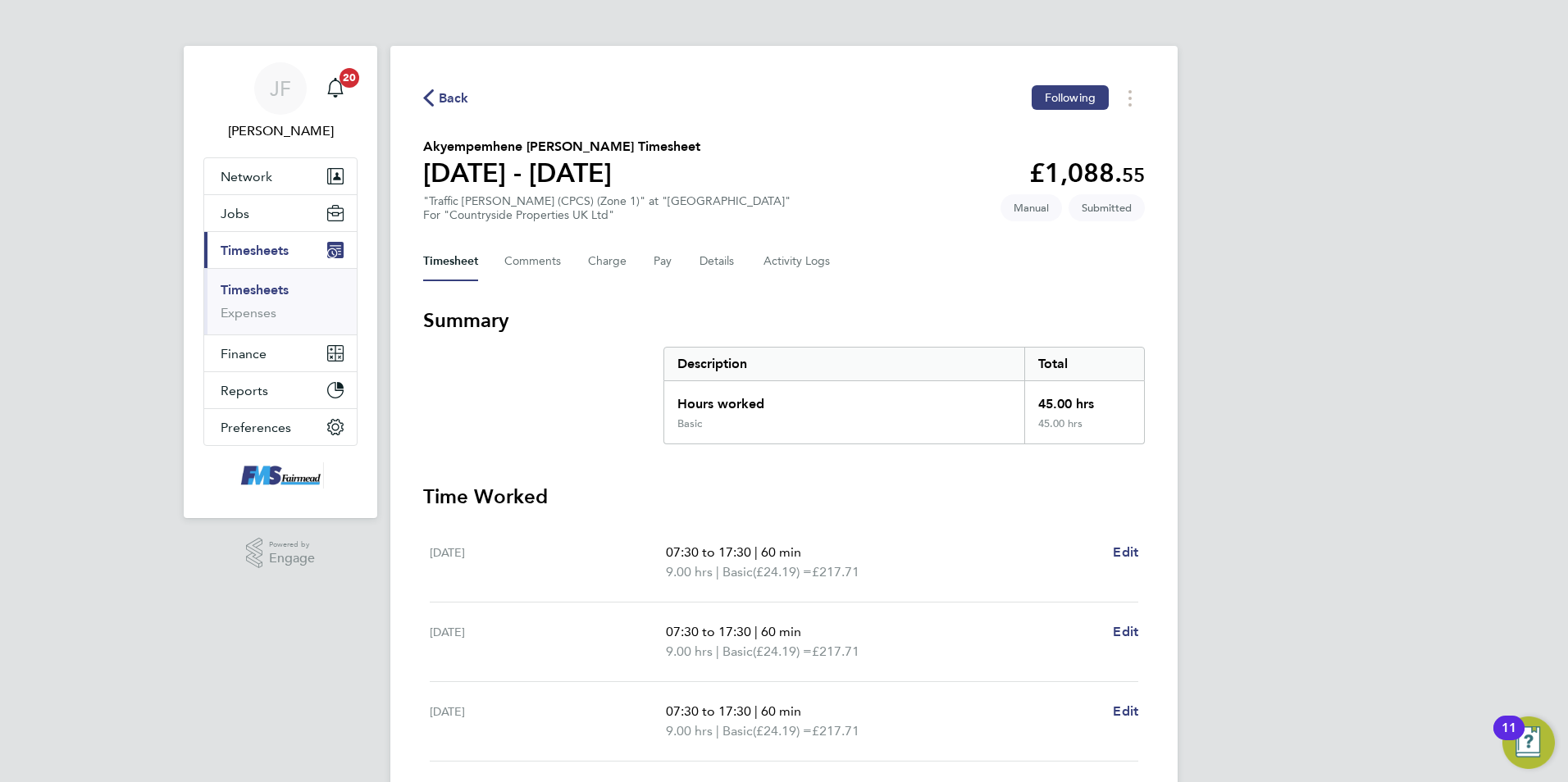 click on "Timesheets" at bounding box center [254, 289] 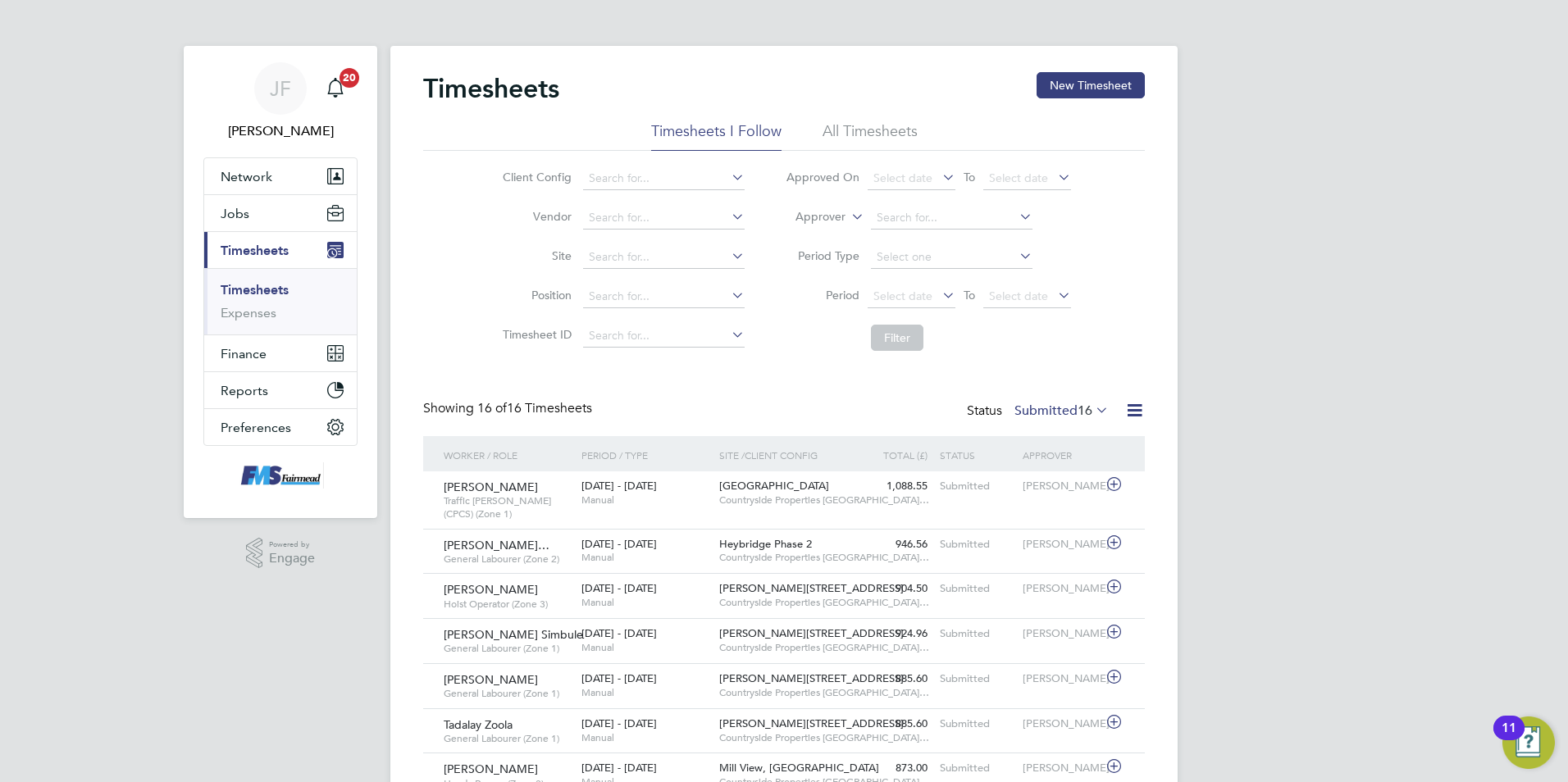 click on "Timesheets New Timesheet" 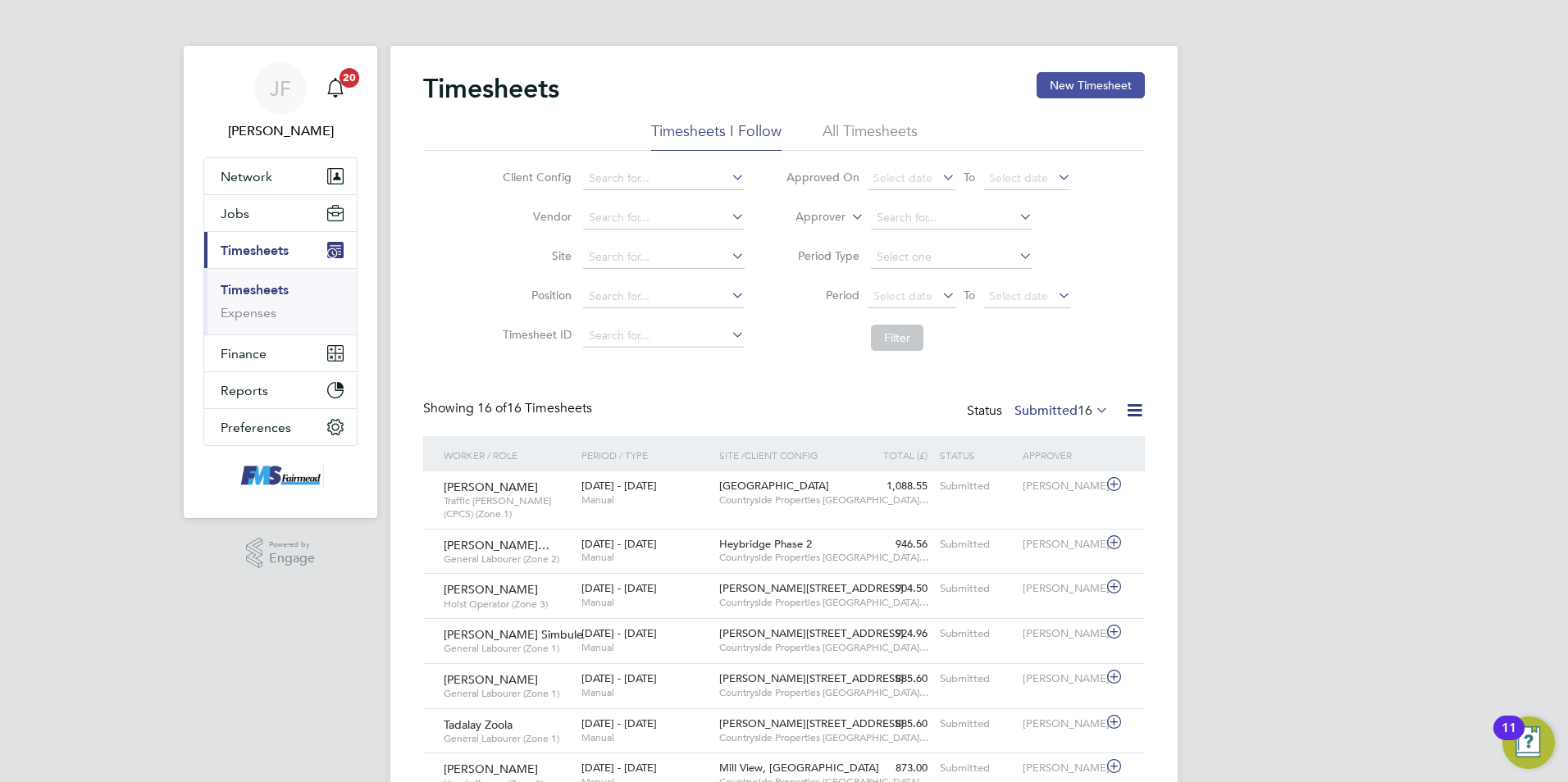 click on "New Timesheet" 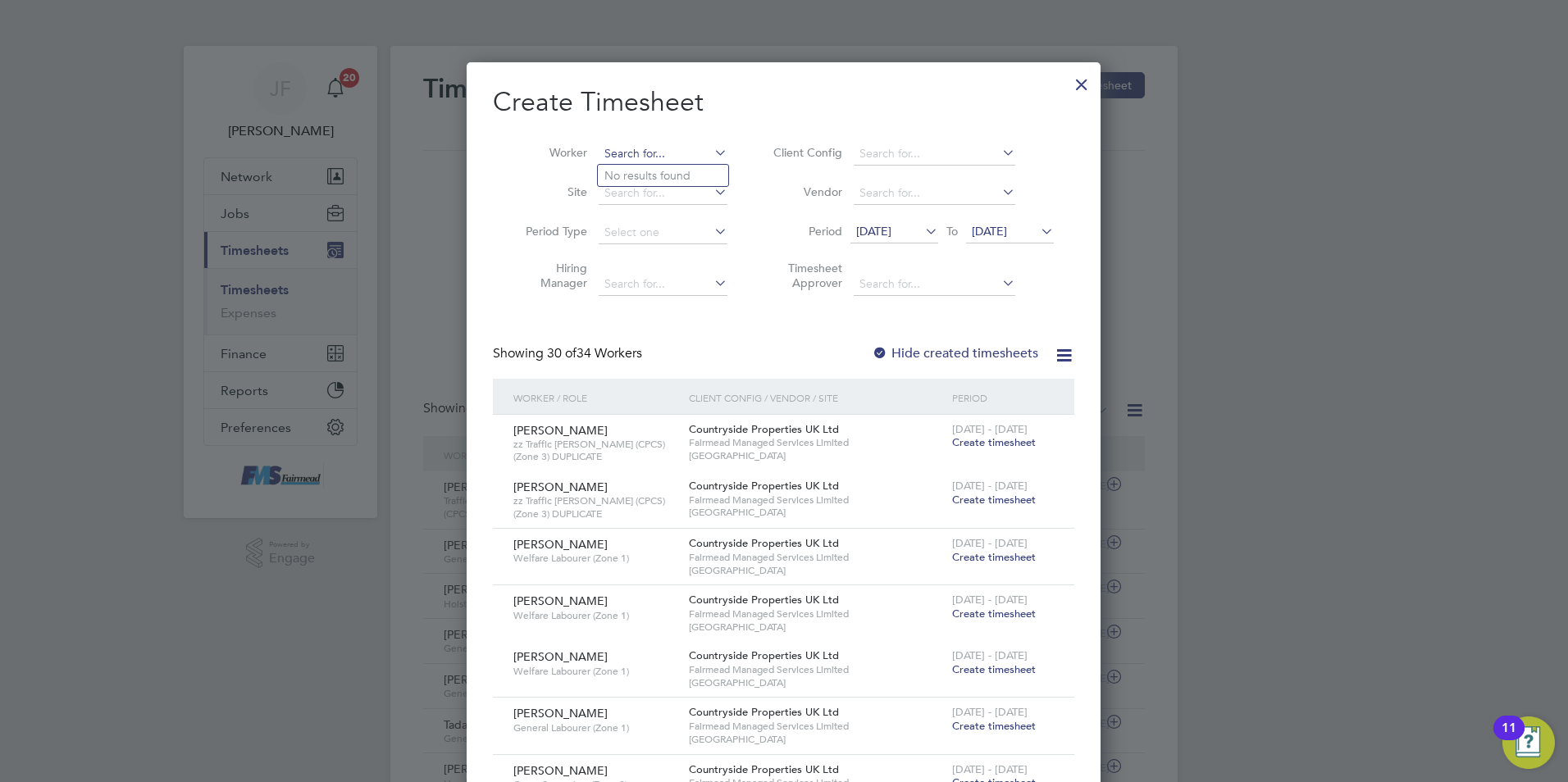 click at bounding box center (663, 154) 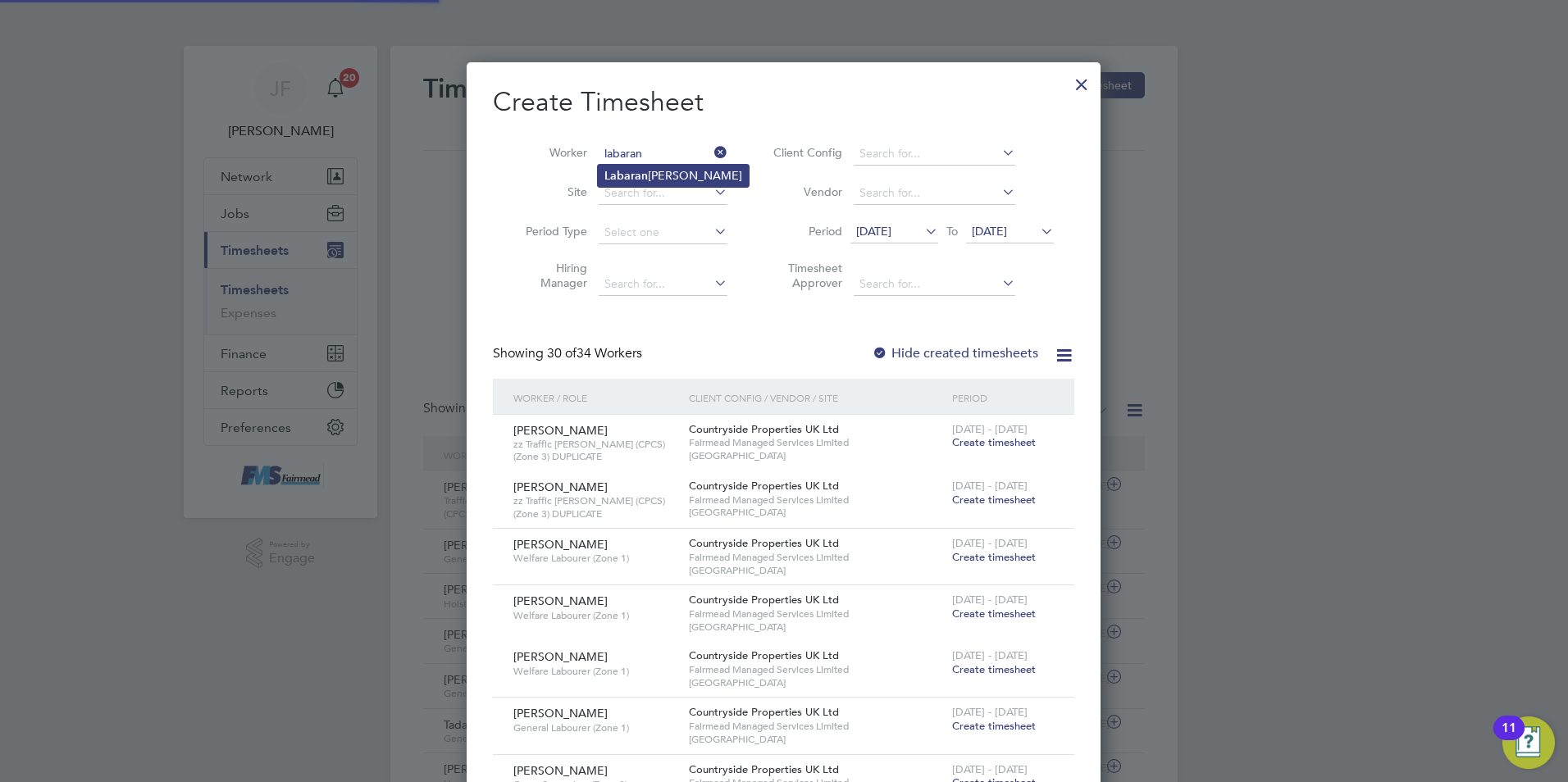 click on "Labaran  Ali" 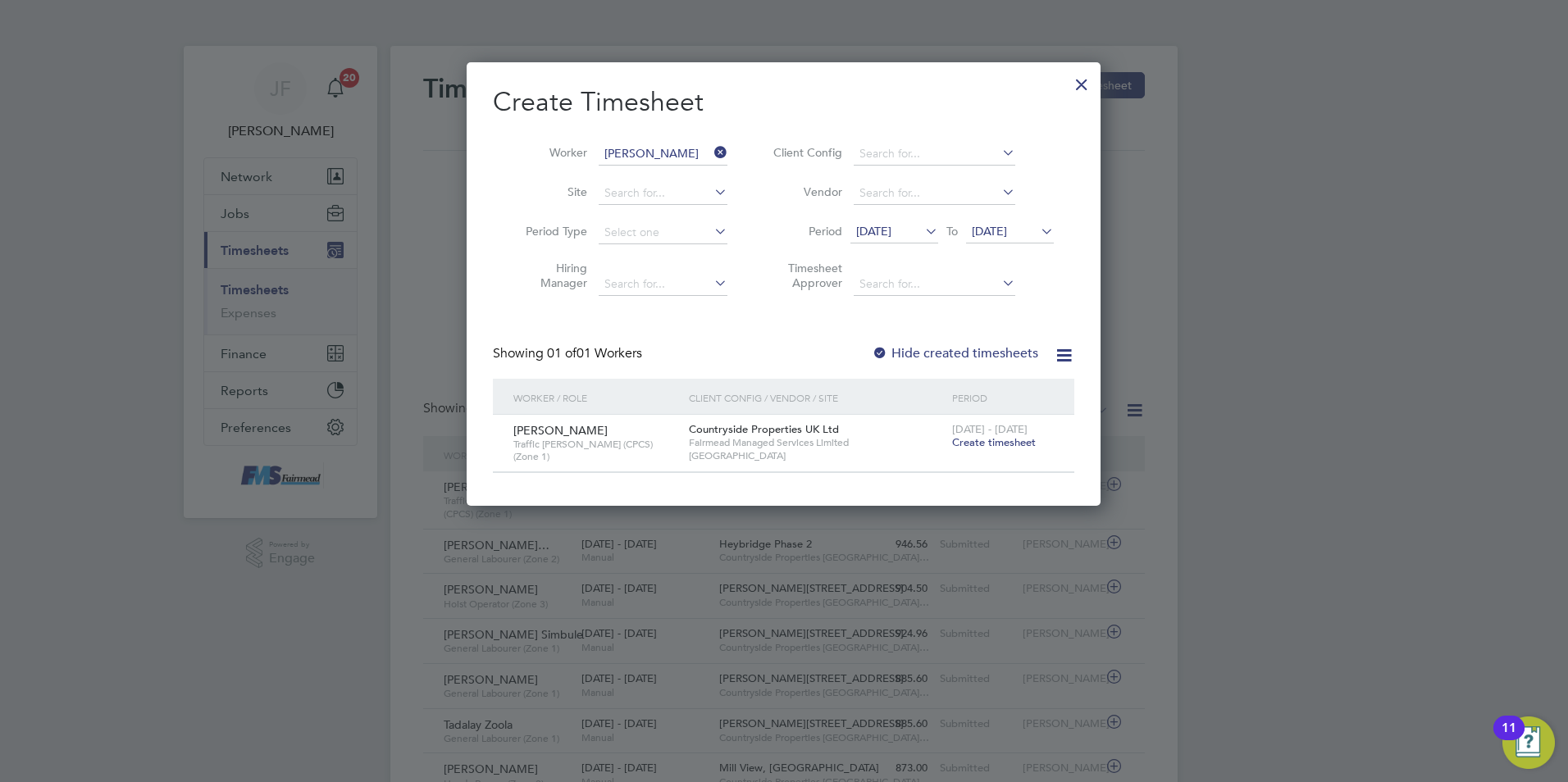 click on "Create timesheet" at bounding box center (994, 442) 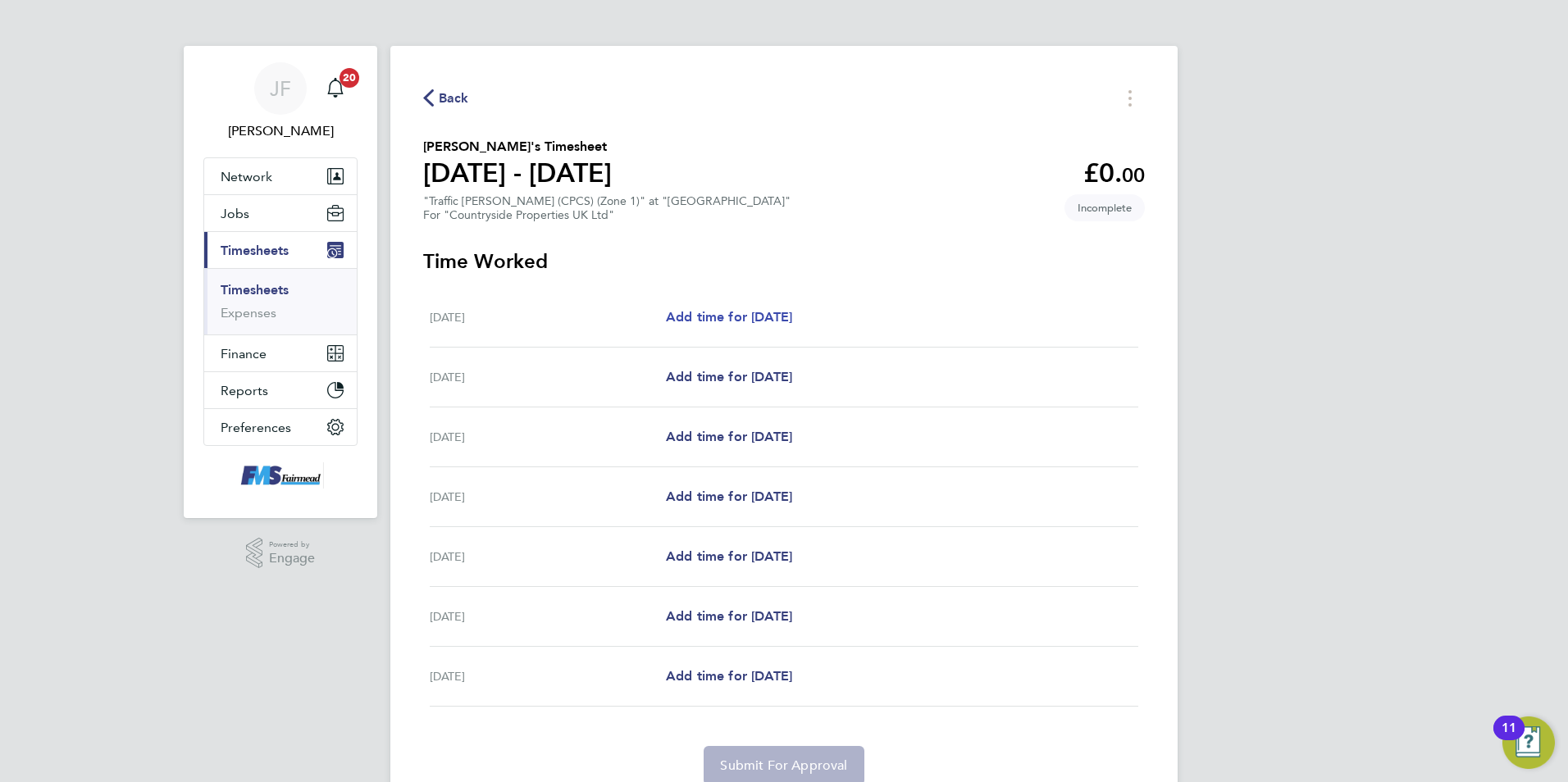 click on "Add time for Mon 07 Jul" at bounding box center [729, 316] 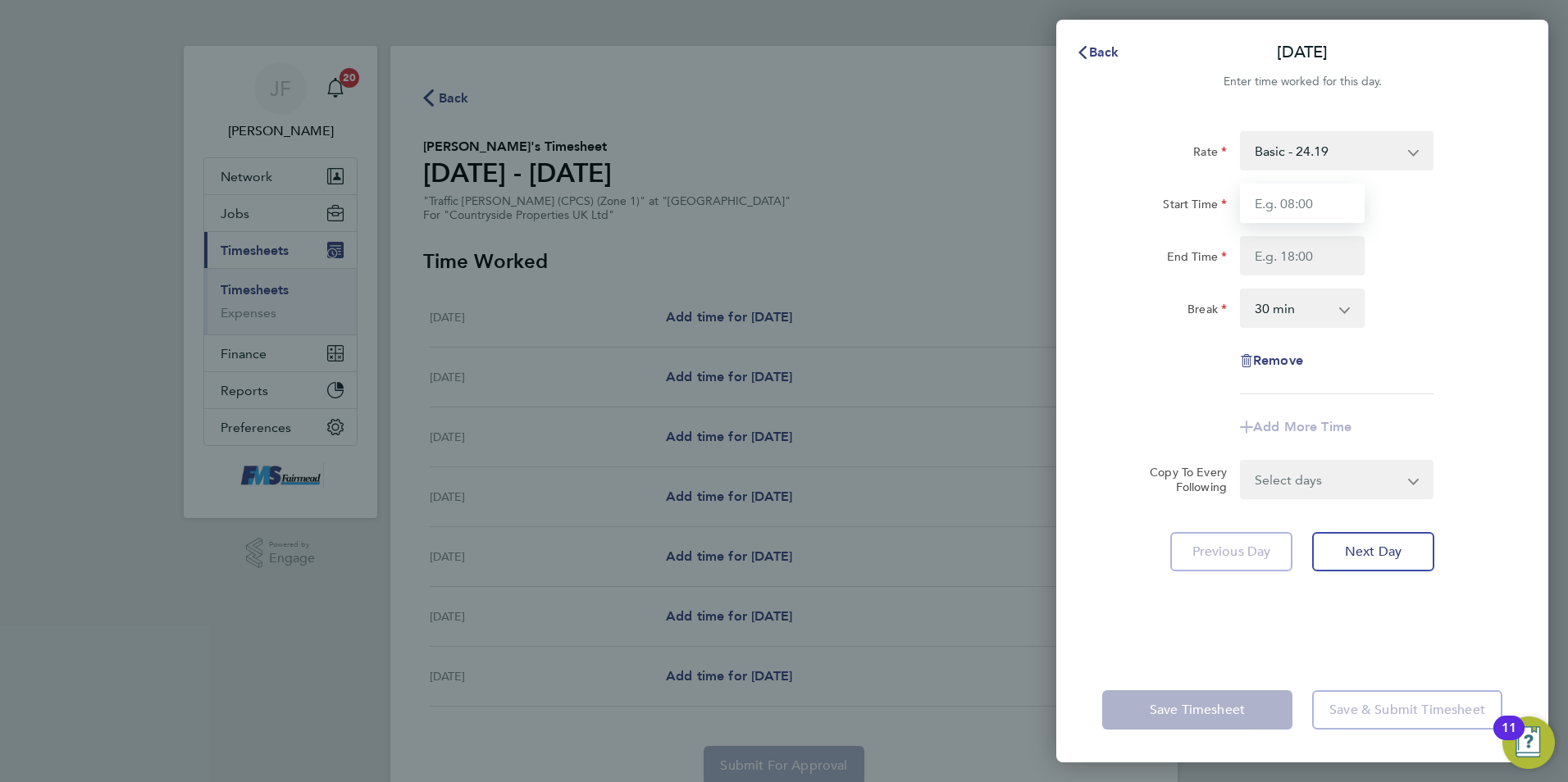 click on "Start Time" at bounding box center (1302, 203) 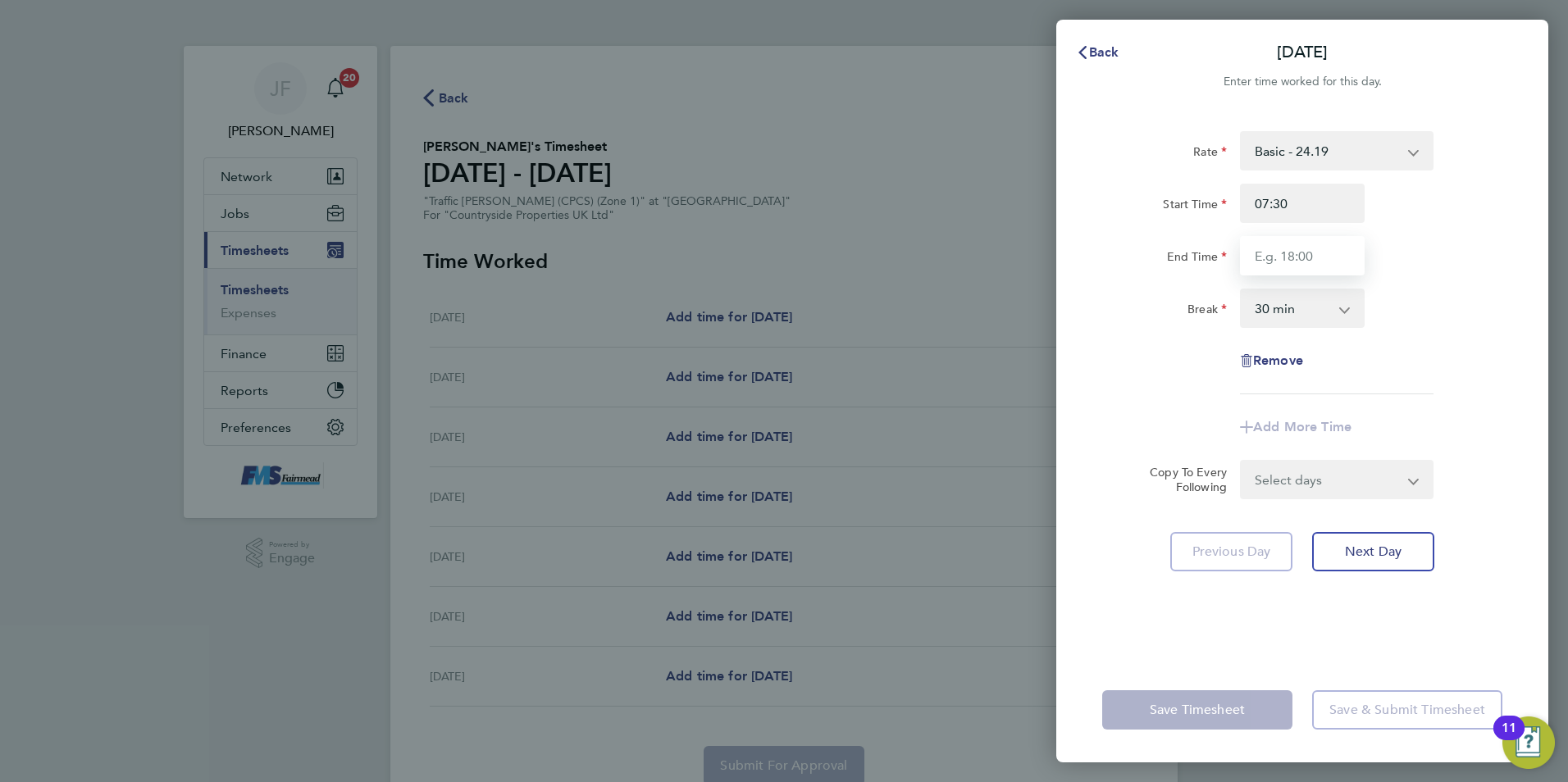 type on "17:30" 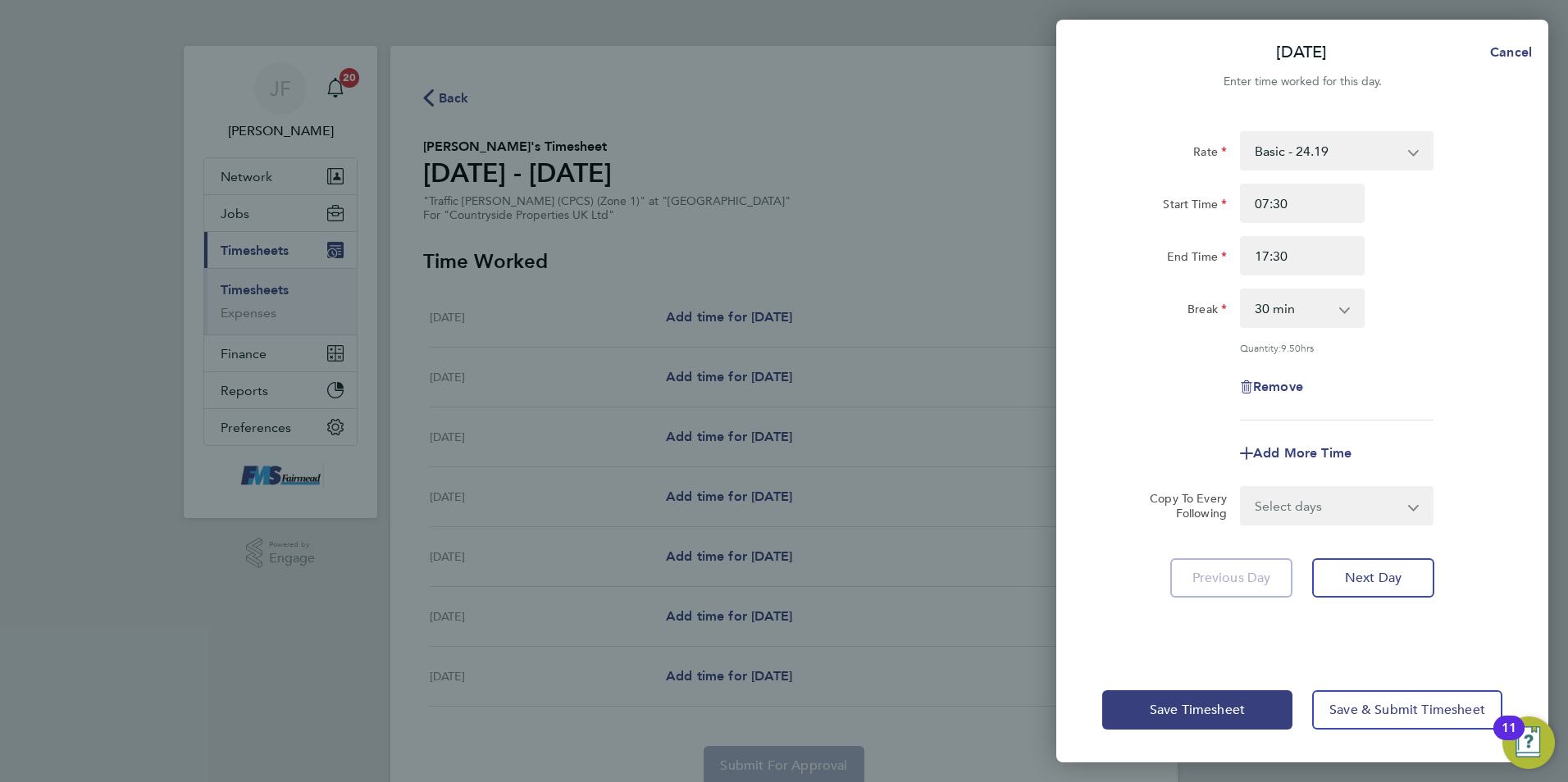 click on "0 min   15 min   30 min   45 min   60 min   75 min   90 min" at bounding box center [1292, 308] 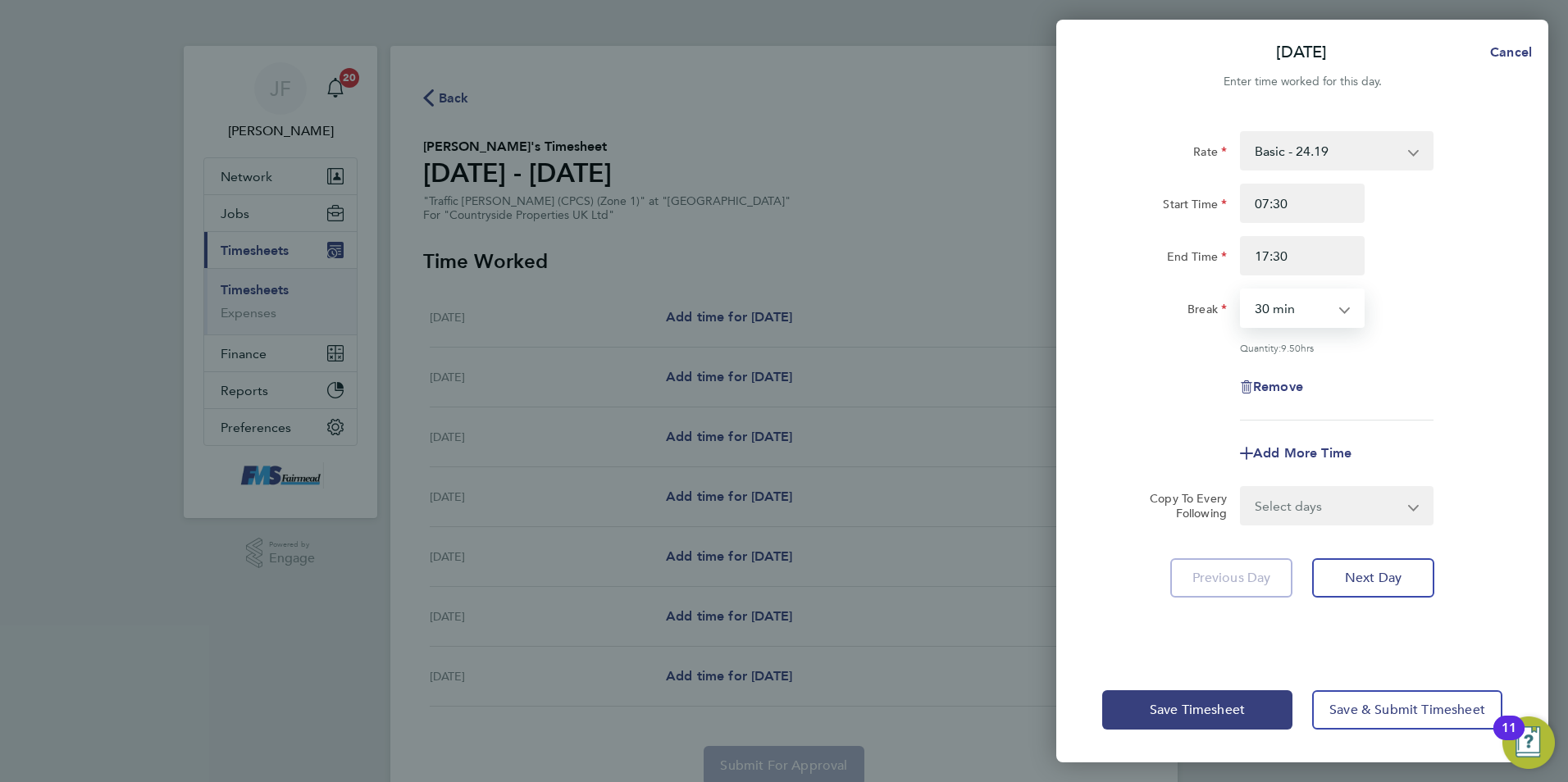 select on "60" 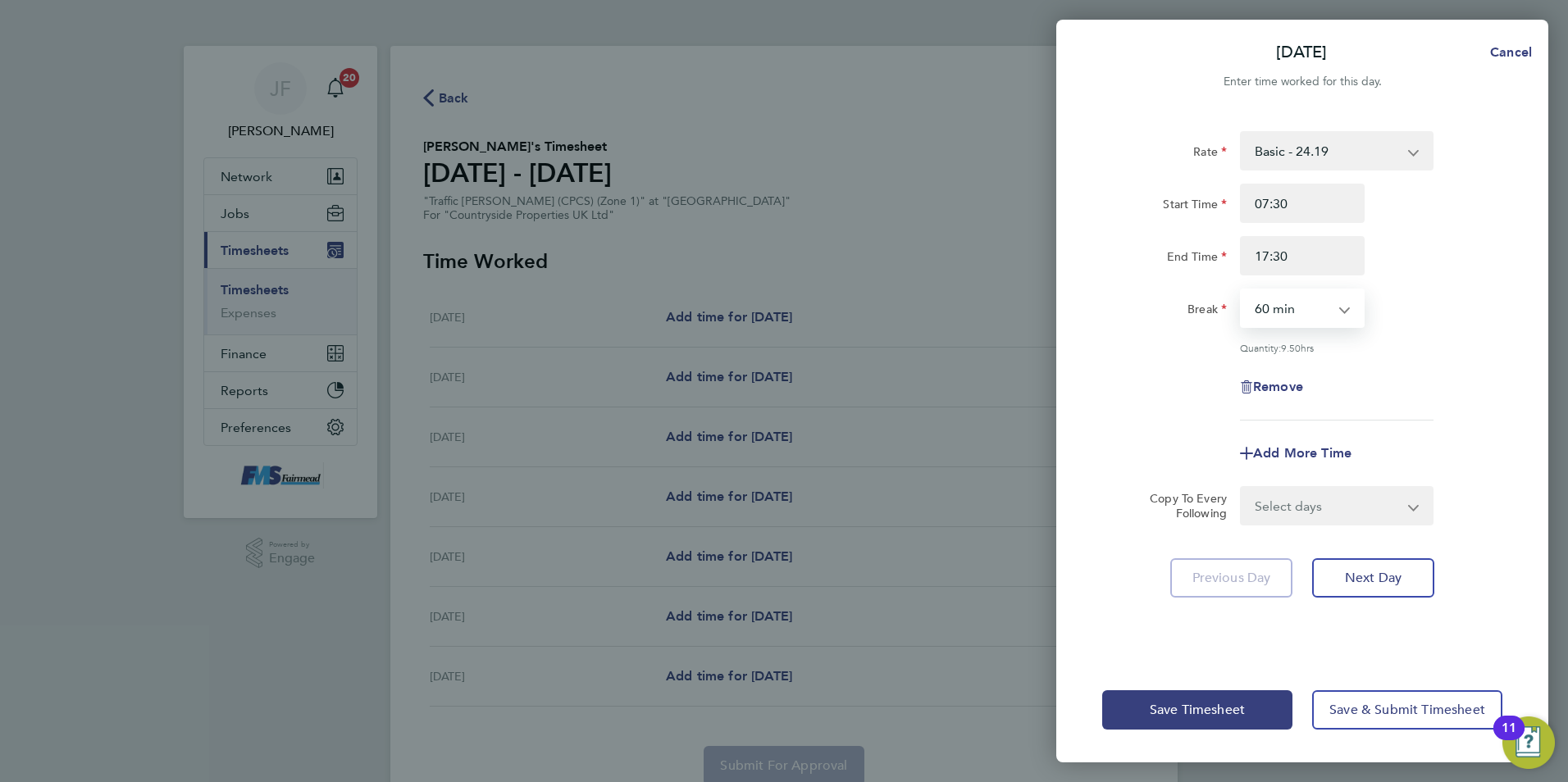 click on "0 min   15 min   30 min   45 min   60 min   75 min   90 min" at bounding box center (1292, 308) 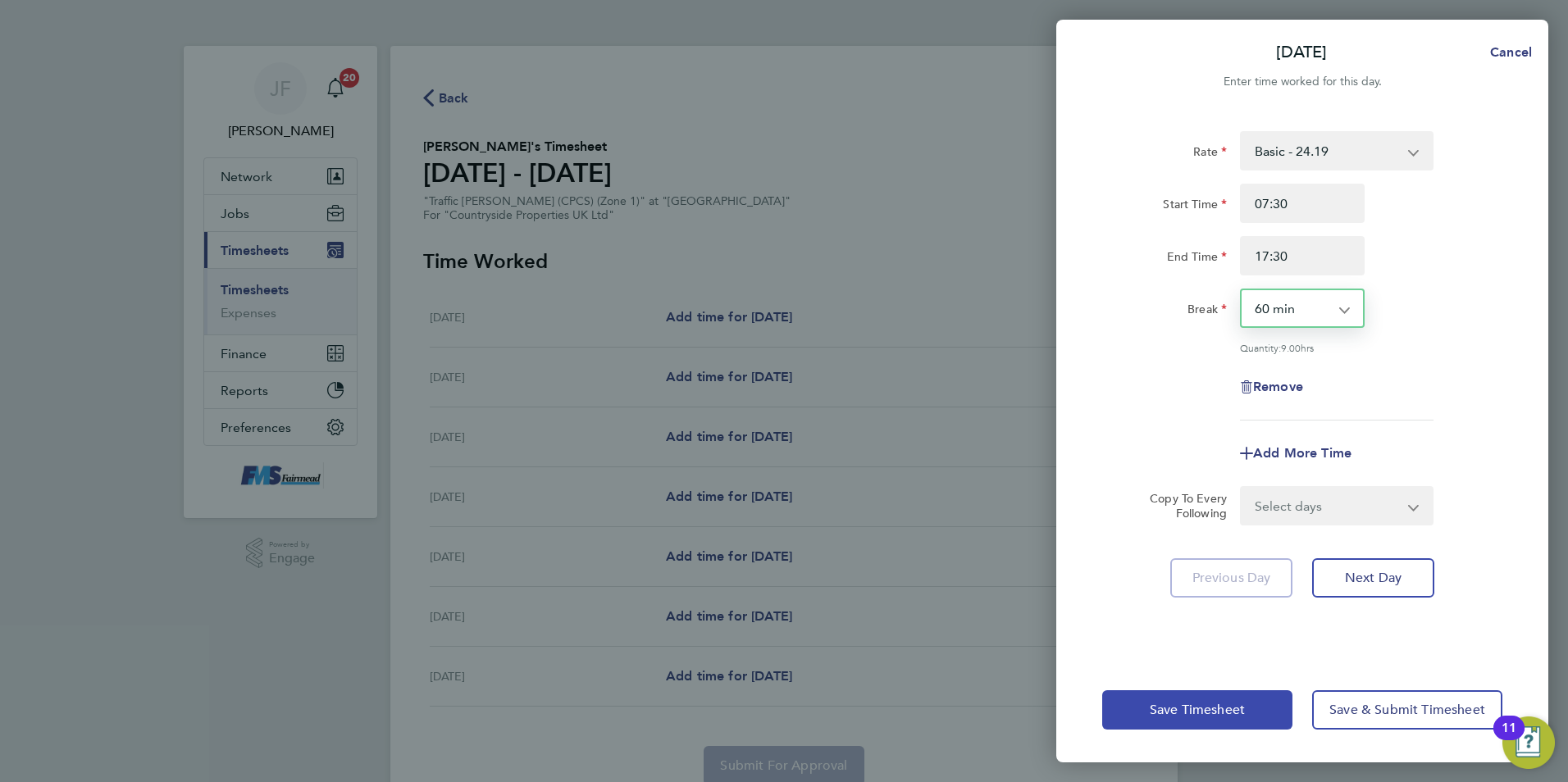 click on "Save Timesheet" 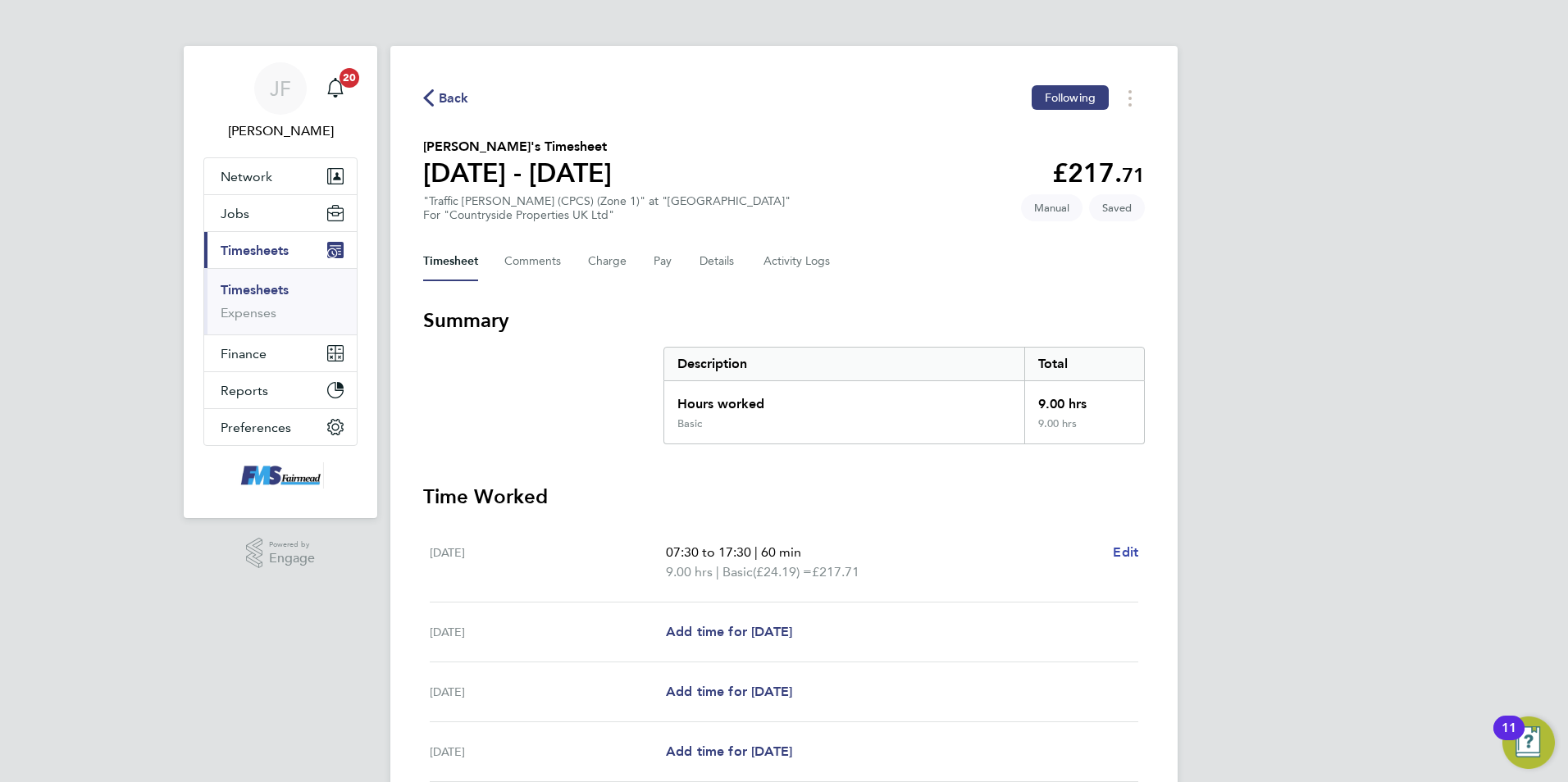 click on "Edit" at bounding box center [1125, 552] 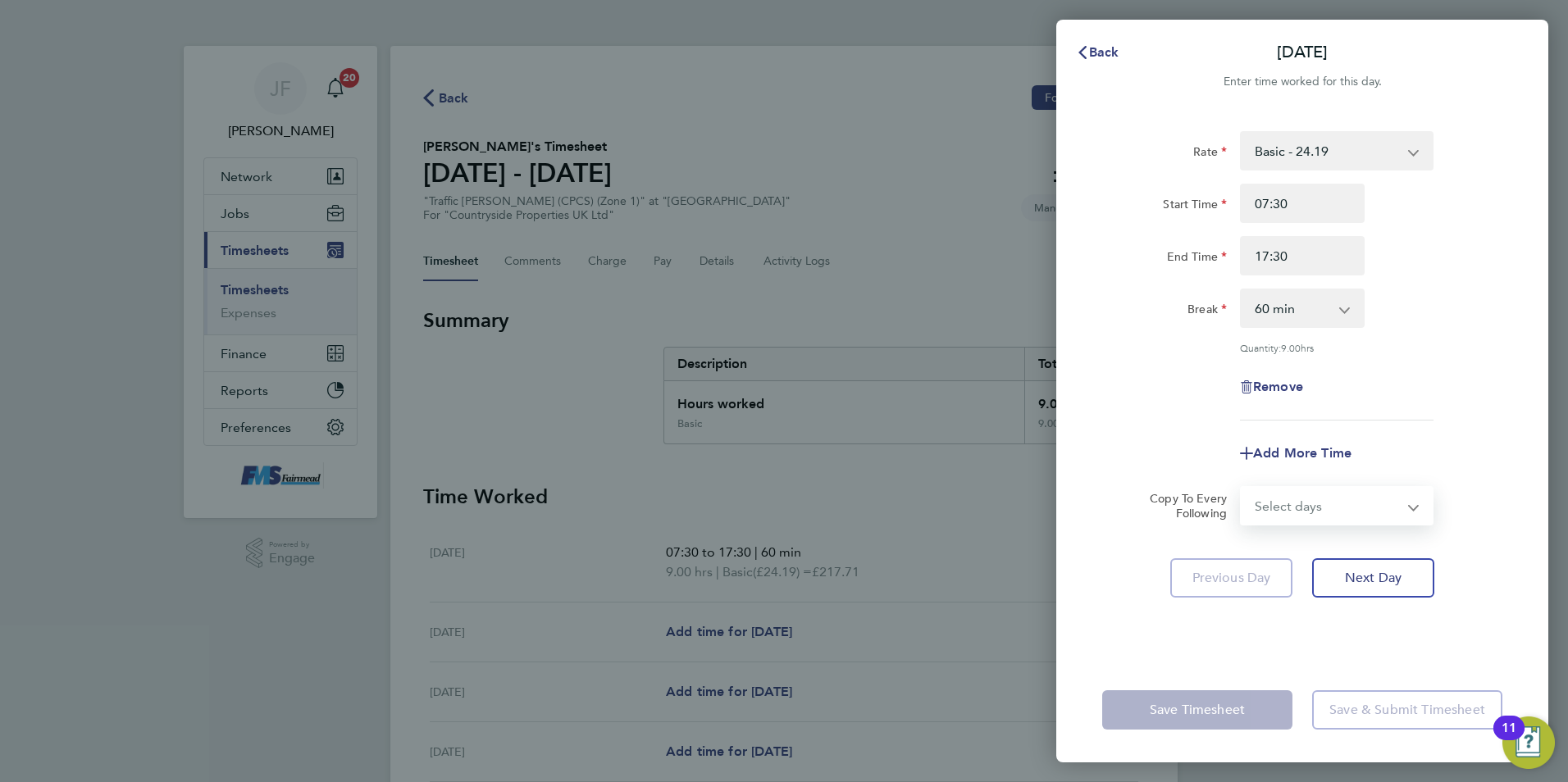 click on "Select days   Day   Weekday (Mon-Fri)   Weekend (Sat-Sun)   Tuesday   Wednesday   Thursday   Friday   Saturday   Sunday" at bounding box center (1328, 506) 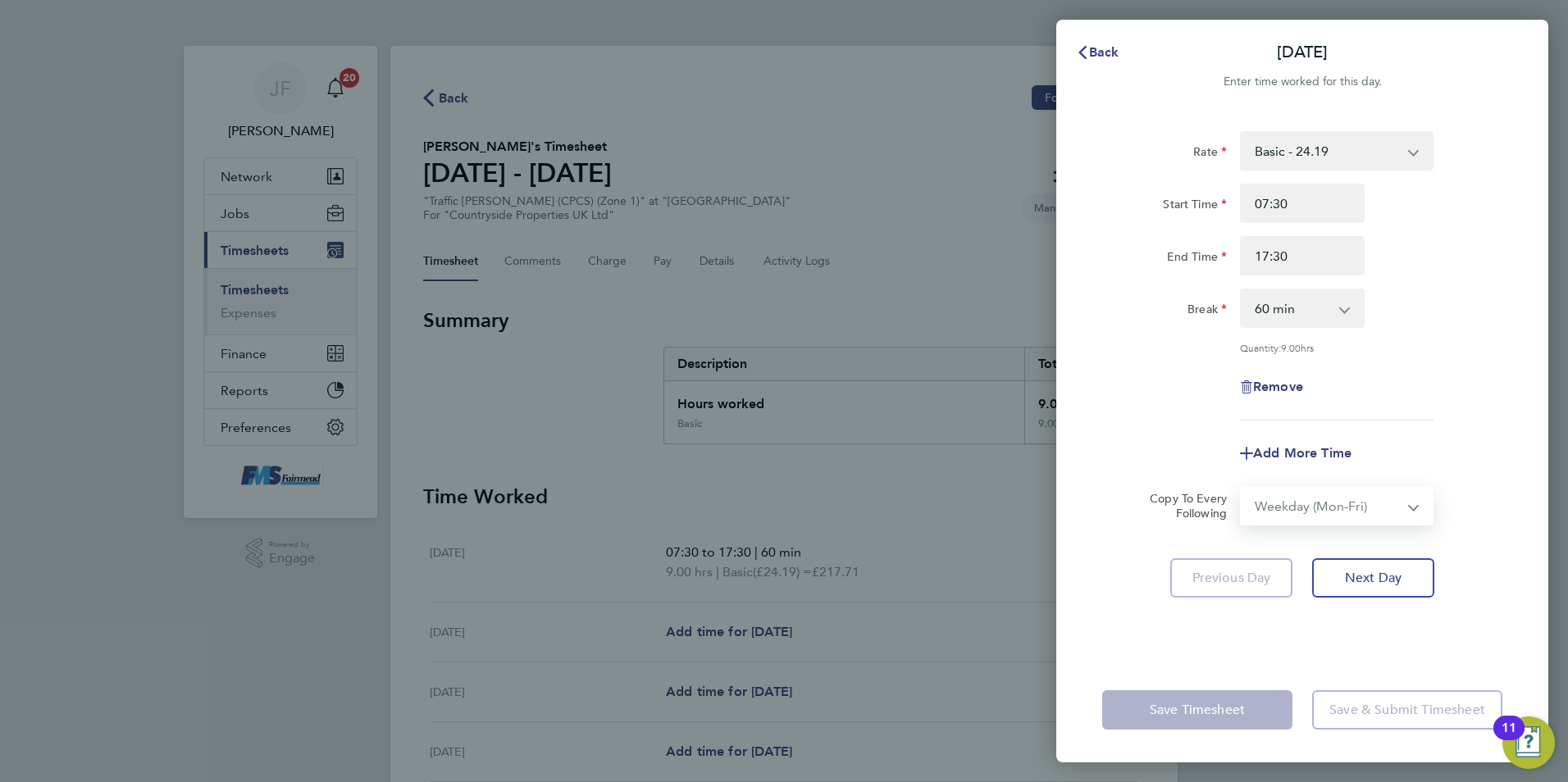 click on "Select days   Day   Weekday (Mon-Fri)   Weekend (Sat-Sun)   Tuesday   Wednesday   Thursday   Friday   Saturday   Sunday" at bounding box center [1328, 506] 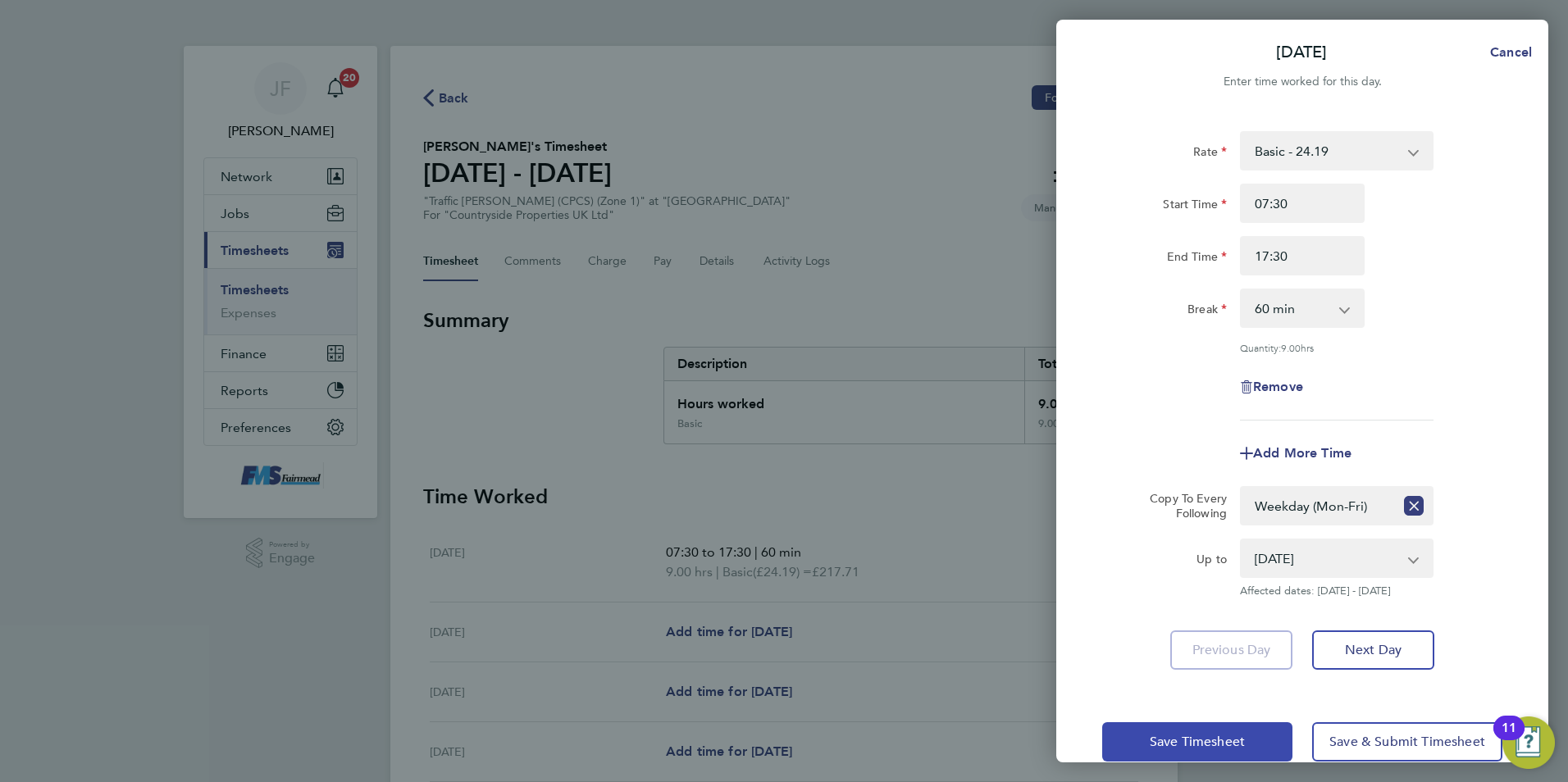 click on "Save Timesheet" 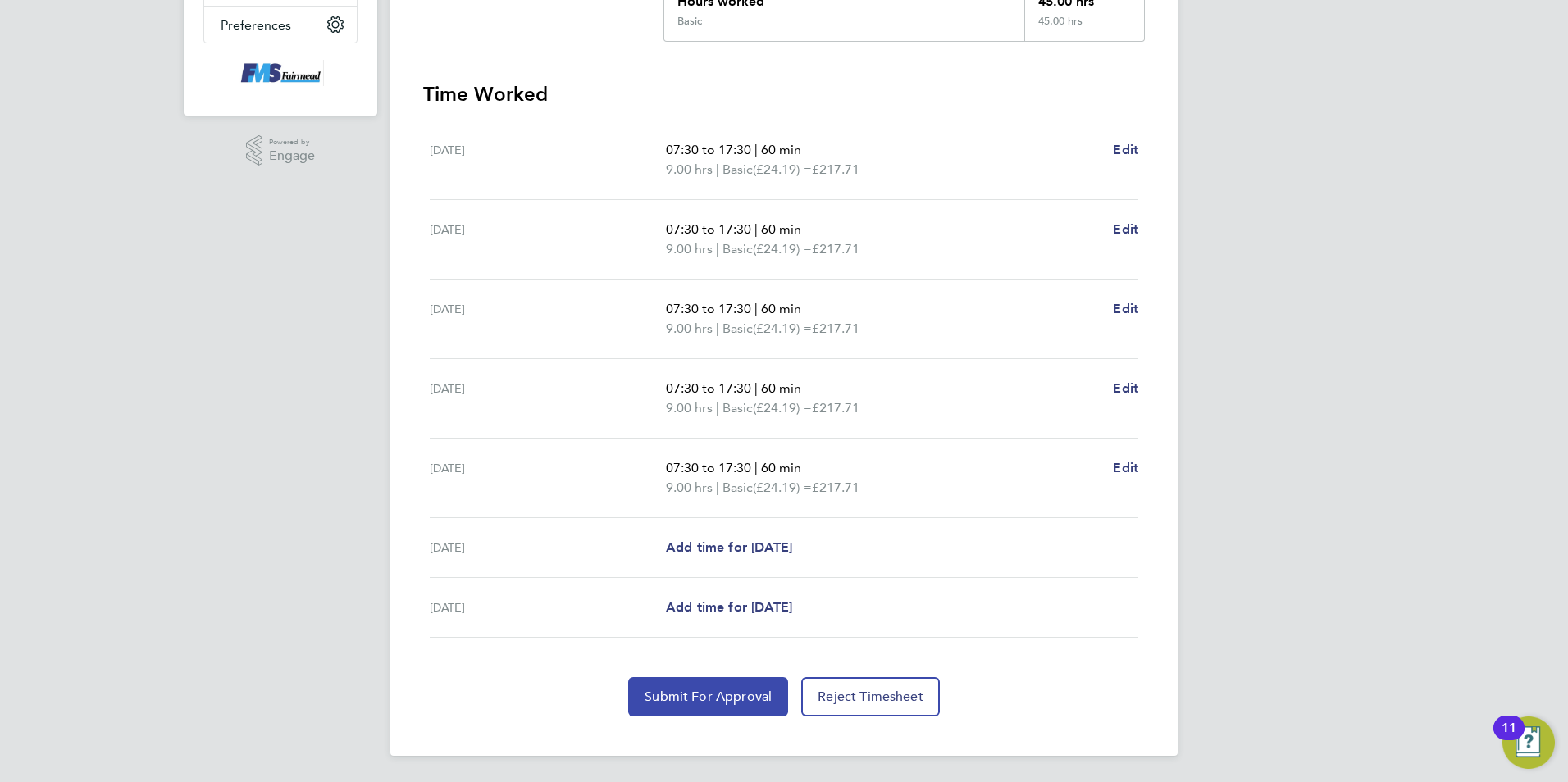 click on "Submit For Approval" 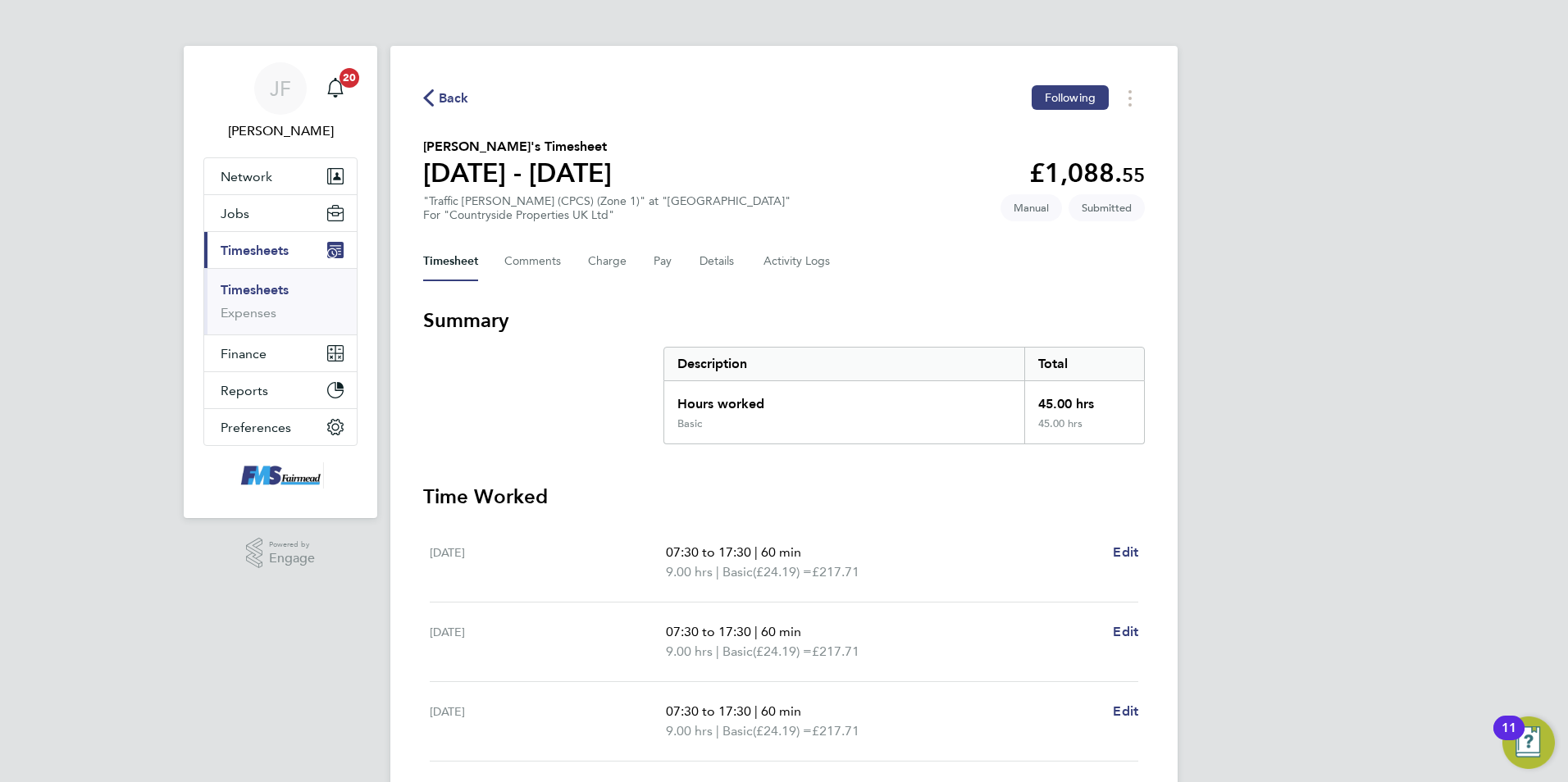 click on "Timesheets" at bounding box center (254, 289) 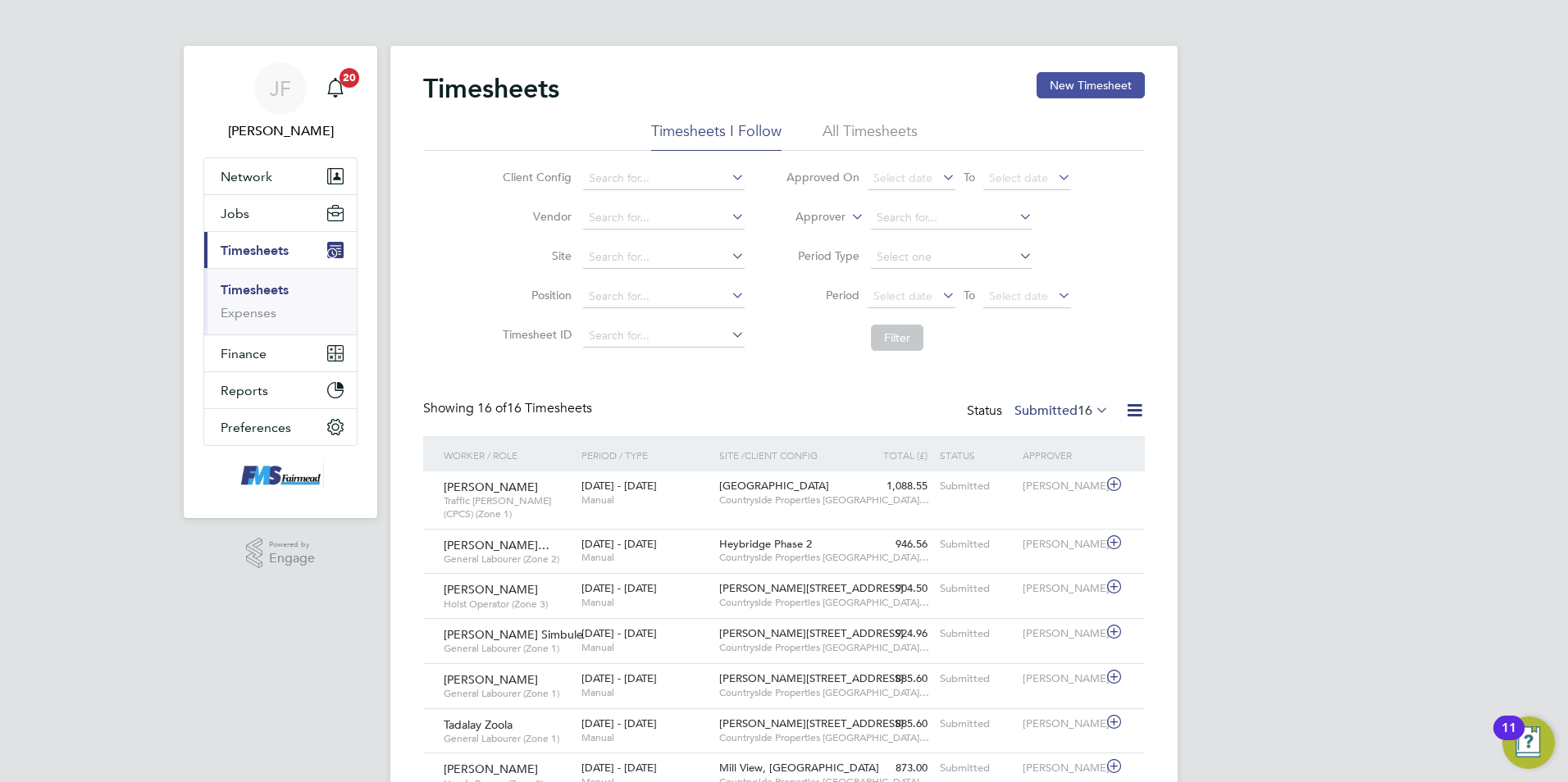 click on "New Timesheet" 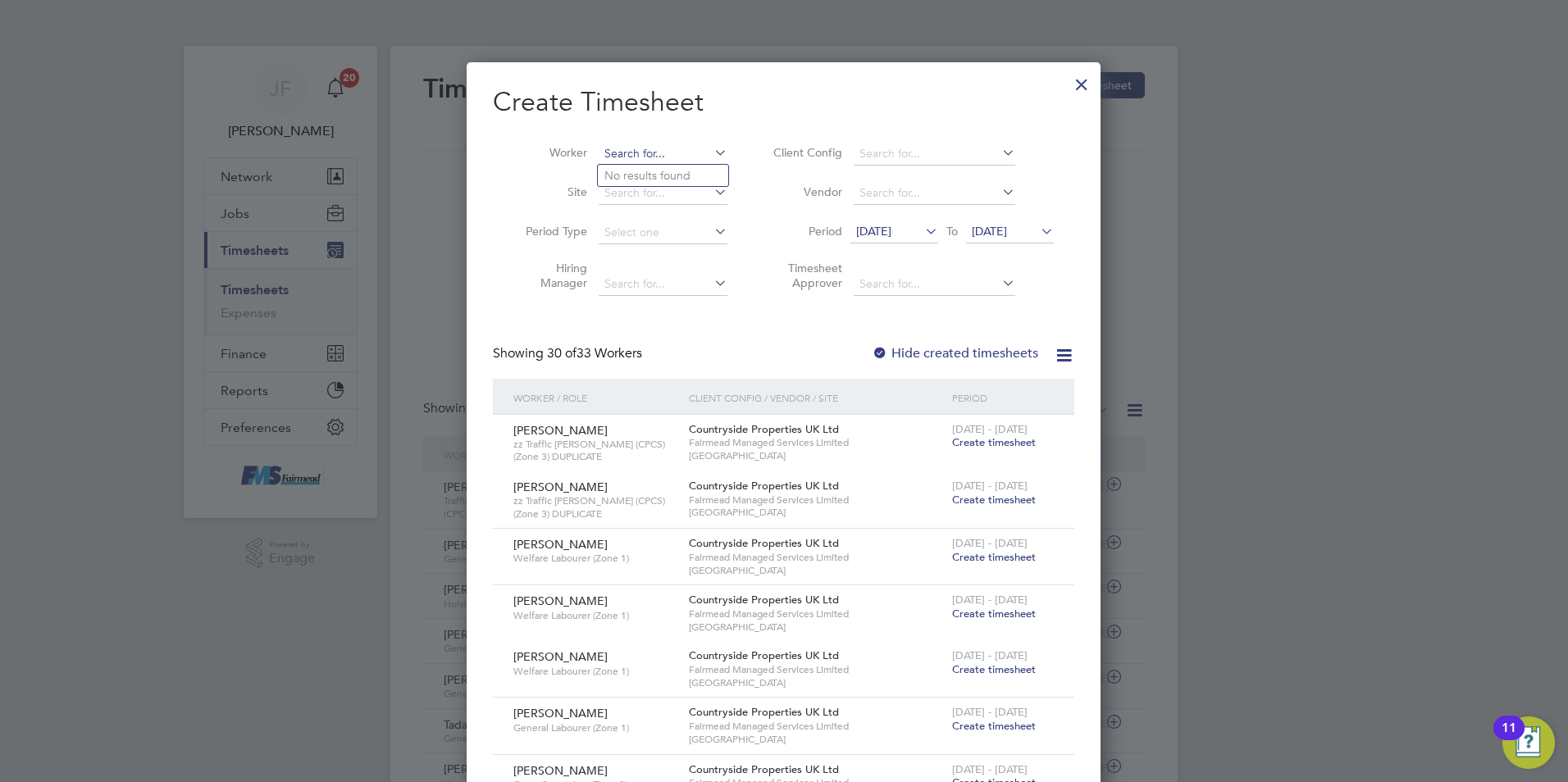 click at bounding box center (663, 154) 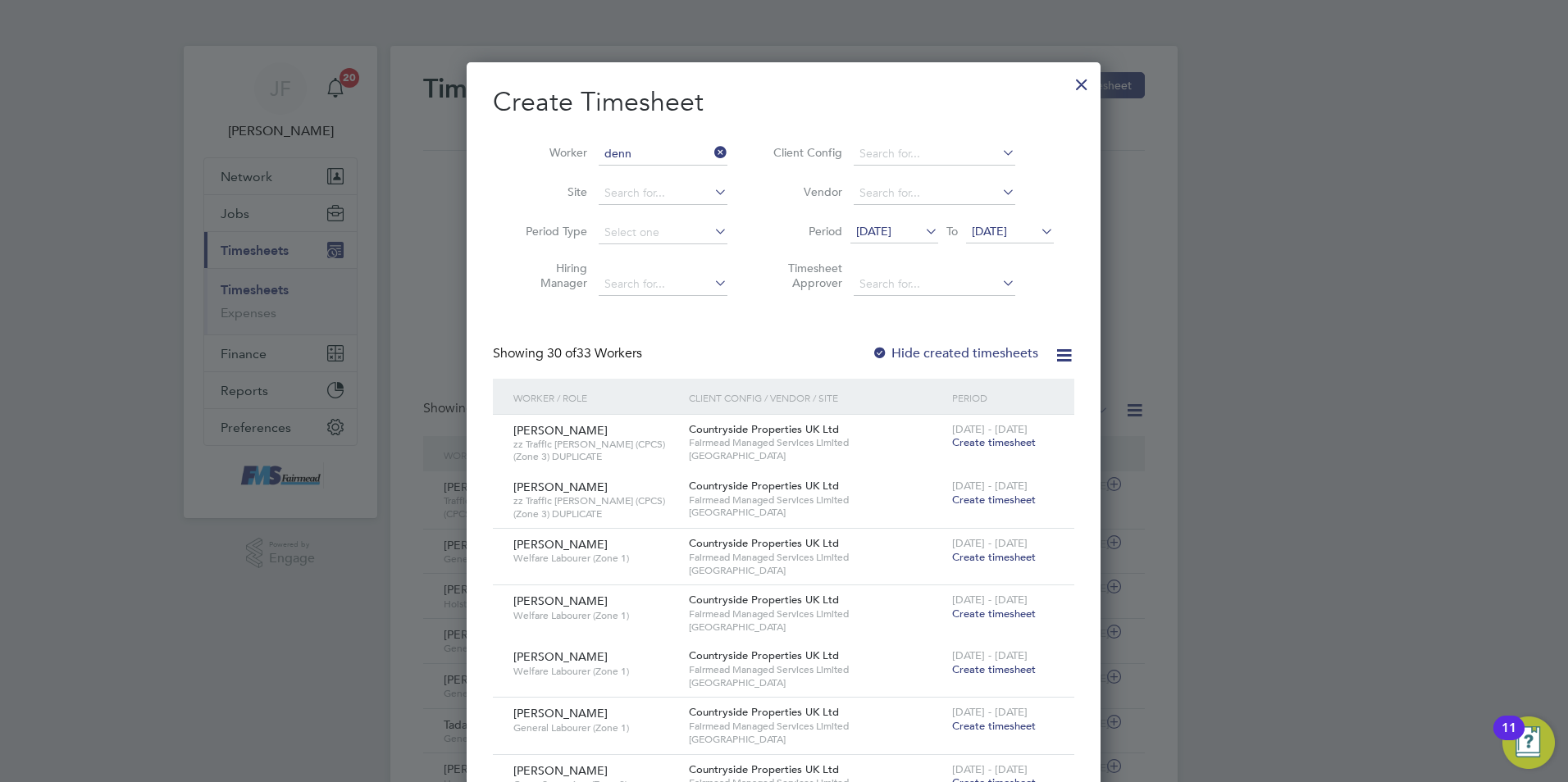 click on "Denn is Alphonso Chambers" 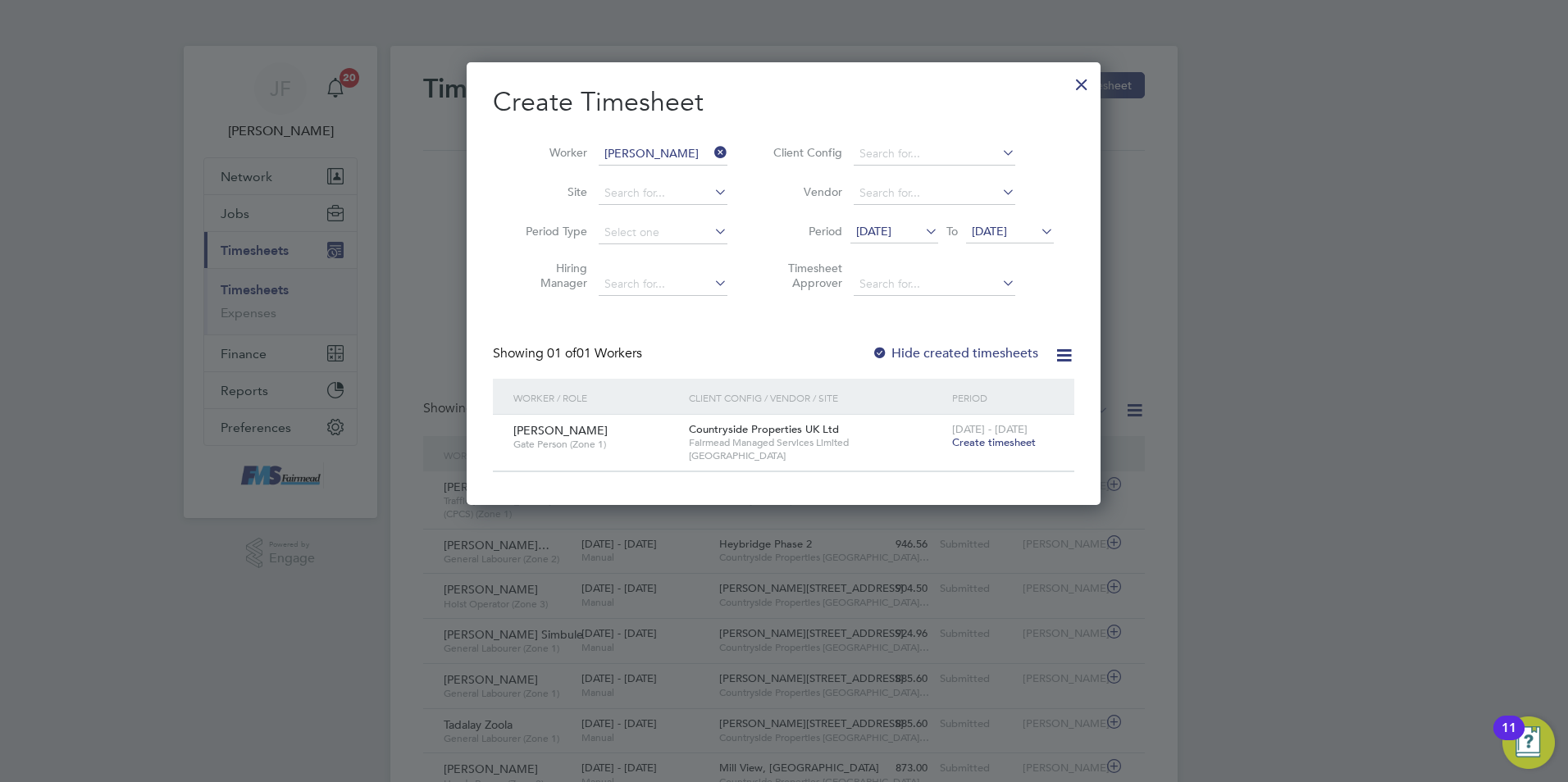 click on "Create timesheet" at bounding box center (994, 442) 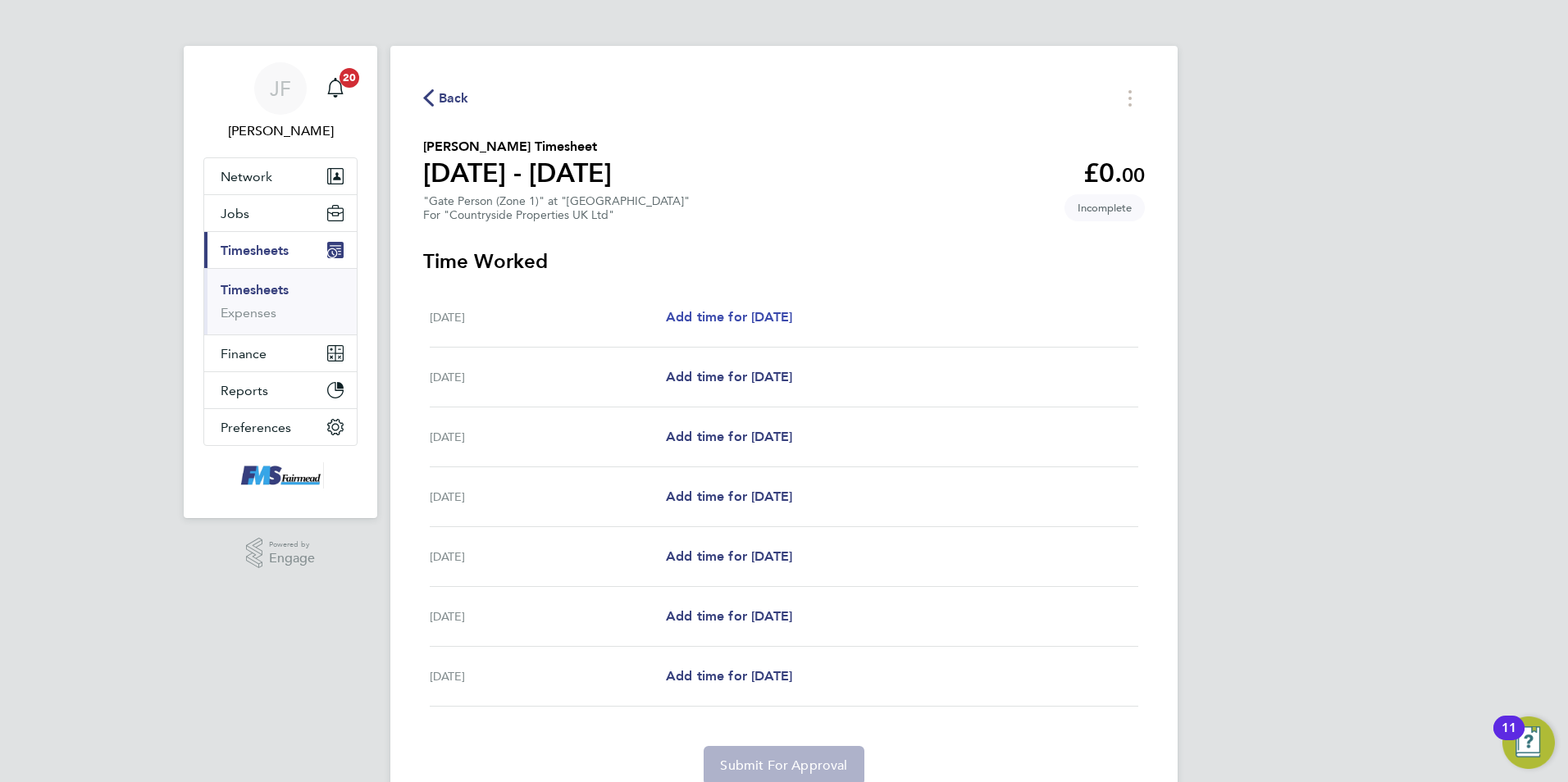 click on "Add time for Mon 07 Jul" at bounding box center [729, 316] 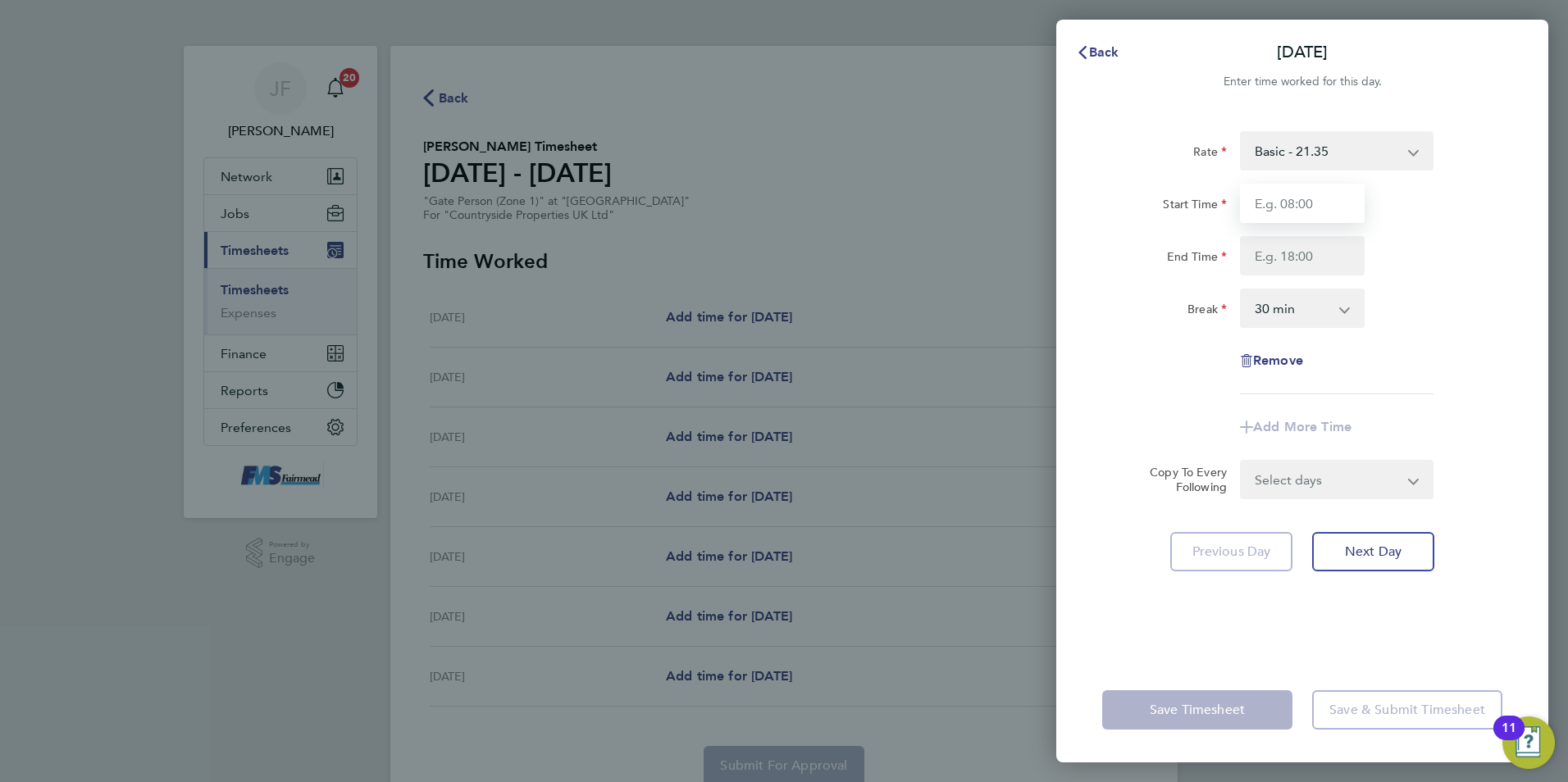 click on "Start Time" at bounding box center (1302, 203) 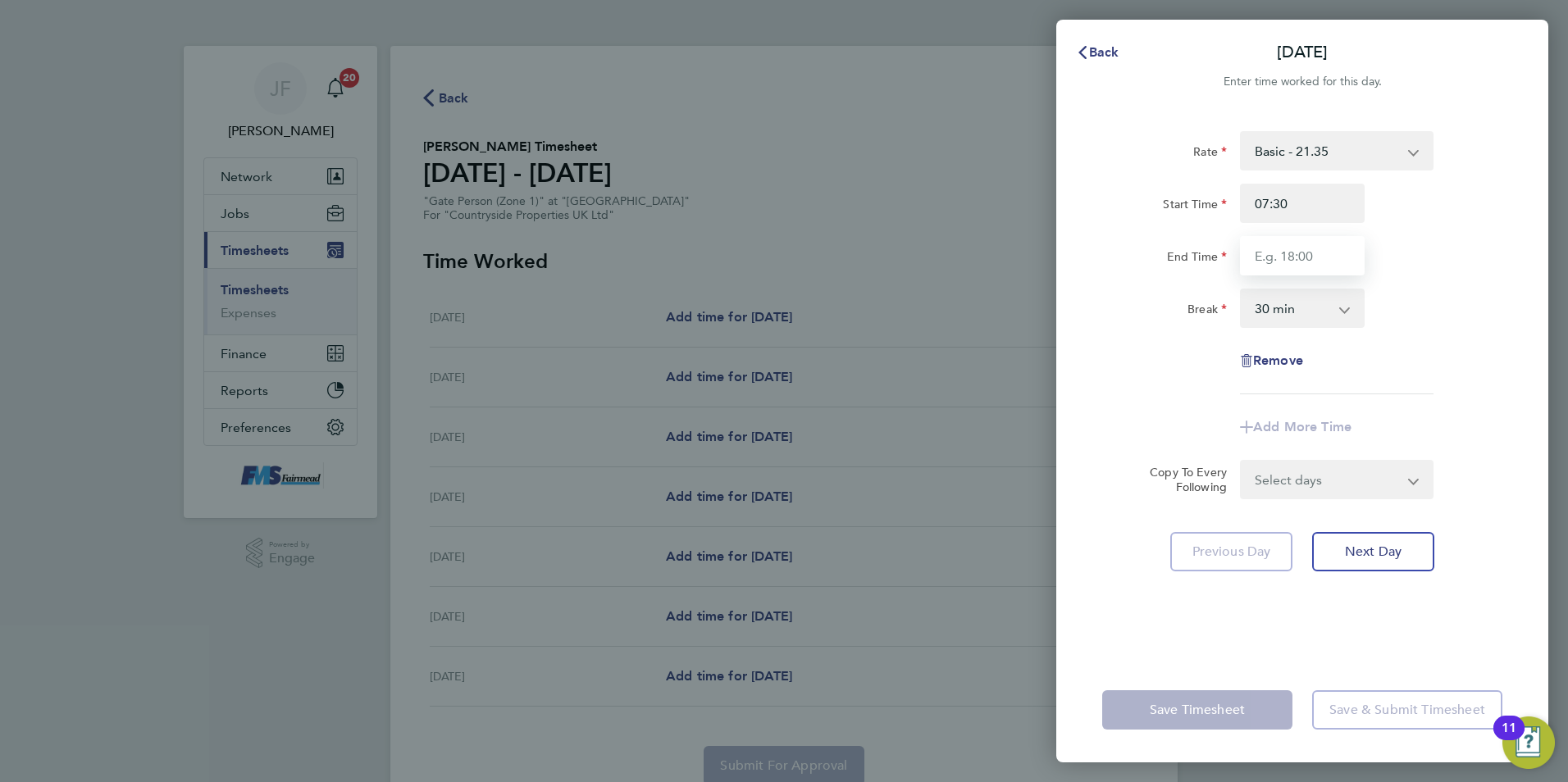 type on "17:30" 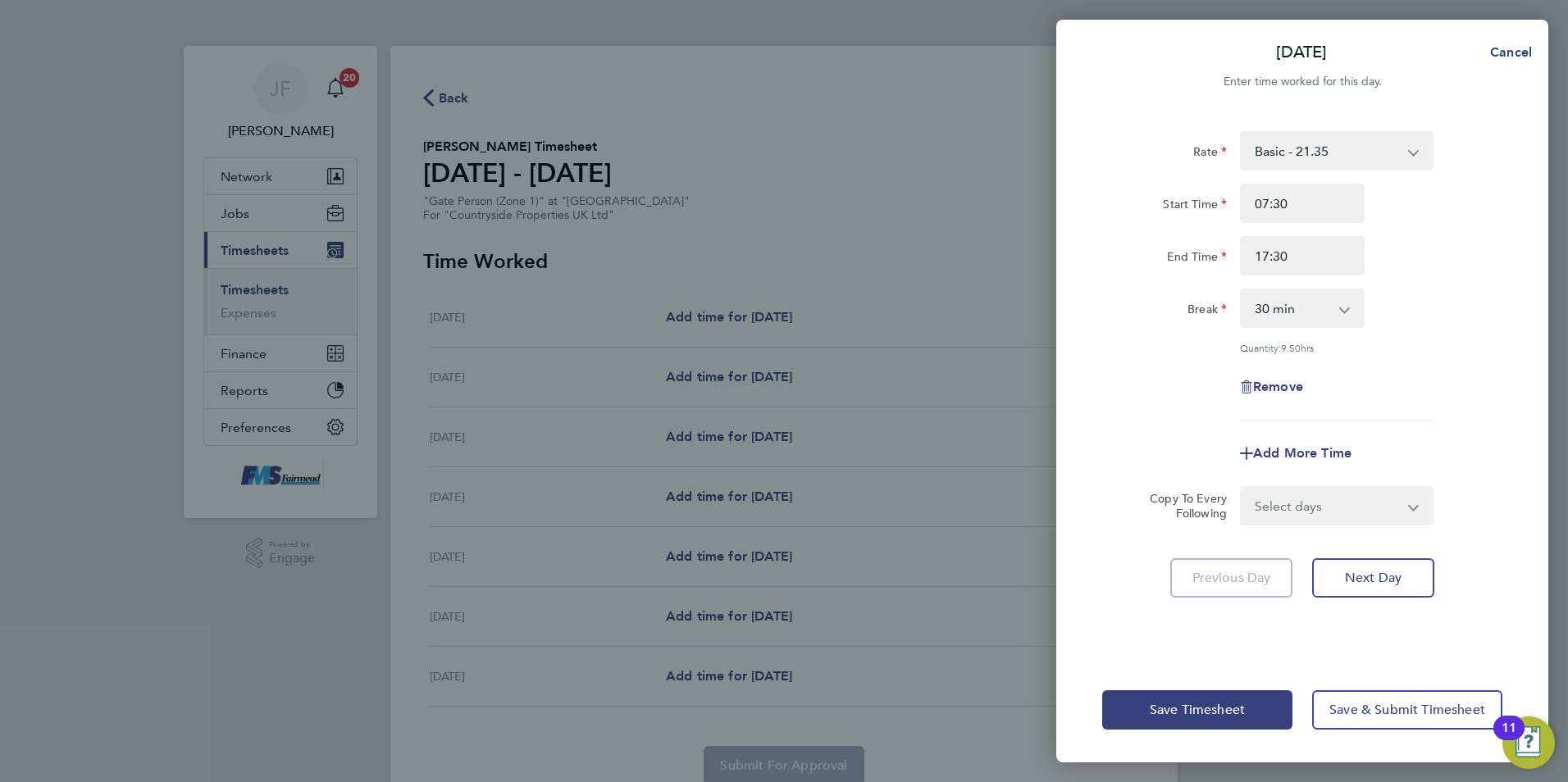 click on "0 min   15 min   30 min   45 min   60 min   75 min   90 min" at bounding box center (1292, 308) 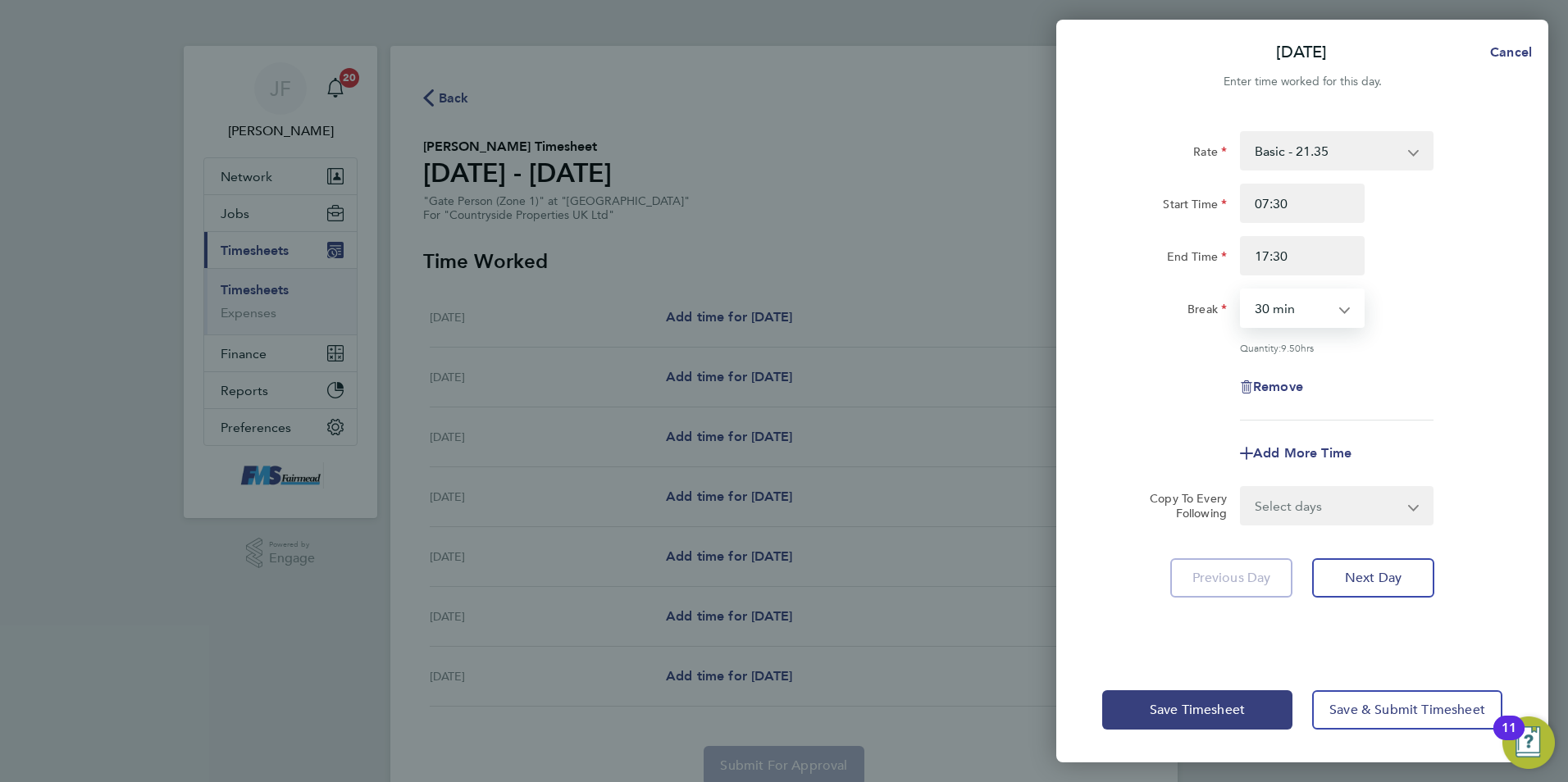 select on "60" 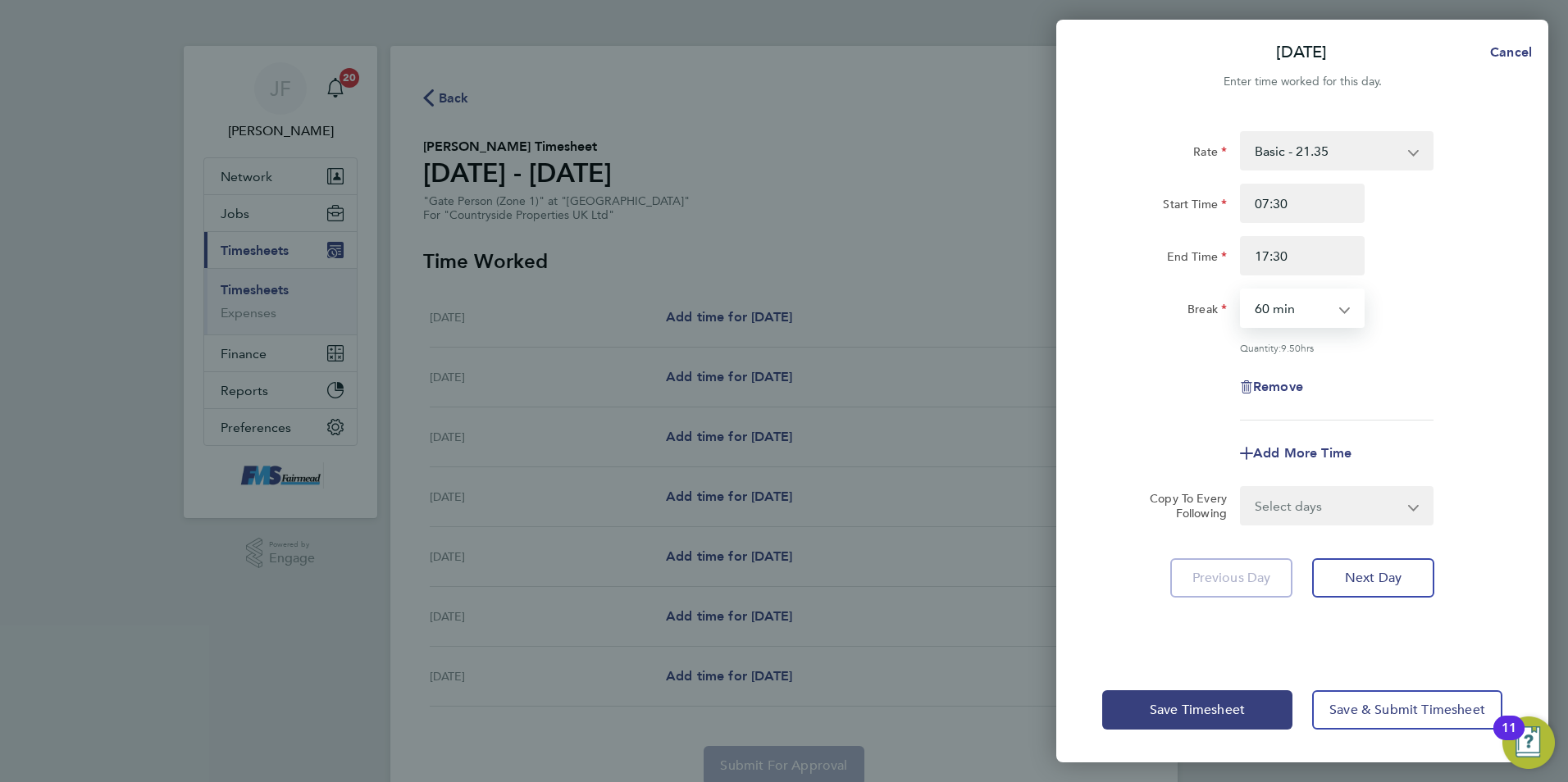 click on "0 min   15 min   30 min   45 min   60 min   75 min   90 min" at bounding box center [1292, 308] 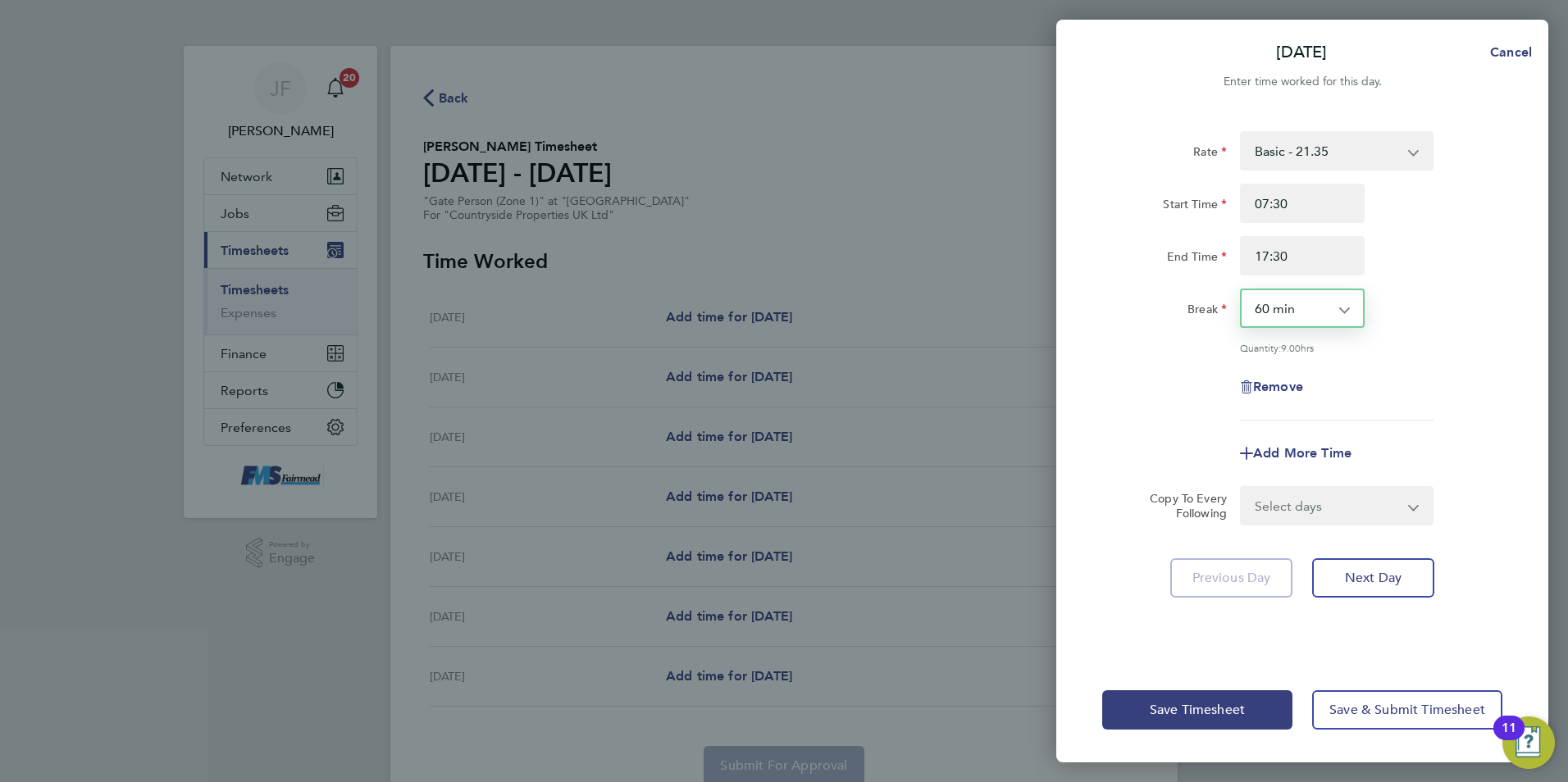 click on "Select days   Day   Weekday (Mon-Fri)   Weekend (Sat-Sun)   Tuesday   Wednesday   Thursday   Friday   Saturday   Sunday" at bounding box center (1328, 506) 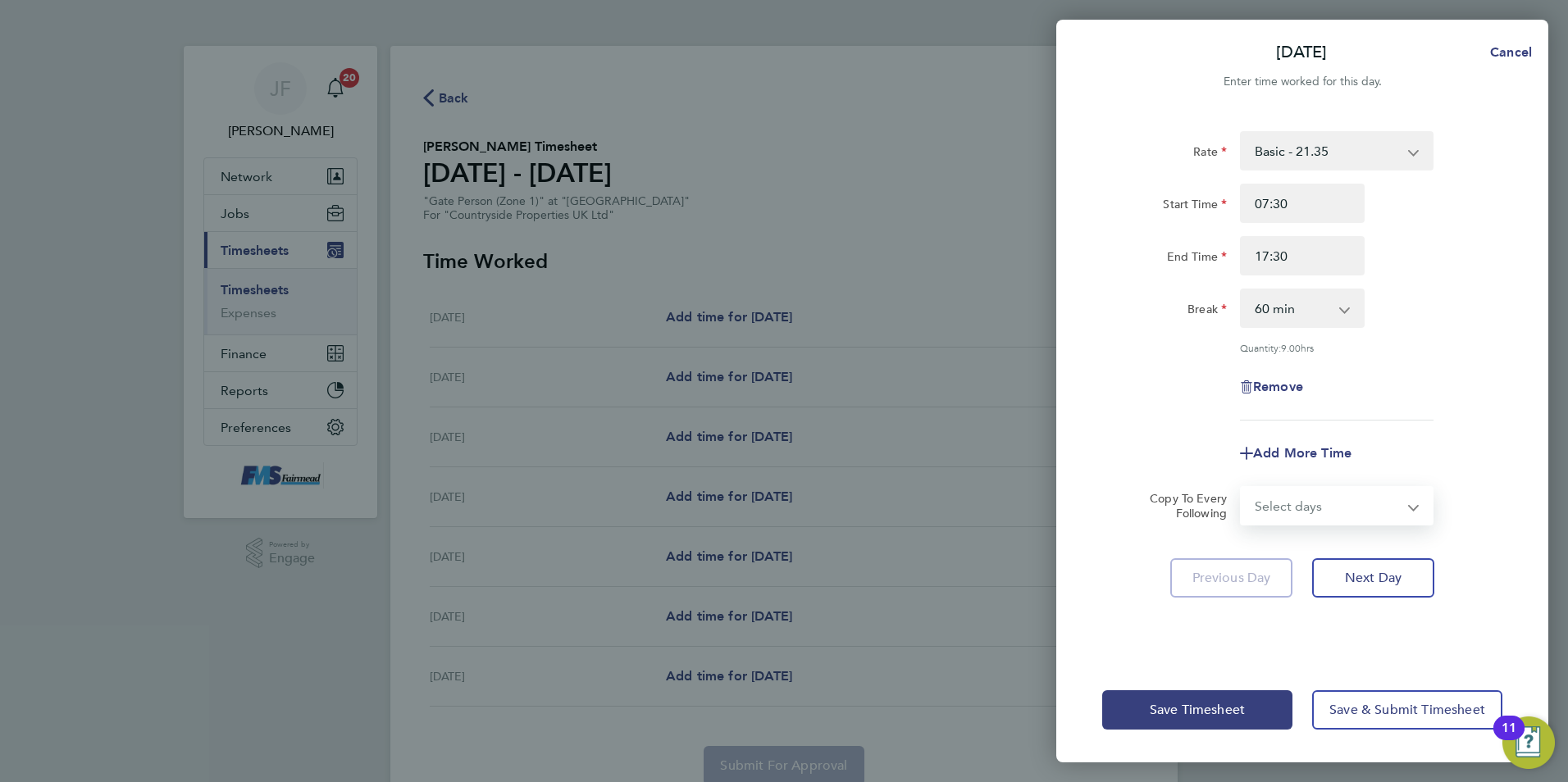 select on "WEEKDAY" 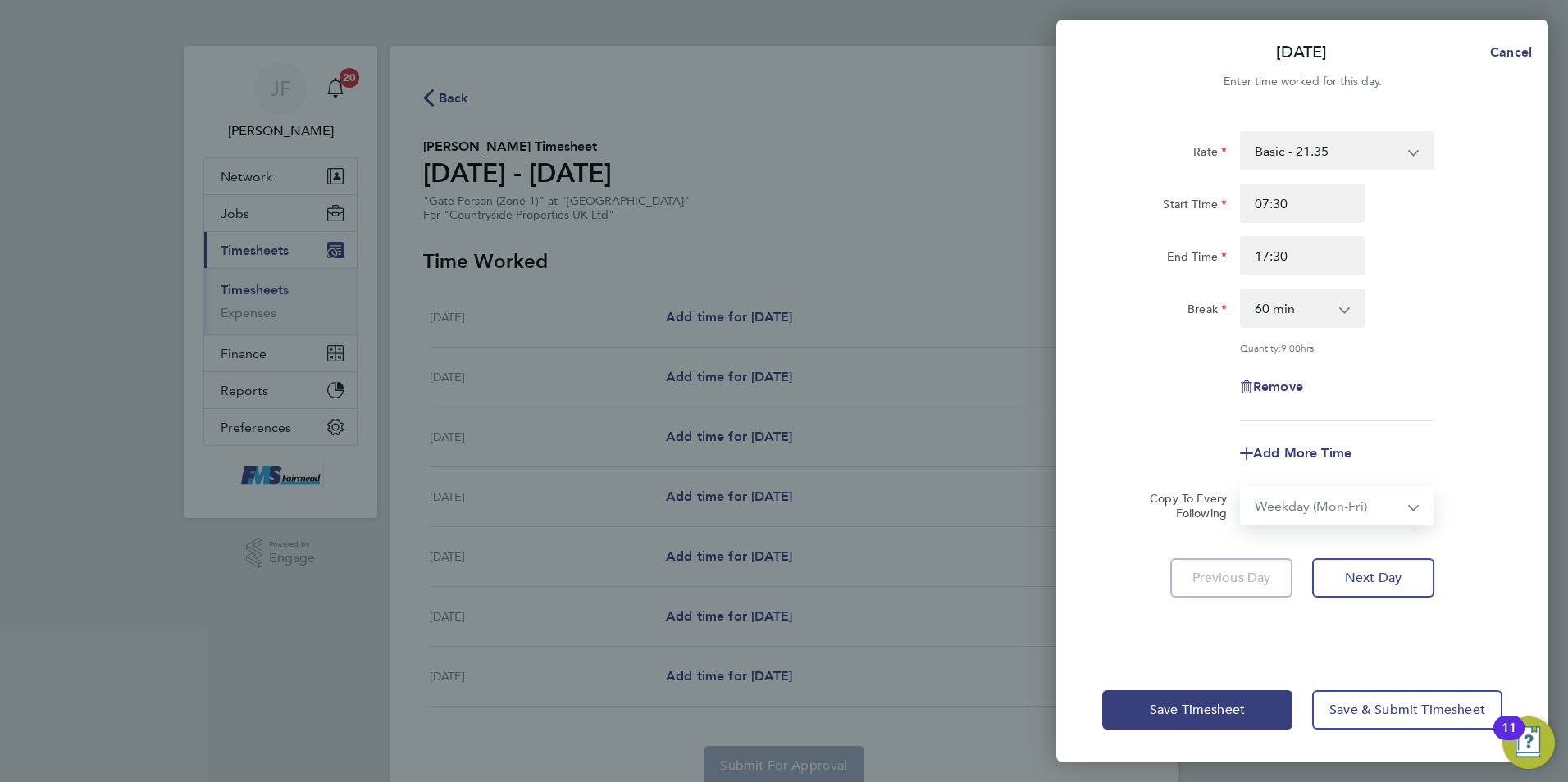 click on "Select days   Day   Weekday (Mon-Fri)   Weekend (Sat-Sun)   Tuesday   Wednesday   Thursday   Friday   Saturday   Sunday" at bounding box center (1328, 506) 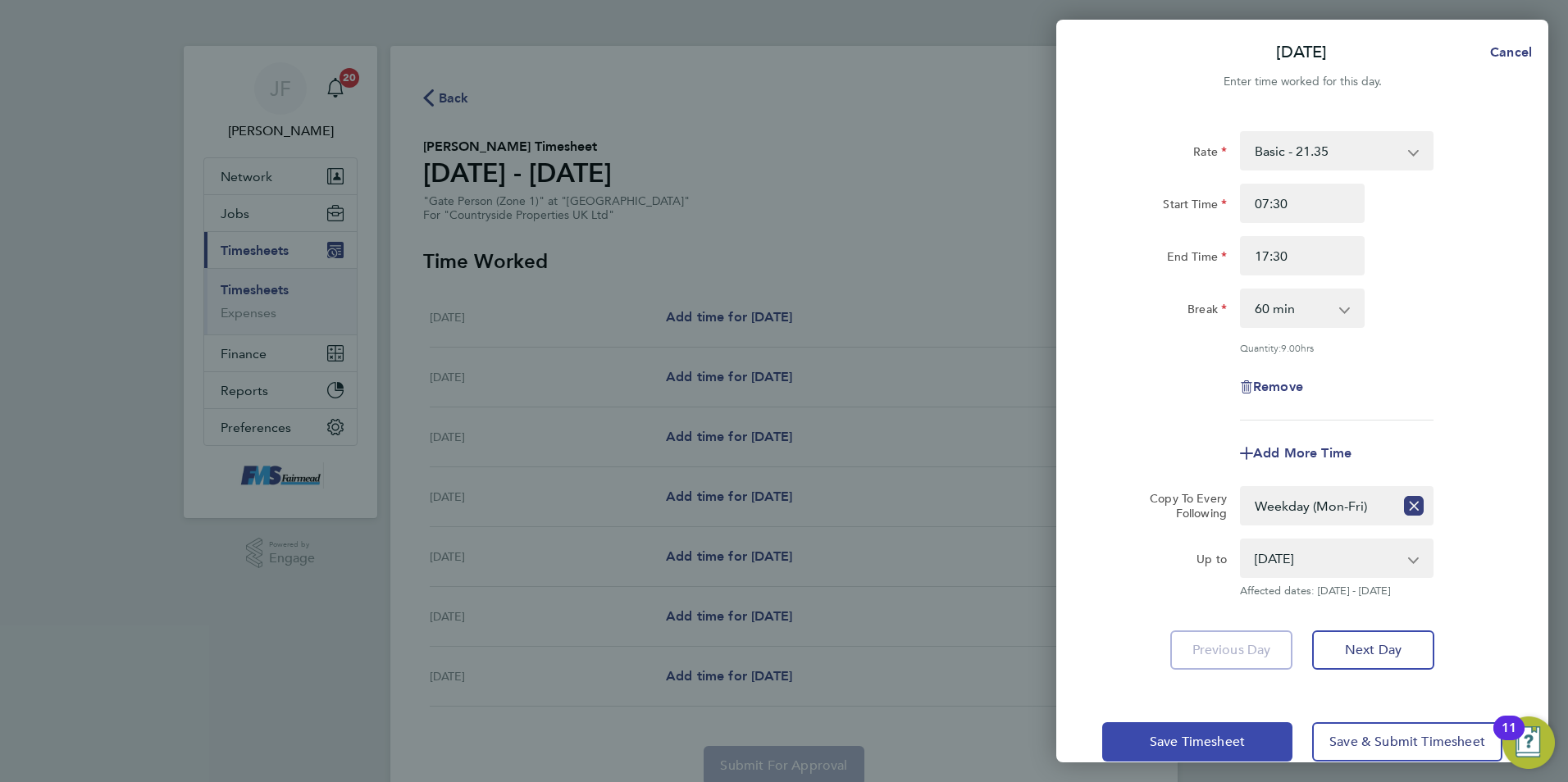 click on "Save Timesheet" 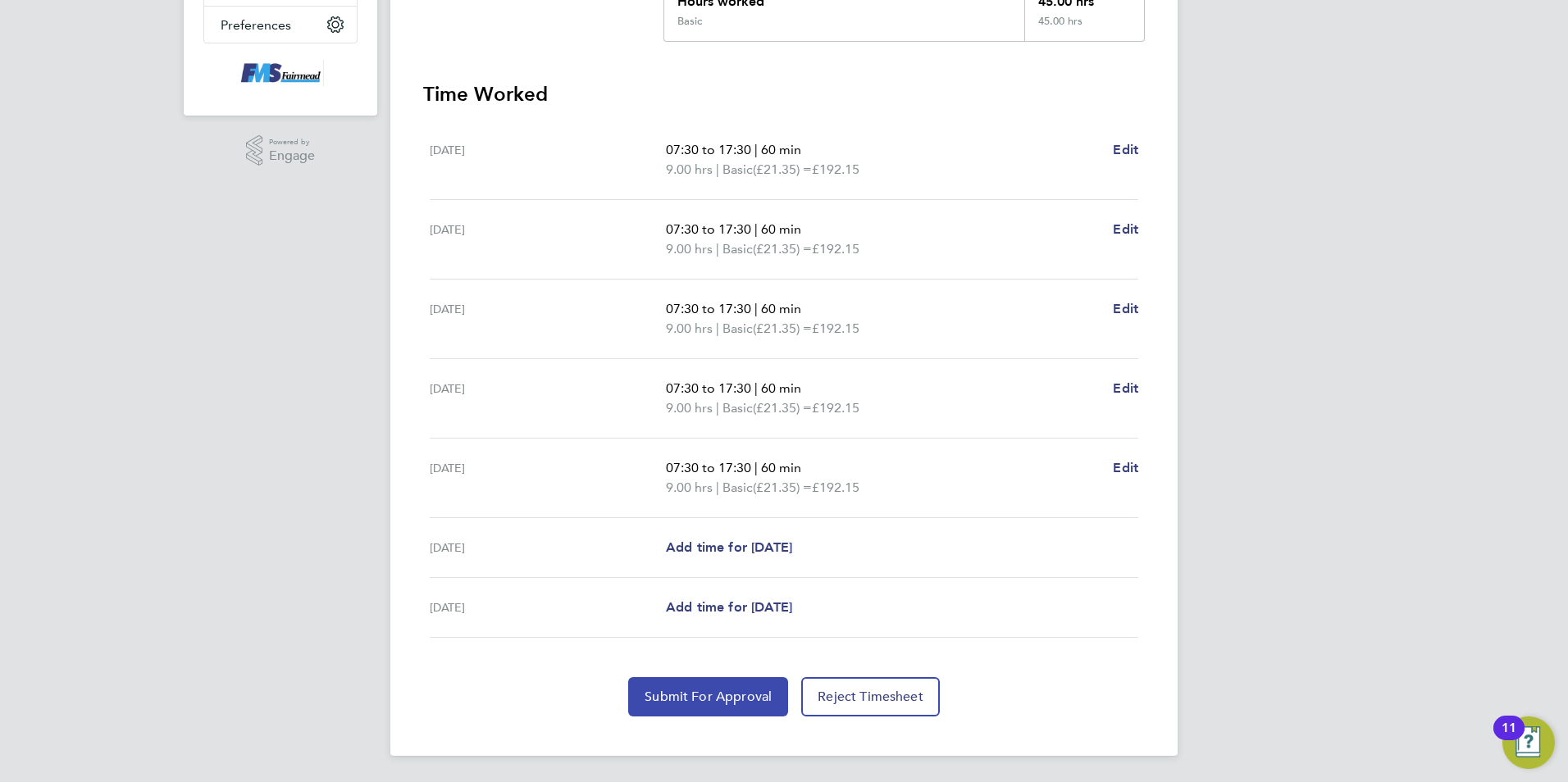 click on "Submit For Approval" 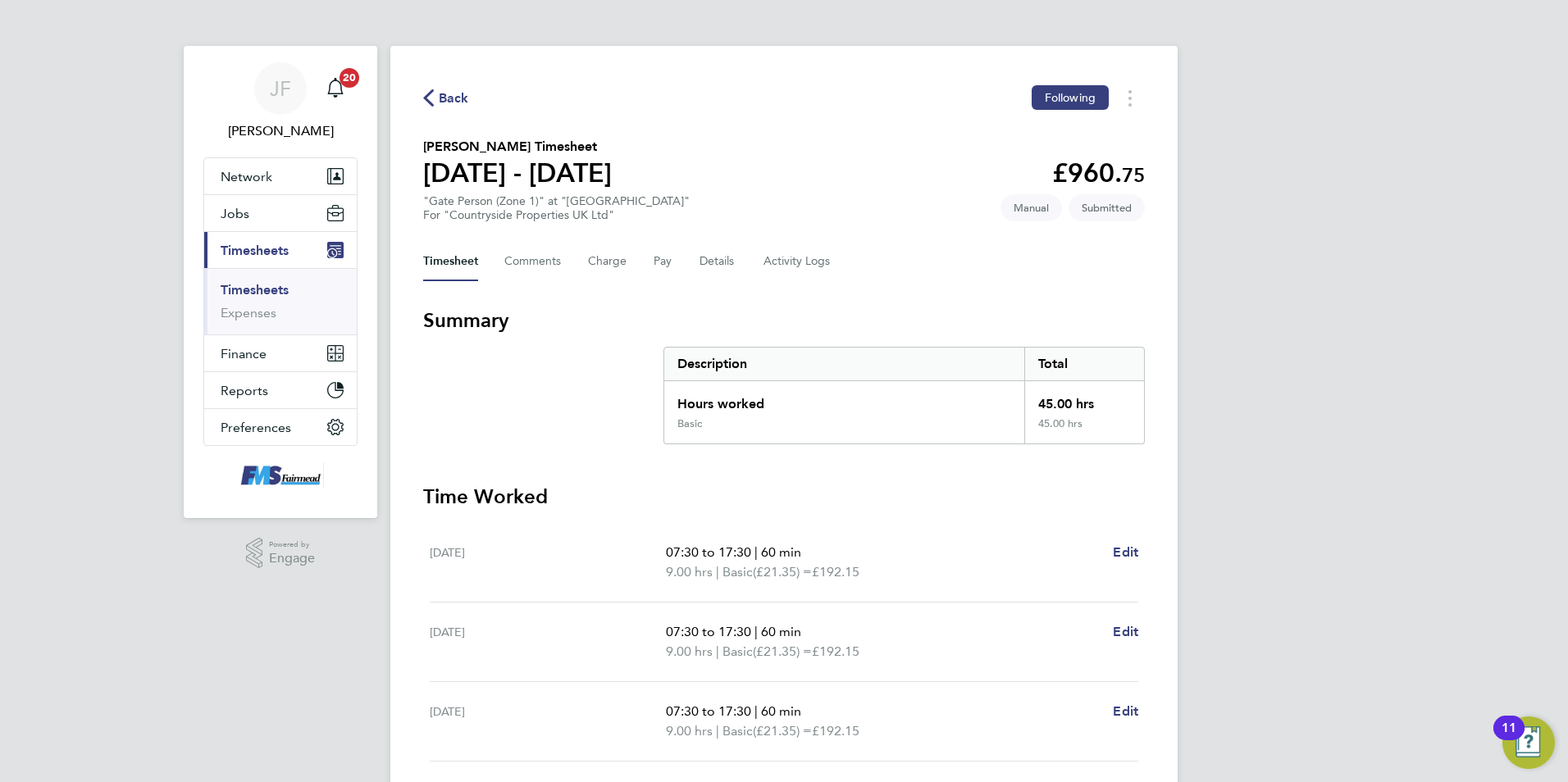 click on "Timesheets" at bounding box center [254, 289] 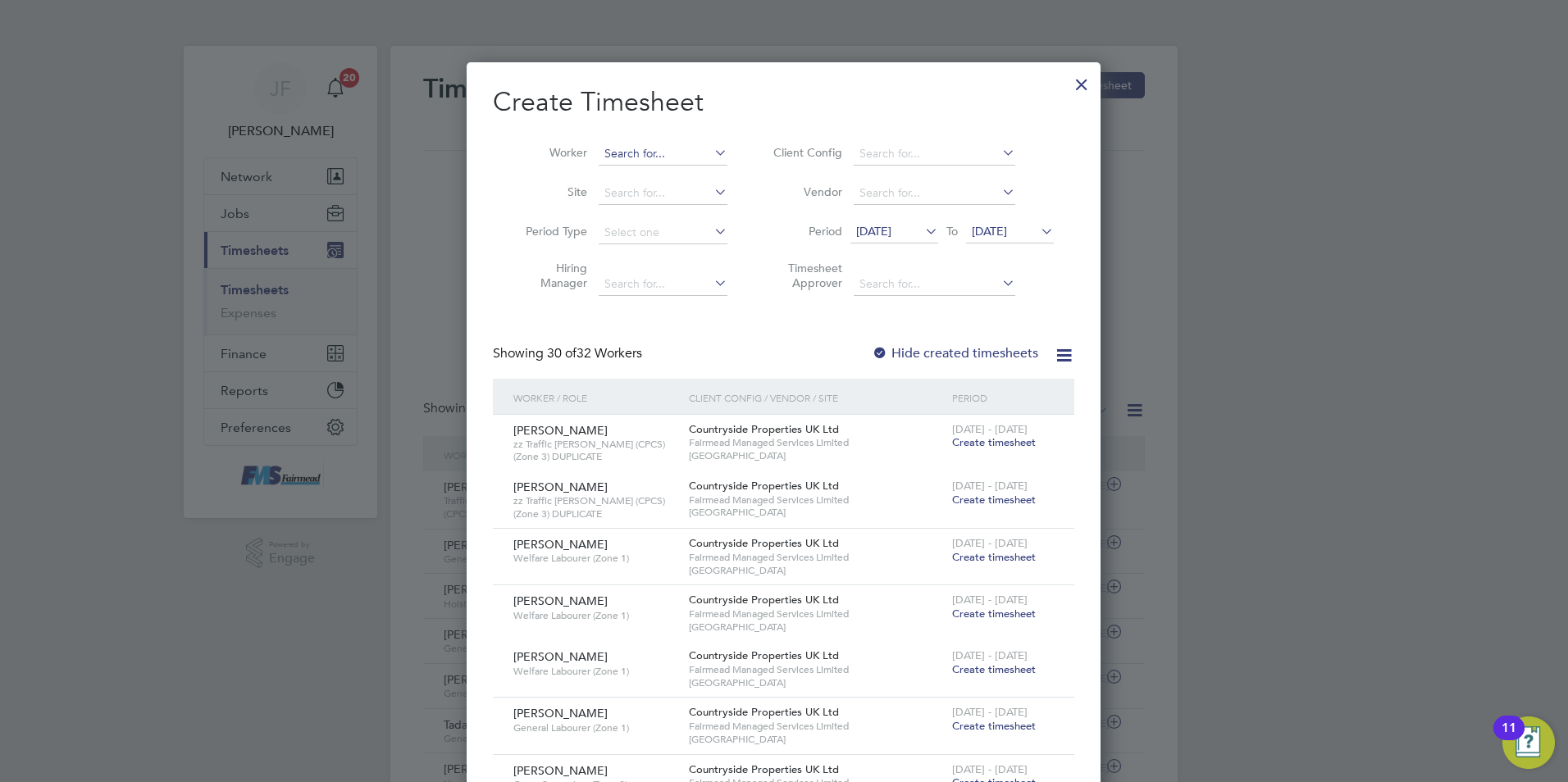 click at bounding box center (663, 154) 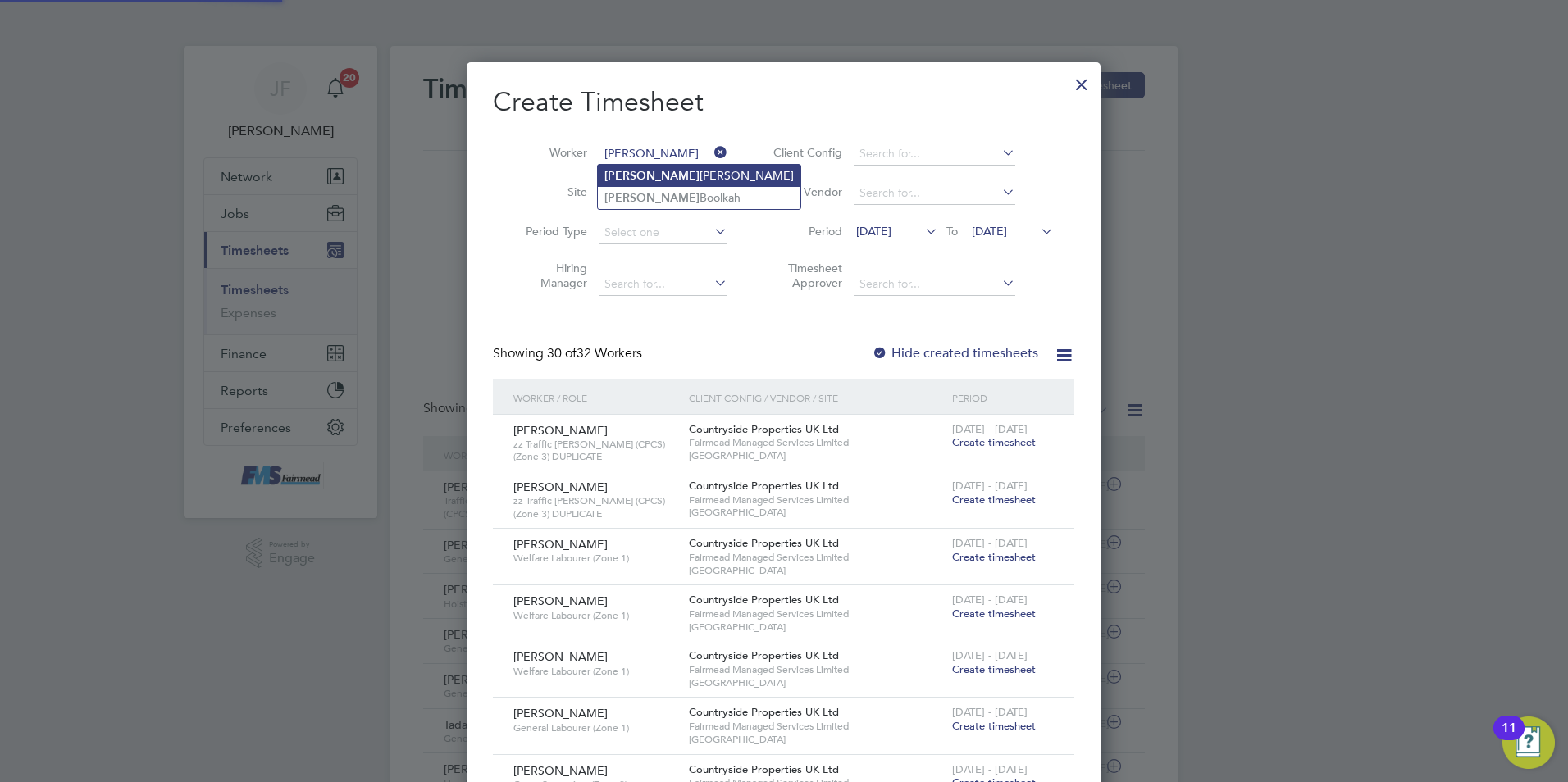 click on "Ethan  Stevens" 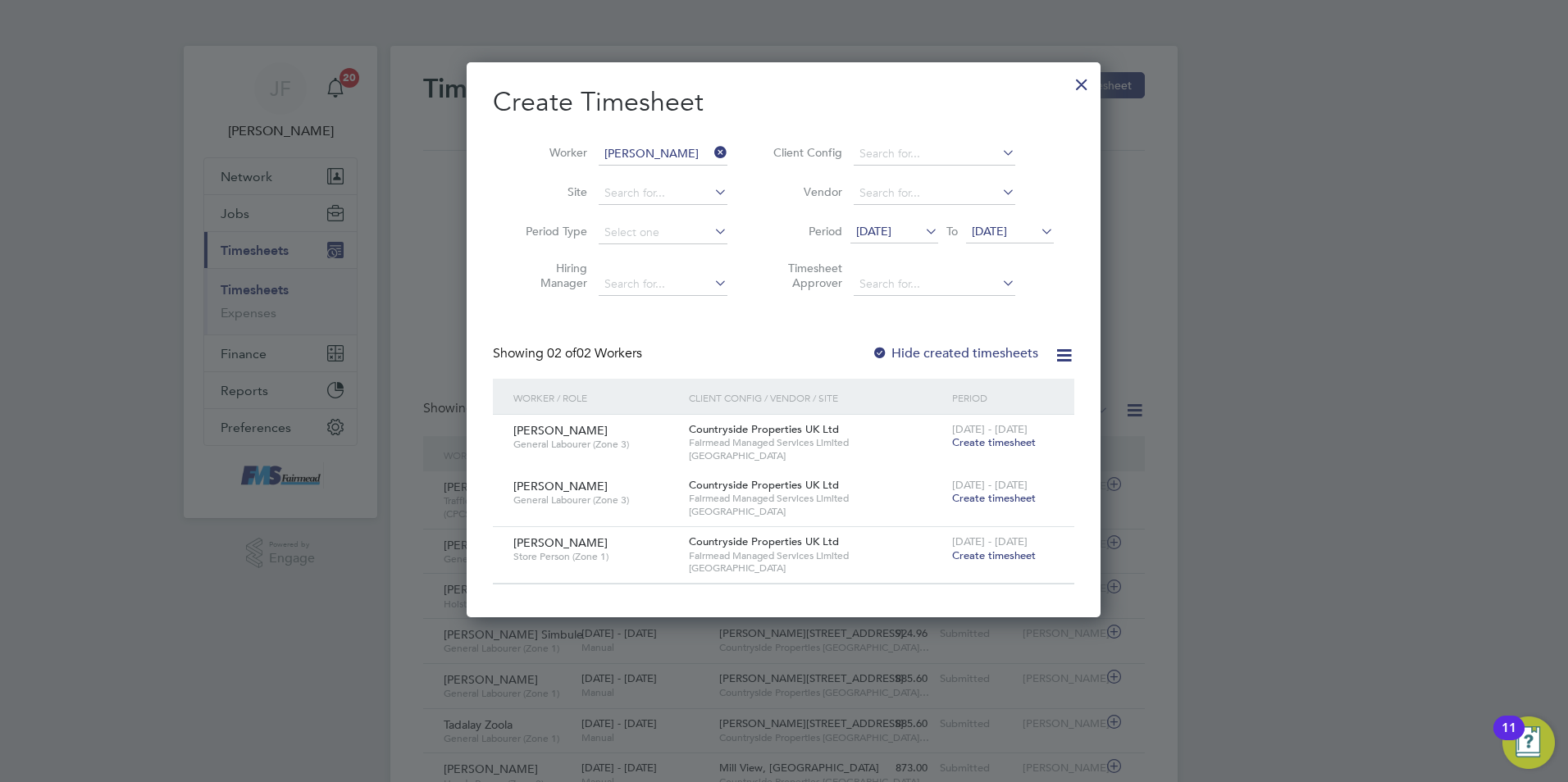 click on "Create timesheet" at bounding box center [994, 555] 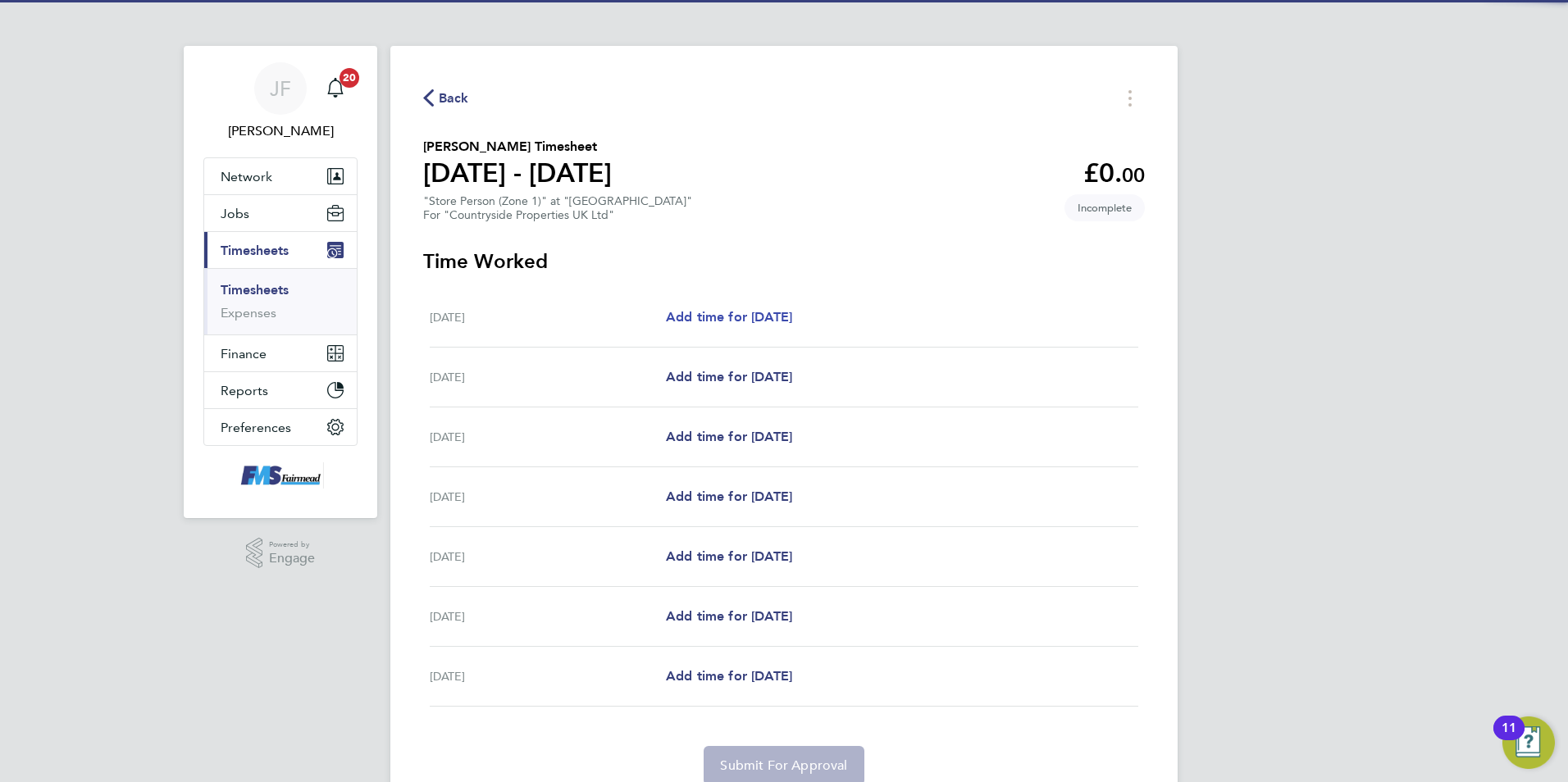 click on "Add time for Mon 07 Jul" at bounding box center (729, 316) 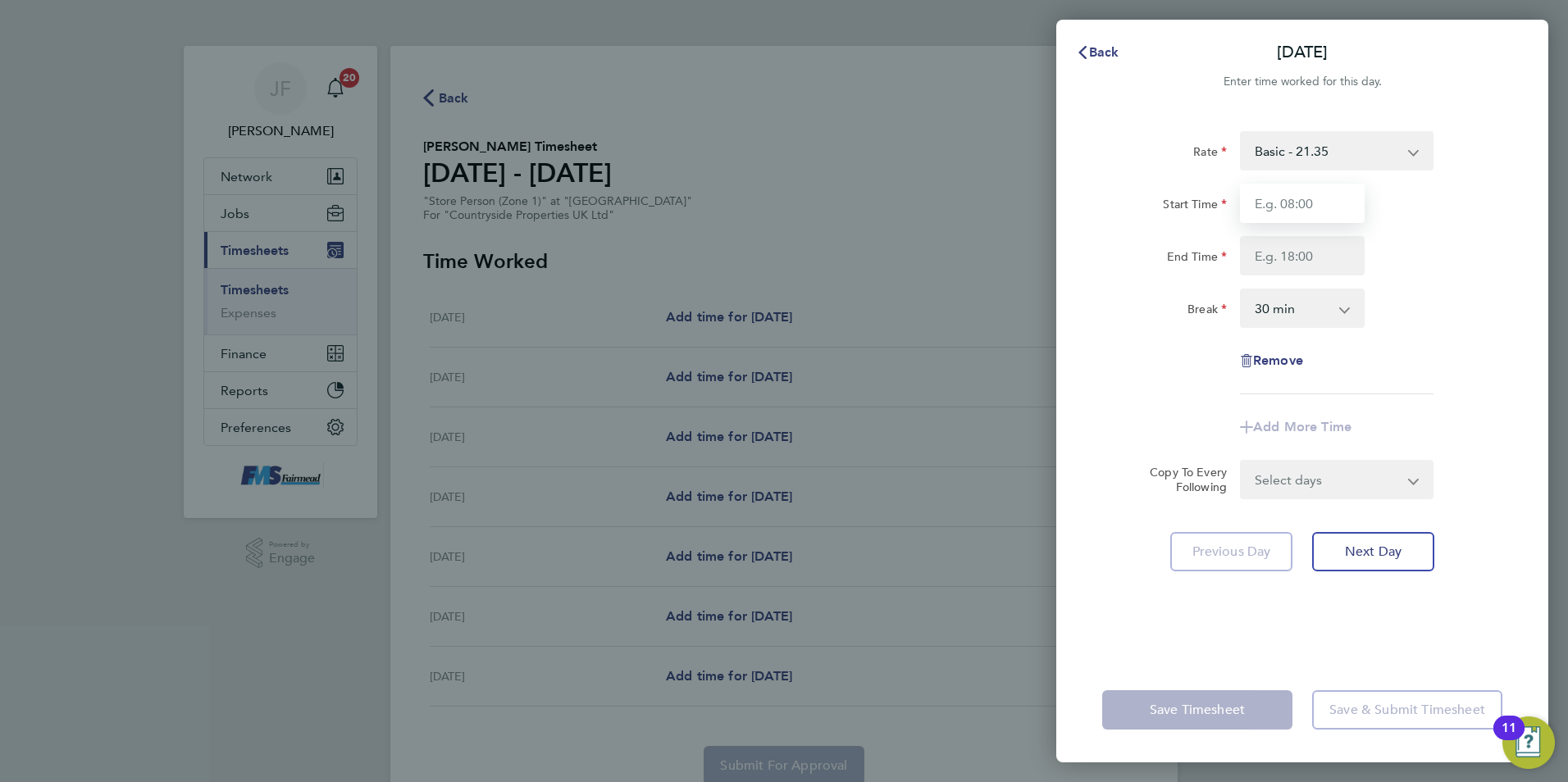 click on "Start Time" at bounding box center [1302, 203] 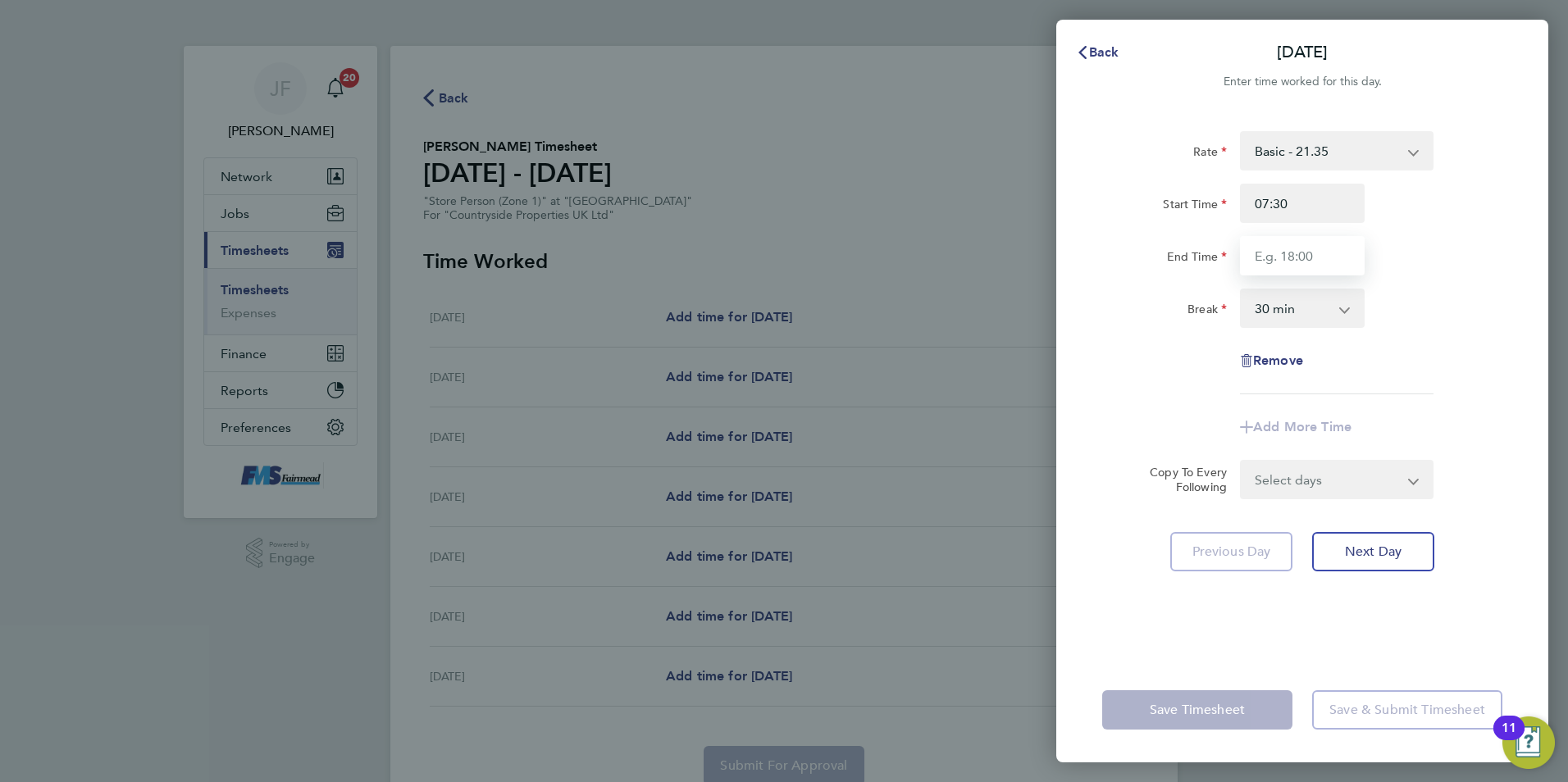 type on "17:30" 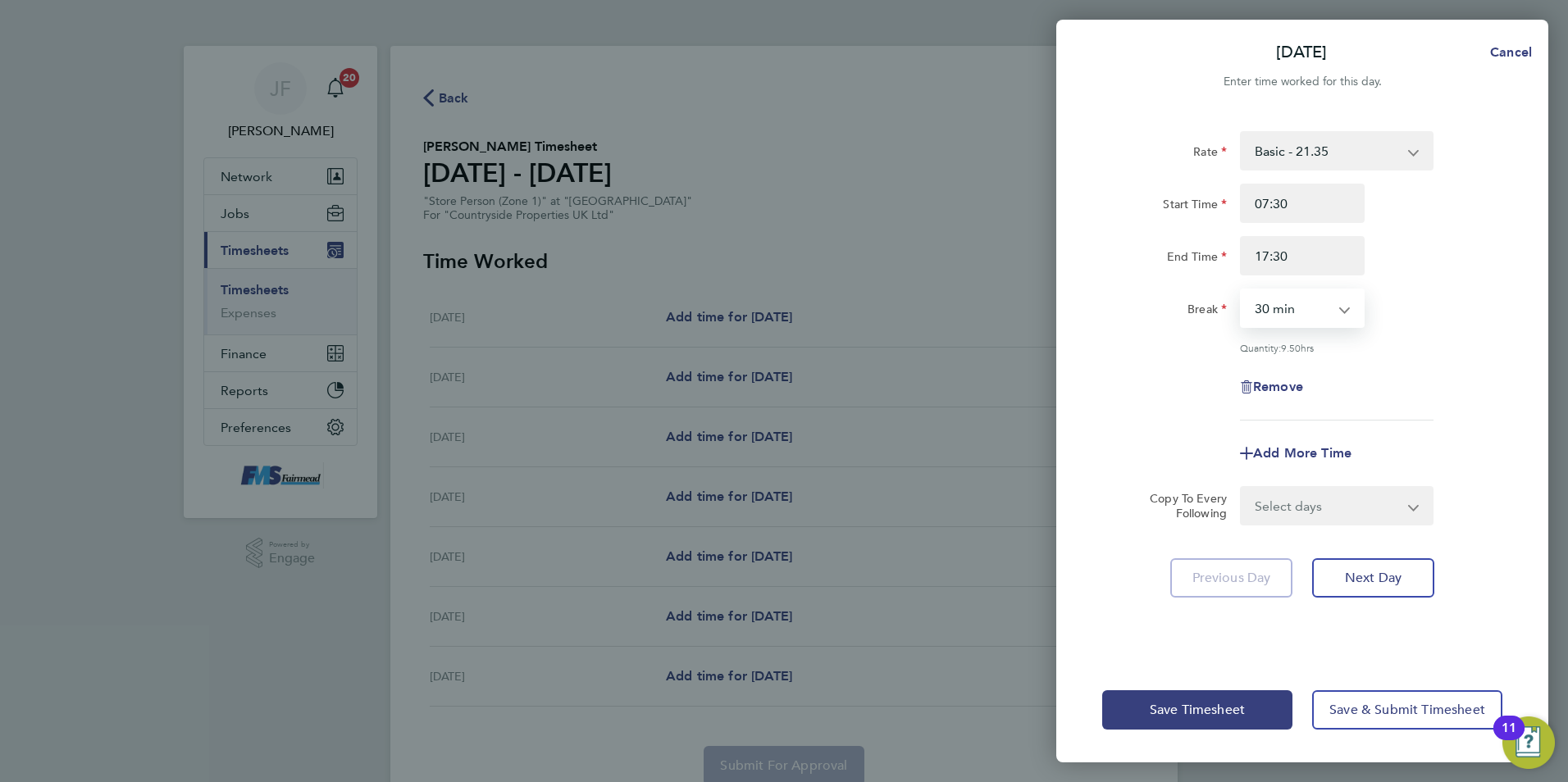click on "0 min   15 min   30 min   45 min   60 min   75 min   90 min" at bounding box center [1292, 308] 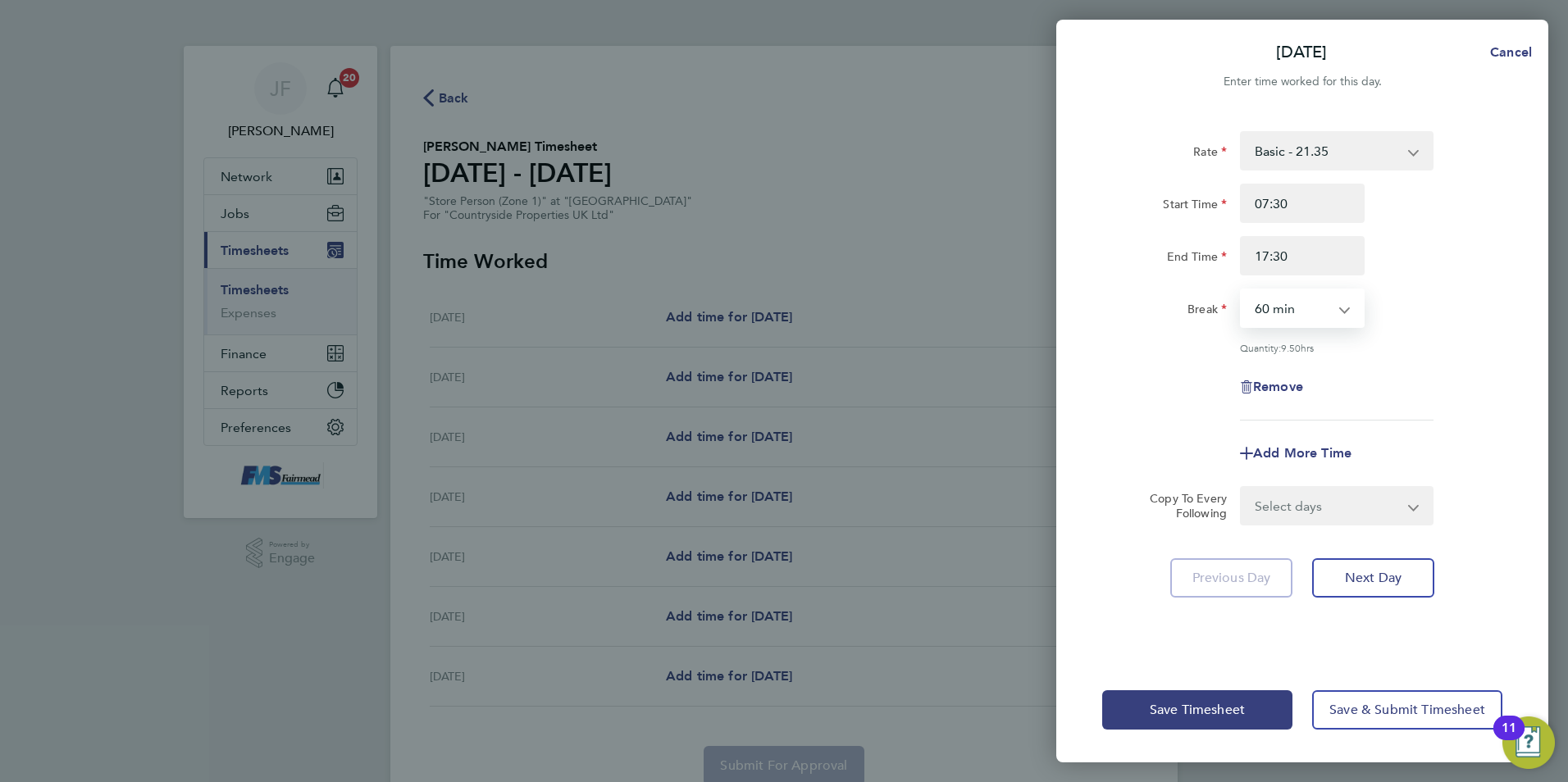 click on "0 min   15 min   30 min   45 min   60 min   75 min   90 min" at bounding box center [1292, 308] 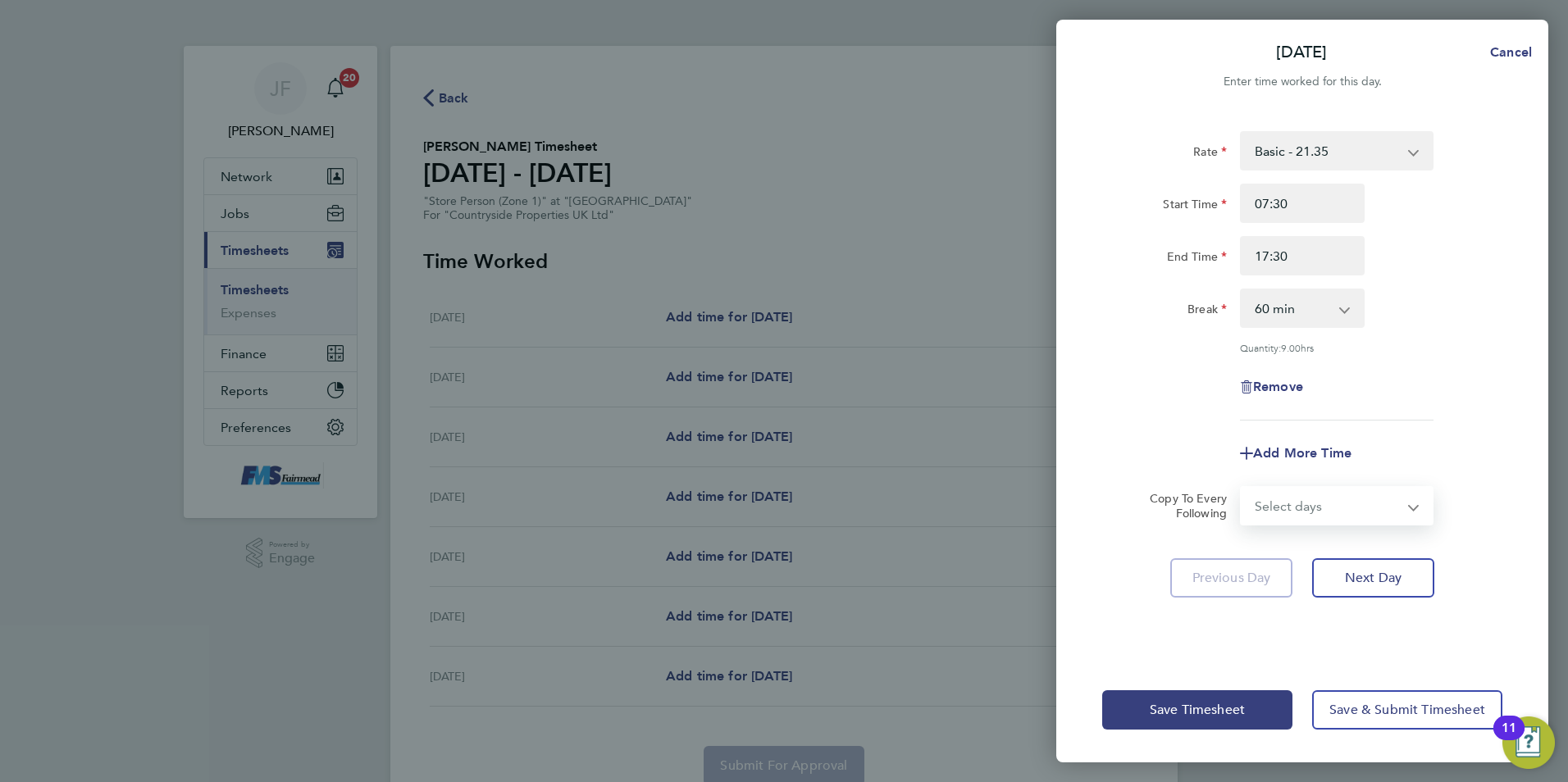 click on "Select days   Day   Weekday (Mon-Fri)   Weekend (Sat-Sun)   Tuesday   Wednesday   Thursday   Friday   Saturday   Sunday" at bounding box center (1328, 506) 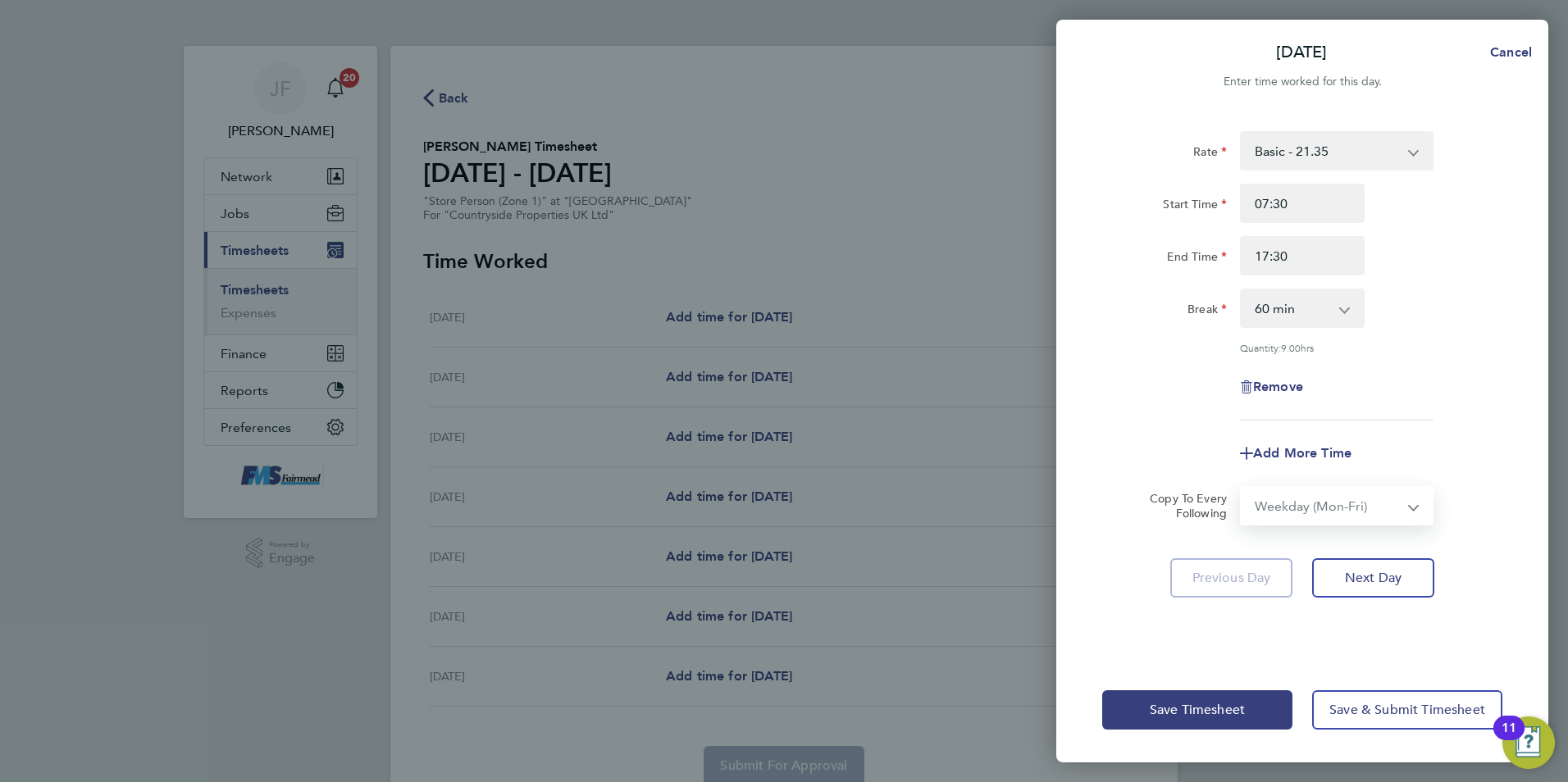 click on "Select days   Day   Weekday (Mon-Fri)   Weekend (Sat-Sun)   Tuesday   Wednesday   Thursday   Friday   Saturday   Sunday" at bounding box center [1328, 506] 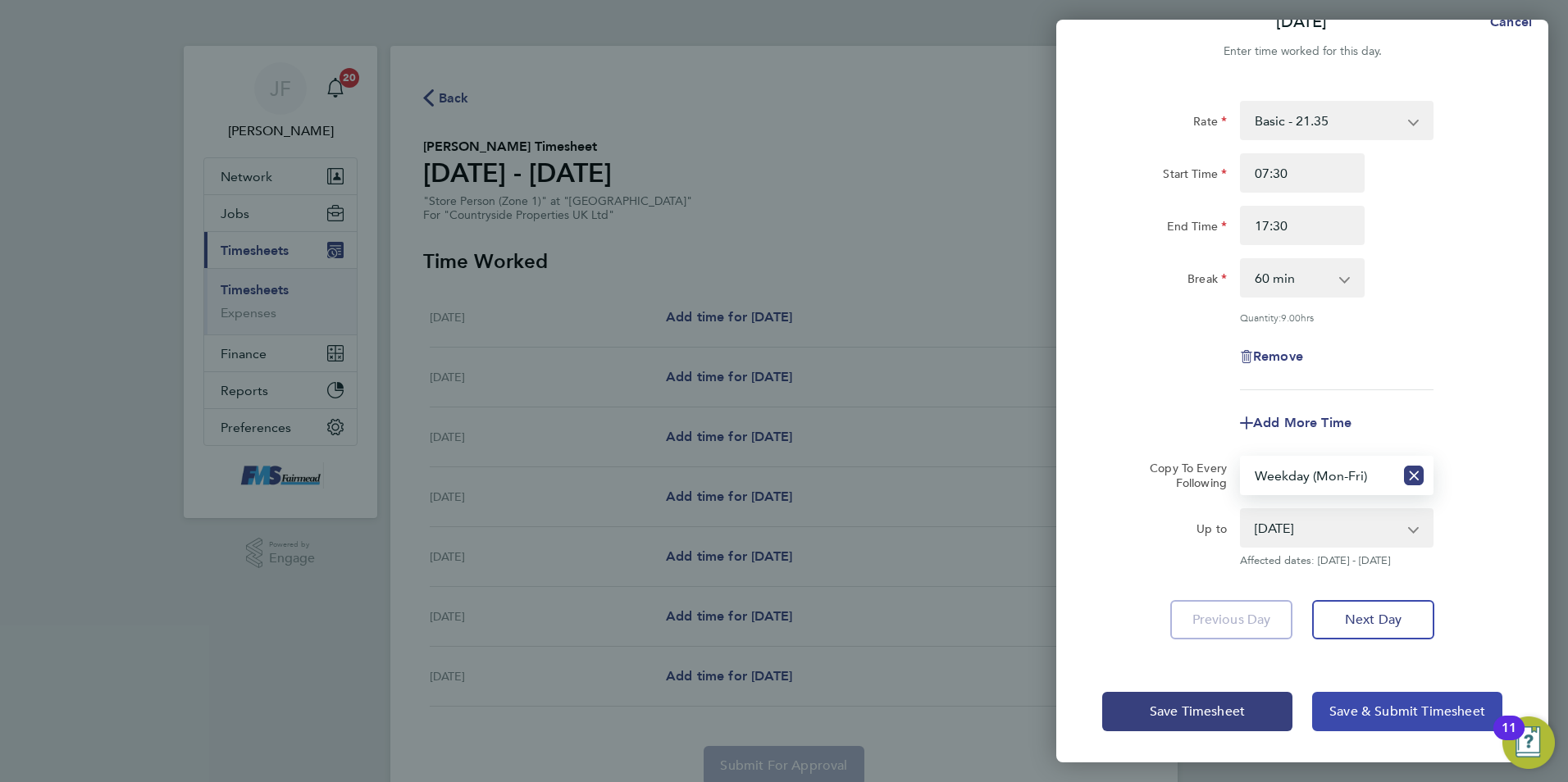 click on "Save & Submit Timesheet" 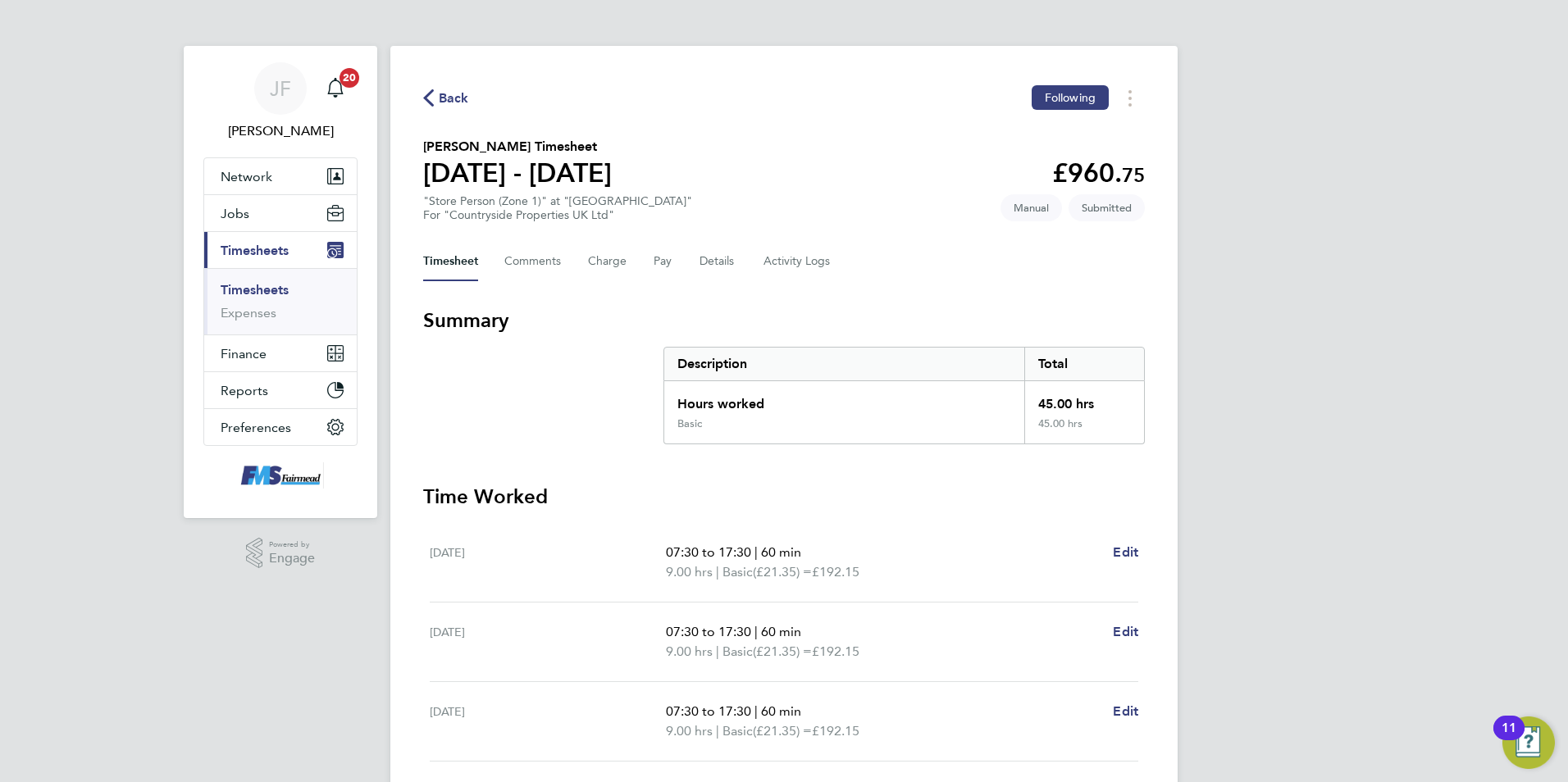 click on "Timesheets" at bounding box center [254, 289] 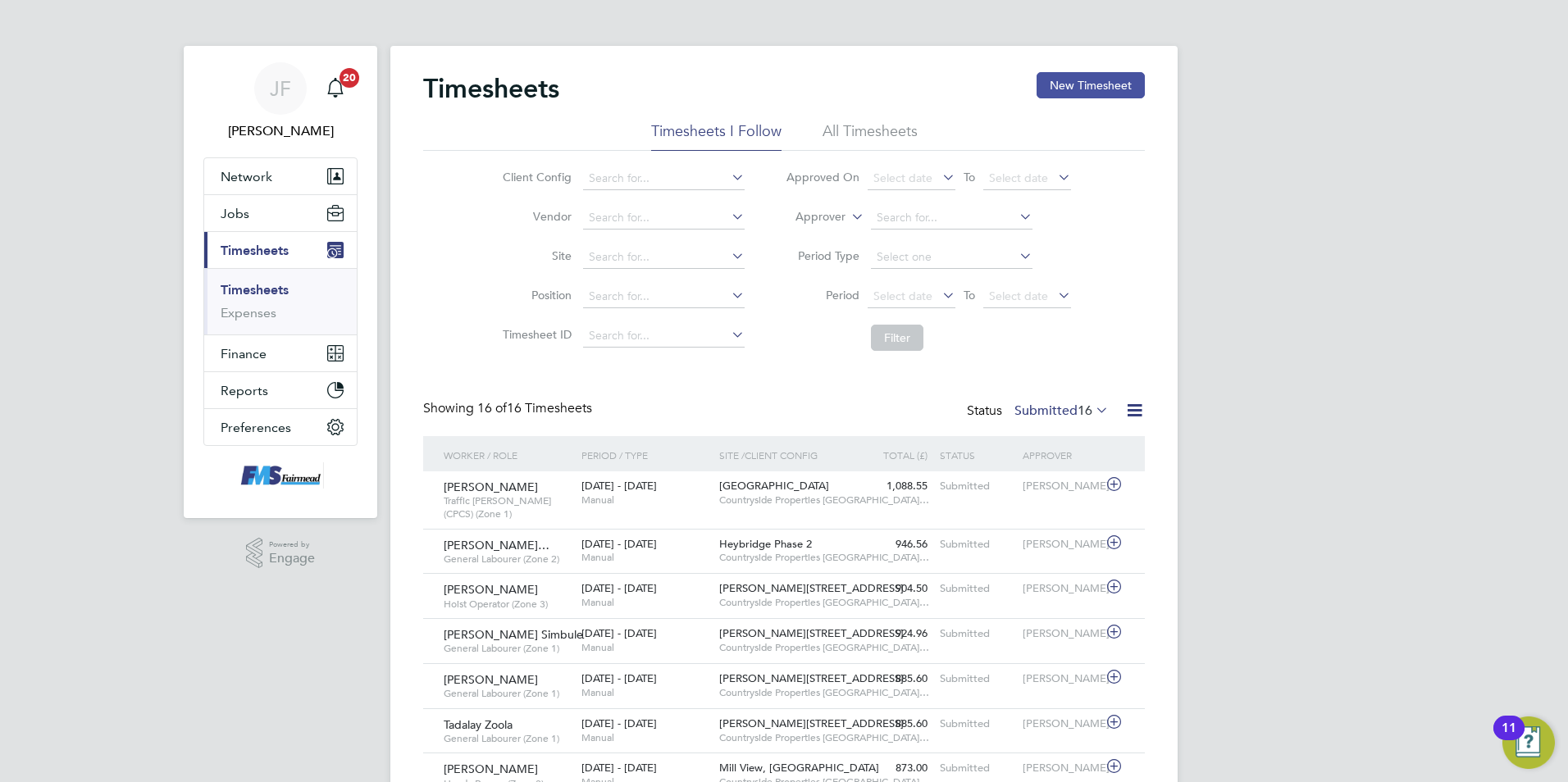 click on "New Timesheet" 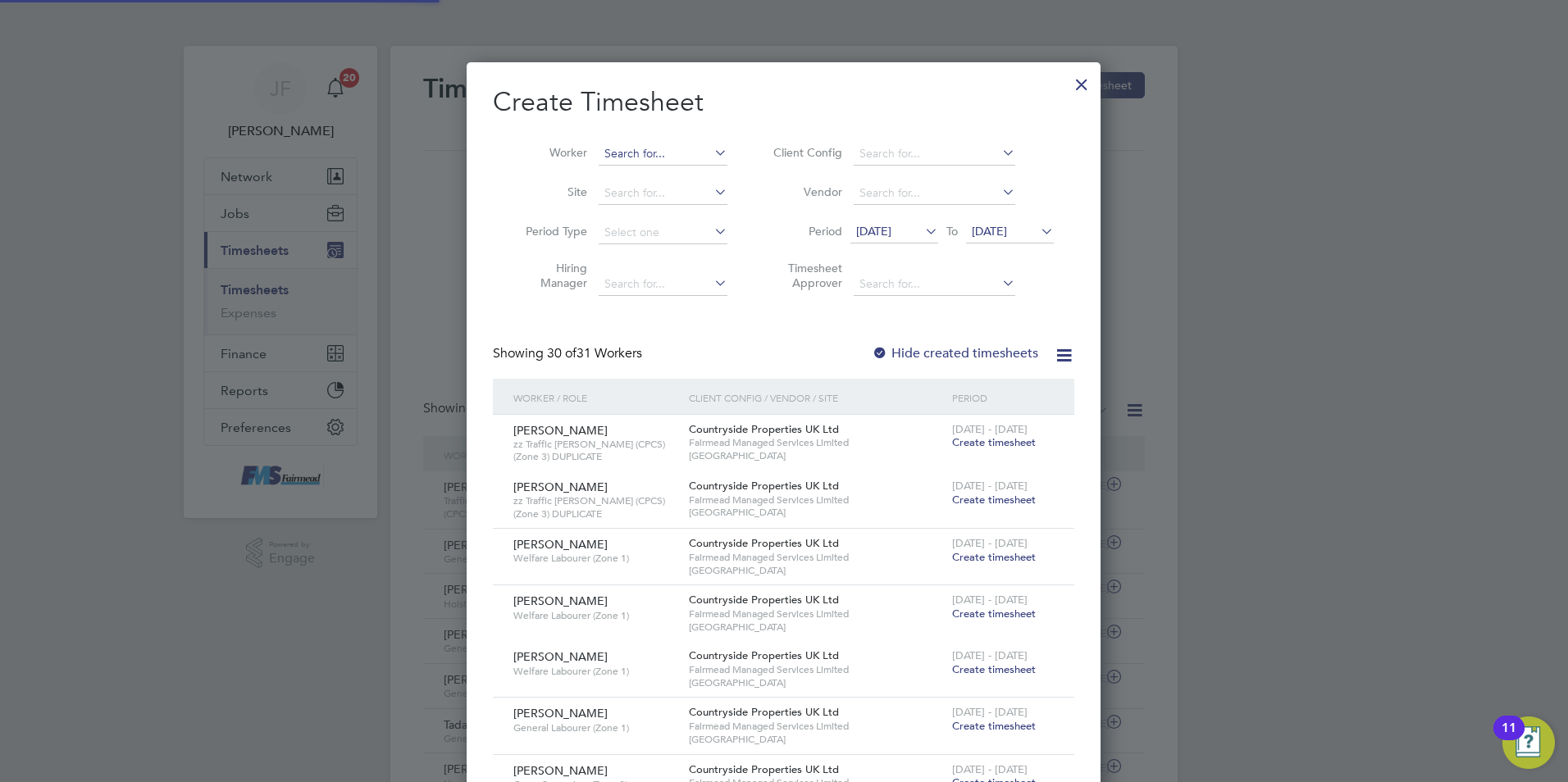 click at bounding box center (663, 154) 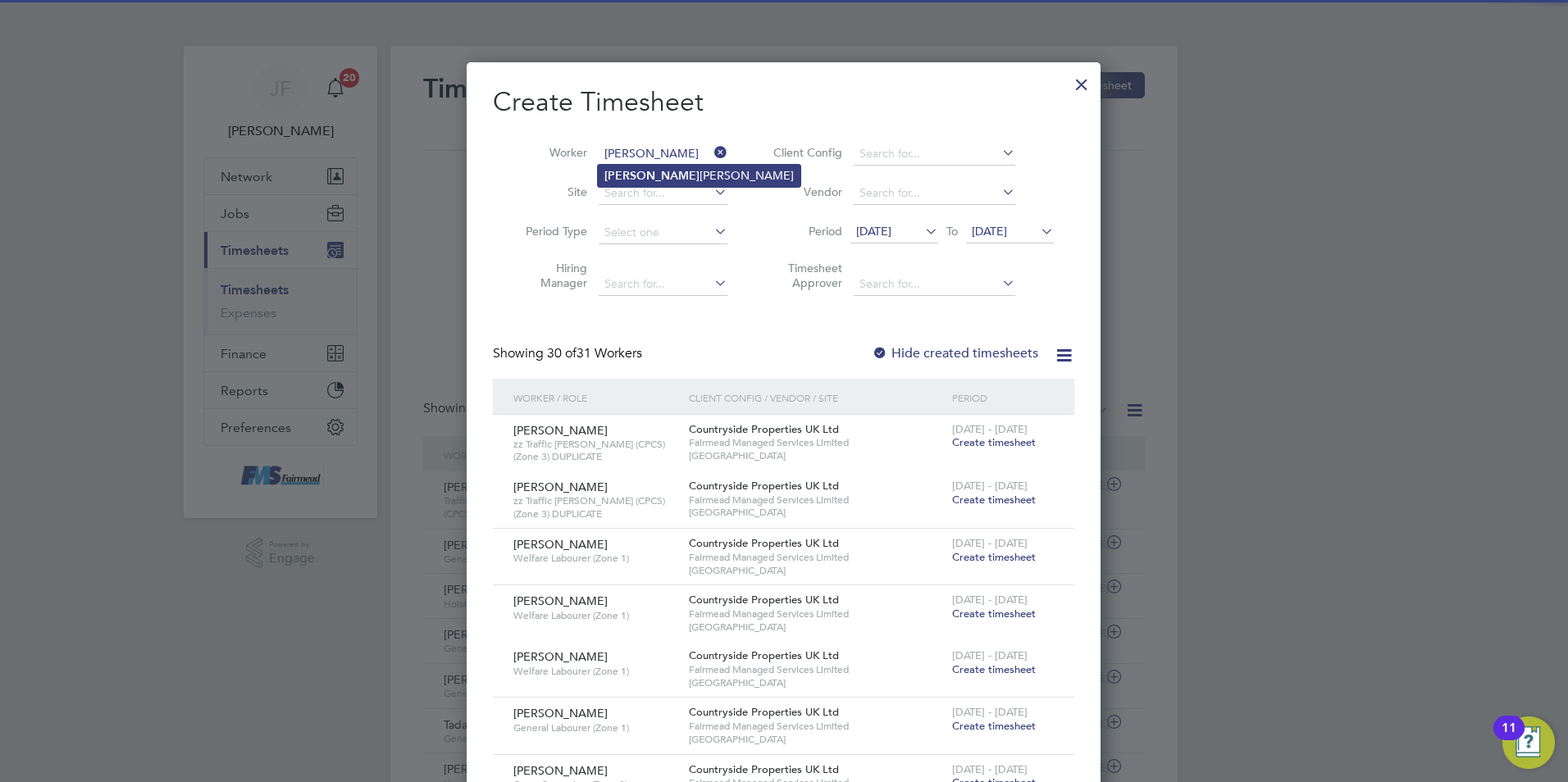 click on "Rory  Drake" 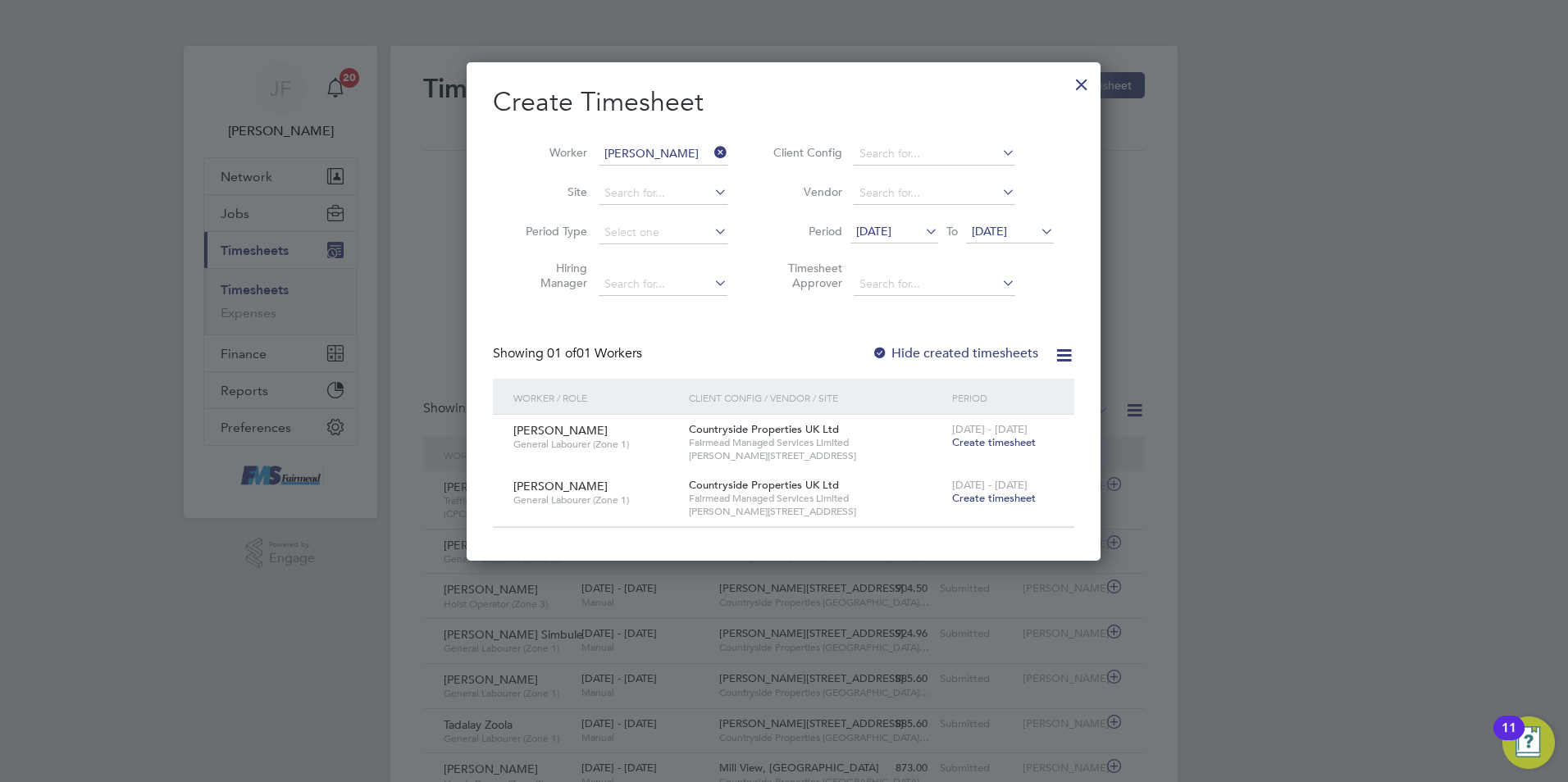 click on "Create timesheet" at bounding box center [994, 498] 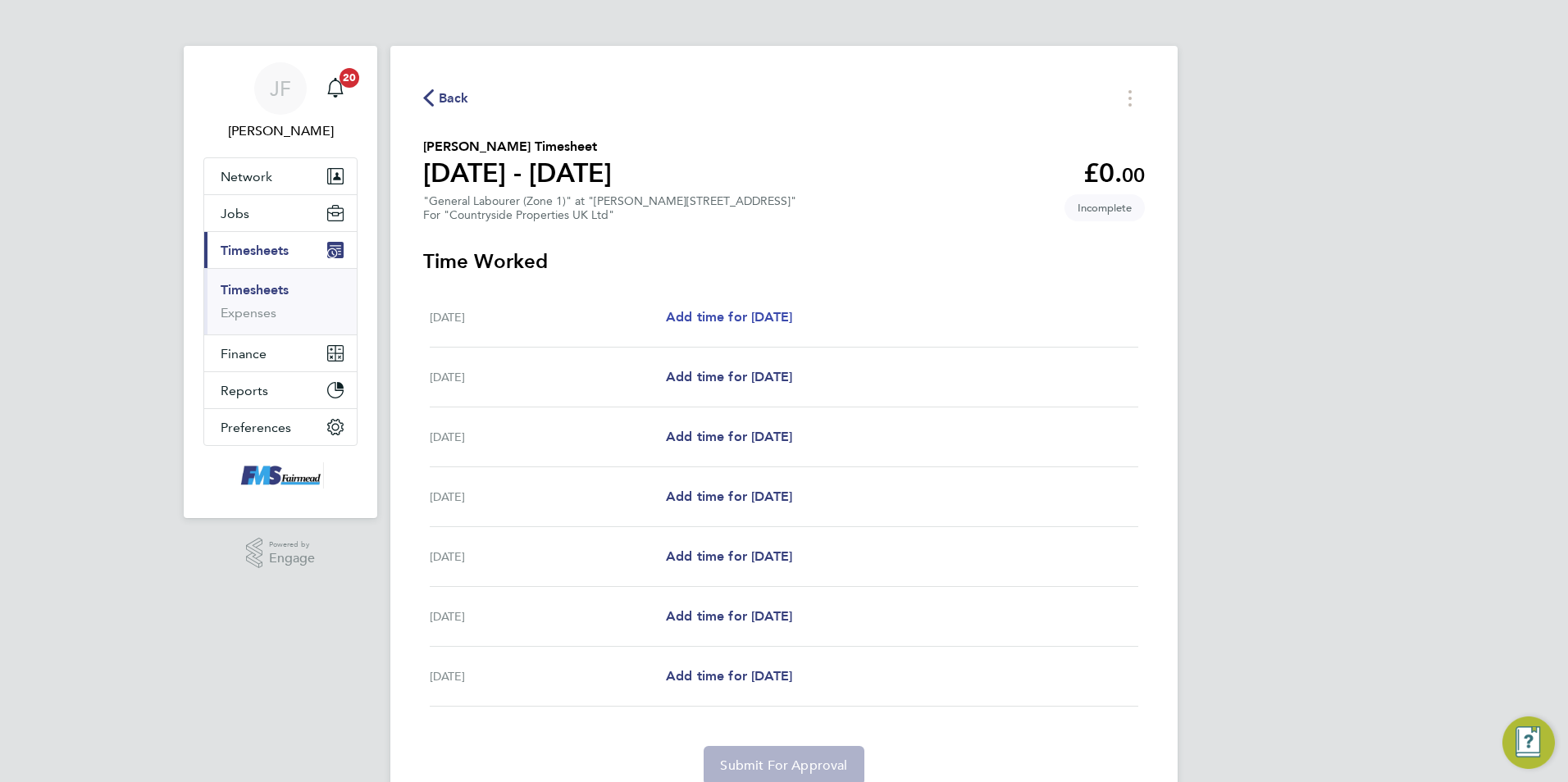click on "Add time for Mon 07 Jul" at bounding box center [729, 316] 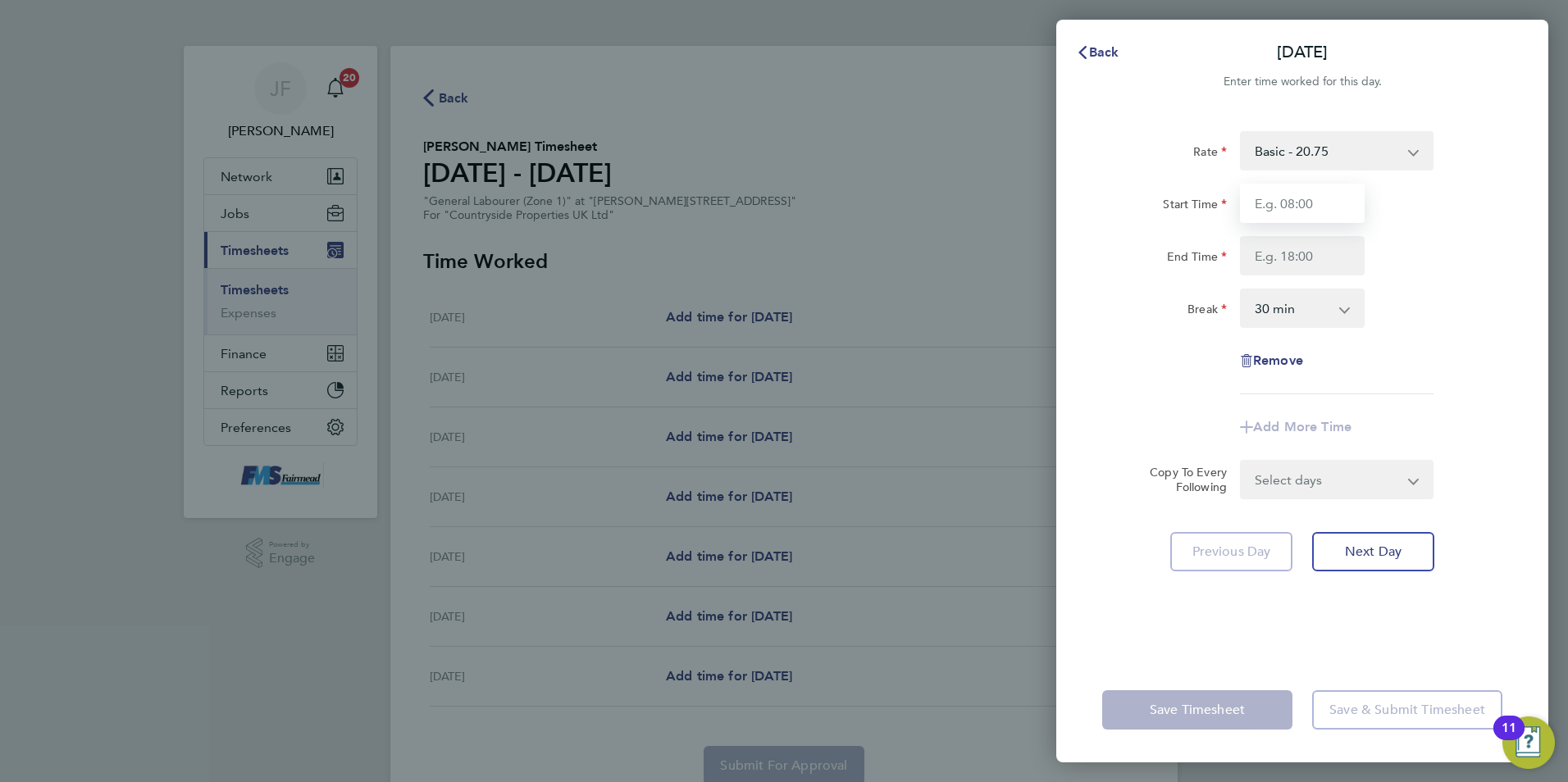 click on "Start Time" at bounding box center [1302, 203] 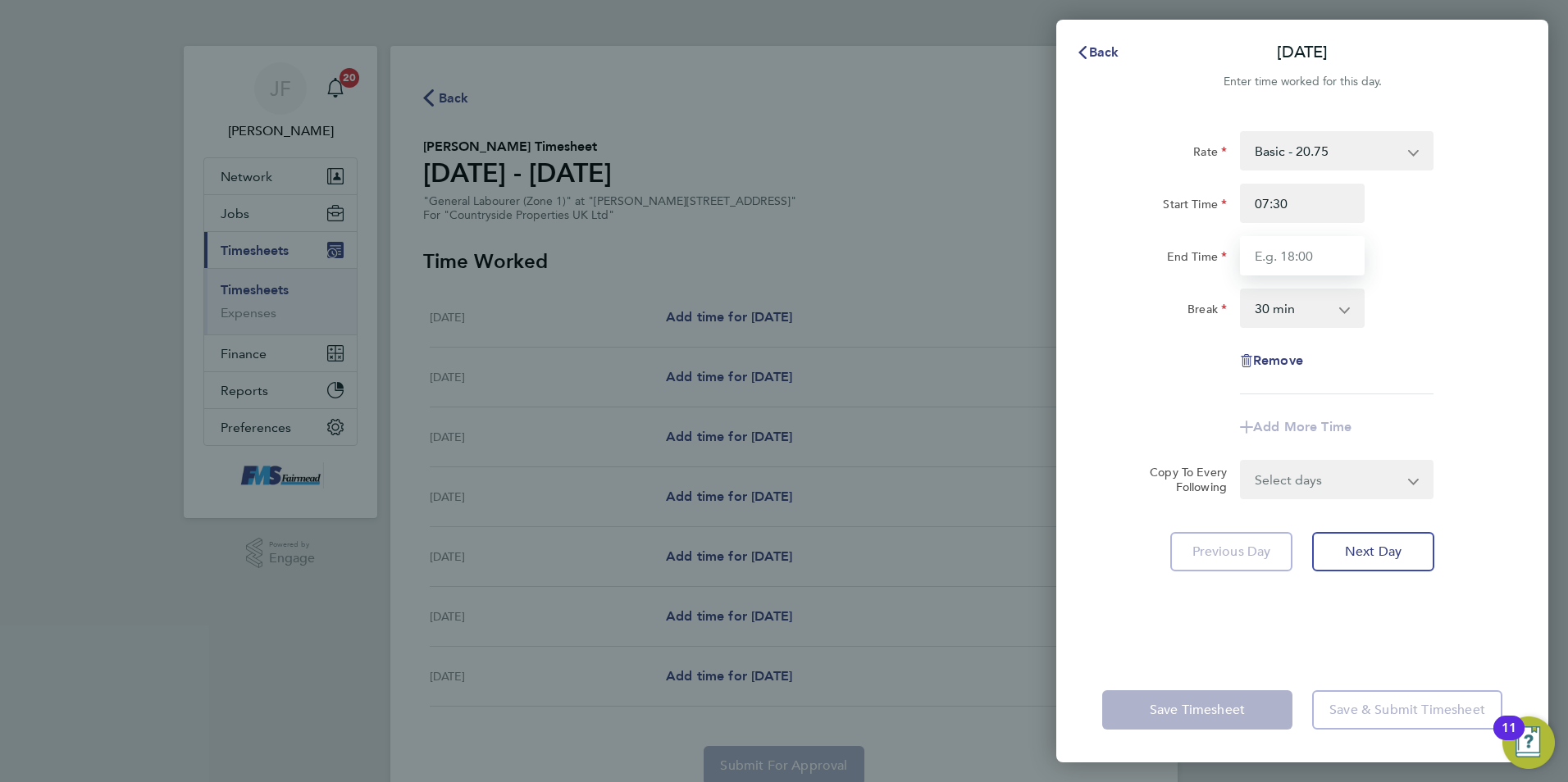 type on "17:30" 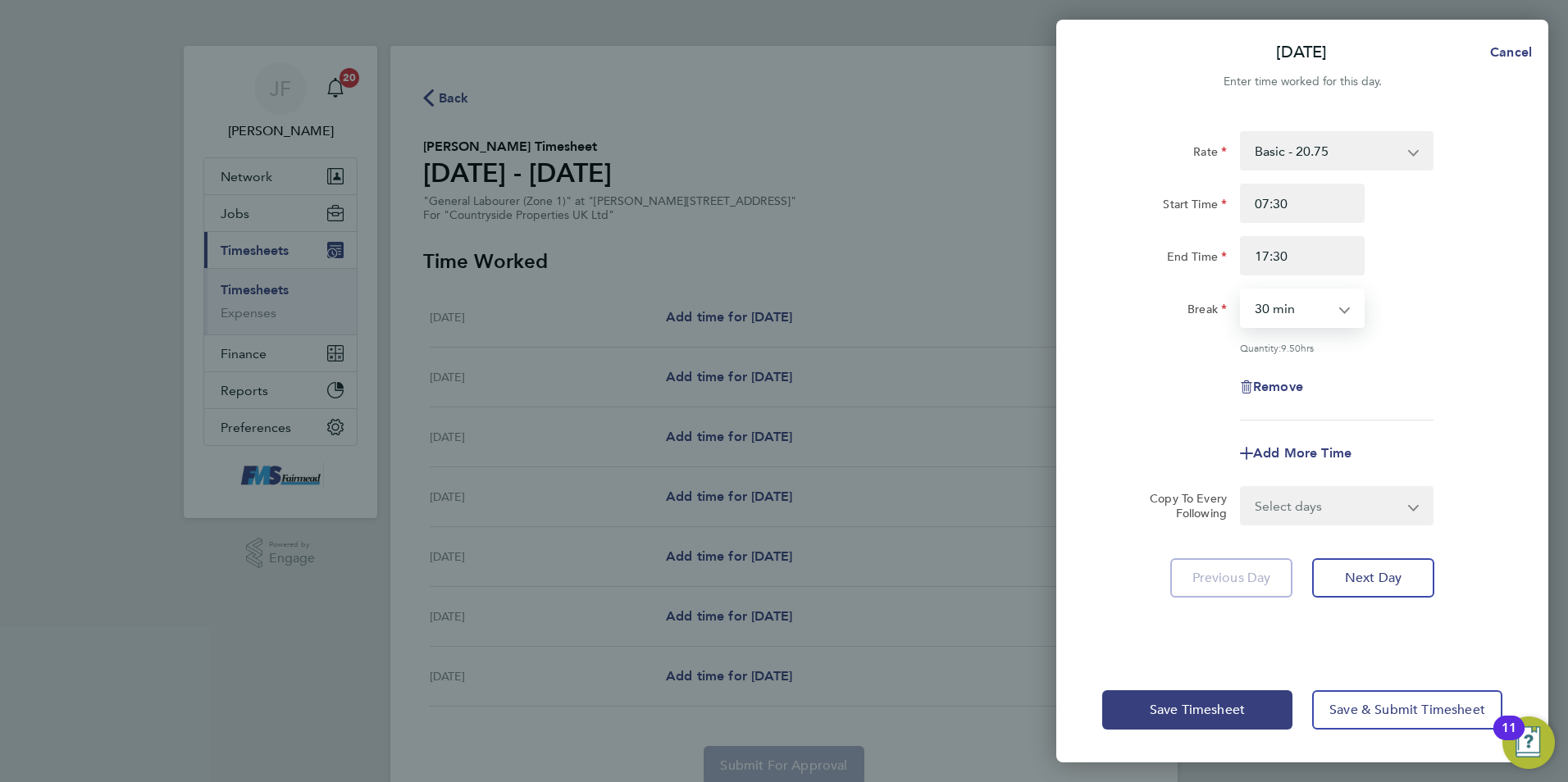 click on "0 min   15 min   30 min   45 min   60 min   75 min   90 min" at bounding box center [1292, 308] 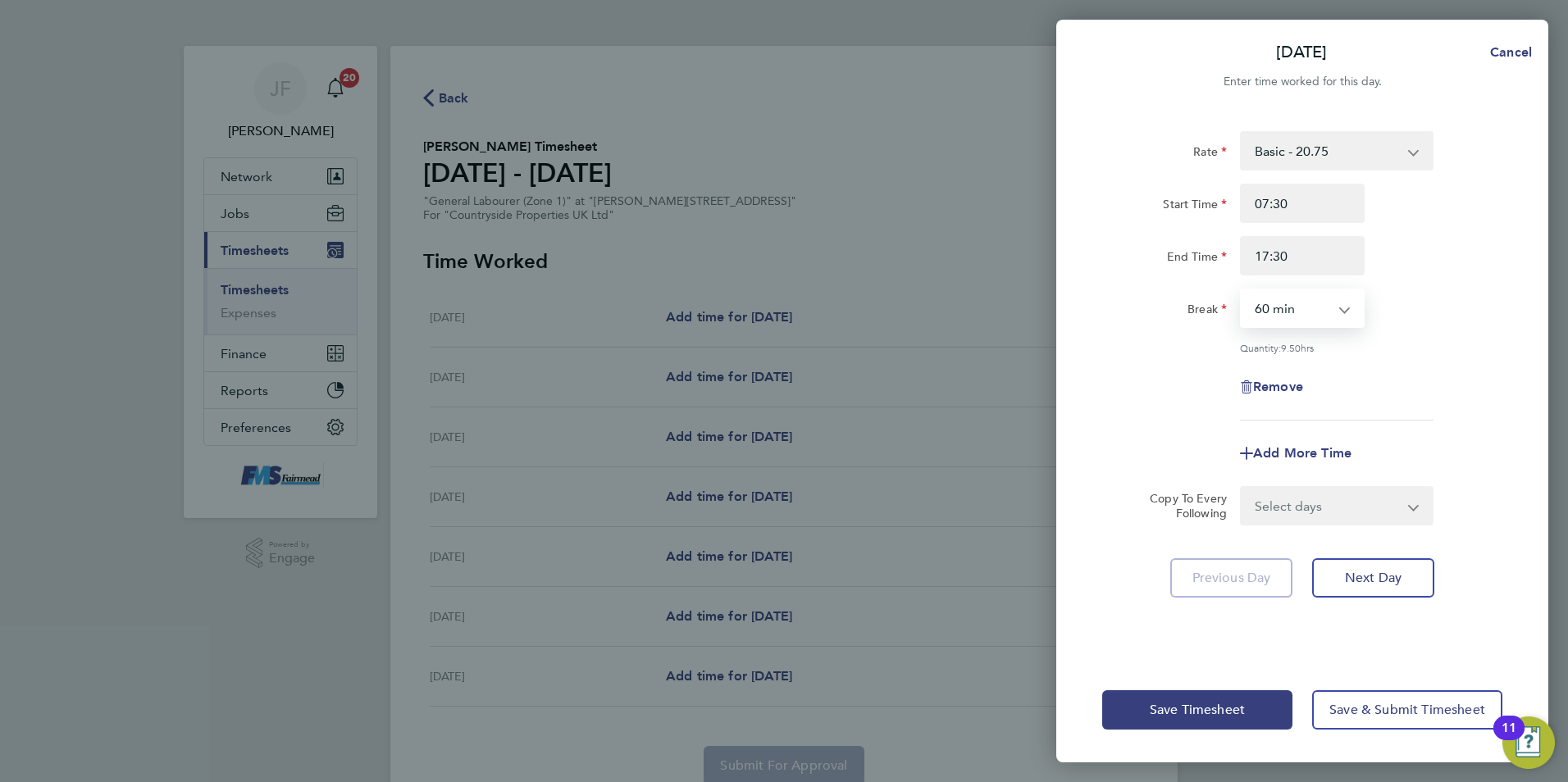 click on "0 min   15 min   30 min   45 min   60 min   75 min   90 min" at bounding box center (1292, 308) 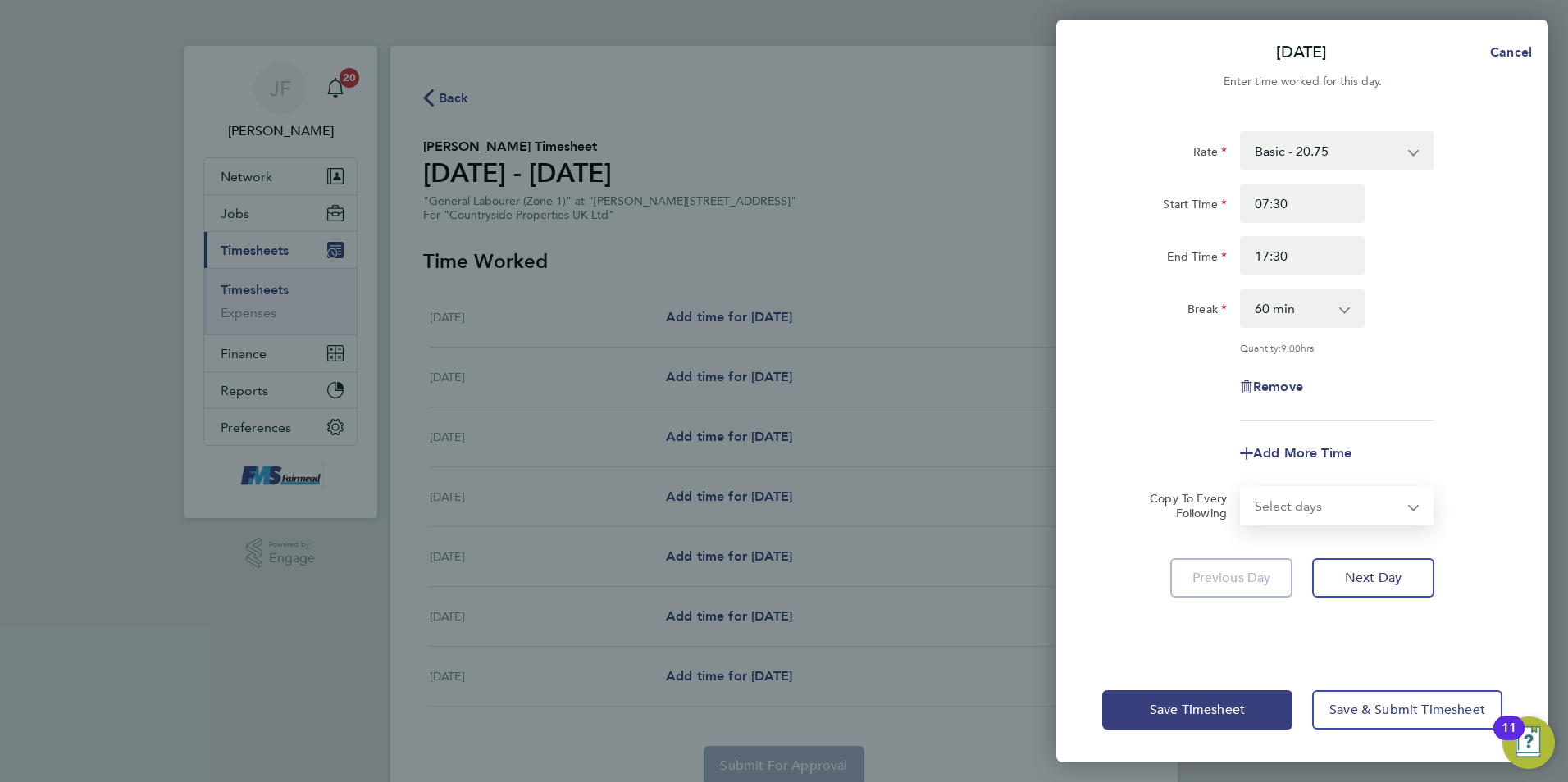 click on "Select days   Day   Weekday (Mon-Fri)   Weekend (Sat-Sun)   Tuesday   Wednesday   Thursday   Friday   Saturday   Sunday" at bounding box center (1328, 506) 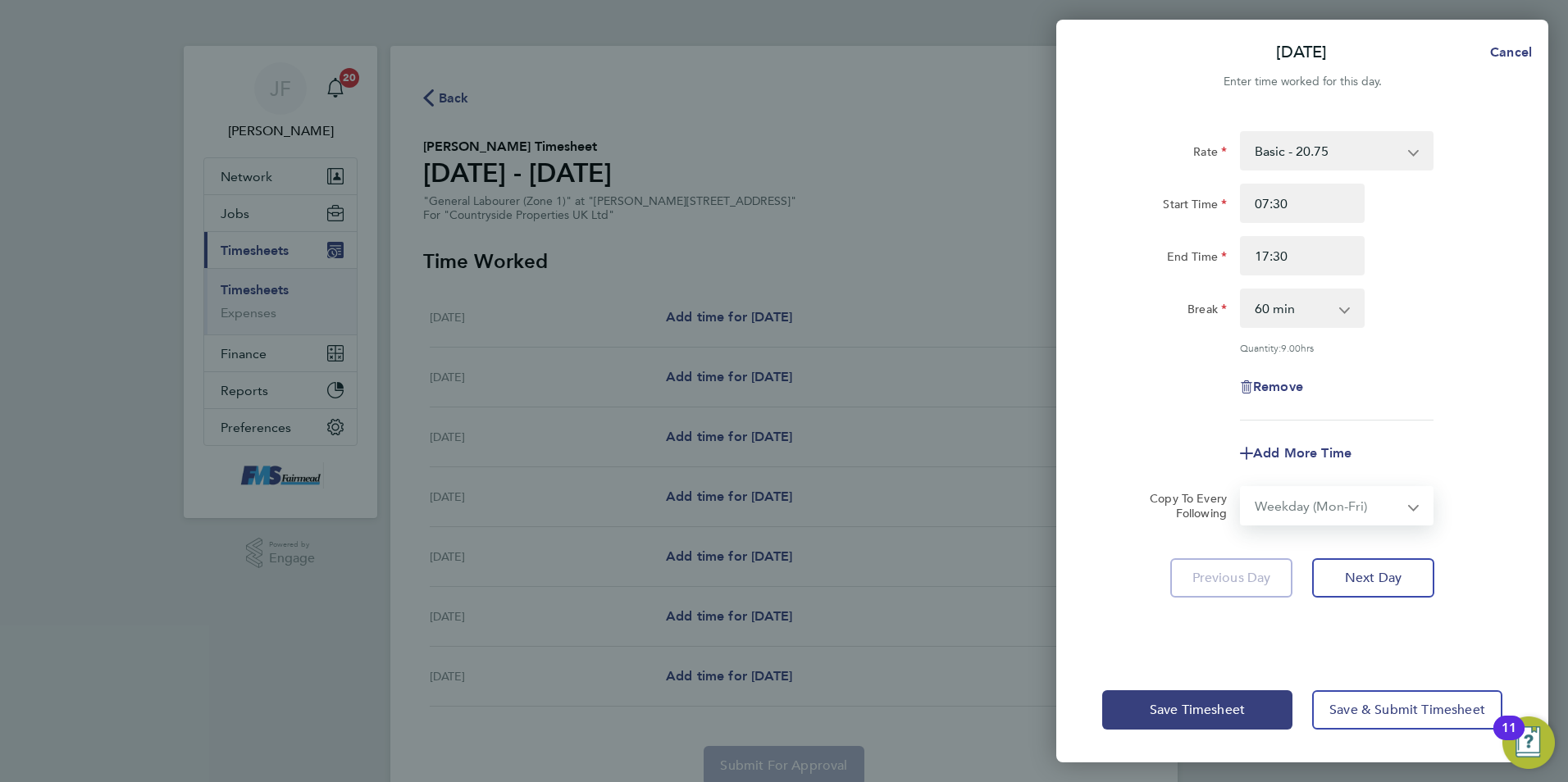 click on "Select days   Day   Weekday (Mon-Fri)   Weekend (Sat-Sun)   Tuesday   Wednesday   Thursday   Friday   Saturday   Sunday" at bounding box center [1328, 506] 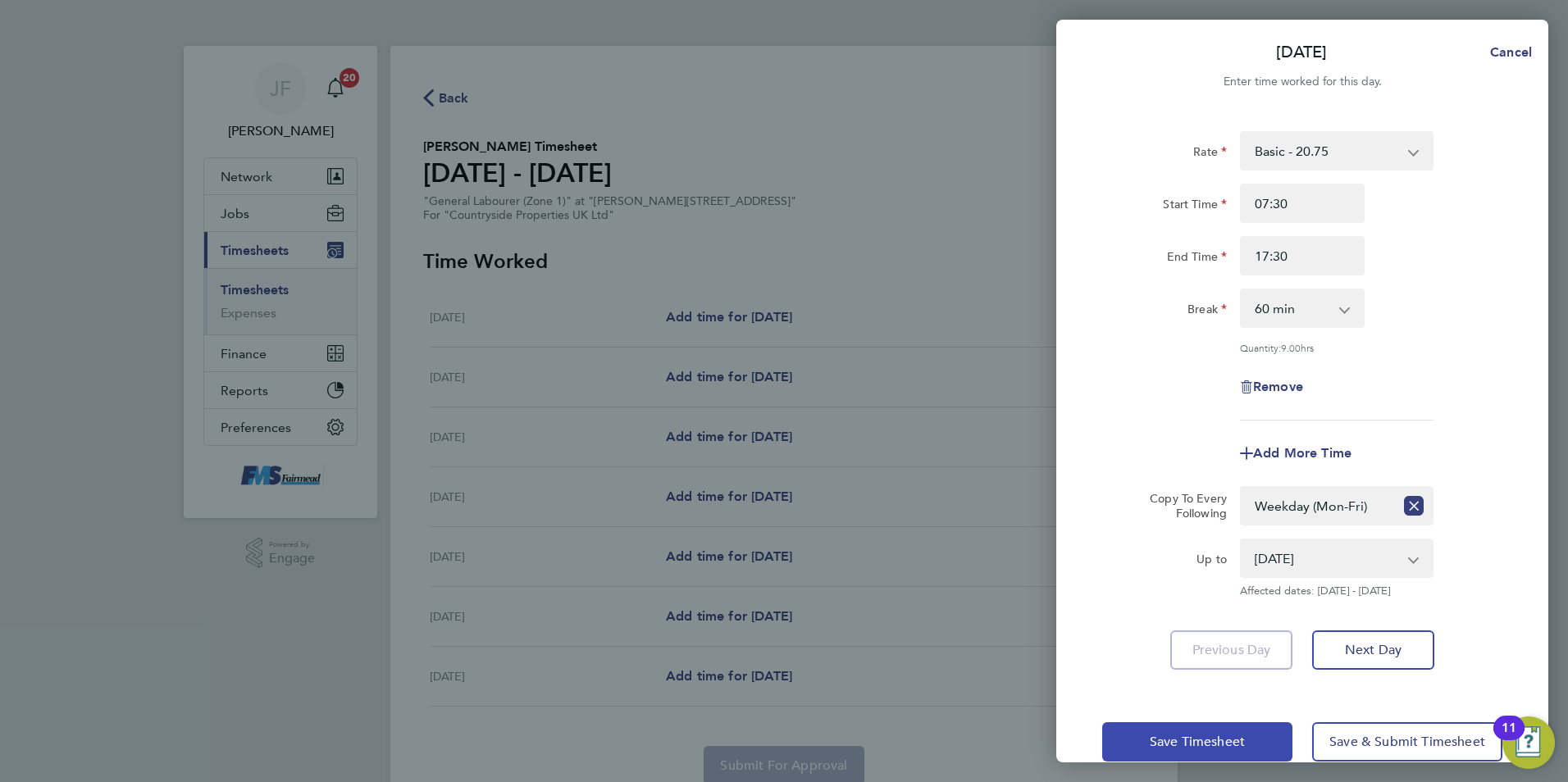 click on "Save Timesheet" 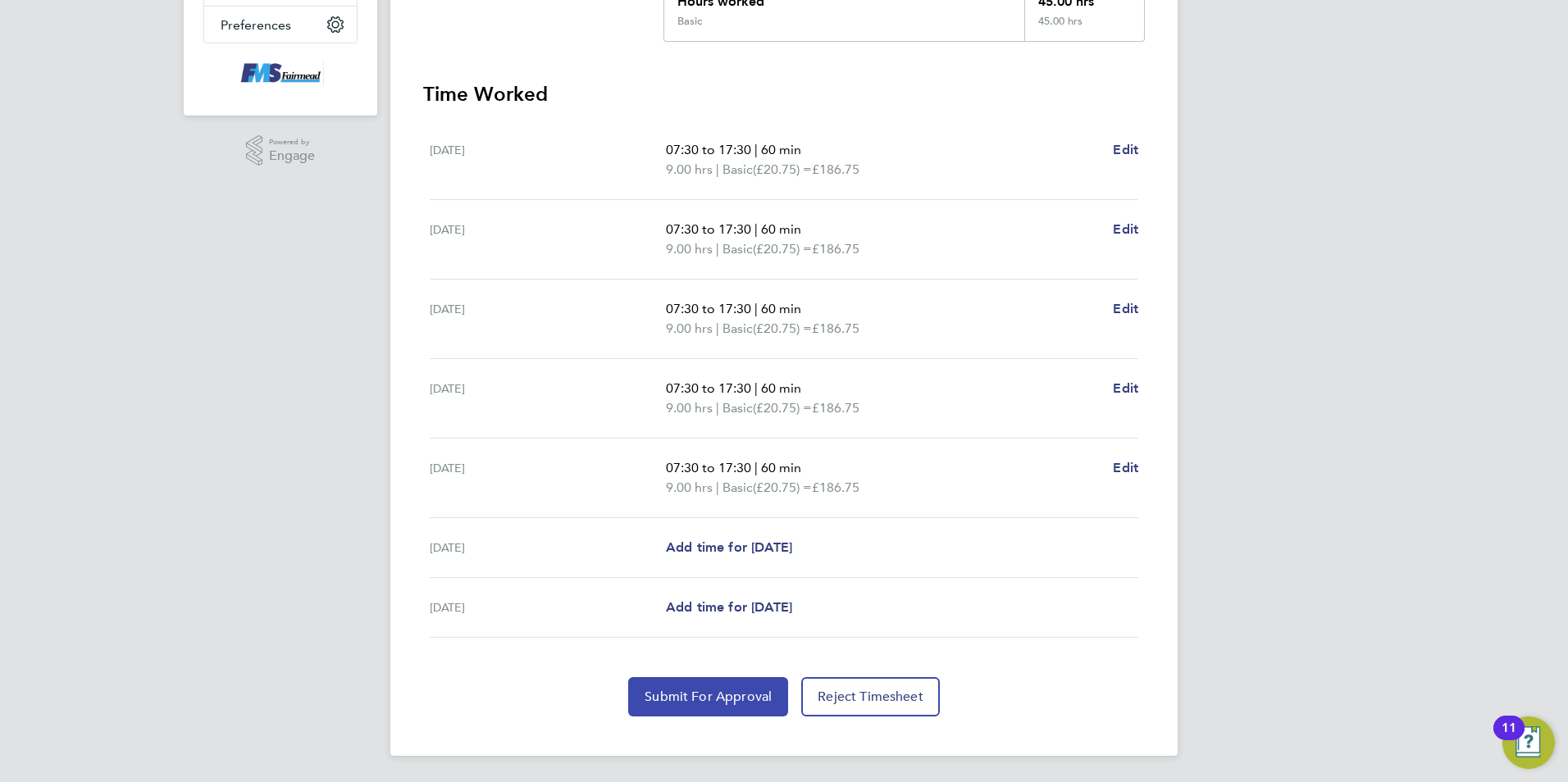 click on "Submit For Approval" 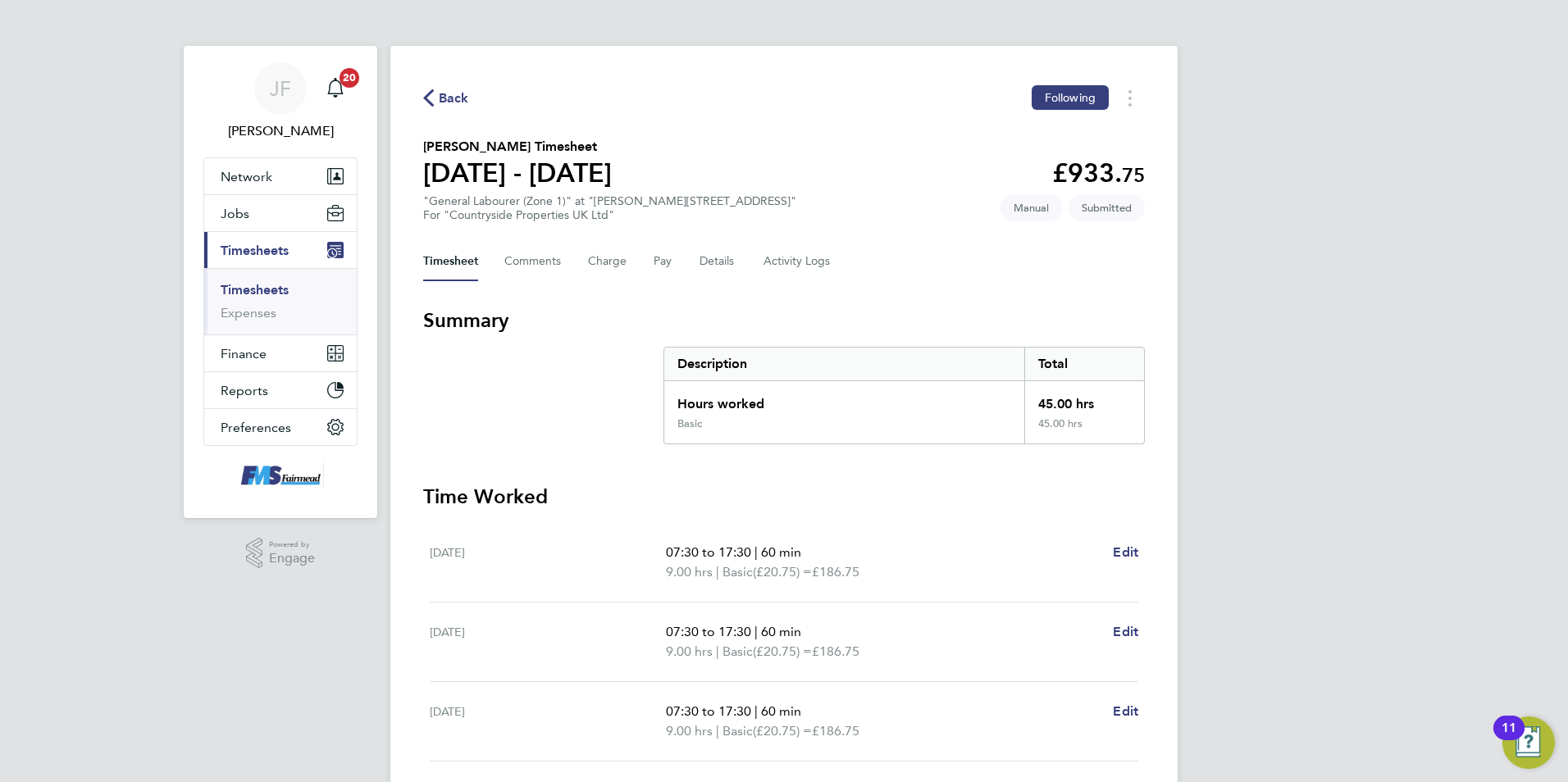 click on "Timesheets" at bounding box center [254, 289] 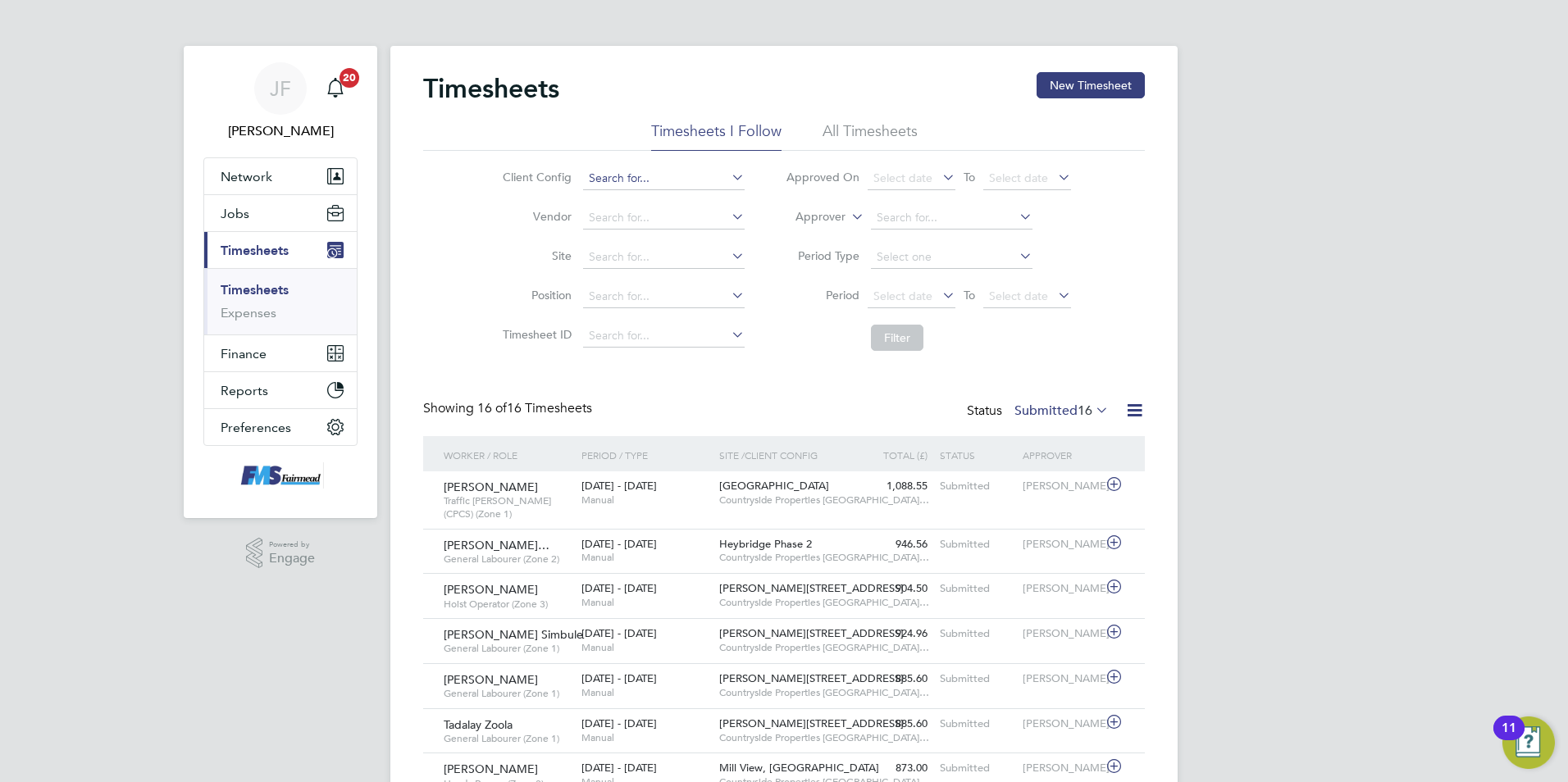 click 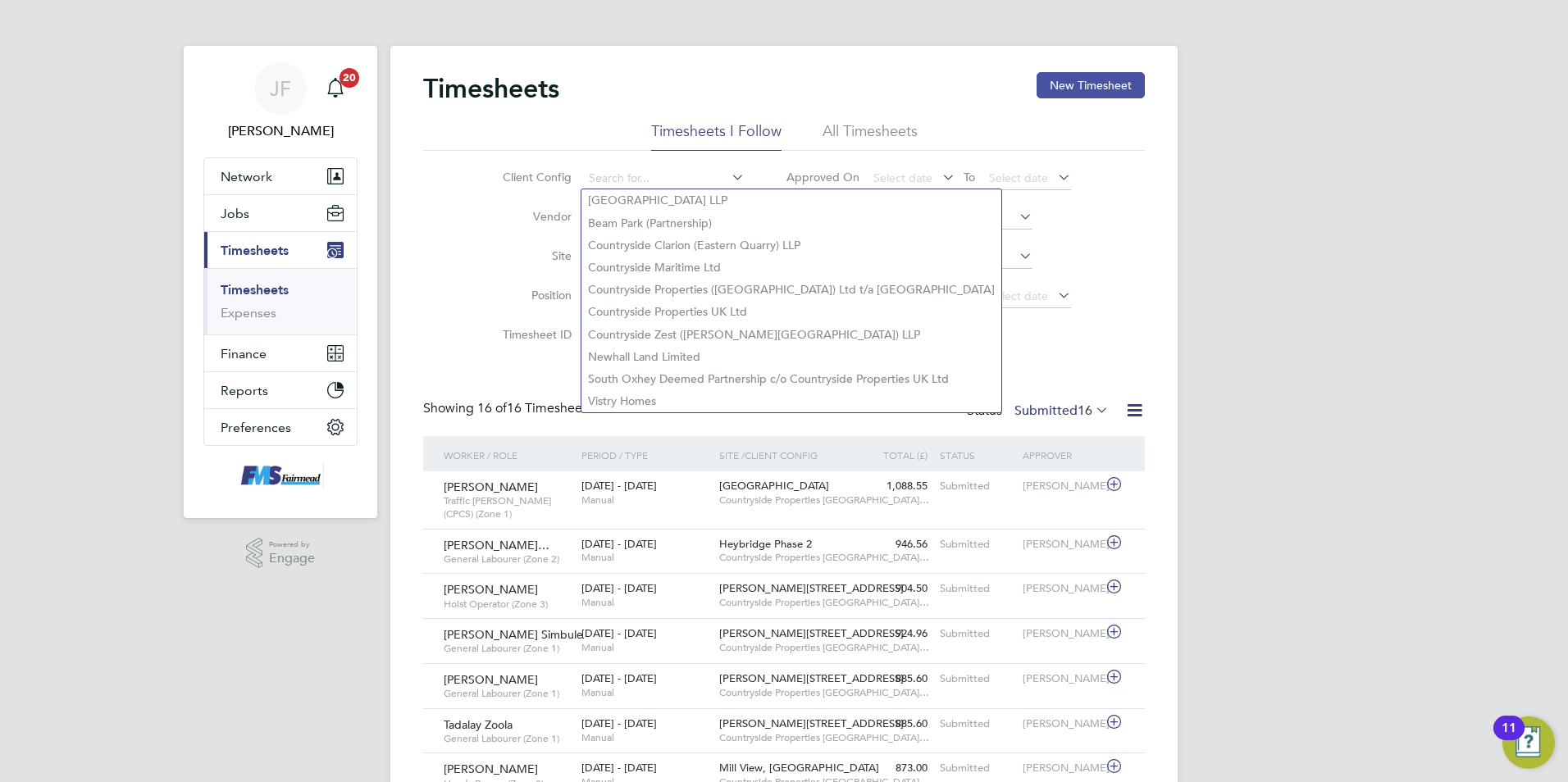 click on "New Timesheet" 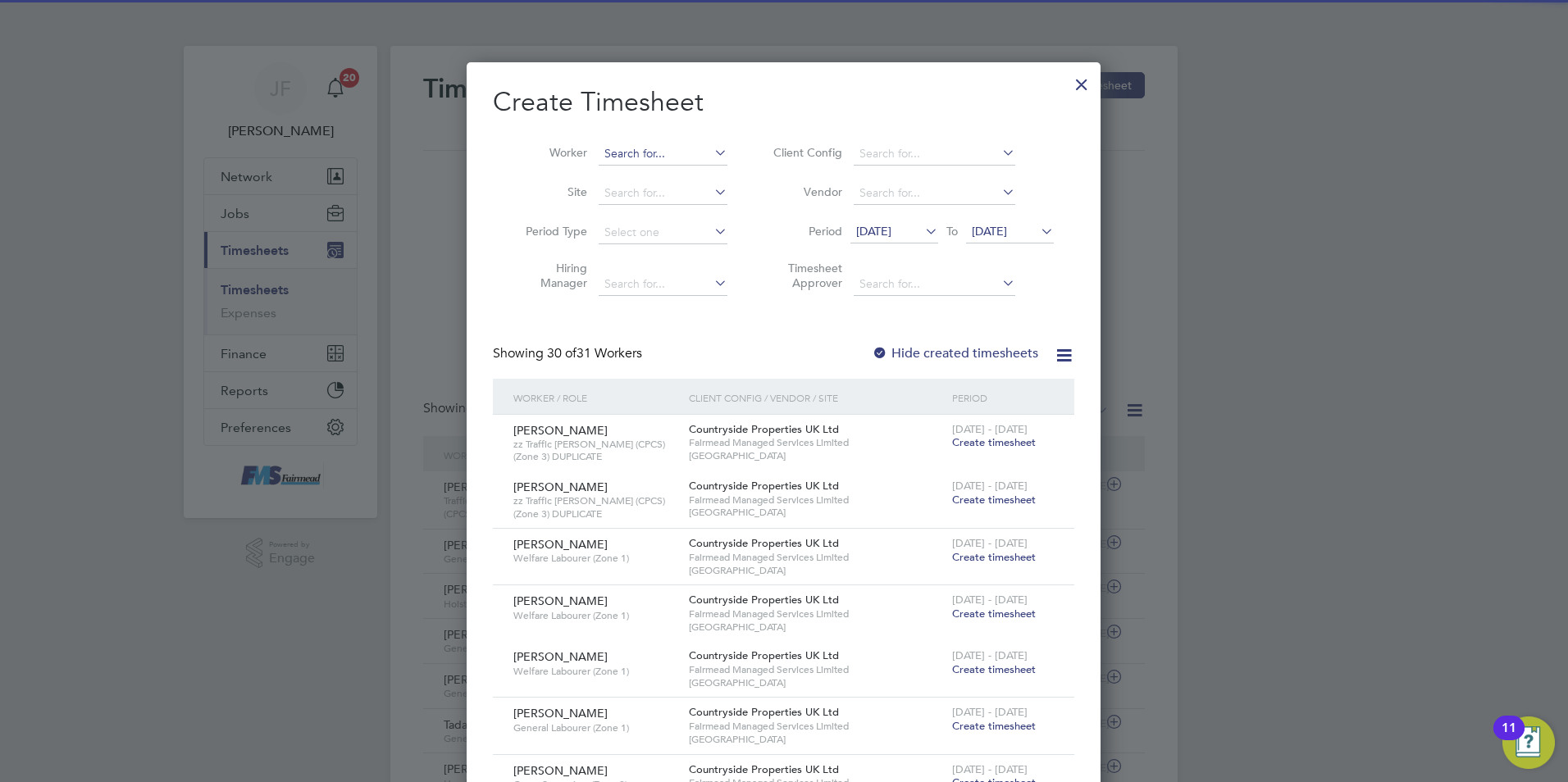 click at bounding box center [663, 154] 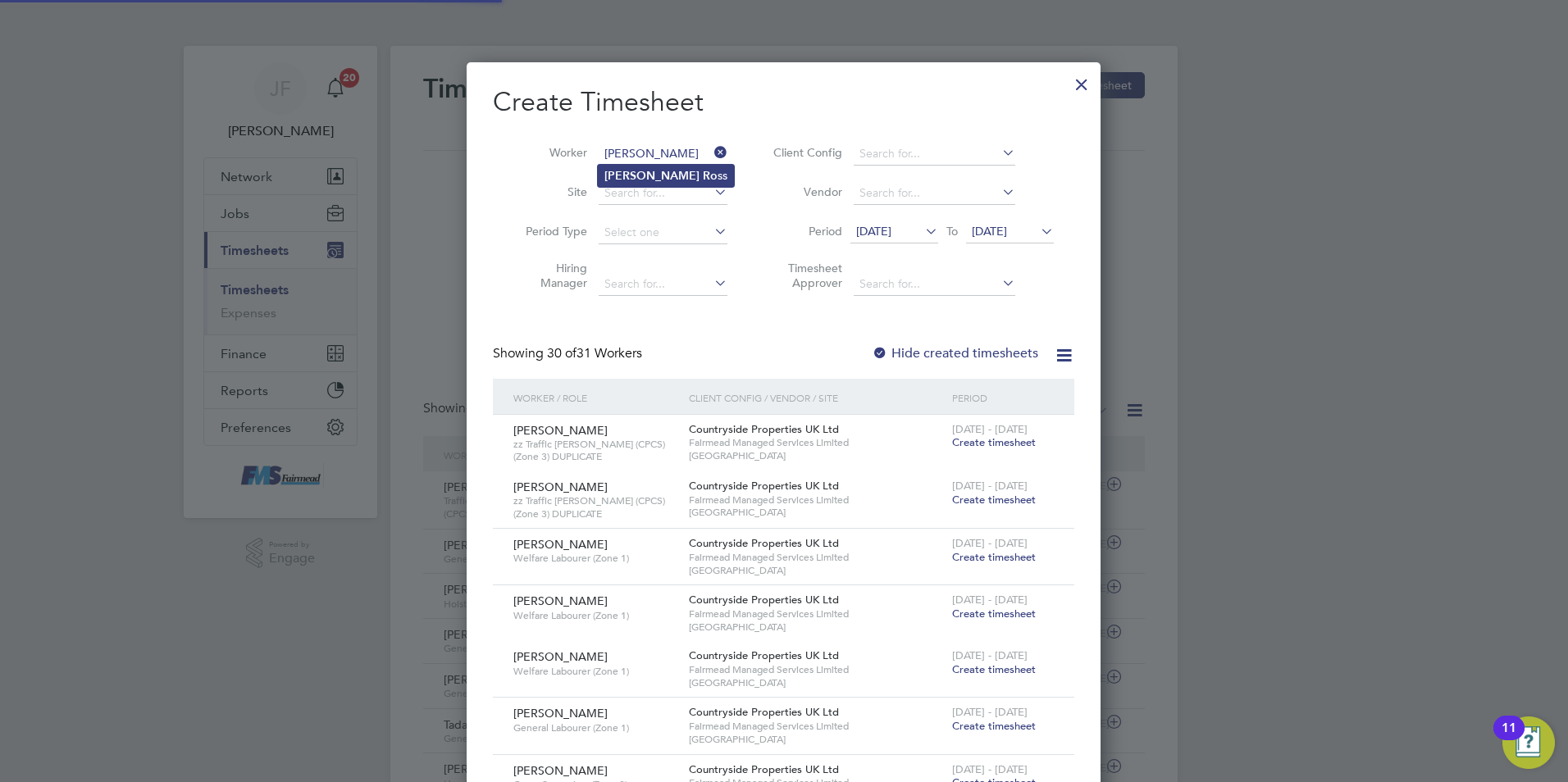 click on "Ro" 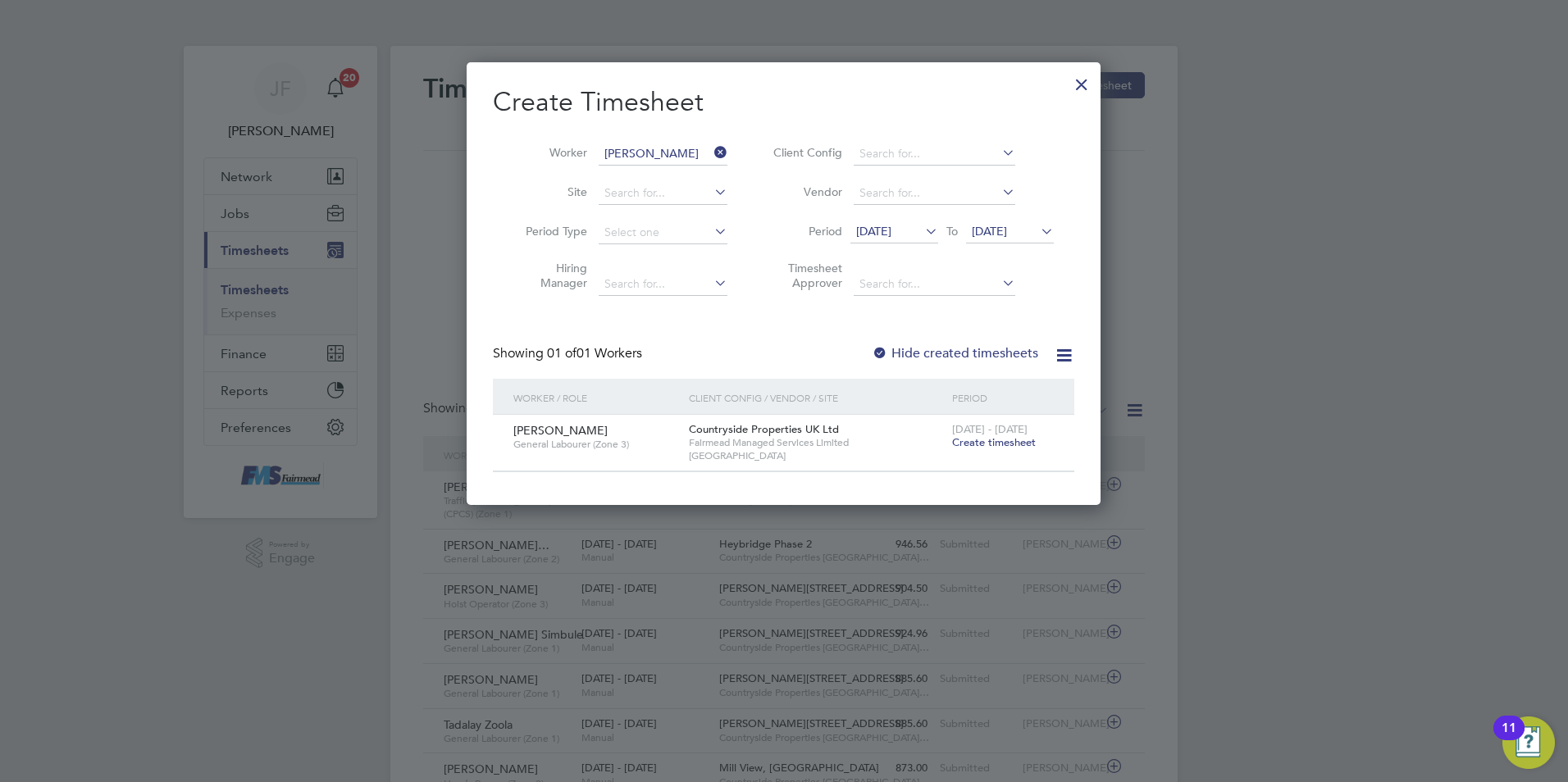 click on "Create timesheet" at bounding box center (994, 442) 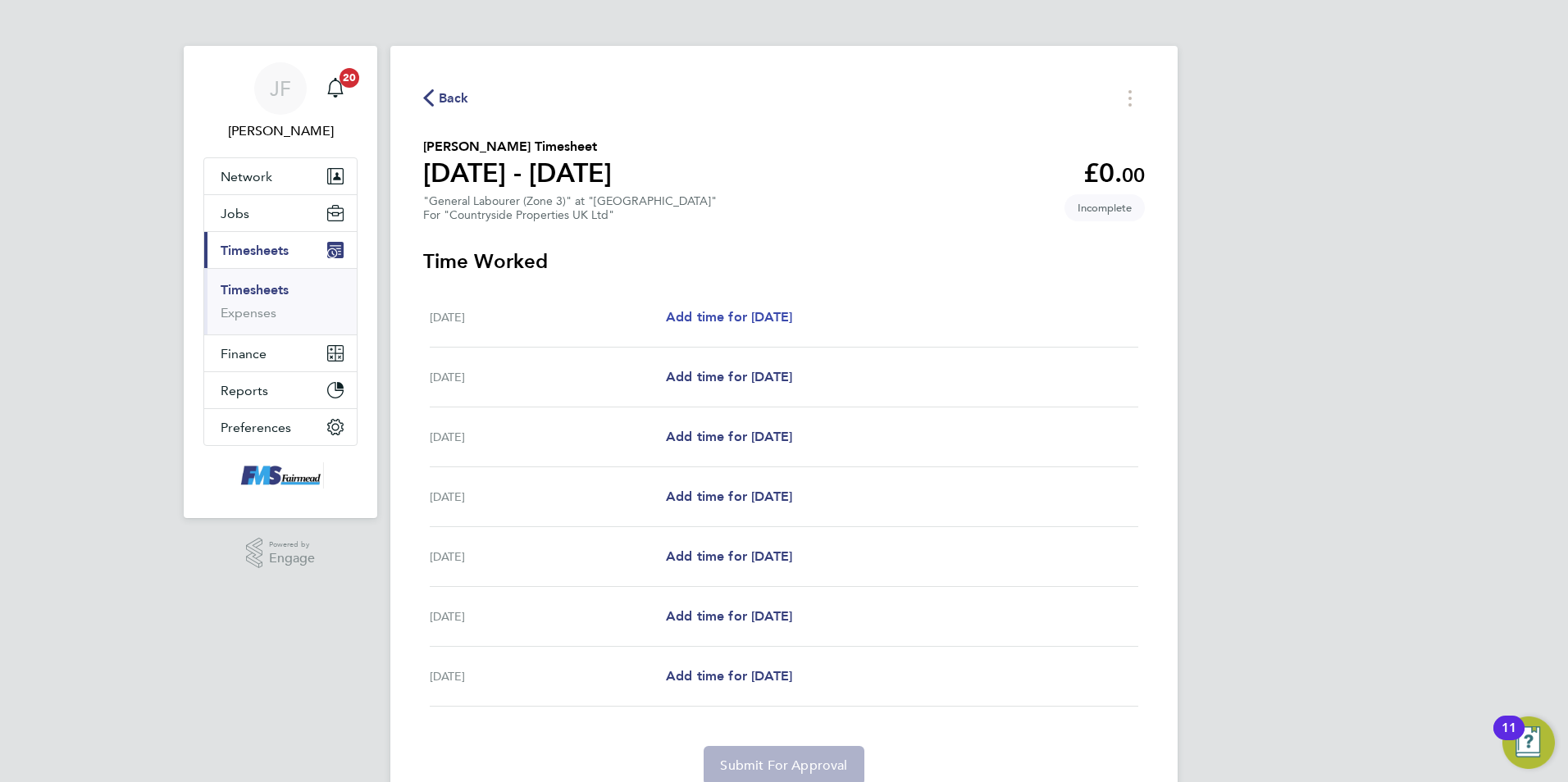 click on "Add time for Mon 07 Jul" at bounding box center [729, 316] 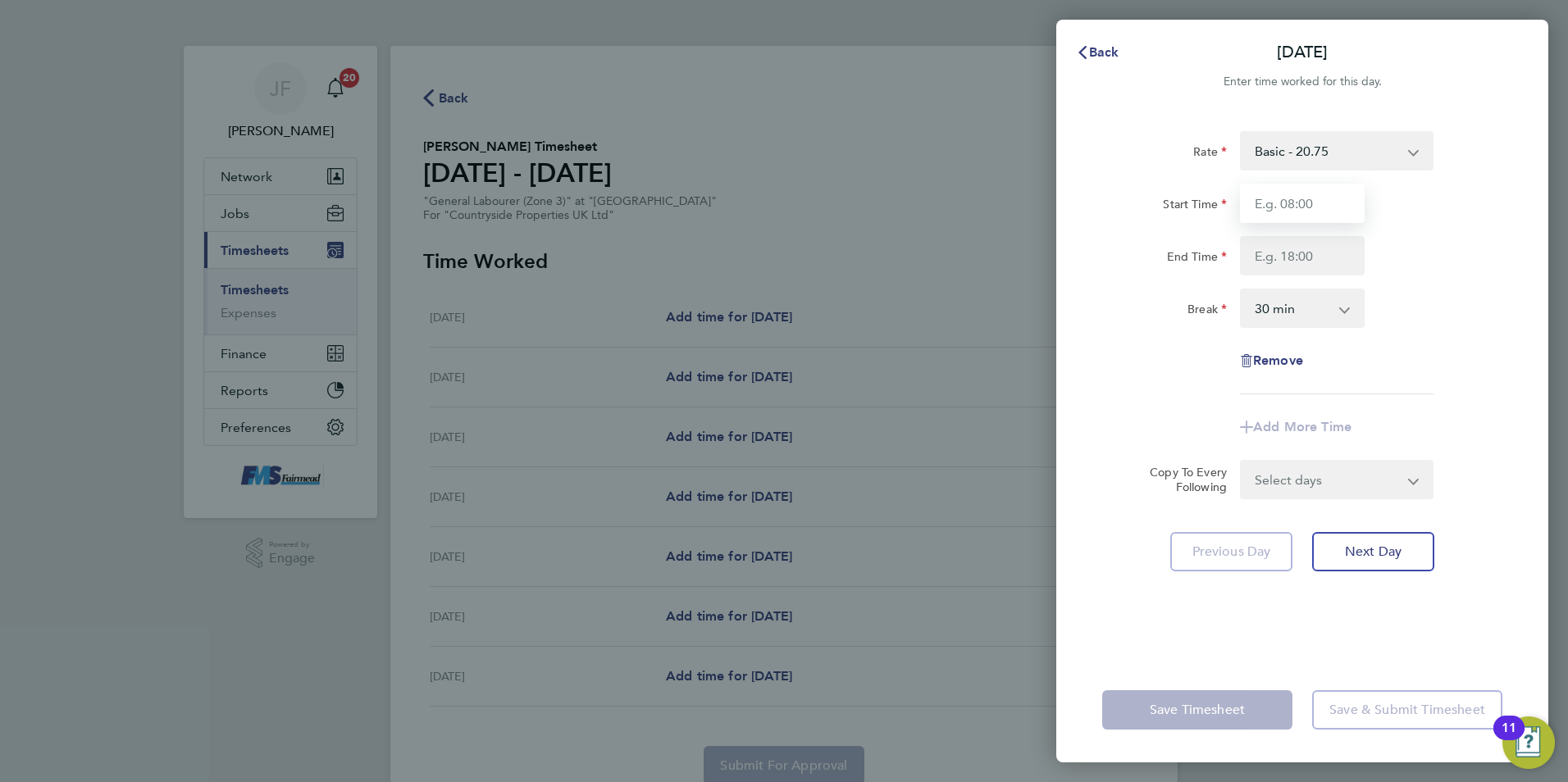 click on "Start Time" at bounding box center (1302, 203) 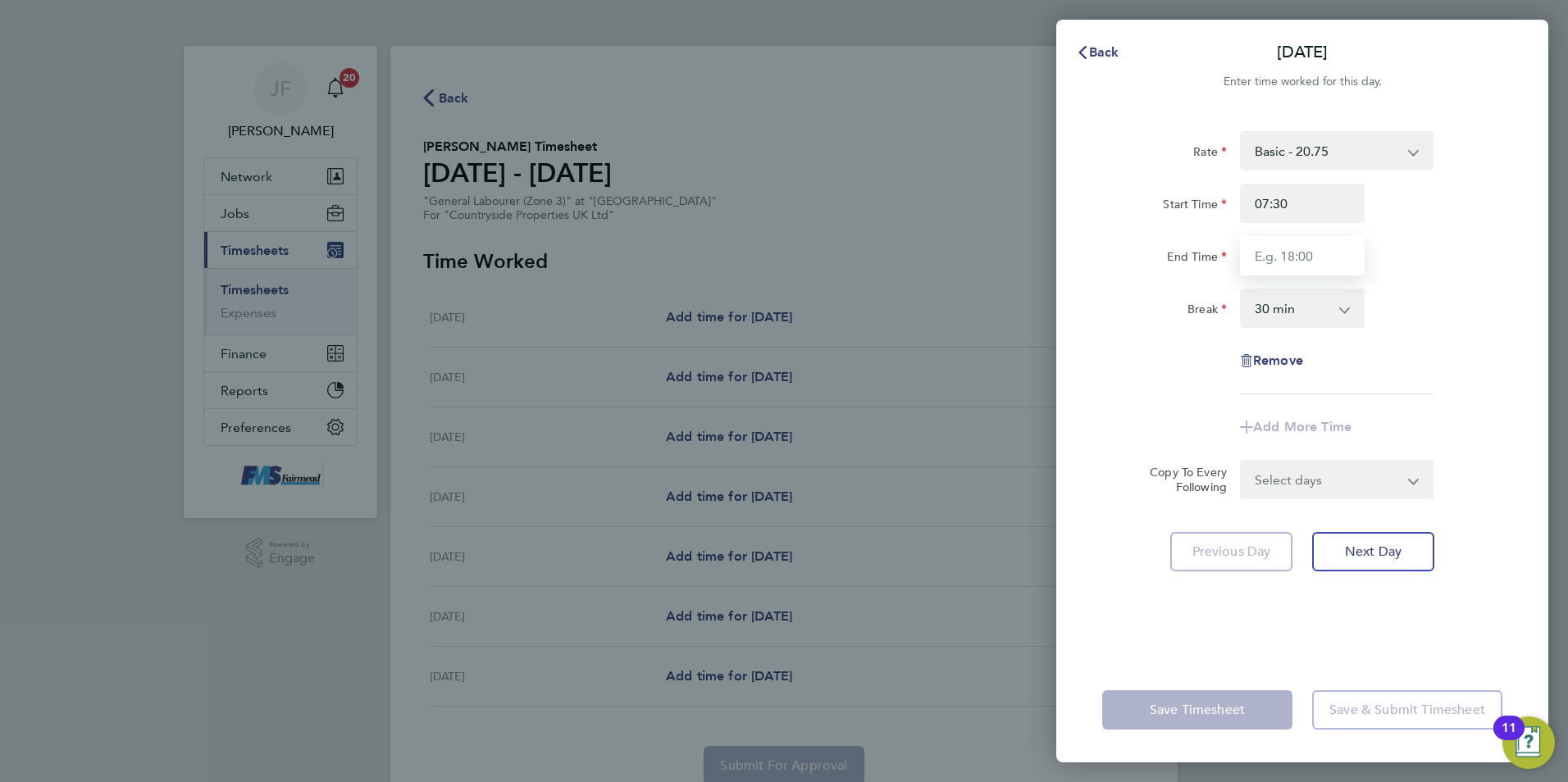 type on "17:30" 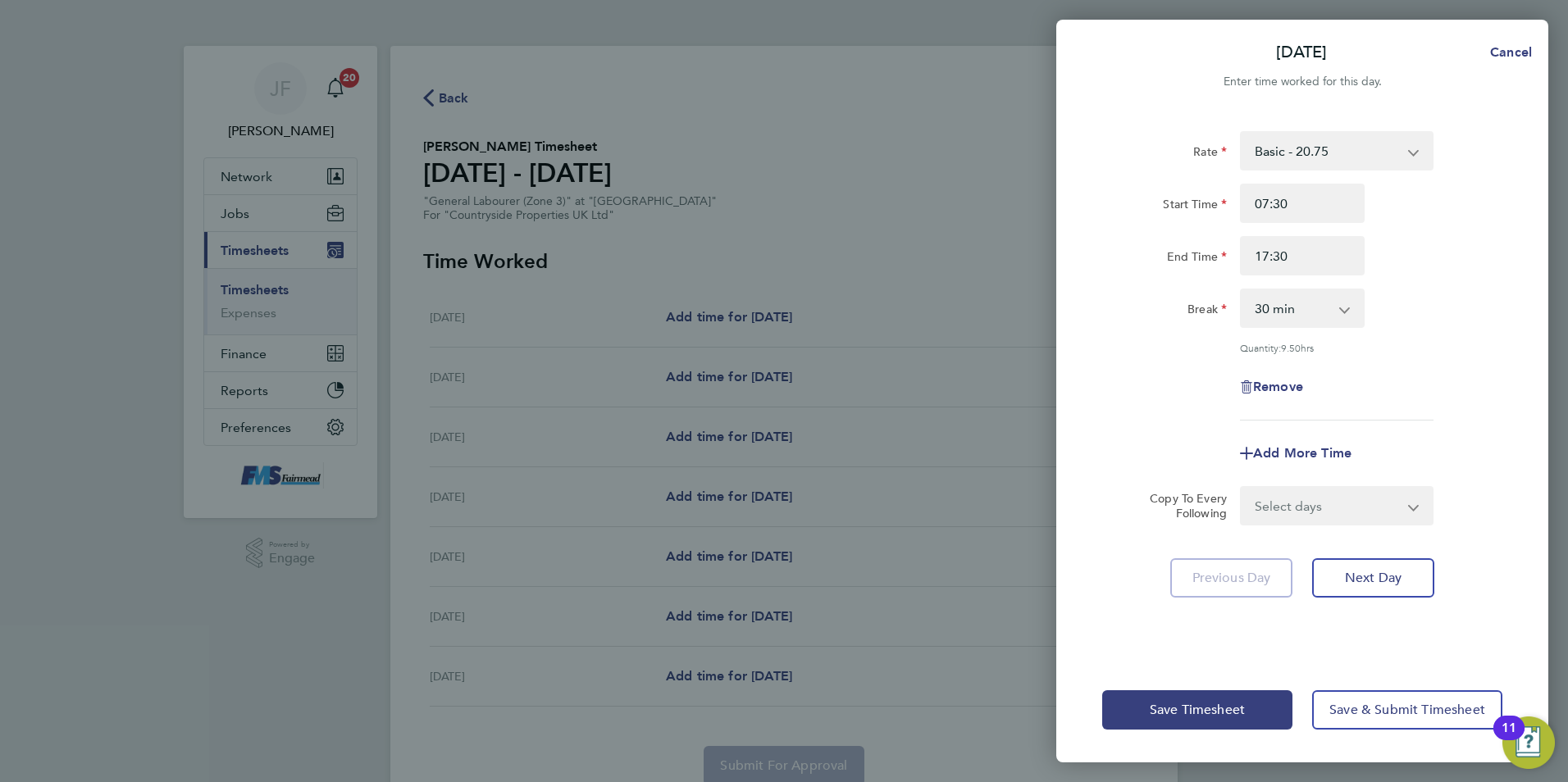 click on "Remove" 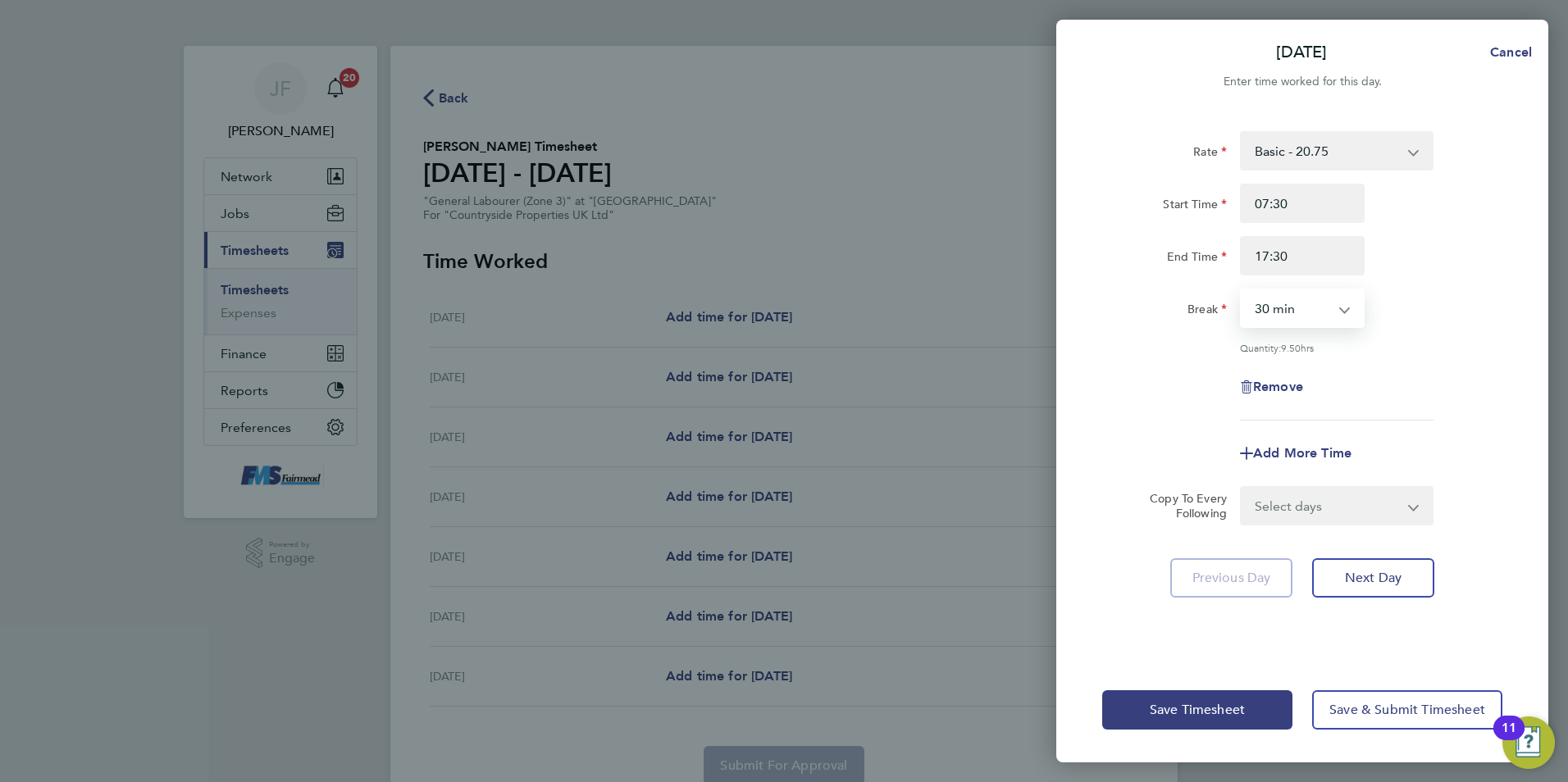 select on "60" 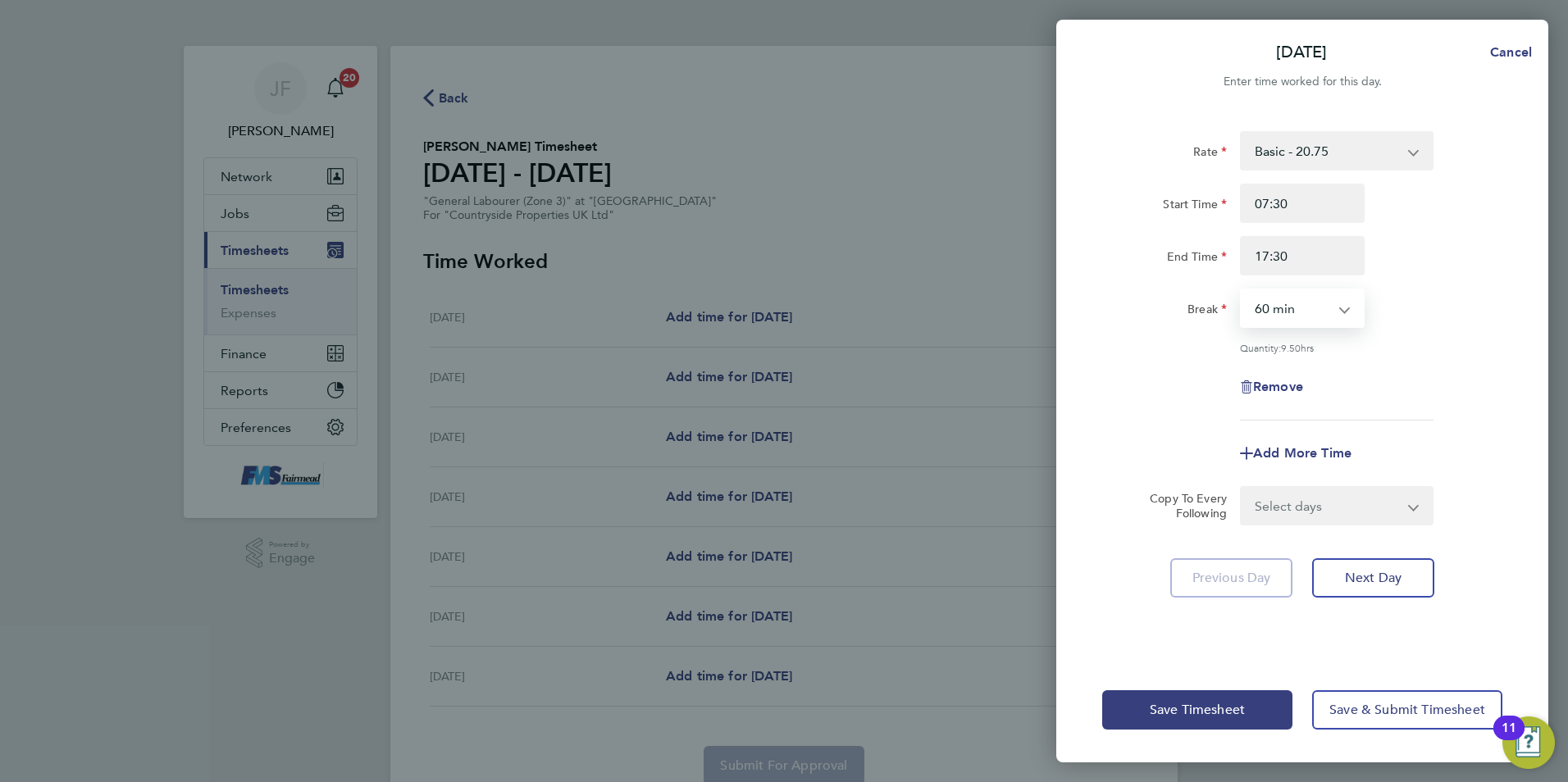 click on "0 min   15 min   30 min   45 min   60 min   75 min   90 min" at bounding box center (1292, 308) 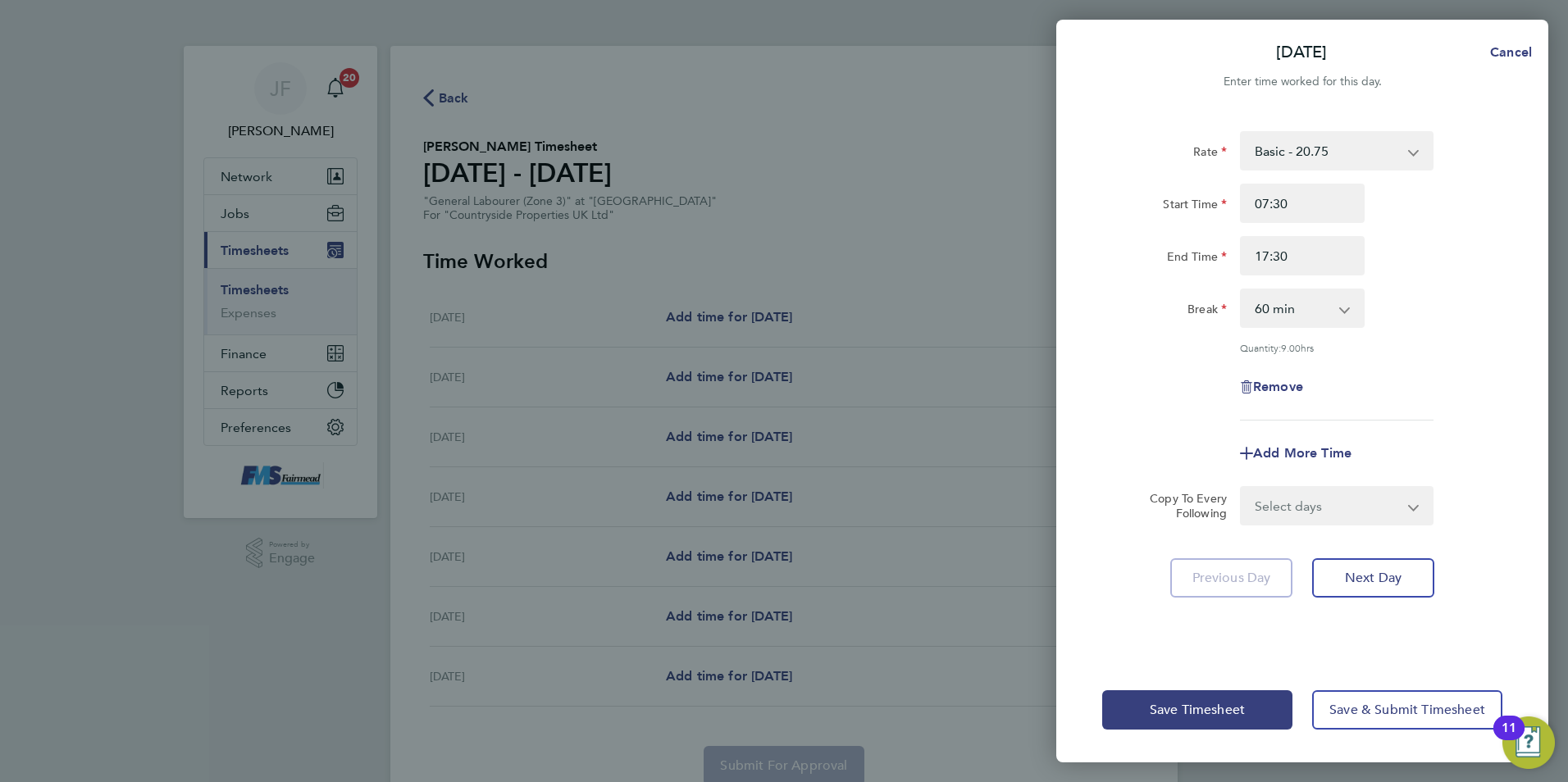 click on "Select days   Day   Weekday (Mon-Fri)   Weekend (Sat-Sun)   Tuesday   Wednesday   Thursday   Friday   Saturday   Sunday" 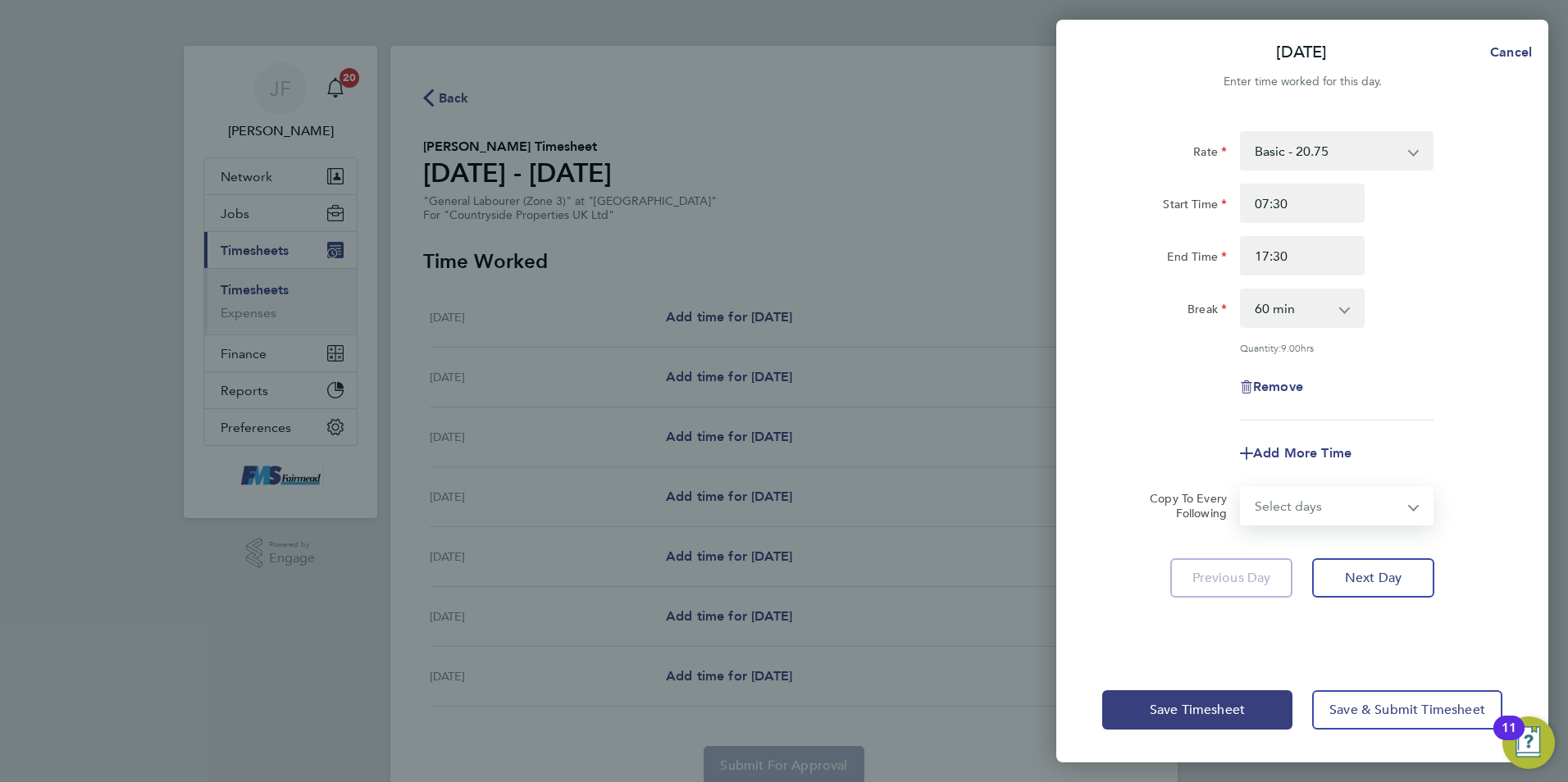 drag, startPoint x: 1294, startPoint y: 495, endPoint x: 1284, endPoint y: 501, distance: 11.661904 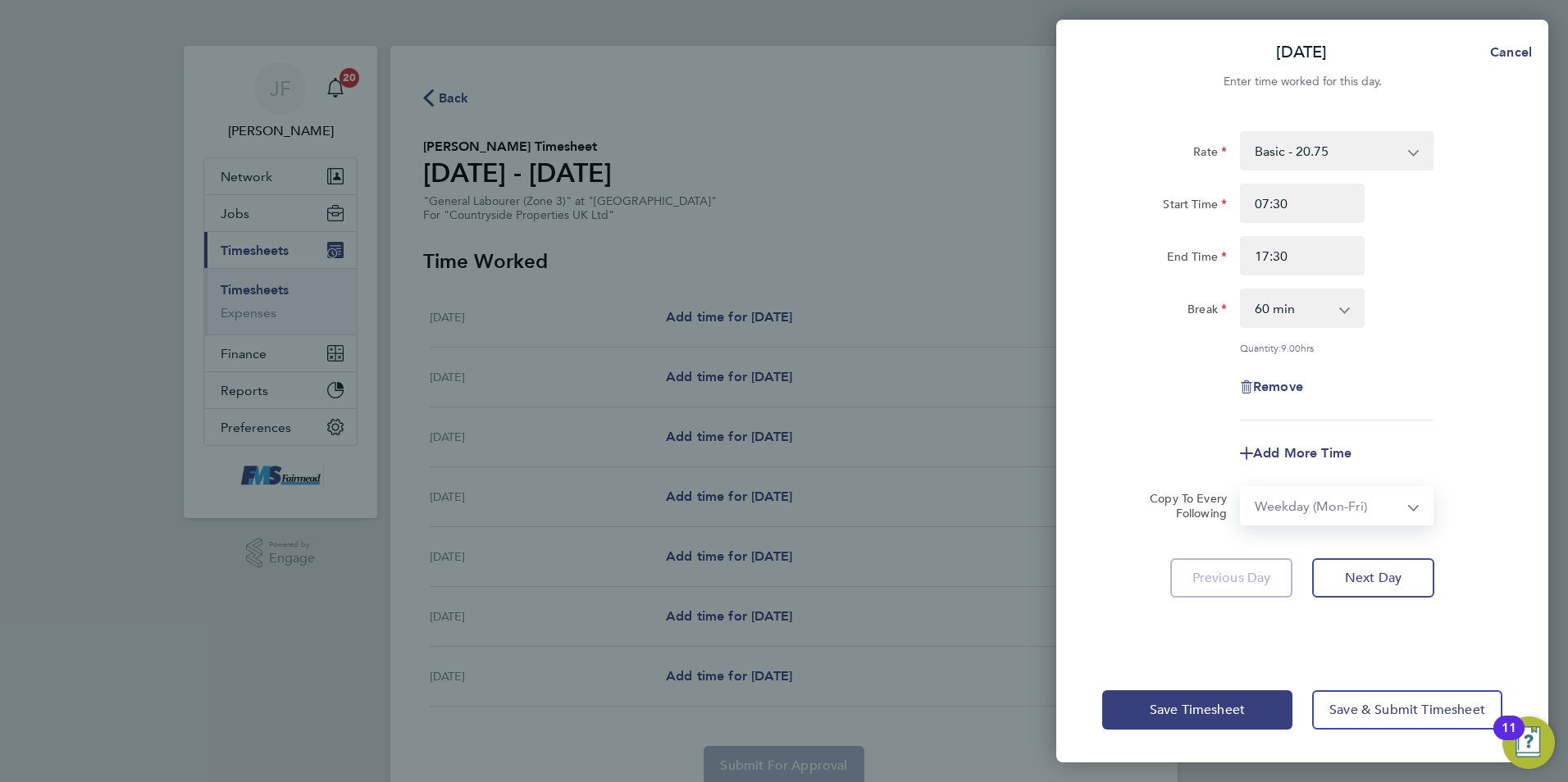 click on "Select days   Day   Weekday (Mon-Fri)   Weekend (Sat-Sun)   Tuesday   Wednesday   Thursday   Friday   Saturday   Sunday" at bounding box center [1328, 506] 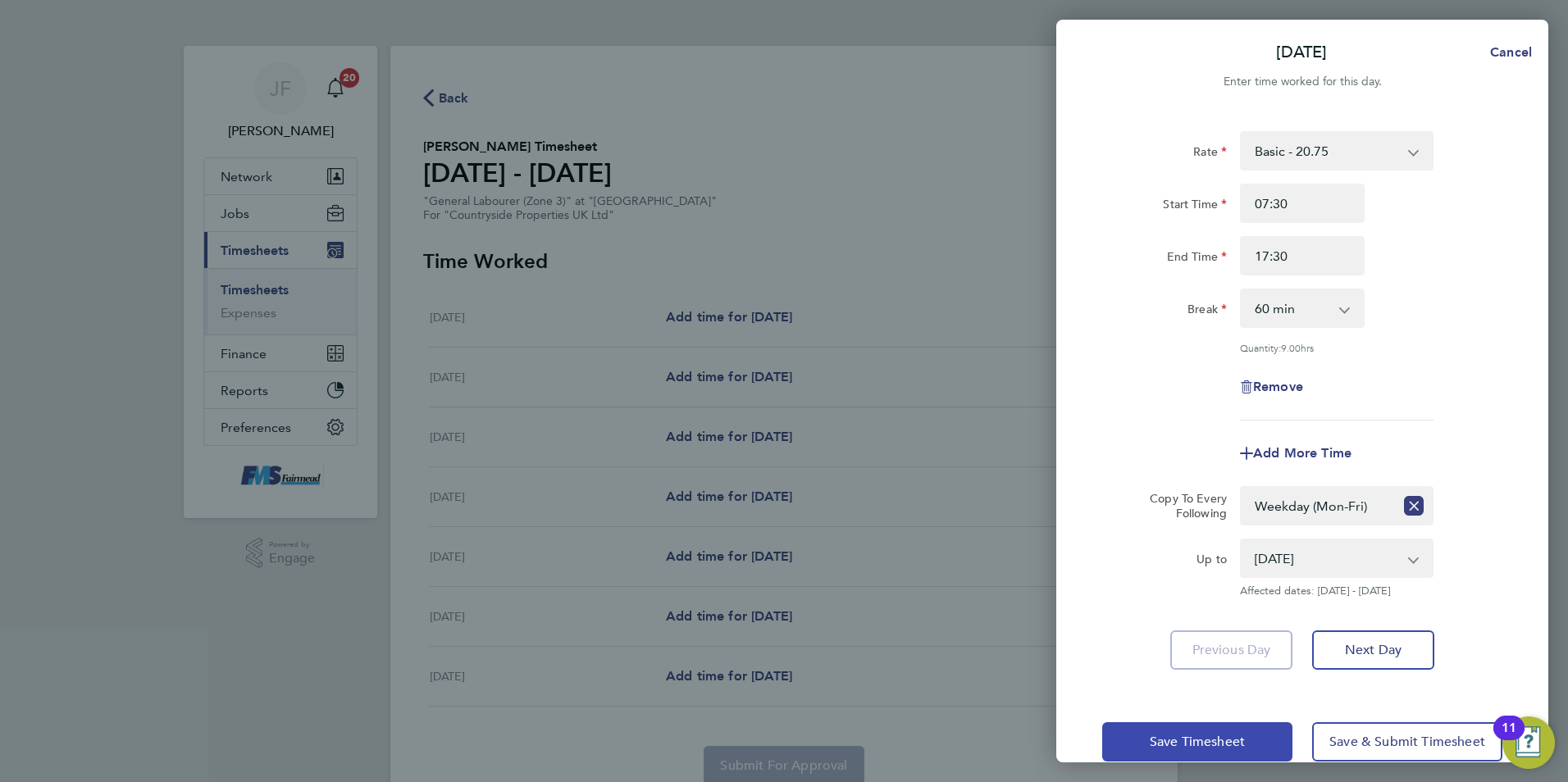 click on "Save Timesheet" 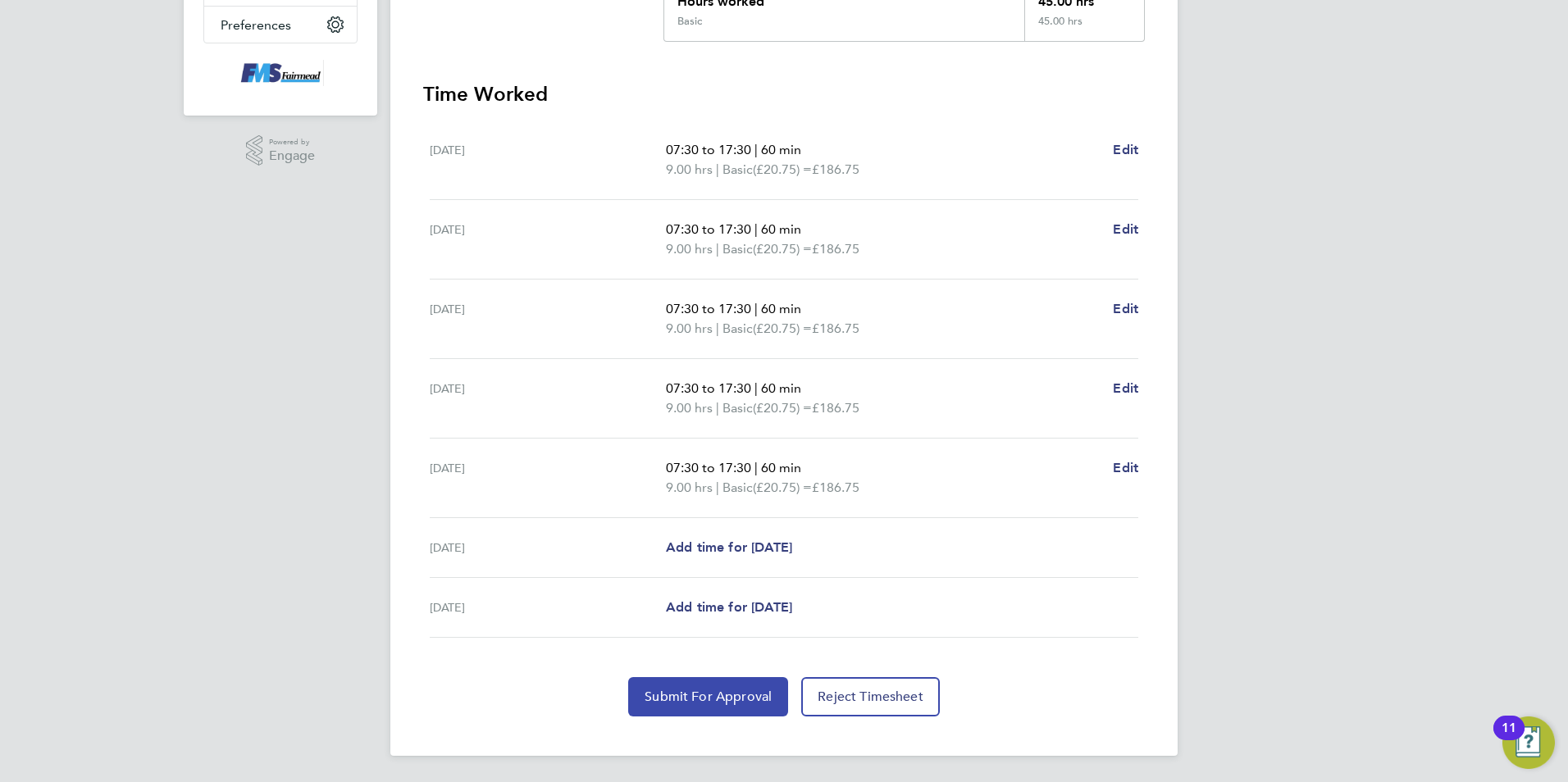 click on "Submit For Approval" 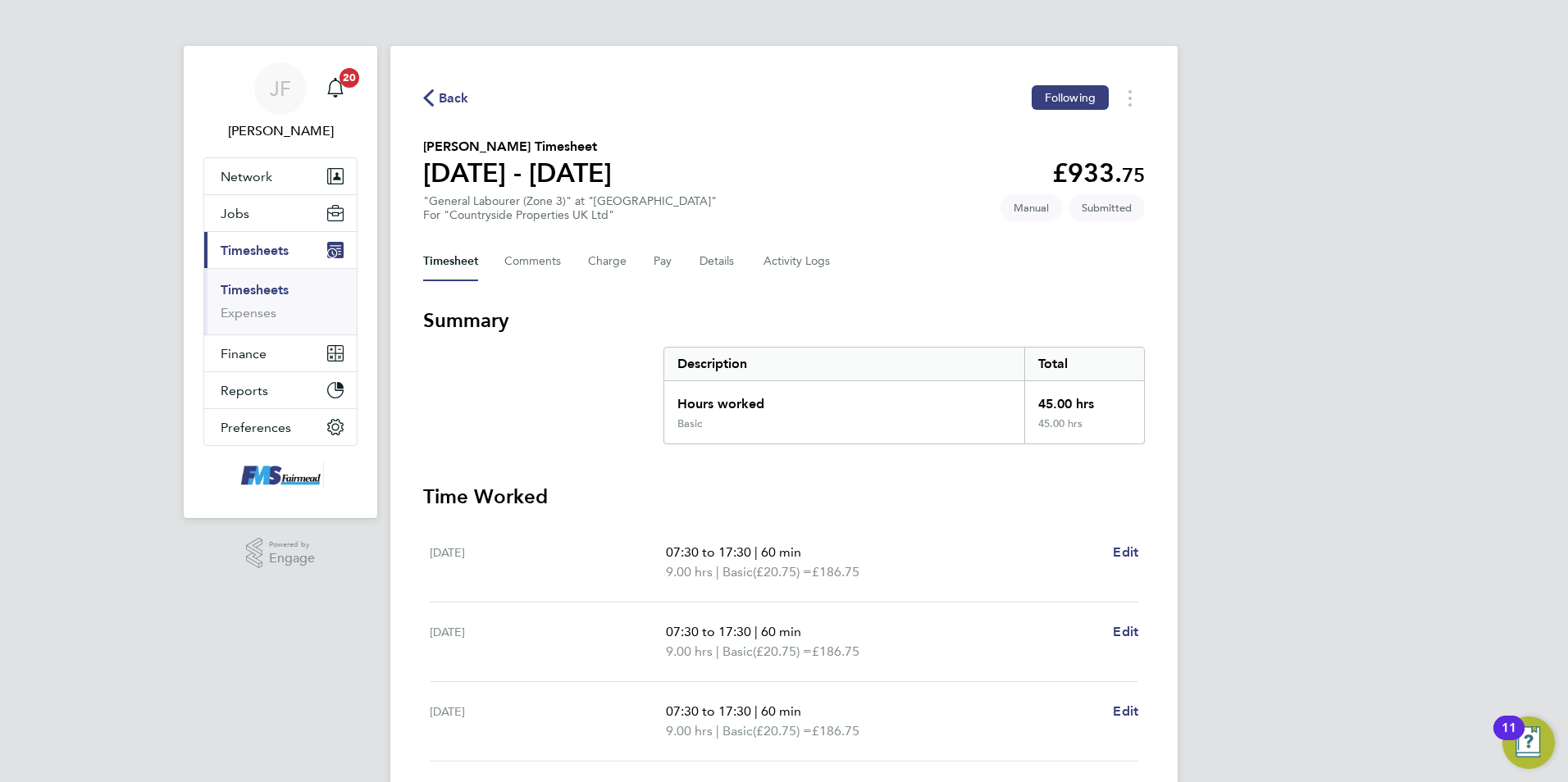 click on "Timesheets" at bounding box center [254, 289] 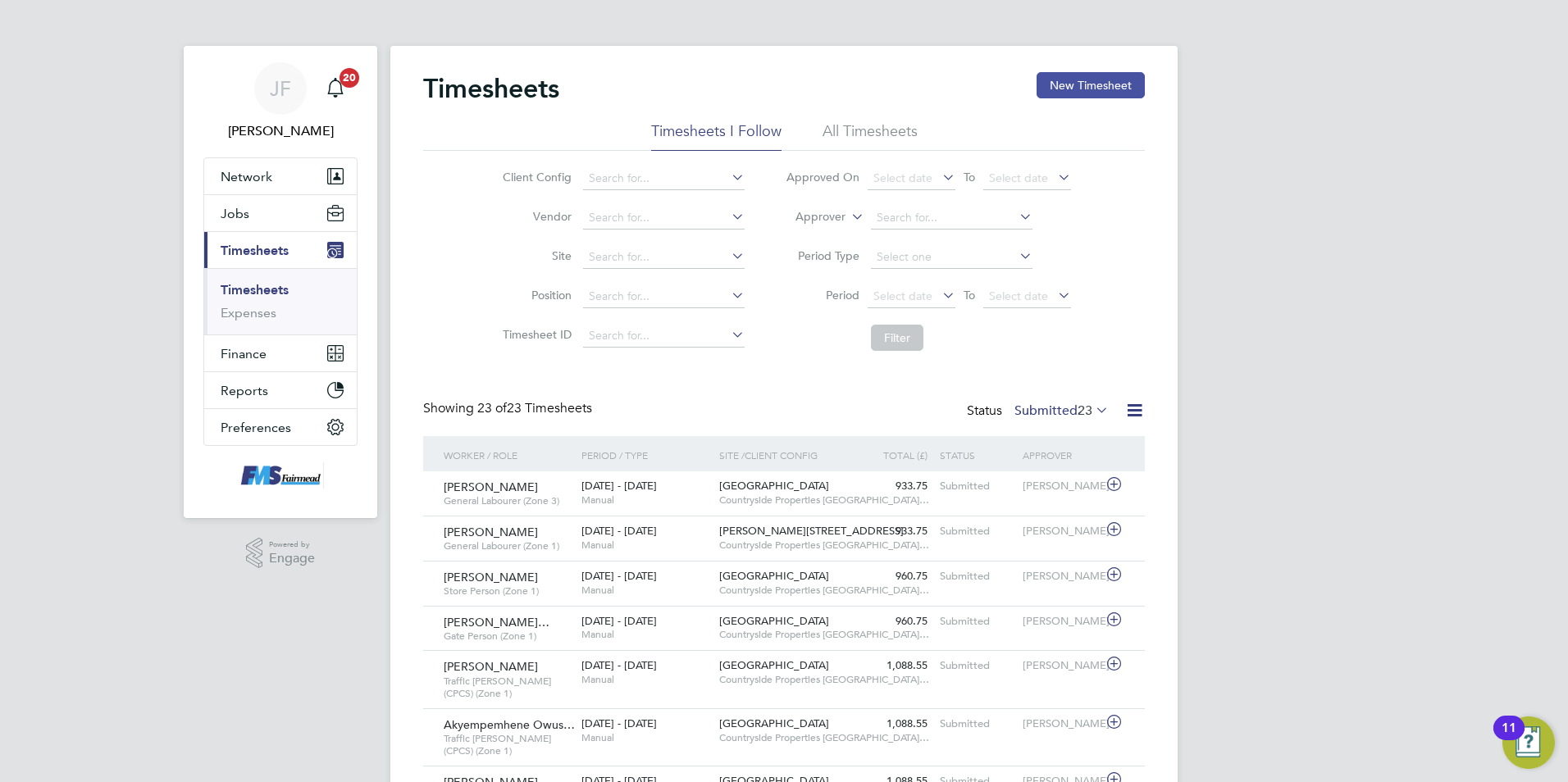 click on "New Timesheet" 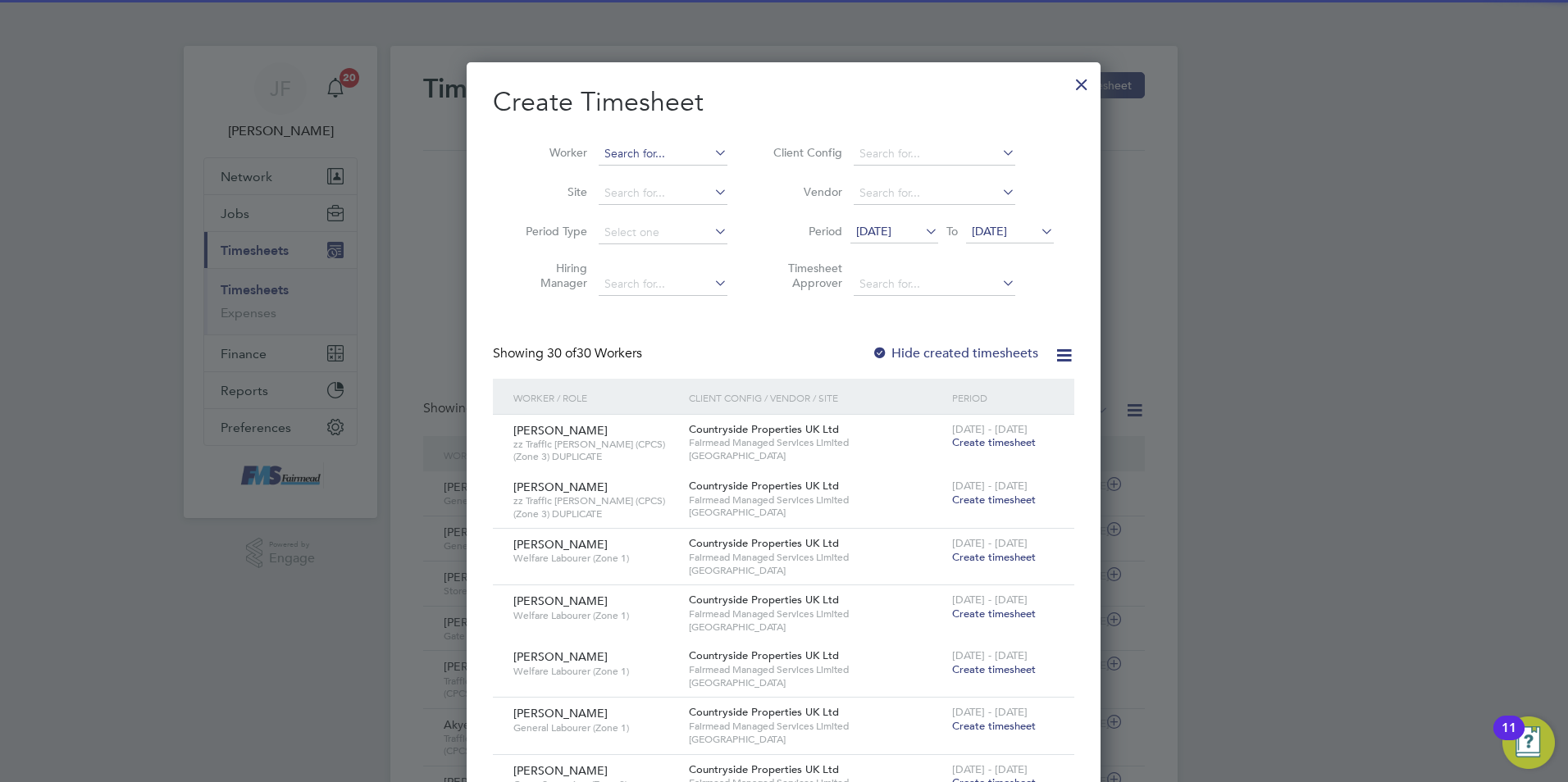 click at bounding box center (663, 154) 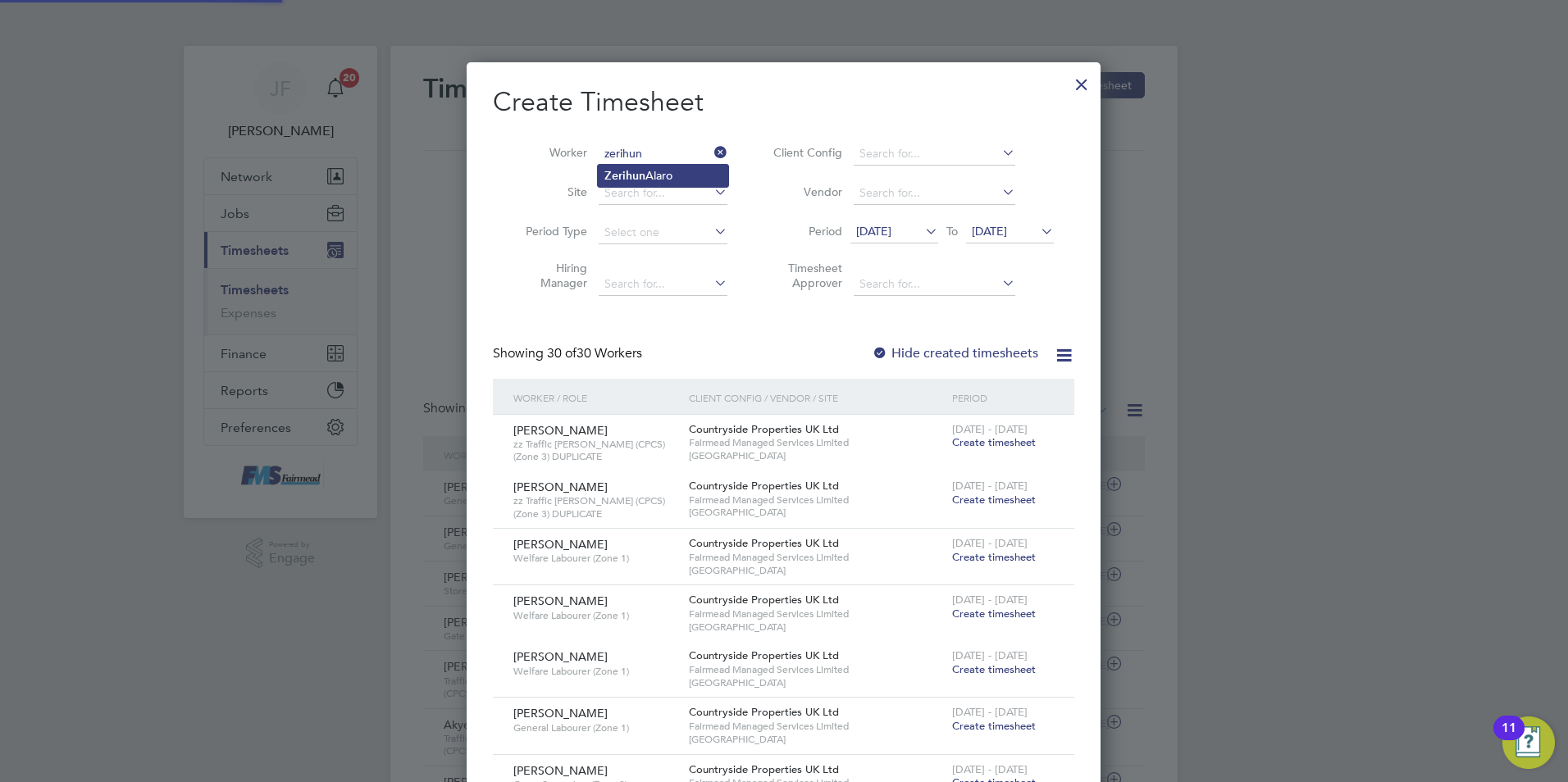 click on "Zerihun" 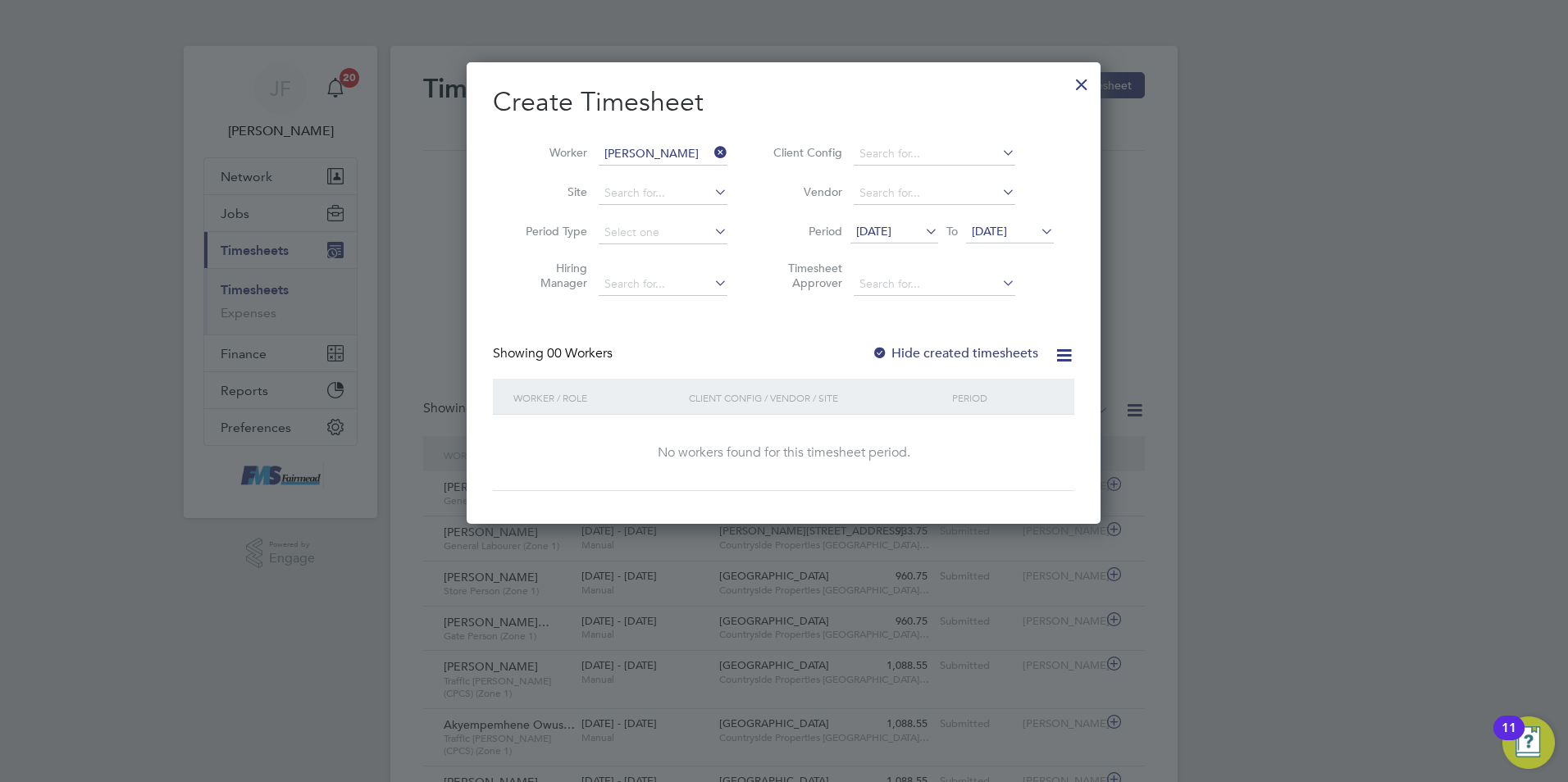 click at bounding box center (922, 231) 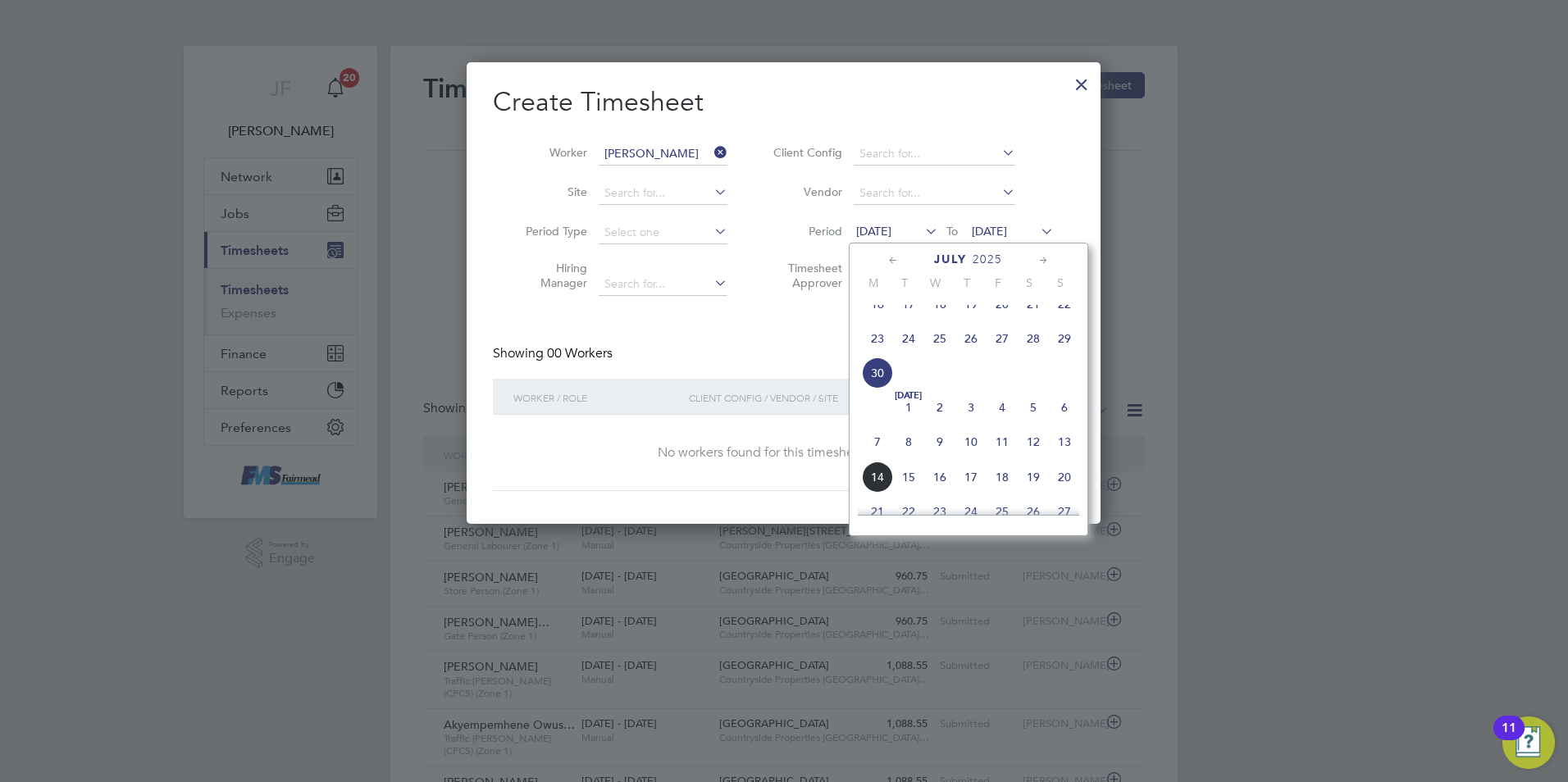 click on "7" 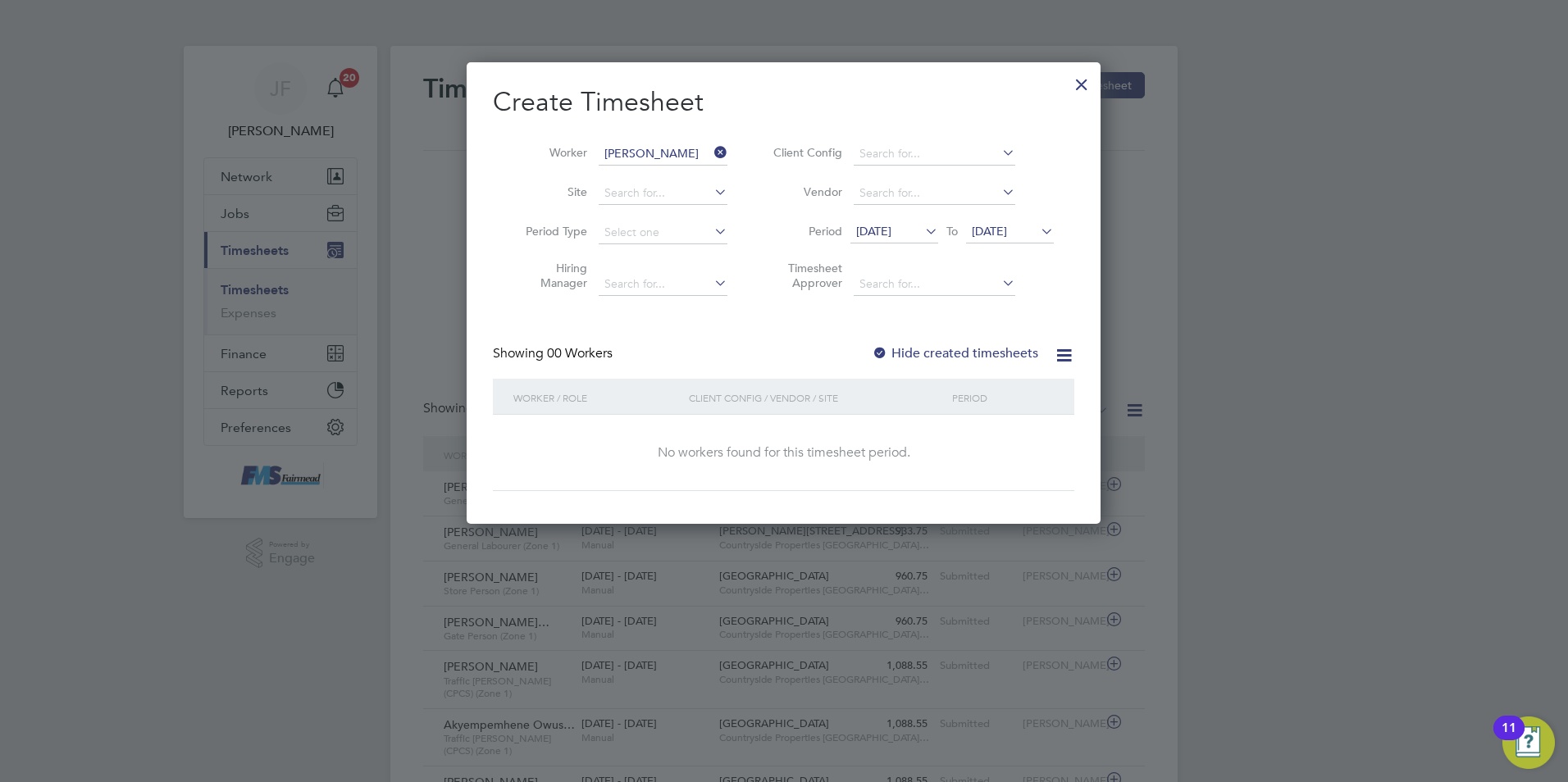 click on "Hide created timesheets" at bounding box center [955, 353] 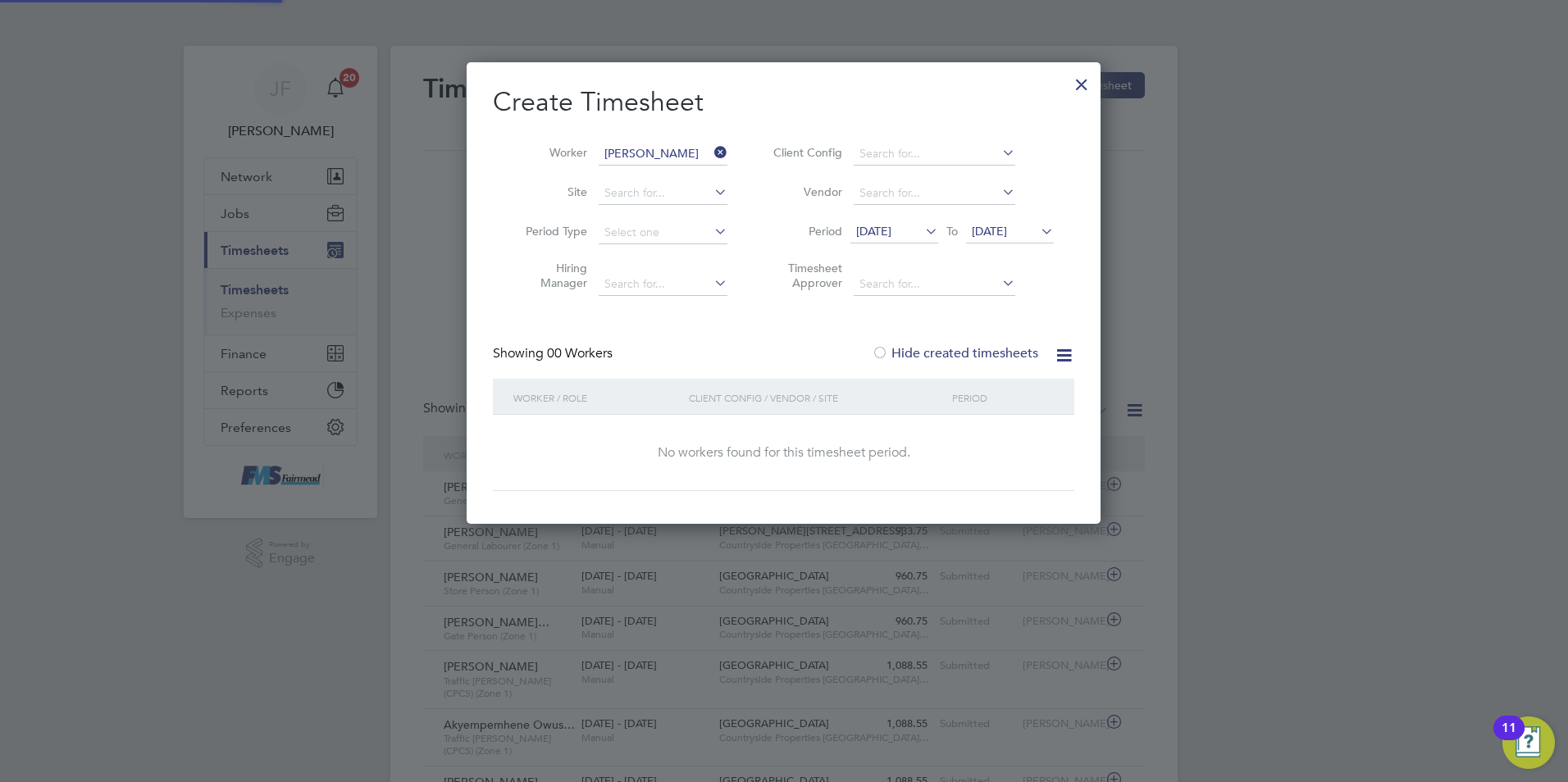 click on "Hide created timesheets" at bounding box center (955, 353) 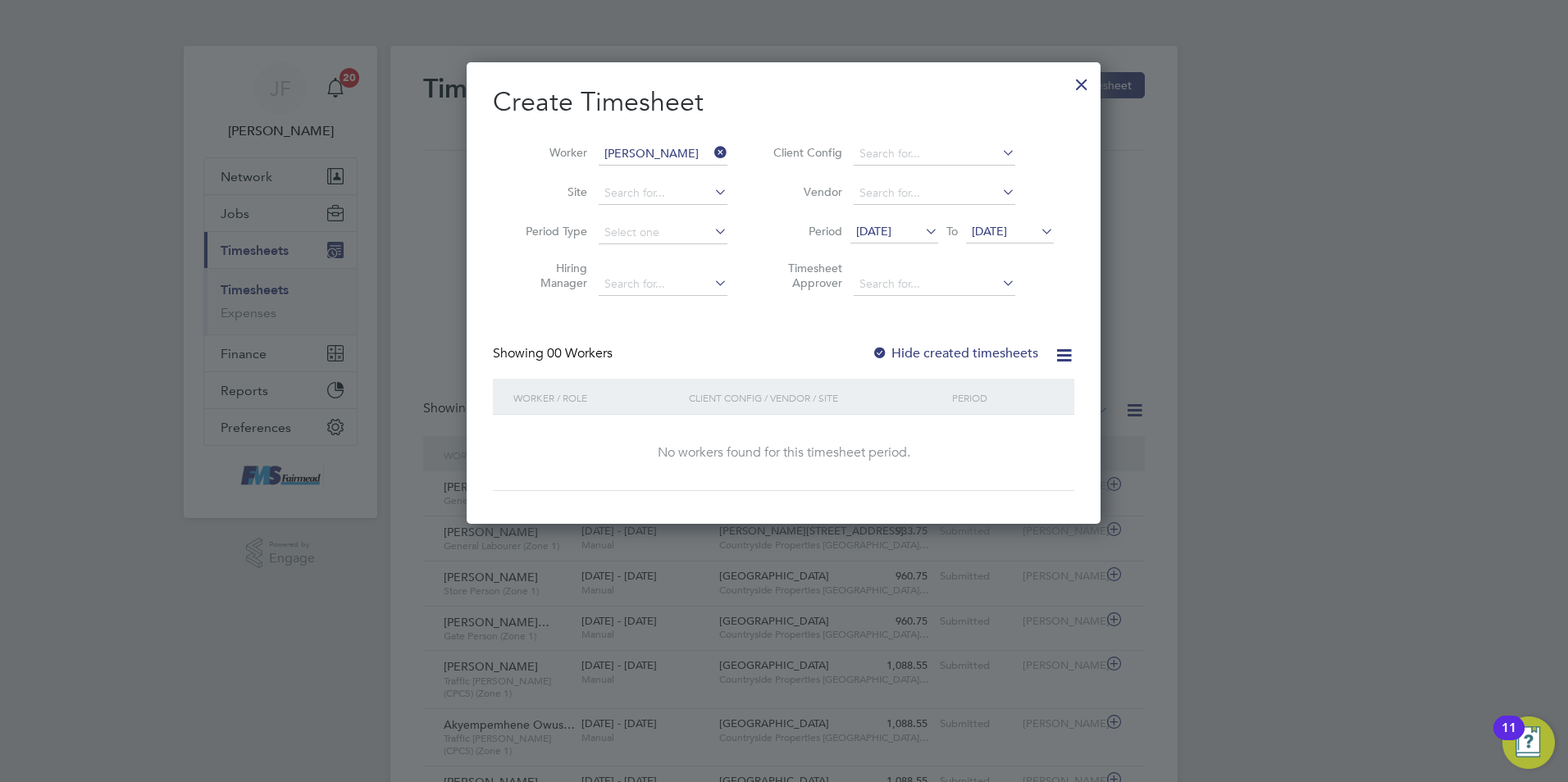 click on "Hide created timesheets" at bounding box center (955, 353) 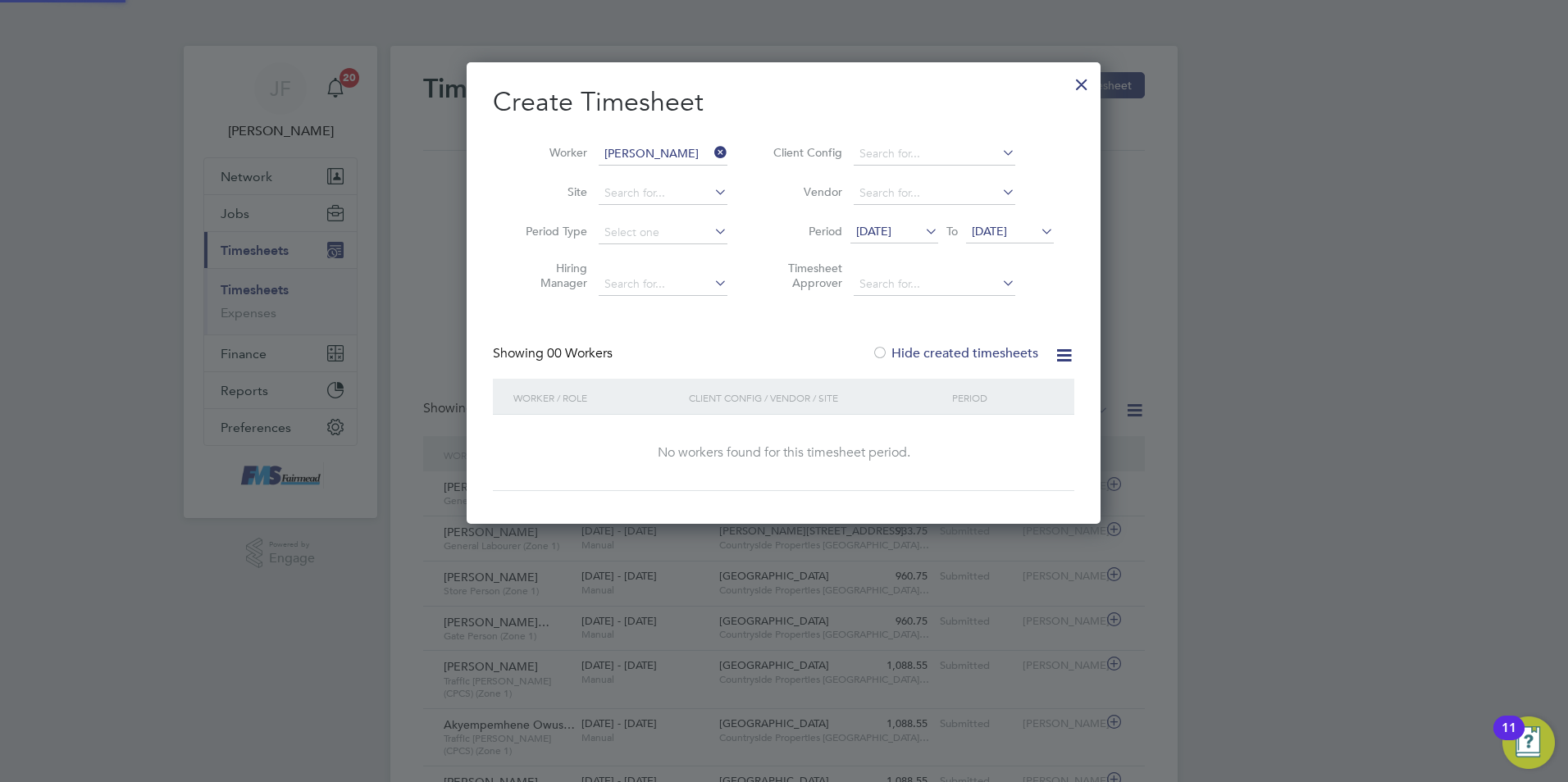 click on "Hide created timesheets" at bounding box center [955, 353] 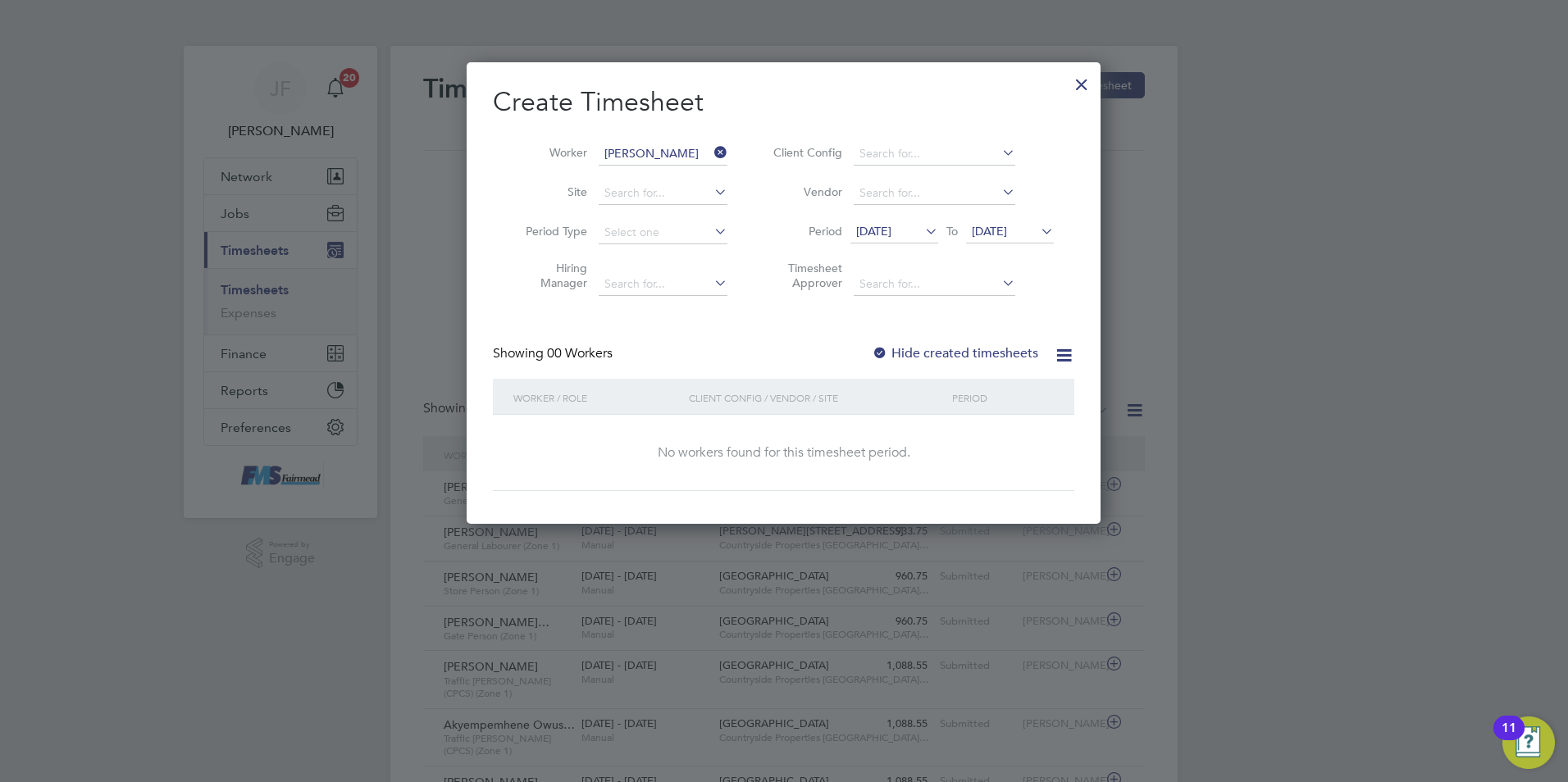 click on "07 Jul 2025" at bounding box center [989, 231] 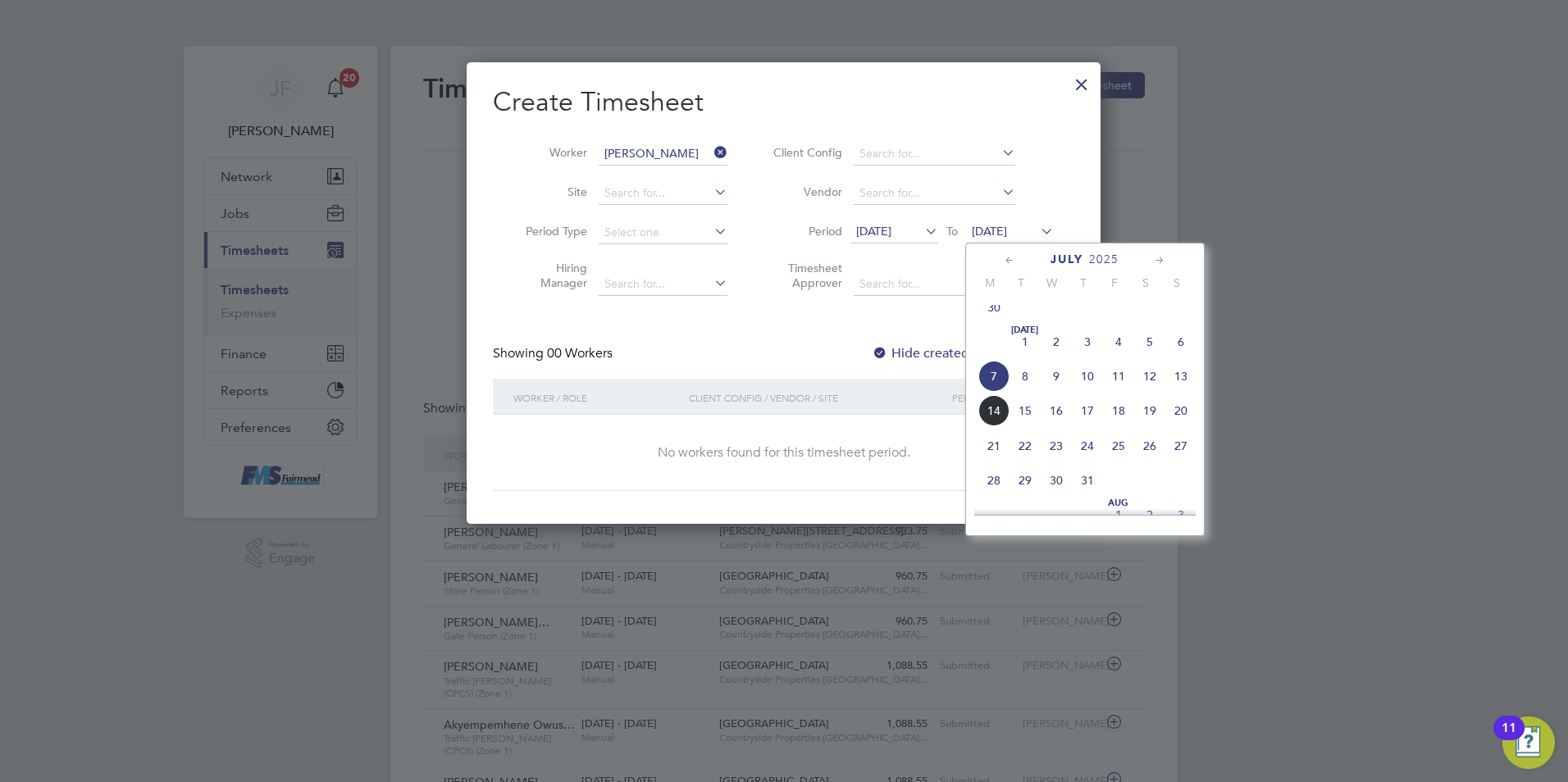 click on "13" 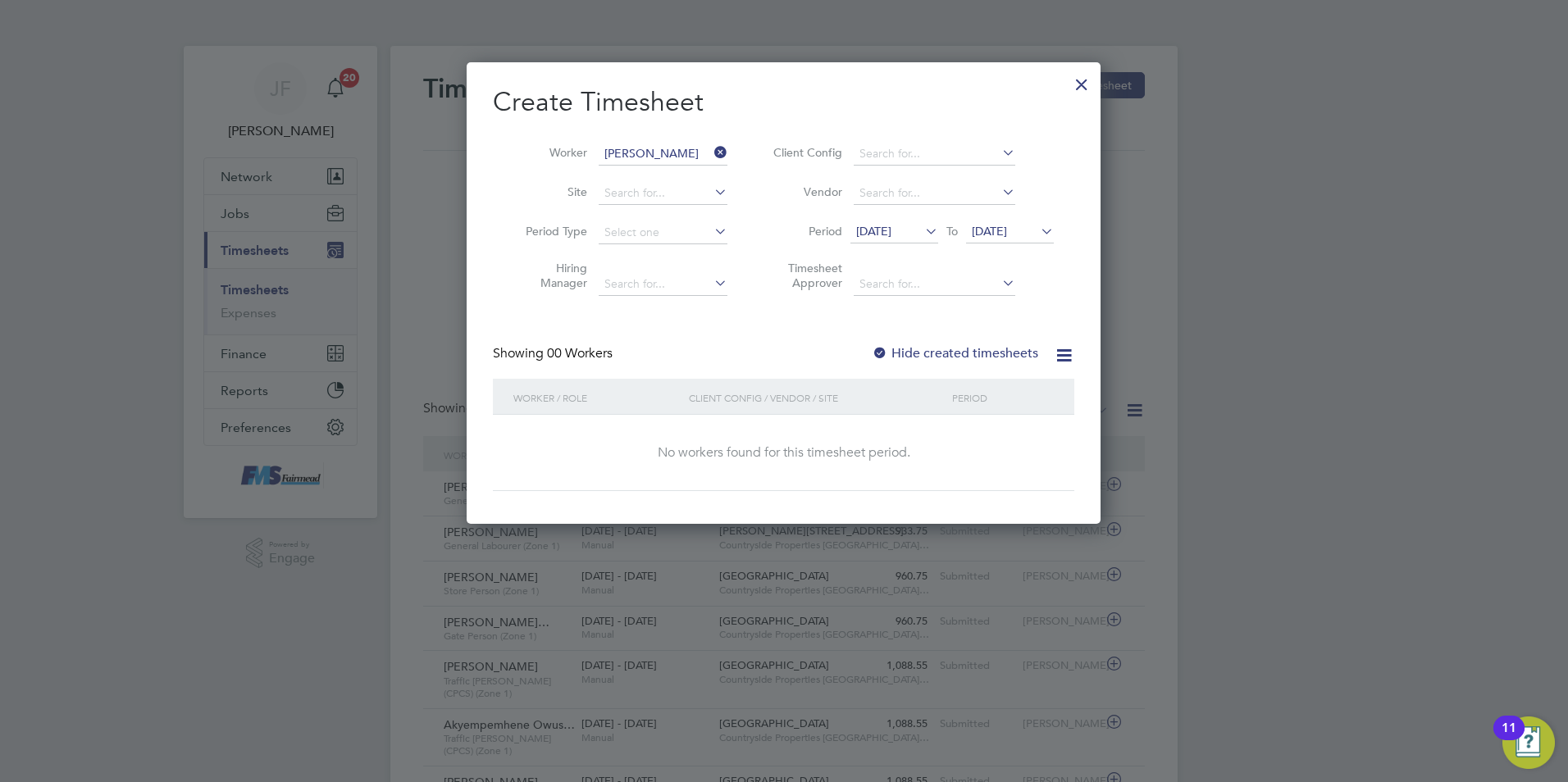 click on "Showing   00 Workers Hide created timesheets" at bounding box center [783, 361] 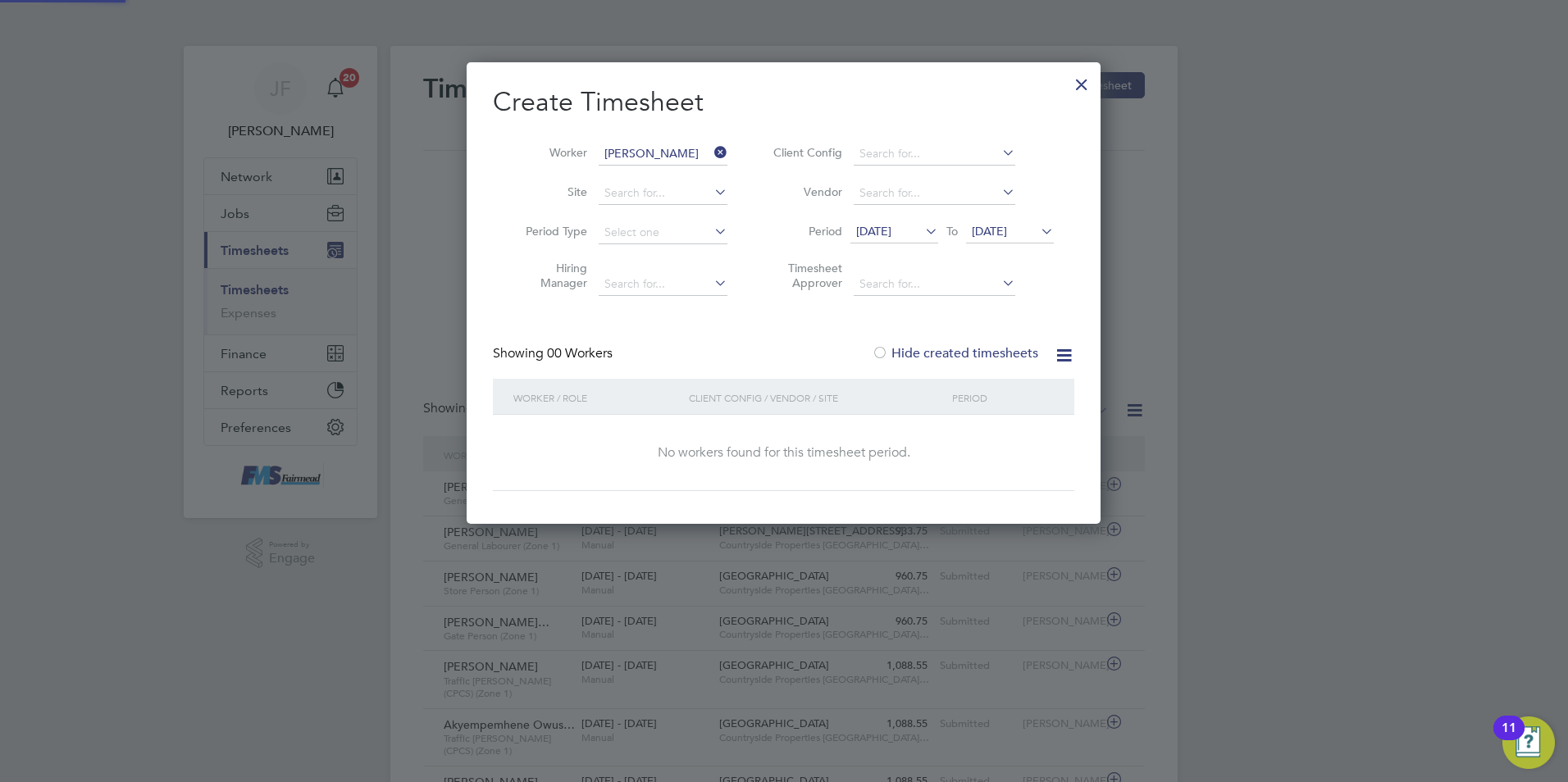 click on "Hide created timesheets" at bounding box center [955, 353] 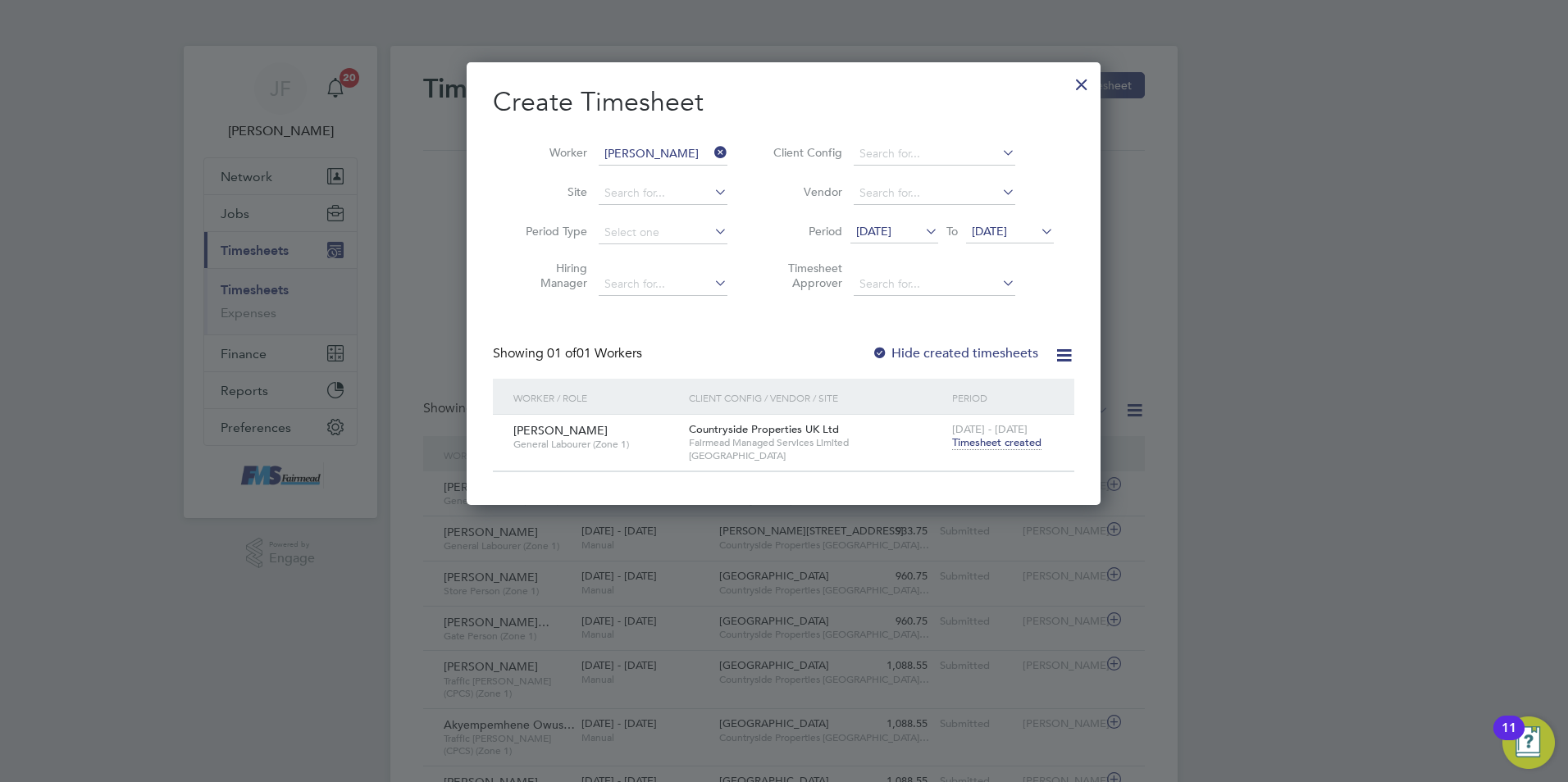 click on "Timesheet created" at bounding box center [996, 443] 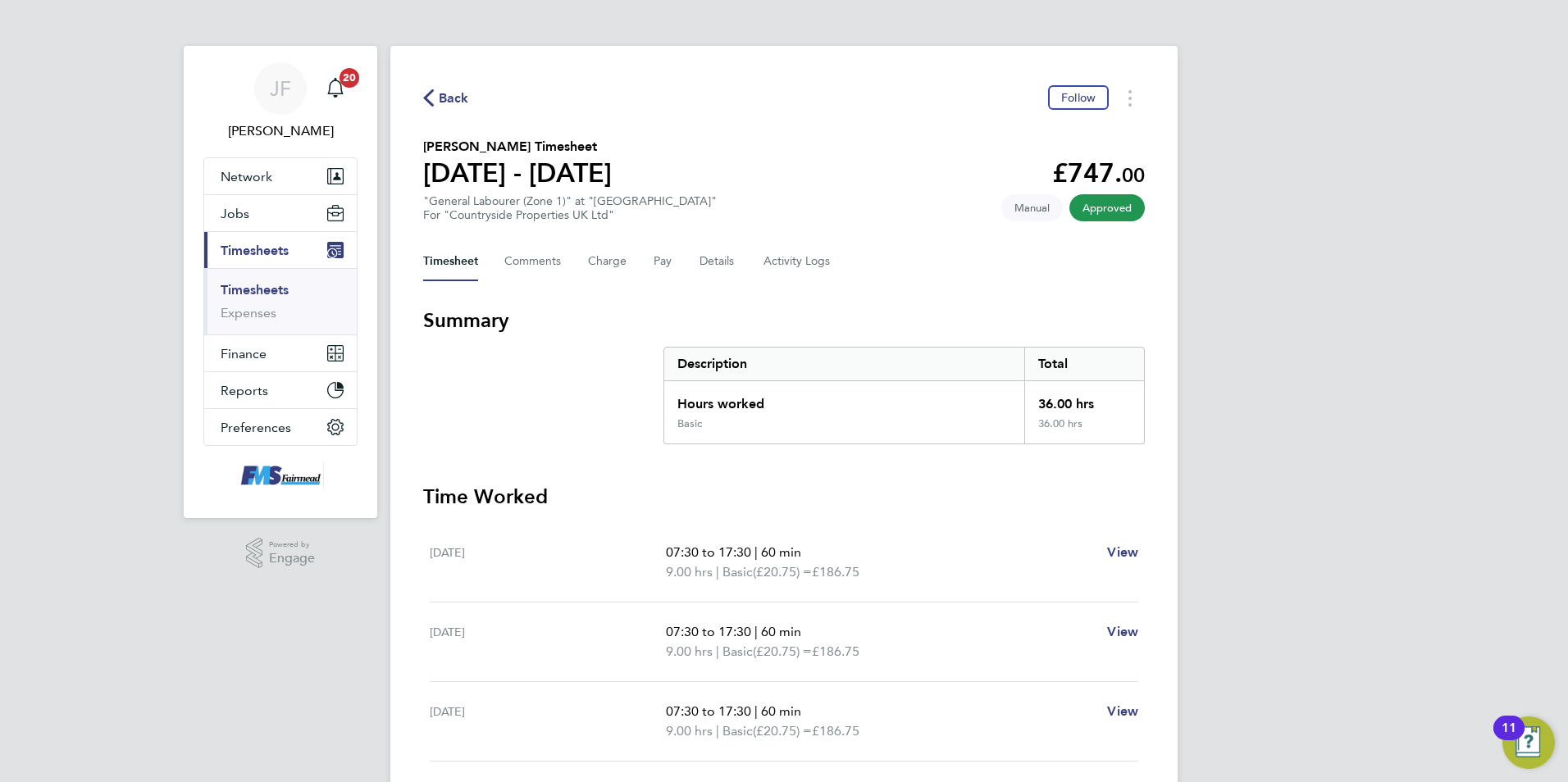 click on "Back" 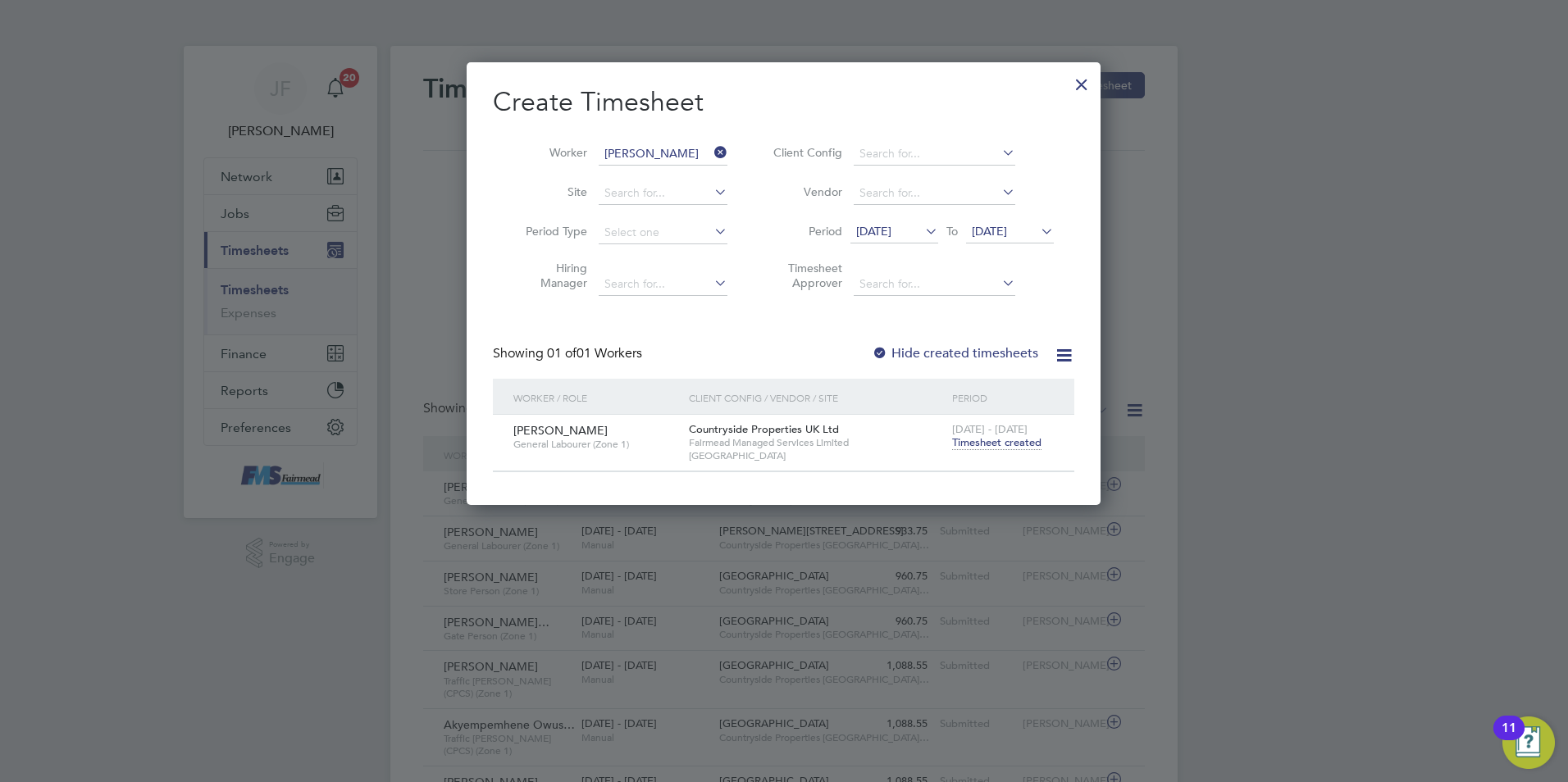 click at bounding box center [1082, 80] 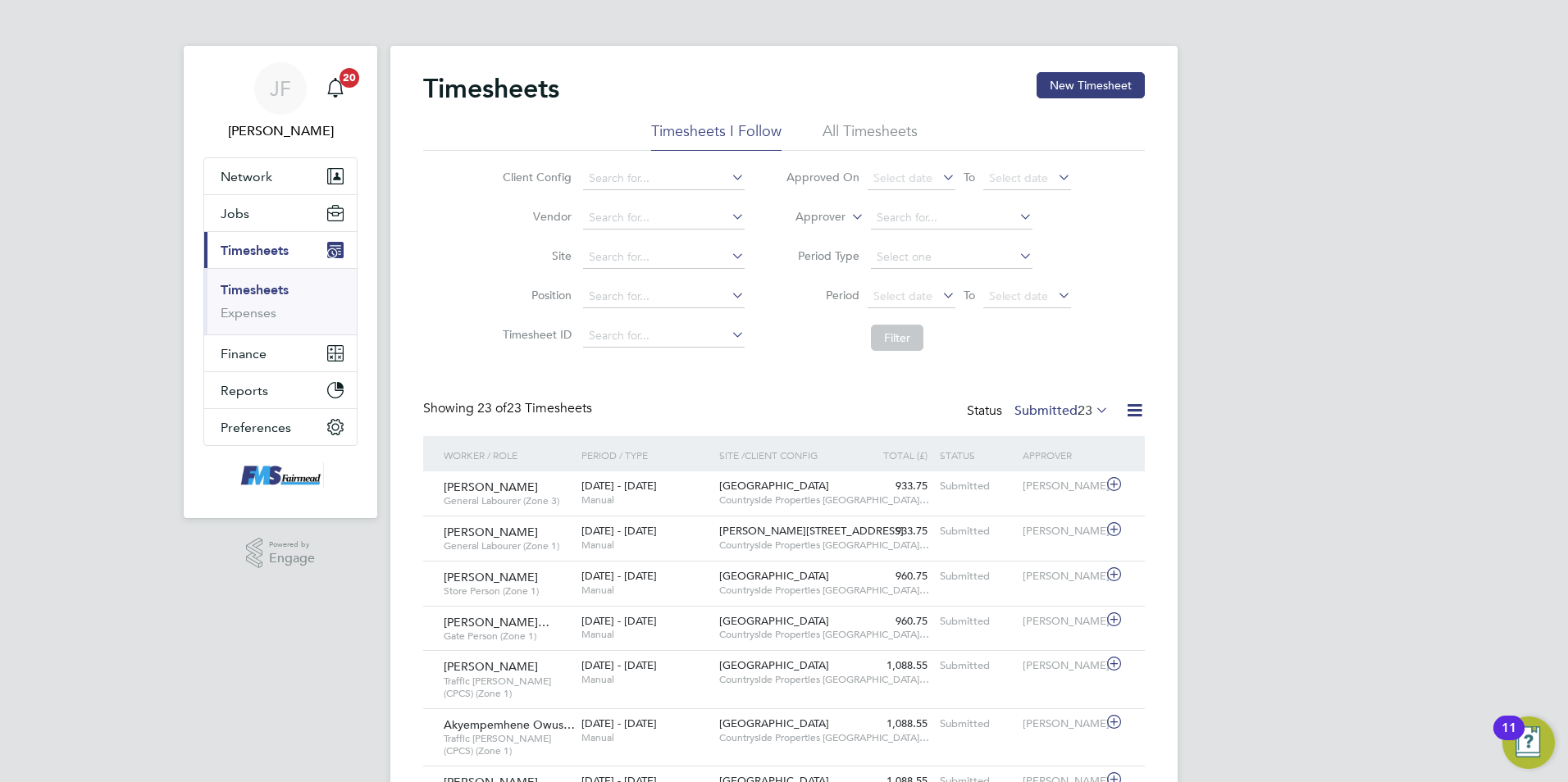click on "Submitted  23" 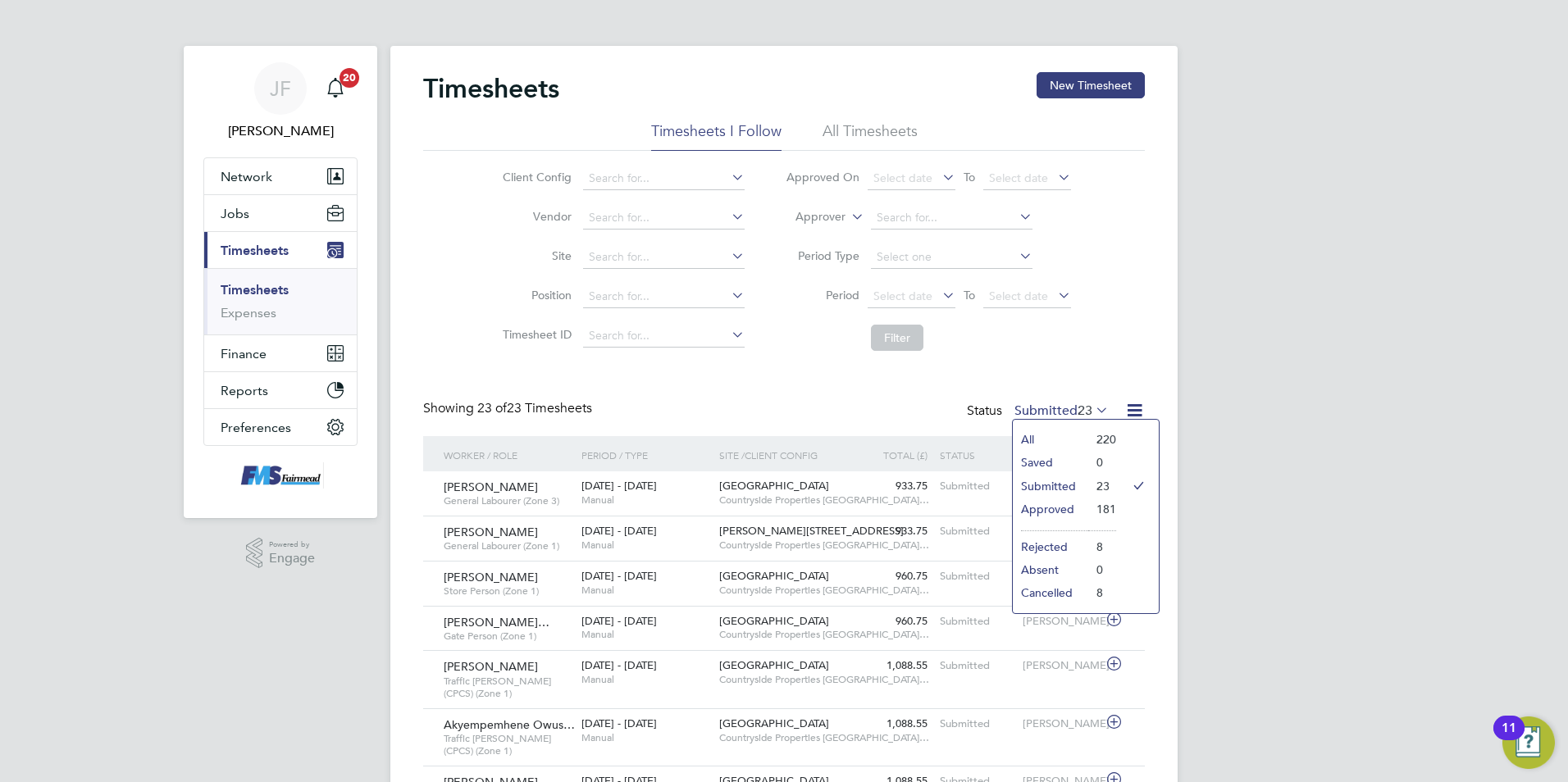 click on "Approved" 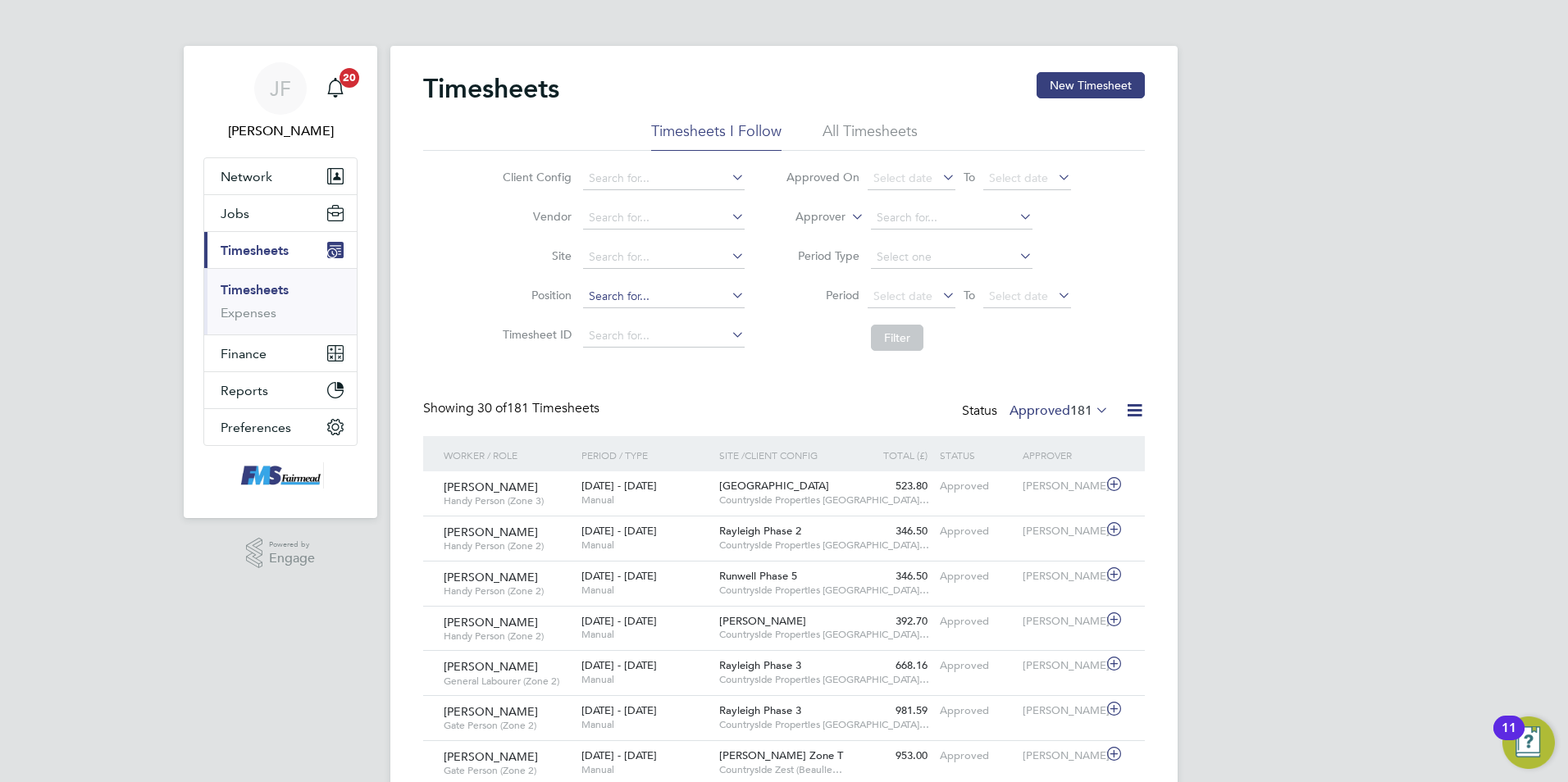 click 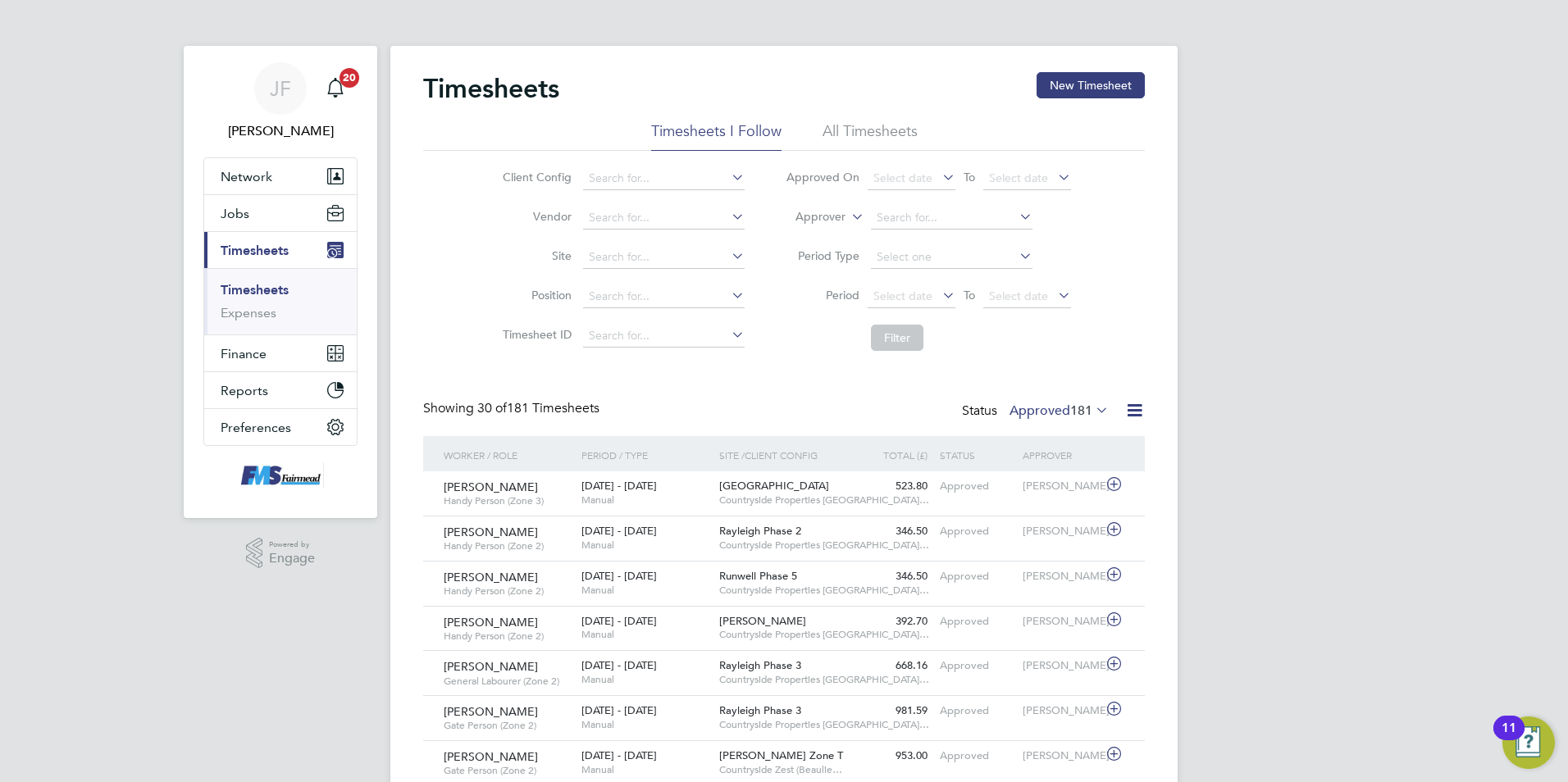 click on "Timesheets New Timesheet" 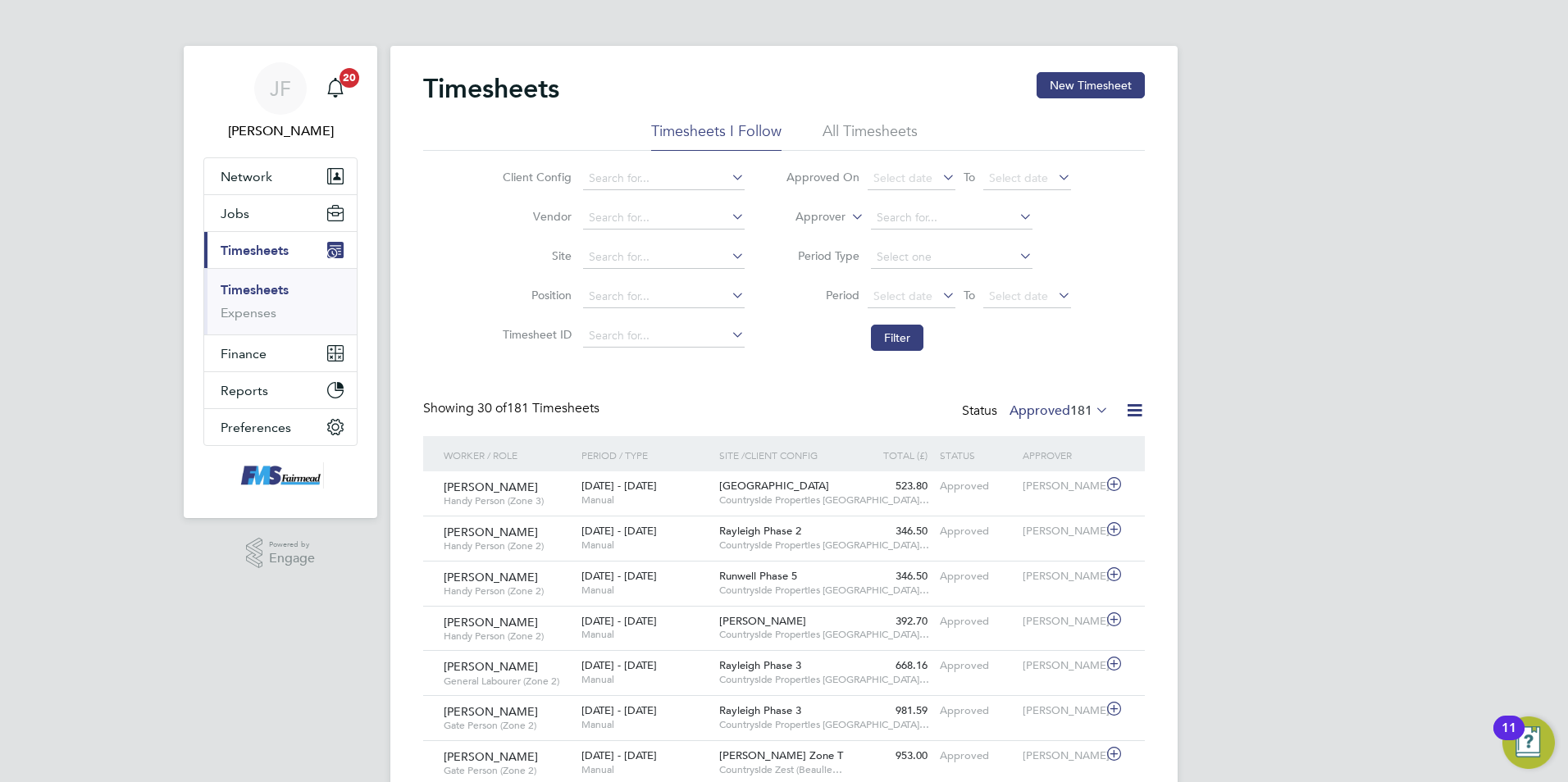 click on "All Timesheets" 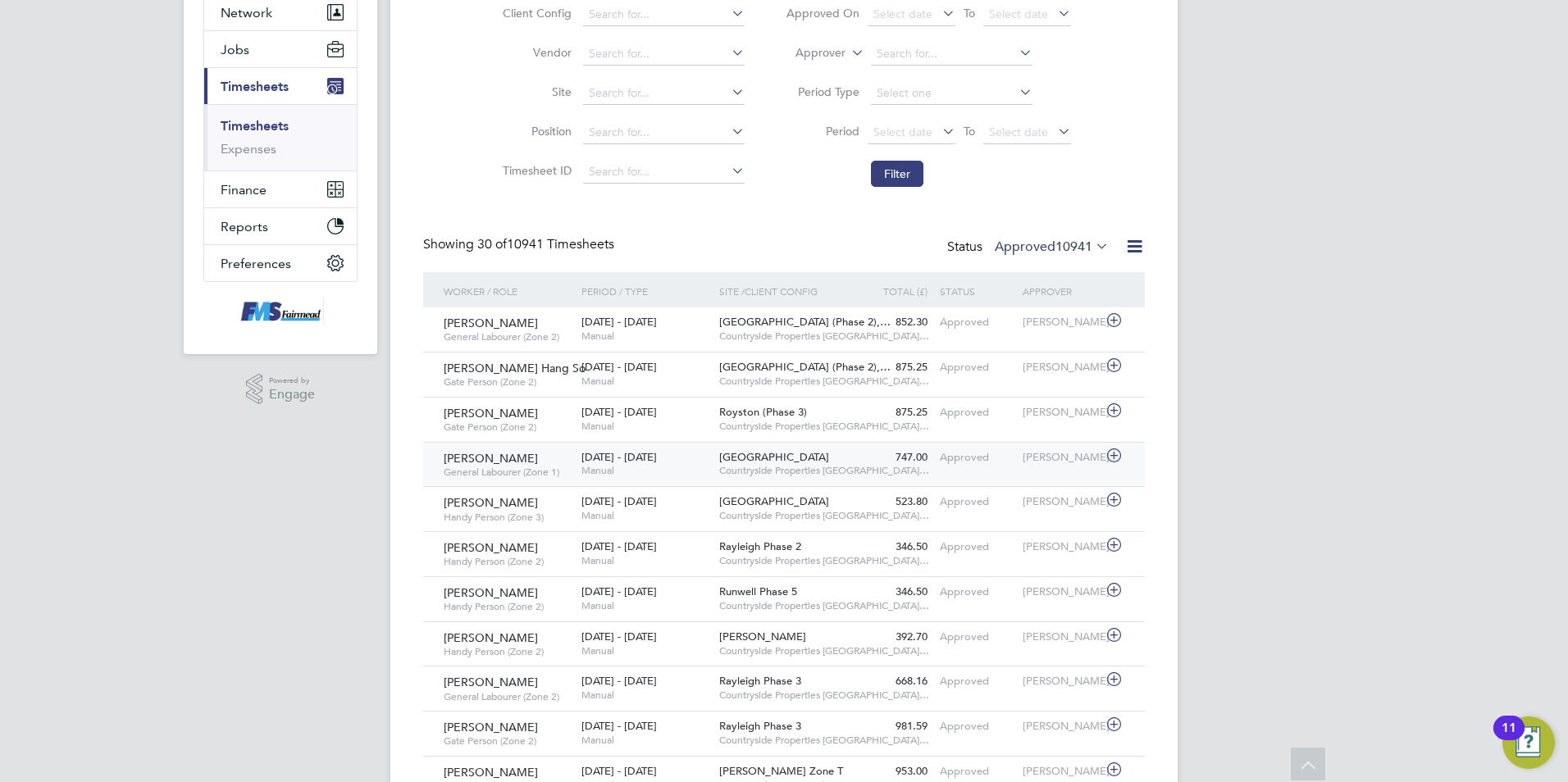 click on "Zerihun Alaro" 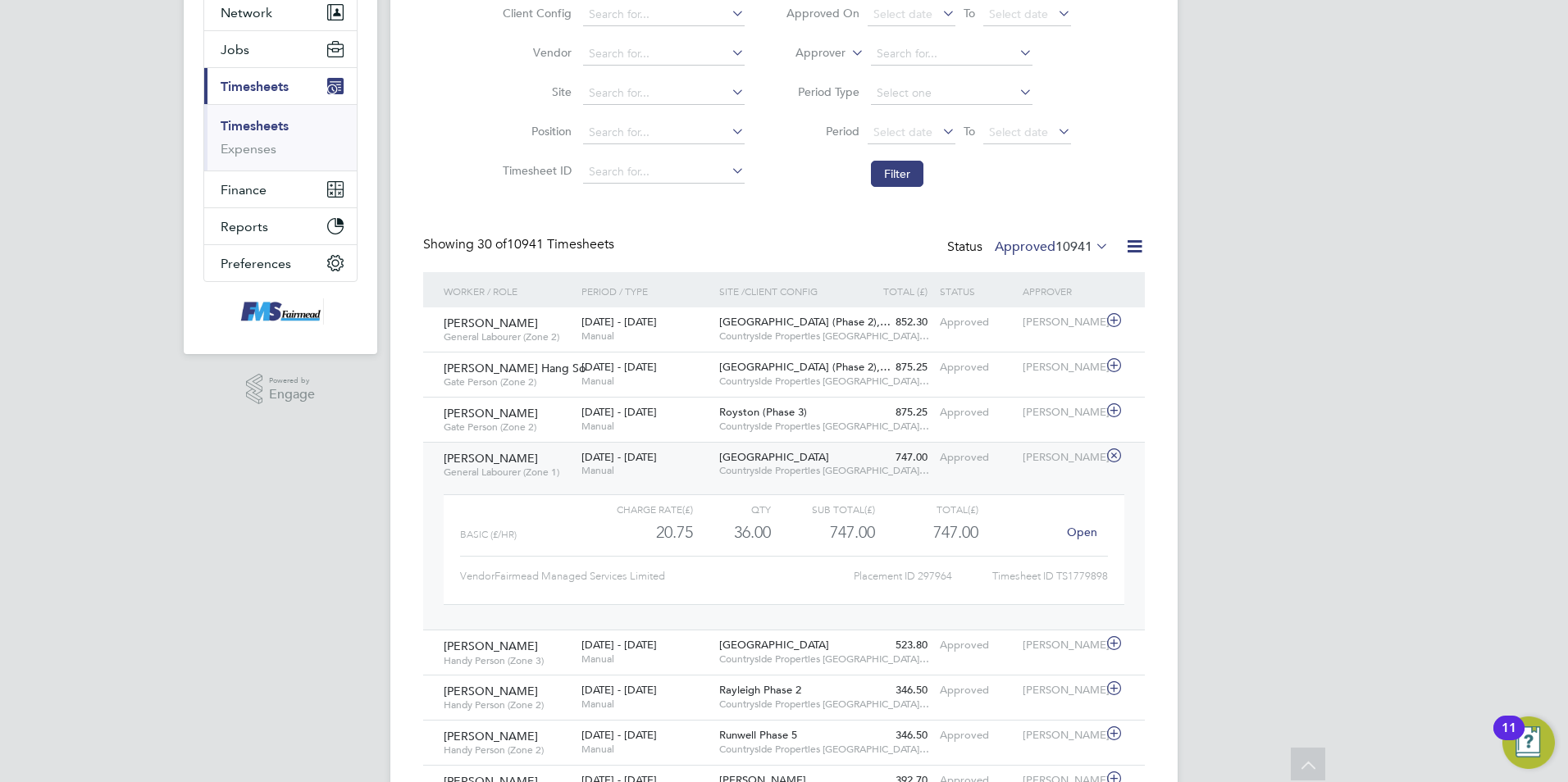 click 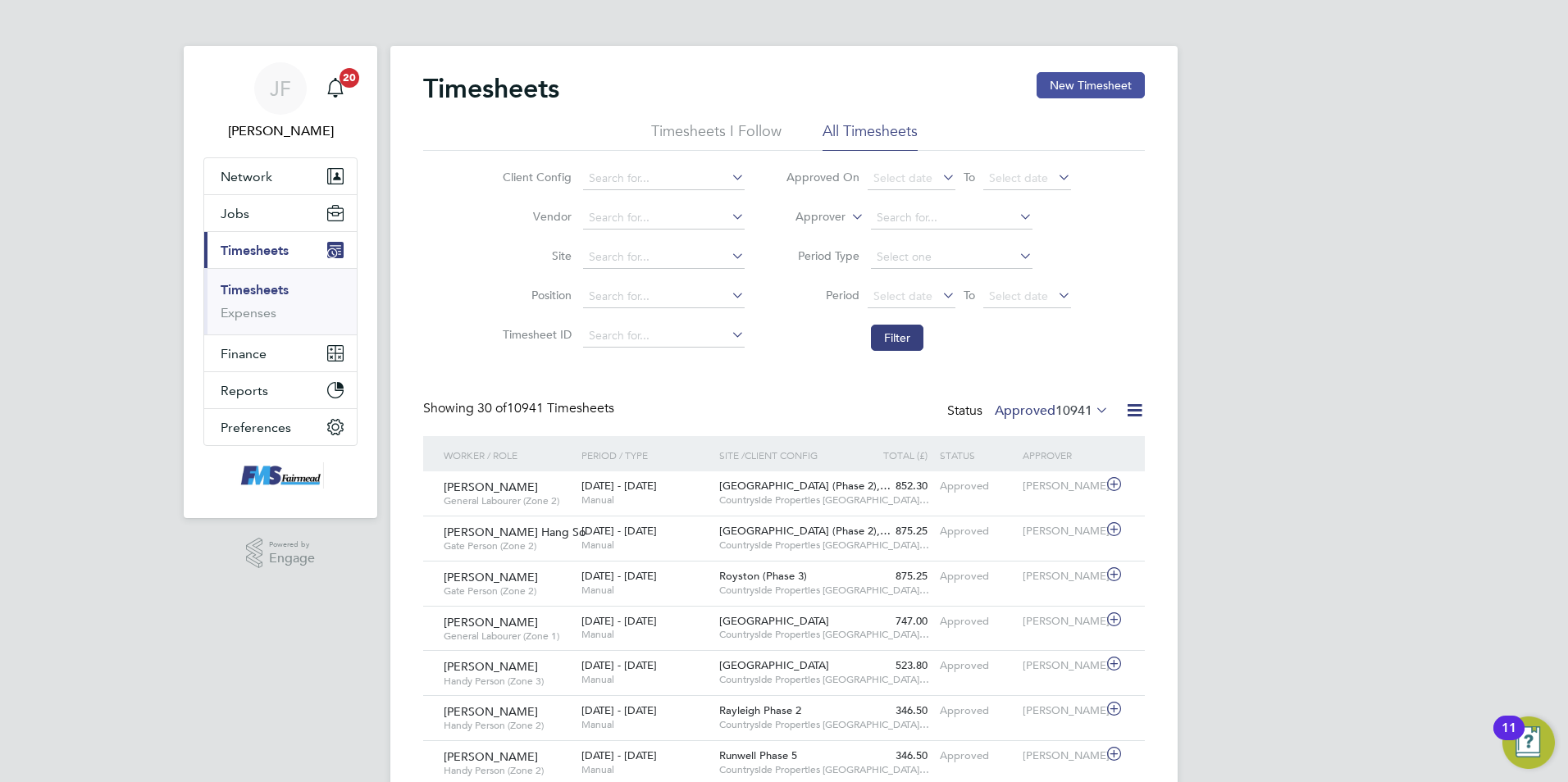 click on "New Timesheet" 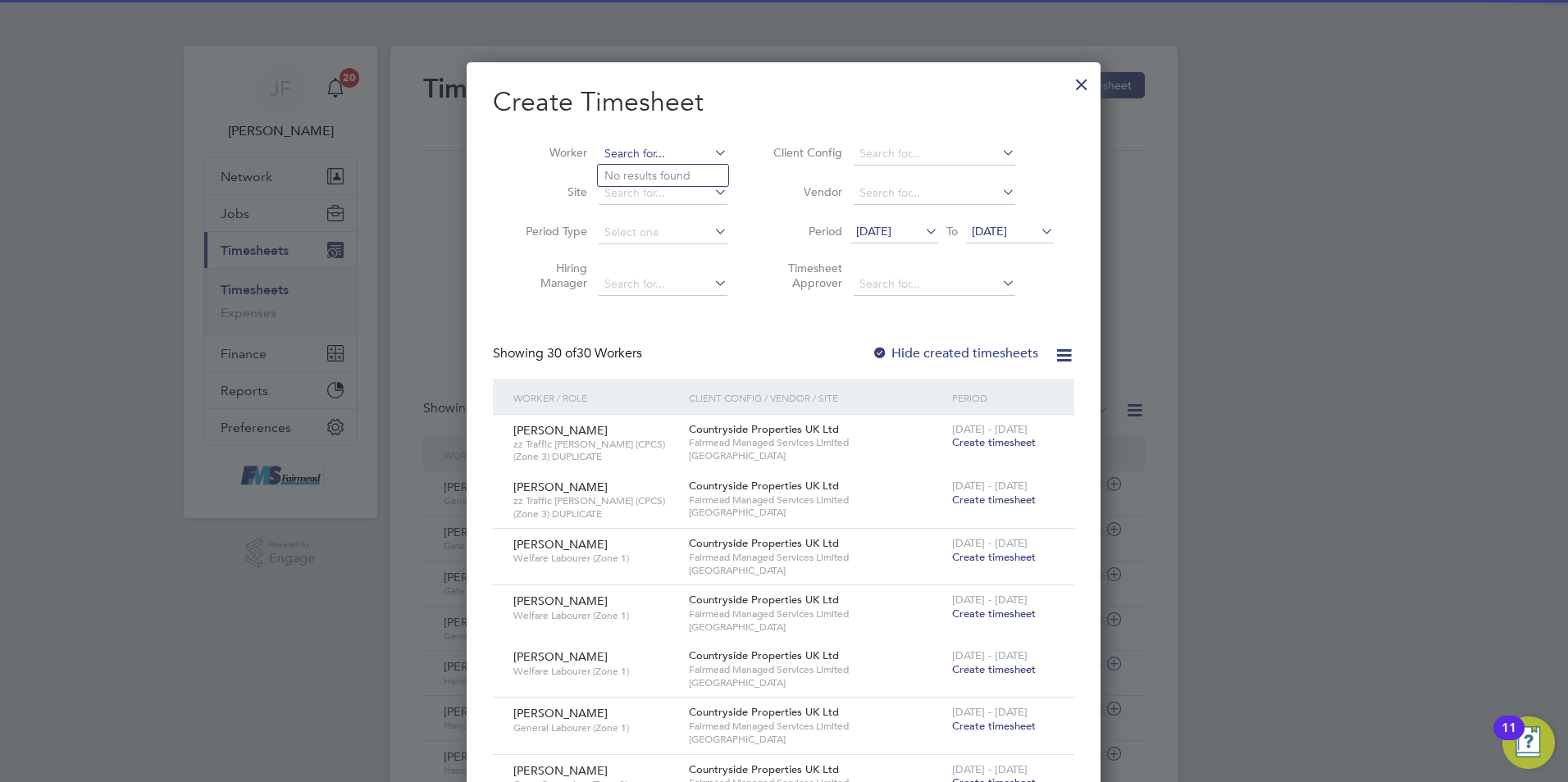 click at bounding box center [663, 154] 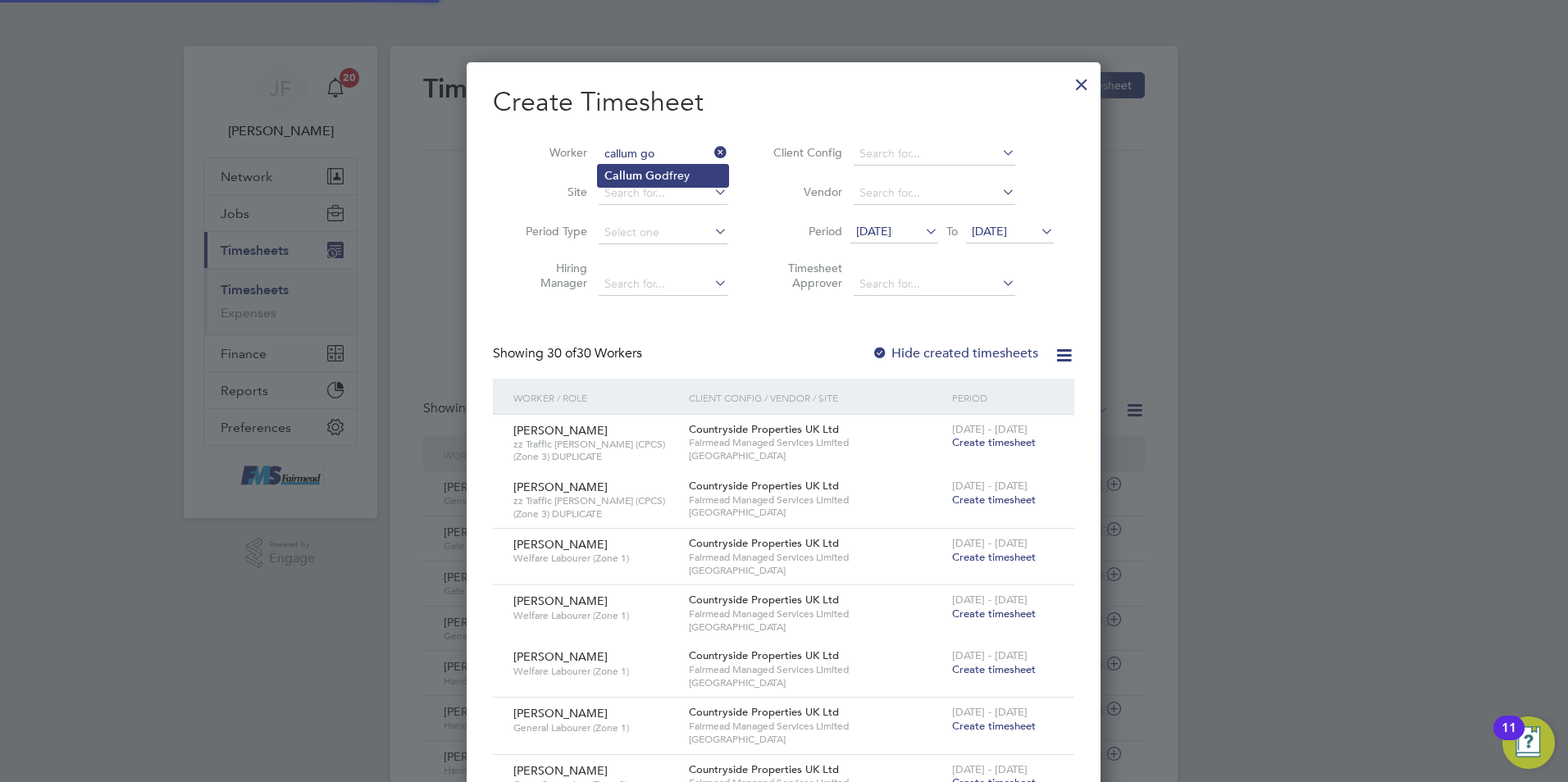 click on "Callum   Go dfrey" 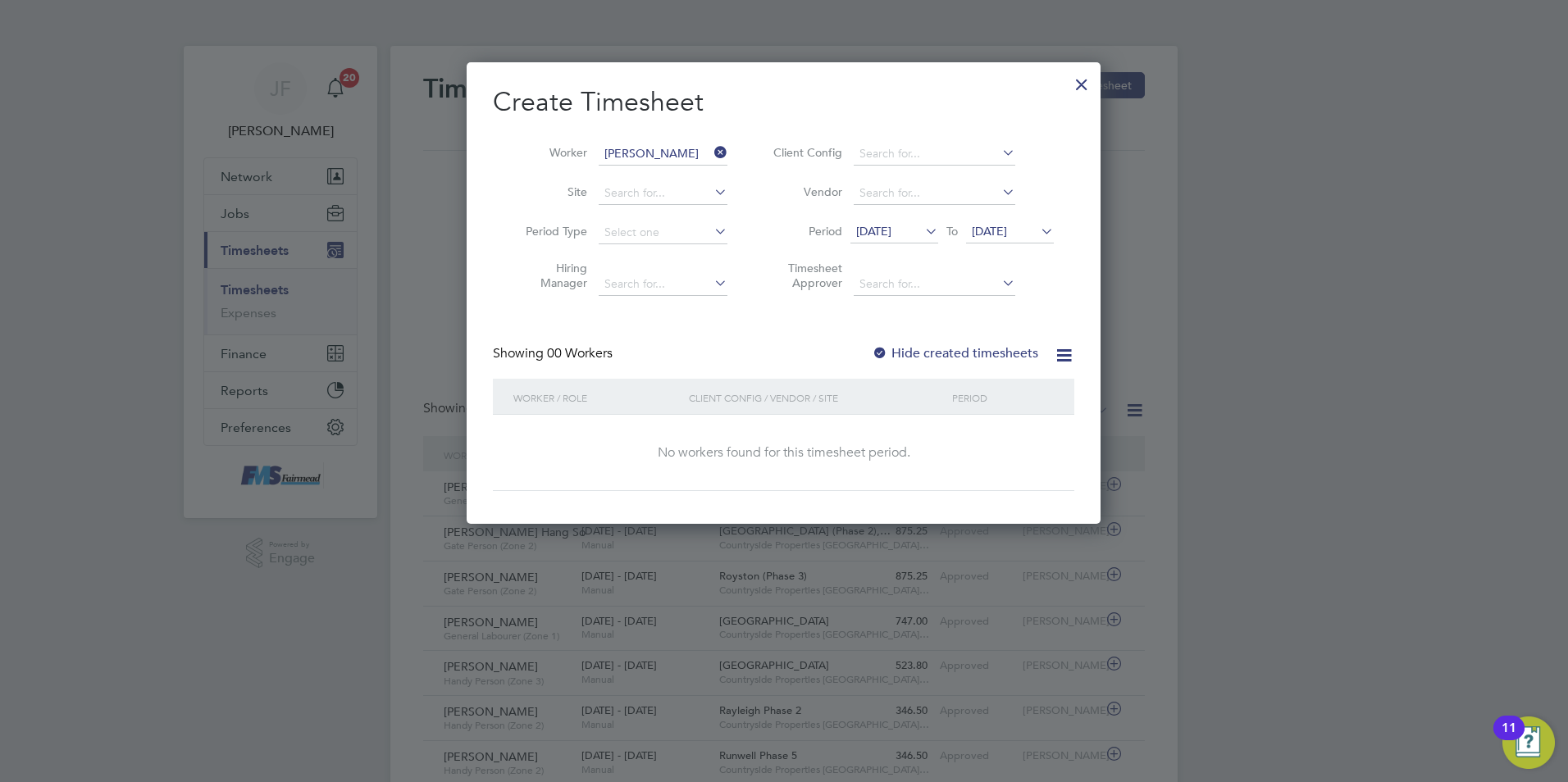 click on "30 Jun 2025" at bounding box center (873, 231) 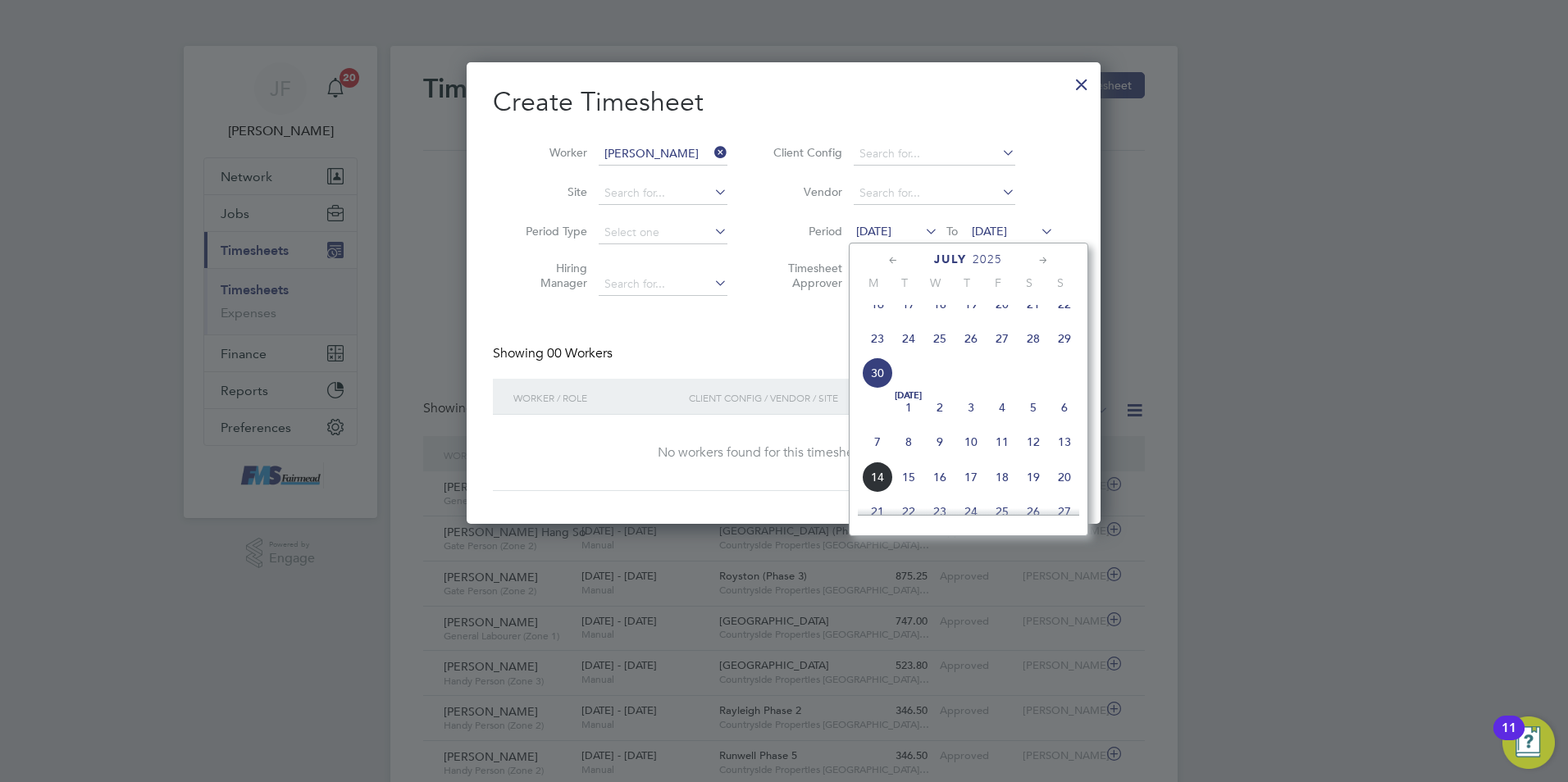 click on "7" 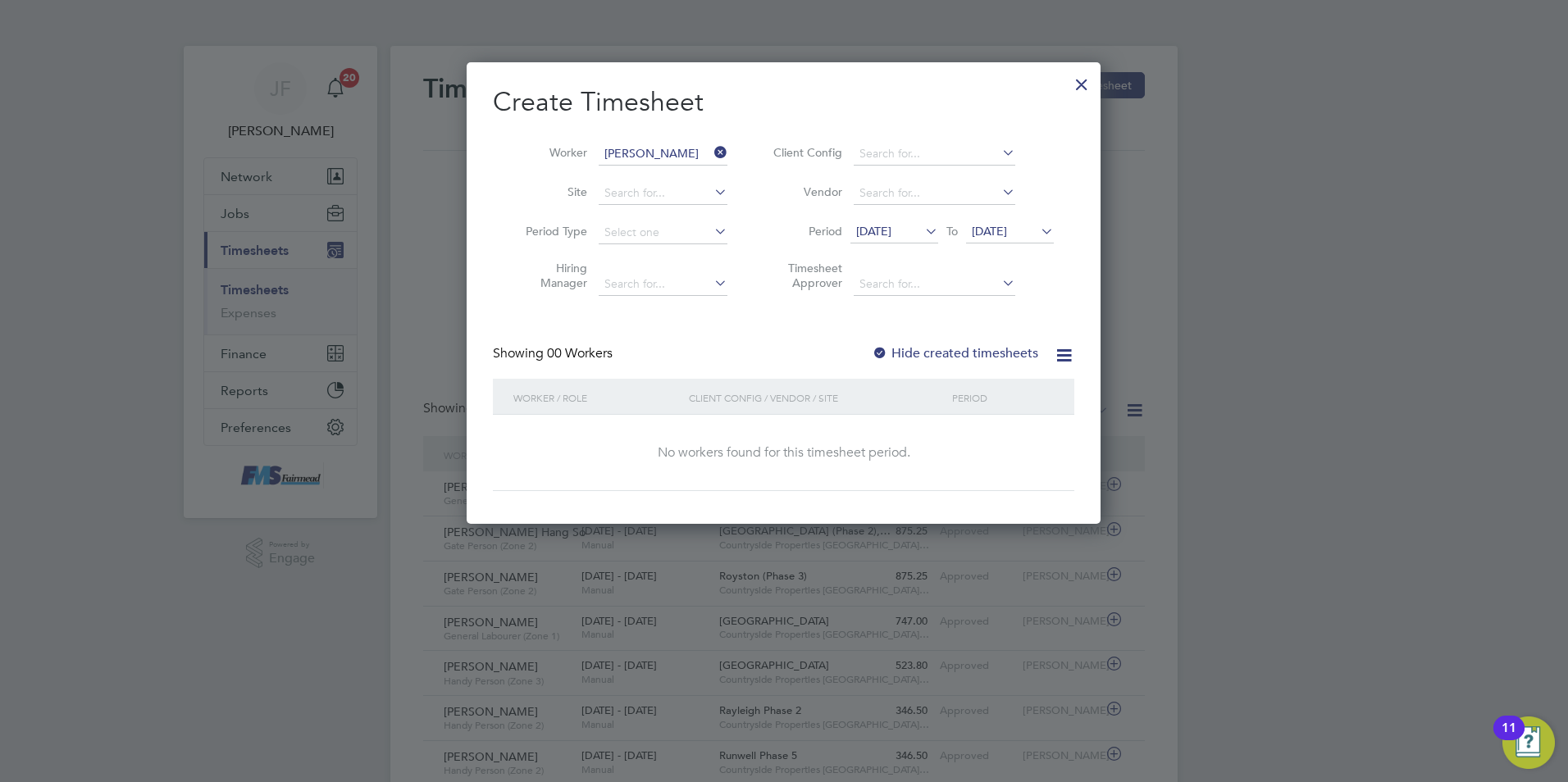 click on "07 Jul 2025
To
07 Jul 2025" at bounding box center (952, 233) 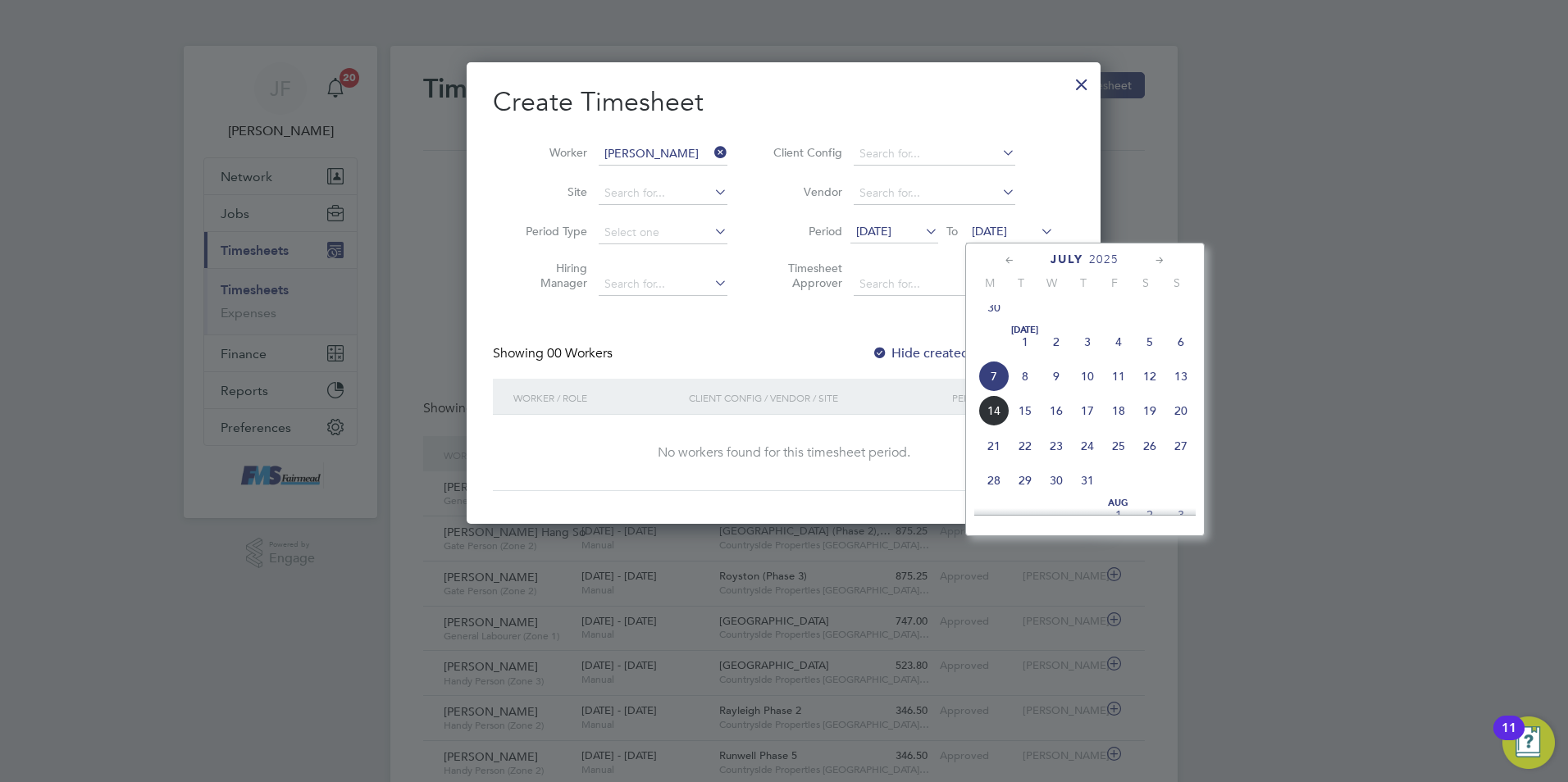 click on "13" 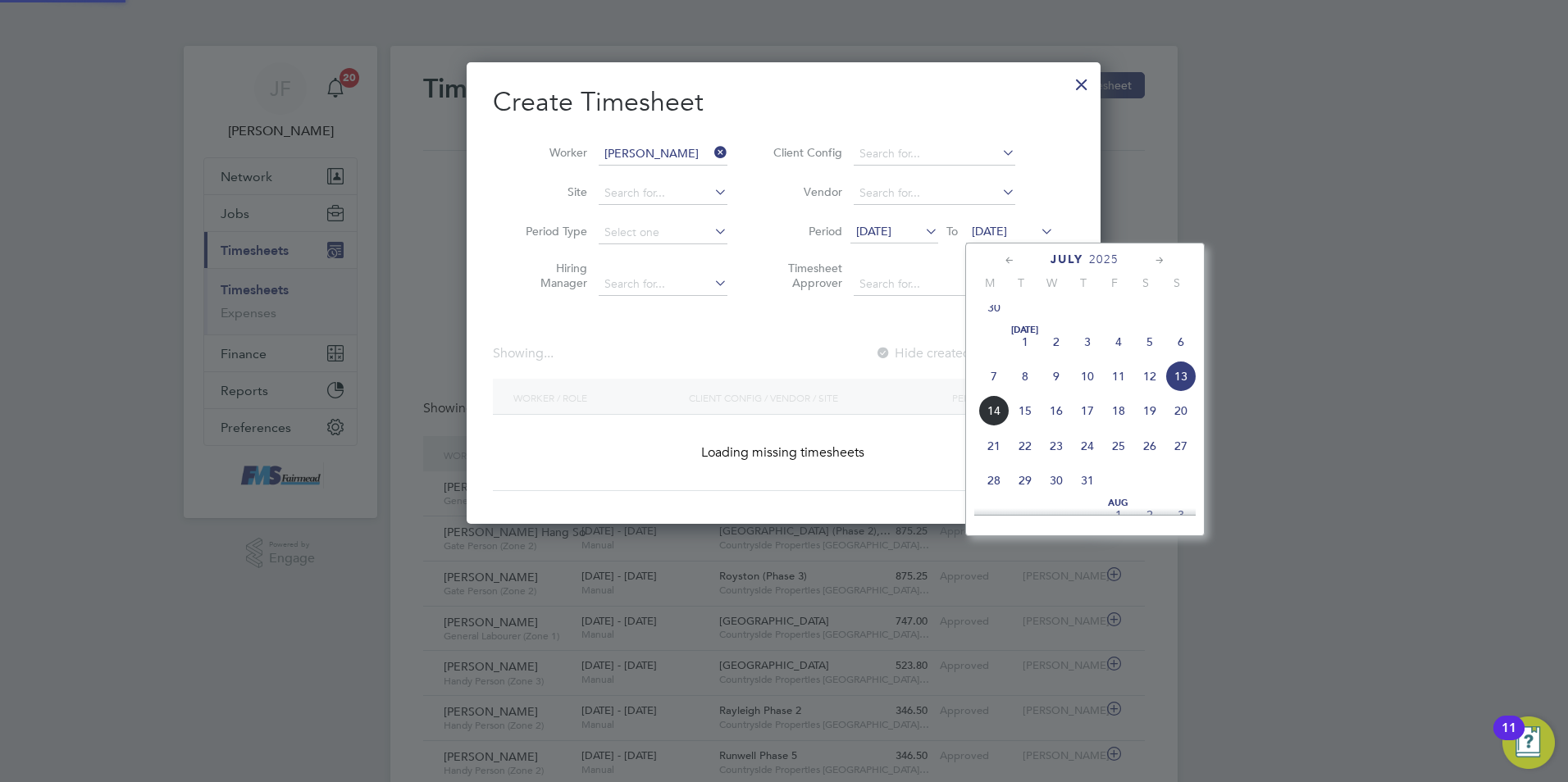 scroll, scrollTop: 8, scrollLeft: 8, axis: both 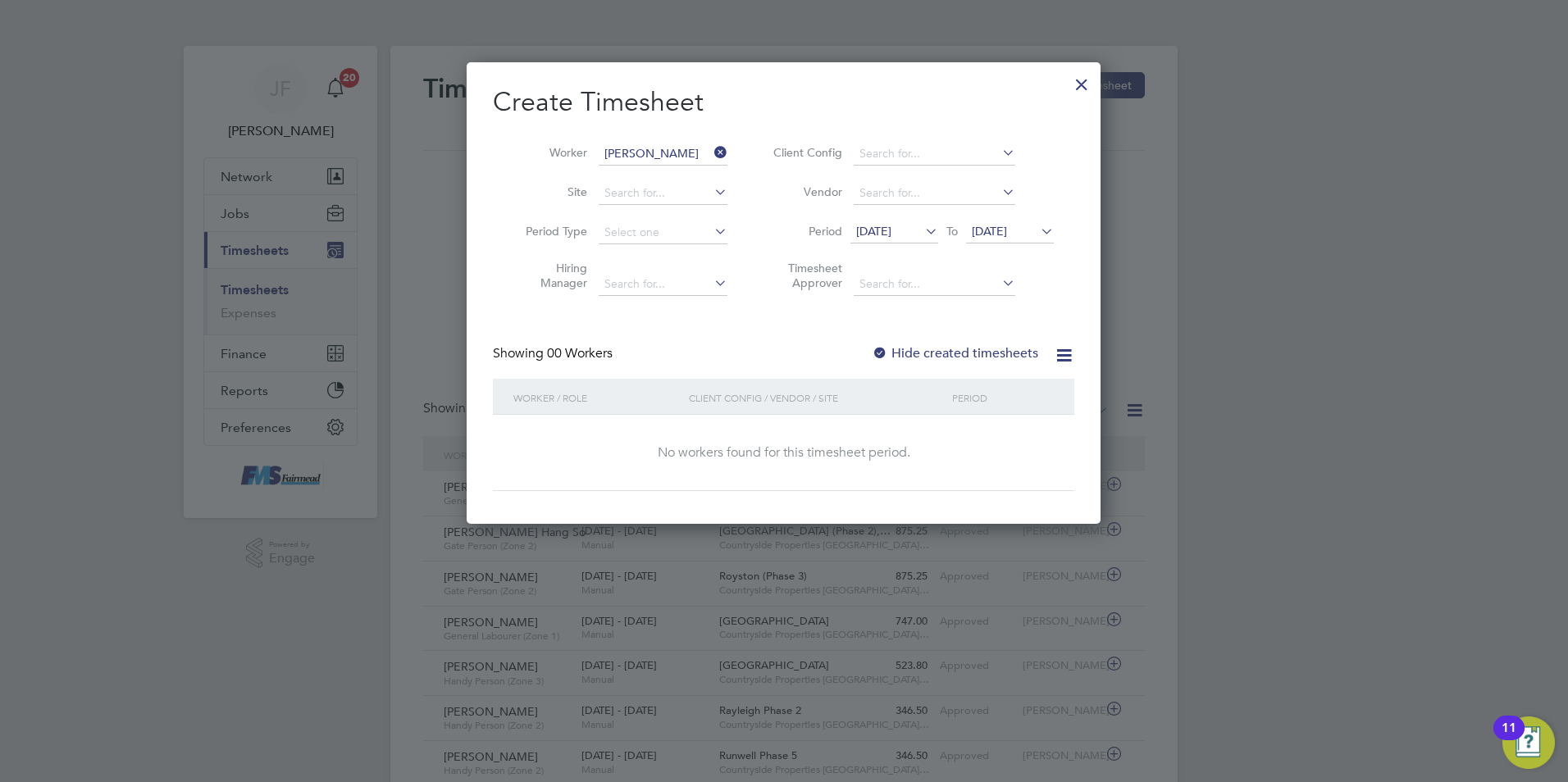 click on "Showing   00 Workers Hide created timesheets" at bounding box center [783, 361] 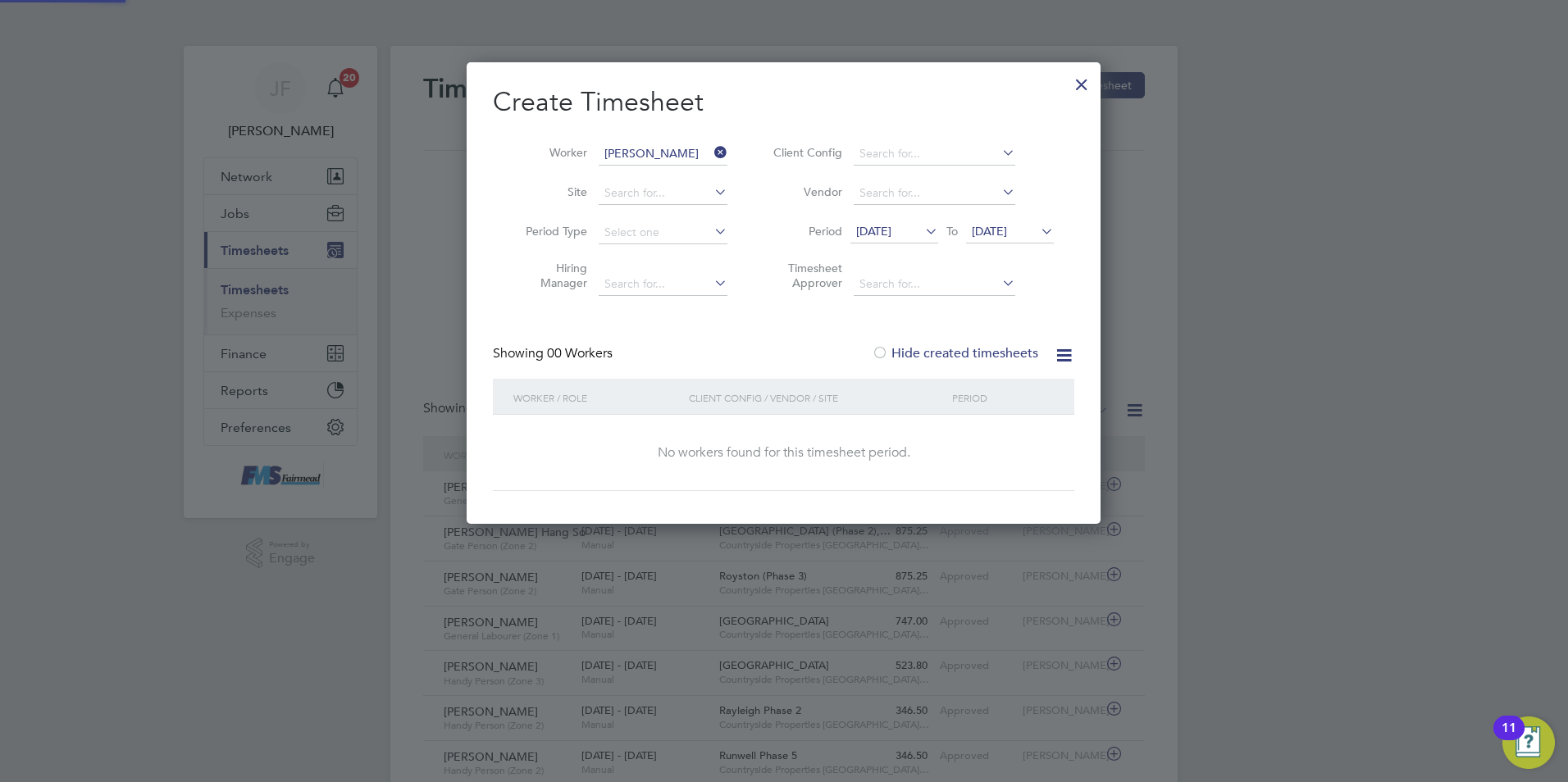 scroll, scrollTop: 8, scrollLeft: 8, axis: both 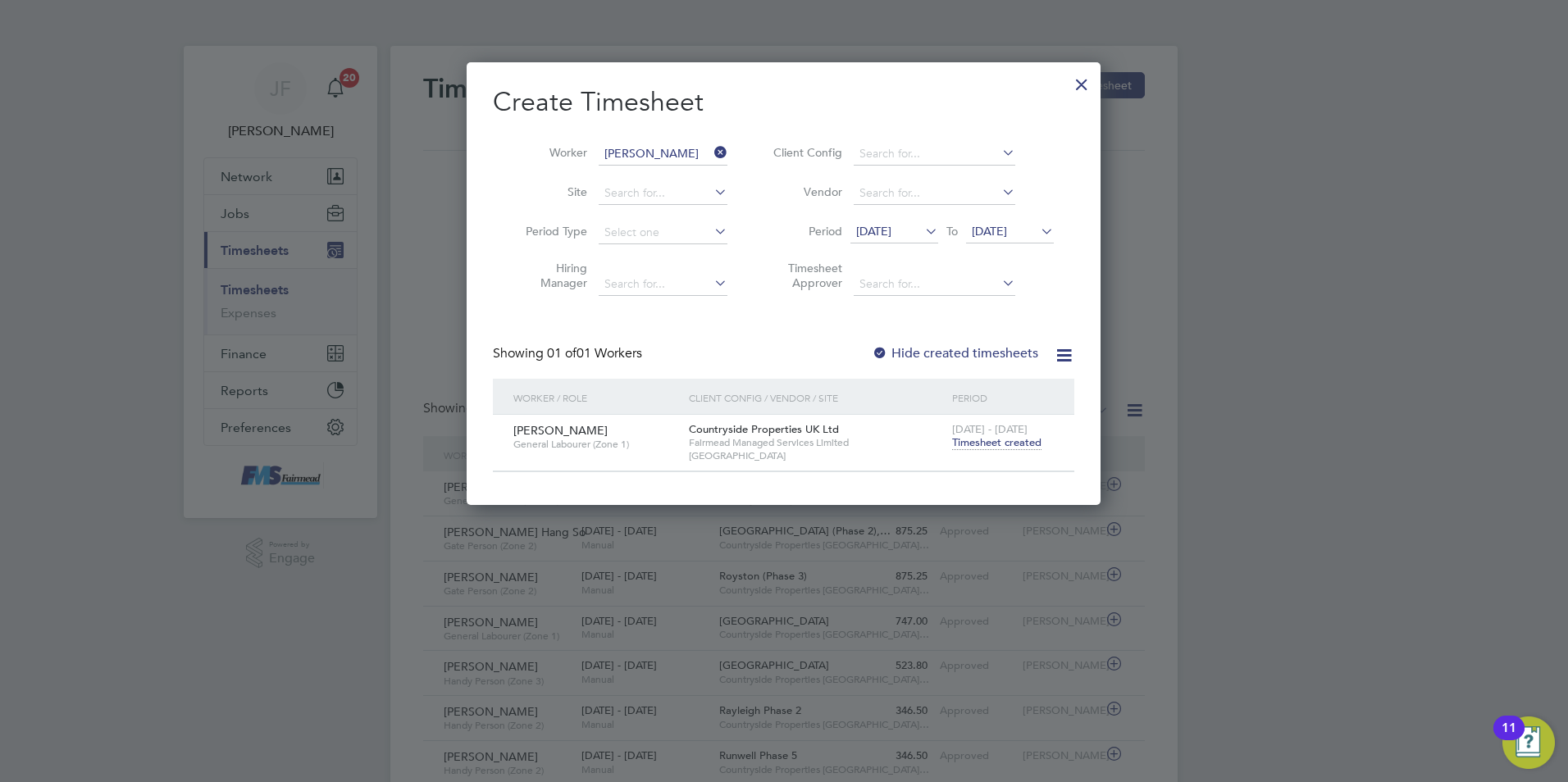 click on "Timesheet created" at bounding box center [996, 443] 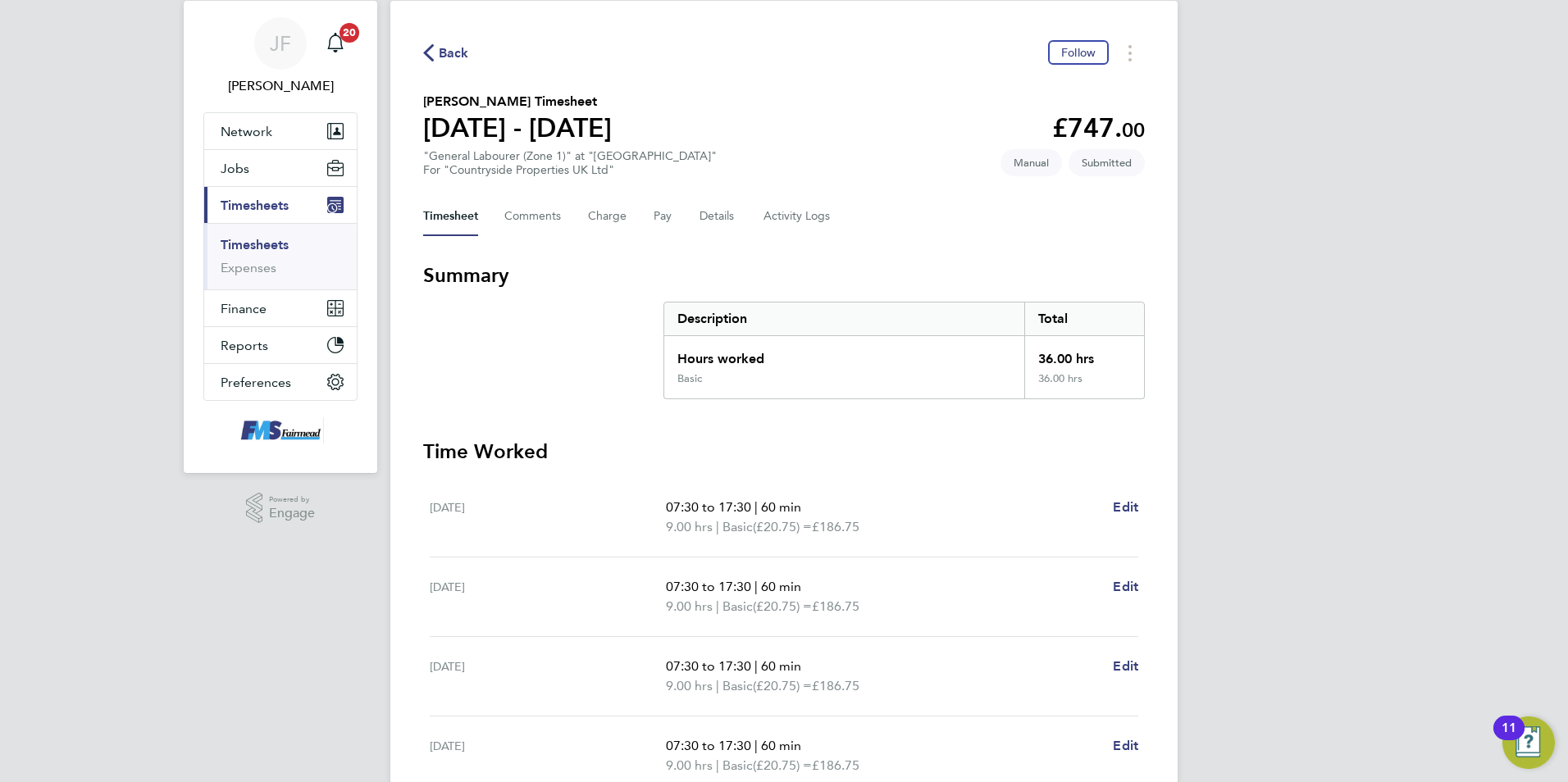scroll, scrollTop: 0, scrollLeft: 0, axis: both 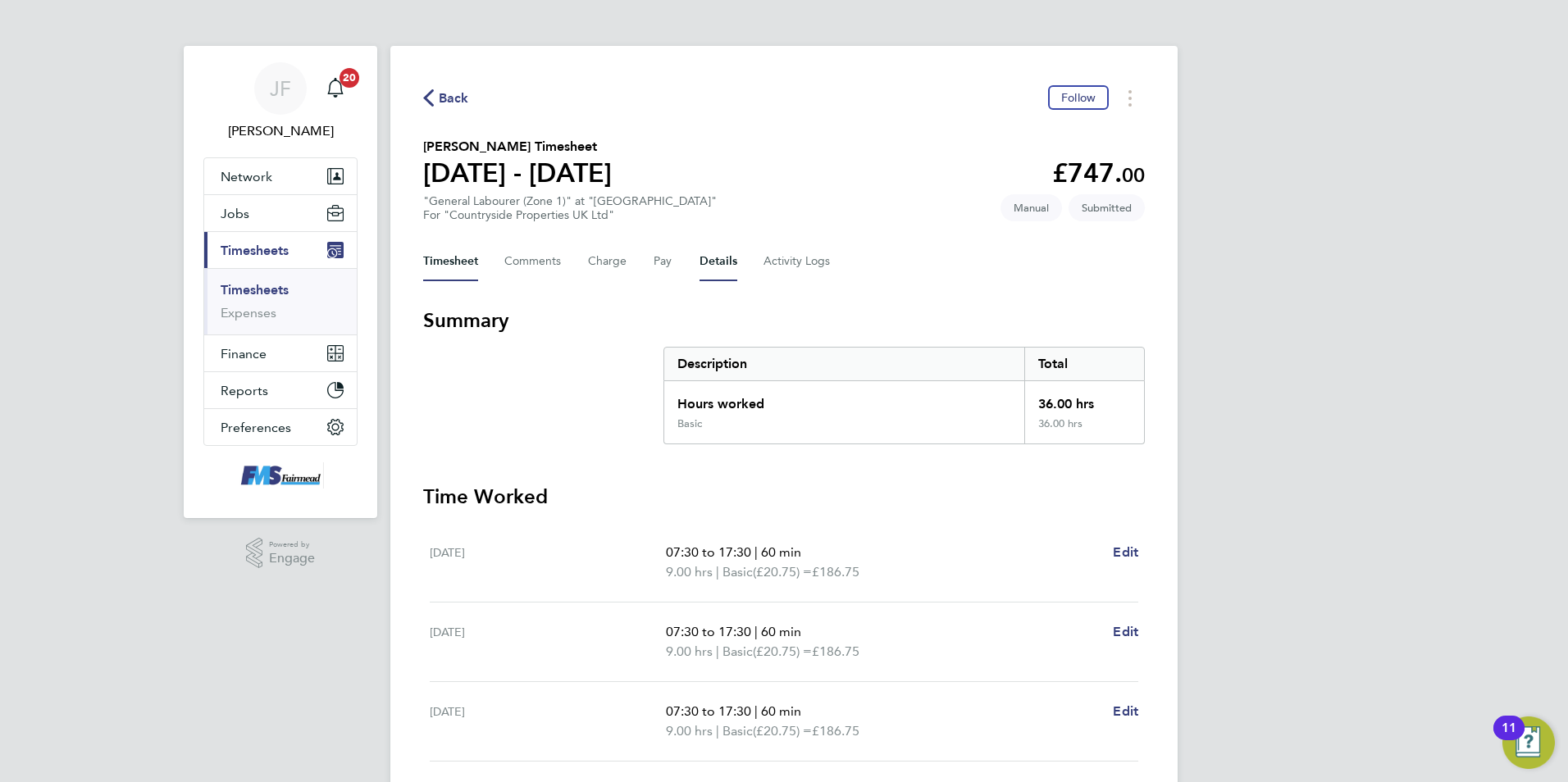 click on "Details" at bounding box center (718, 261) 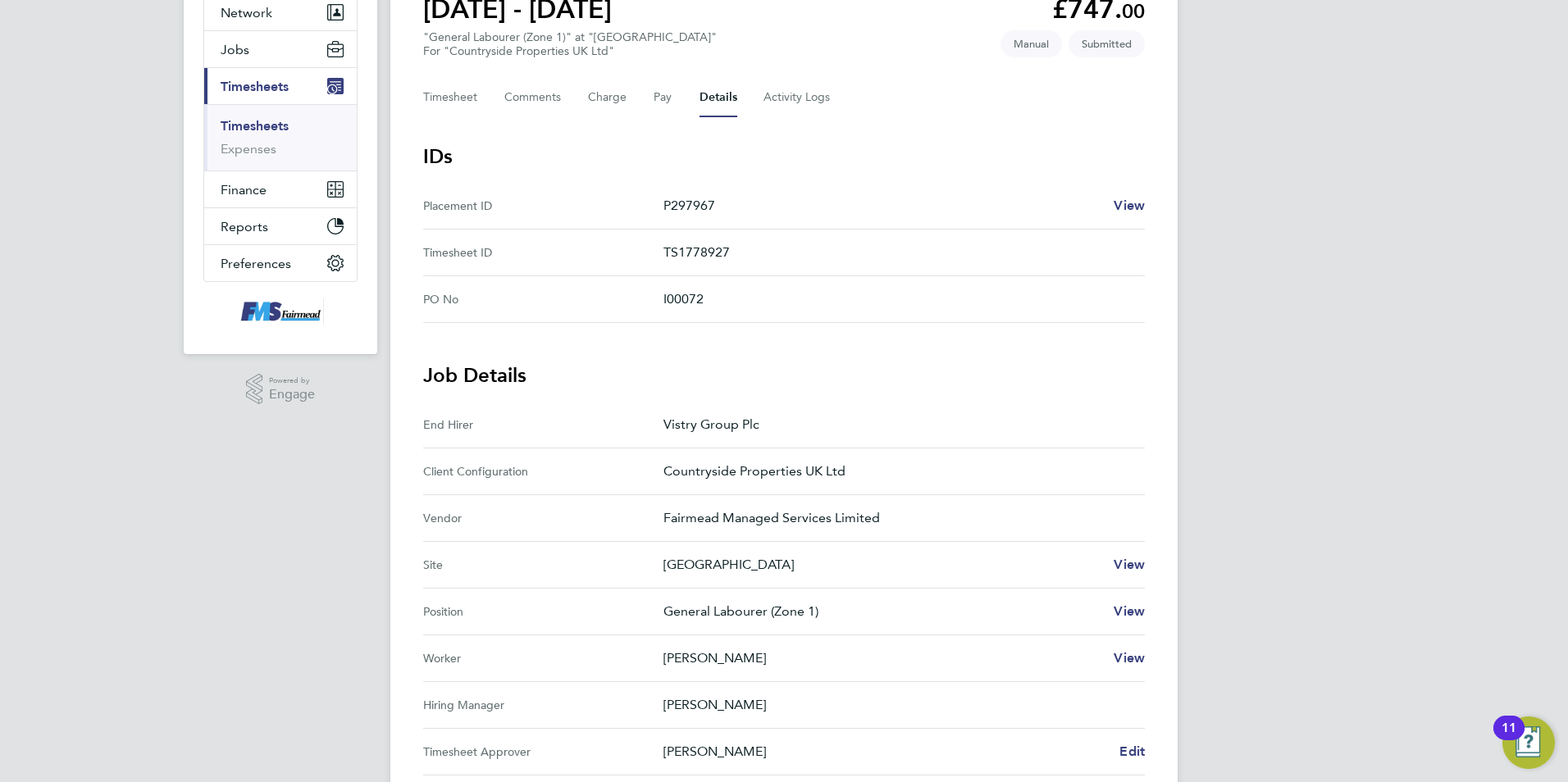 scroll, scrollTop: 76, scrollLeft: 0, axis: vertical 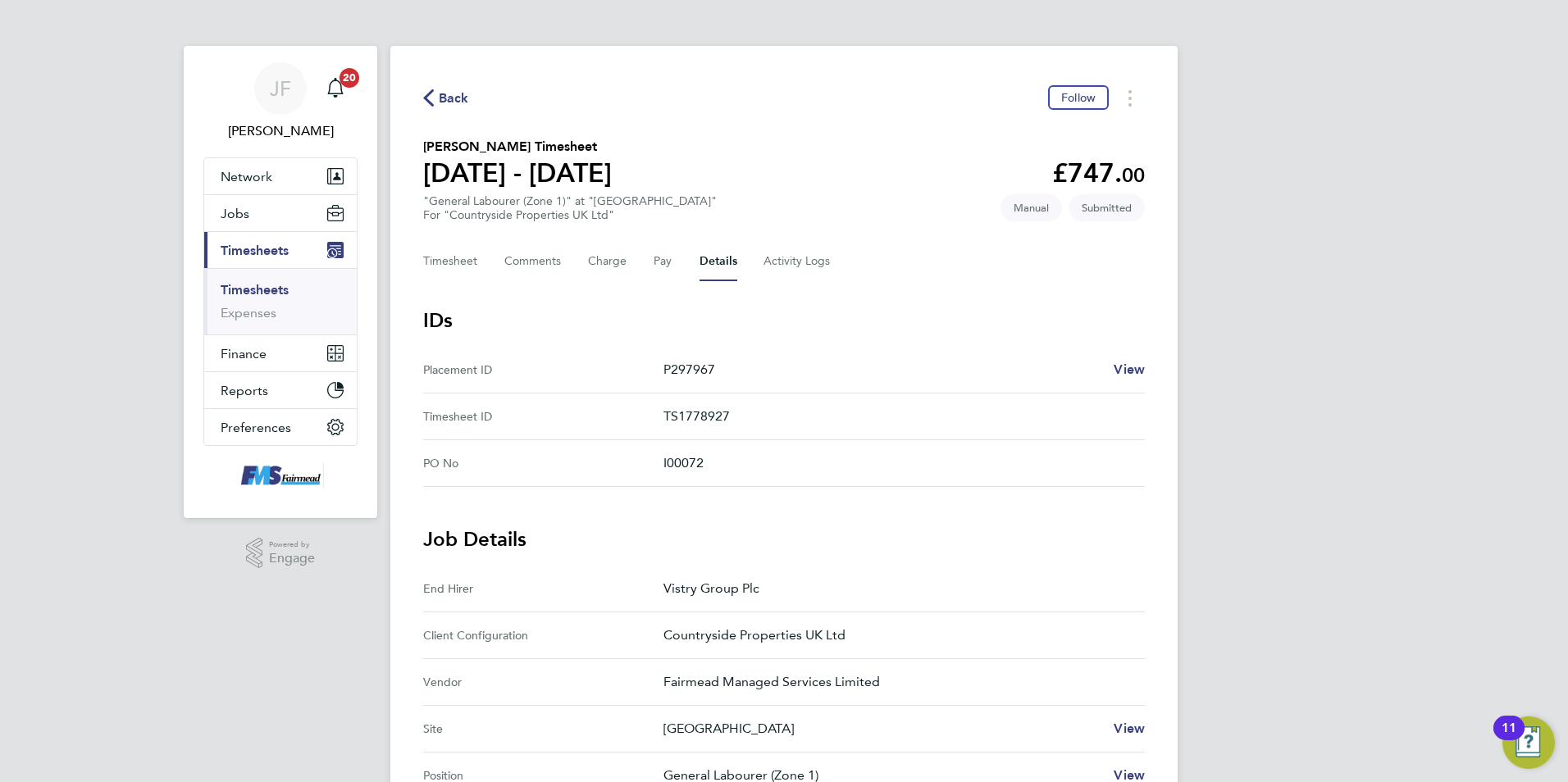 click on "Timesheets" at bounding box center (254, 289) 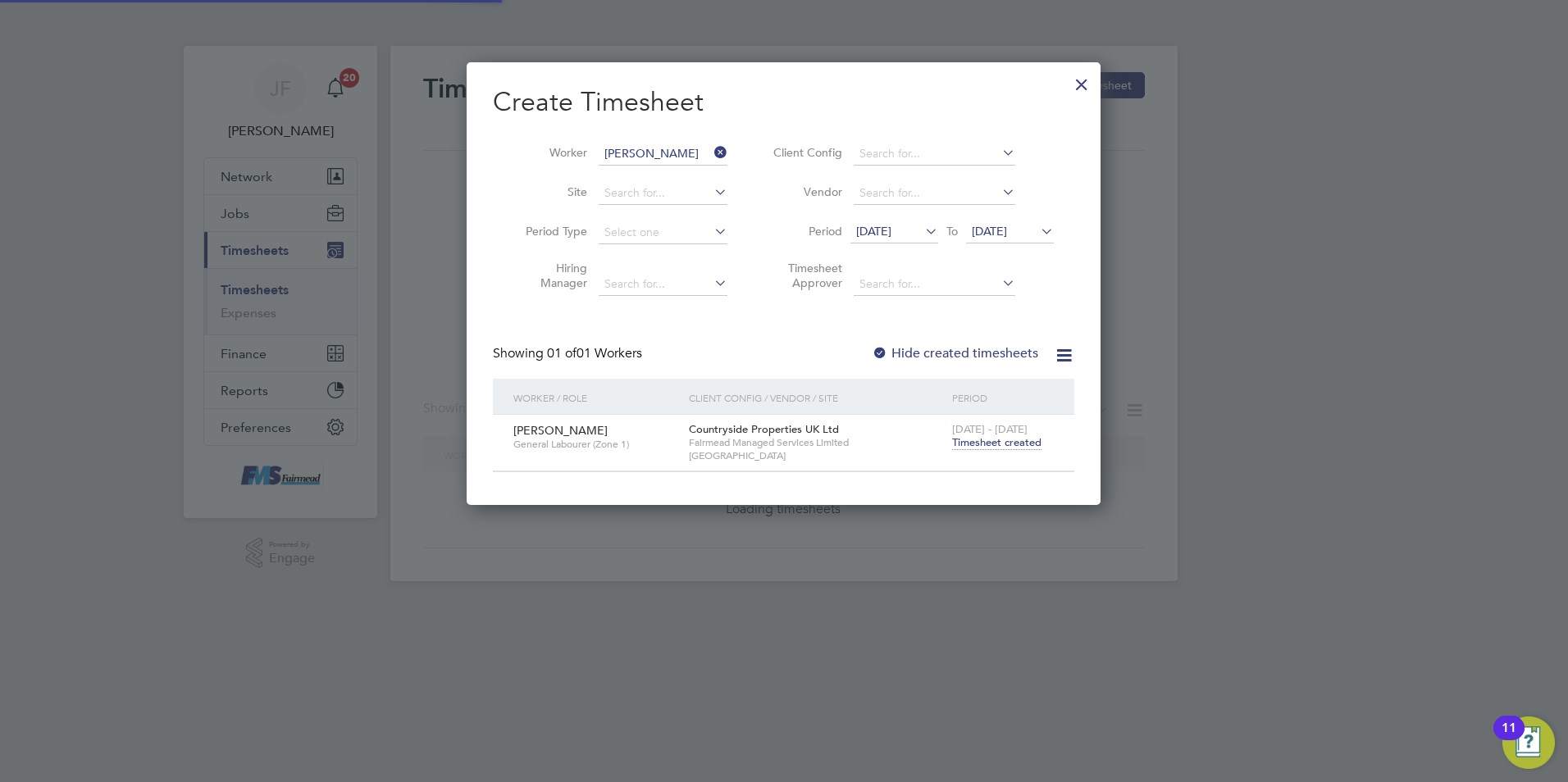 scroll, scrollTop: 8, scrollLeft: 8, axis: both 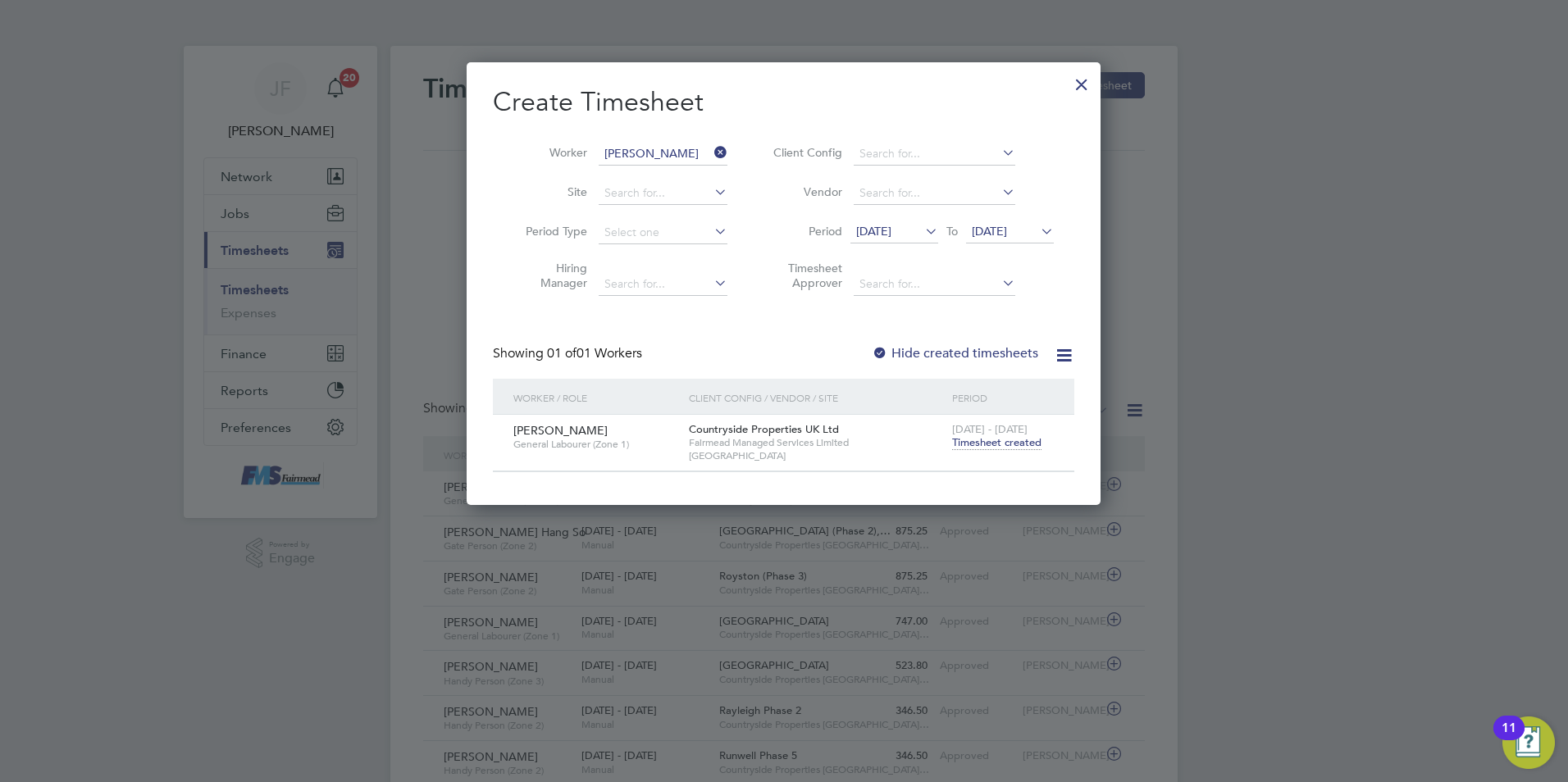 drag, startPoint x: 719, startPoint y: 152, endPoint x: 680, endPoint y: 156, distance: 39.204592 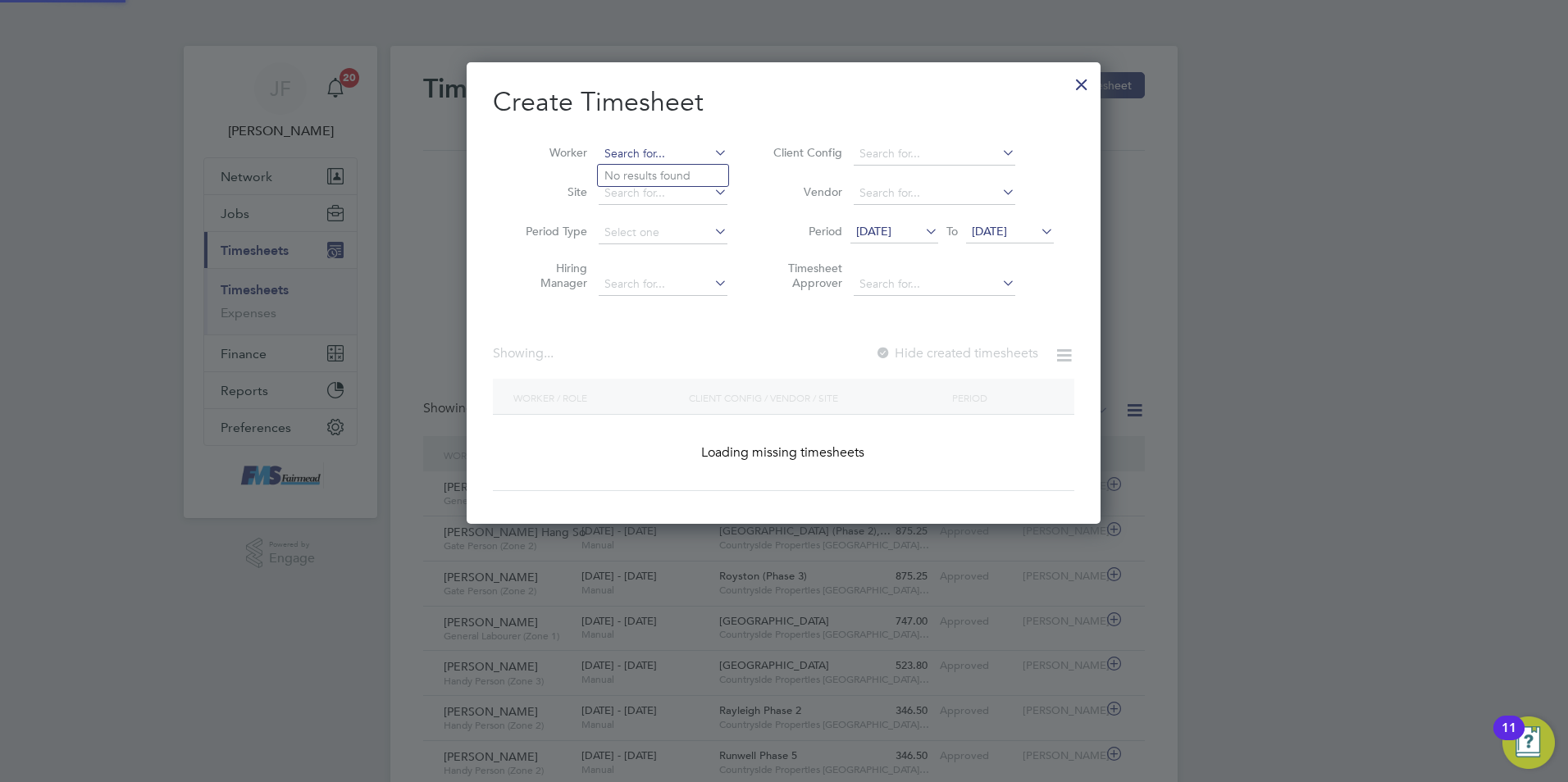 click at bounding box center [663, 154] 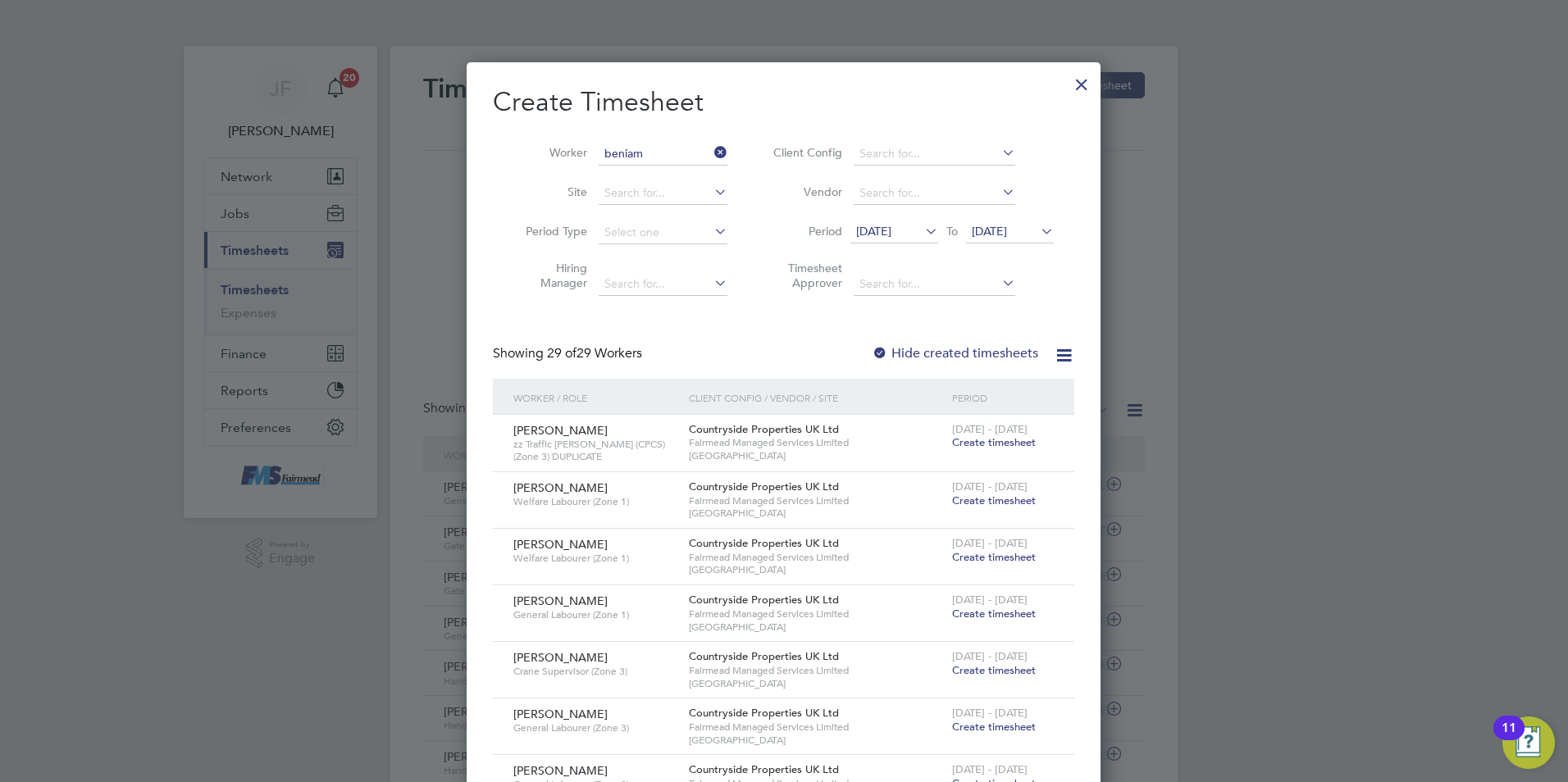 click on "Beniam  Mebrahatu" 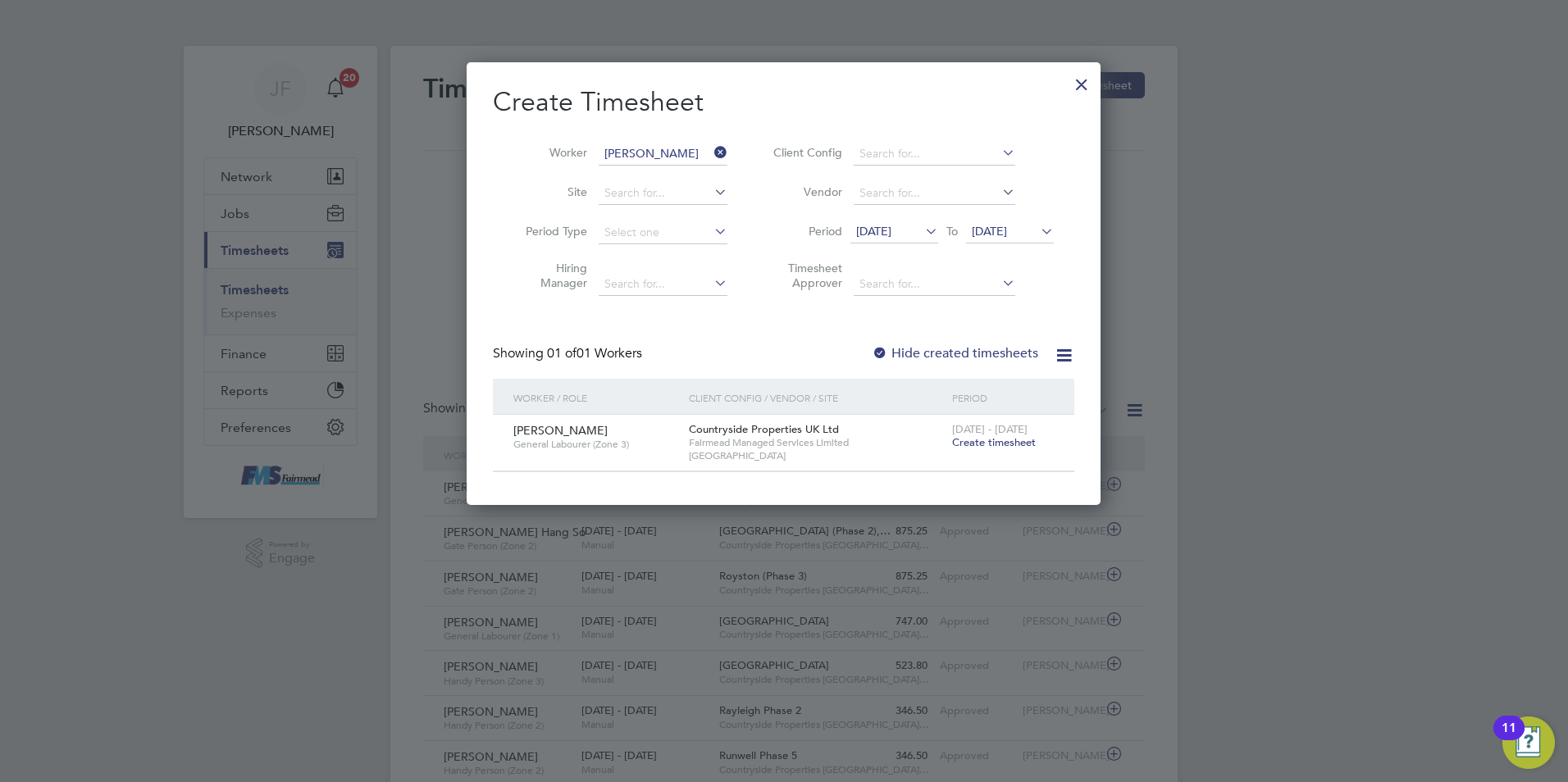 click on "Create timesheet" at bounding box center (994, 442) 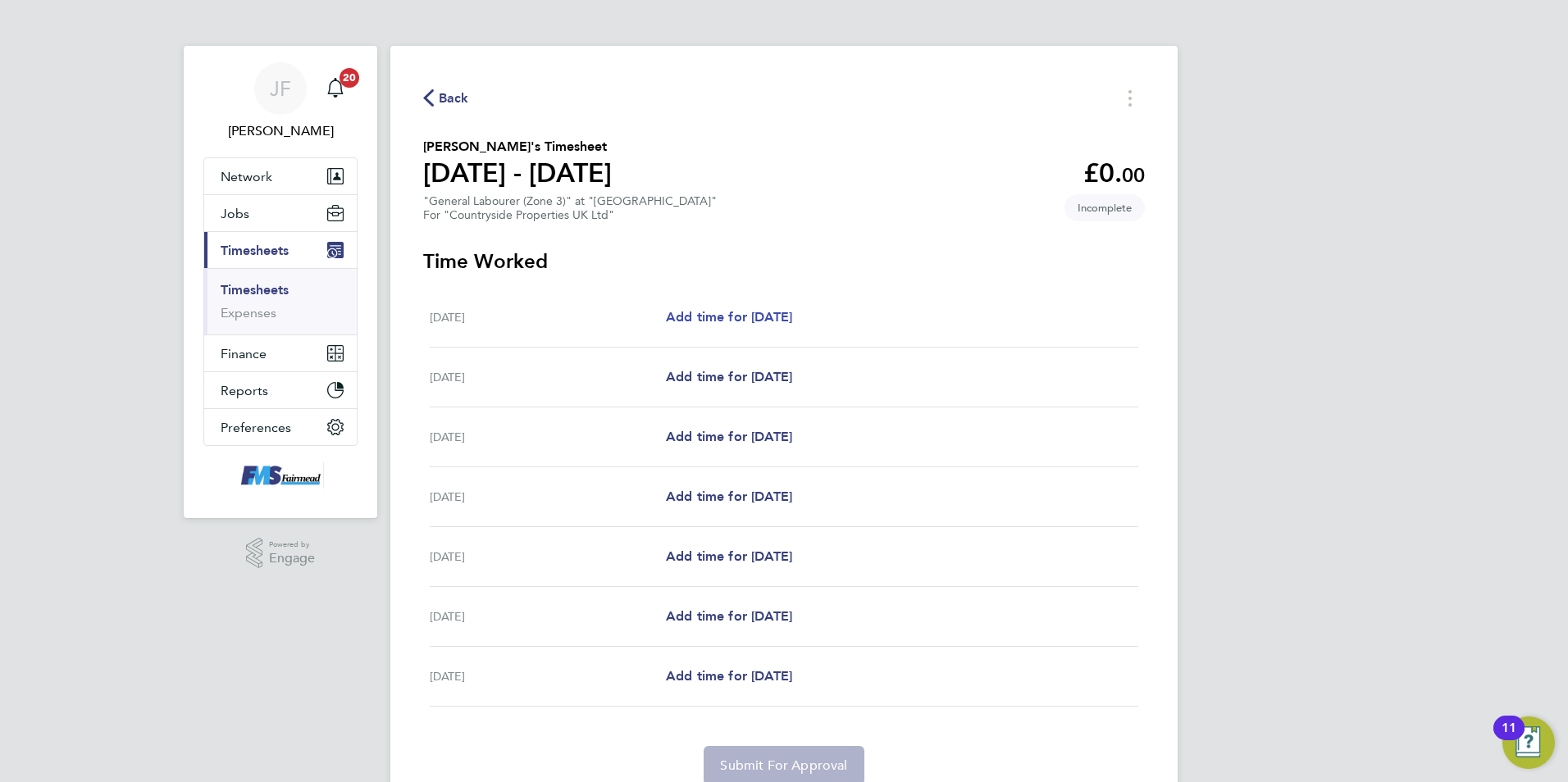 click on "Add time for Mon 07 Jul" at bounding box center (729, 316) 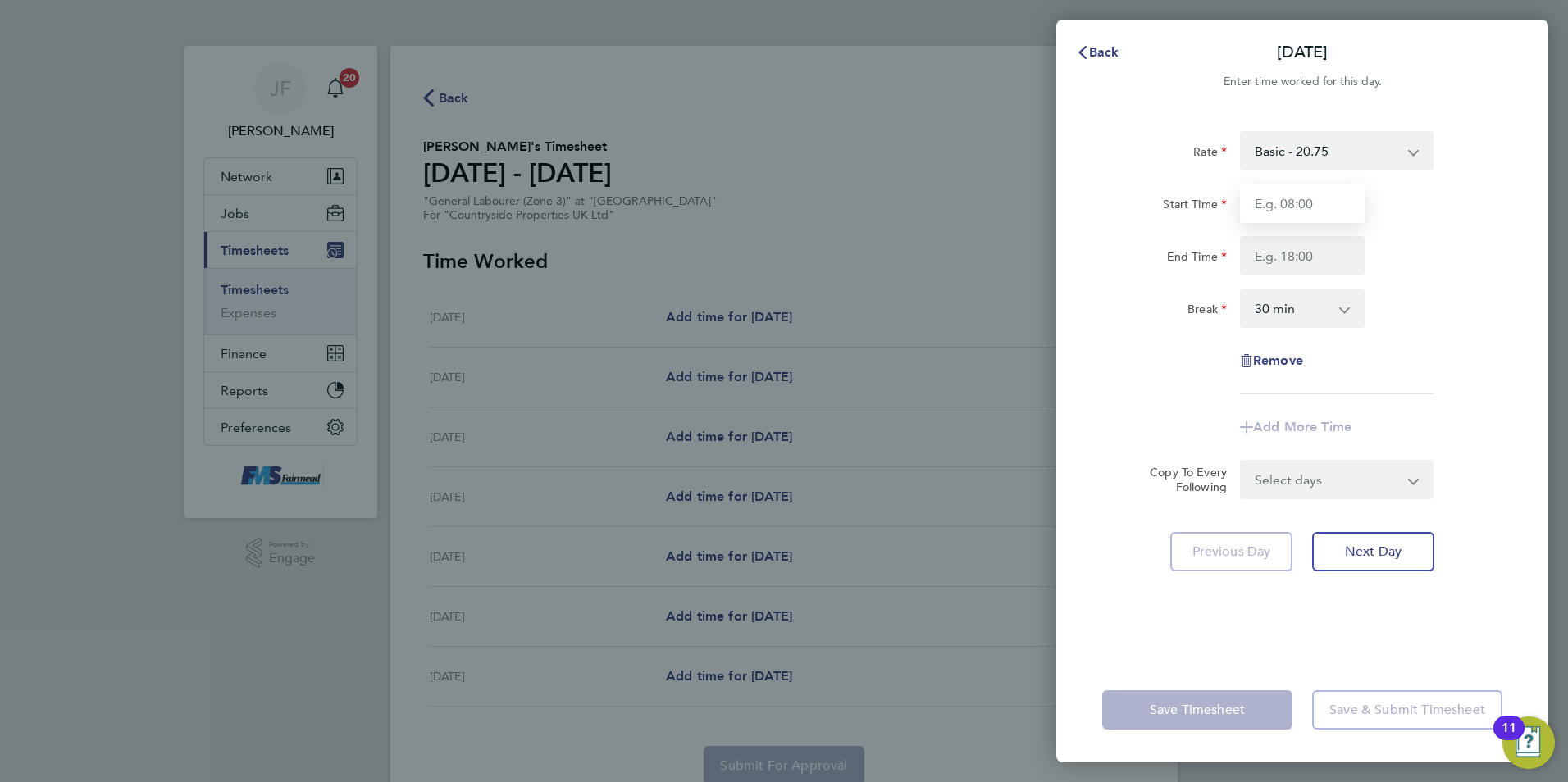 click on "Start Time" at bounding box center (1302, 203) 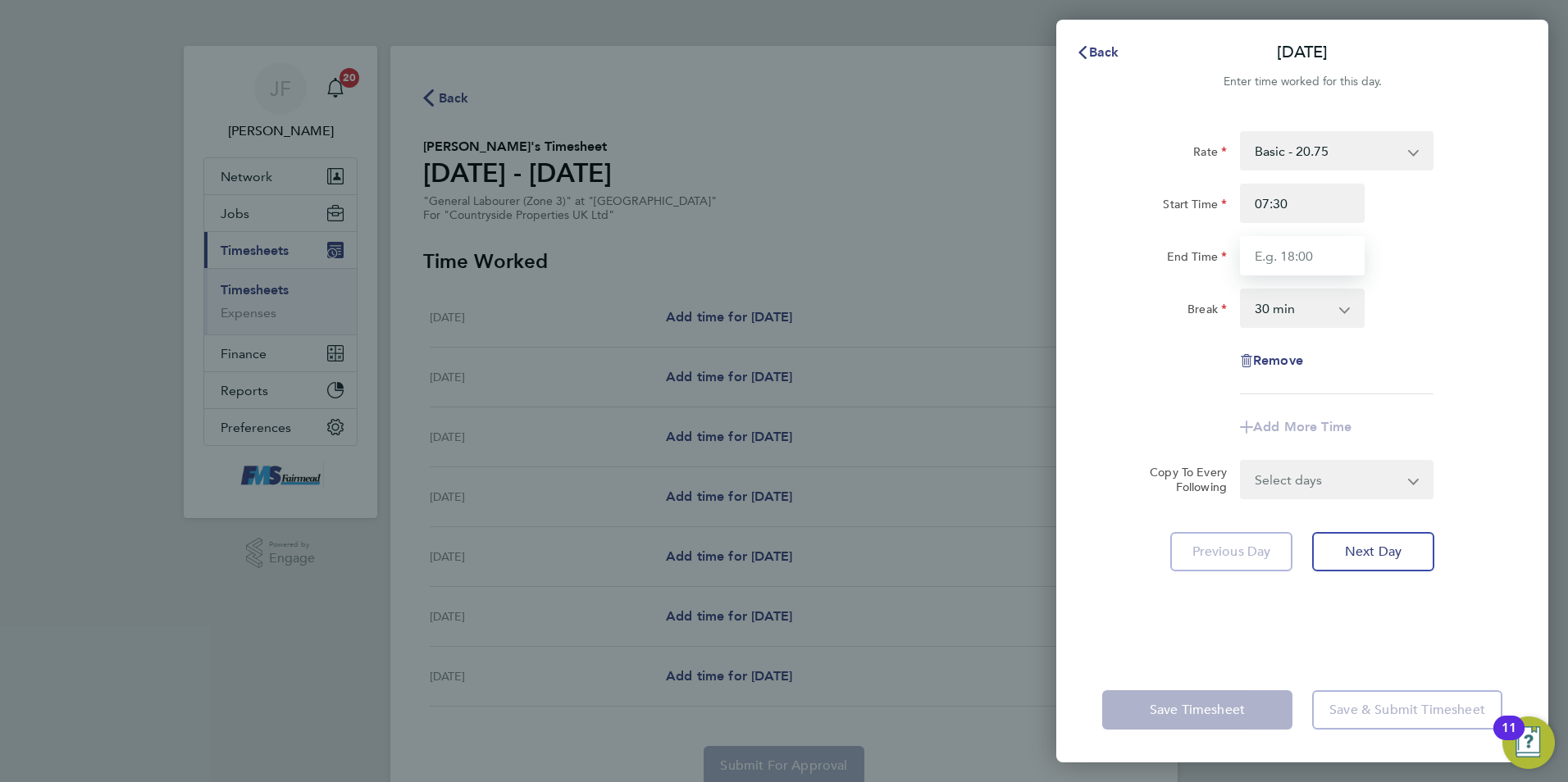 type on "17:30" 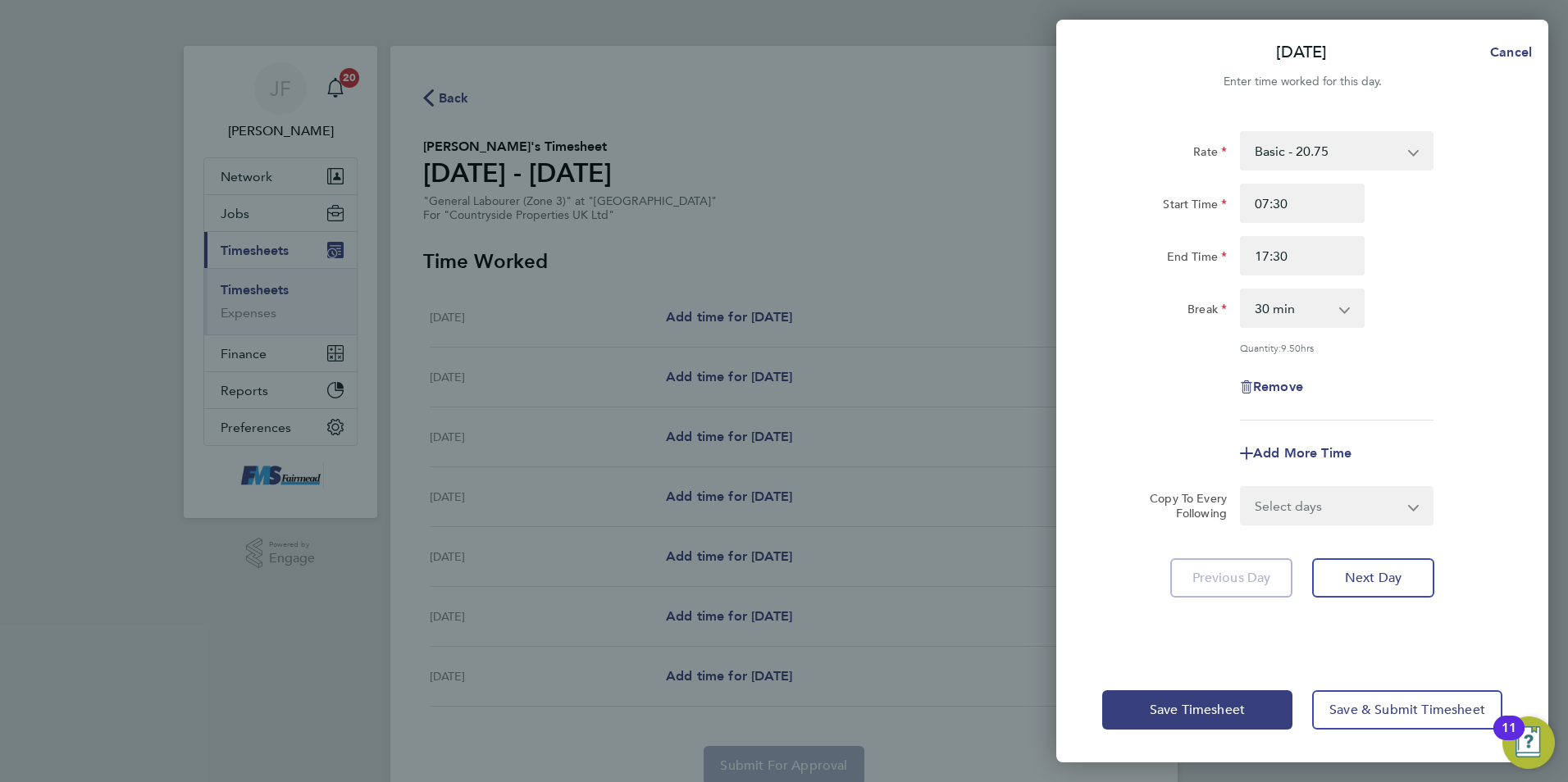 click on "0 min   15 min   30 min   45 min   60 min   75 min   90 min" at bounding box center (1292, 308) 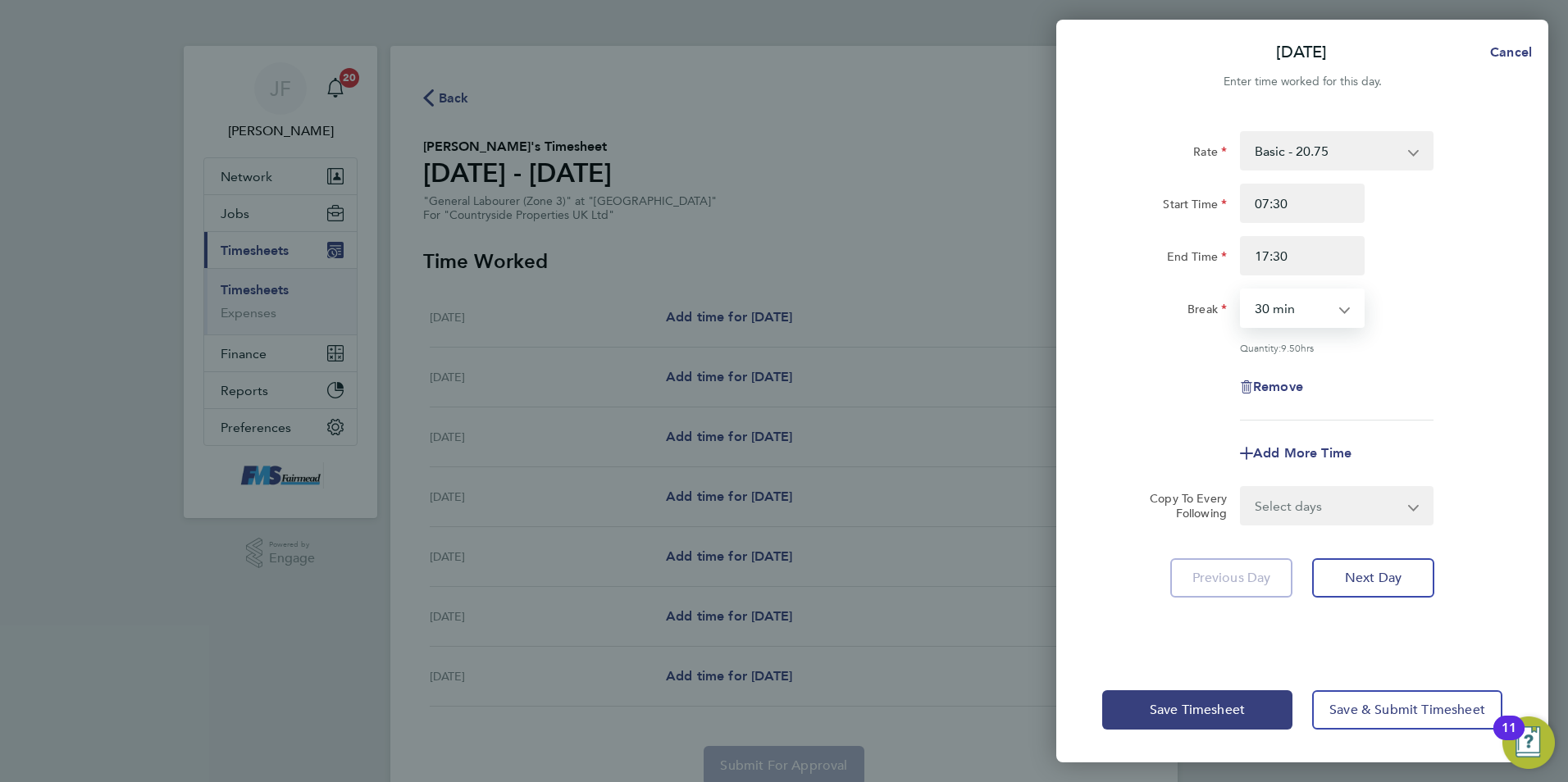 select on "60" 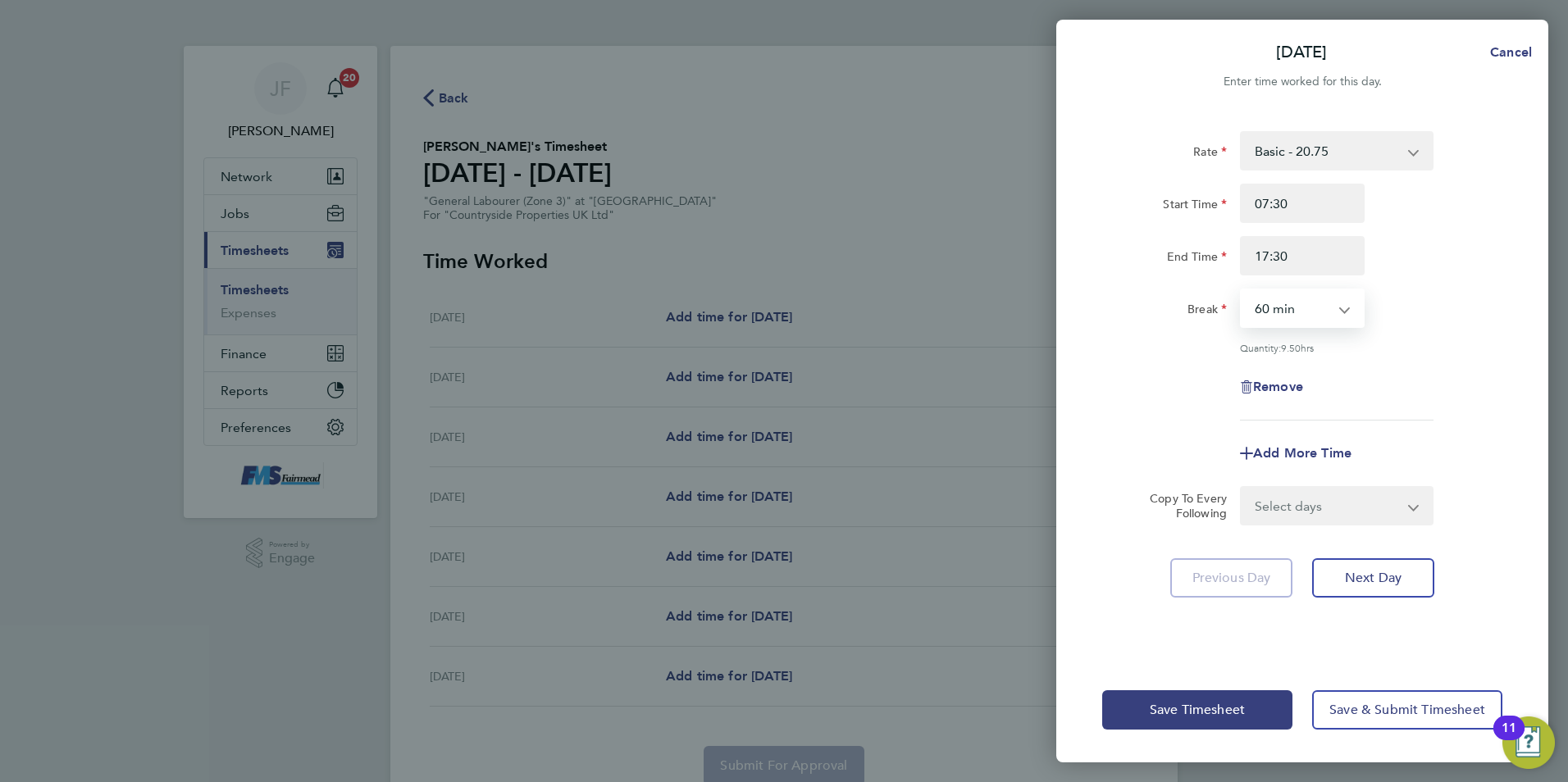 click on "0 min   15 min   30 min   45 min   60 min   75 min   90 min" at bounding box center (1292, 308) 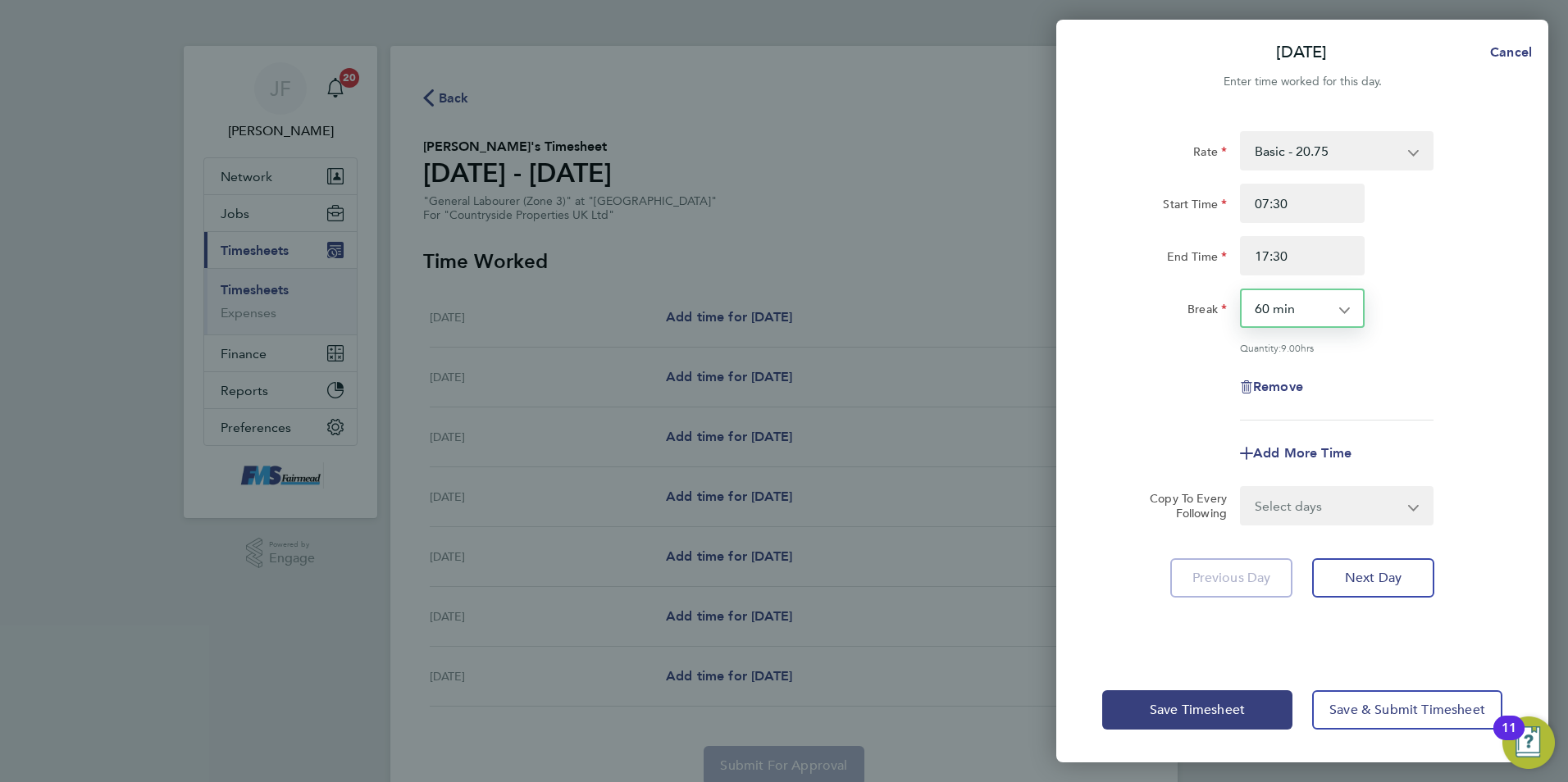 click on "Select days   Day   Weekday (Mon-Fri)   Weekend (Sat-Sun)   Tuesday   Wednesday   Thursday   Friday   Saturday   Sunday" at bounding box center (1328, 506) 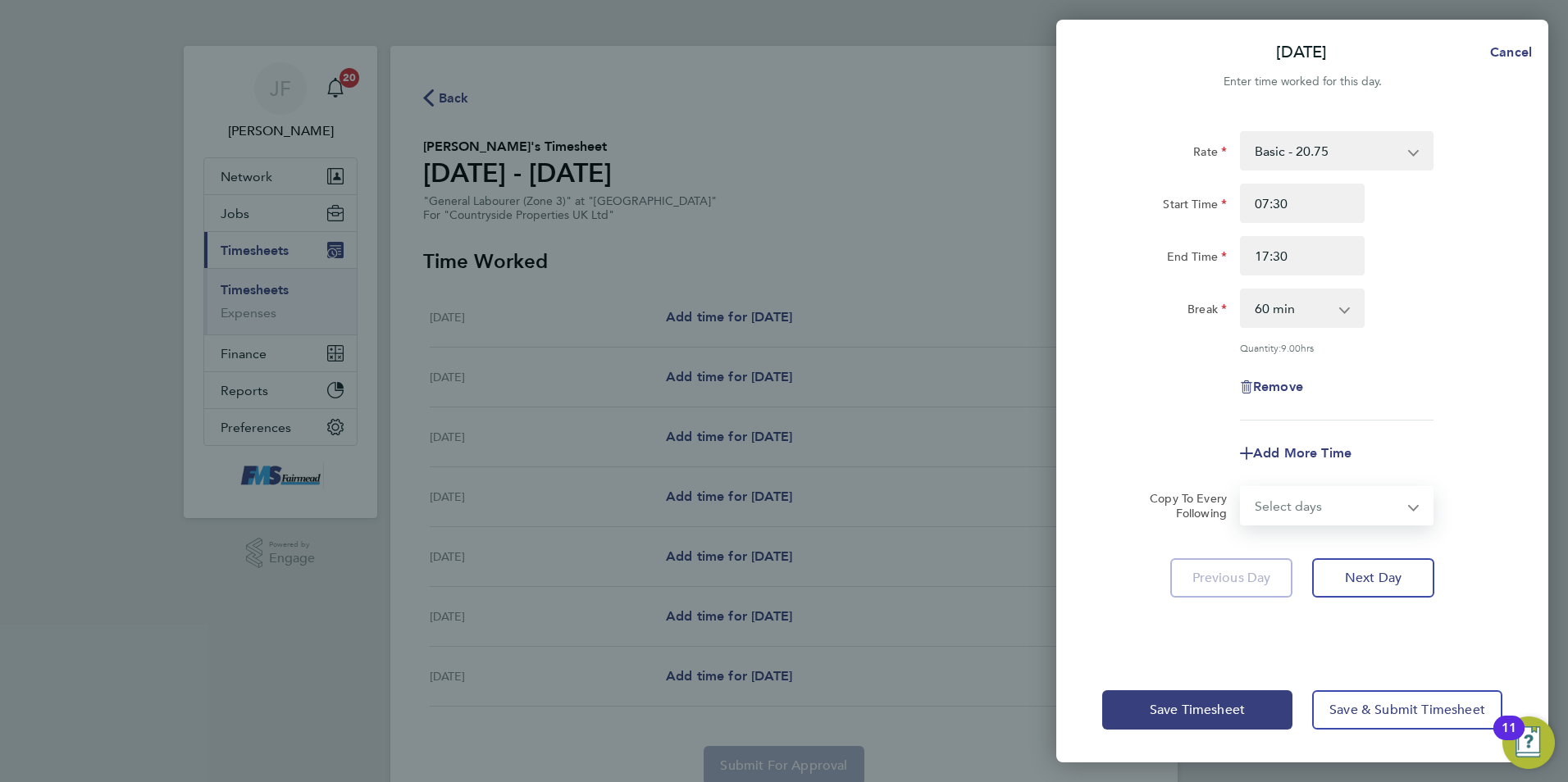 select on "WEEKDAY" 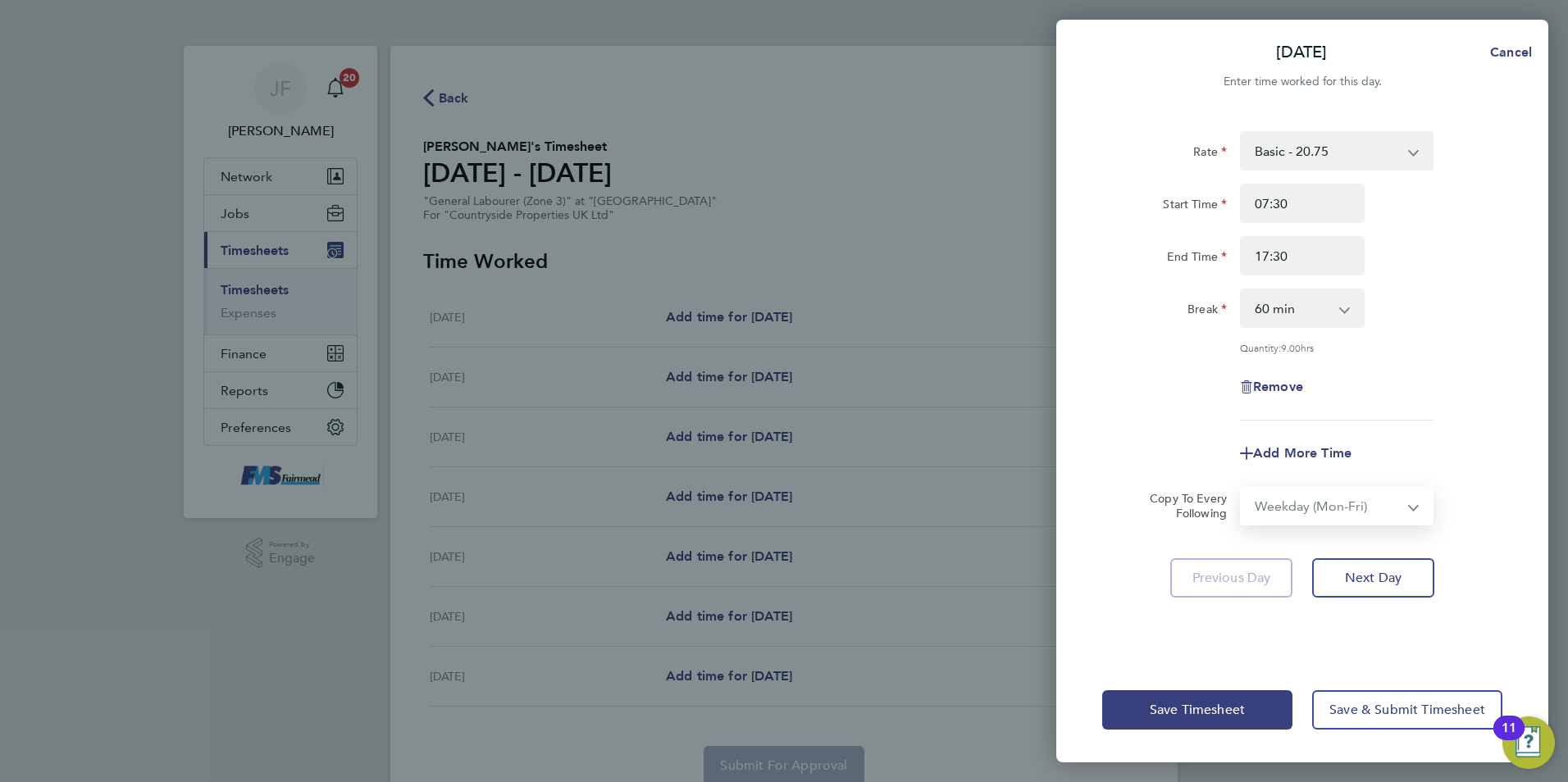 click on "Select days   Day   Weekday (Mon-Fri)   Weekend (Sat-Sun)   Tuesday   Wednesday   Thursday   Friday   Saturday   Sunday" at bounding box center (1328, 506) 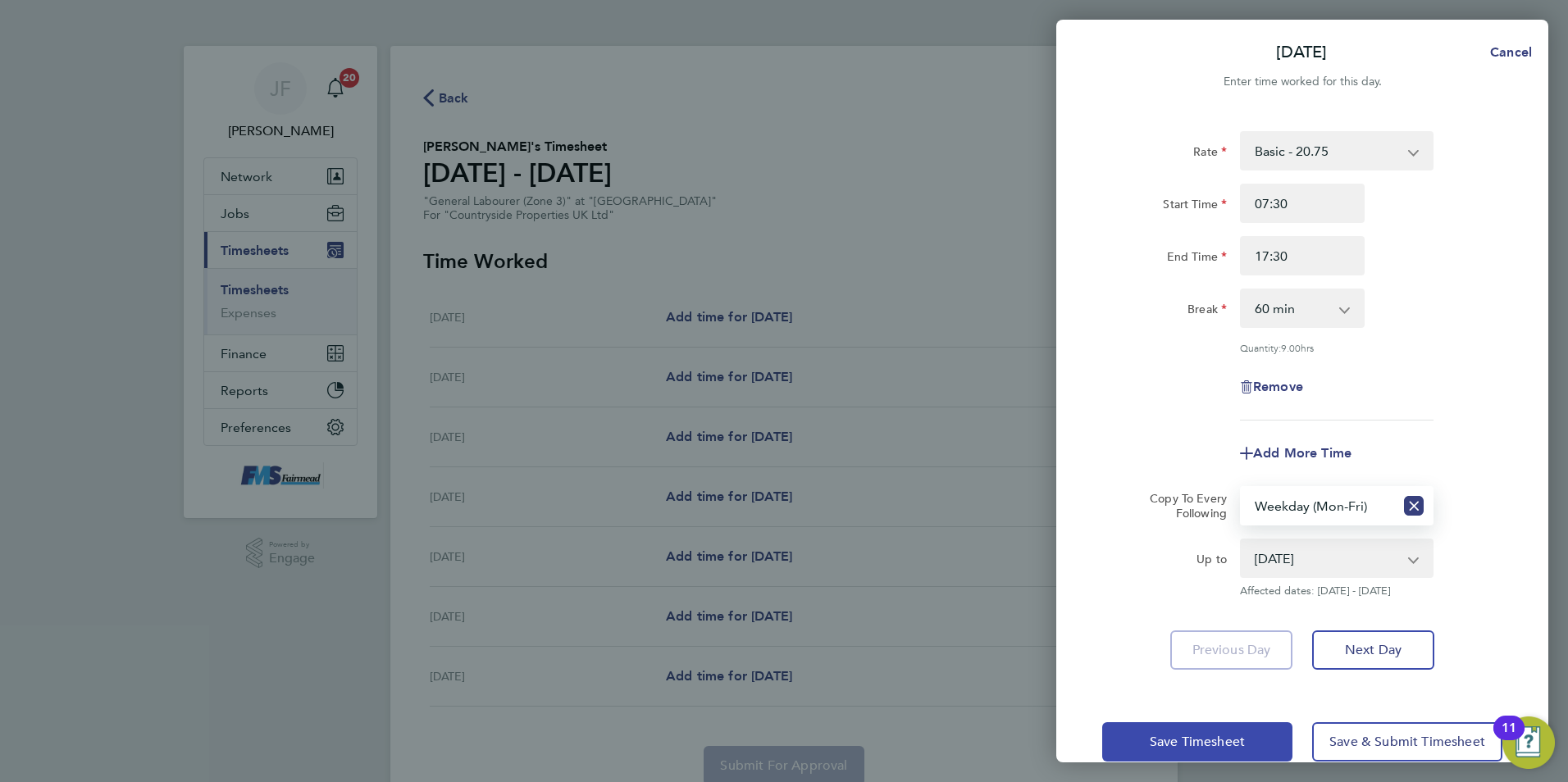 click on "Save Timesheet" 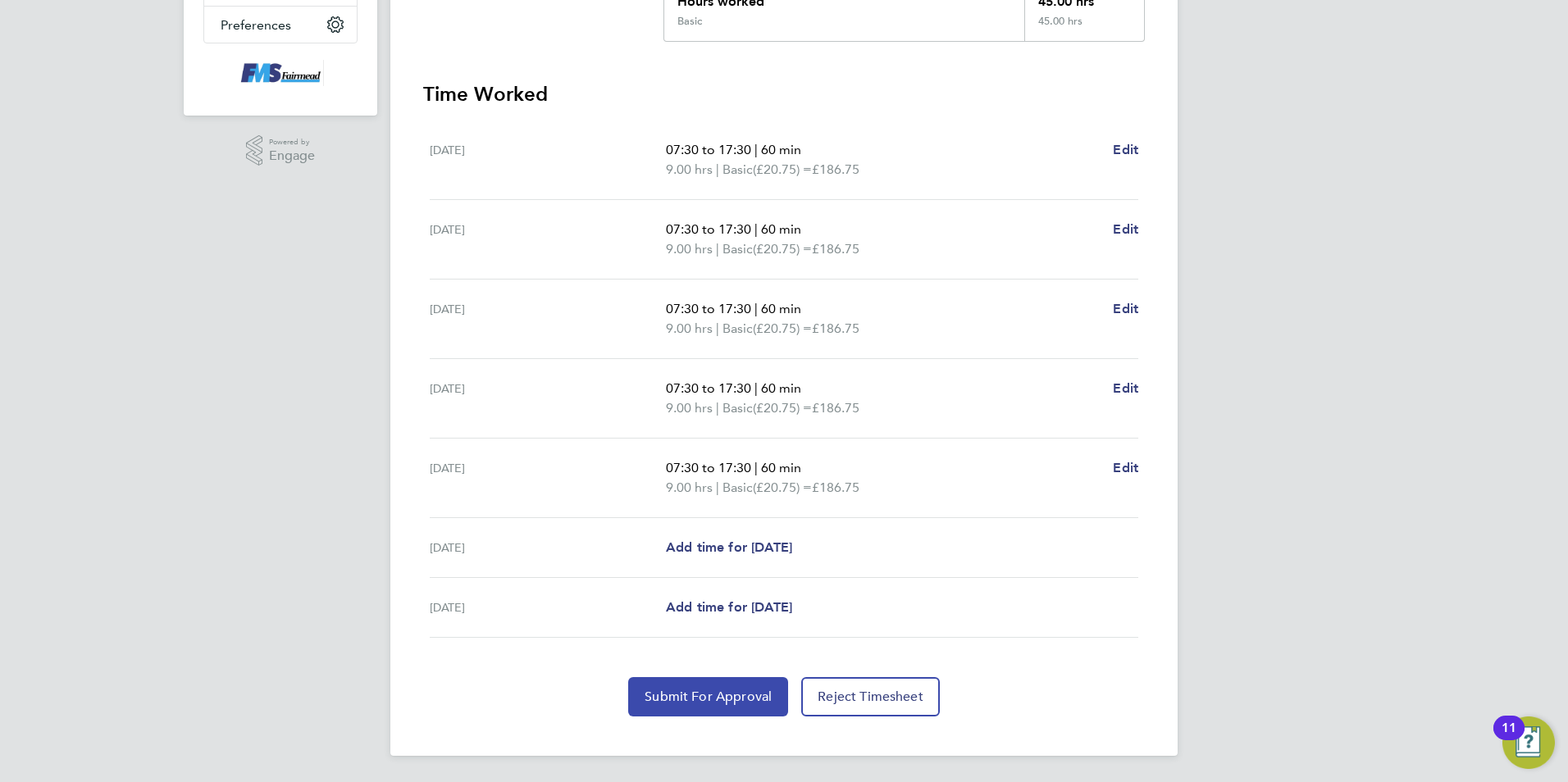 click on "Submit For Approval" 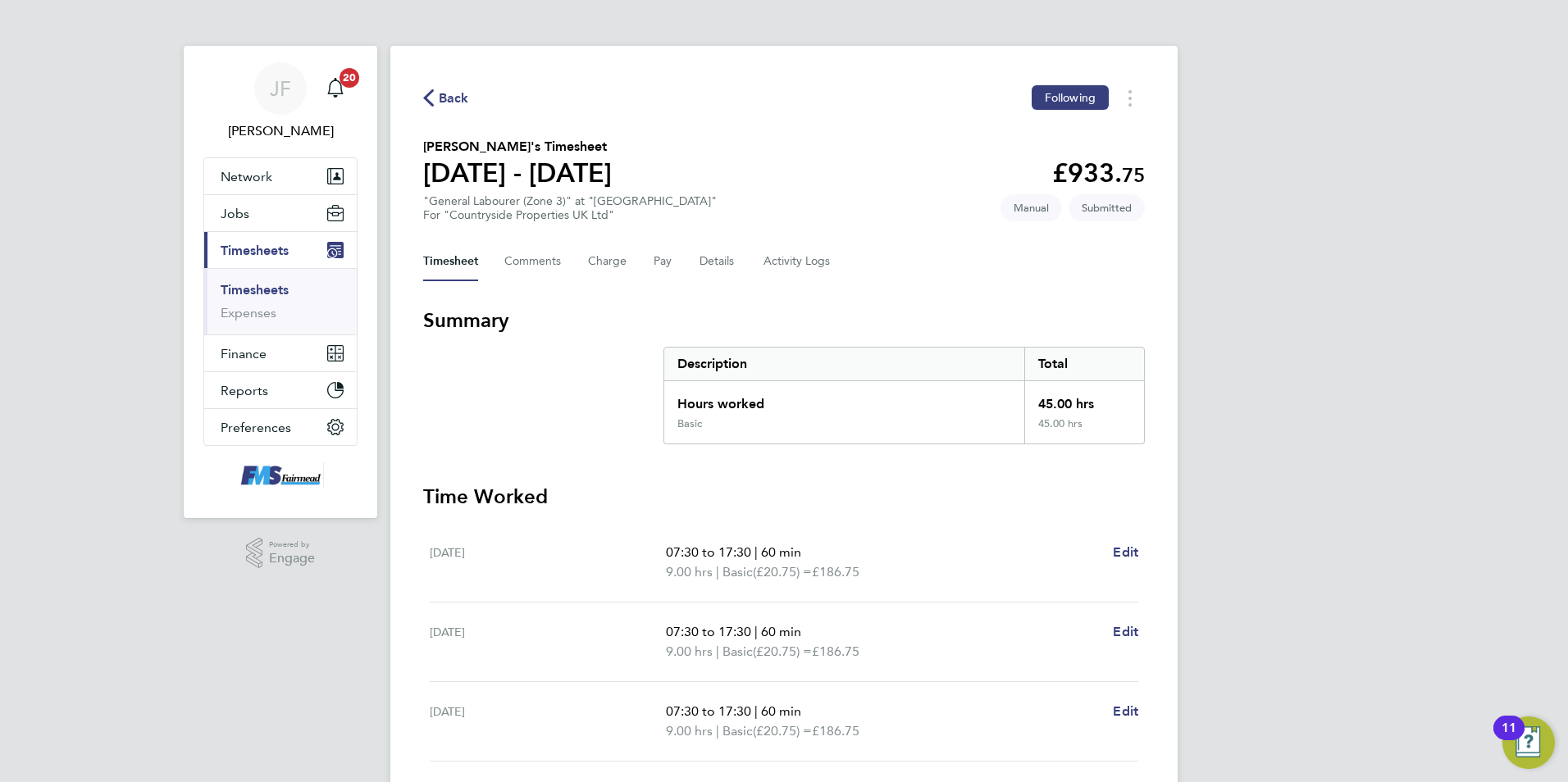 click on "Timesheets" at bounding box center (254, 289) 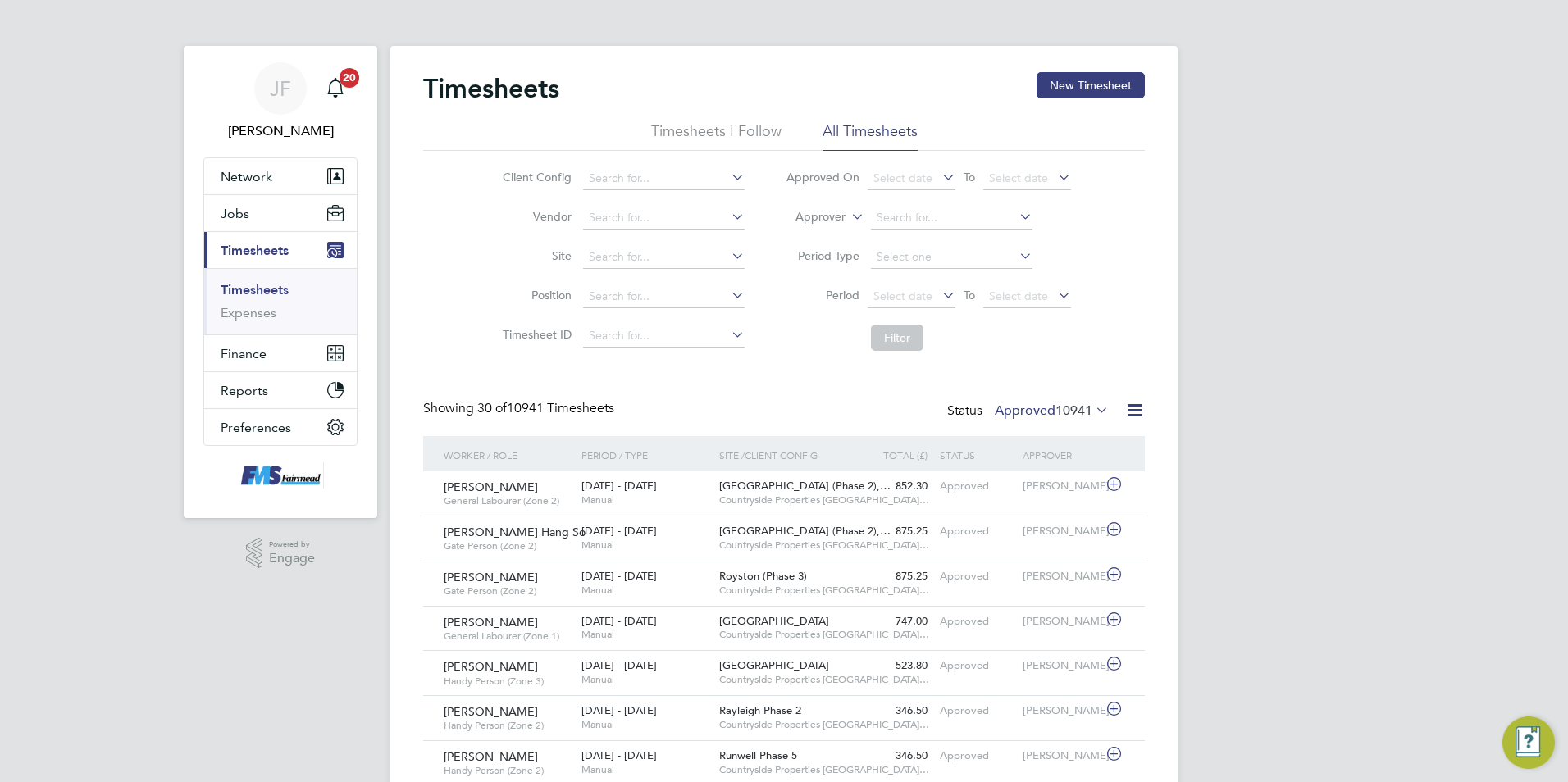 click on "Timesheets New Timesheet Timesheets I Follow All Timesheets Client Config   Vendor   Site   Position   Timesheet ID   Approved On
Select date
To
Select date
Approver     Period Type   Period
Select date
To
Select date
Filter Showing   30 of  10941 Timesheets Status  Approved  10941  Worker / Role Worker / Period Period / Type Site /  Client Config Total (£)   Total / Status Status Approver Alexandre Fontanetti   General Labourer (Zone 2)   7 - 13 Jul 2025 7 - 13 Jul 2025   Manual Finches Park (Phase 2),…     Countryside Properties UK… 852.30 Approved Approved Richard Jamnitzky Cheuk Hang So   Gate Person (Zone 2)   7 - 13 Jul 2025 7 - 13 Jul 2025   Manual Finches Park (Phase 2),…     Countryside Properties UK… 875.25 Approved Approved Richard Jamnitzky Ionut Rusu   Gate Person (Zone 2)   7 - 13 Jul 2025 7 - 13 Jul 2025   Manual Royston (Phase 3)     Countryside Properties UK… 875.25 Approved Approved Robert May Zerihun Alaro     7 - 13 Jul 2025" 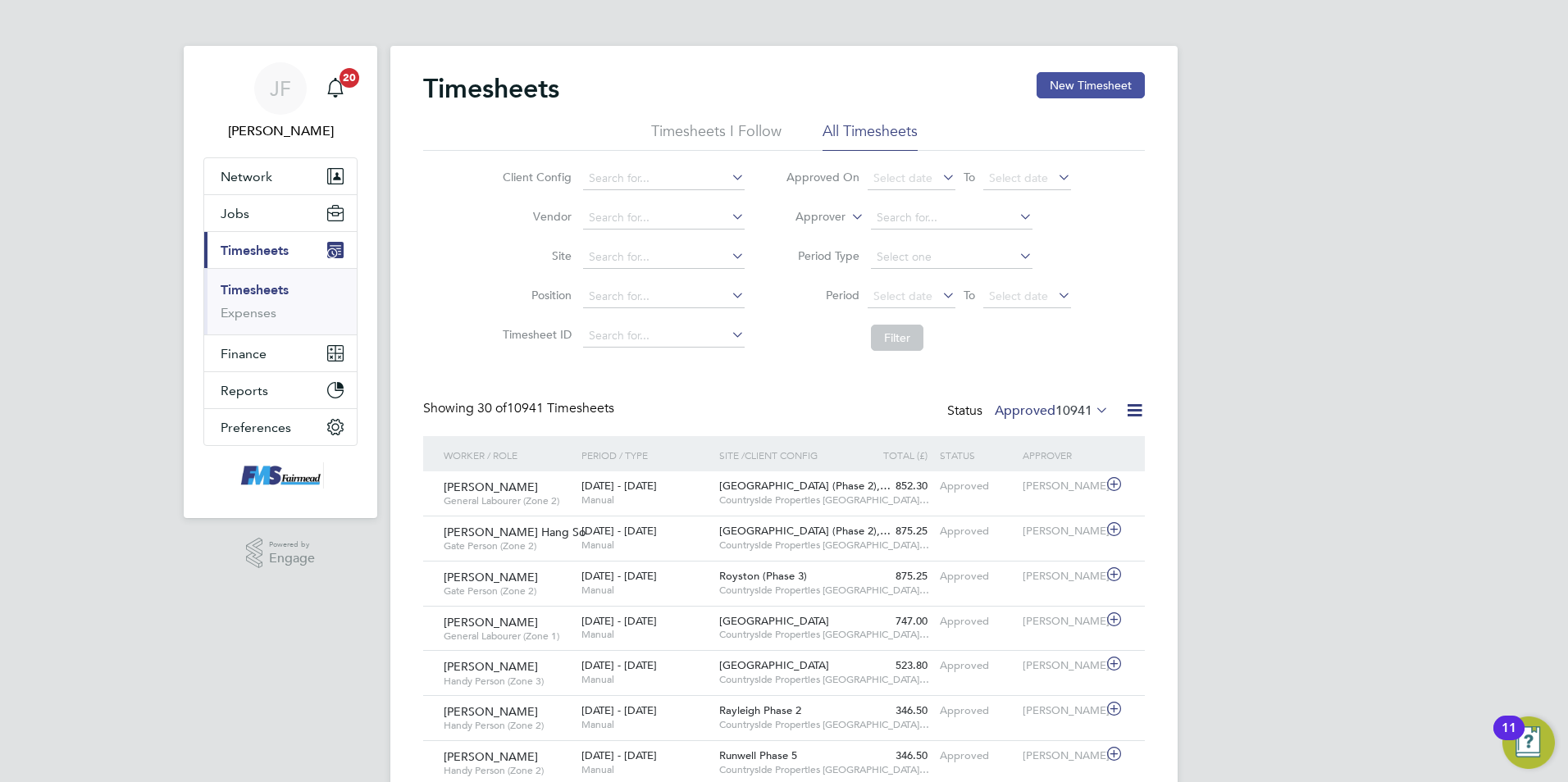 click on "New Timesheet" 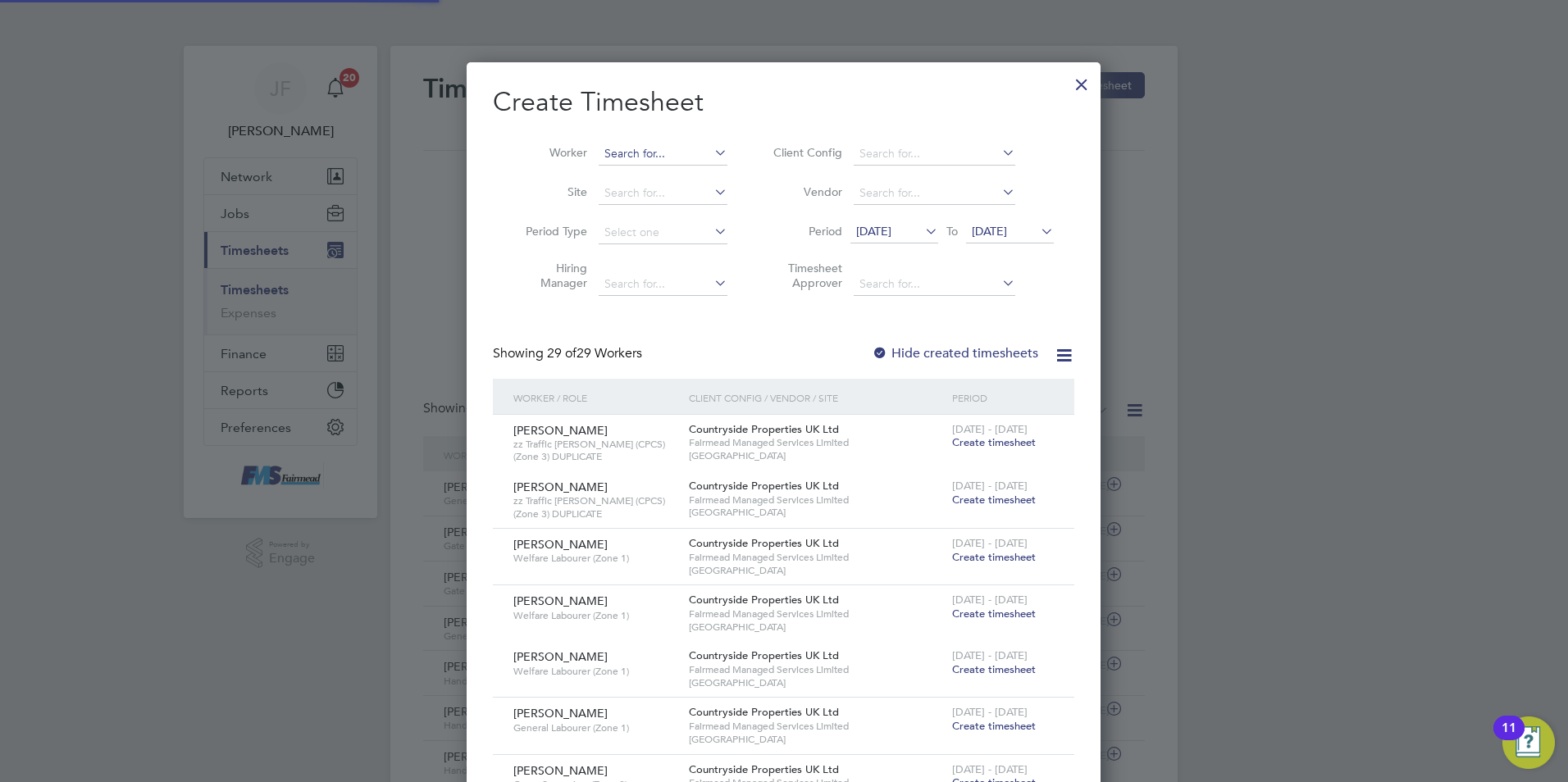 click at bounding box center [663, 154] 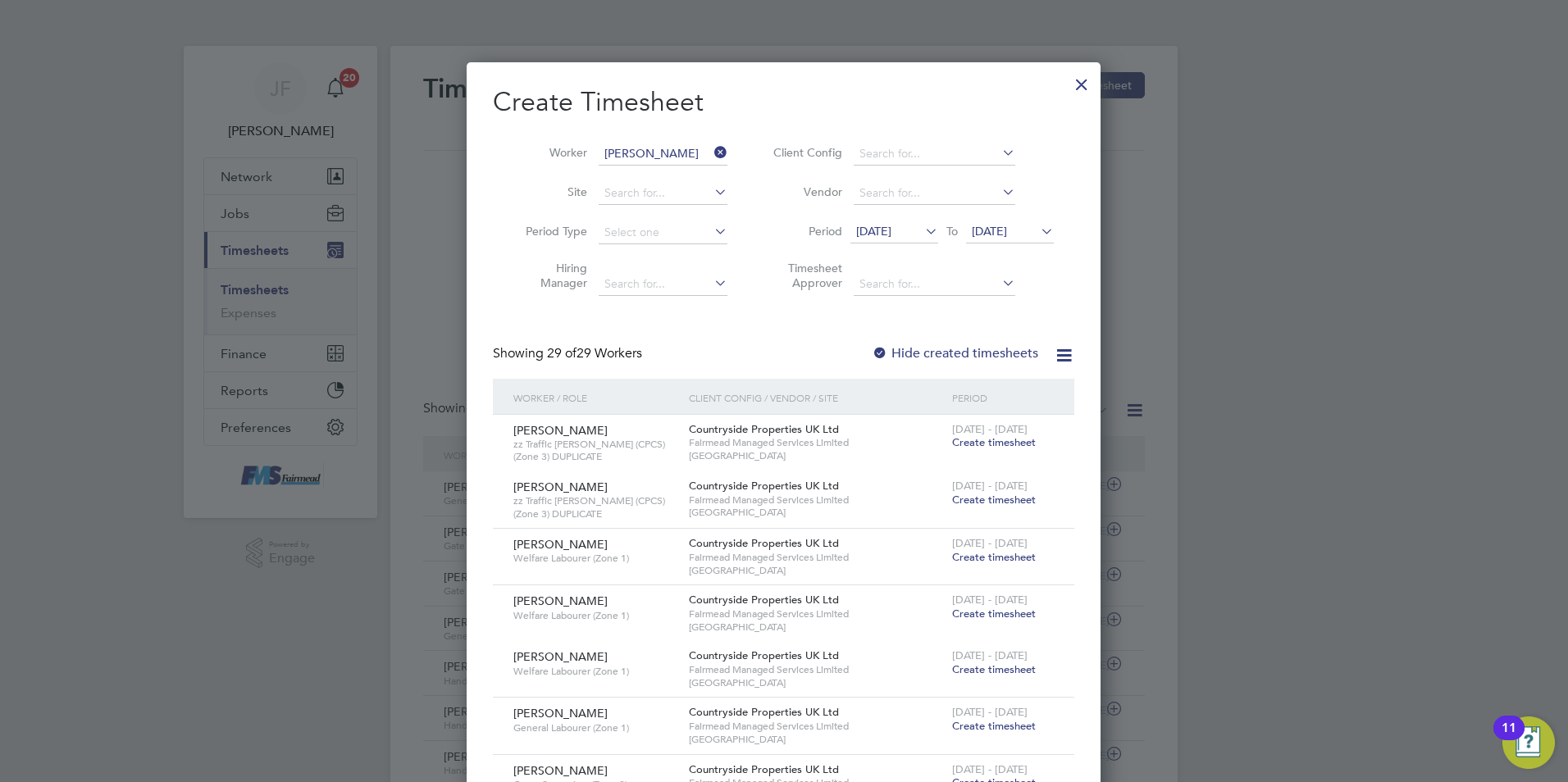 click on "Berhe  Emanuel" 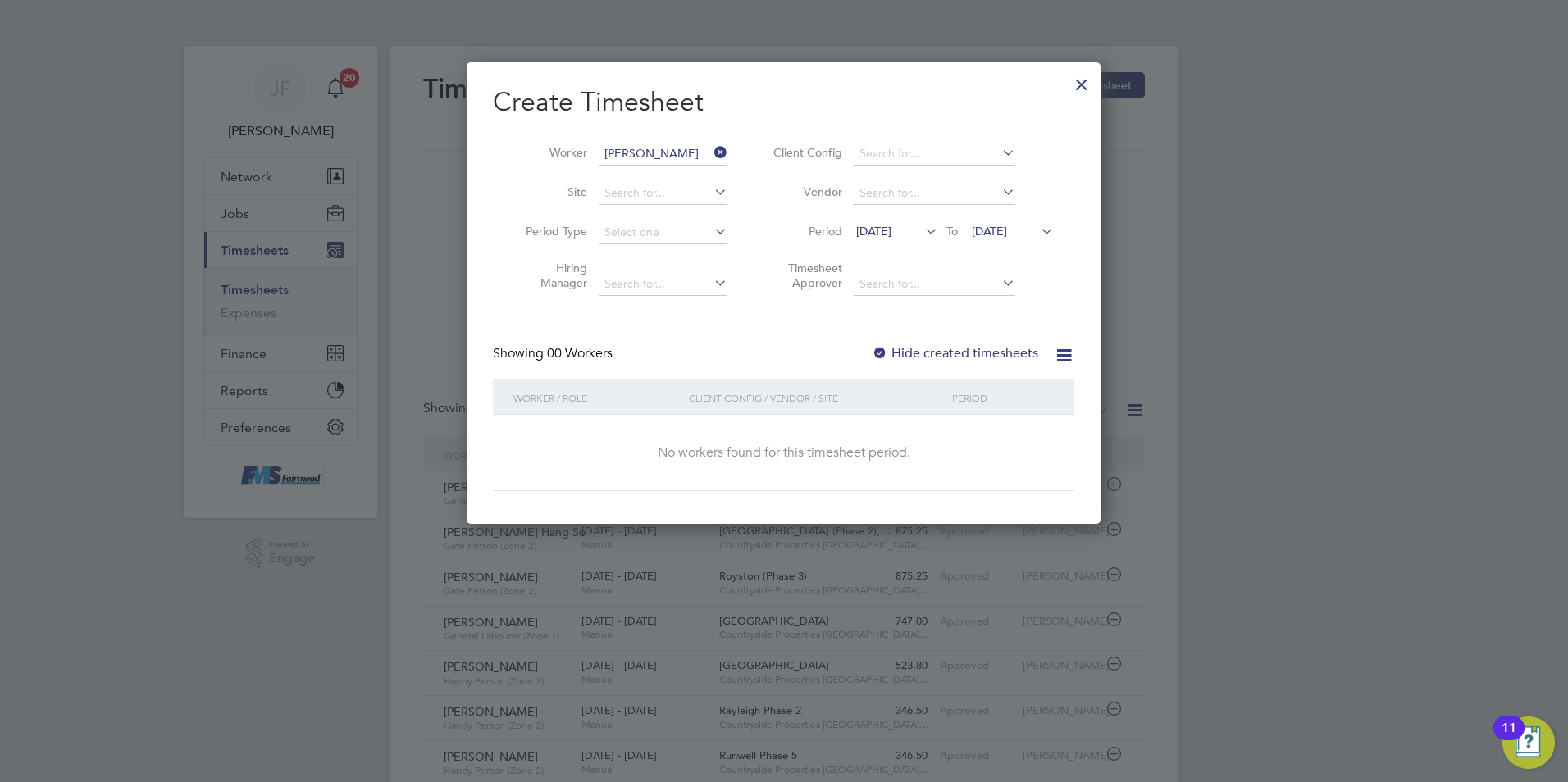 click on "30 Jun 2025" at bounding box center [873, 231] 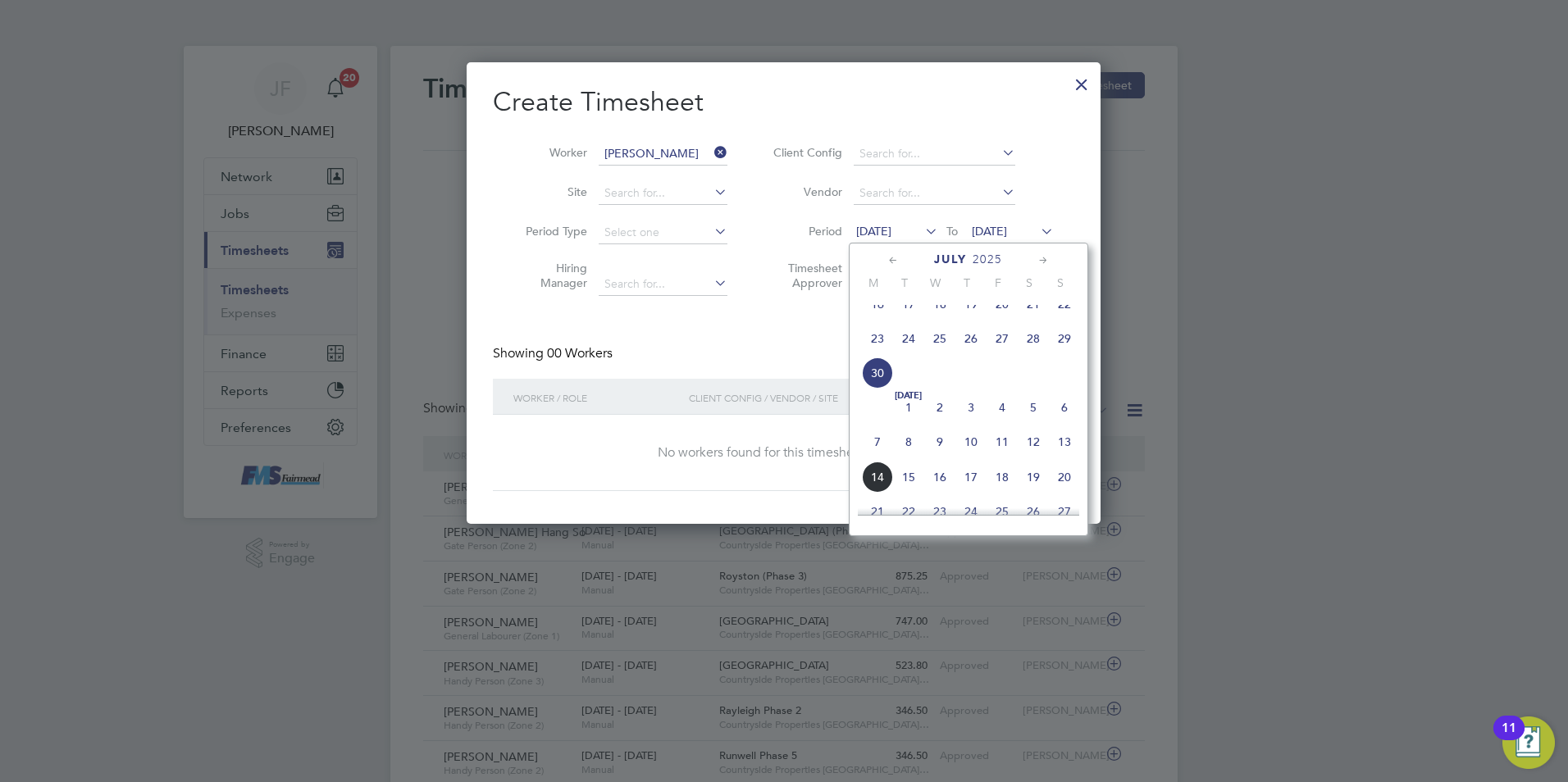click on "7" 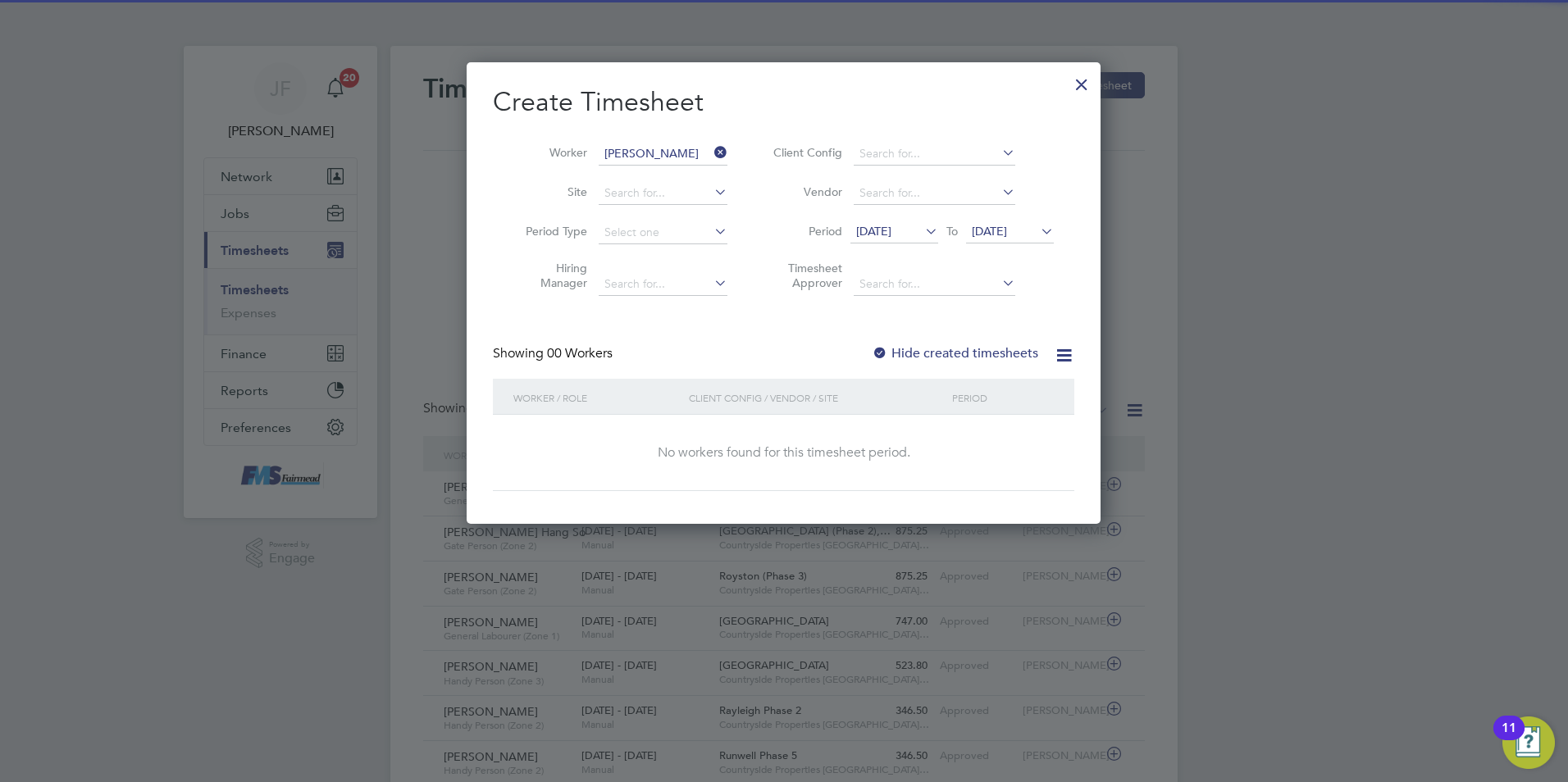 click on "Hide created timesheets" at bounding box center (955, 353) 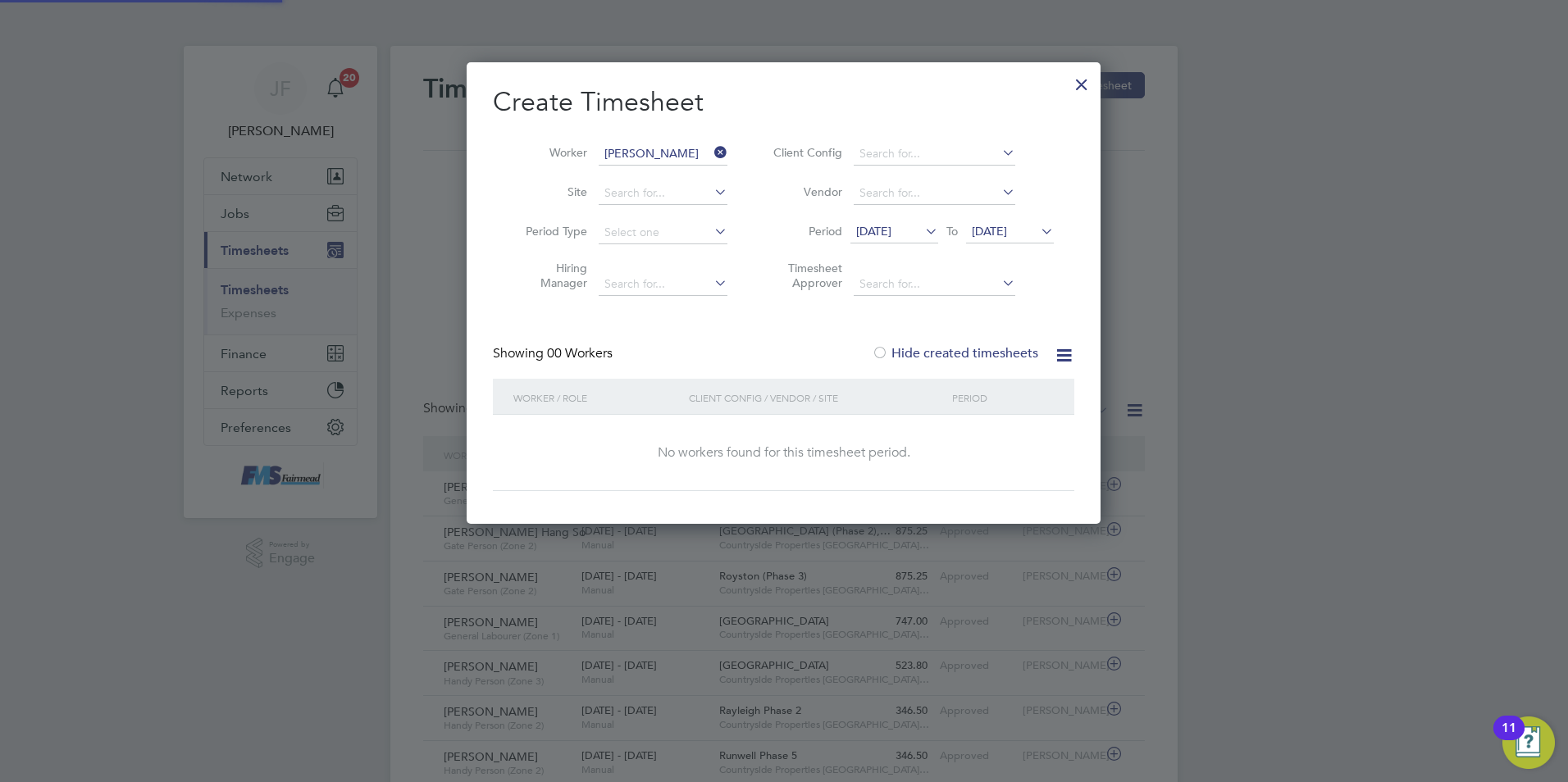 click on "Hide created timesheets" at bounding box center [955, 353] 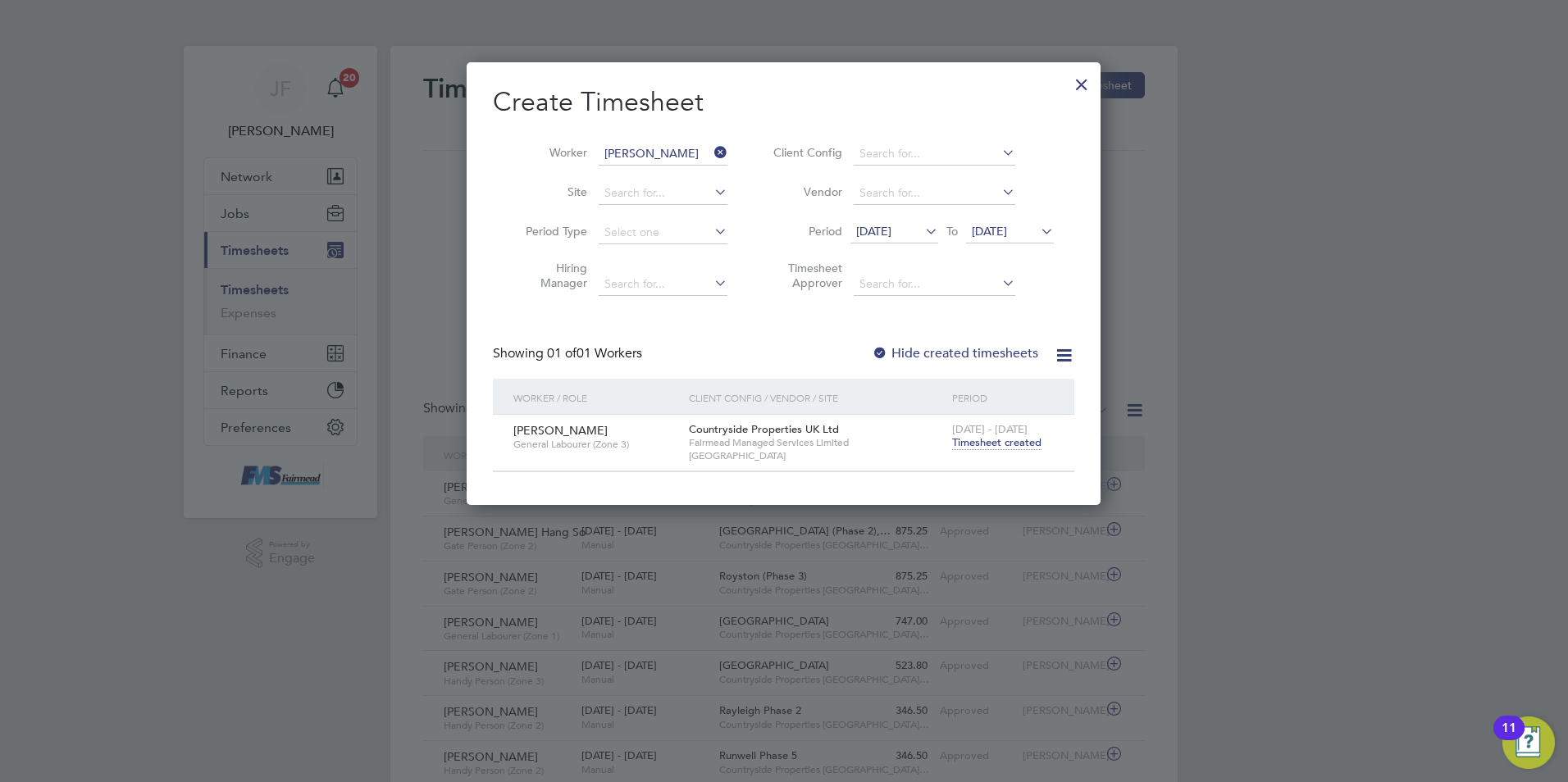 click on "Timesheet created" at bounding box center [996, 443] 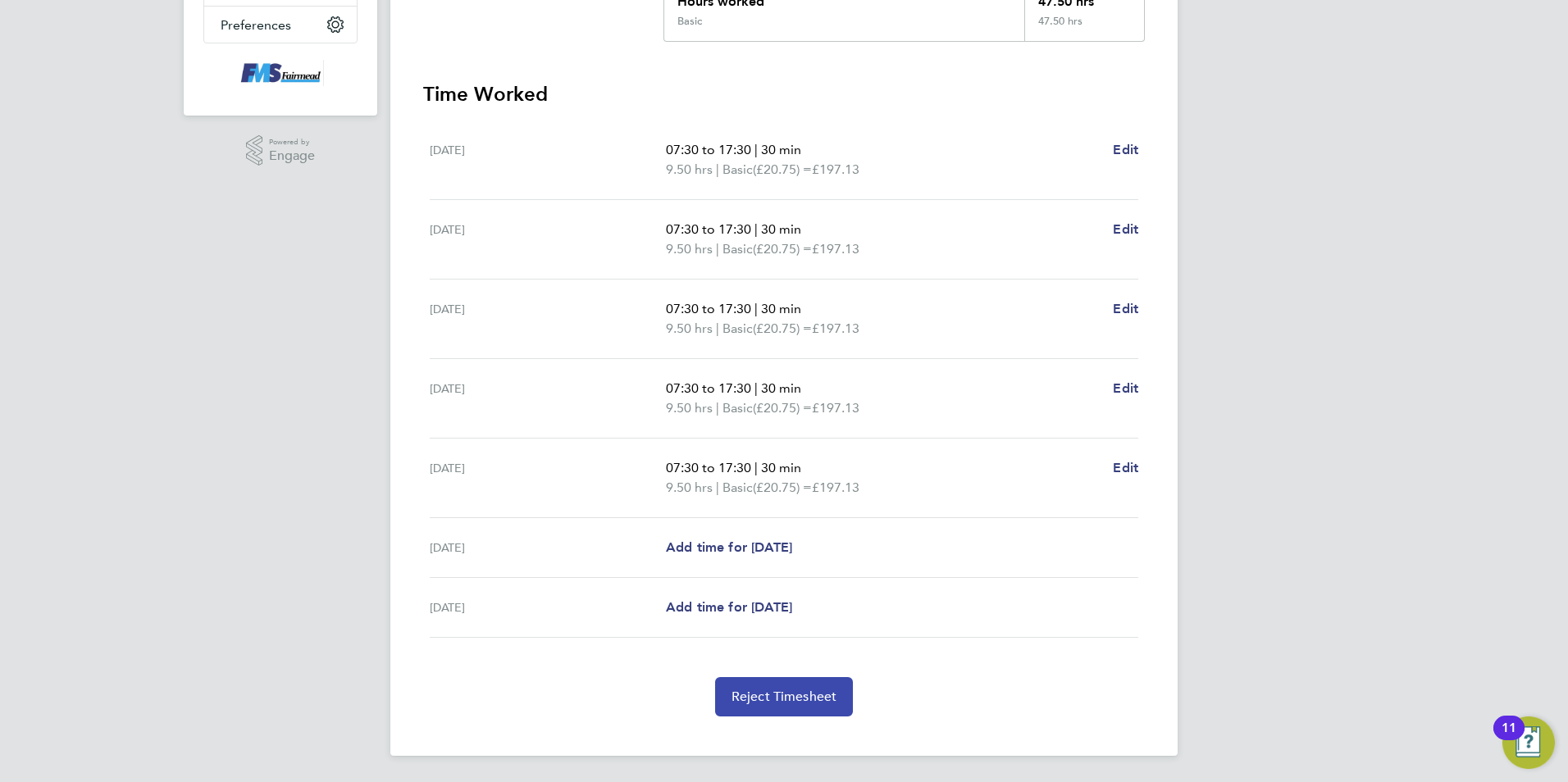 click on "Reject Timesheet" 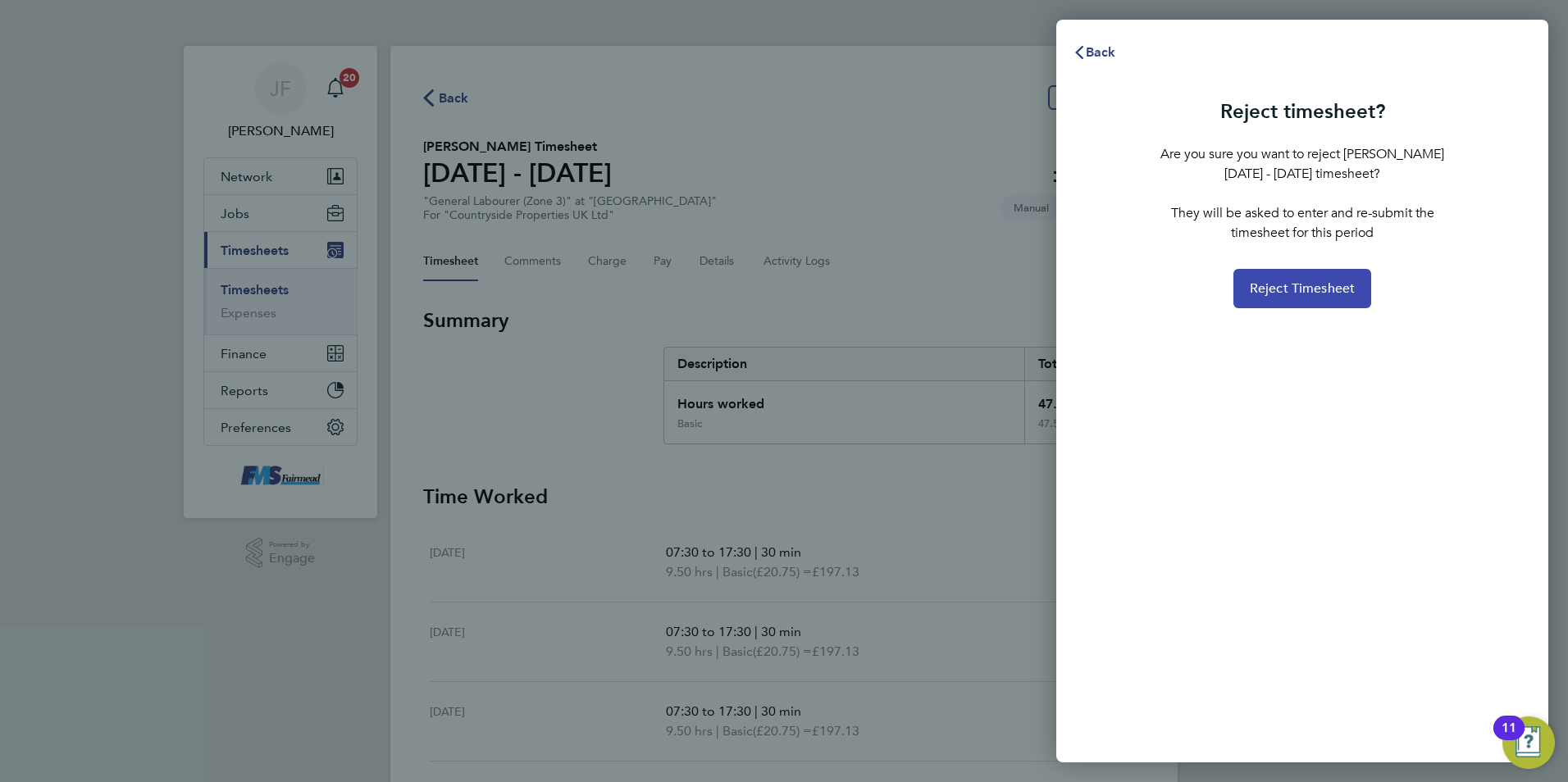 click on "Reject Timesheet" 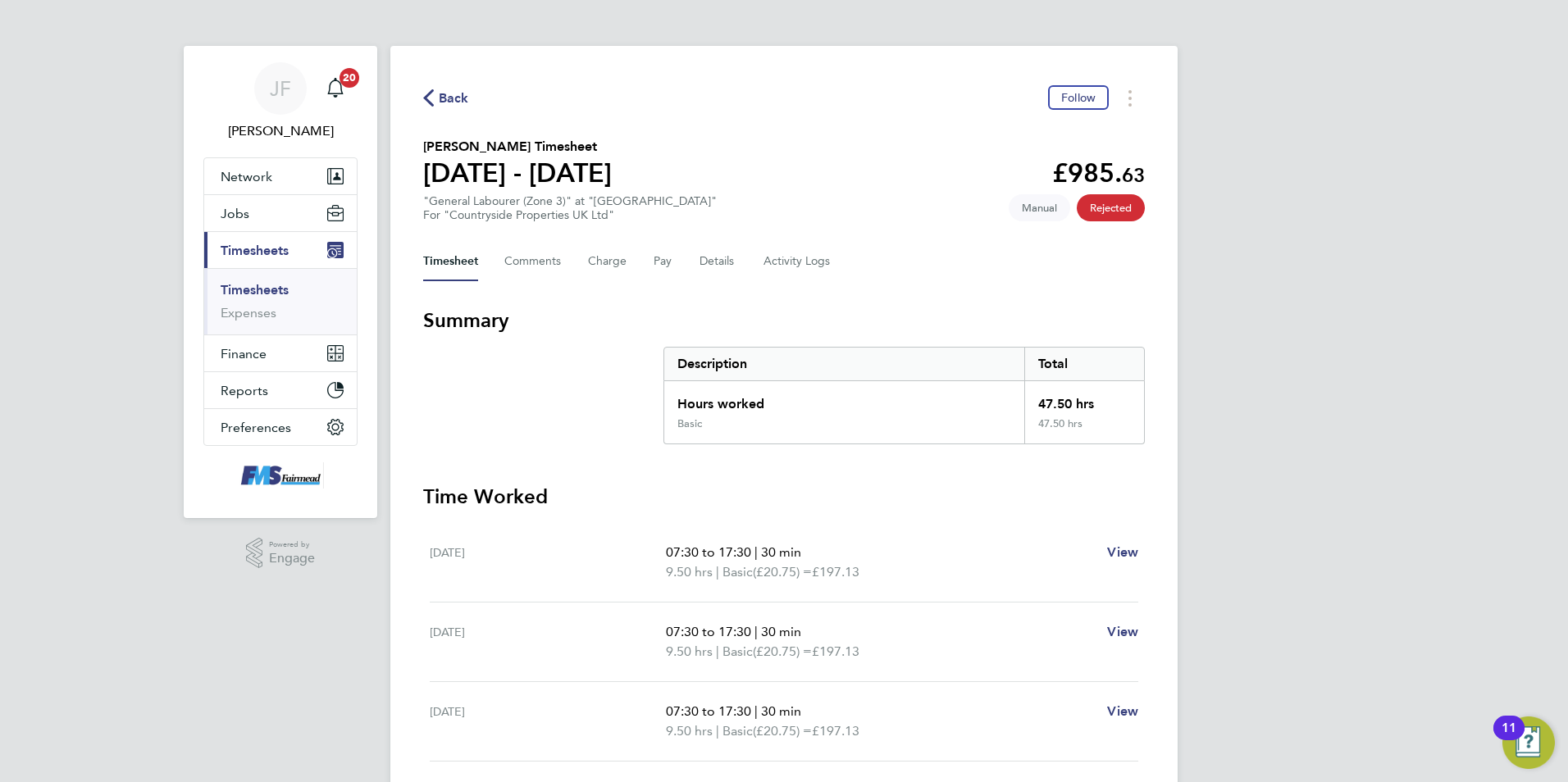 click on "Timesheets" at bounding box center (254, 289) 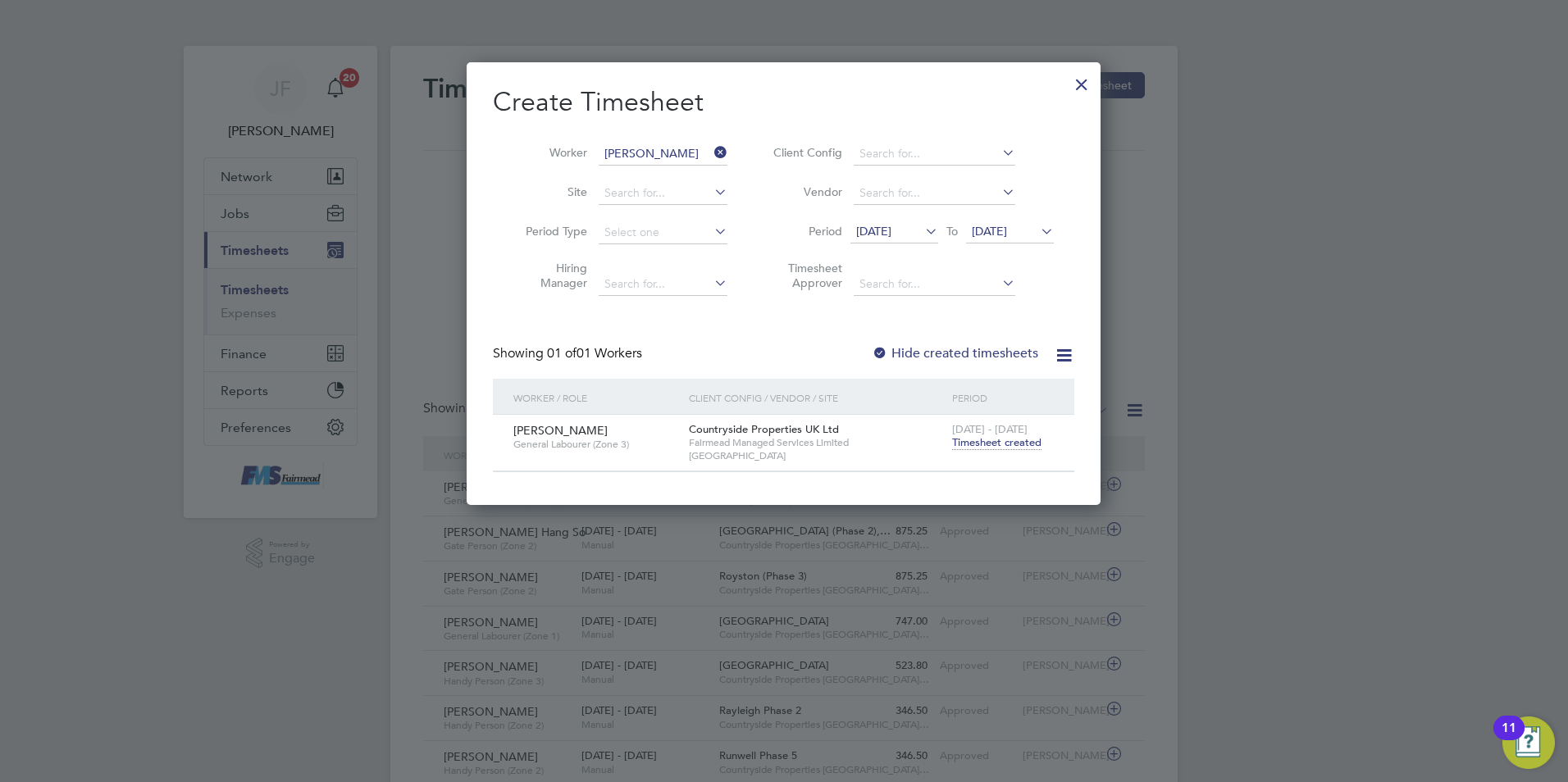 click at bounding box center [711, 152] 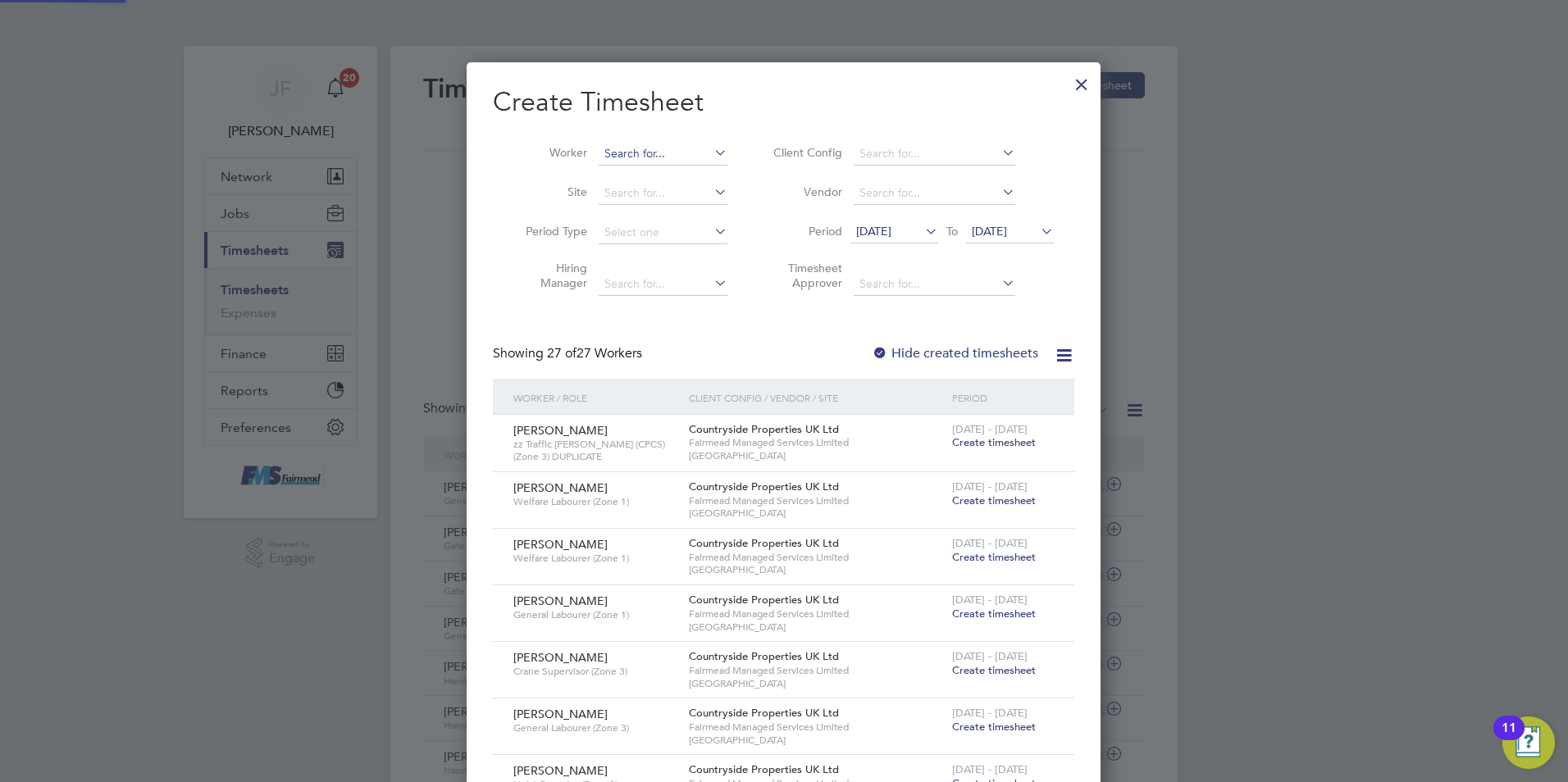 click at bounding box center (663, 154) 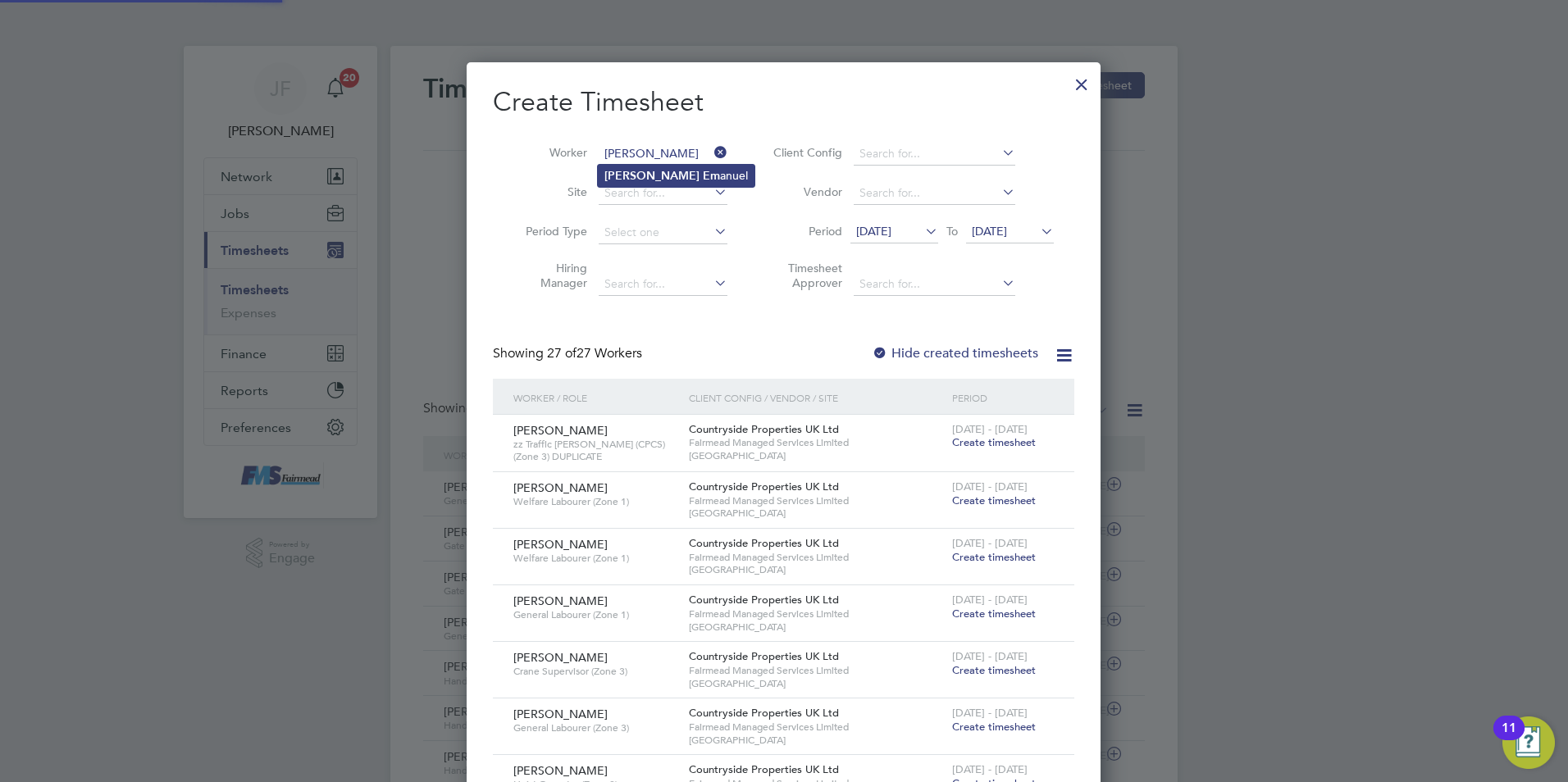 click on "Berhe   Em anuel" 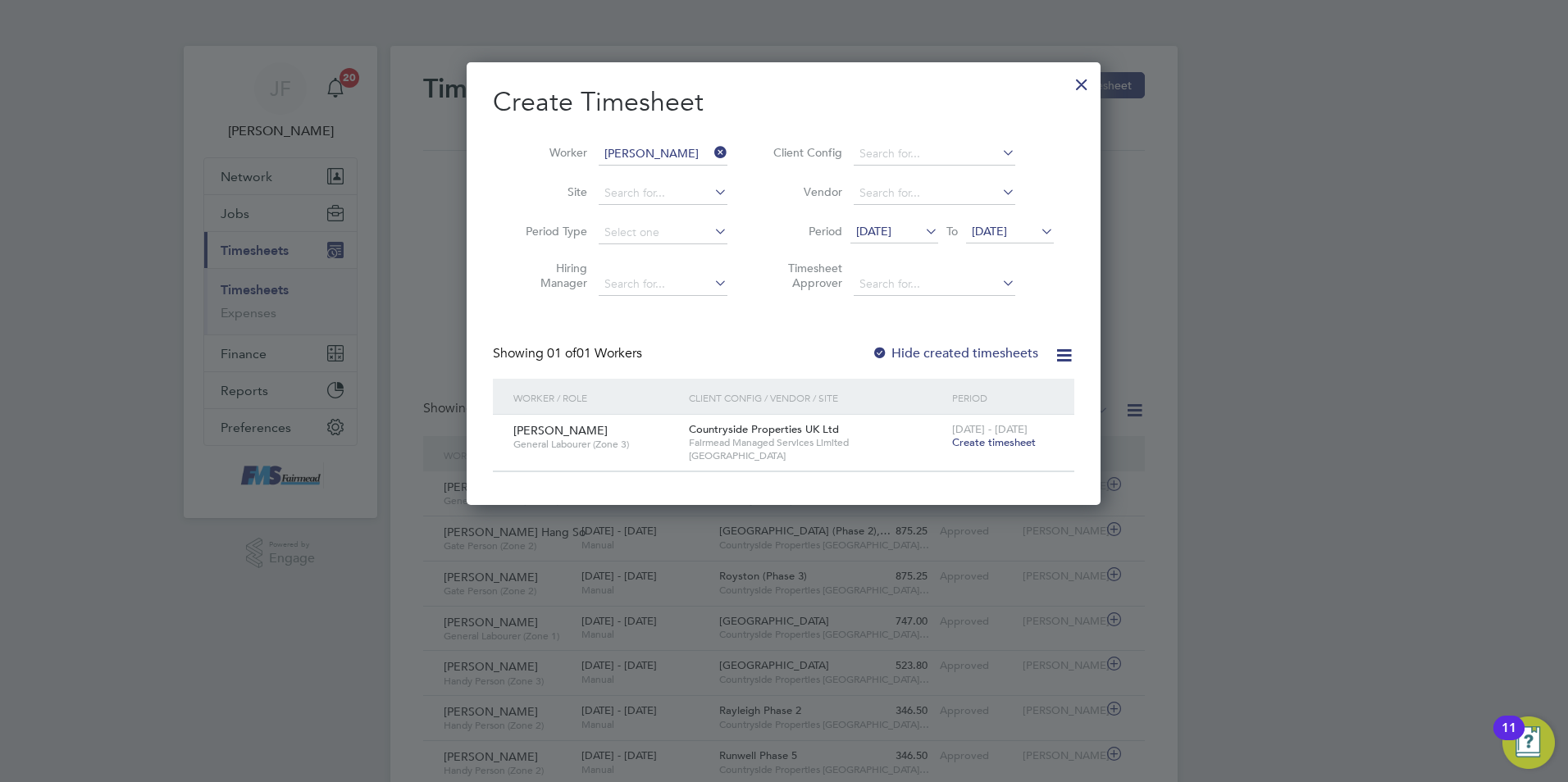 click on "Create timesheet" at bounding box center (994, 442) 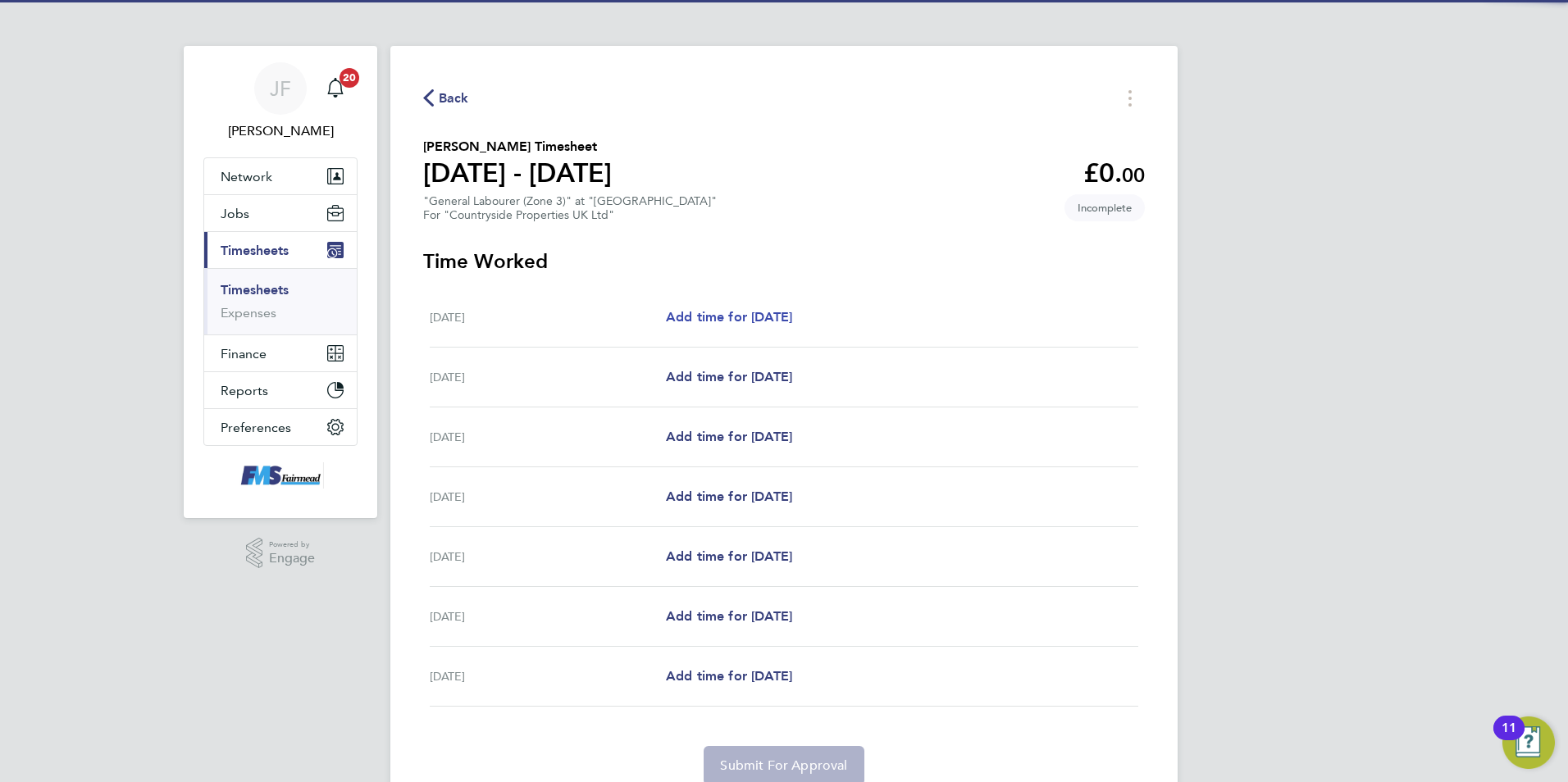 click on "Add time for Mon 07 Jul" at bounding box center [729, 316] 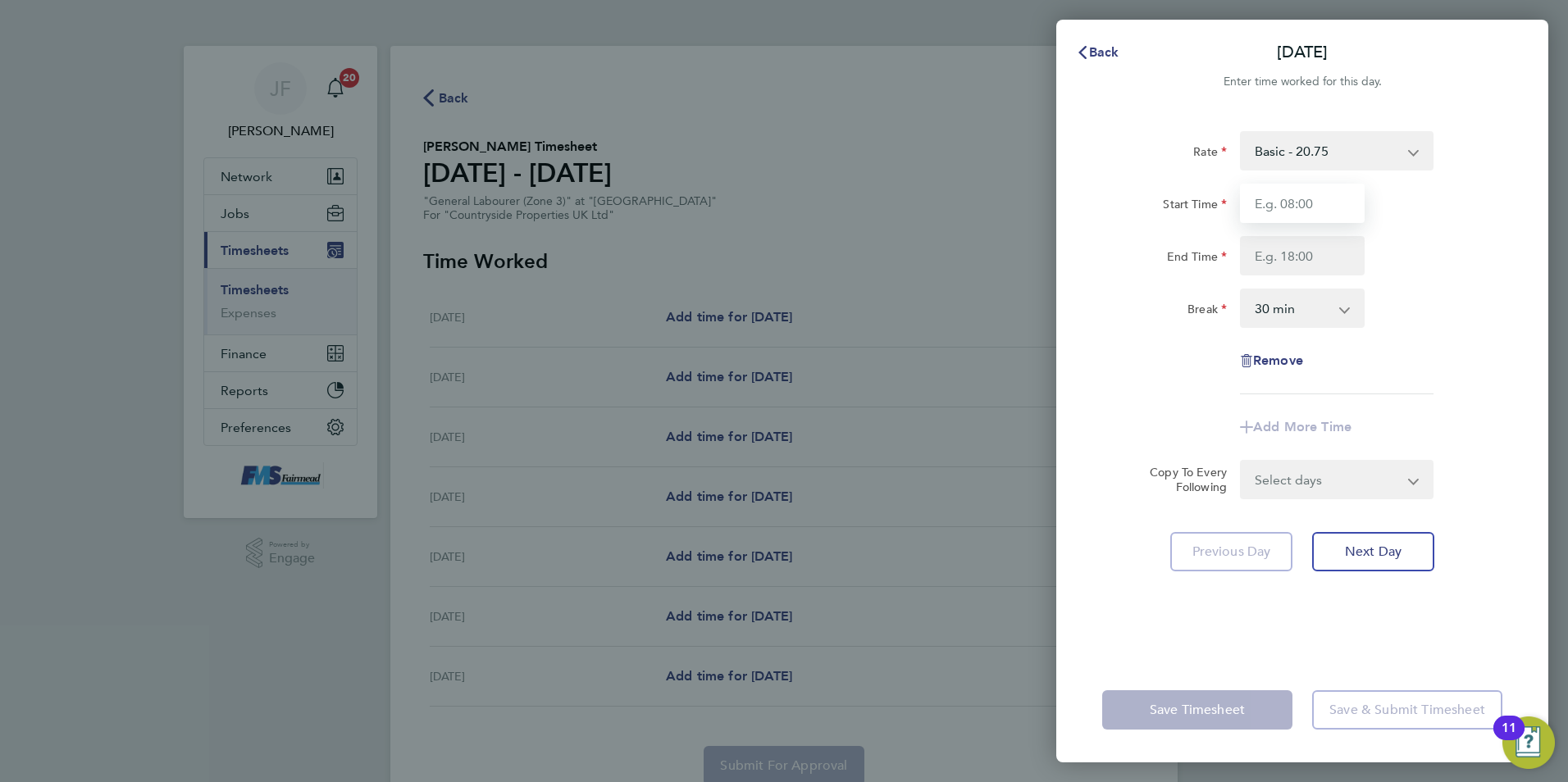 click on "Start Time" at bounding box center (1302, 203) 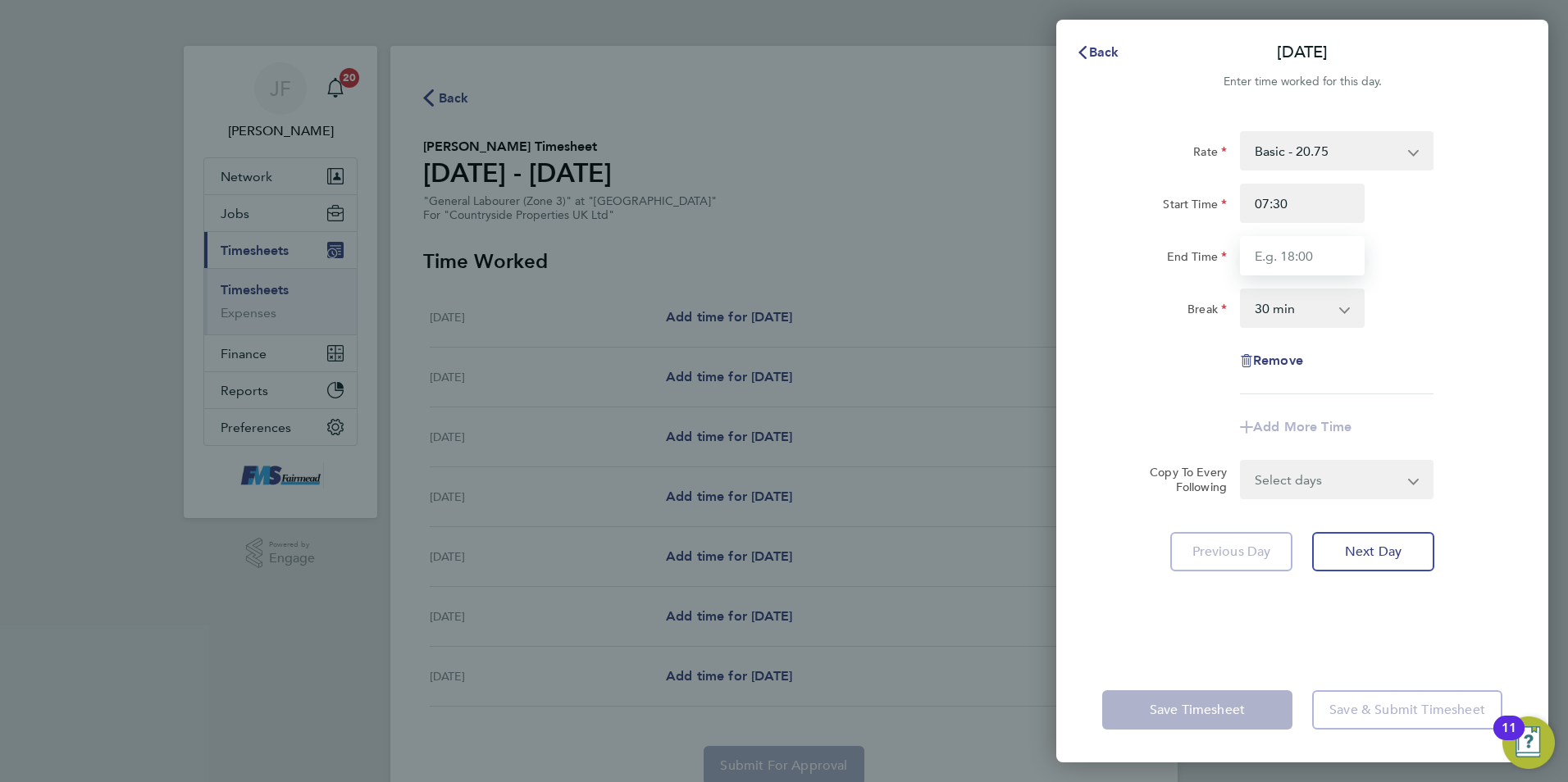 type on "17:30" 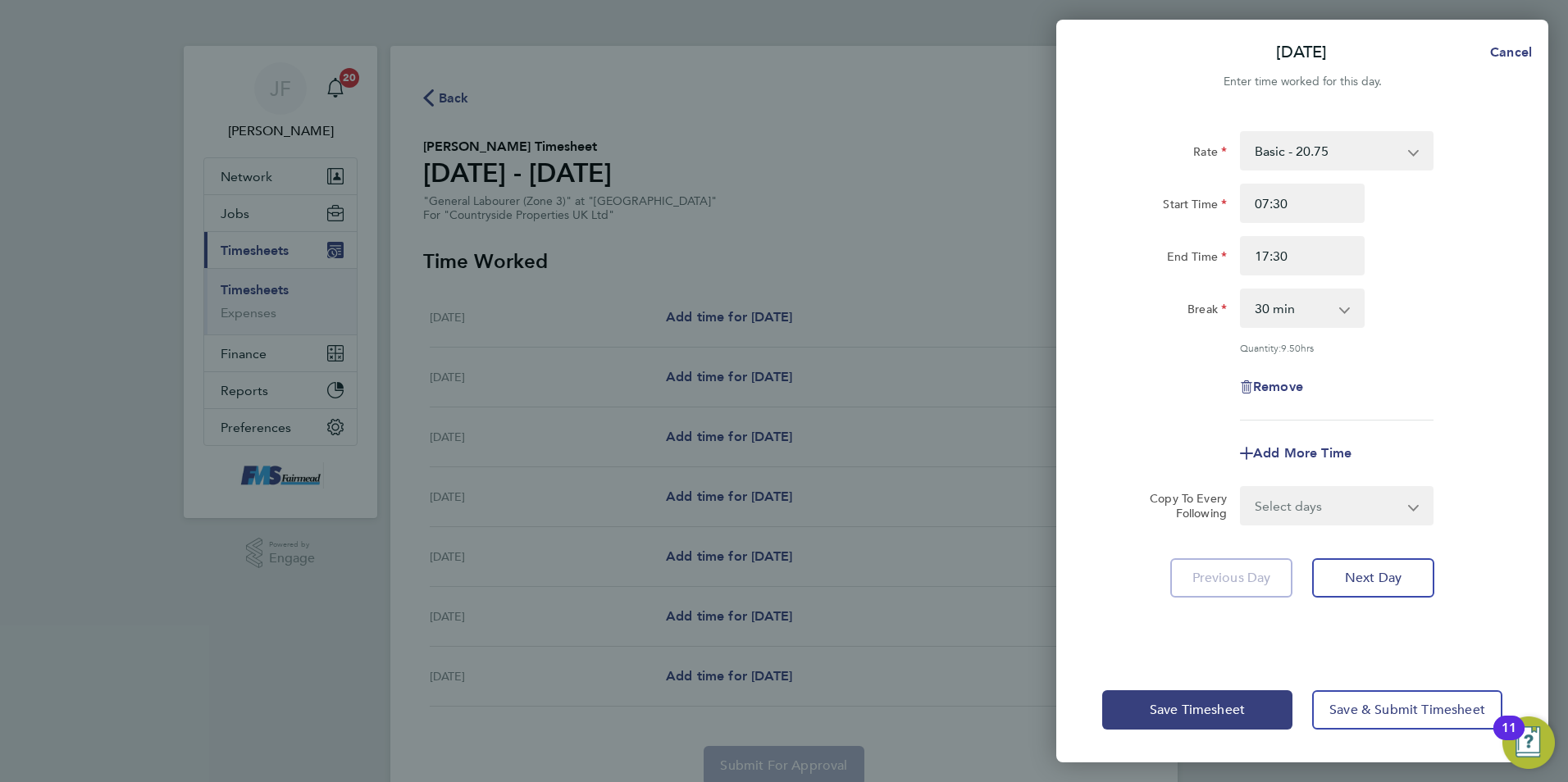 click on "0 min   15 min   30 min   45 min   60 min   75 min   90 min" at bounding box center [1292, 308] 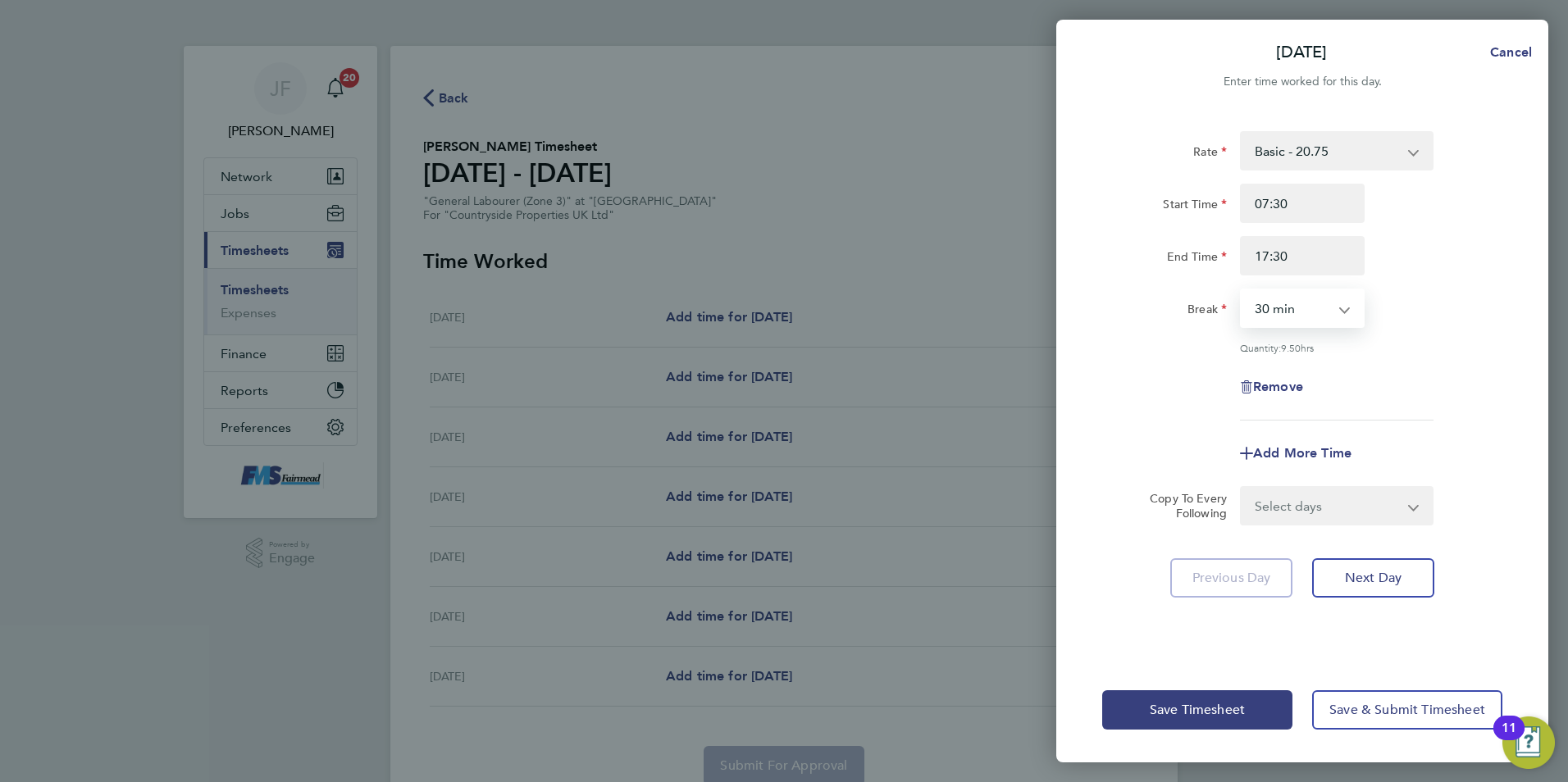 select on "60" 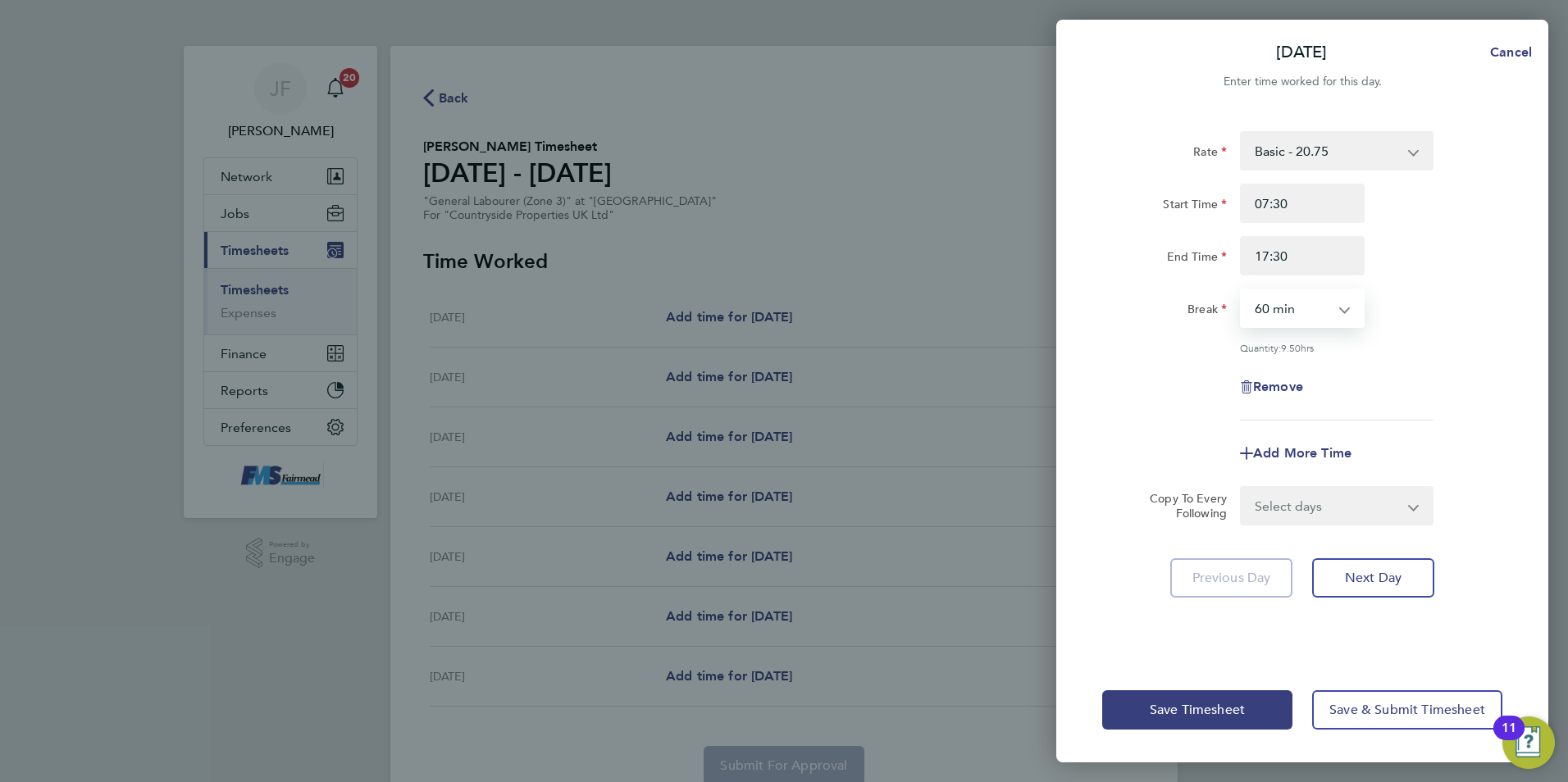 click on "0 min   15 min   30 min   45 min   60 min   75 min   90 min" at bounding box center [1292, 308] 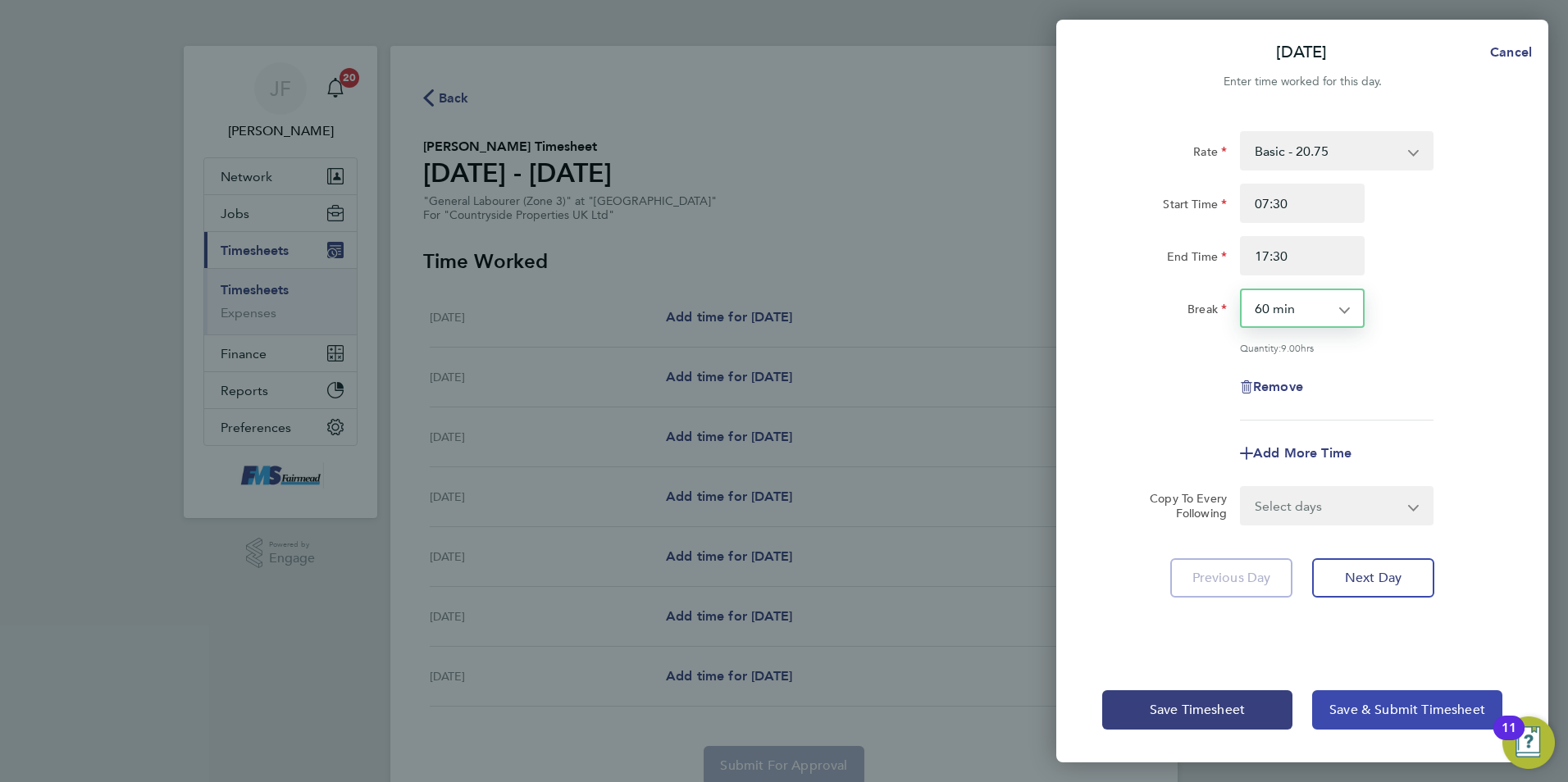 click on "Save & Submit Timesheet" 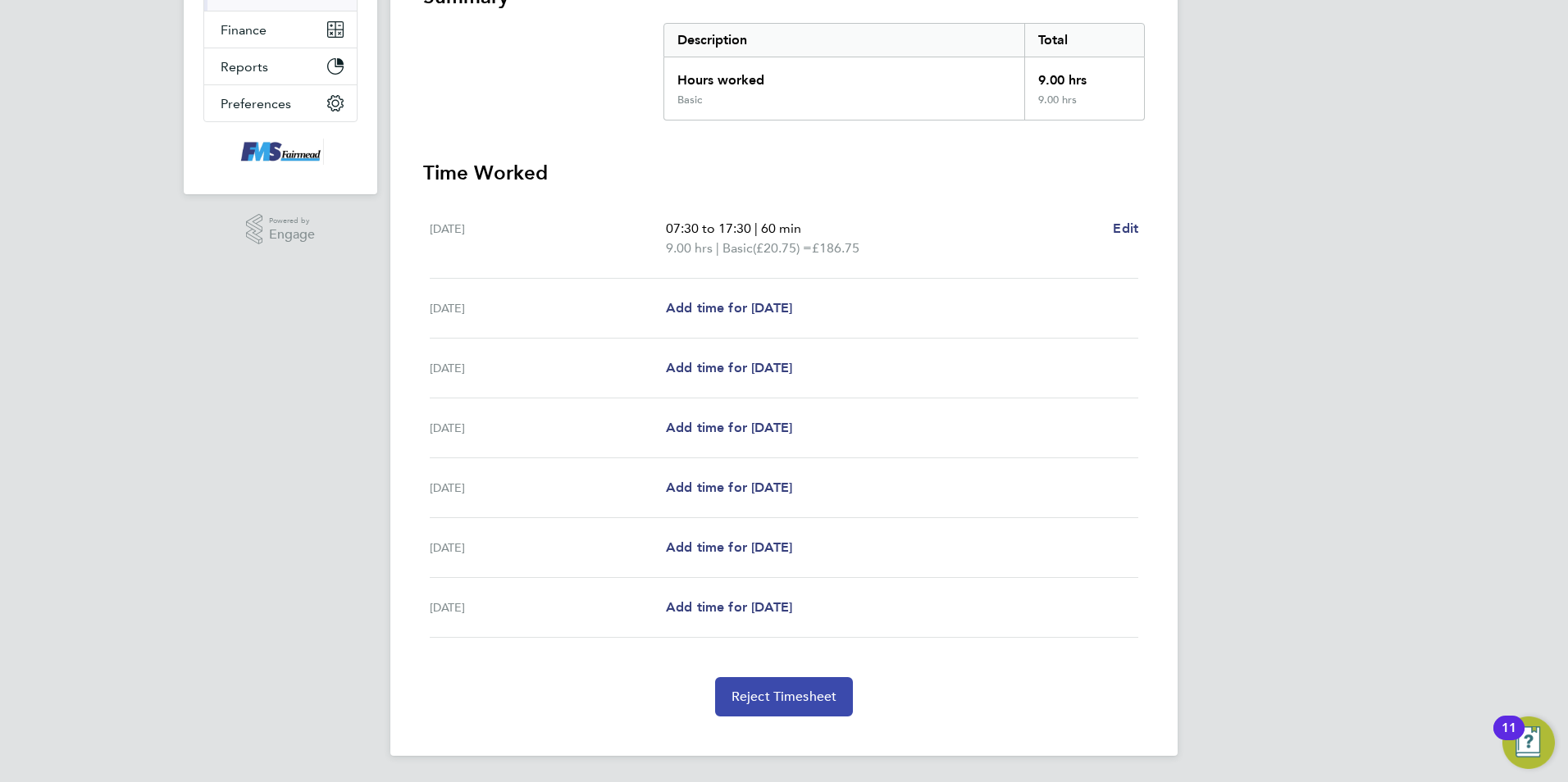 click on "Reject Timesheet" 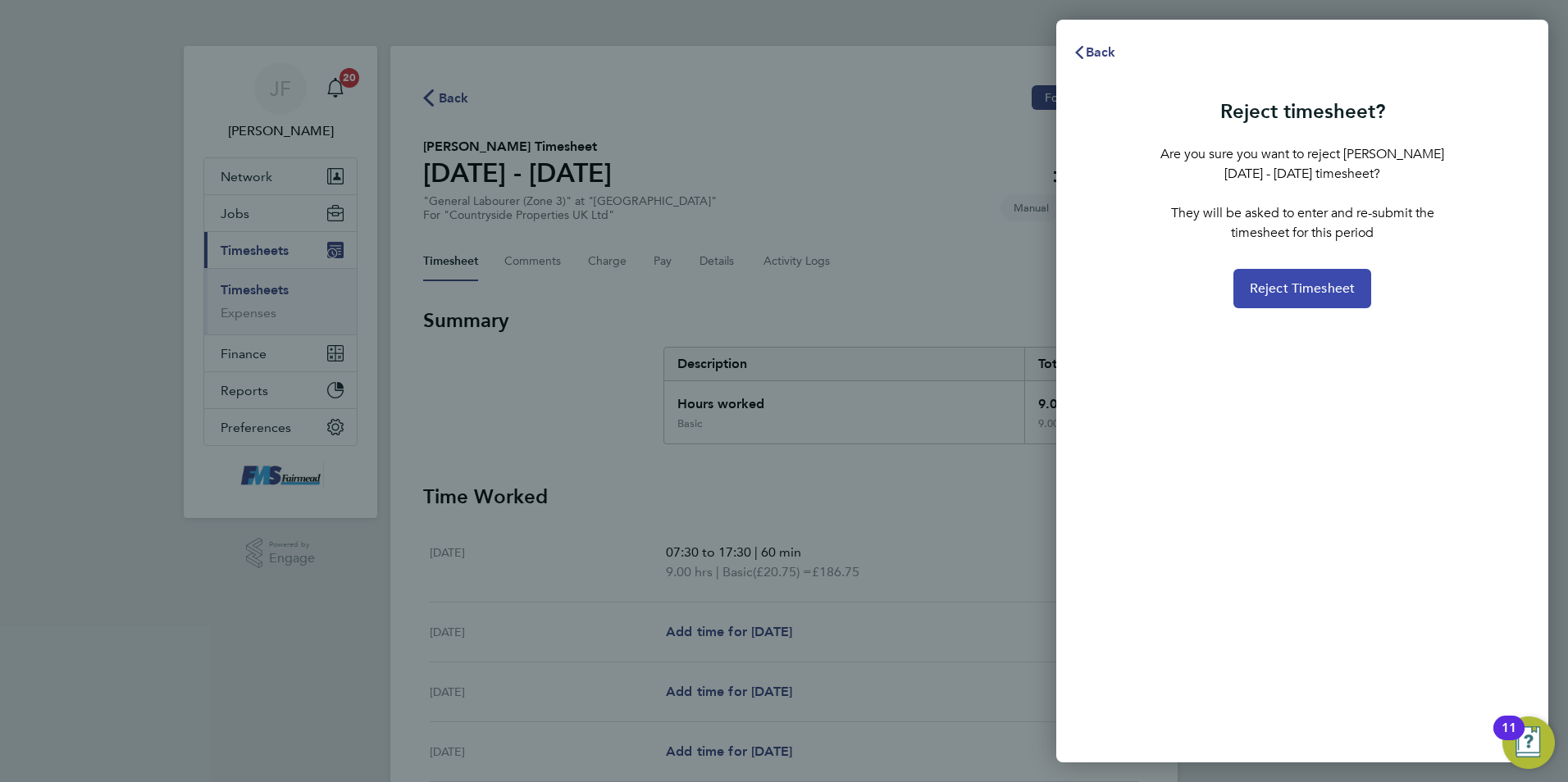click on "Reject Timesheet" 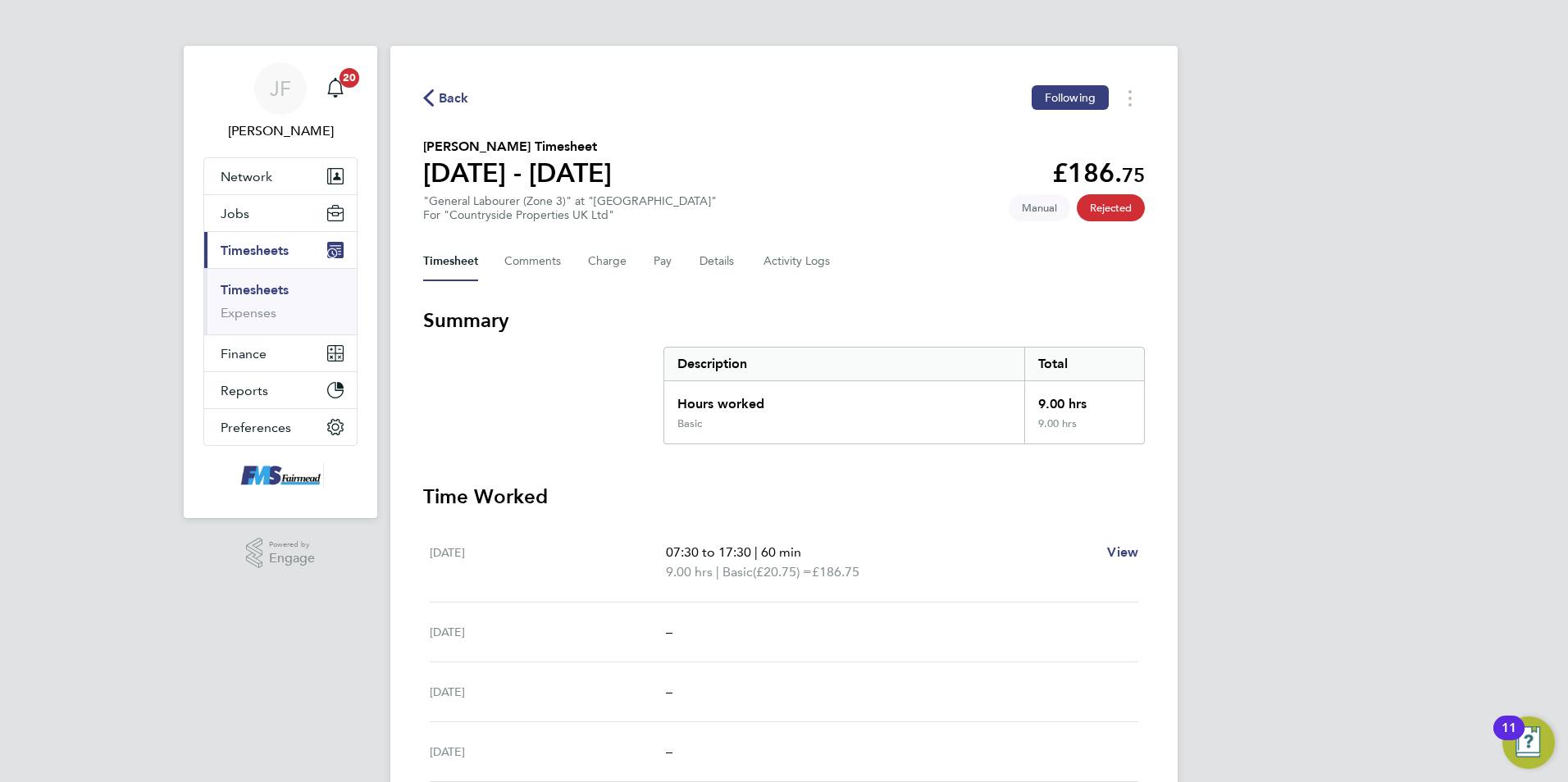 click on "Timesheets" at bounding box center (254, 289) 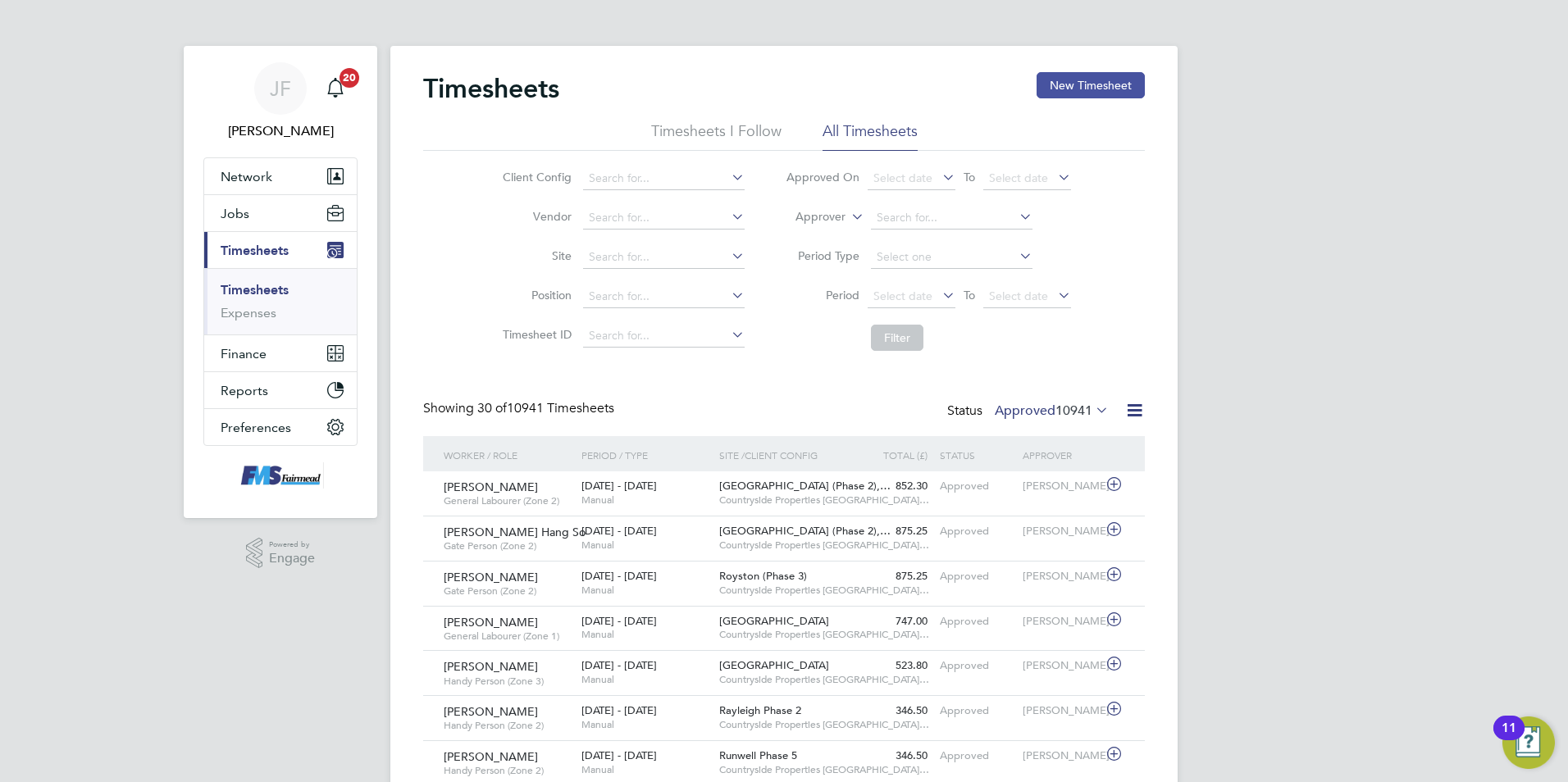 click on "New Timesheet" 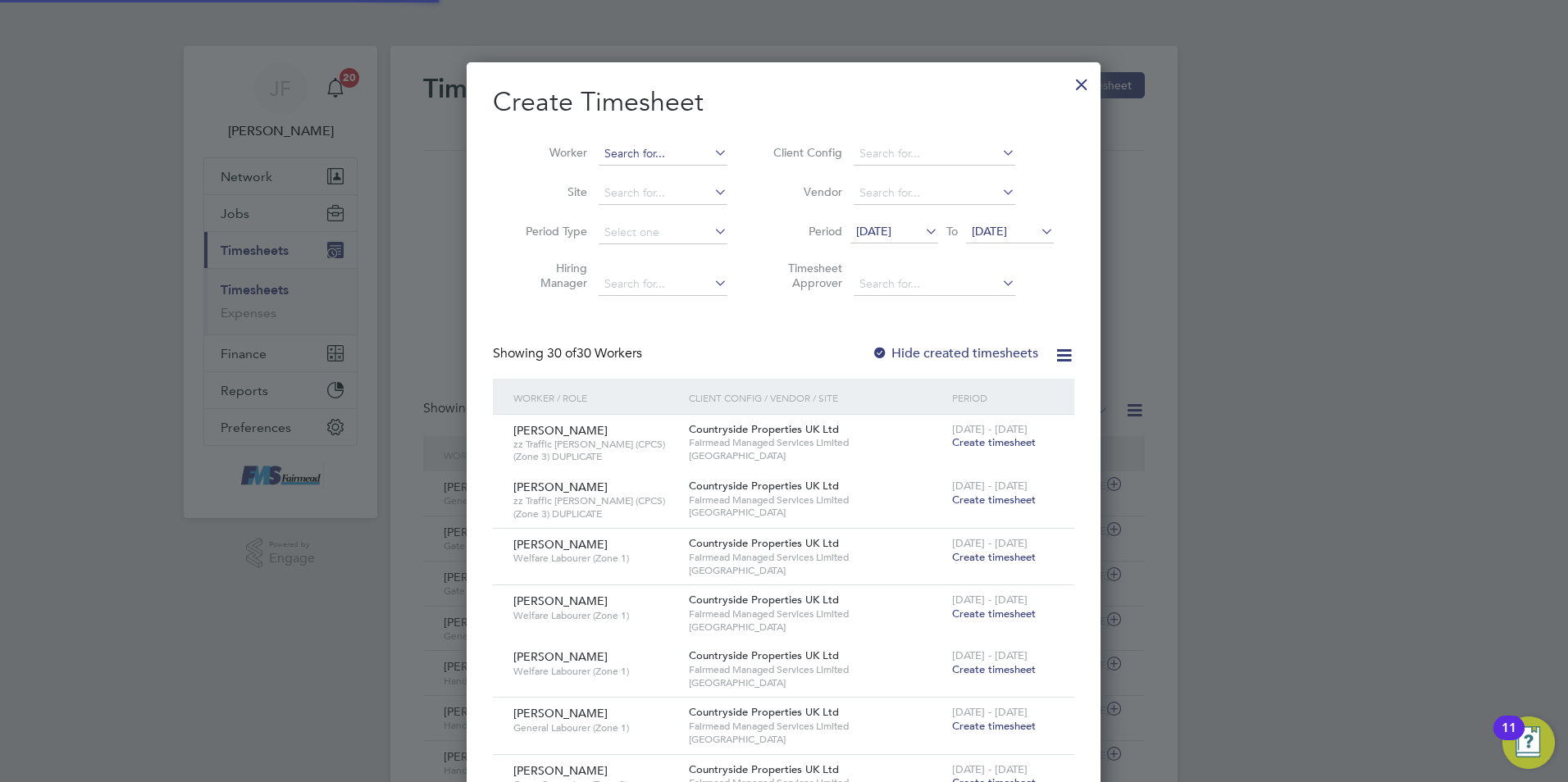 click at bounding box center (663, 154) 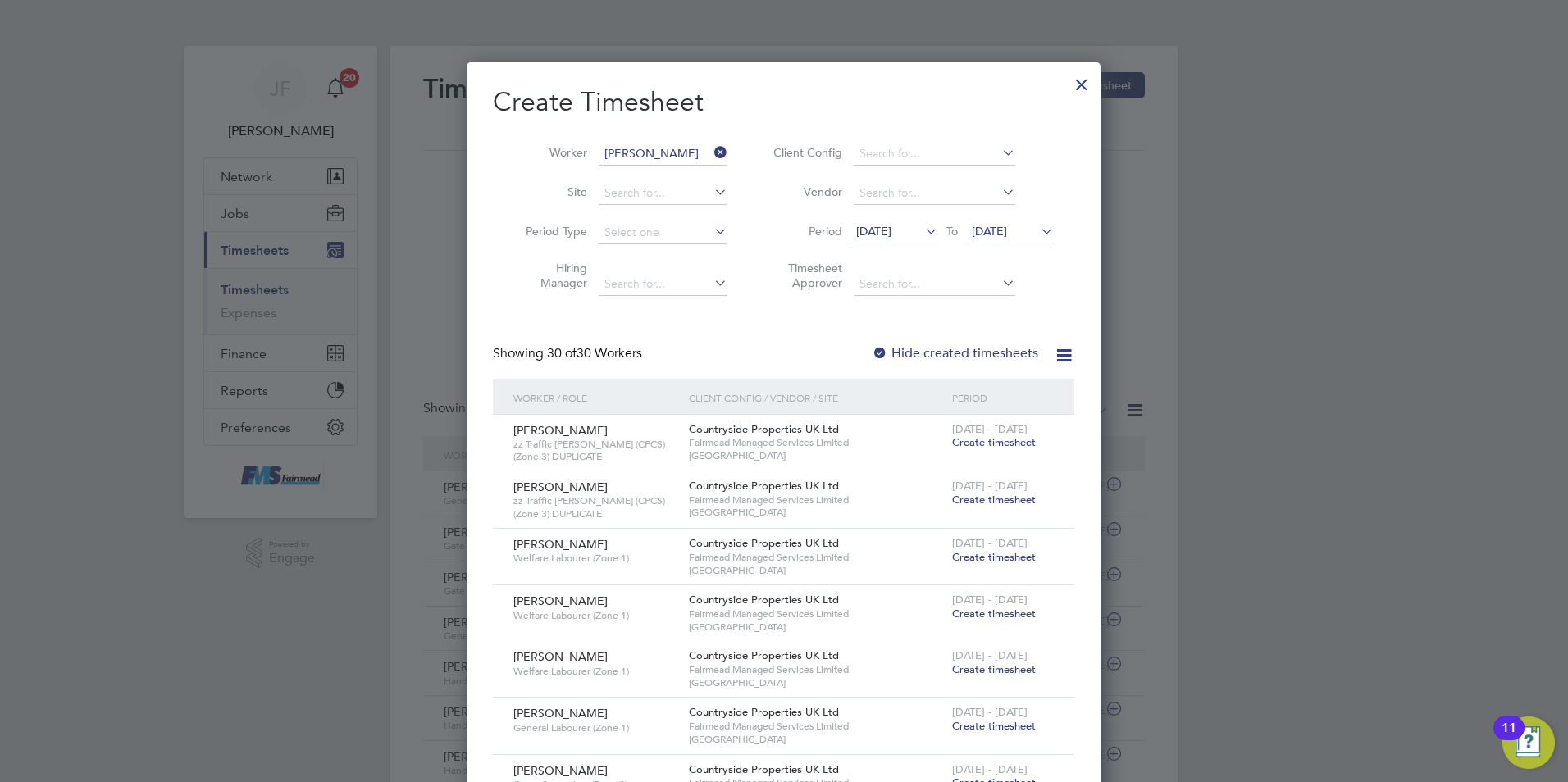 click on "Berhe" 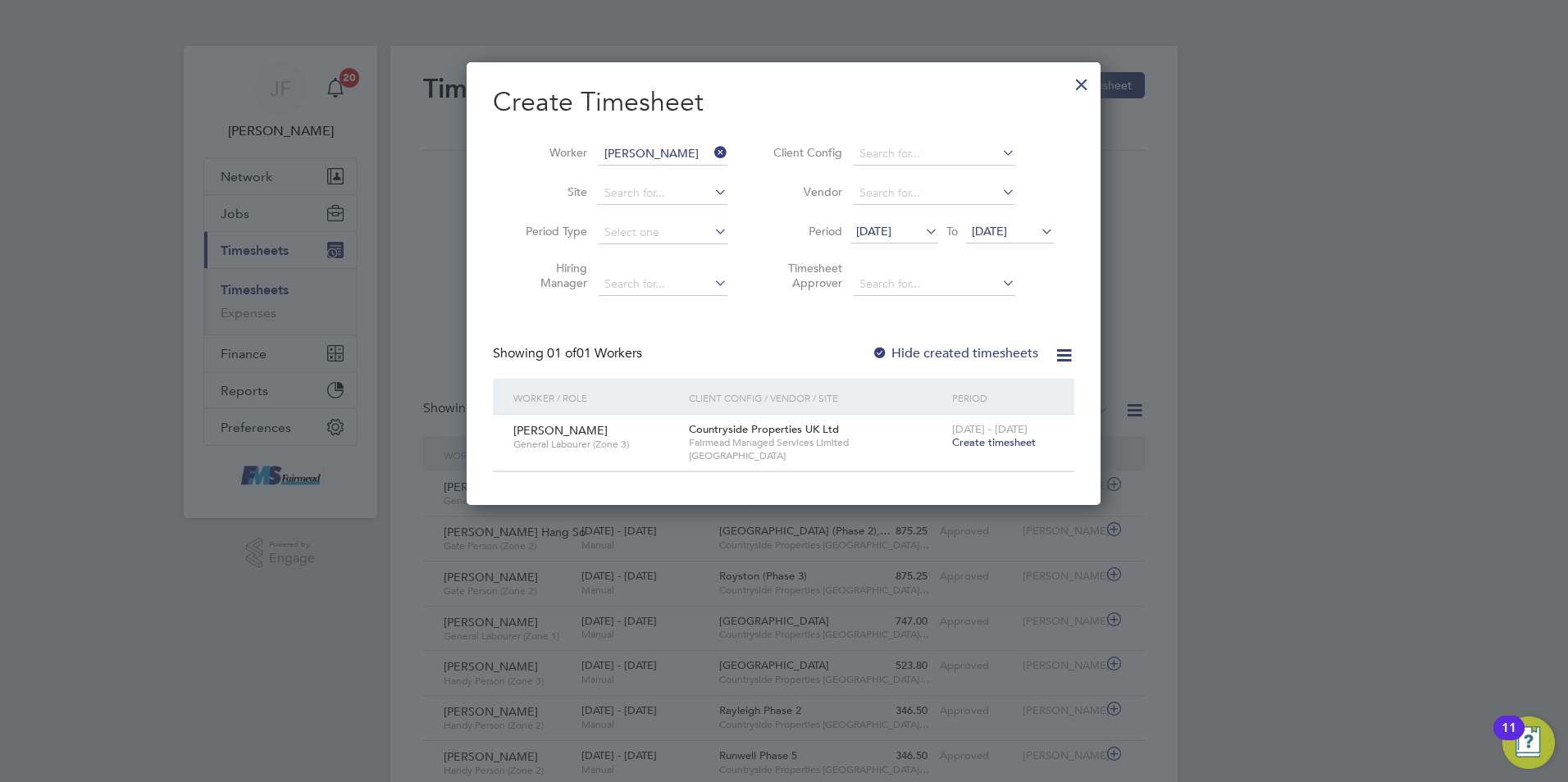 click on "Create timesheet" at bounding box center (994, 442) 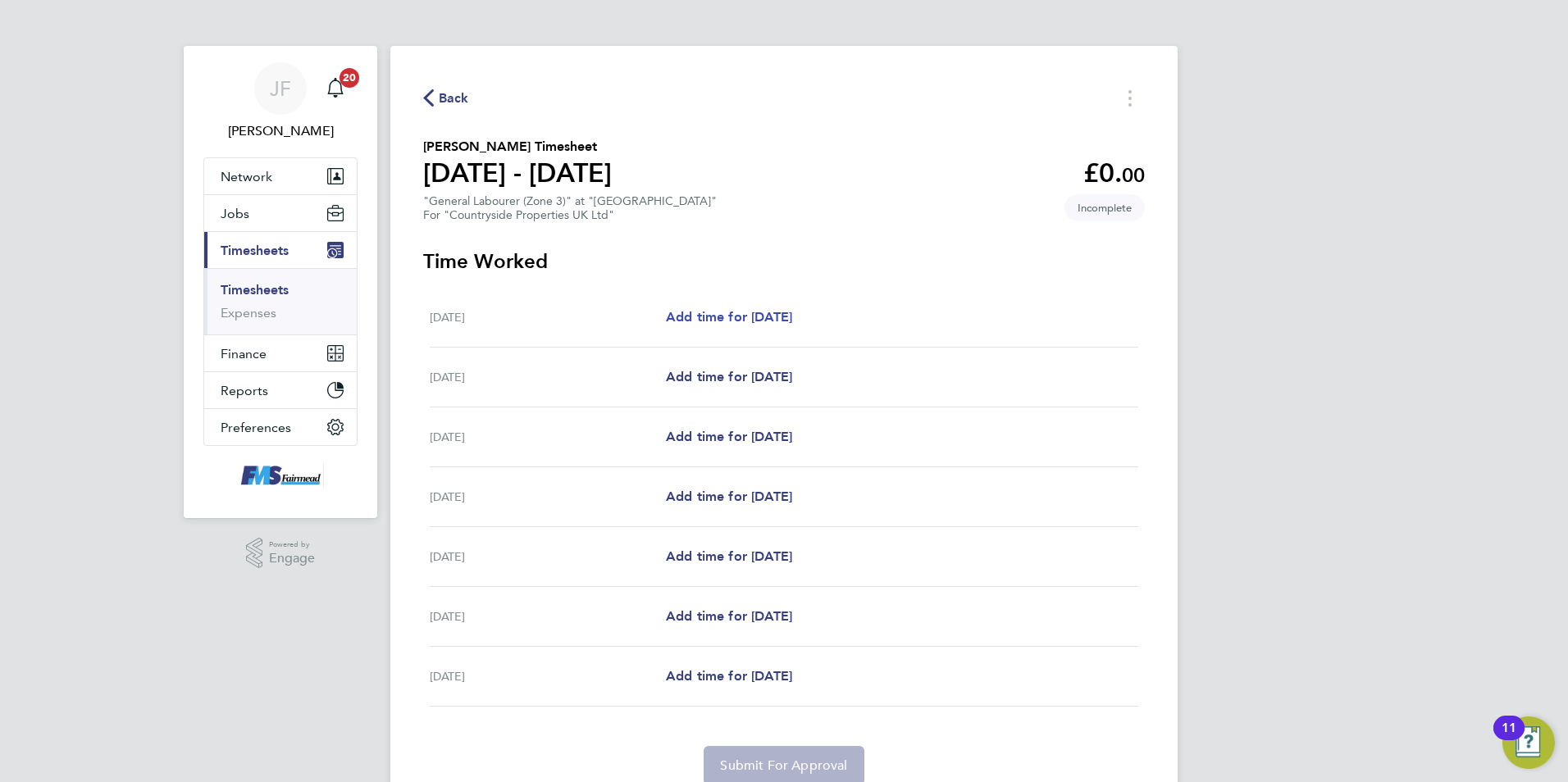 click on "Add time for Mon 07 Jul" at bounding box center [729, 316] 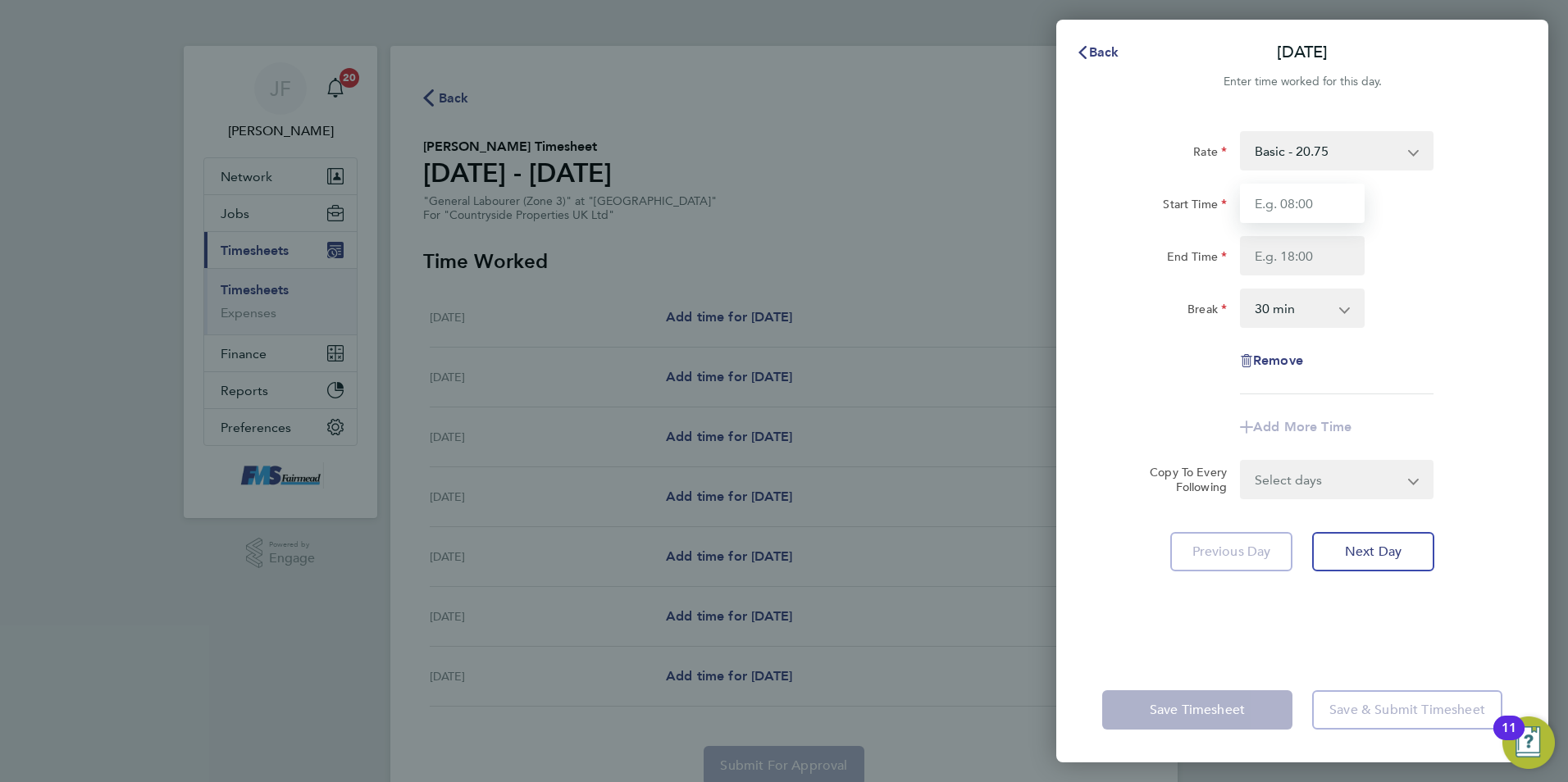 click on "Start Time" at bounding box center (1302, 203) 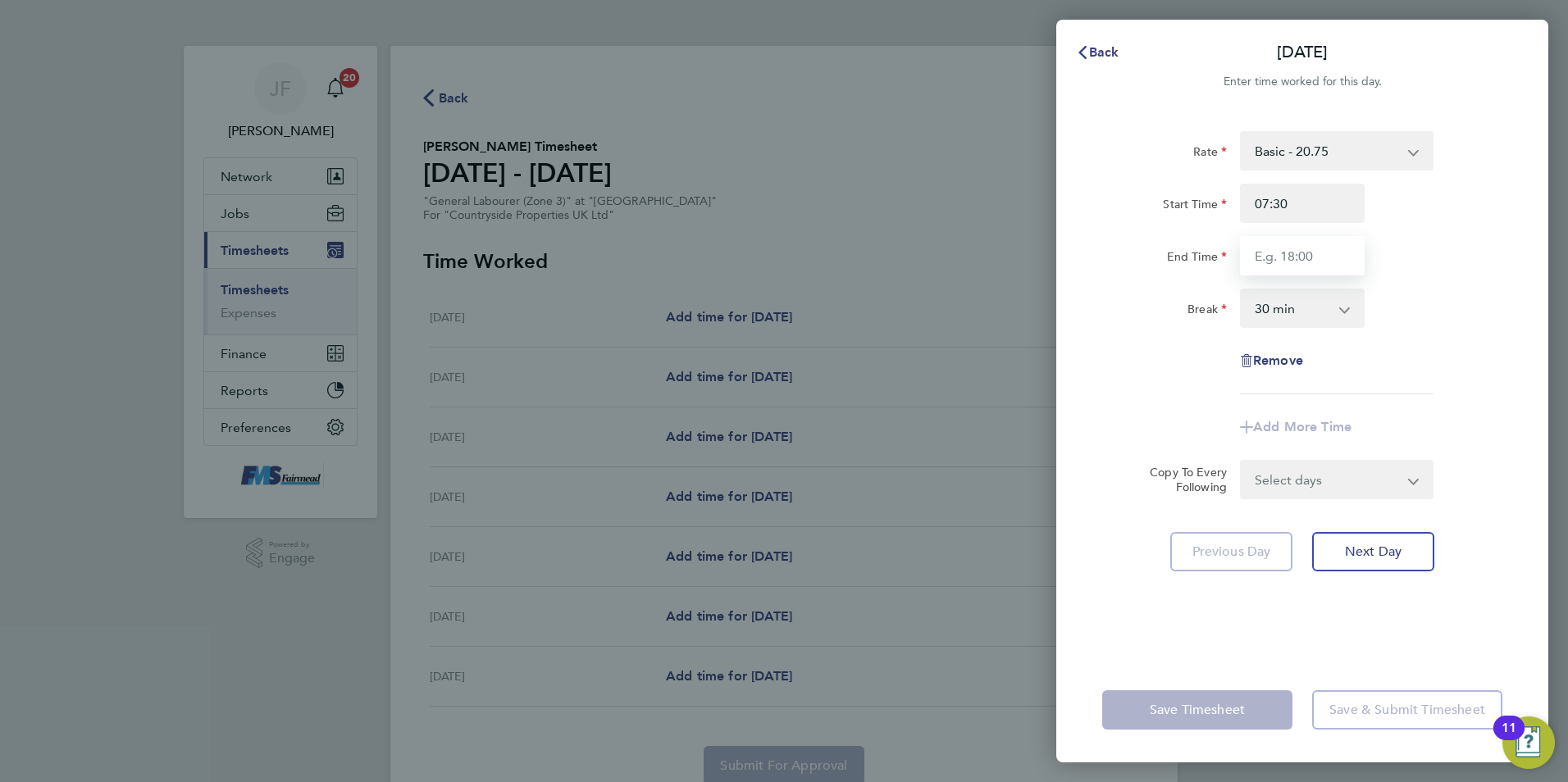 type on "17:30" 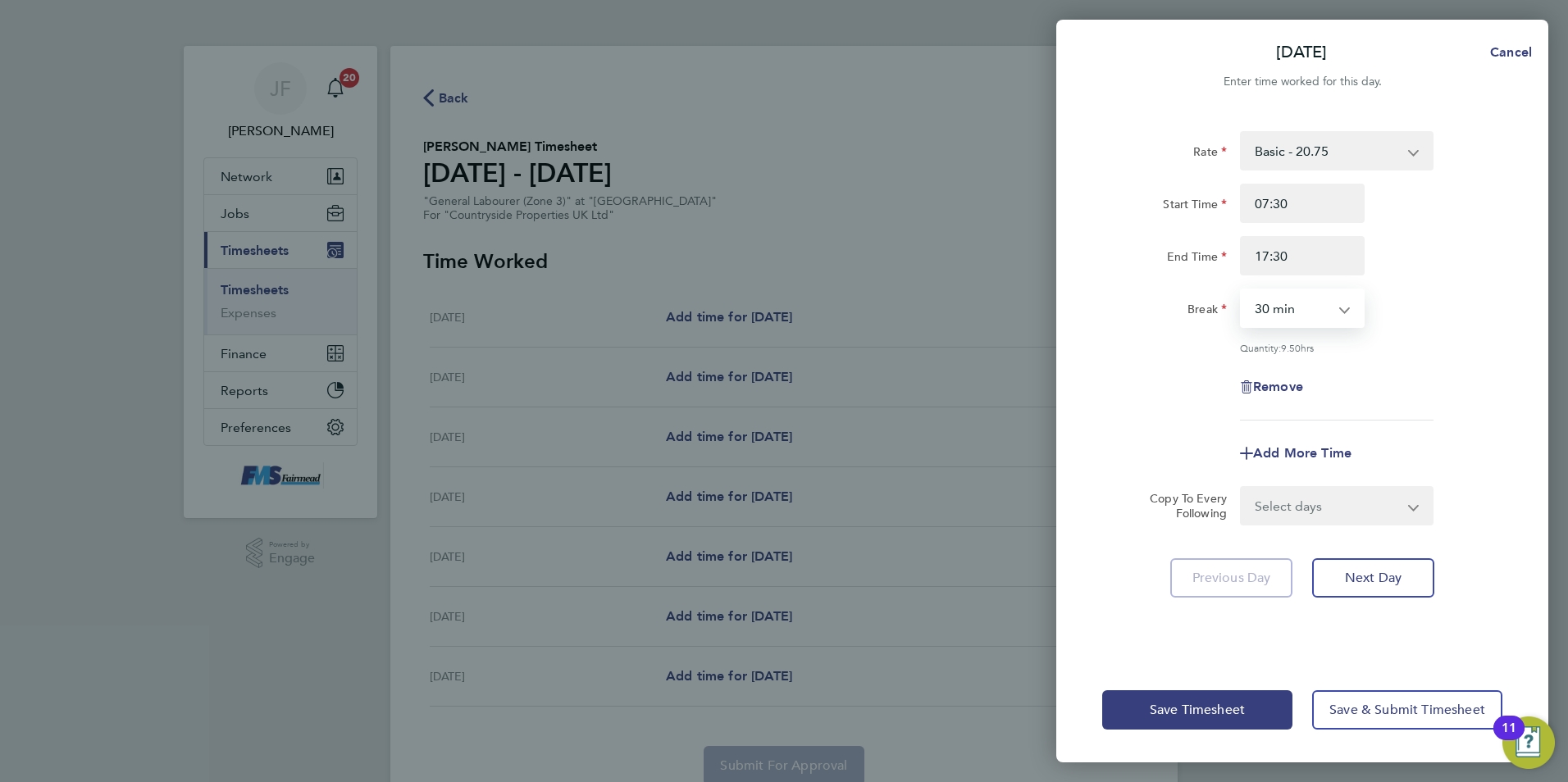 click on "0 min   15 min   30 min   45 min   60 min   75 min   90 min" at bounding box center (1292, 308) 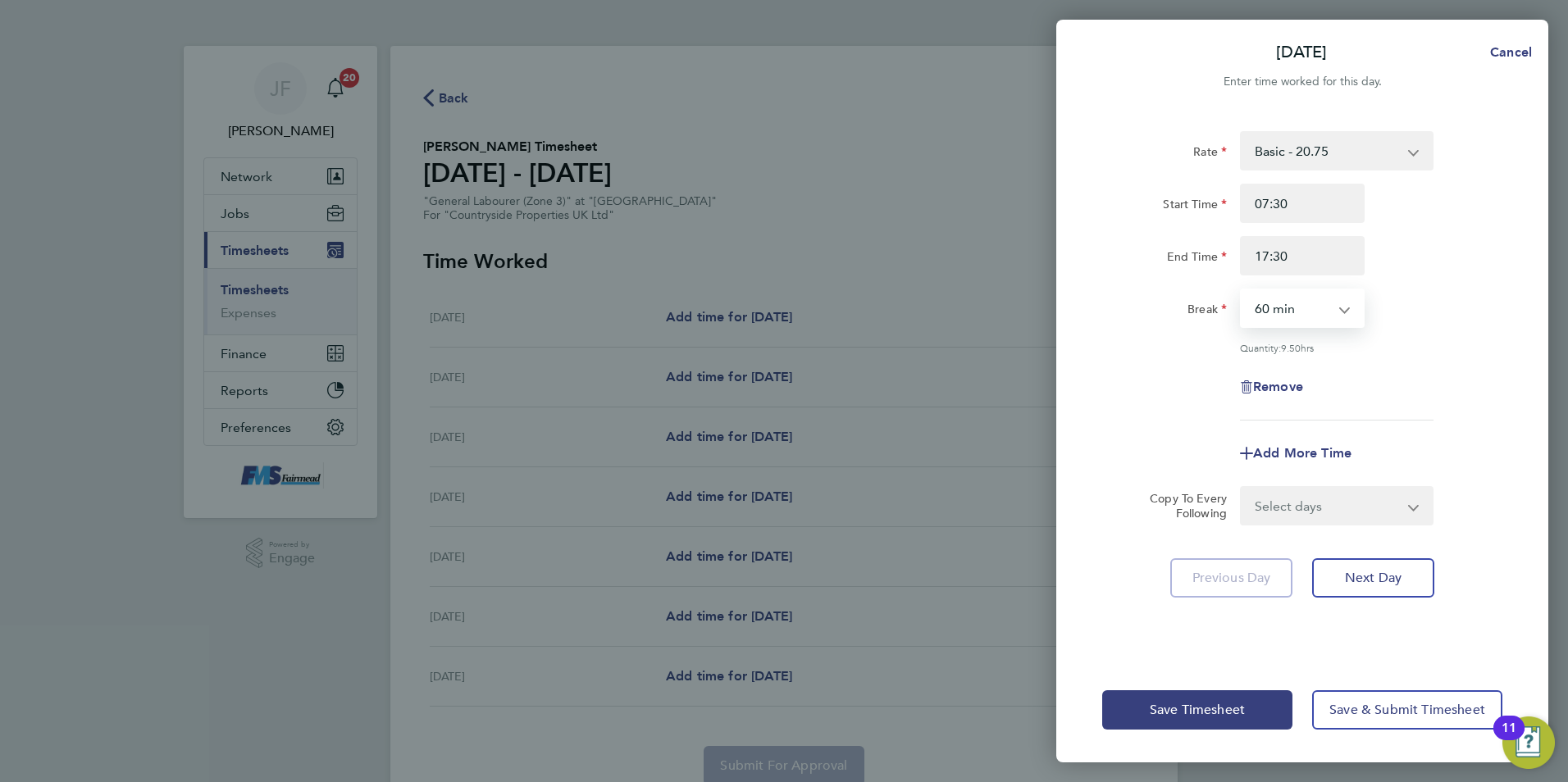 click on "0 min   15 min   30 min   45 min   60 min   75 min   90 min" at bounding box center (1292, 308) 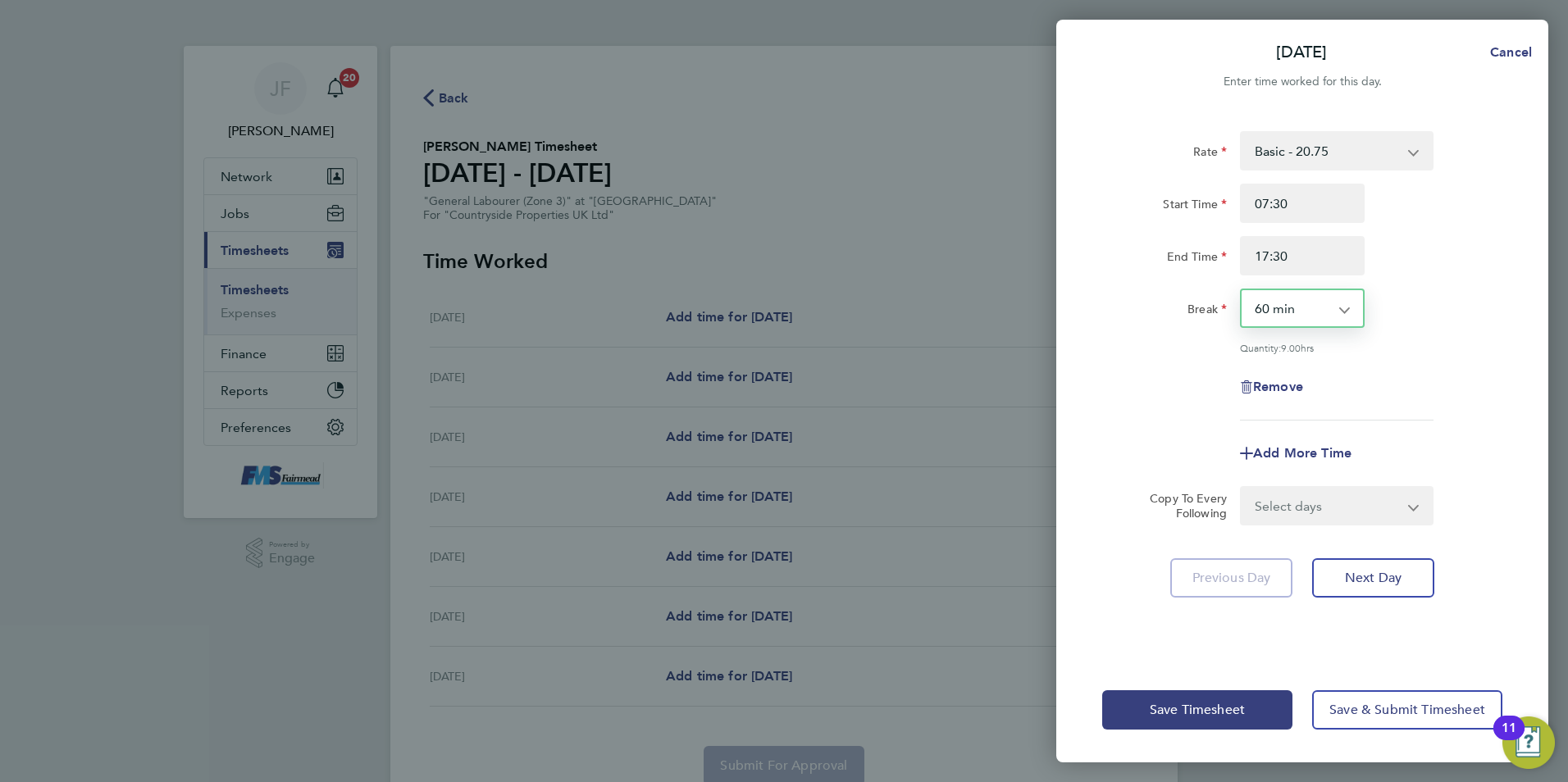 click on "Select days   Day   Weekday (Mon-Fri)   Weekend (Sat-Sun)   Tuesday   Wednesday   Thursday   Friday   Saturday   Sunday" at bounding box center [1328, 506] 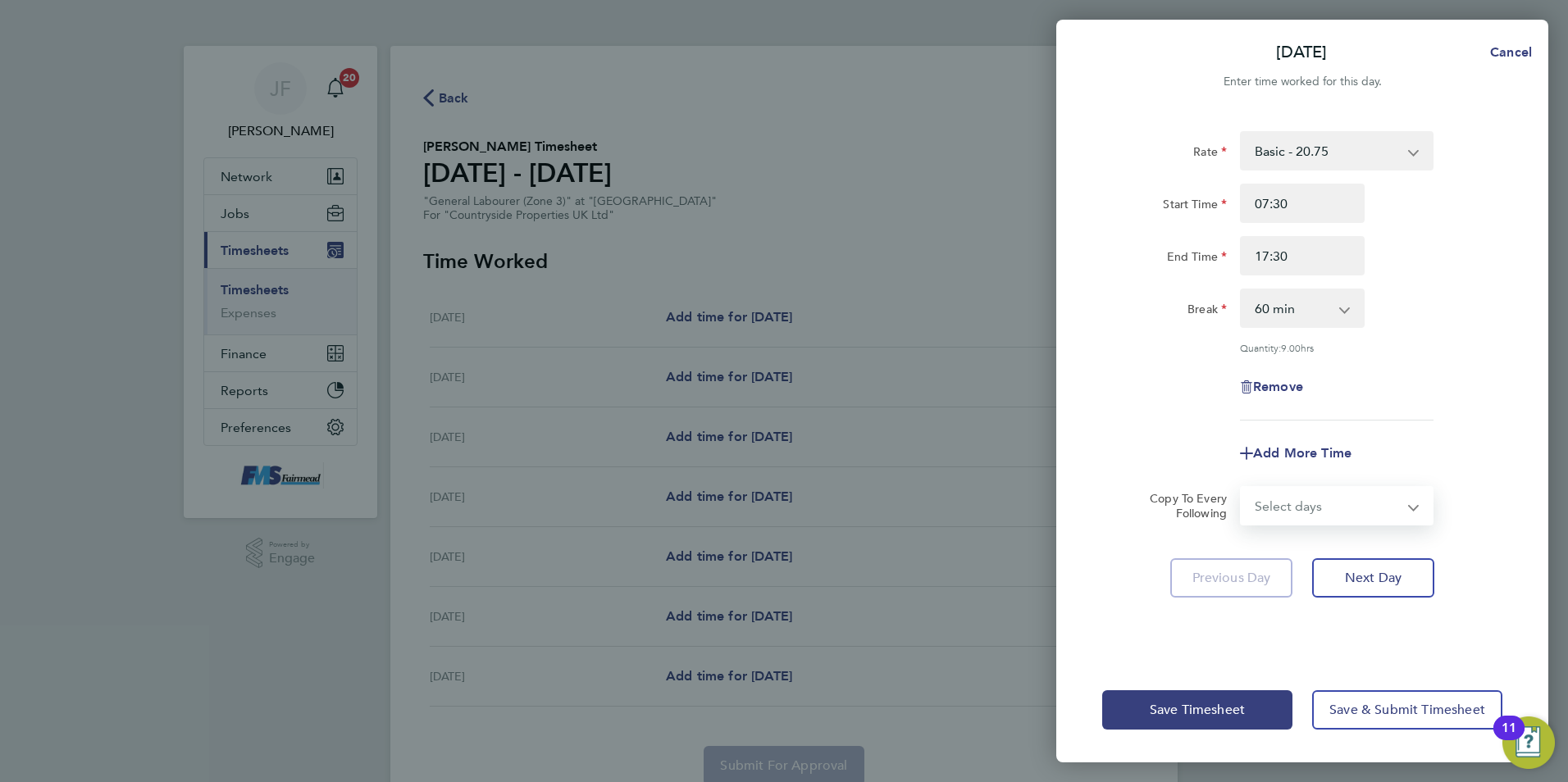 select on "WEEKDAY" 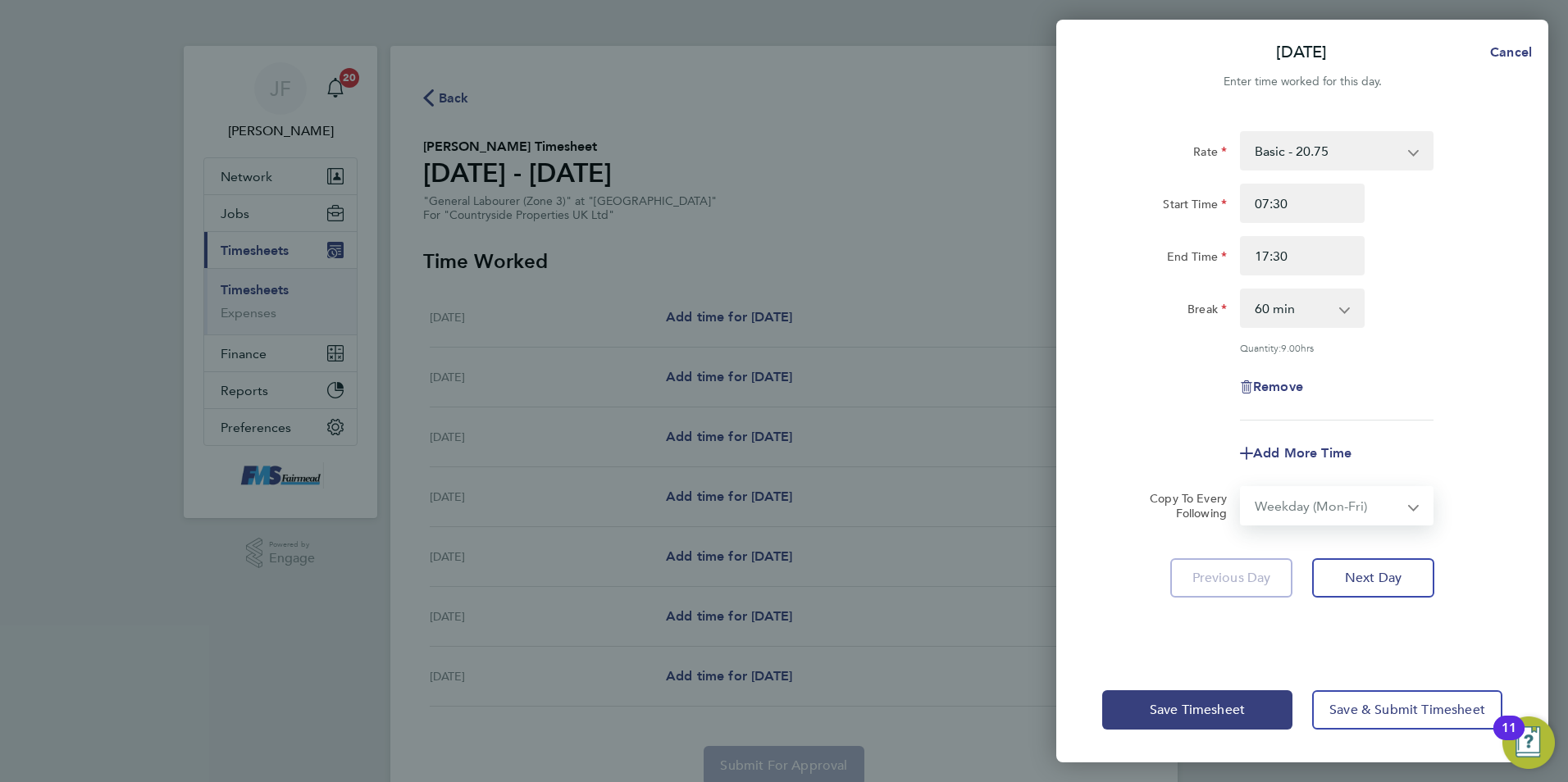 click on "Select days   Day   Weekday (Mon-Fri)   Weekend (Sat-Sun)   Tuesday   Wednesday   Thursday   Friday   Saturday   Sunday" at bounding box center (1328, 506) 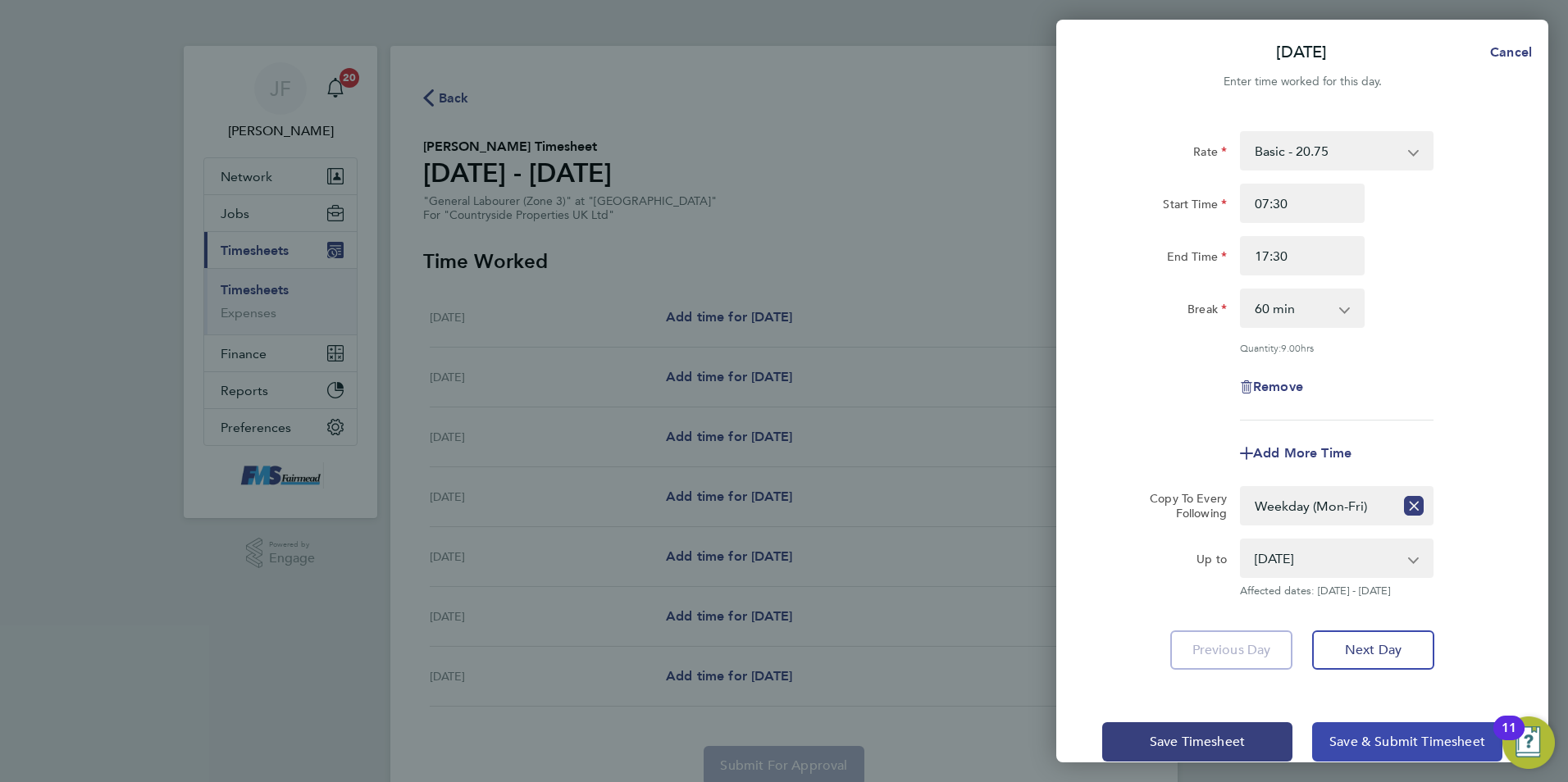 click on "Save & Submit Timesheet" 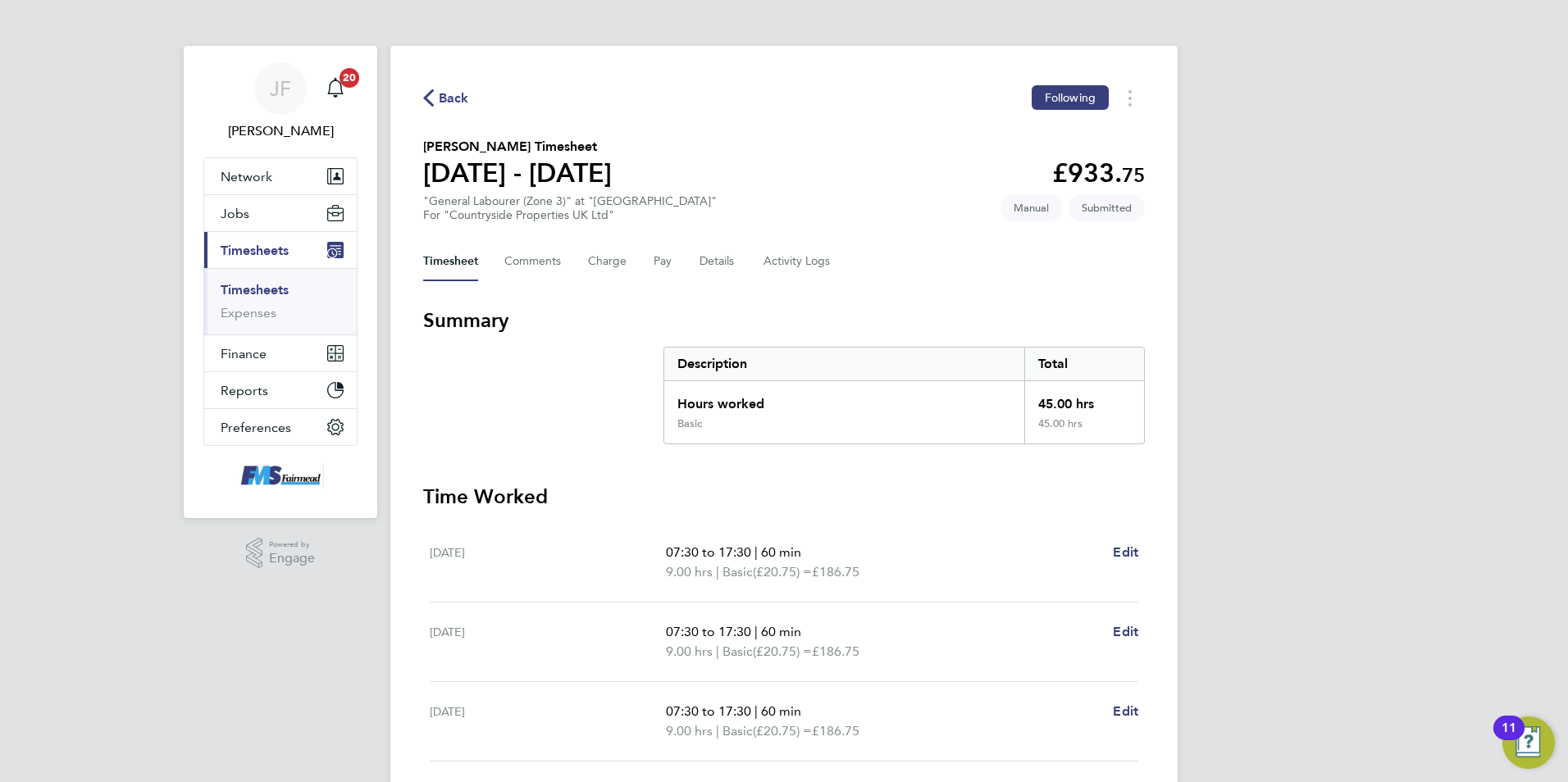 click on "Timesheets" at bounding box center (254, 289) 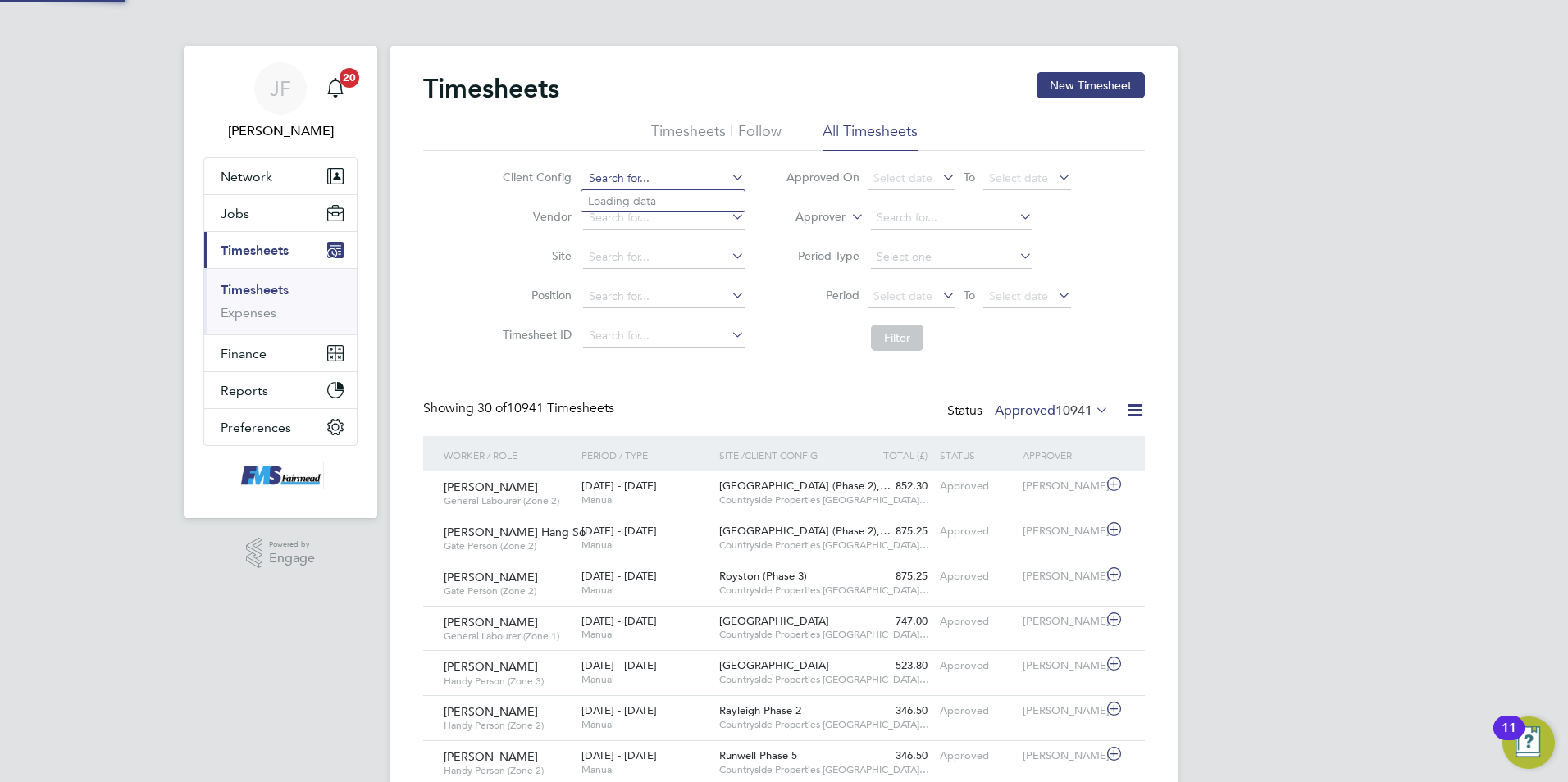 click 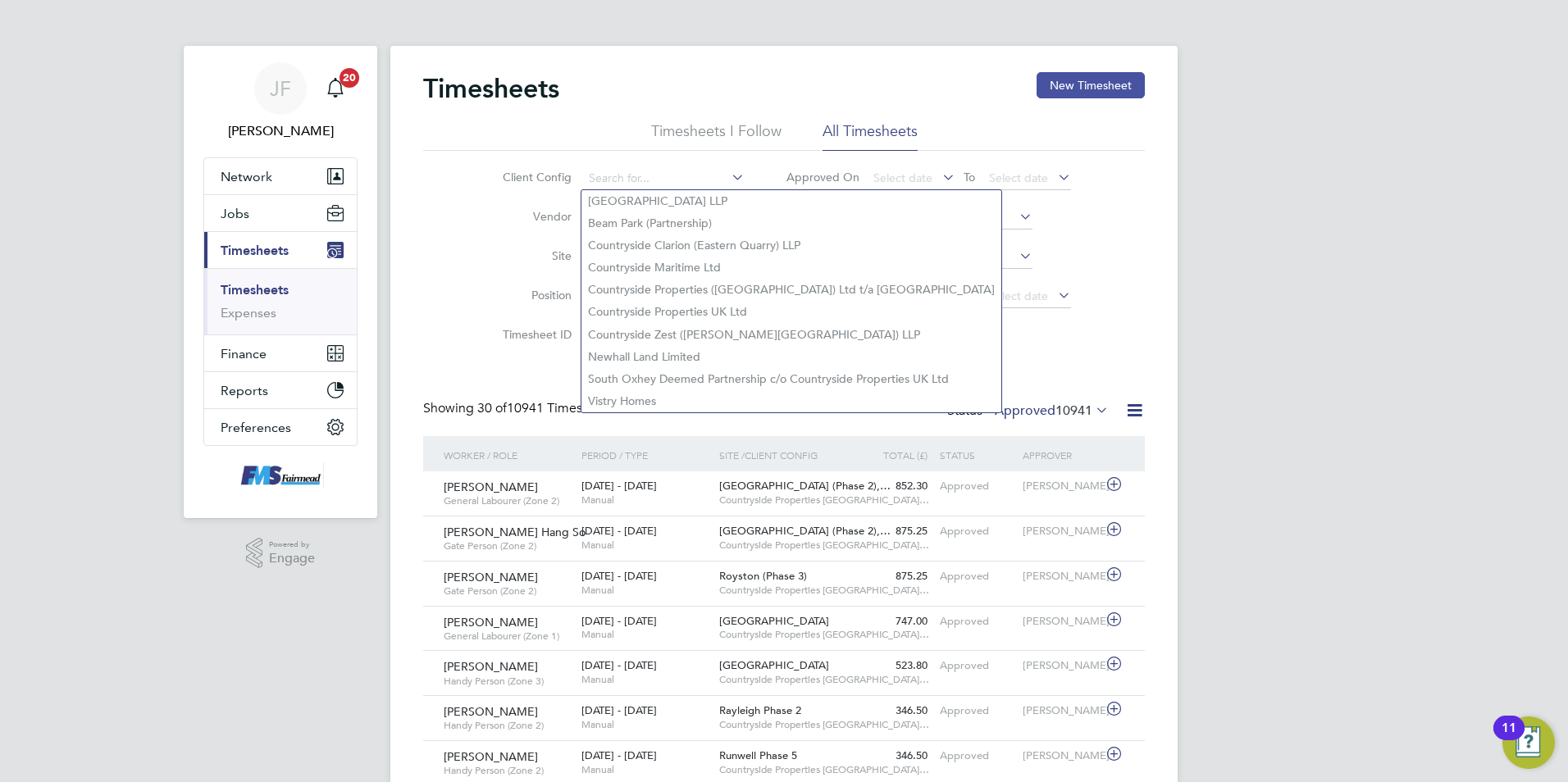click on "New Timesheet" 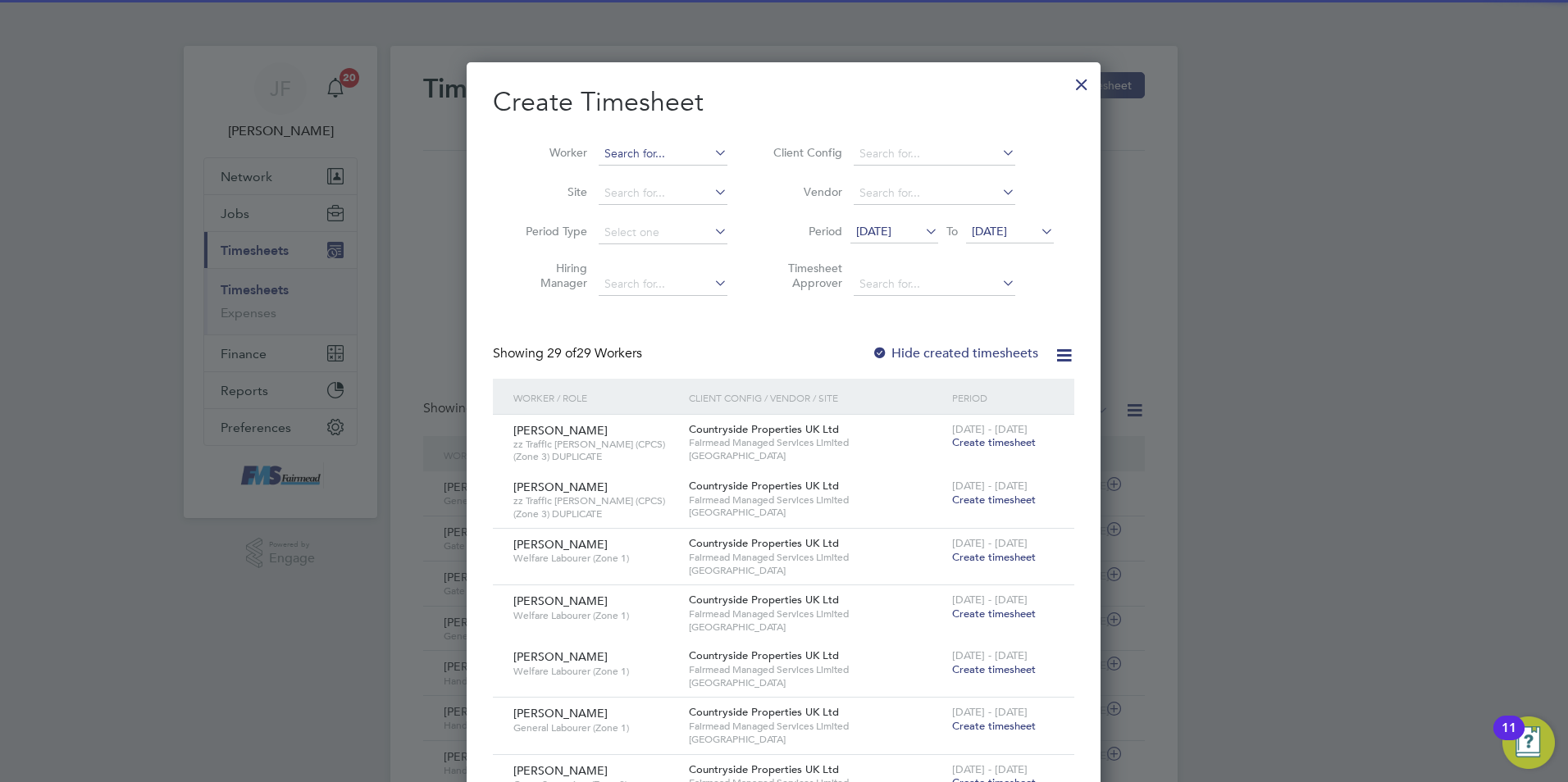 click at bounding box center (663, 154) 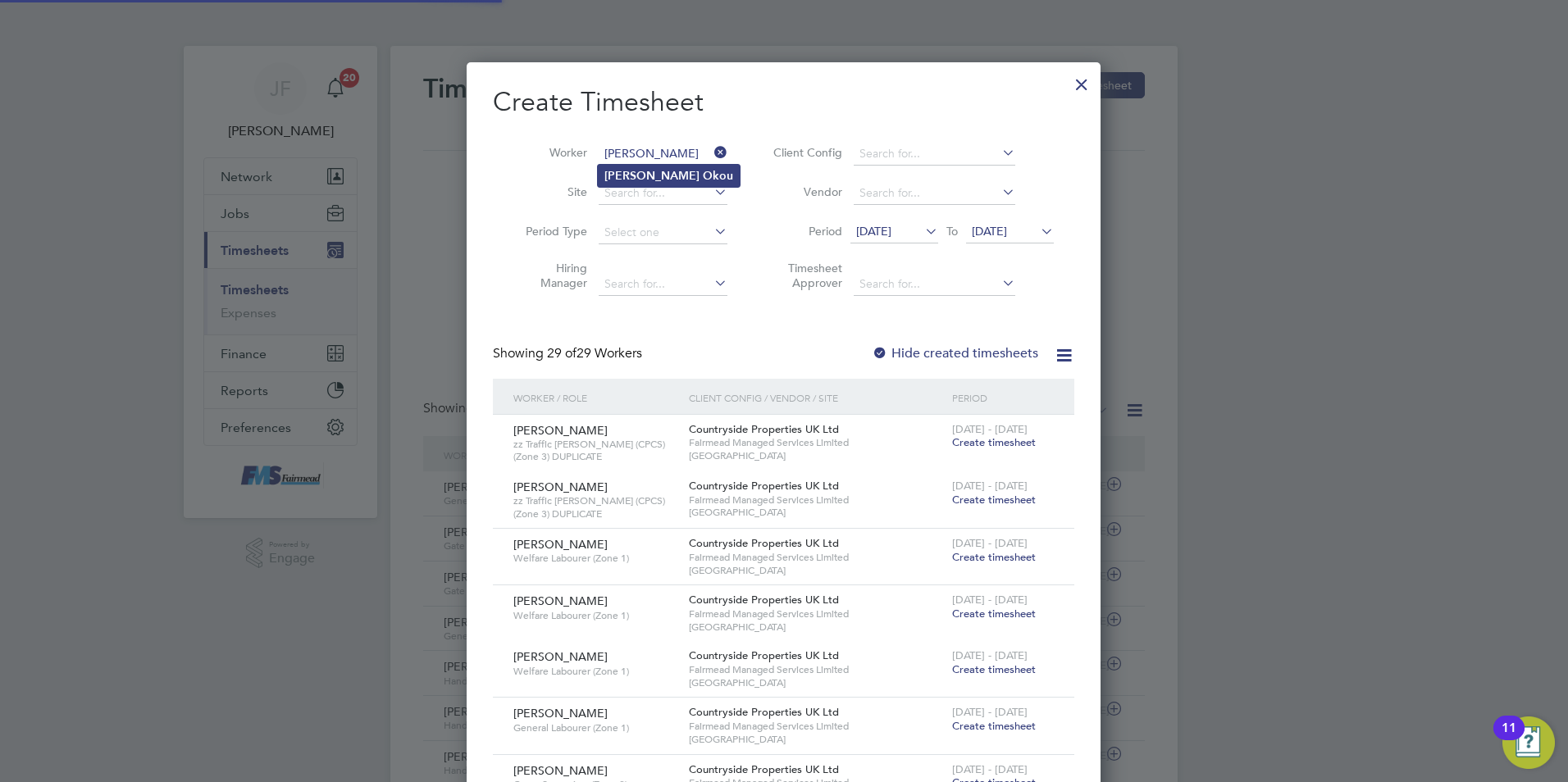 click on "James" 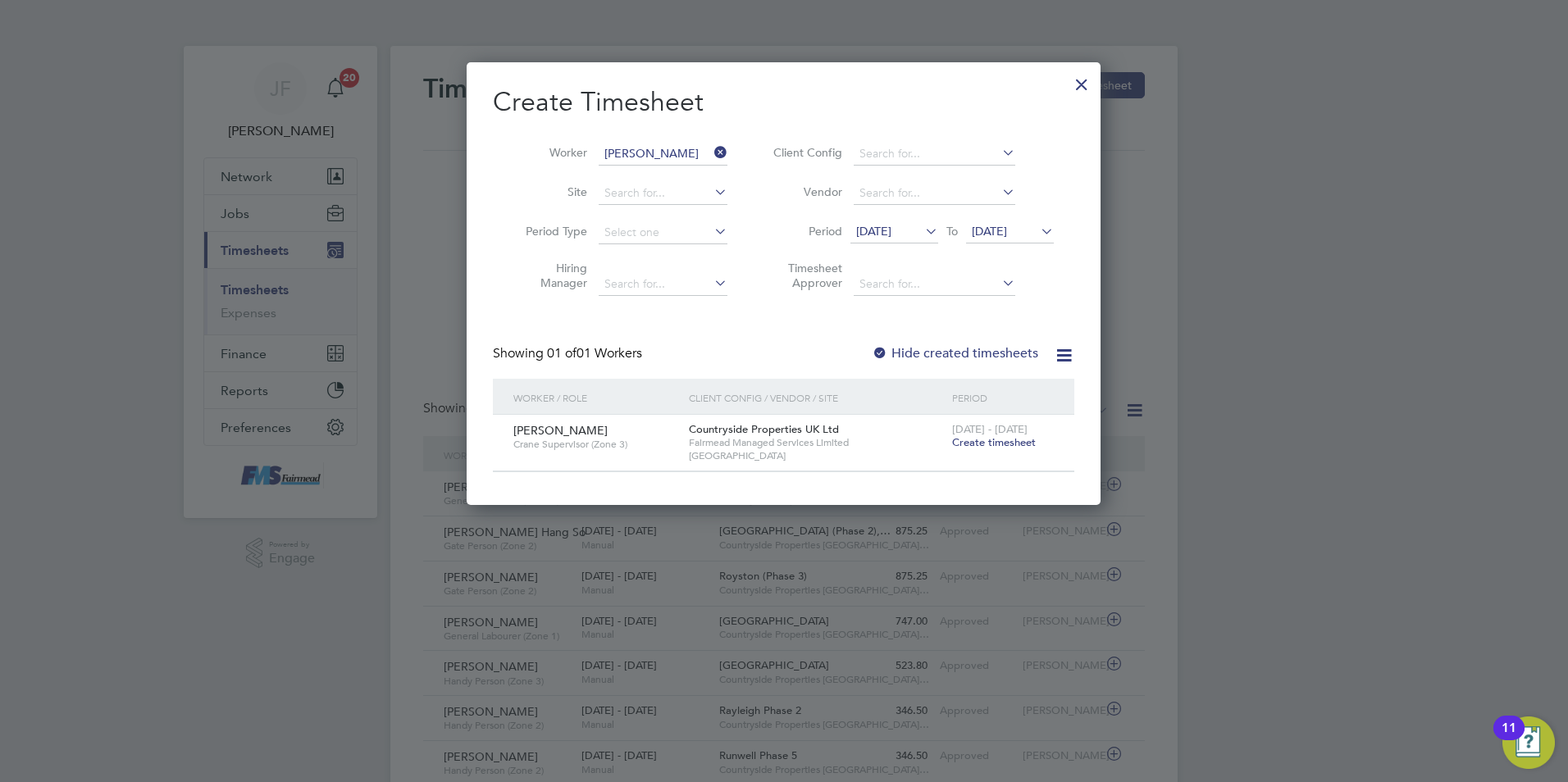 click on "Create timesheet" at bounding box center (994, 442) 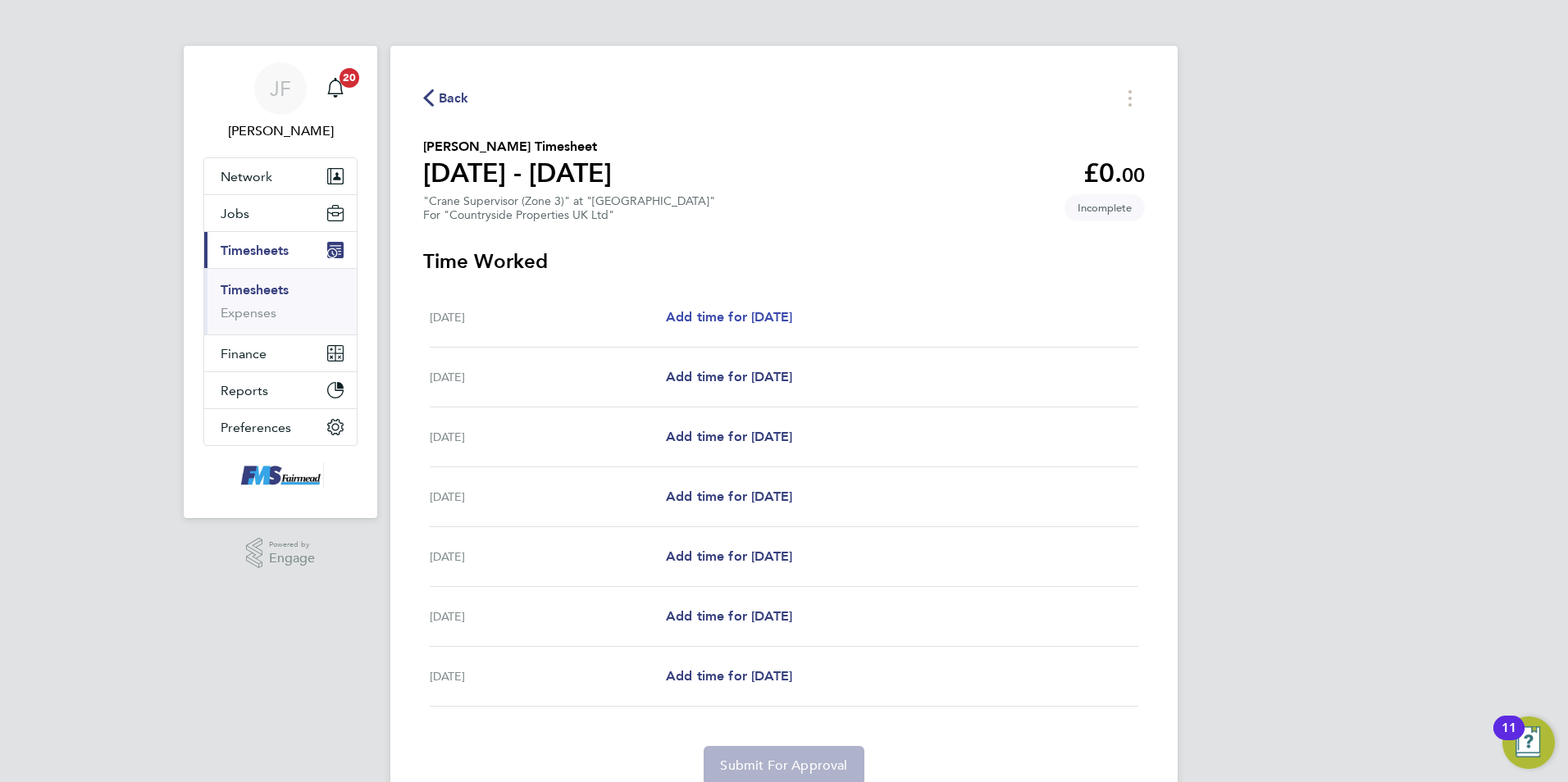 click on "Add time for Mon 07 Jul" at bounding box center (729, 316) 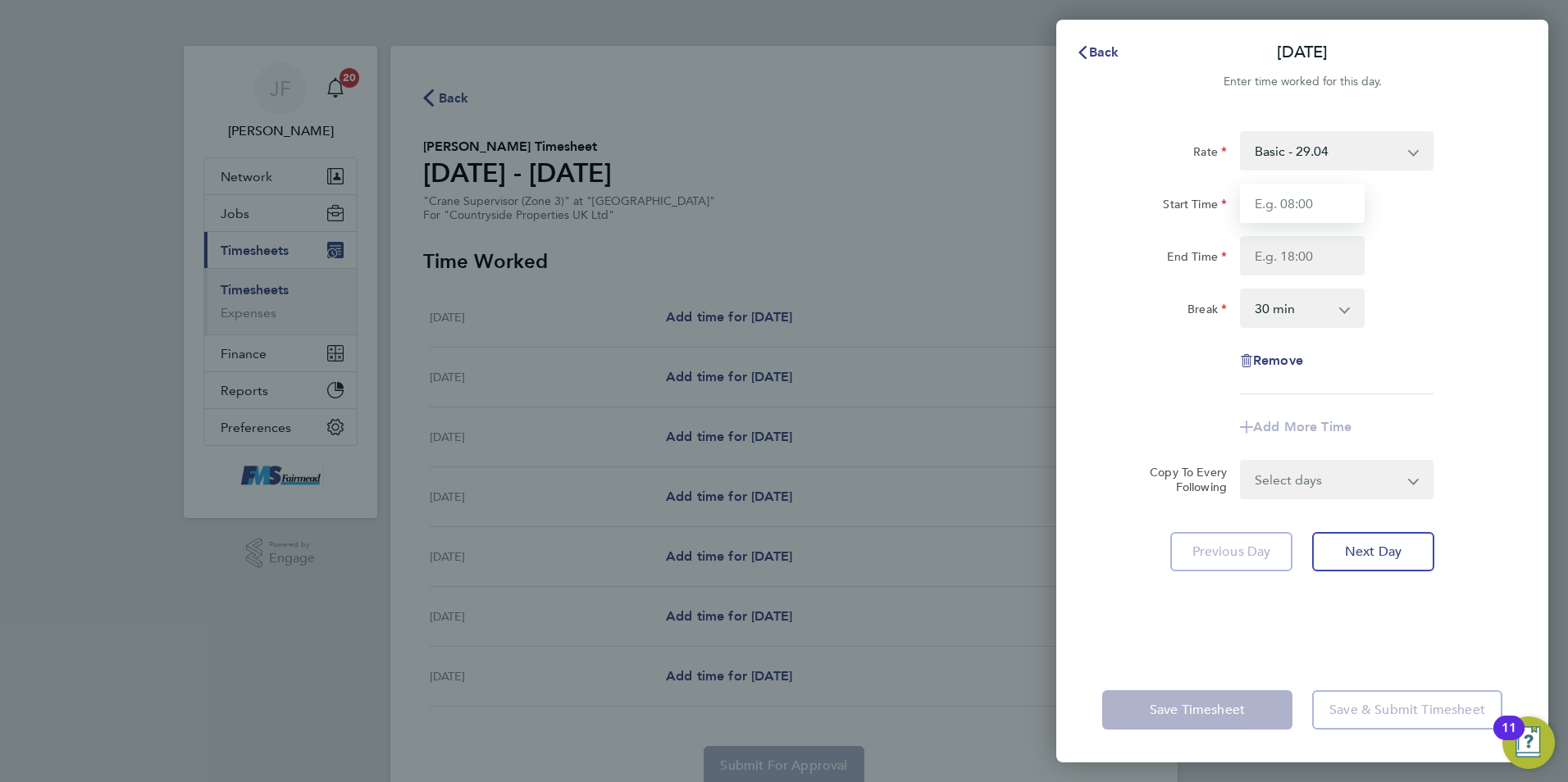 click on "Start Time" at bounding box center [1302, 203] 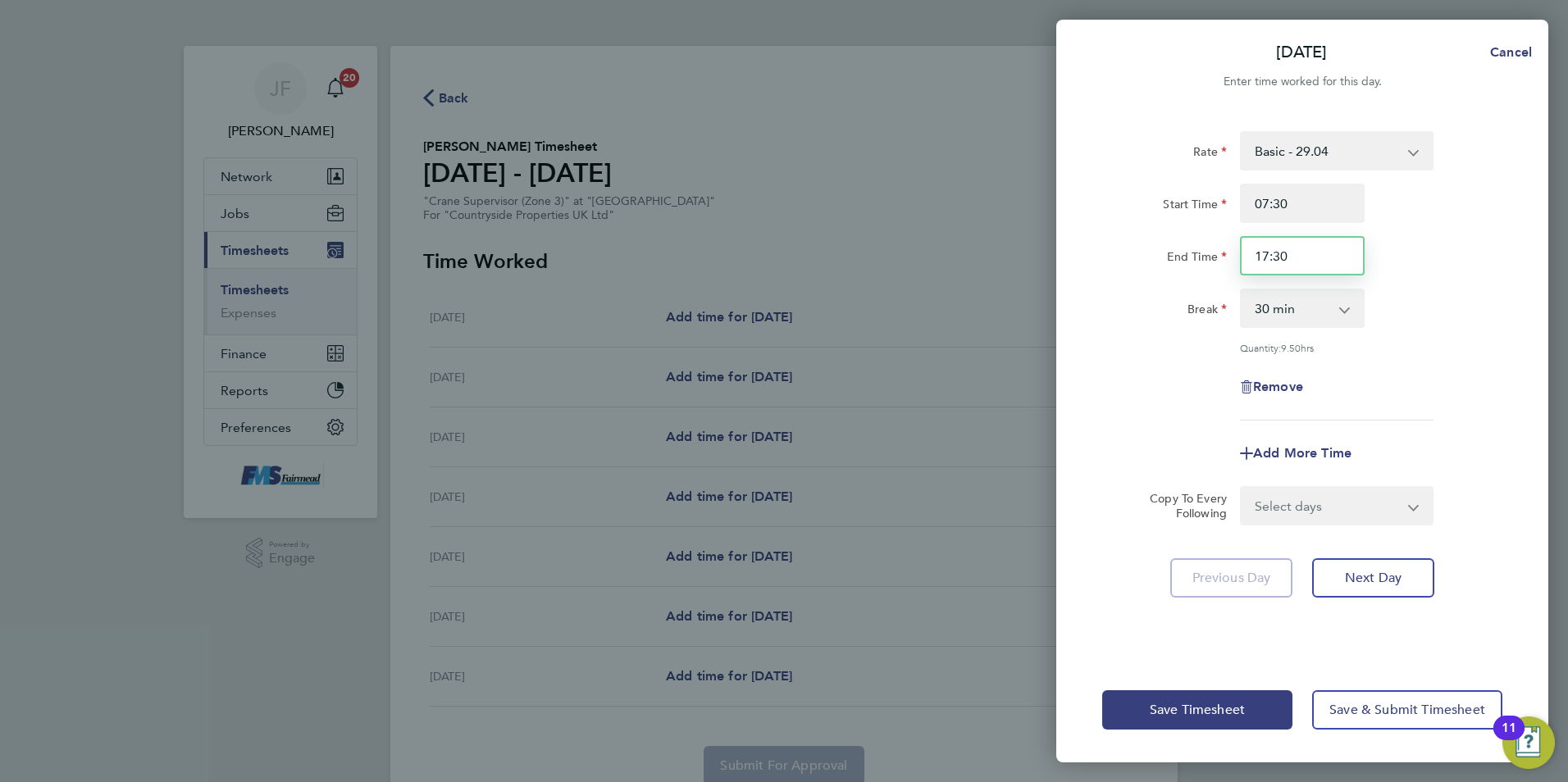 click on "17:30" at bounding box center [1302, 256] 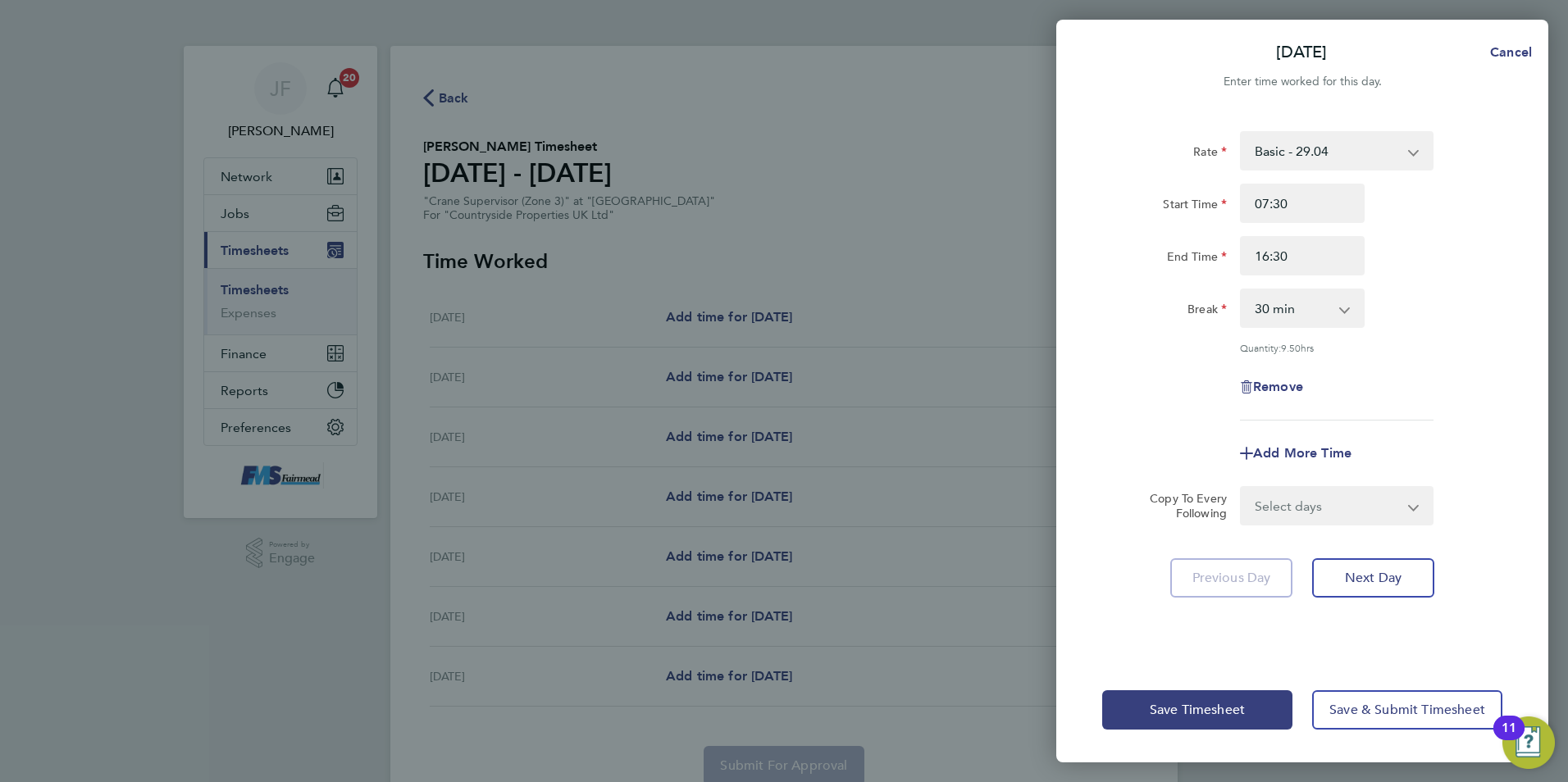 click on "0 min   15 min   30 min   45 min   60 min   75 min   90 min" at bounding box center [1292, 308] 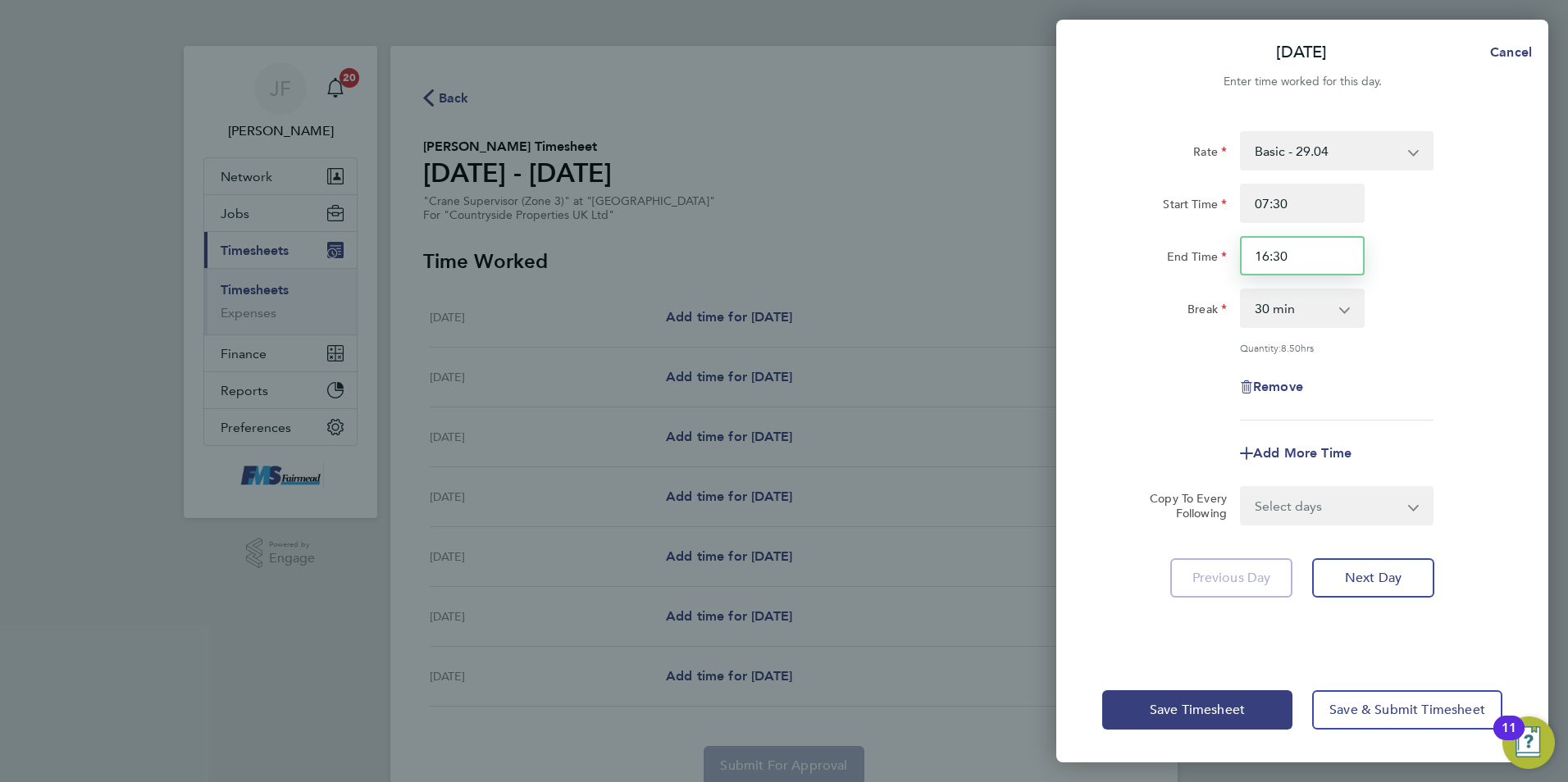 click on "16:30" at bounding box center (1302, 256) 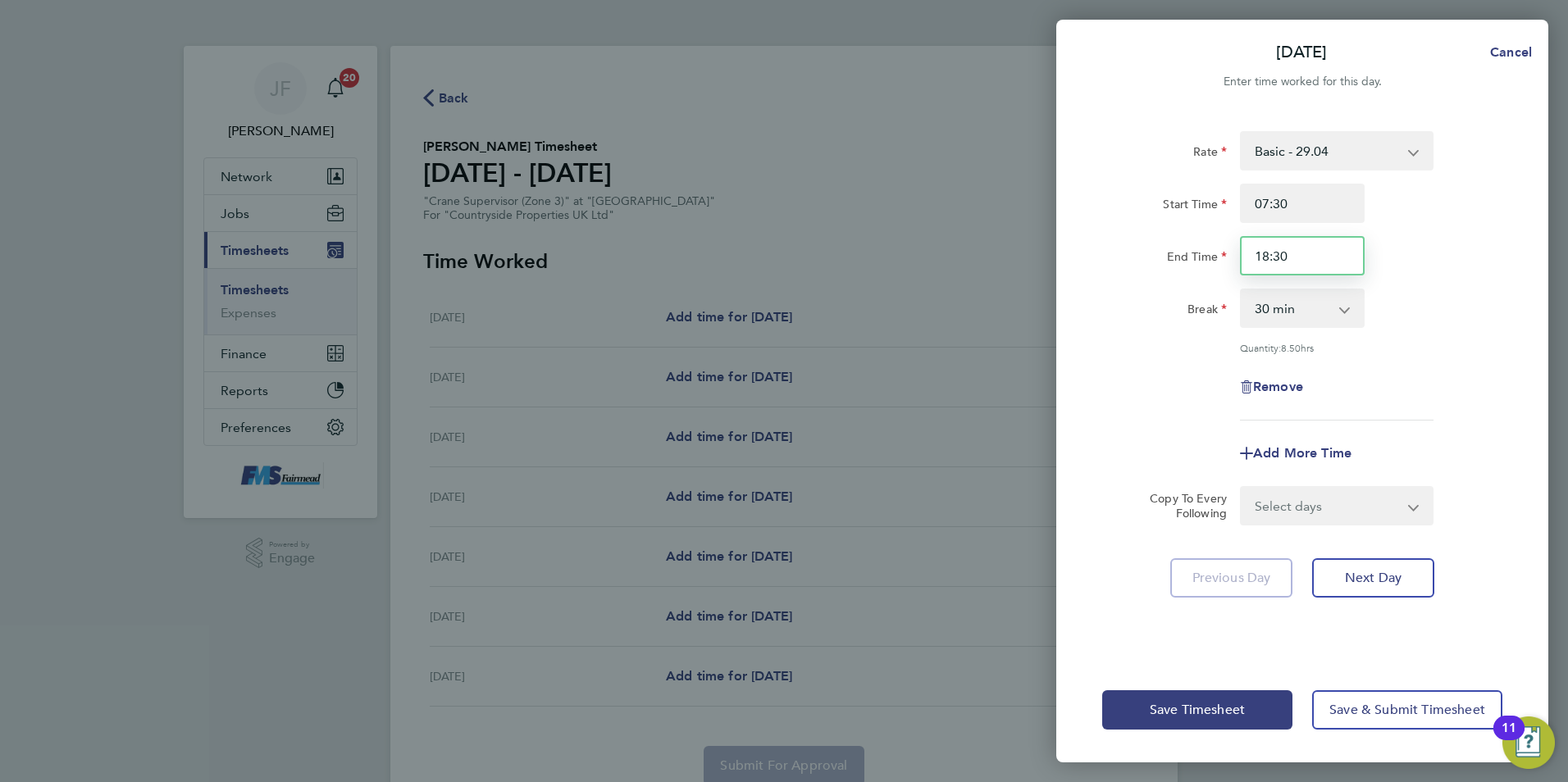 type on "18:30" 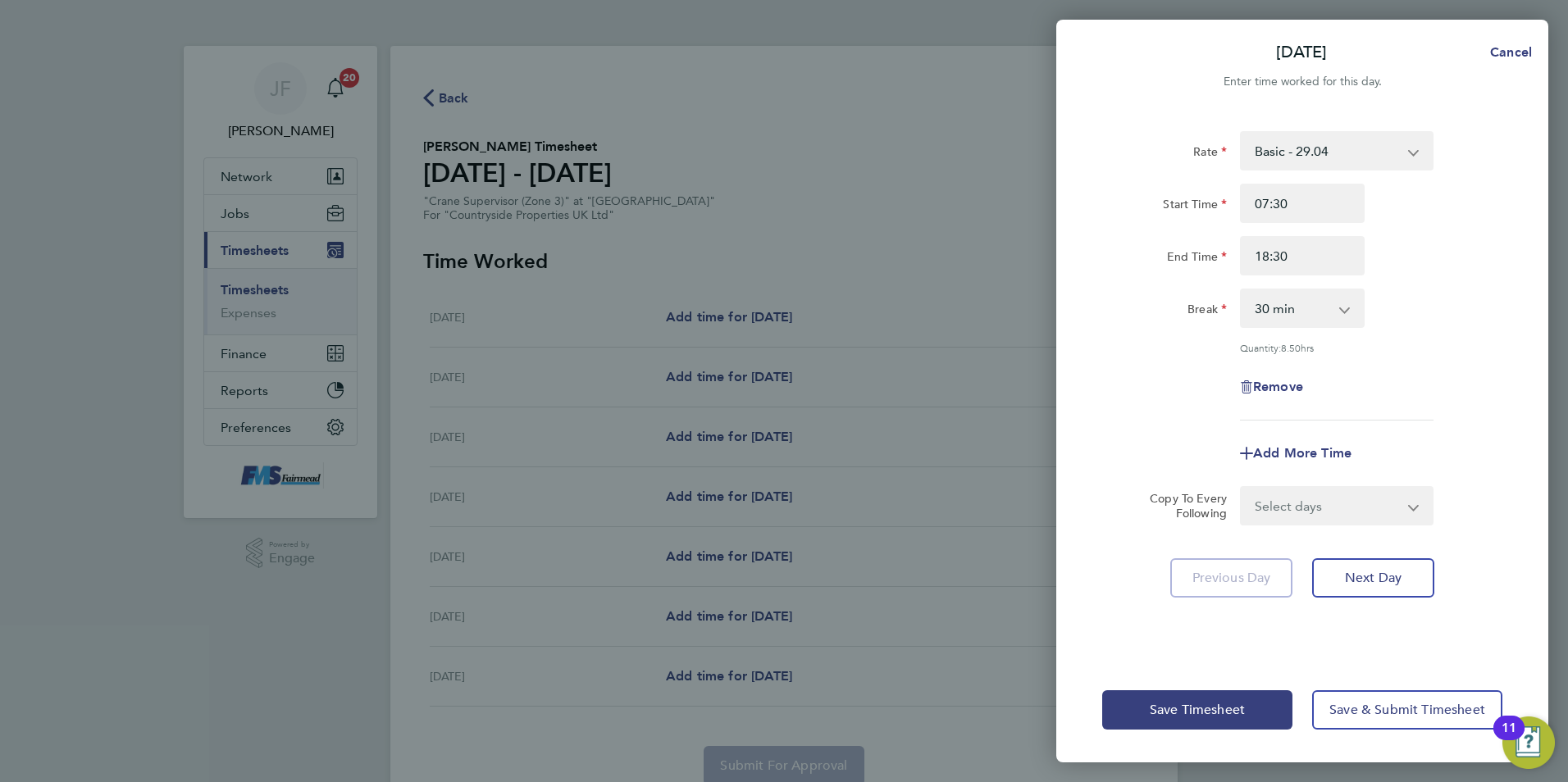 click on "0 min   15 min   30 min   45 min   60 min   75 min   90 min" at bounding box center [1292, 308] 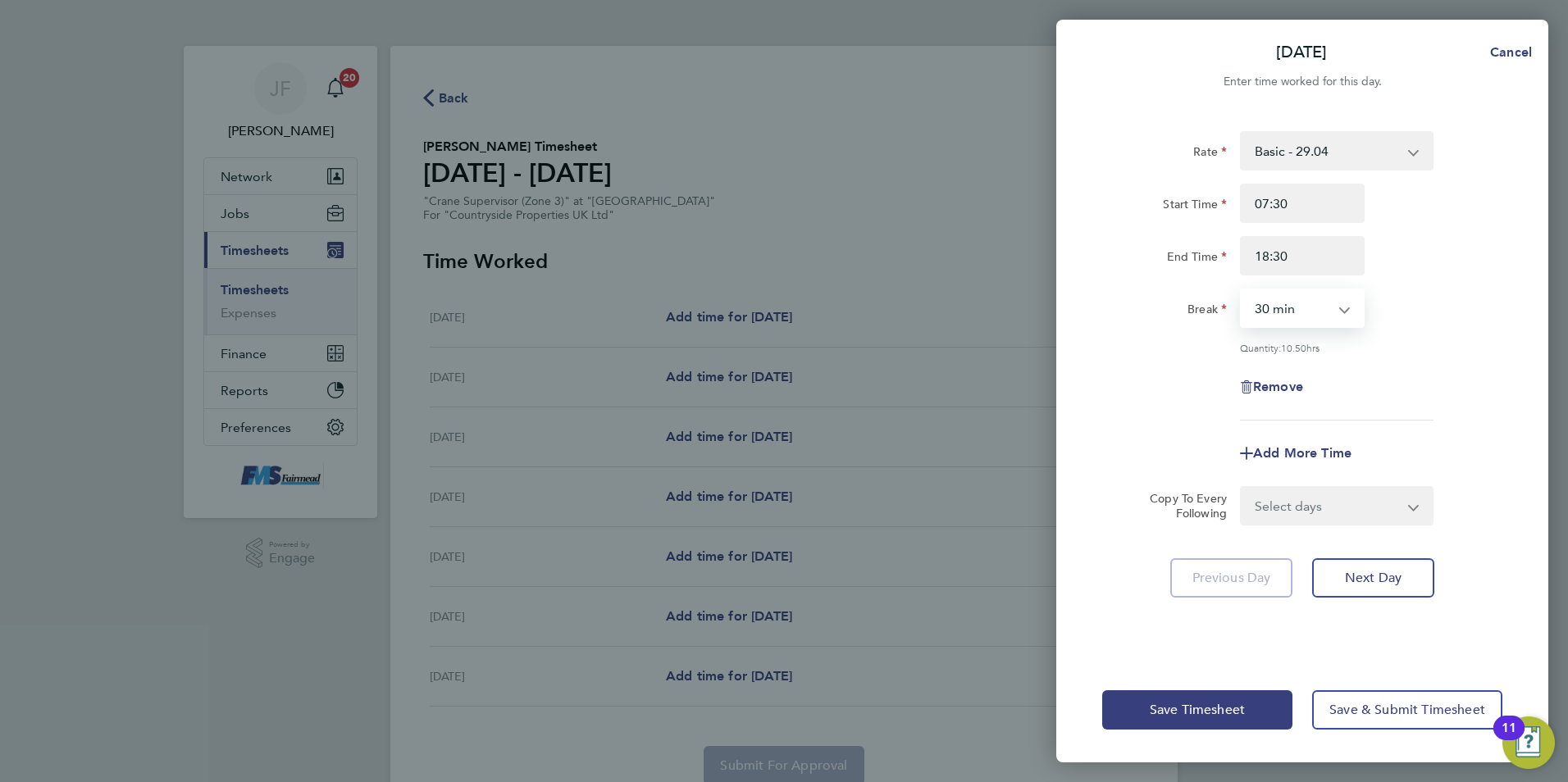 select on "60" 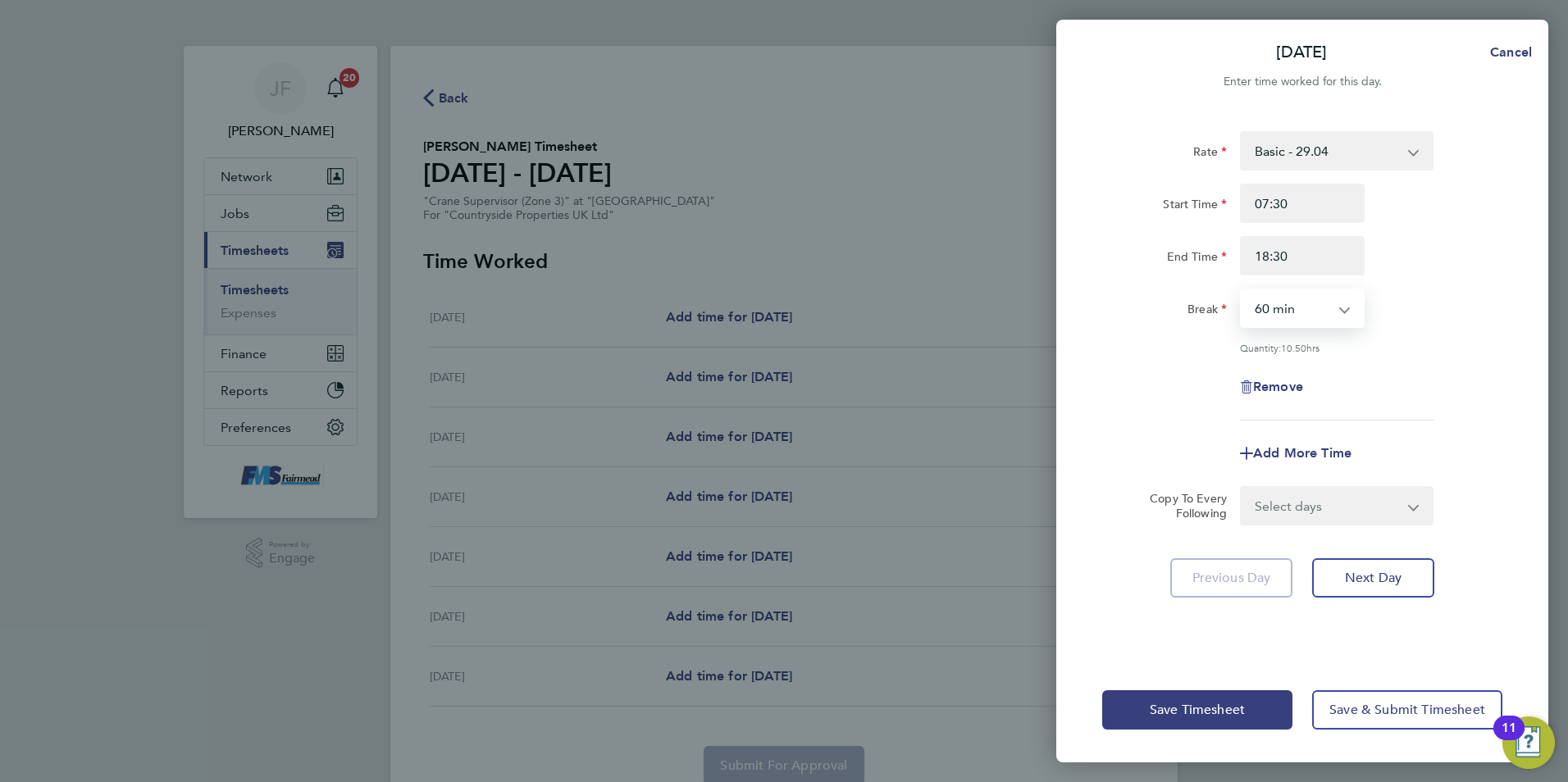 click on "0 min   15 min   30 min   45 min   60 min   75 min   90 min" at bounding box center (1292, 308) 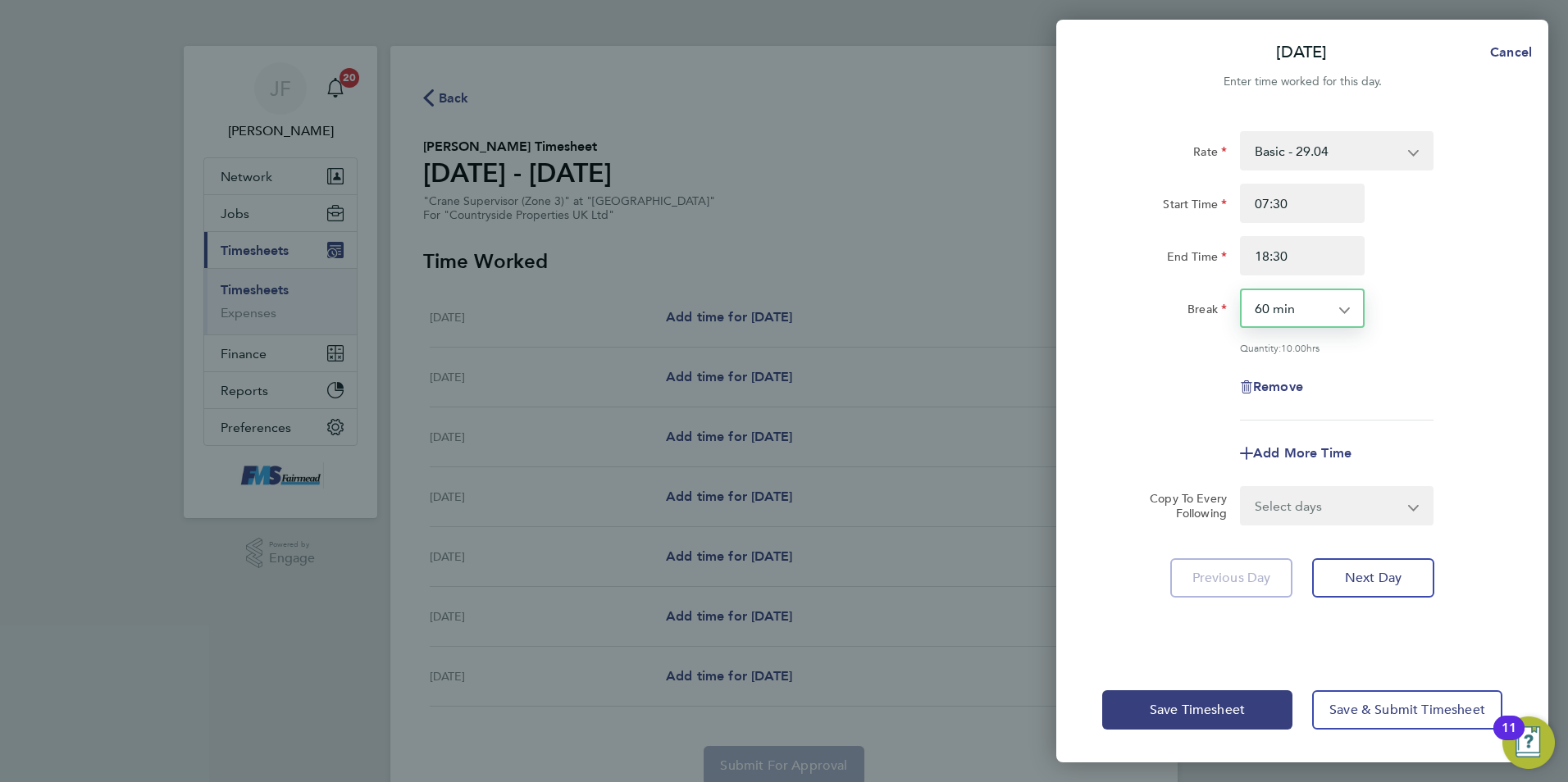 click on "Rate  Basic - 29.04
Start Time 07:30 End Time 18:30 Break  0 min   15 min   30 min   45 min   60 min   75 min   90 min
Quantity:  10.00  hrs
Remove" 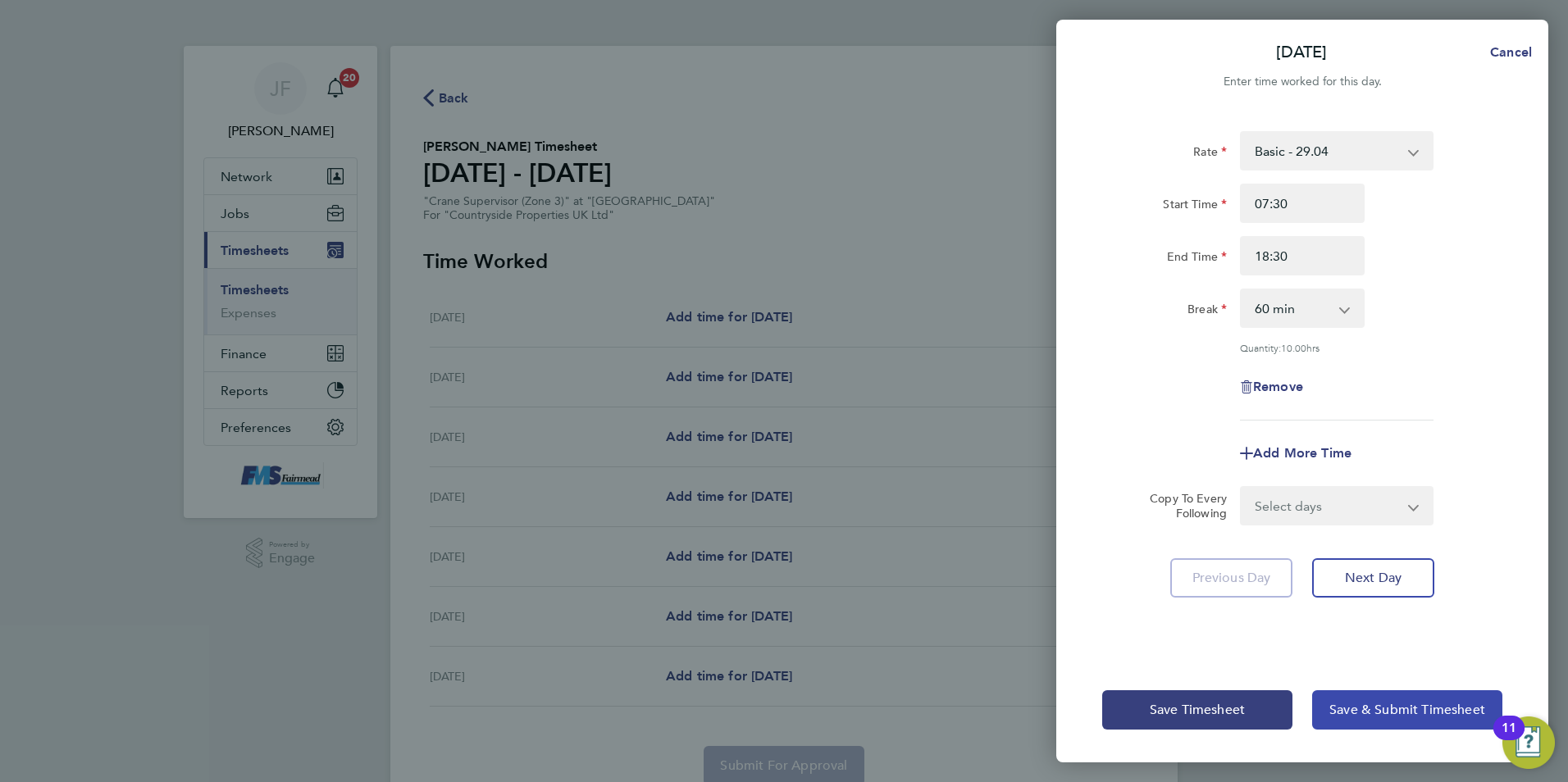click on "Save & Submit Timesheet" 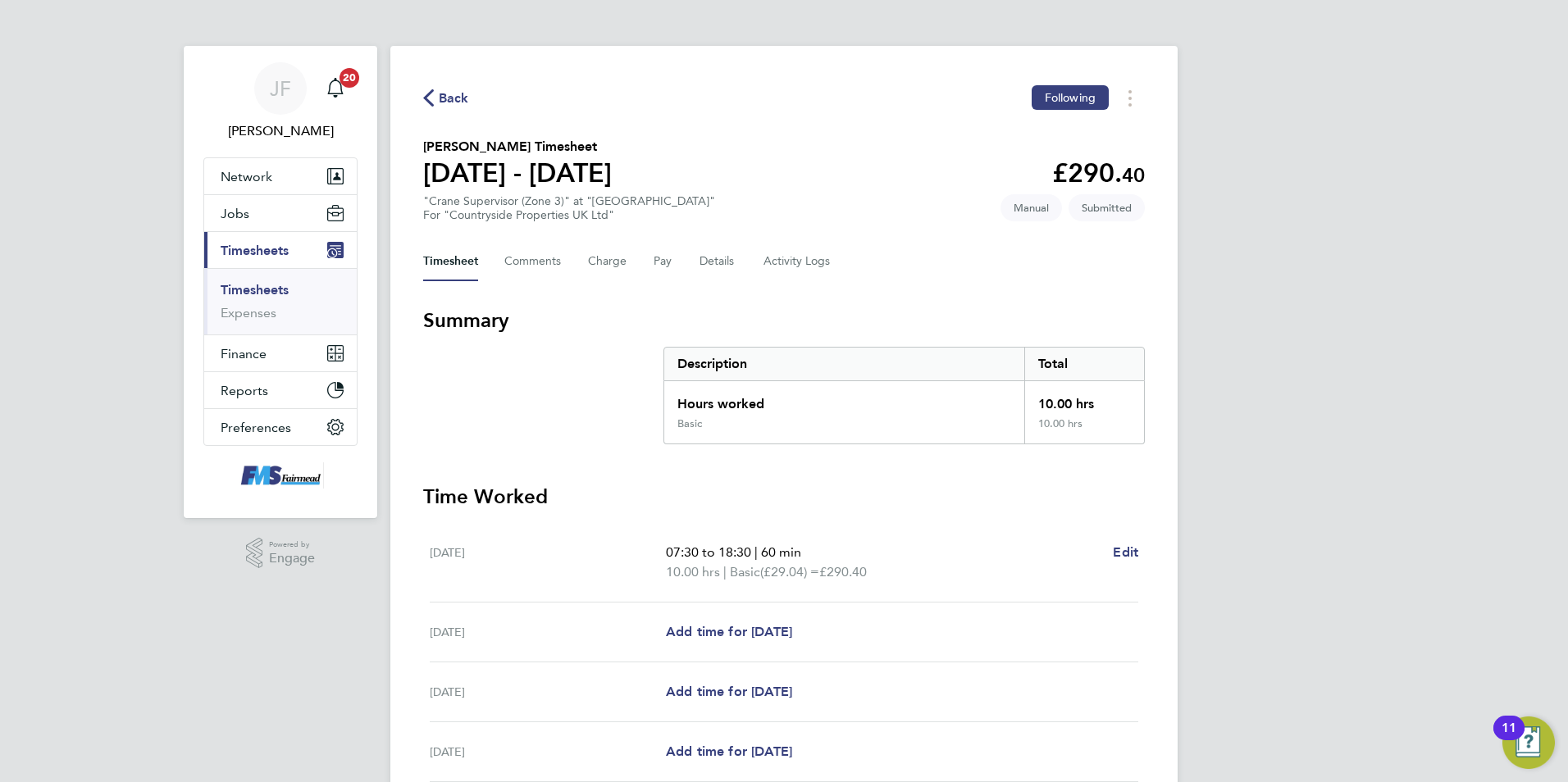 click on "Timesheets" at bounding box center [254, 289] 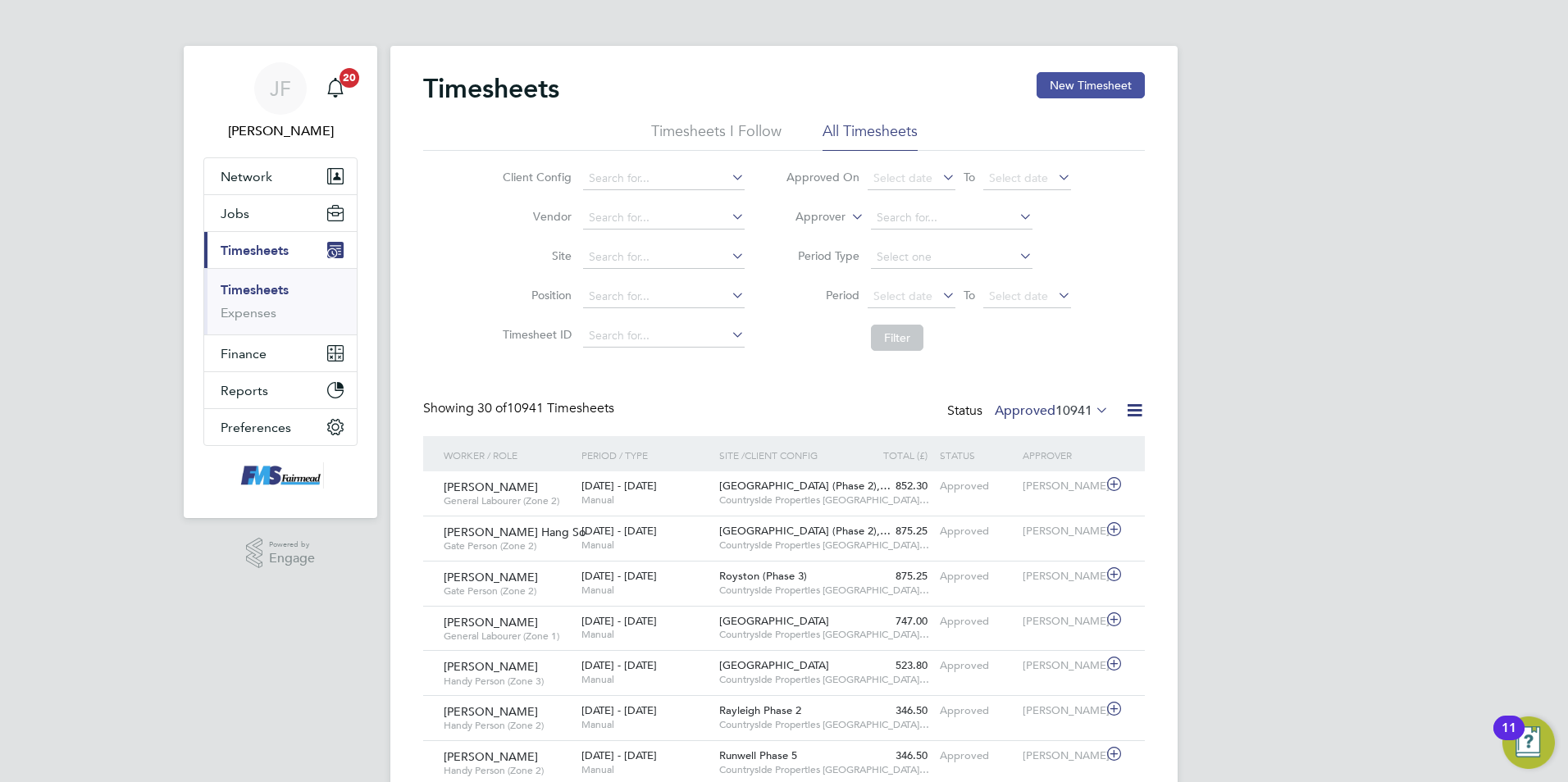 click on "New Timesheet" 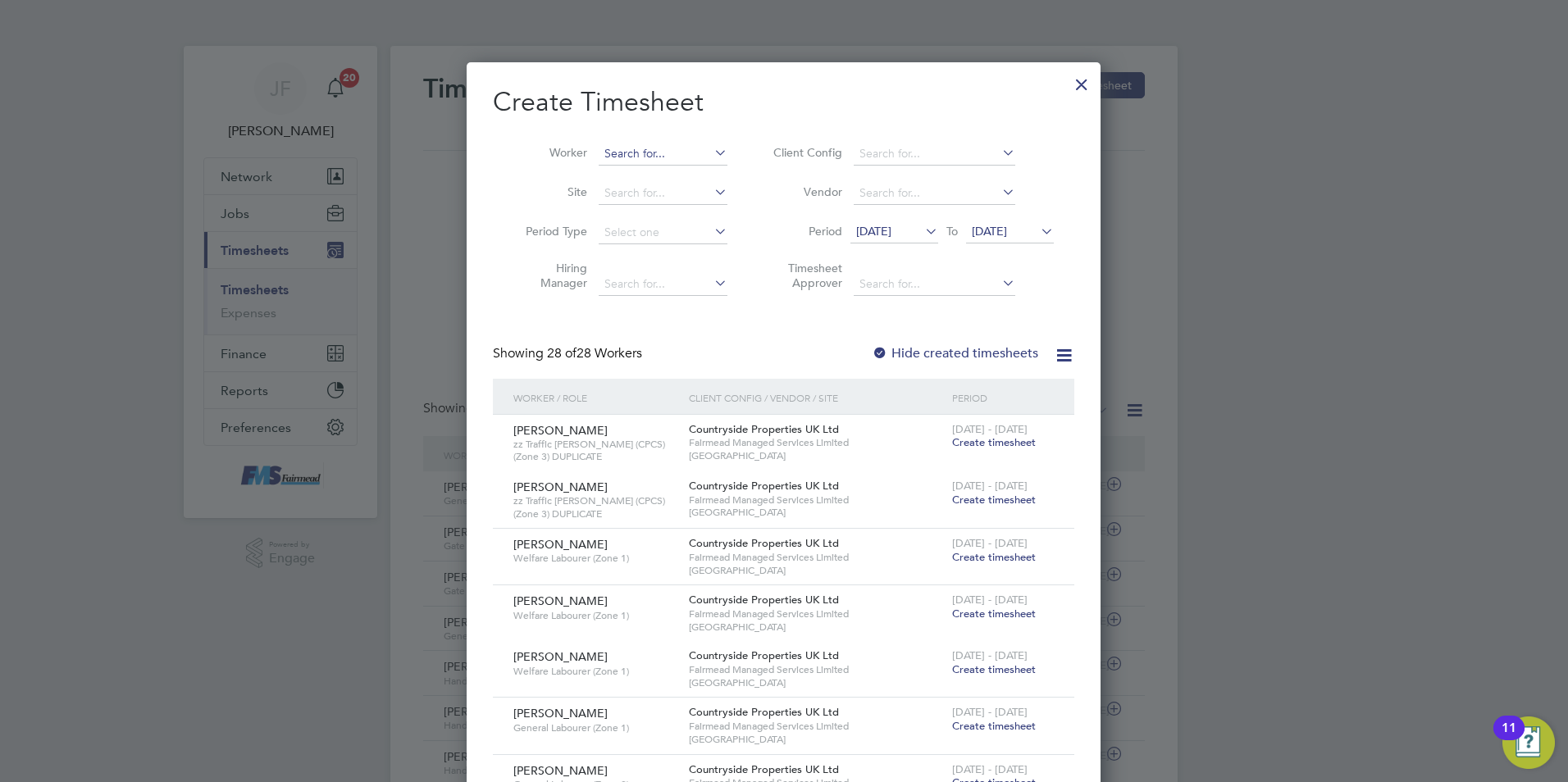 click at bounding box center (663, 154) 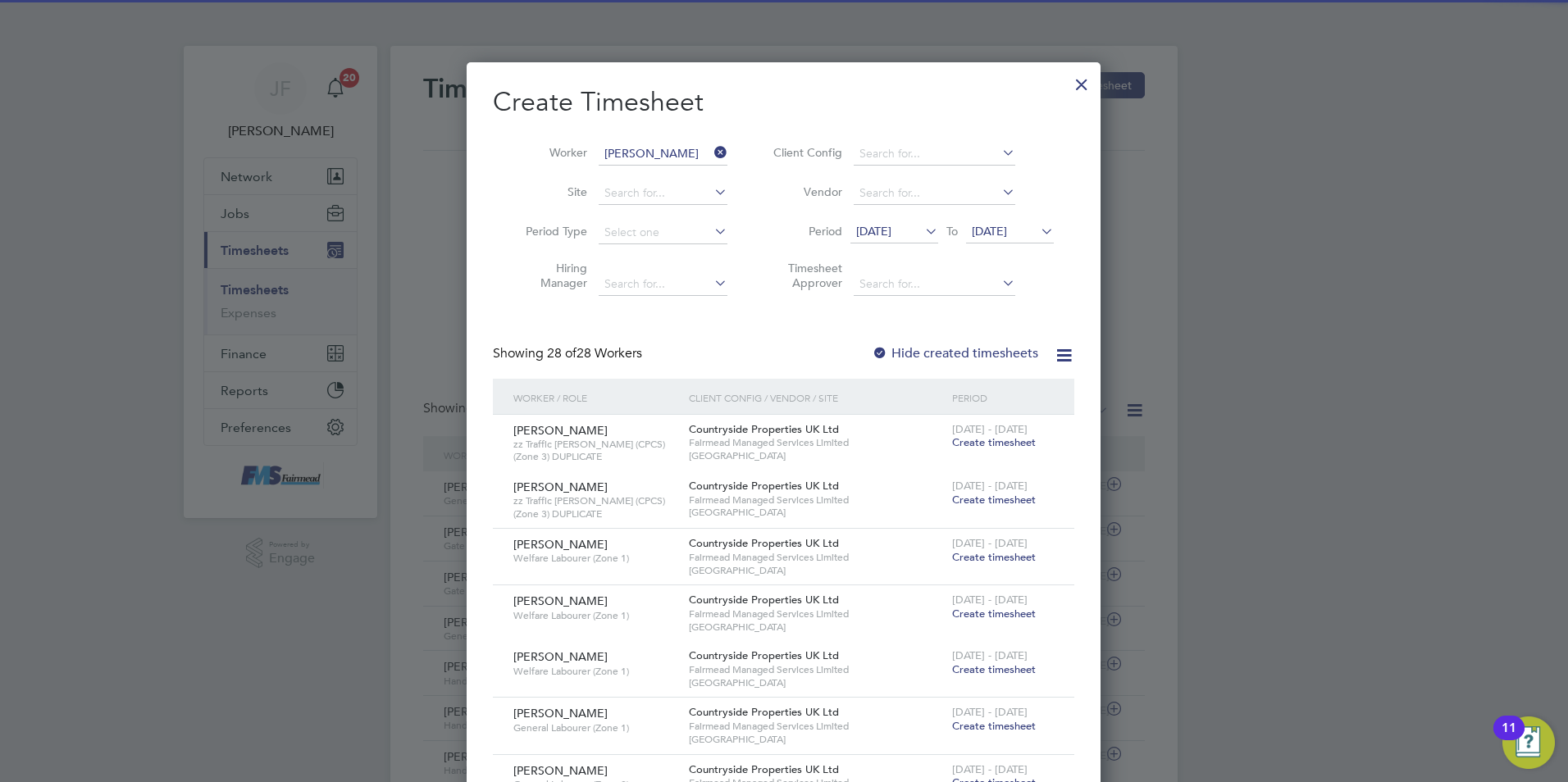 click on "Andrew   Ch ristou" 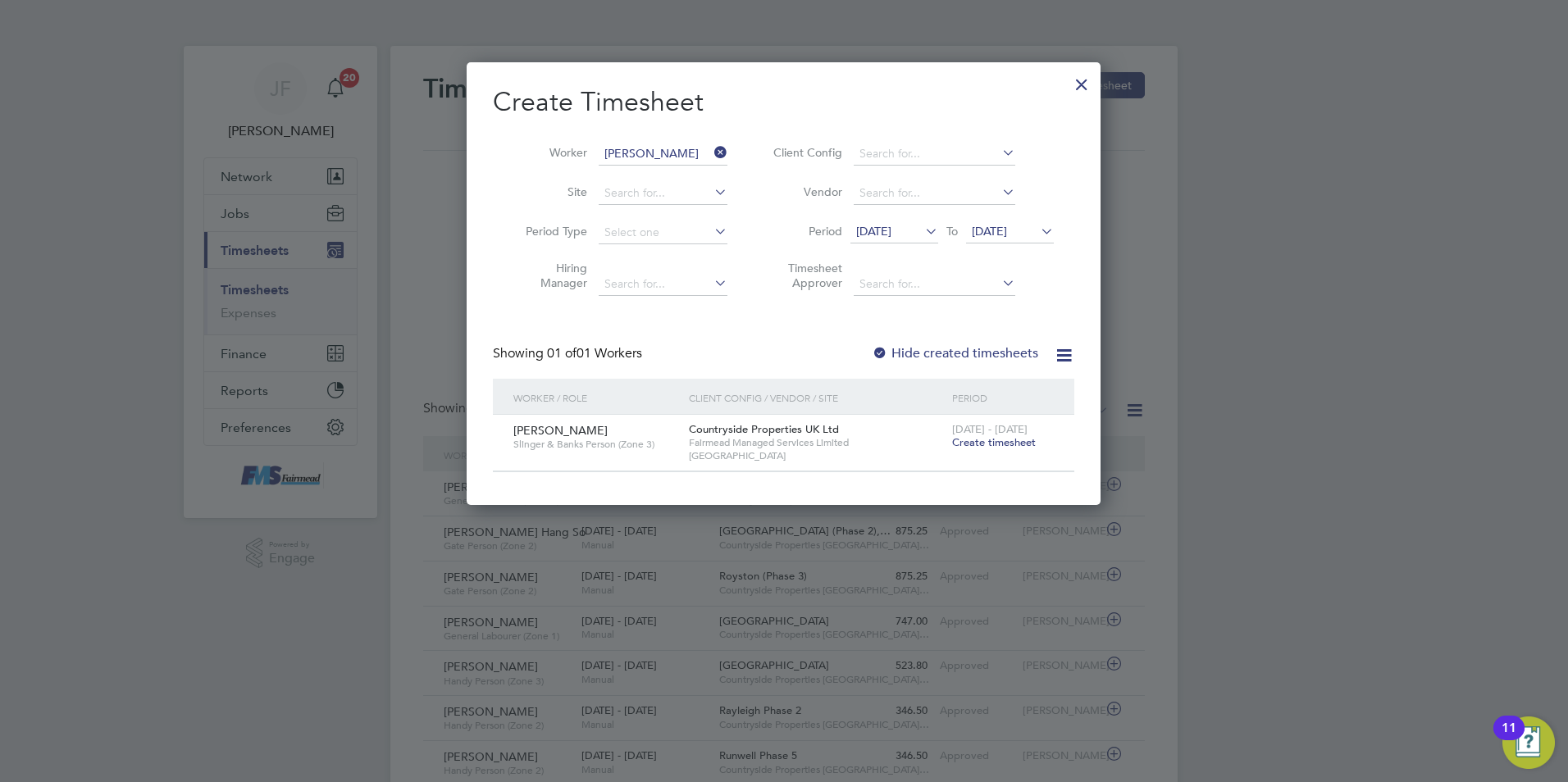 click on "Hide created timesheets" at bounding box center [955, 353] 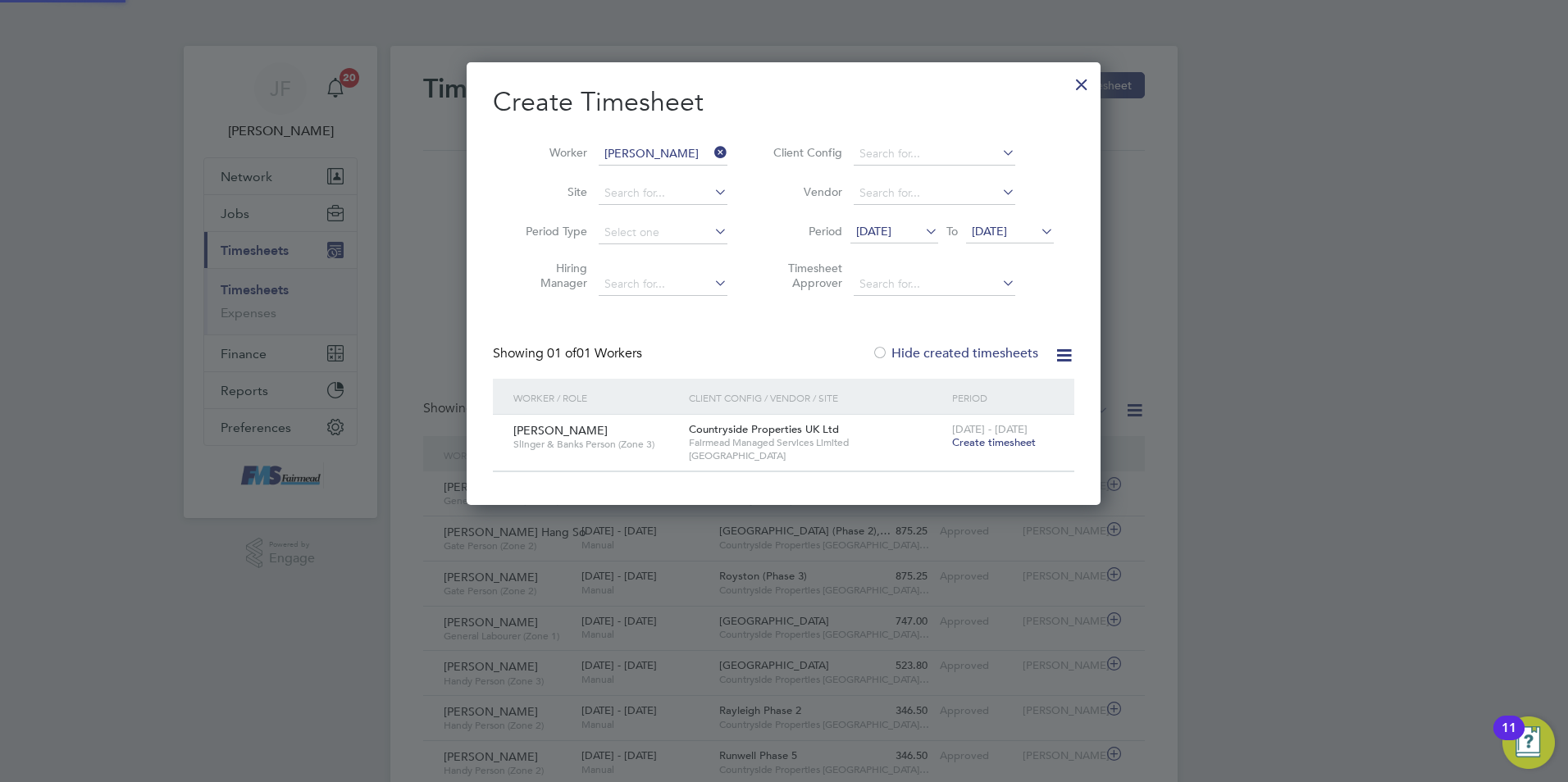click at bounding box center (880, 354) 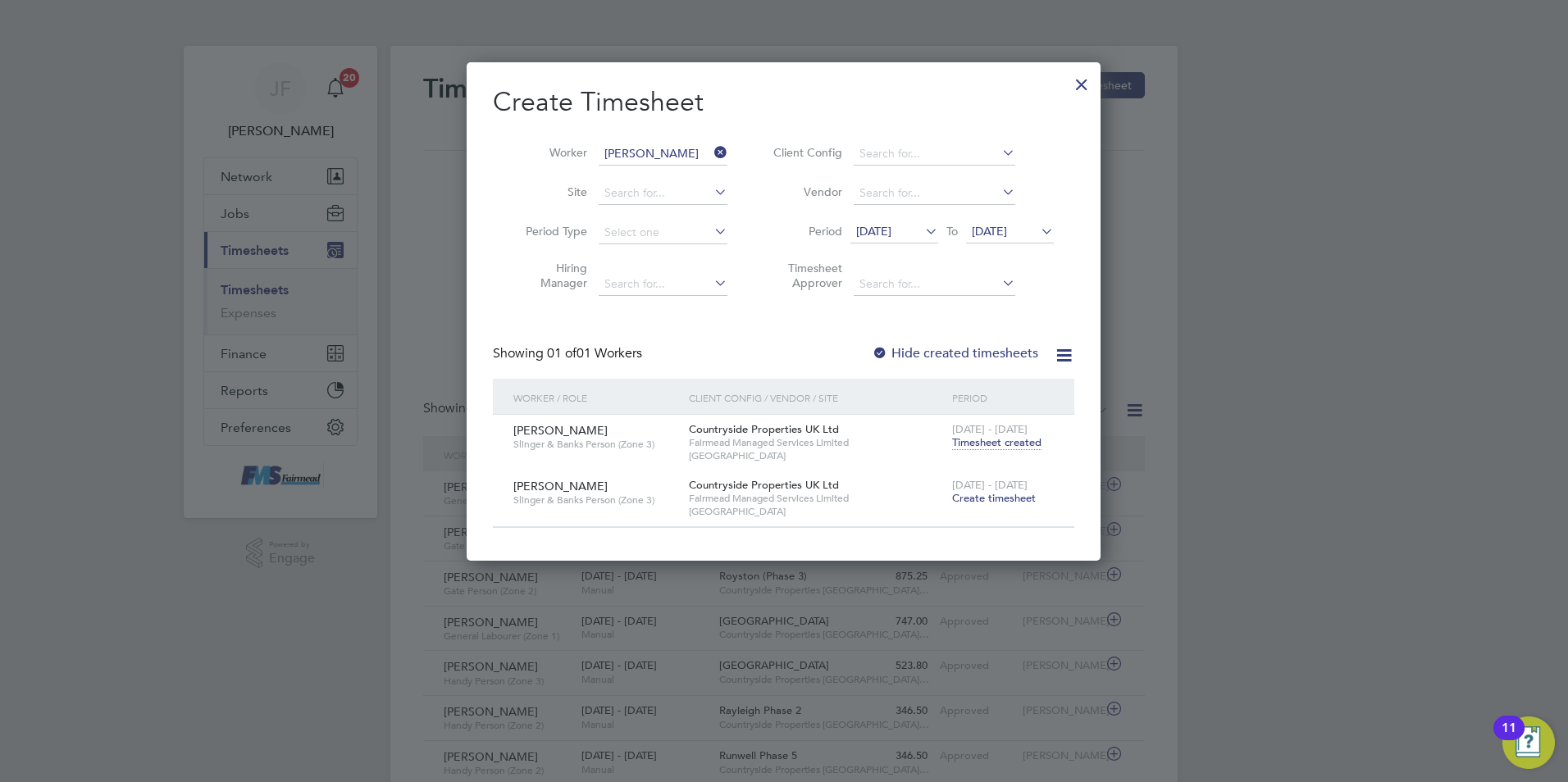 click at bounding box center (922, 231) 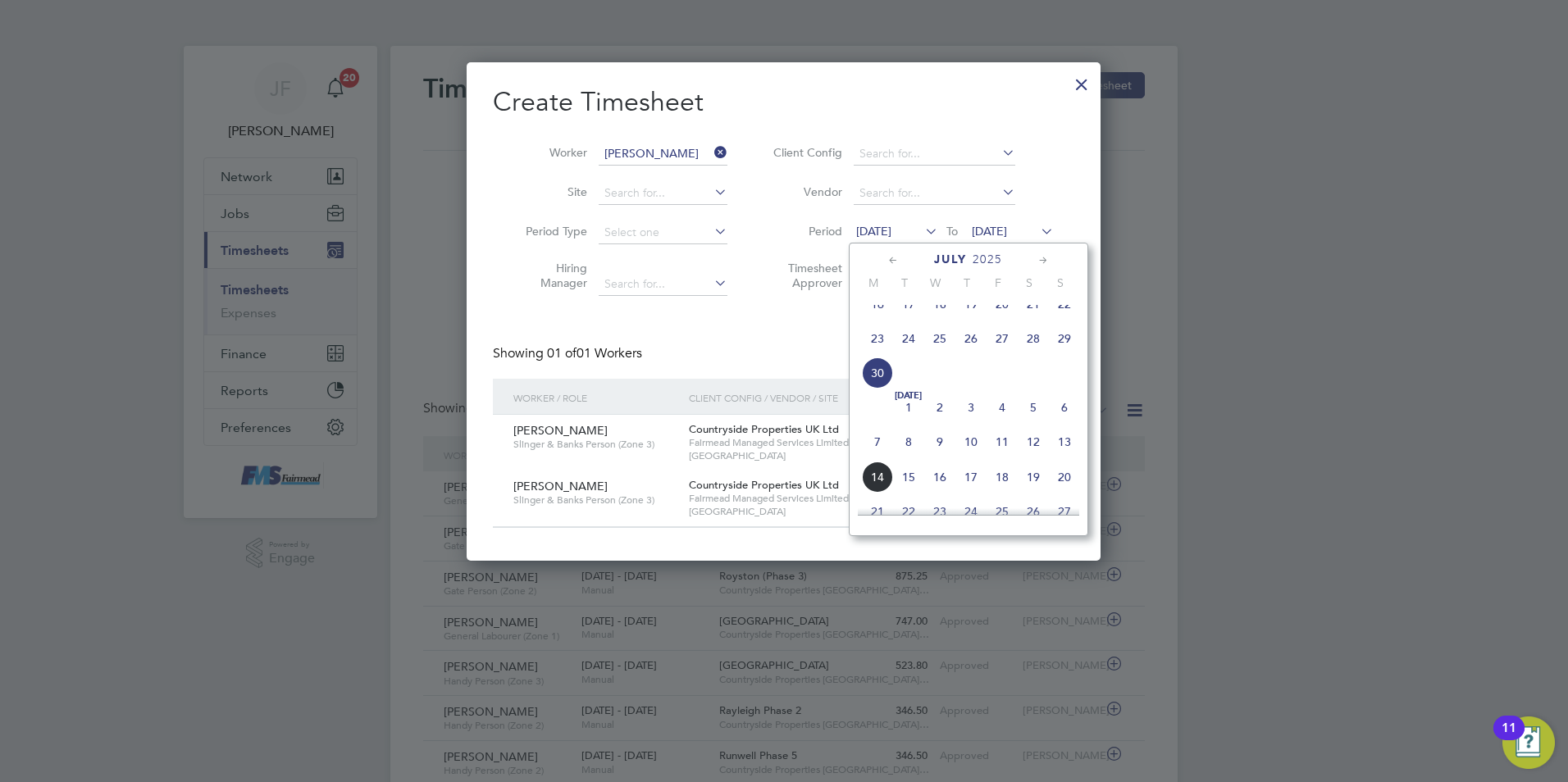 click on "7" 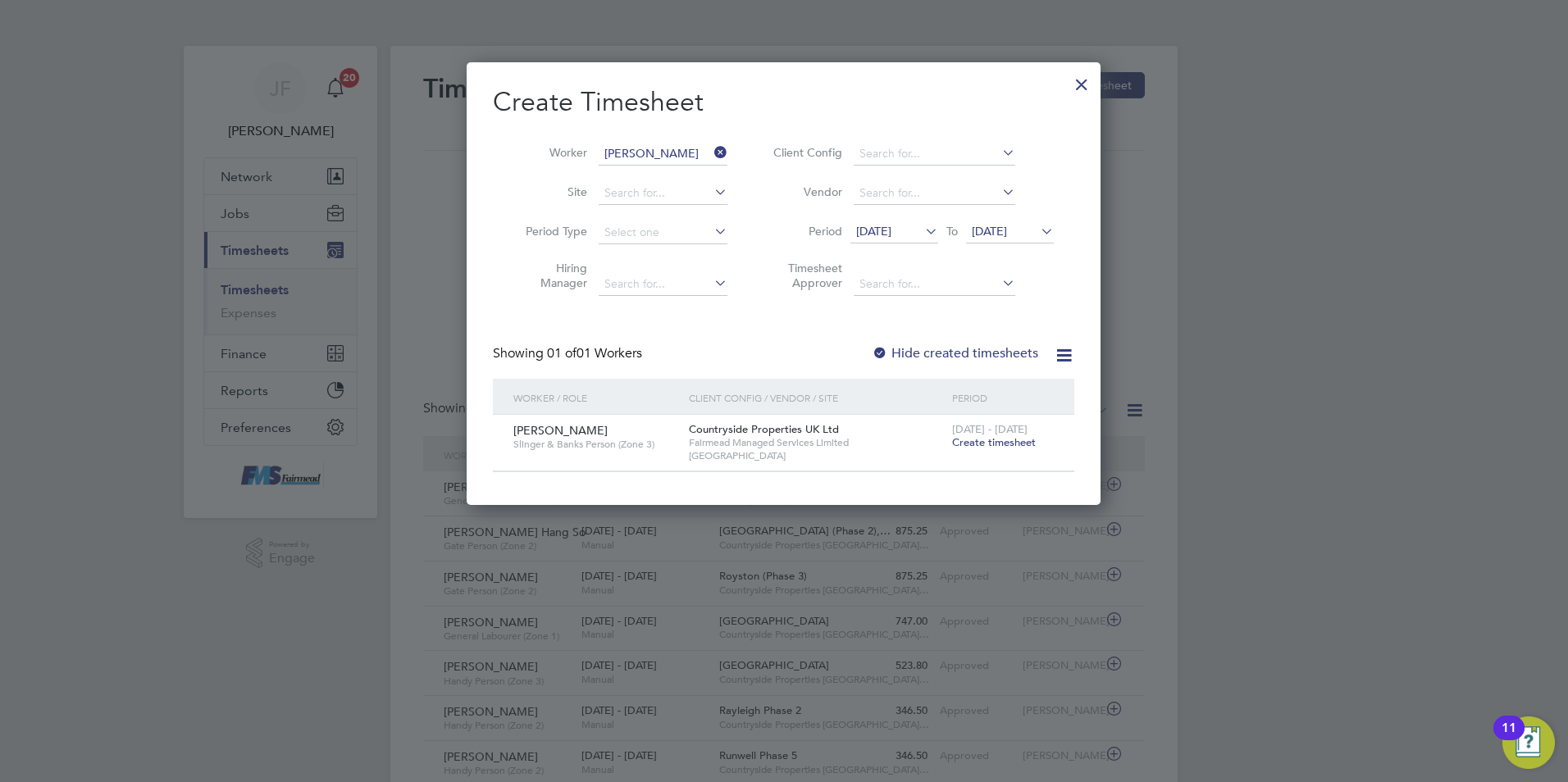 click on "07 Jul 2025" at bounding box center [873, 231] 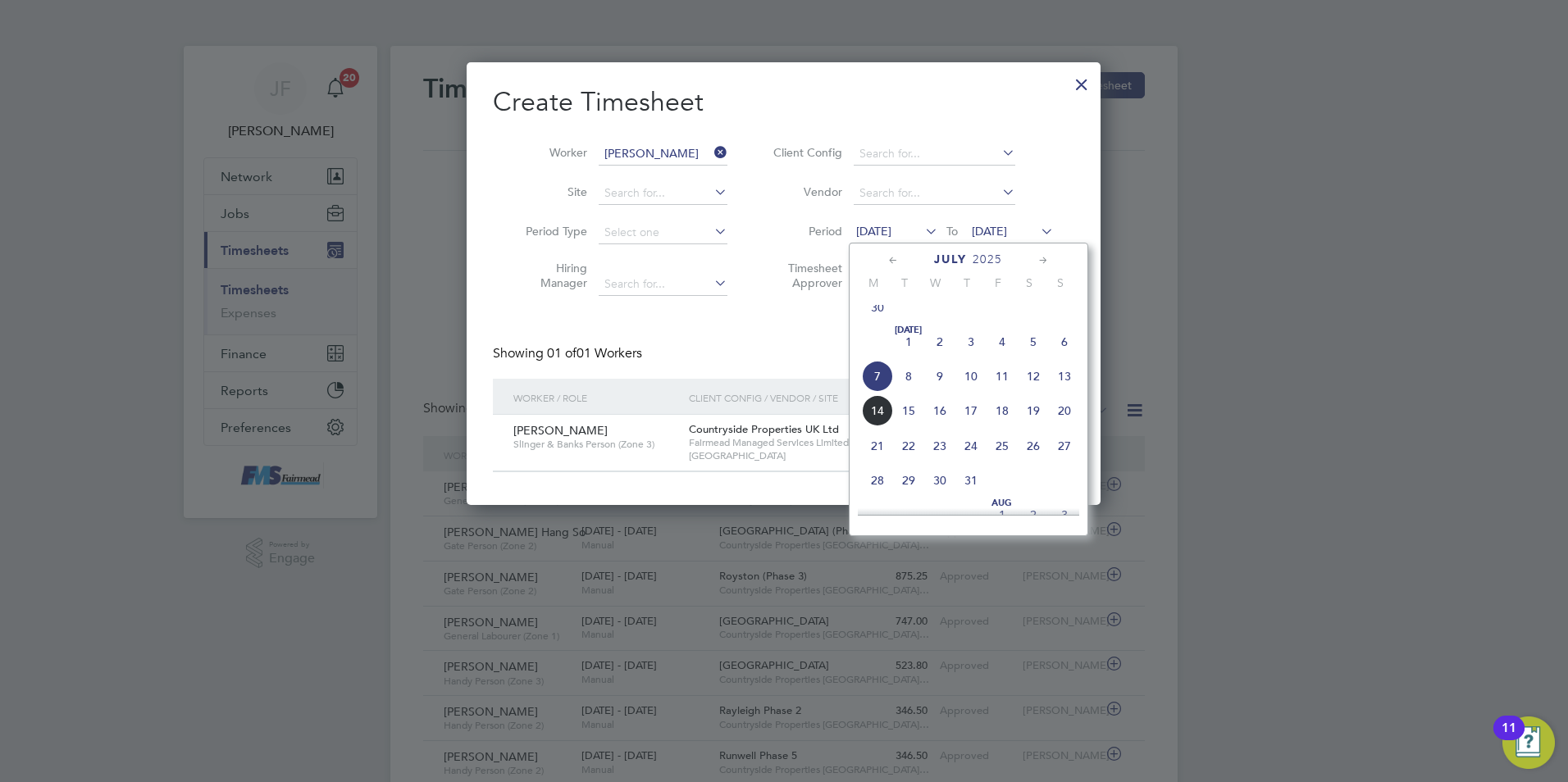 click on "7" 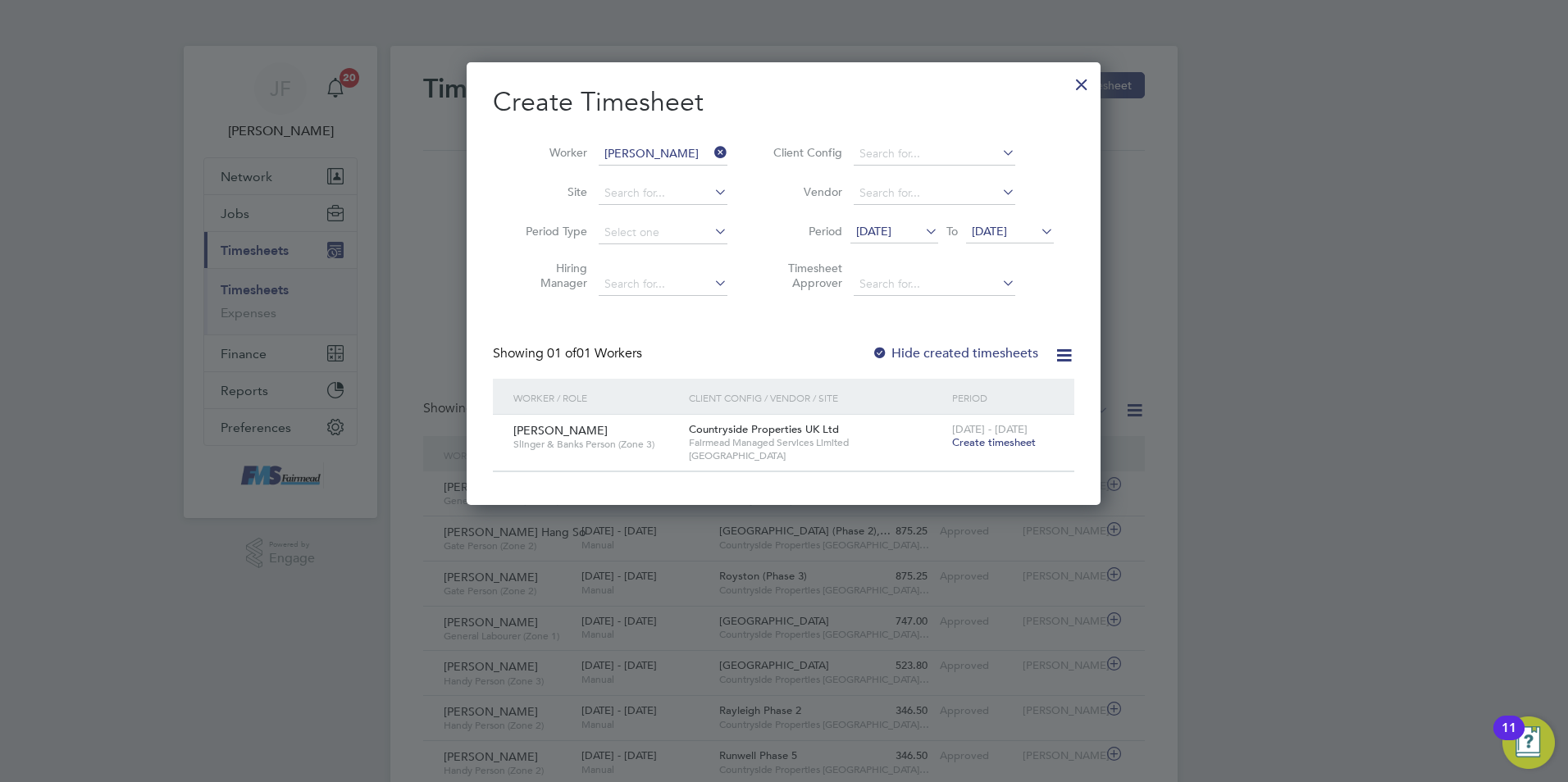 click on "Create timesheet" at bounding box center [994, 442] 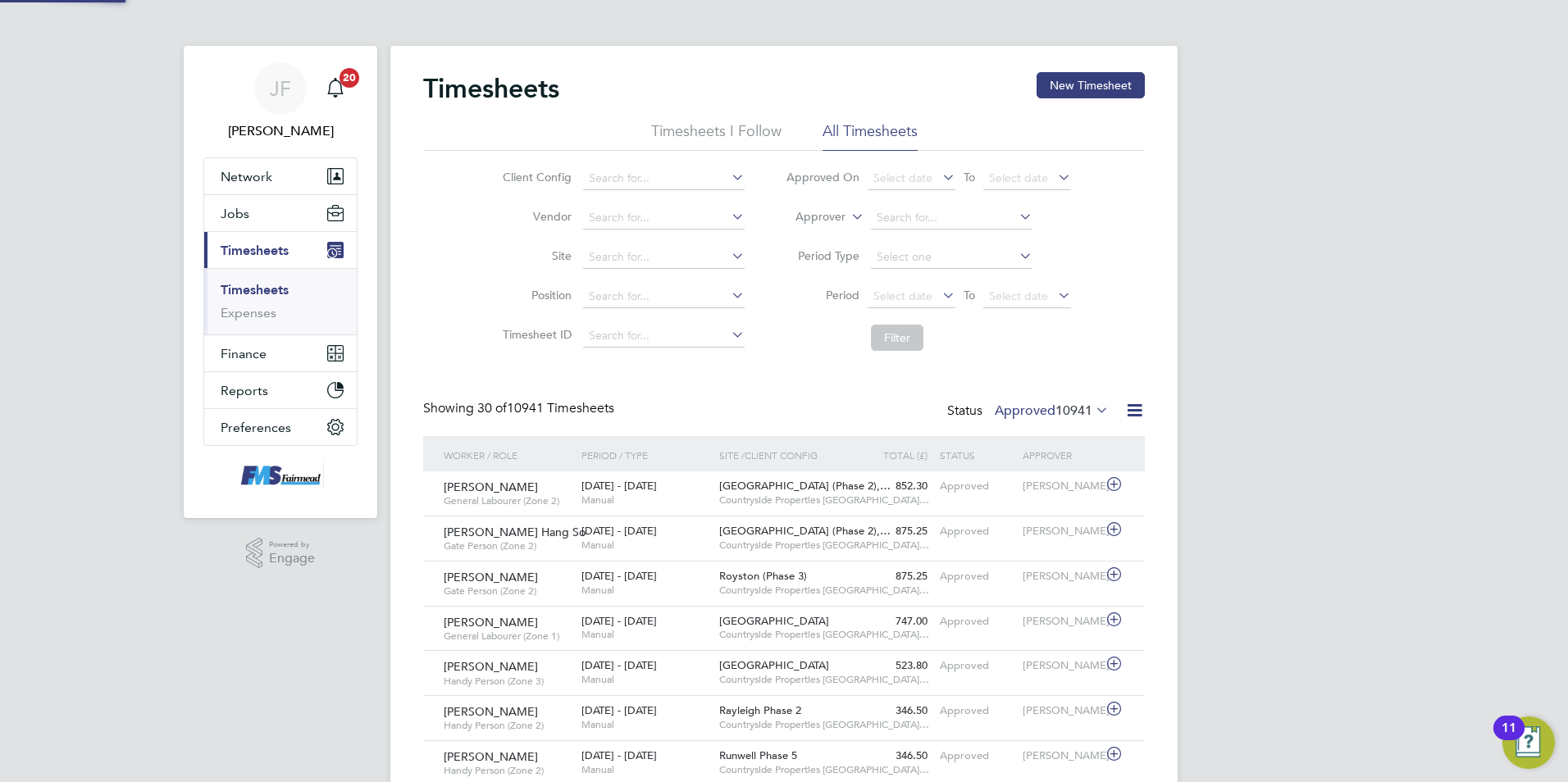 scroll, scrollTop: 0, scrollLeft: 0, axis: both 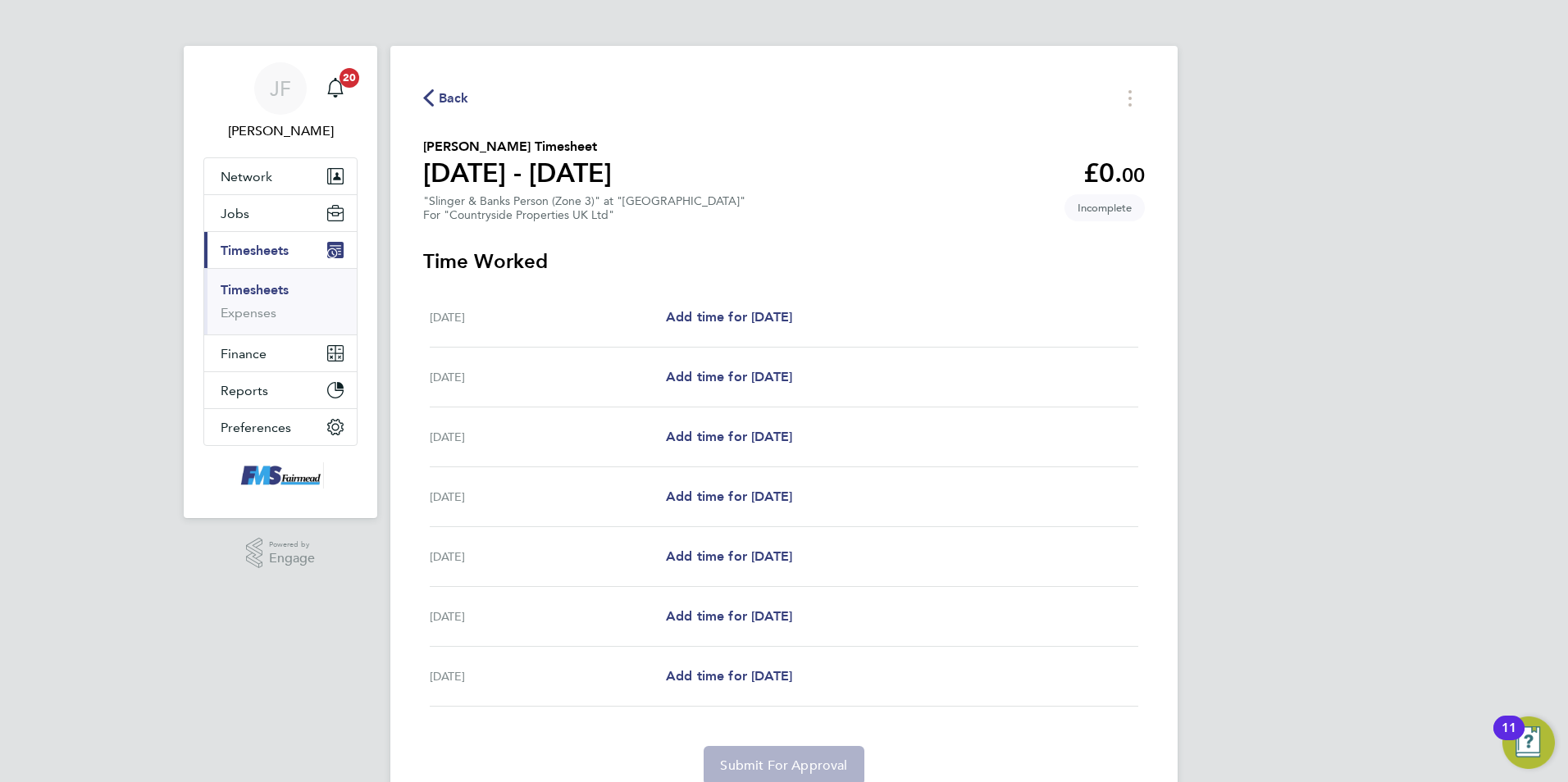 click on "Back" 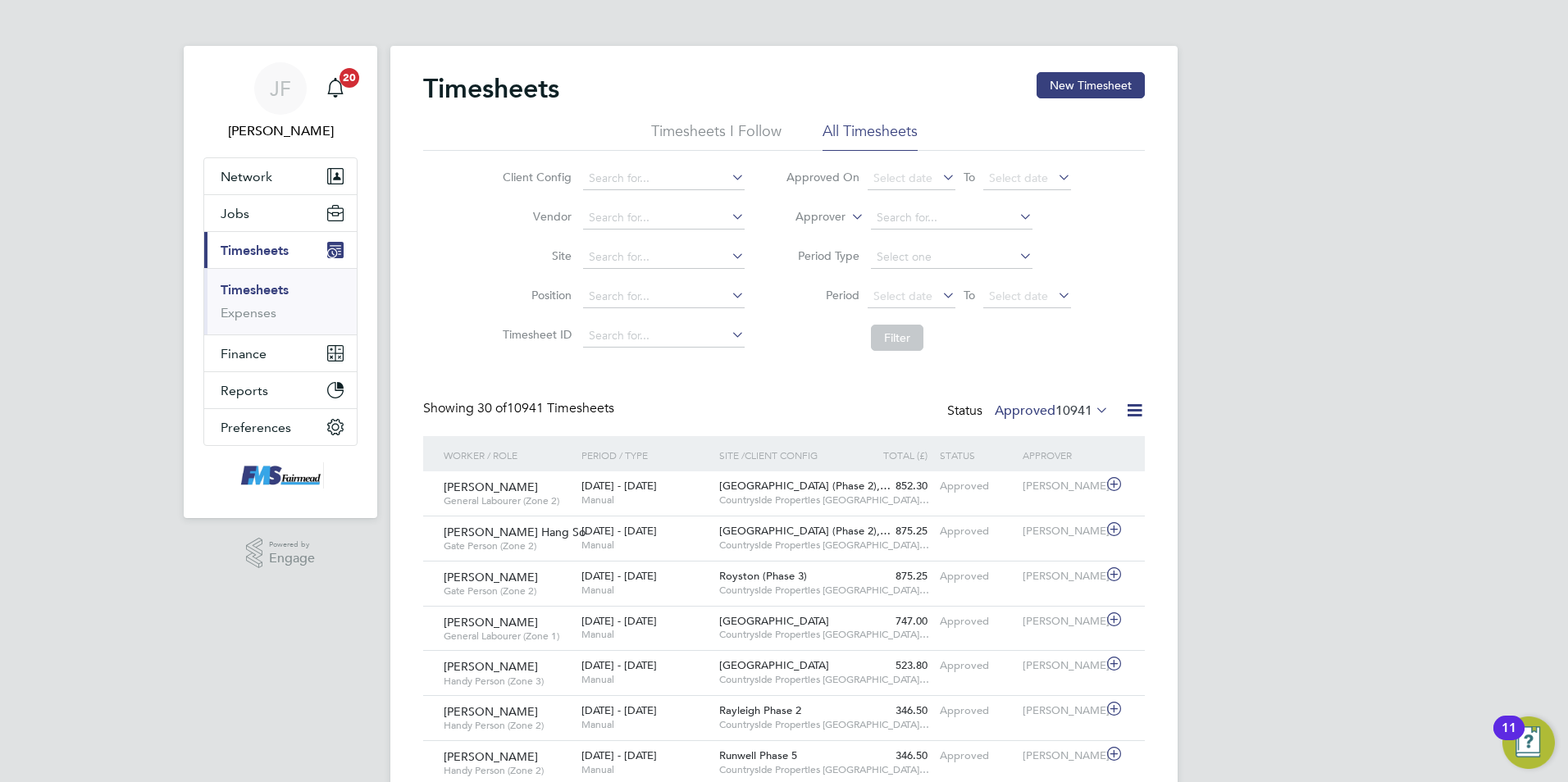 click on "All Timesheets" 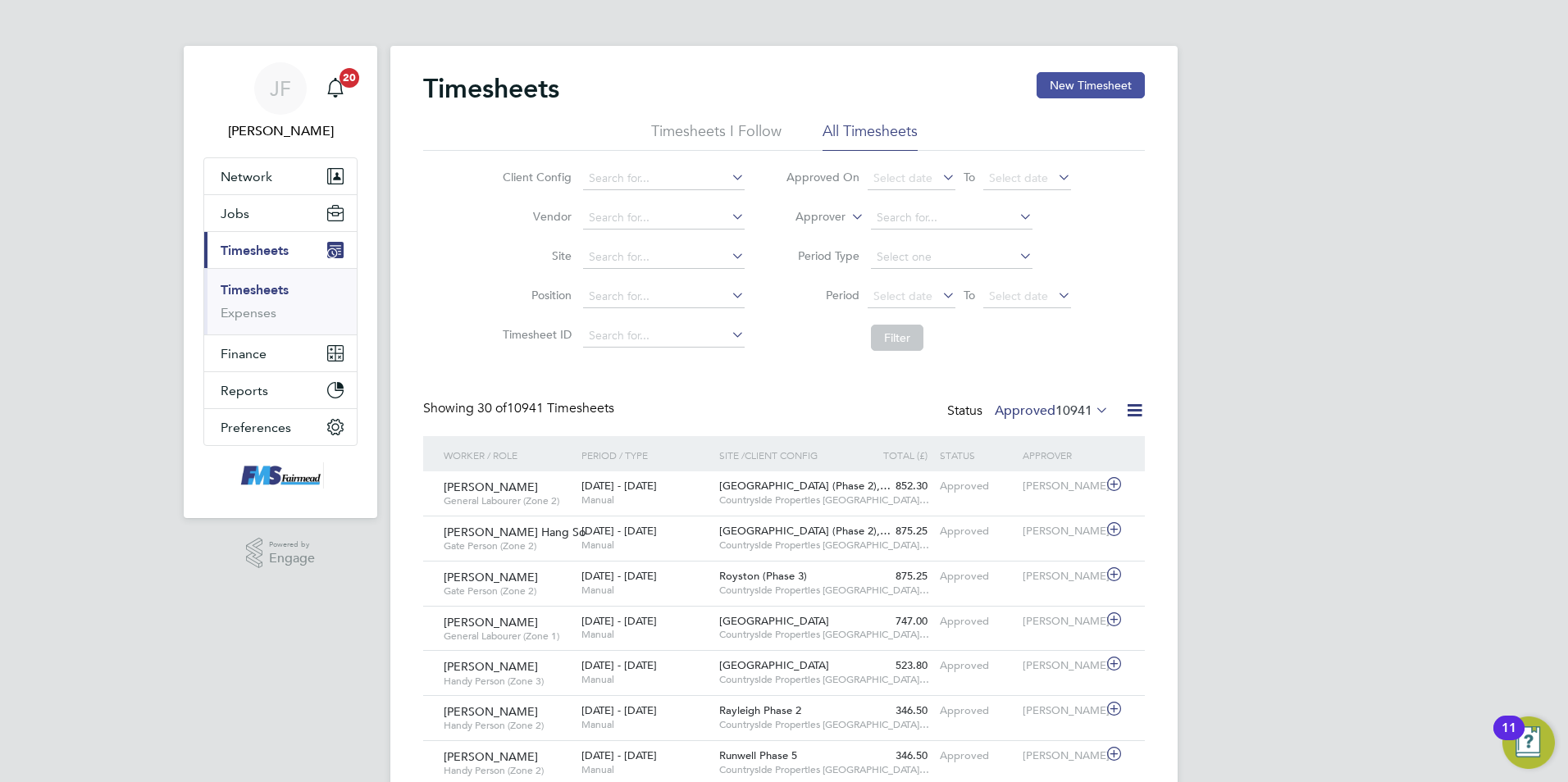 click on "New Timesheet" 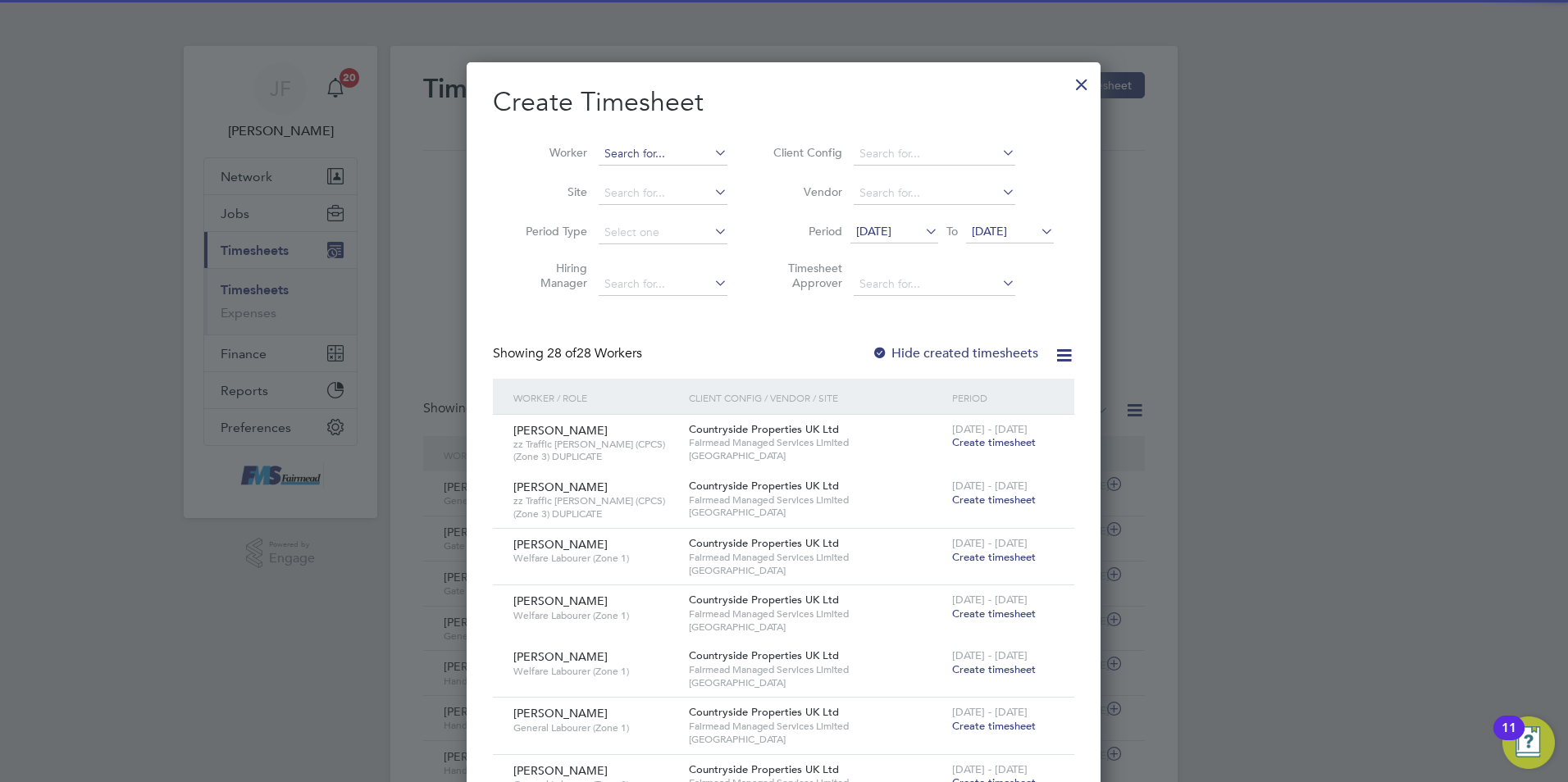 click at bounding box center [663, 154] 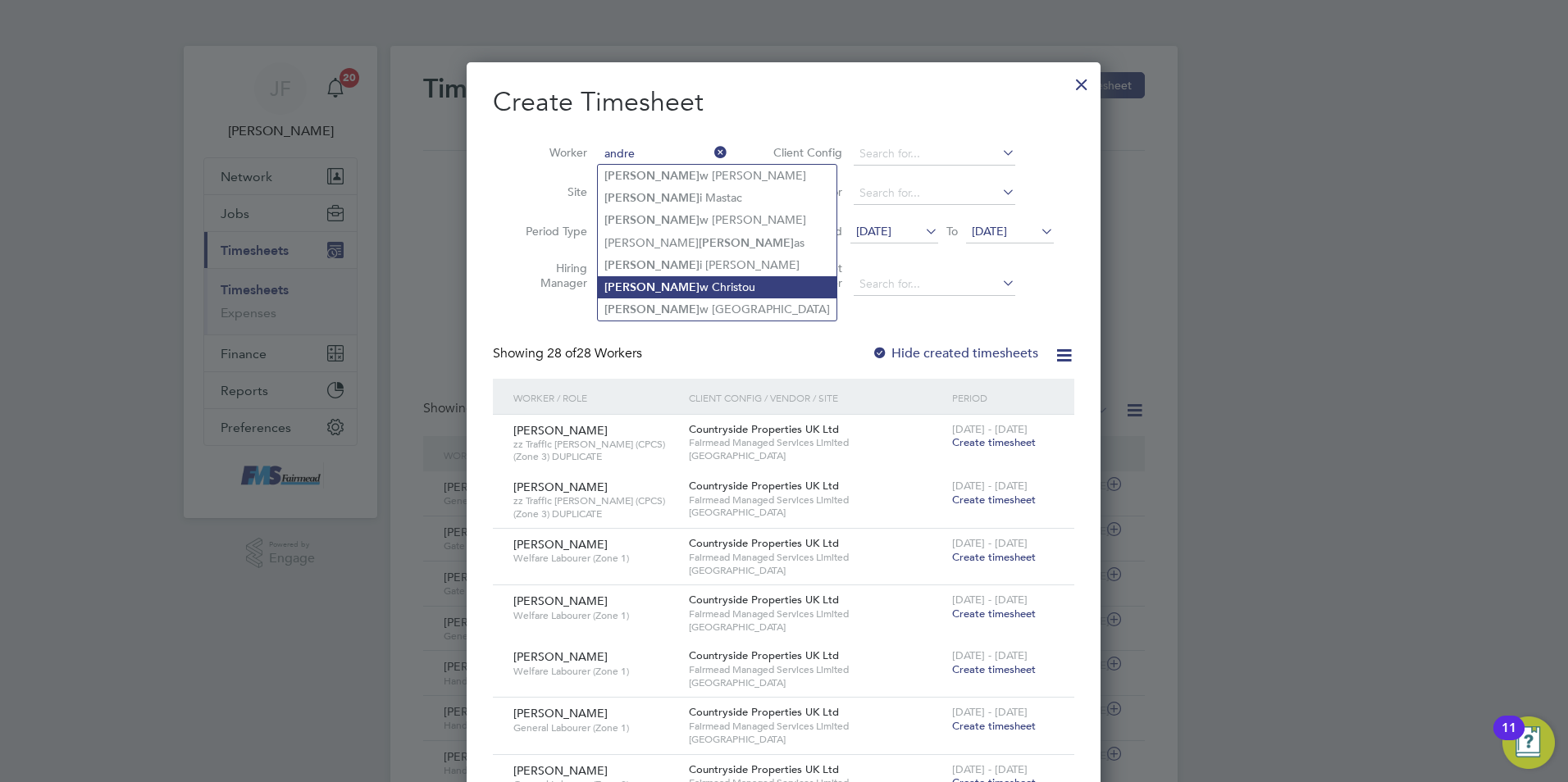 click on "Andre" 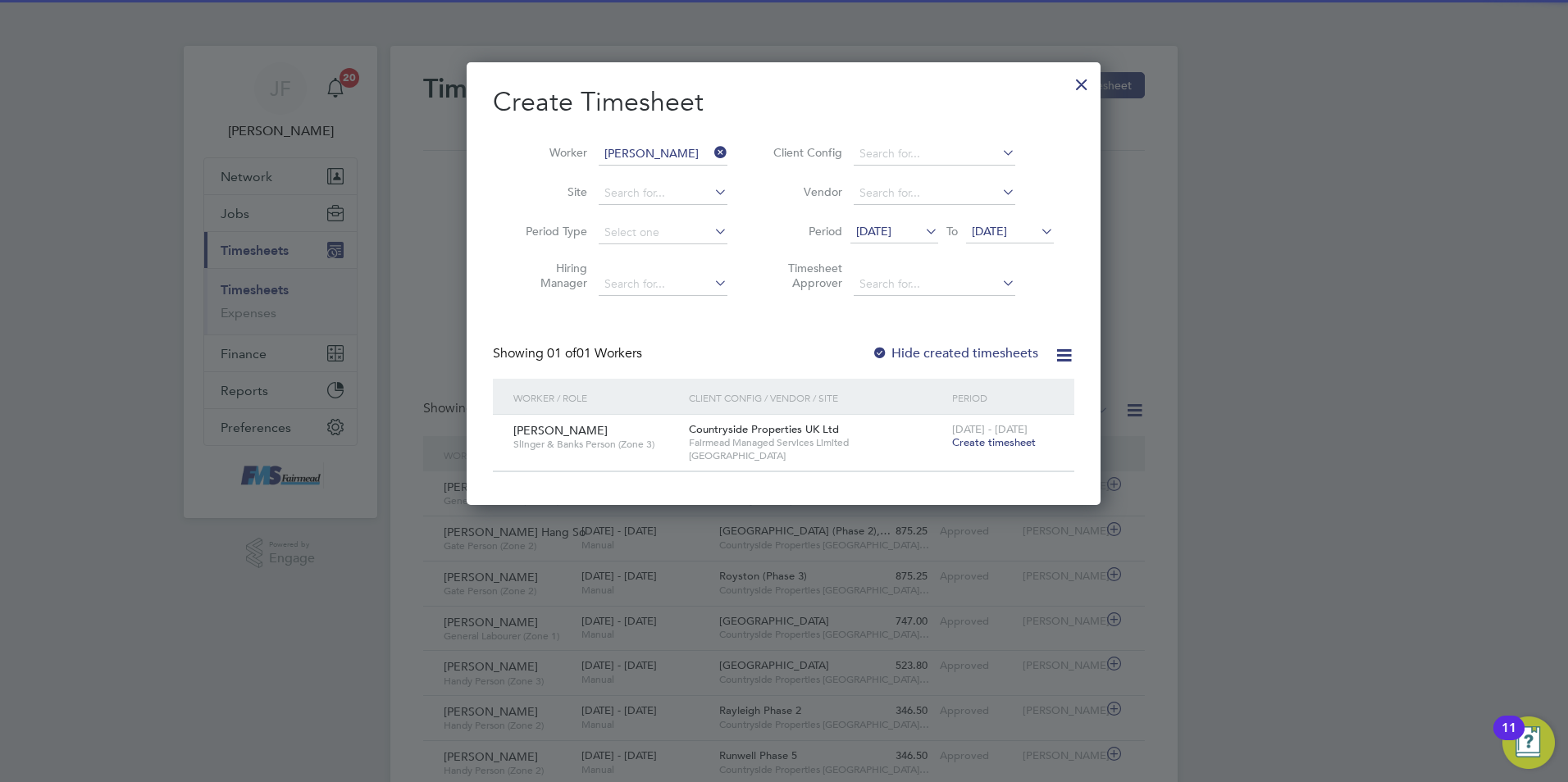 click on "30 Jun 2025" at bounding box center [894, 232] 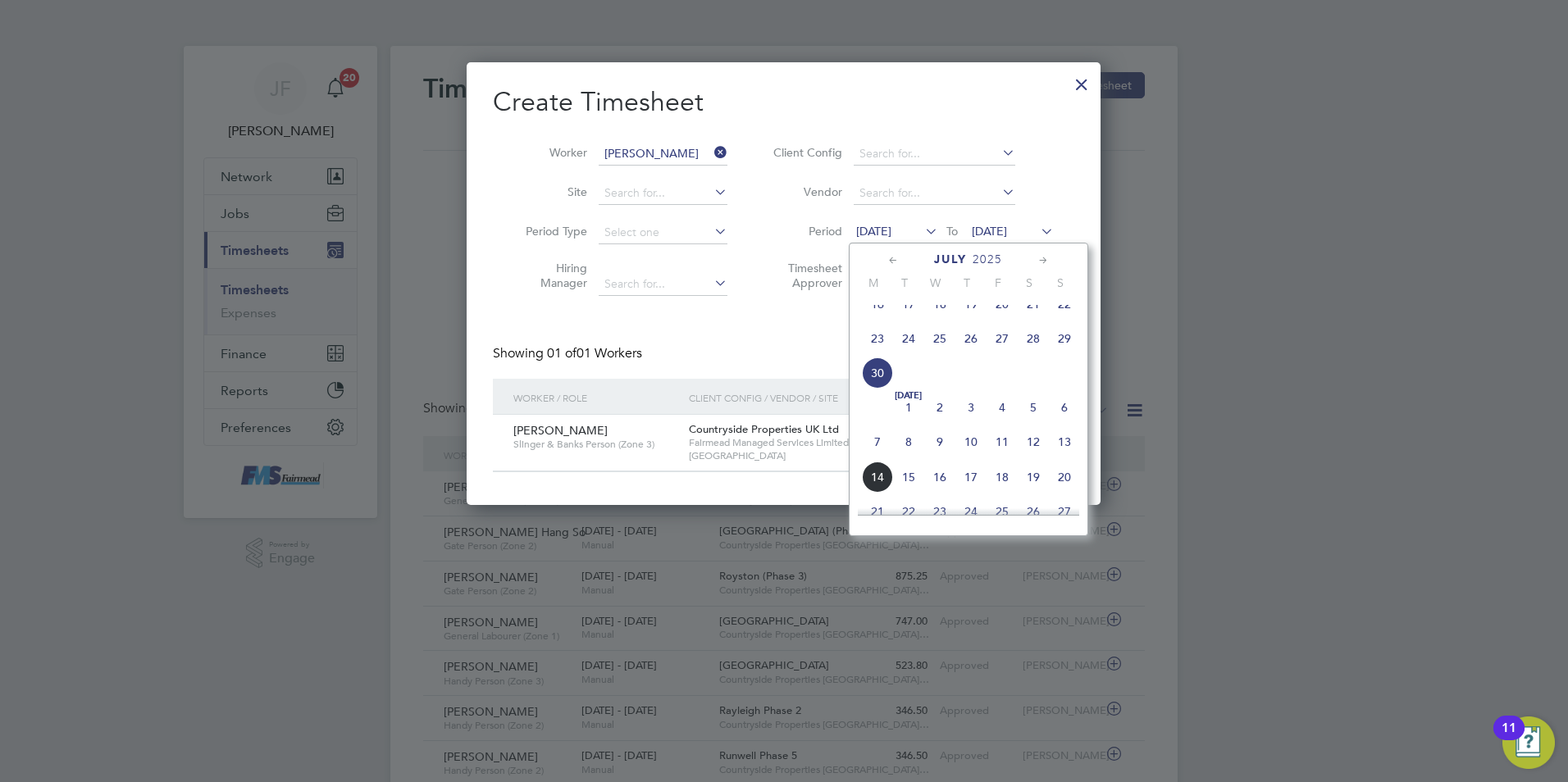 click on "7" 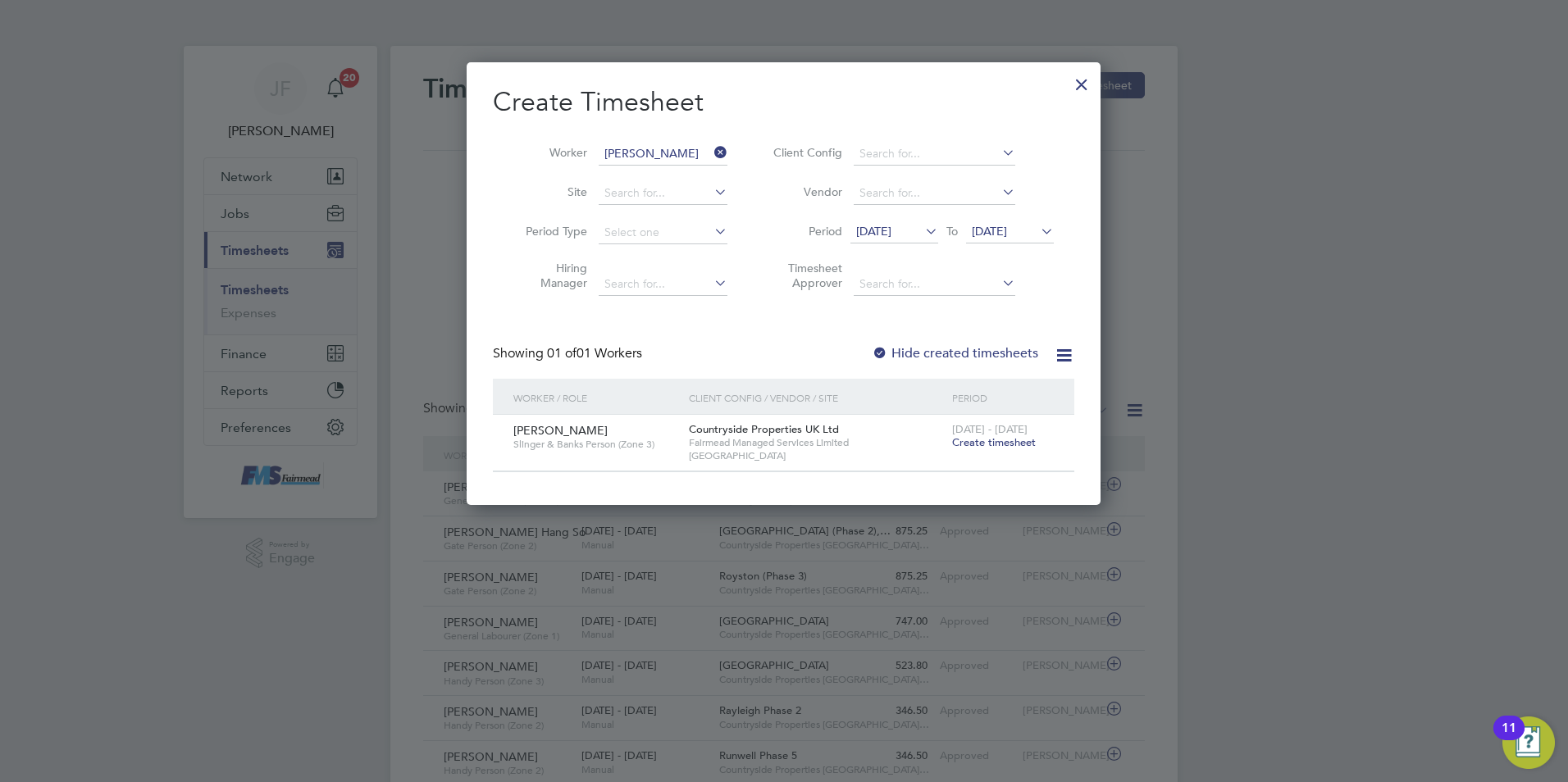 click on "07 Jul 2025" at bounding box center (1010, 232) 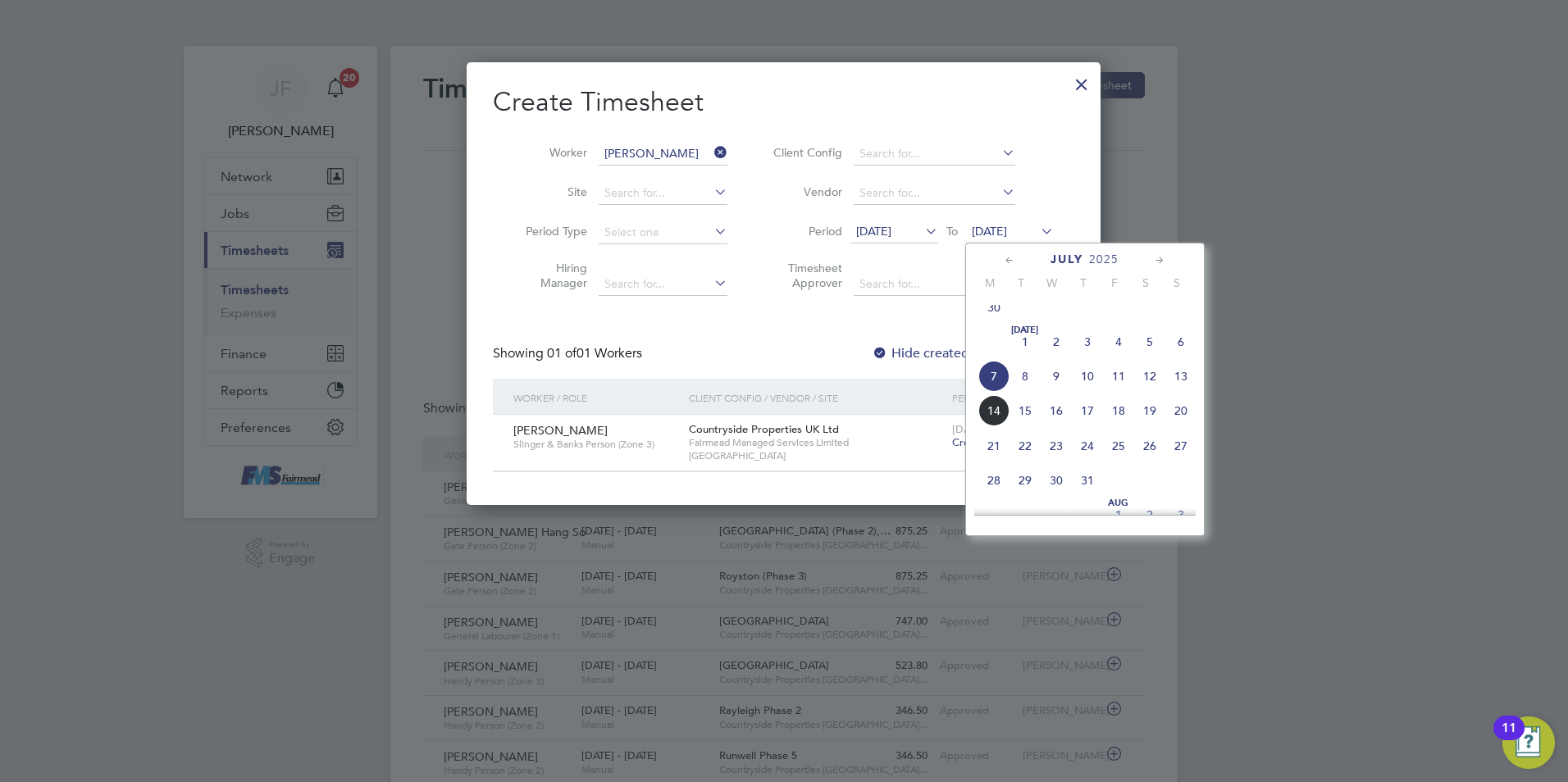 click on "13" 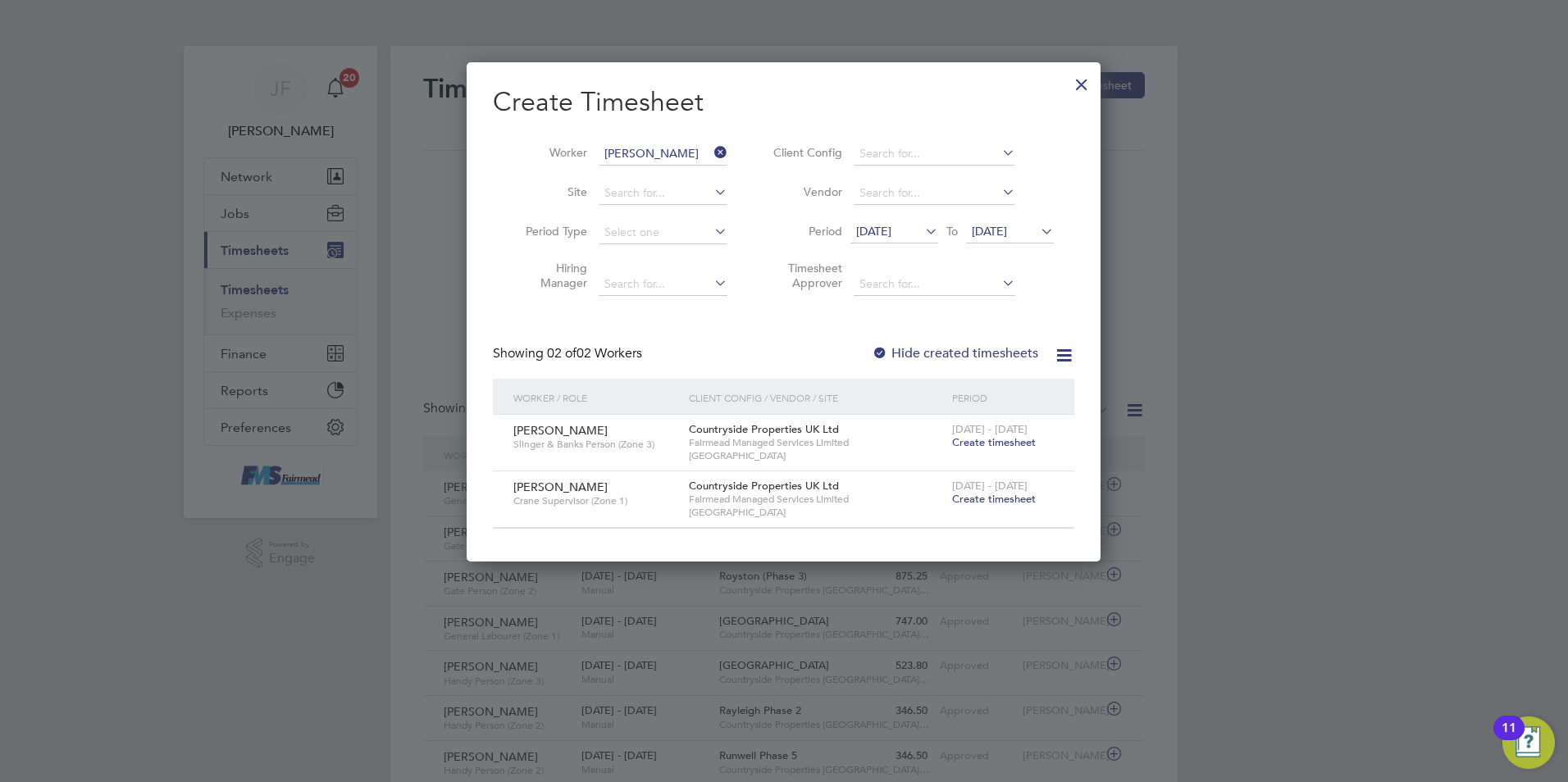 click on "Create timesheet" at bounding box center [994, 442] 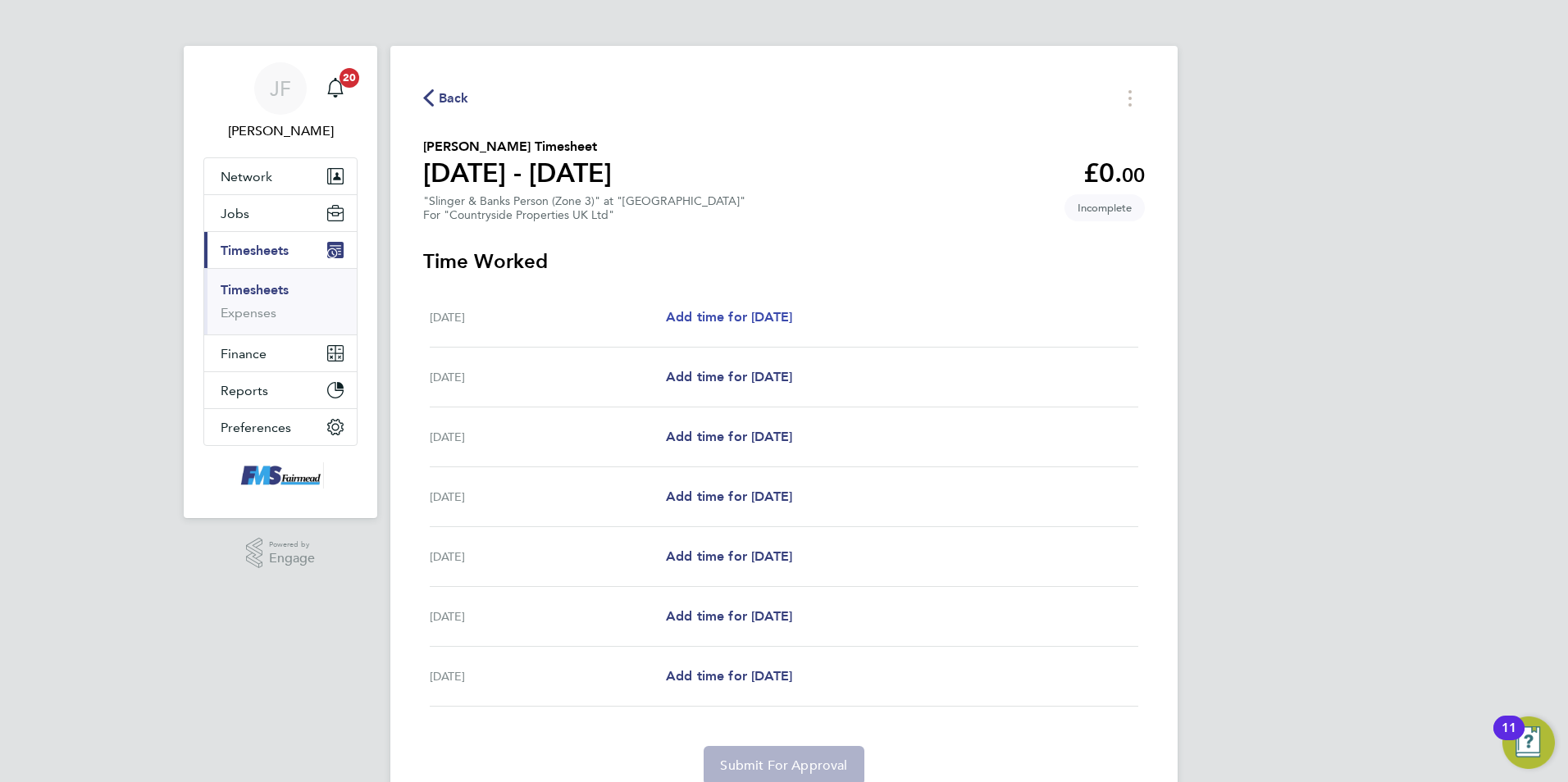 click on "Add time for Mon 07 Jul" at bounding box center [729, 316] 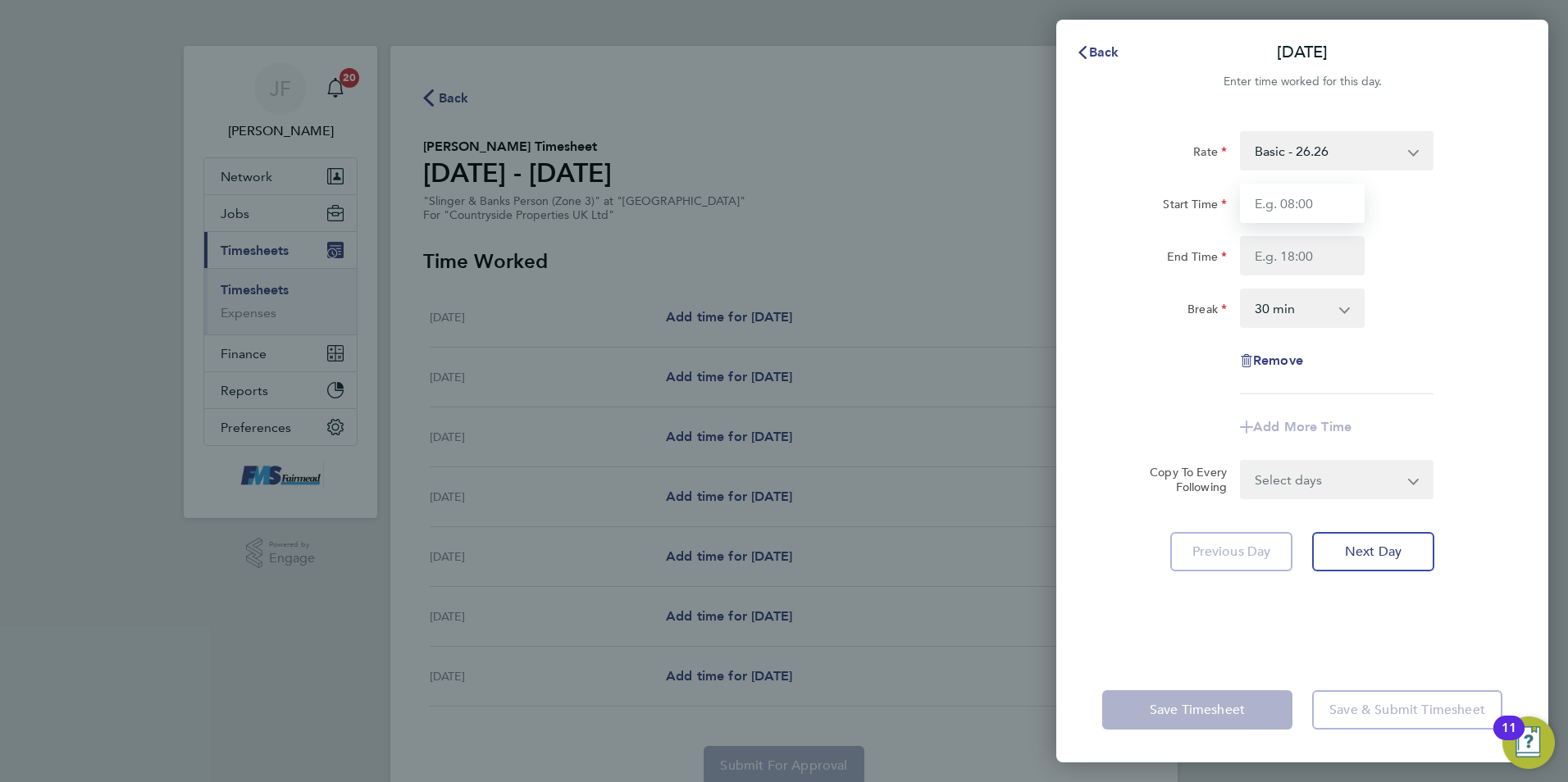 click on "Start Time" at bounding box center (1302, 203) 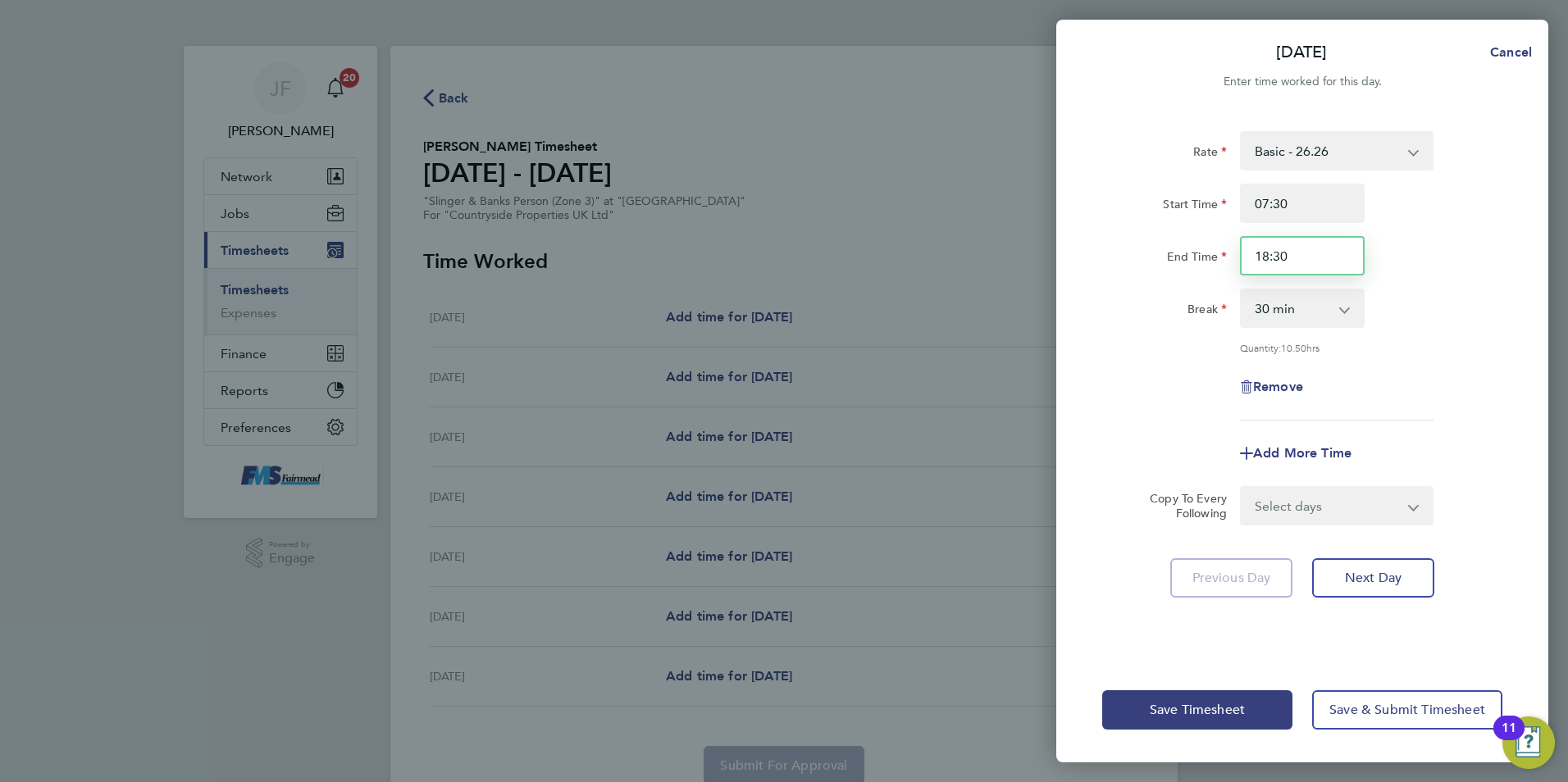 click on "18:30" at bounding box center [1302, 256] 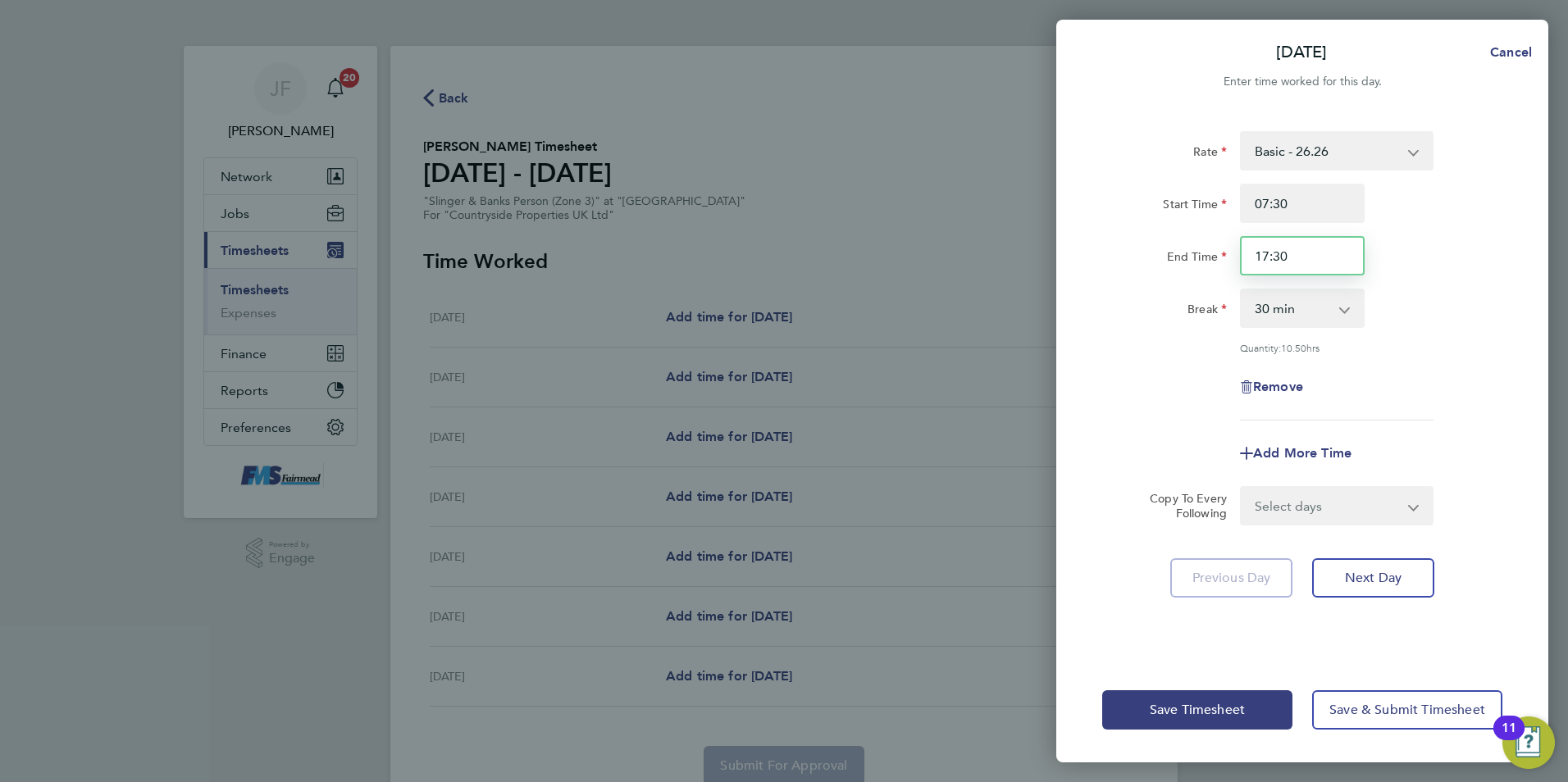 type on "17:30" 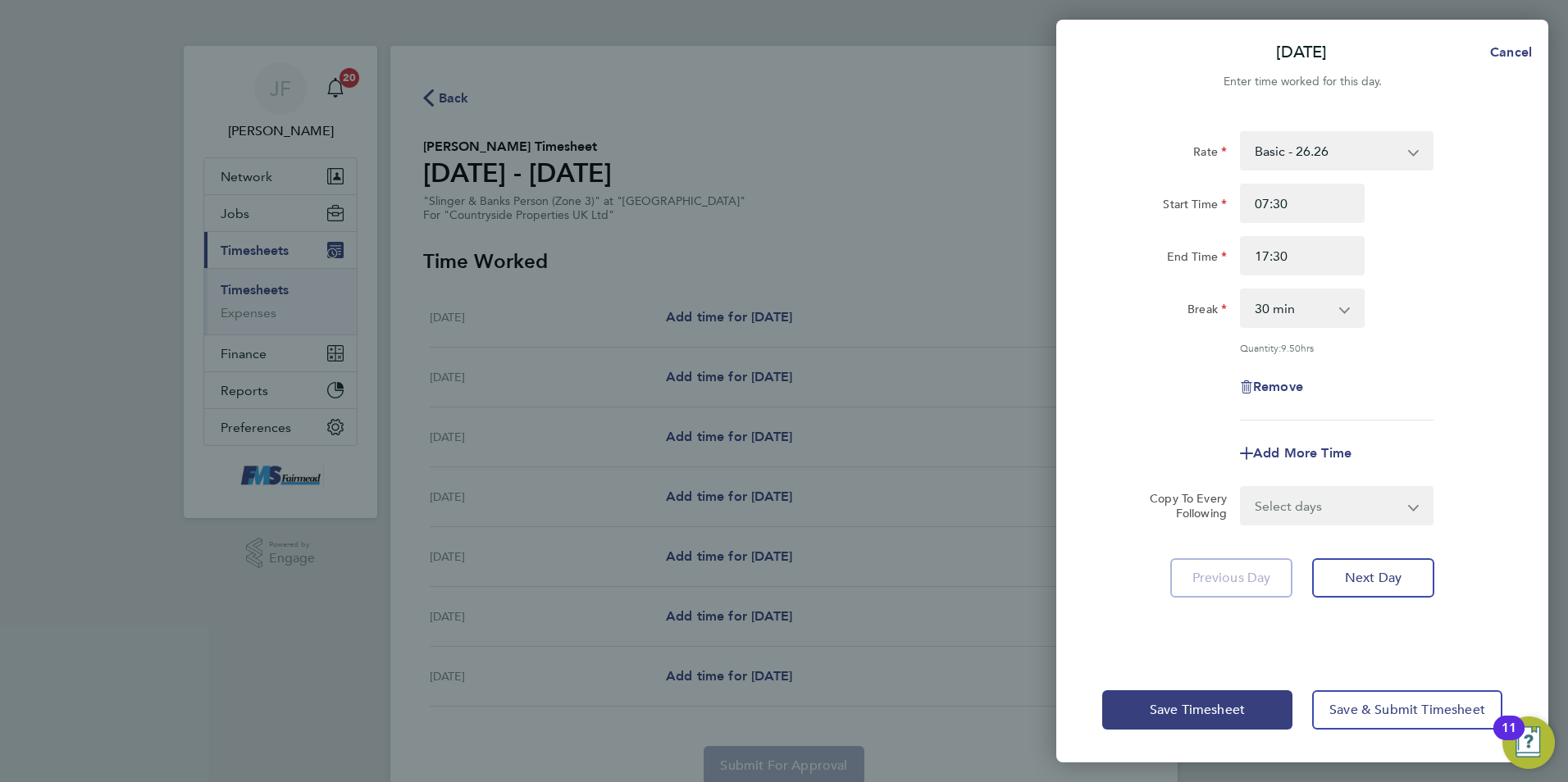 click on "Break  0 min   15 min   30 min   45 min   60 min   75 min   90 min" 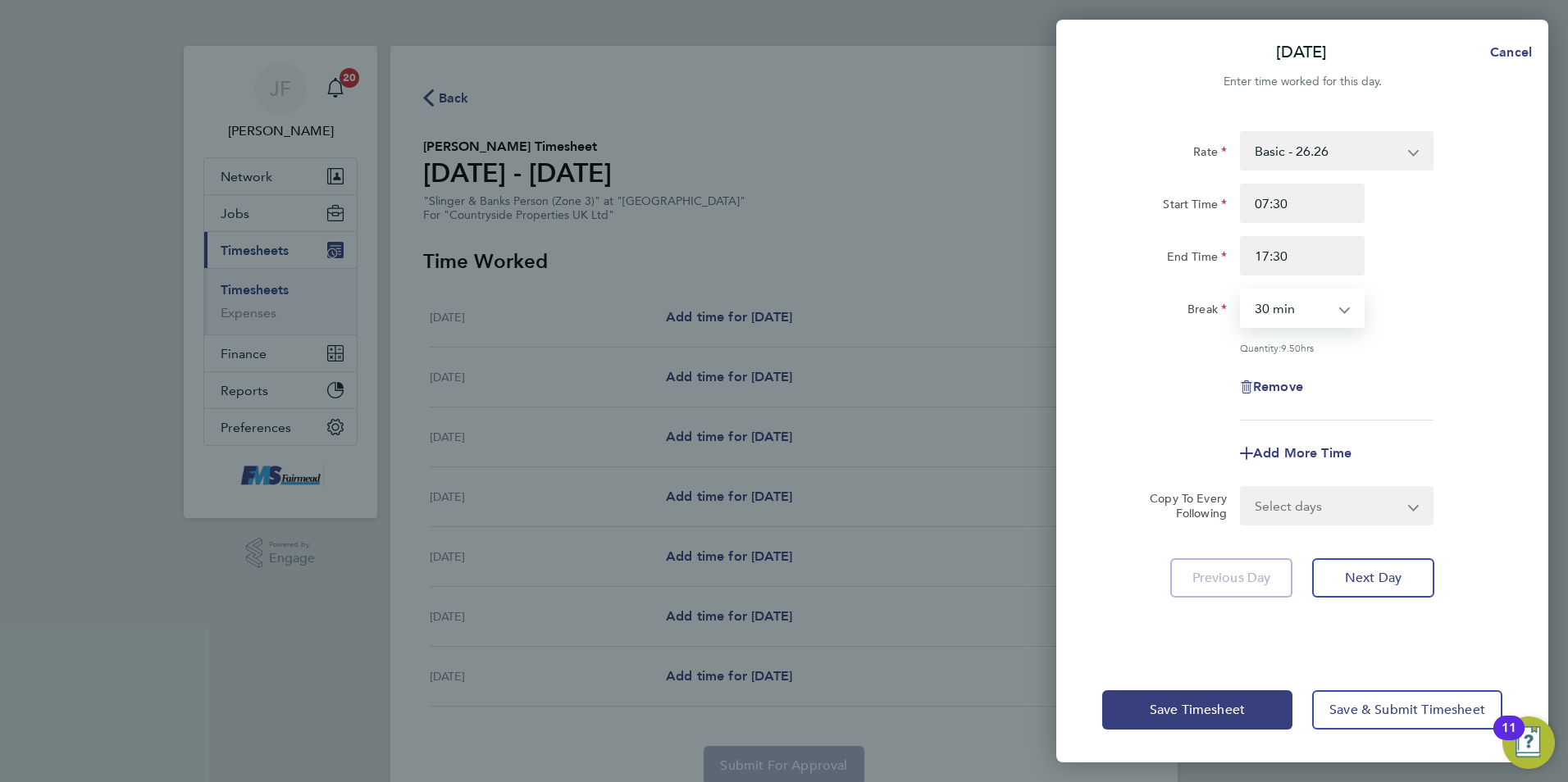 select on "60" 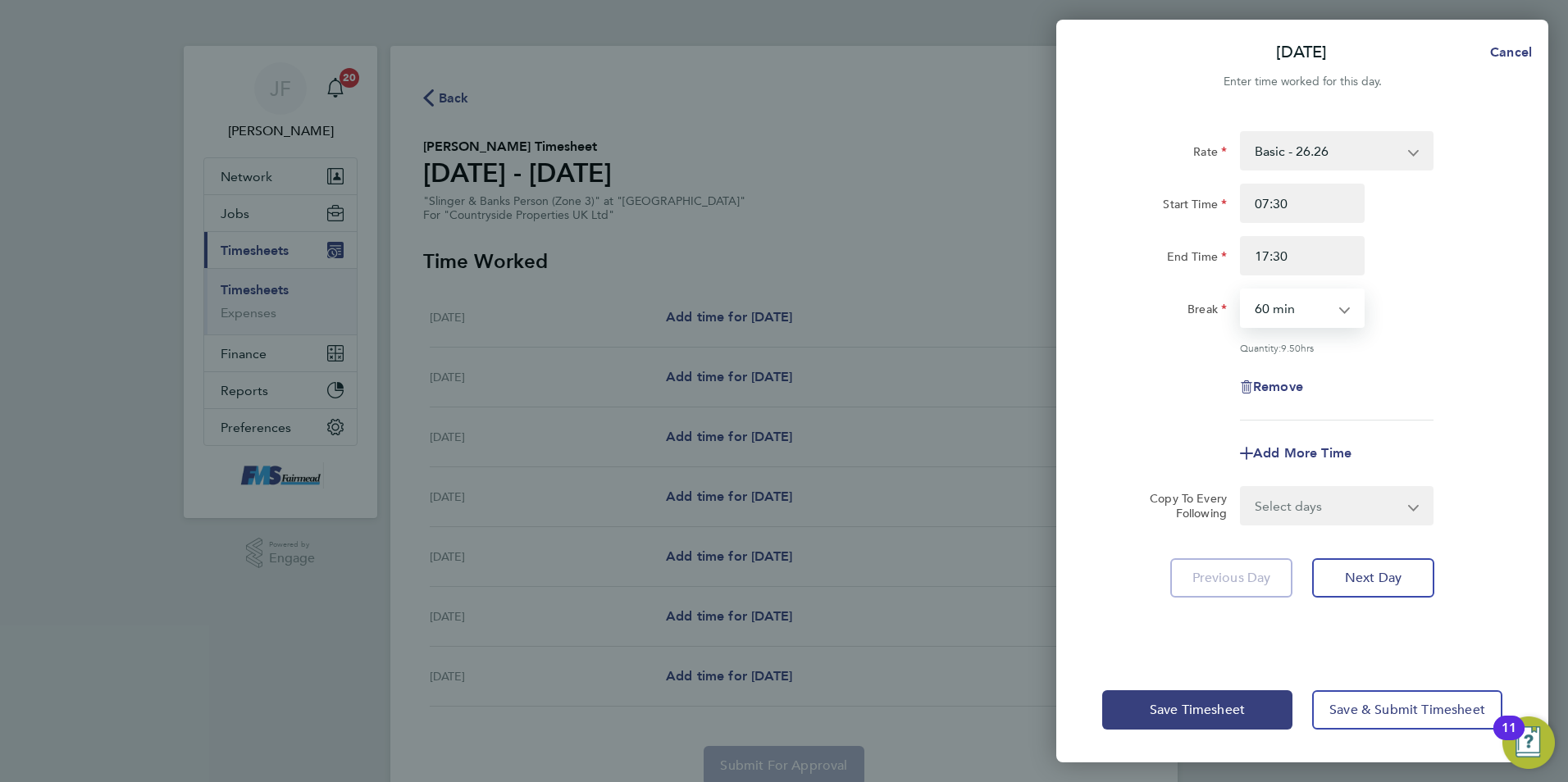 click on "0 min   15 min   30 min   45 min   60 min   75 min   90 min" at bounding box center [1292, 308] 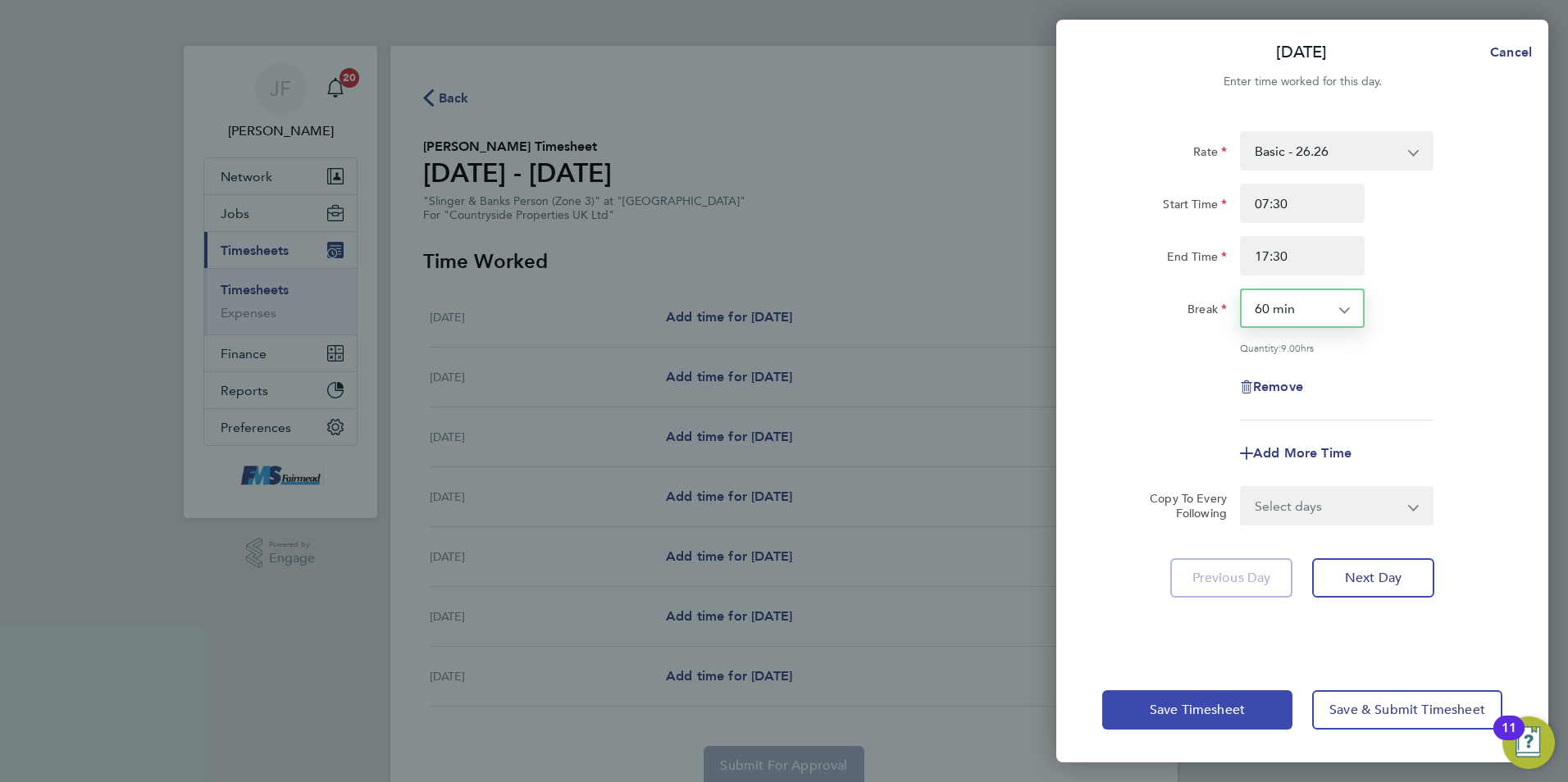 click on "Save Timesheet" 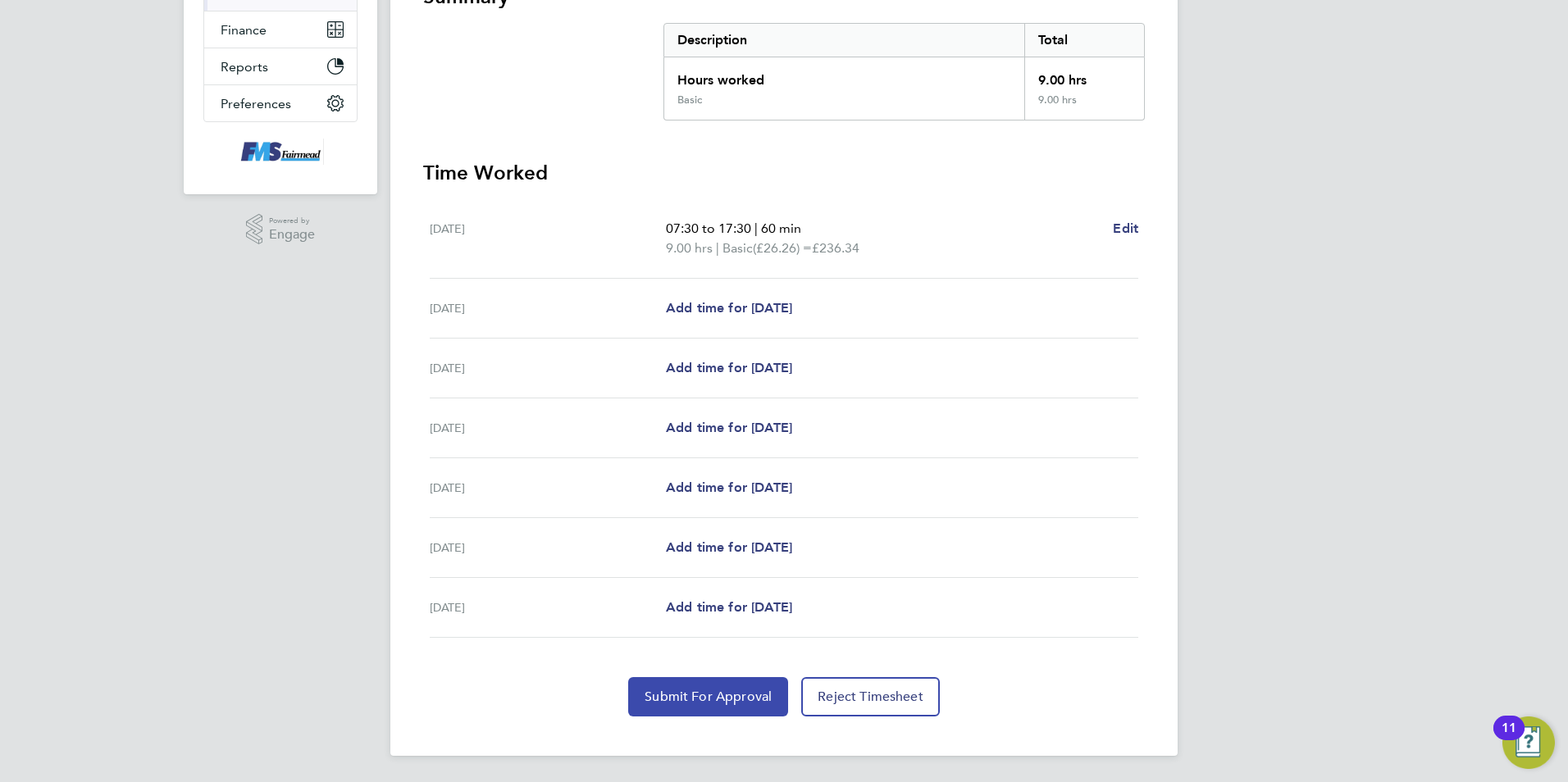 click on "Submit For Approval" 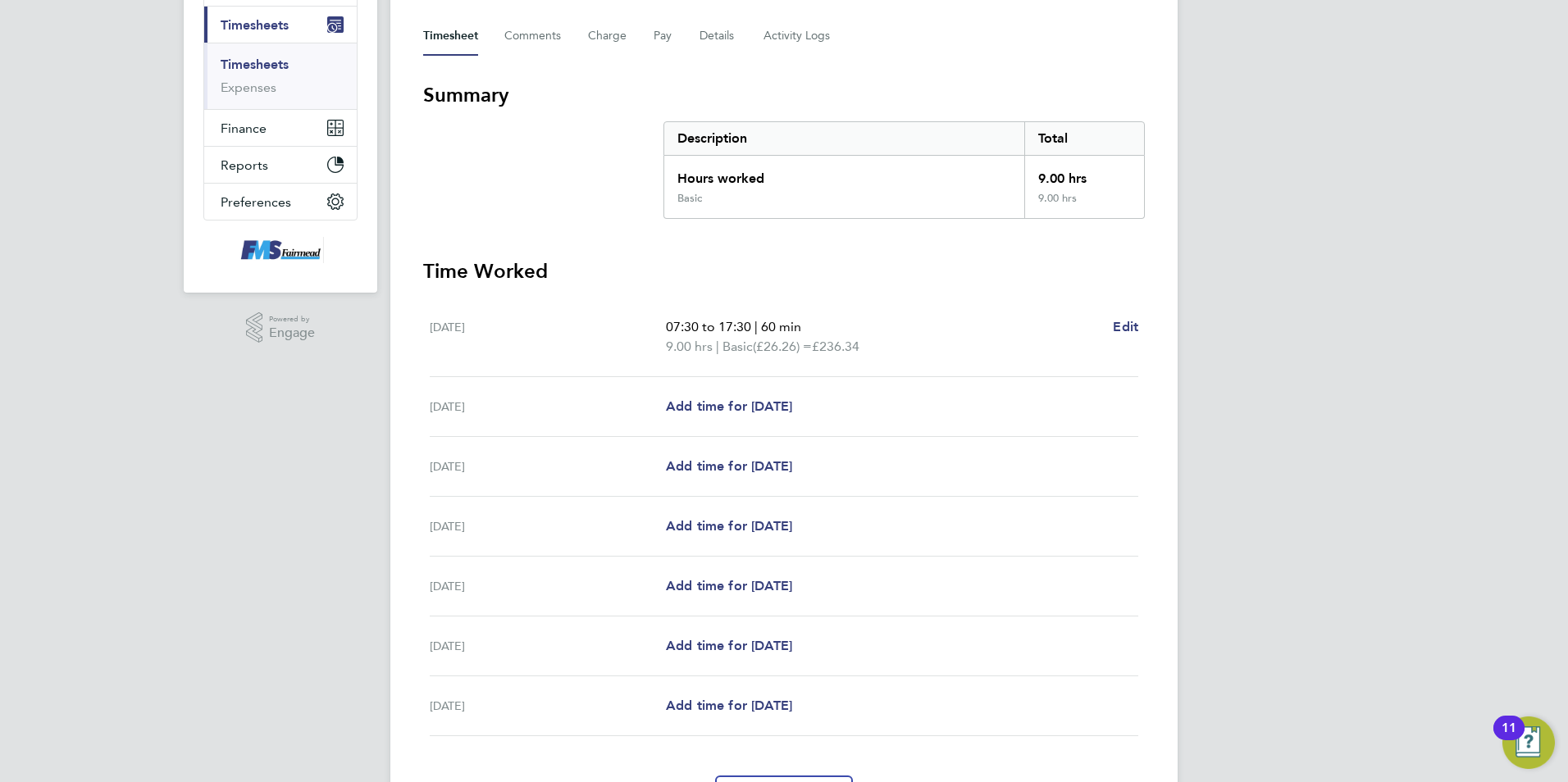scroll, scrollTop: 0, scrollLeft: 0, axis: both 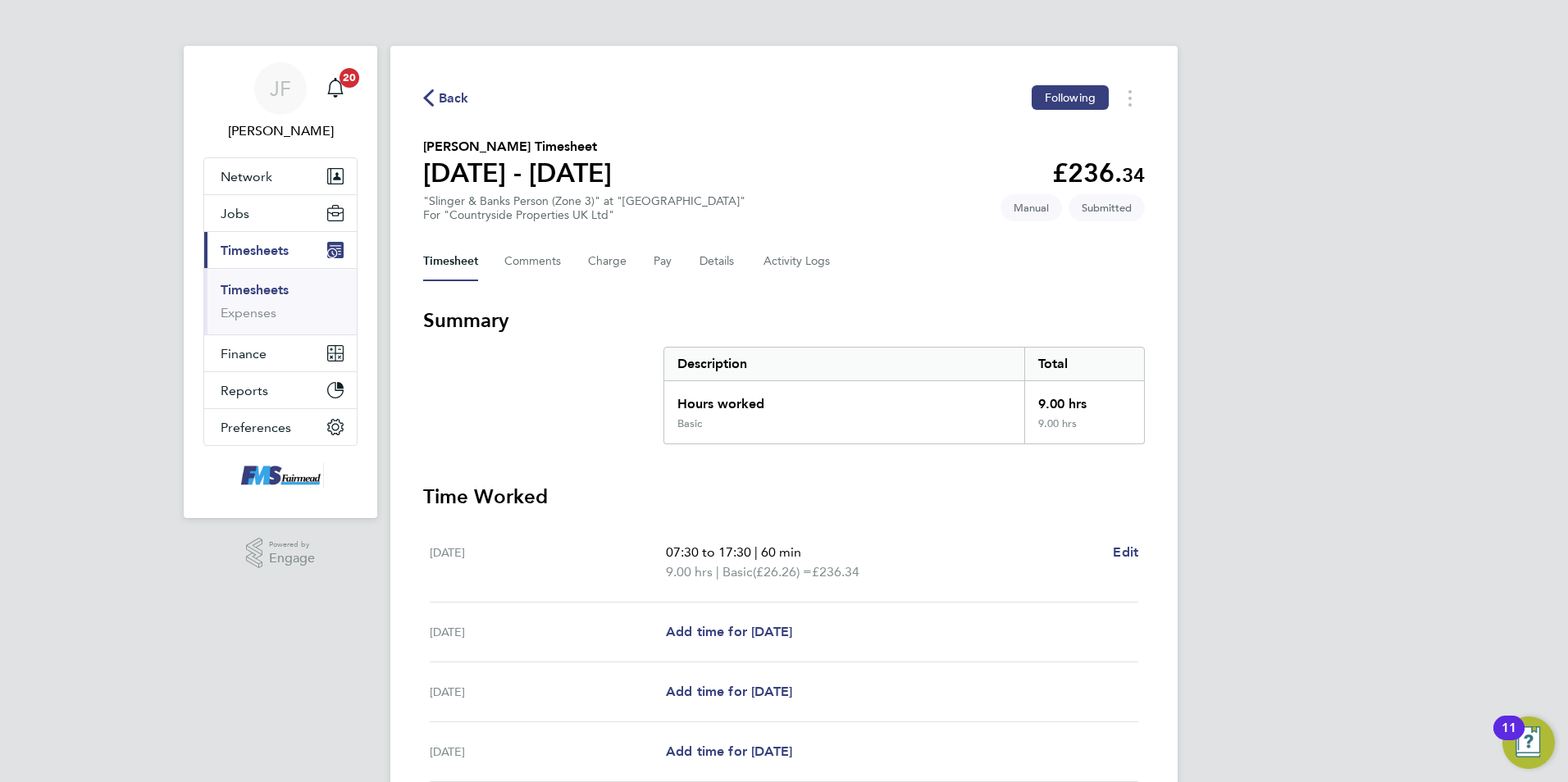 click on "Timesheets" at bounding box center (254, 289) 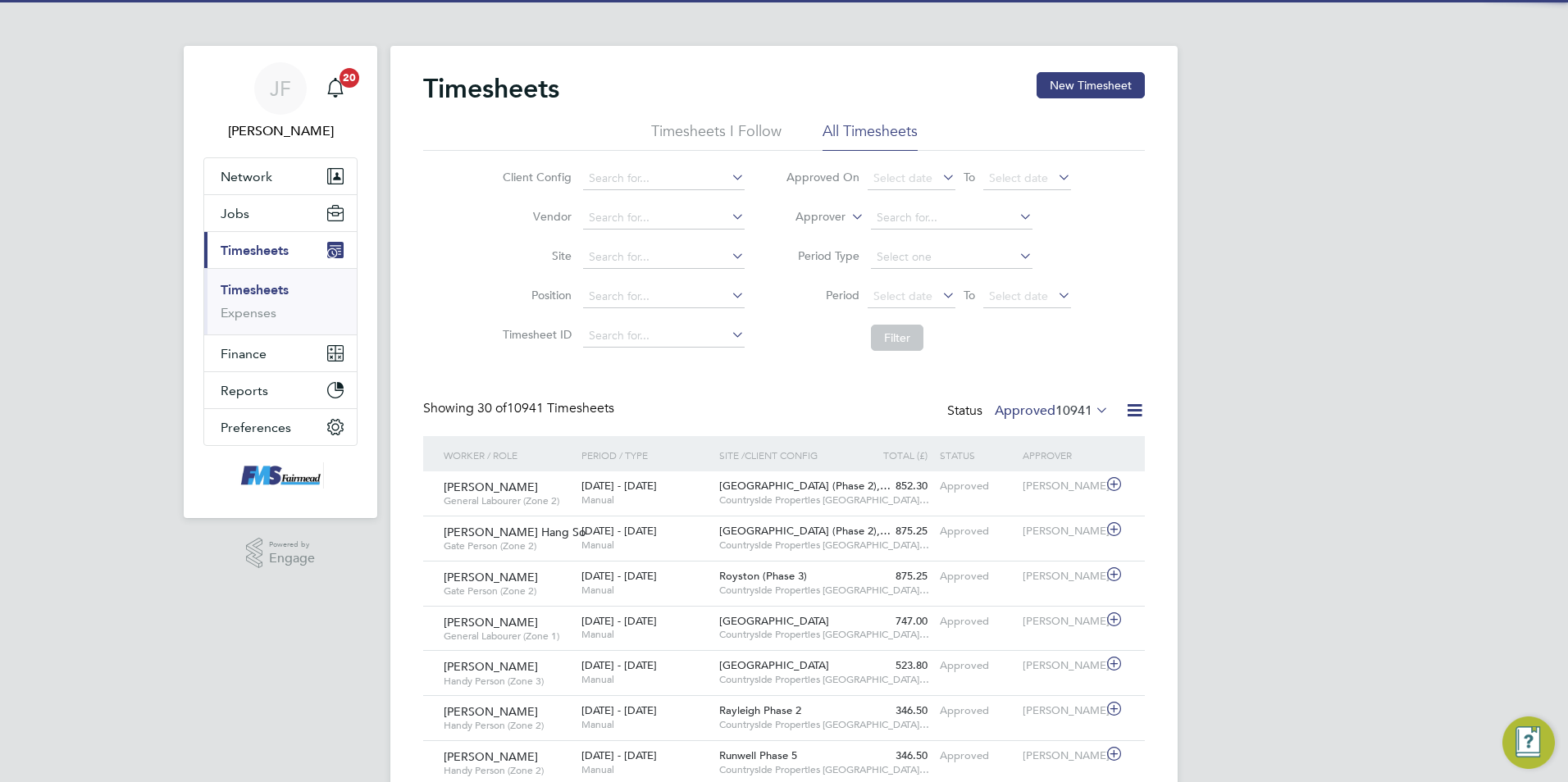 scroll, scrollTop: 8, scrollLeft: 8, axis: both 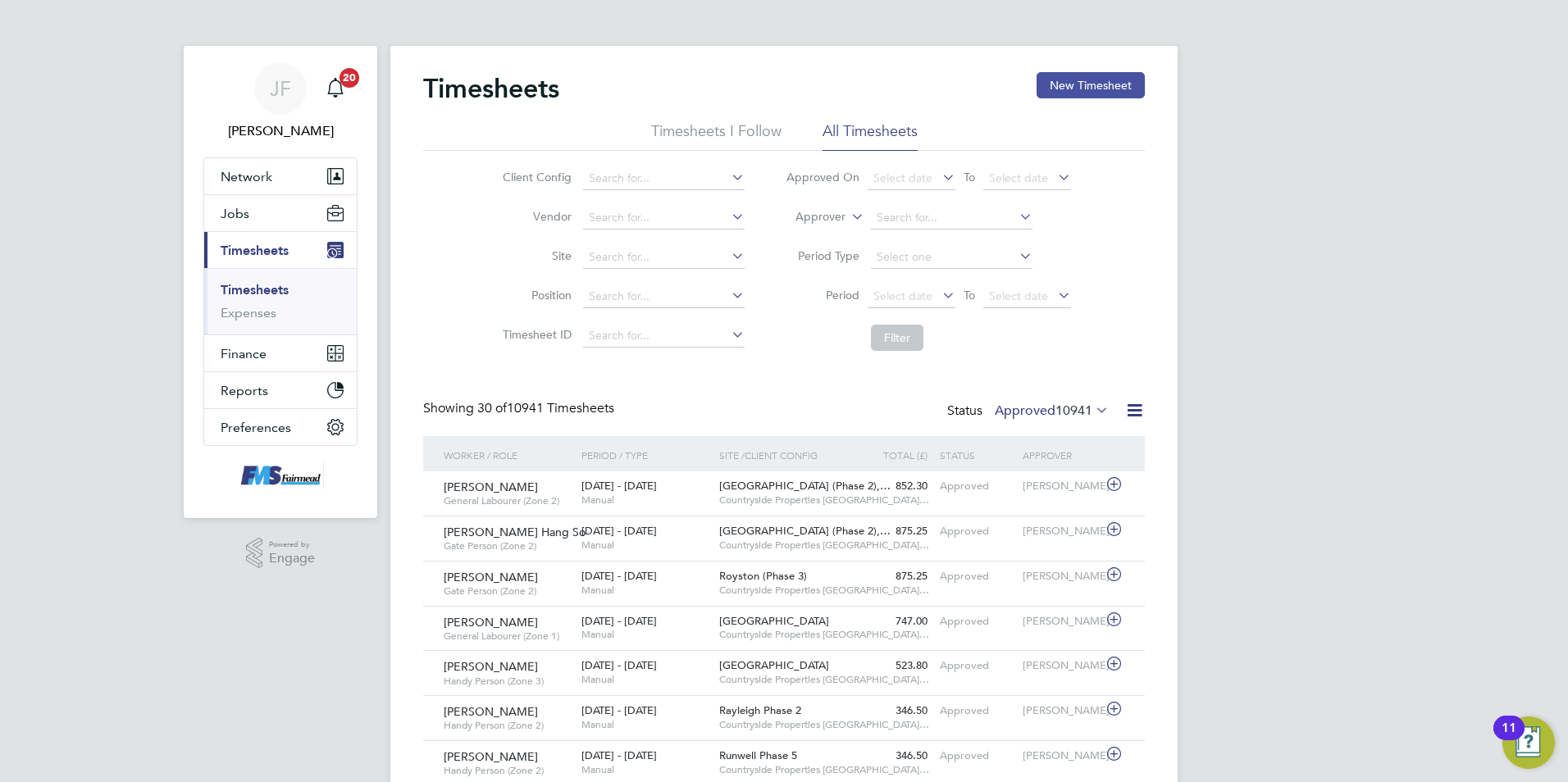 click on "New Timesheet" 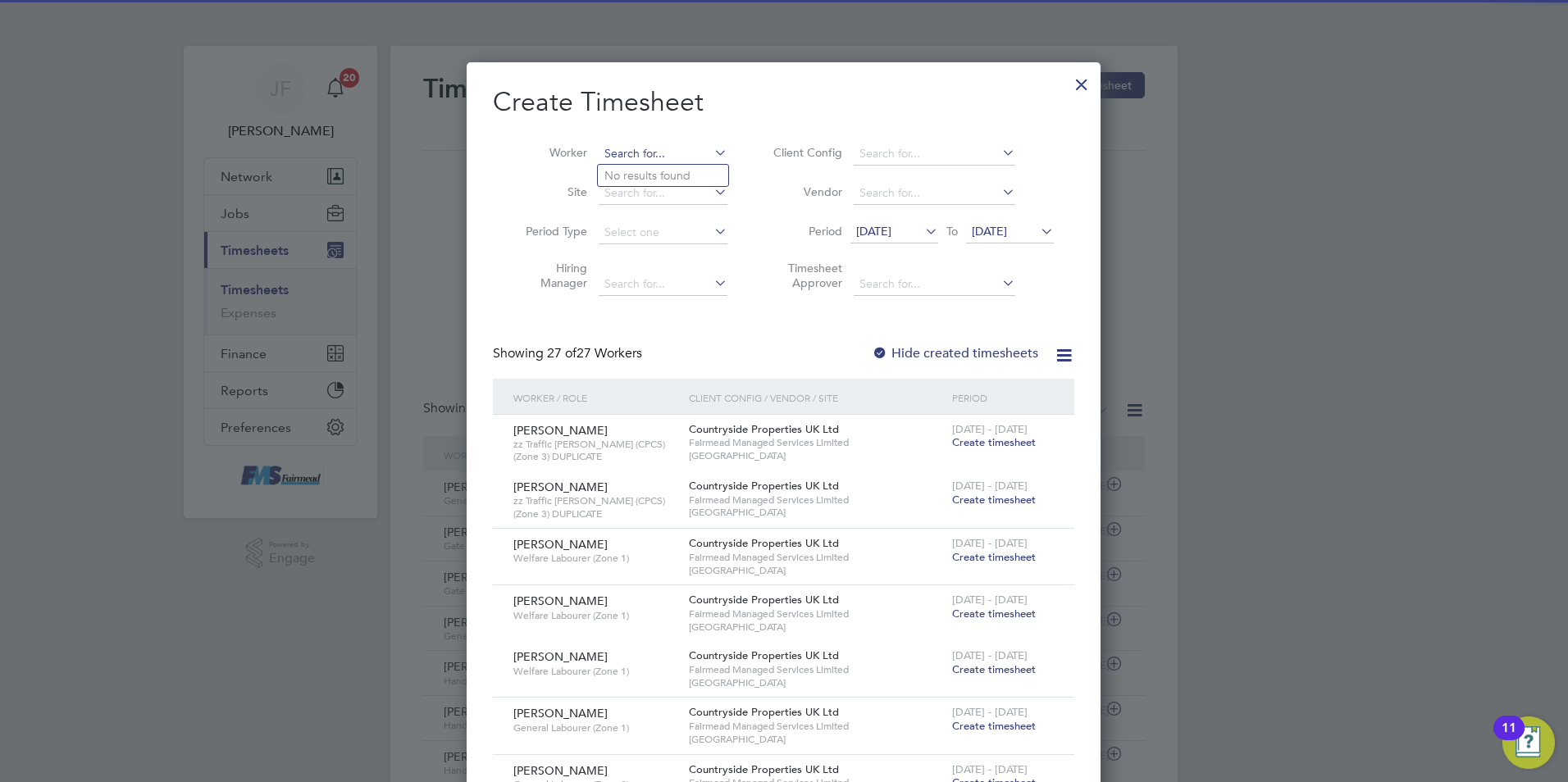click at bounding box center [663, 154] 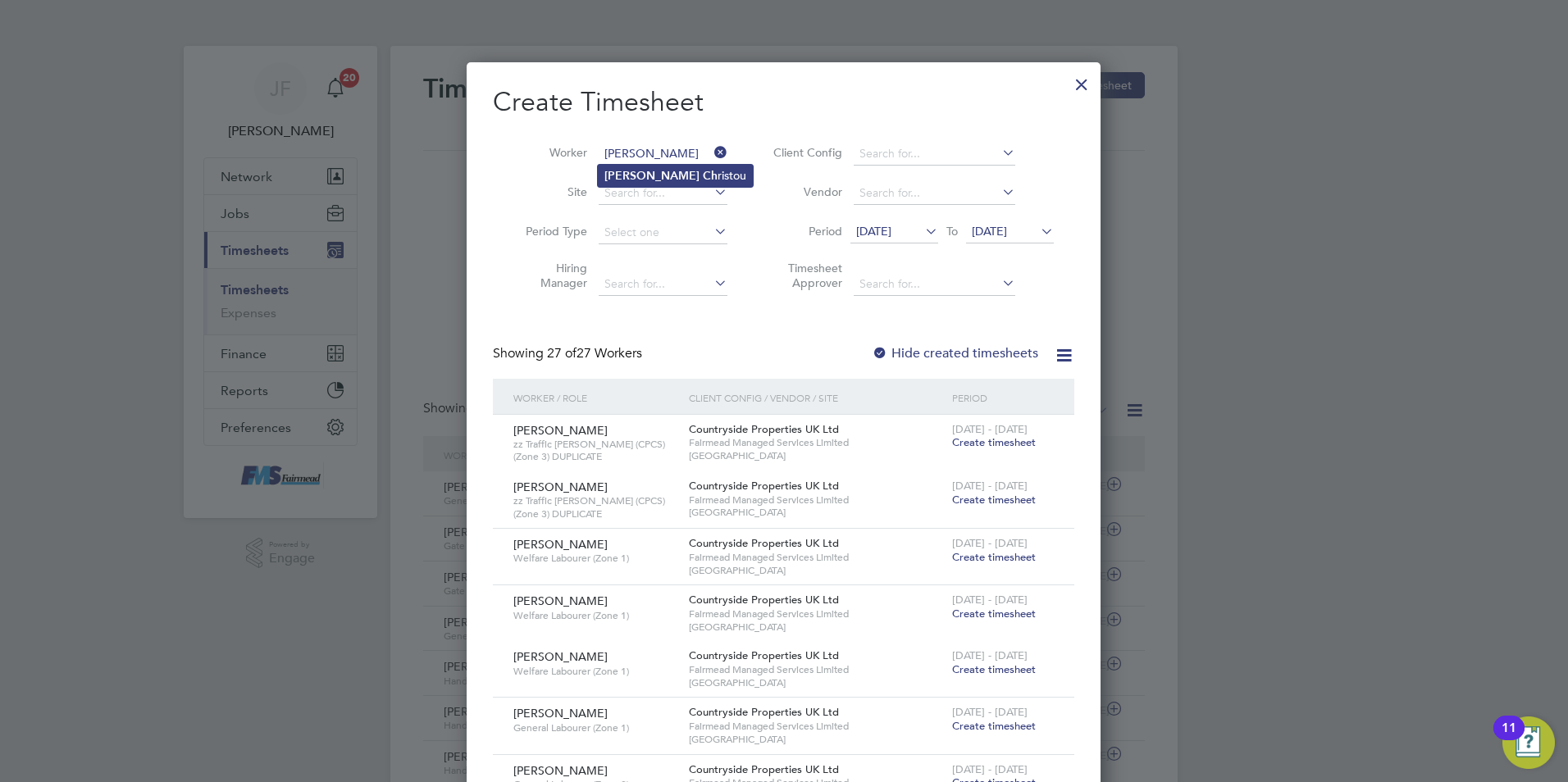 click on "Andrew" 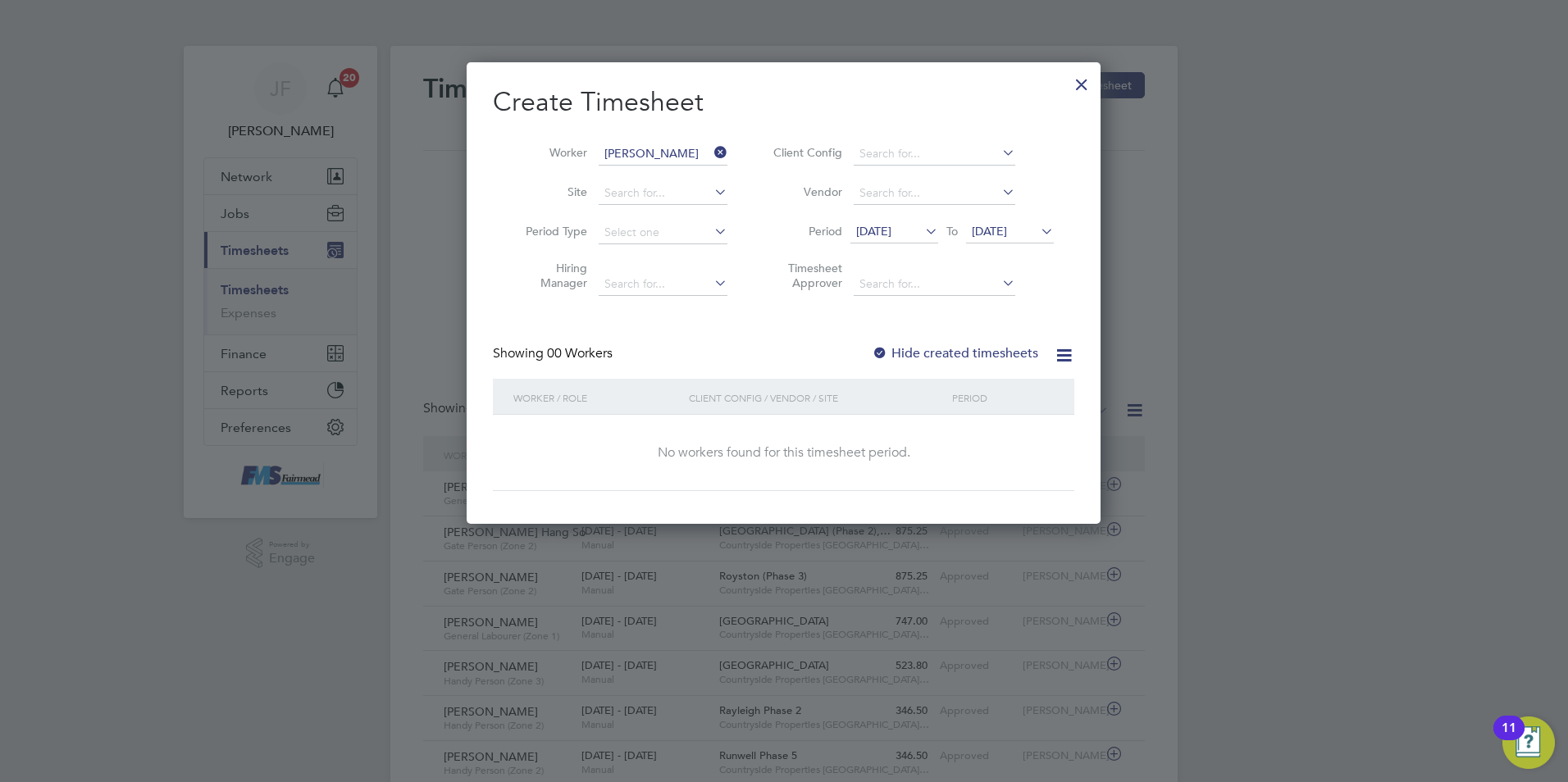 click at bounding box center [922, 231] 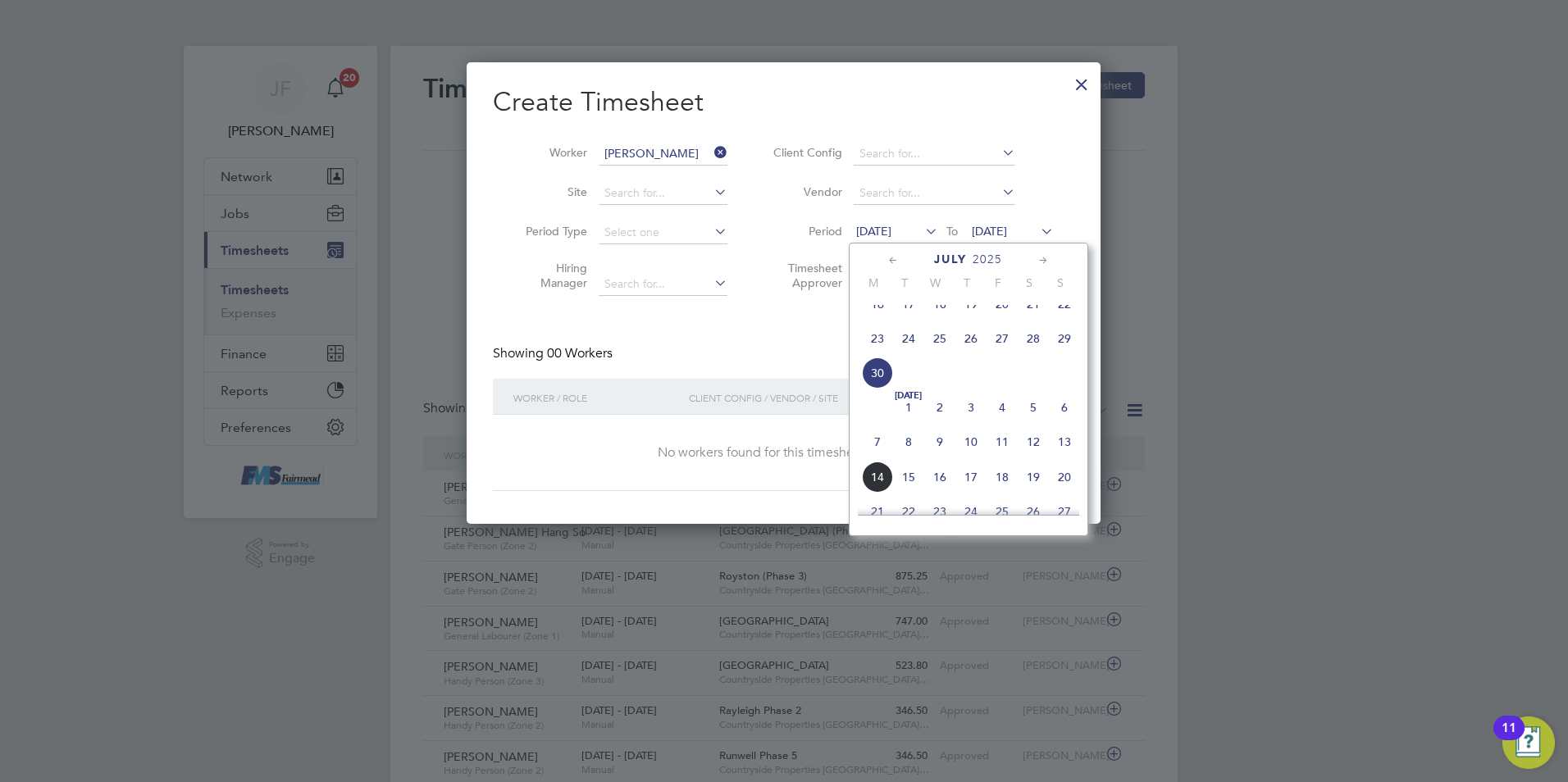 click on "7" 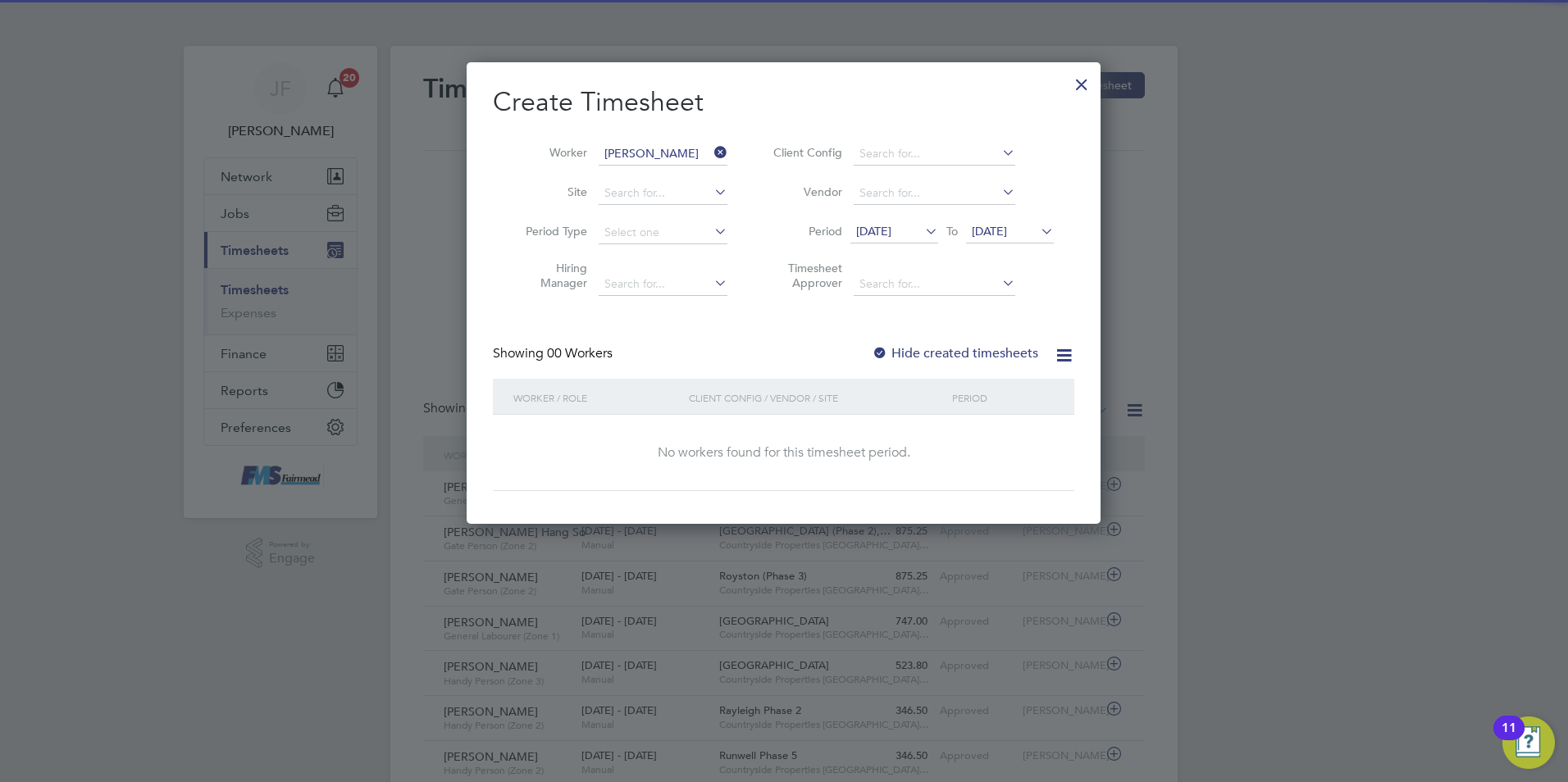 click on "07 Jul 2025" at bounding box center [989, 231] 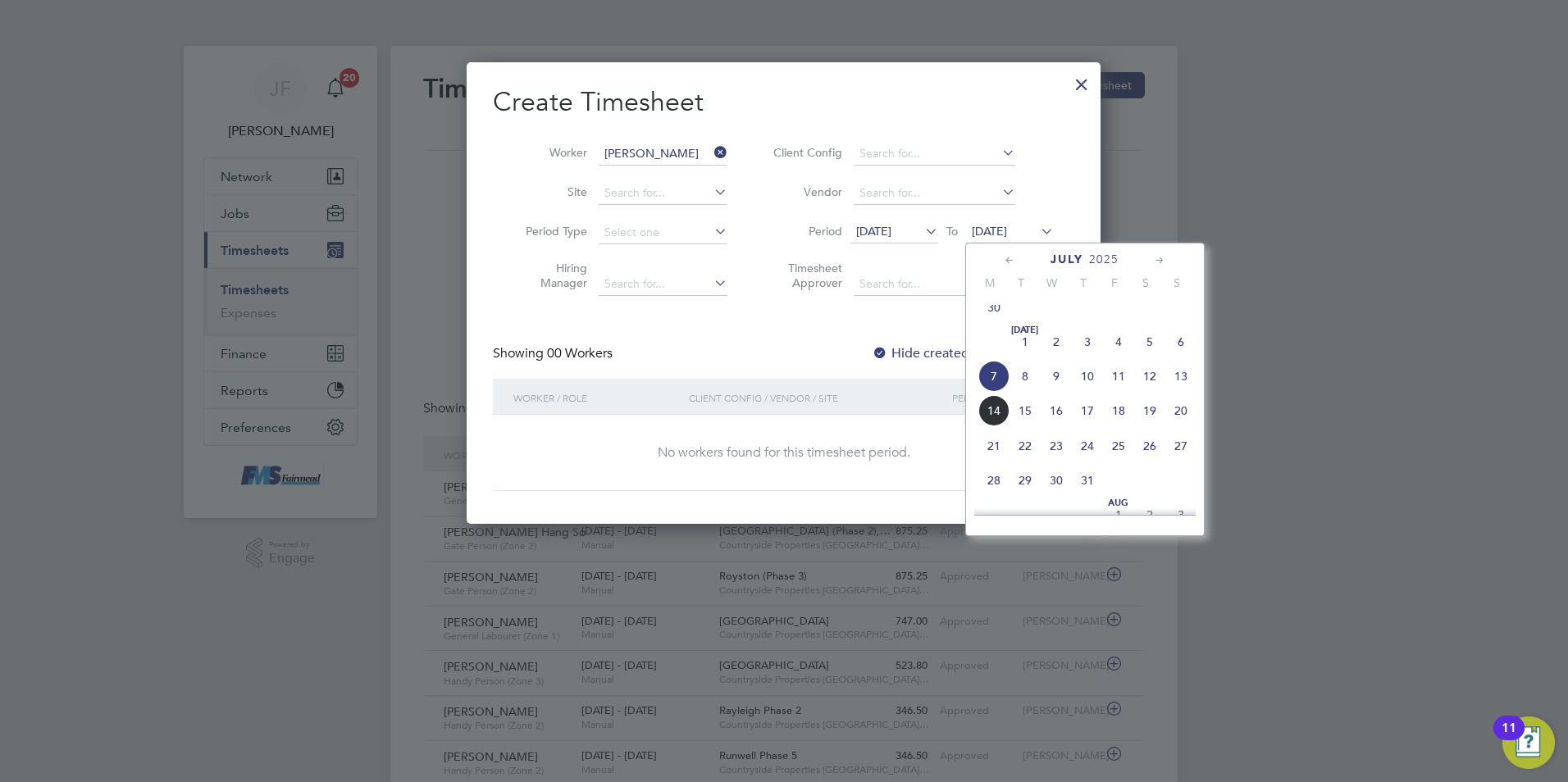click on "13" 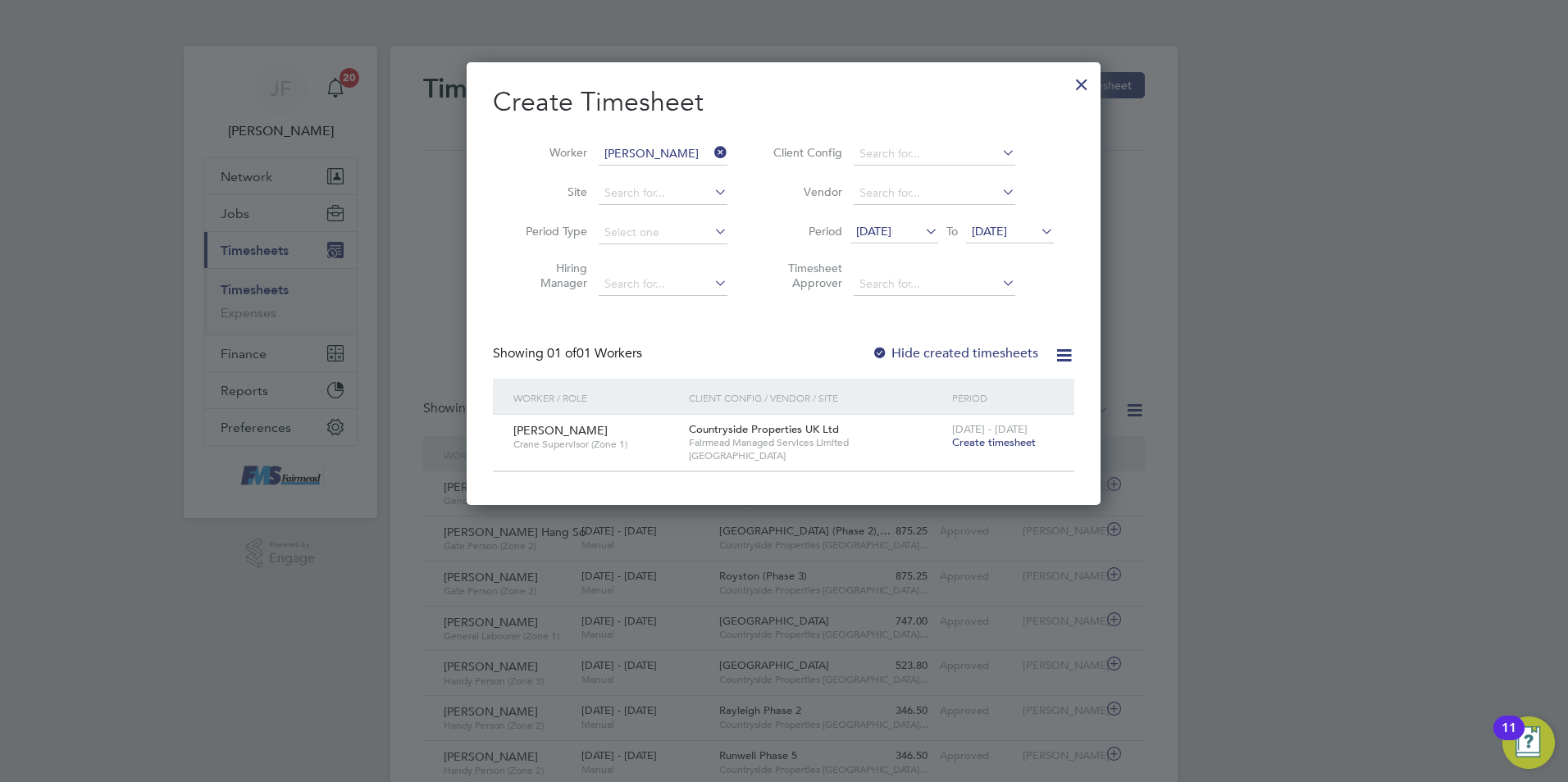 click on "Showing   01 of  01 Workers Hide created timesheets" at bounding box center [783, 361] 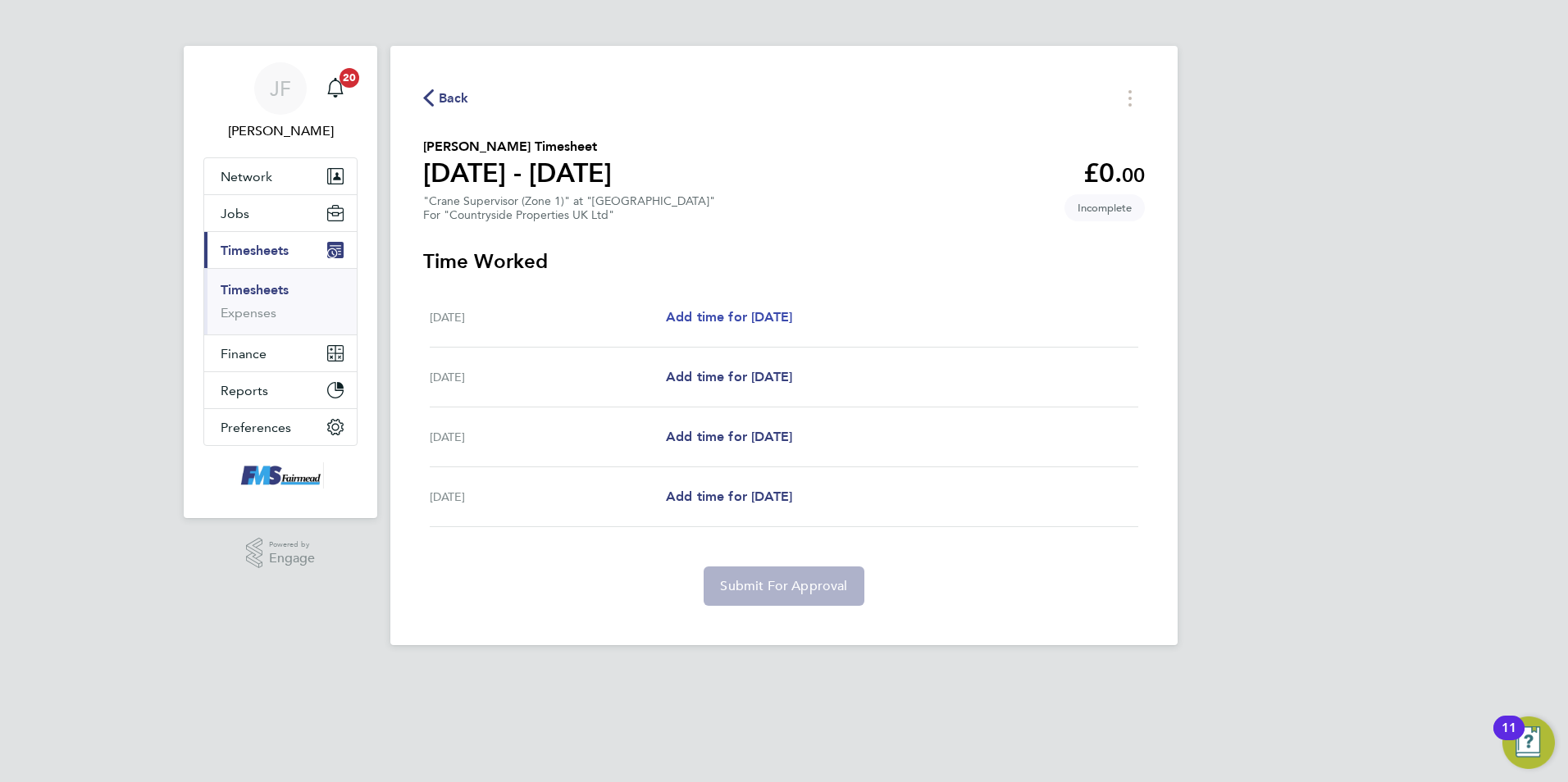 click on "Add time for Tue 08 Jul" at bounding box center [729, 316] 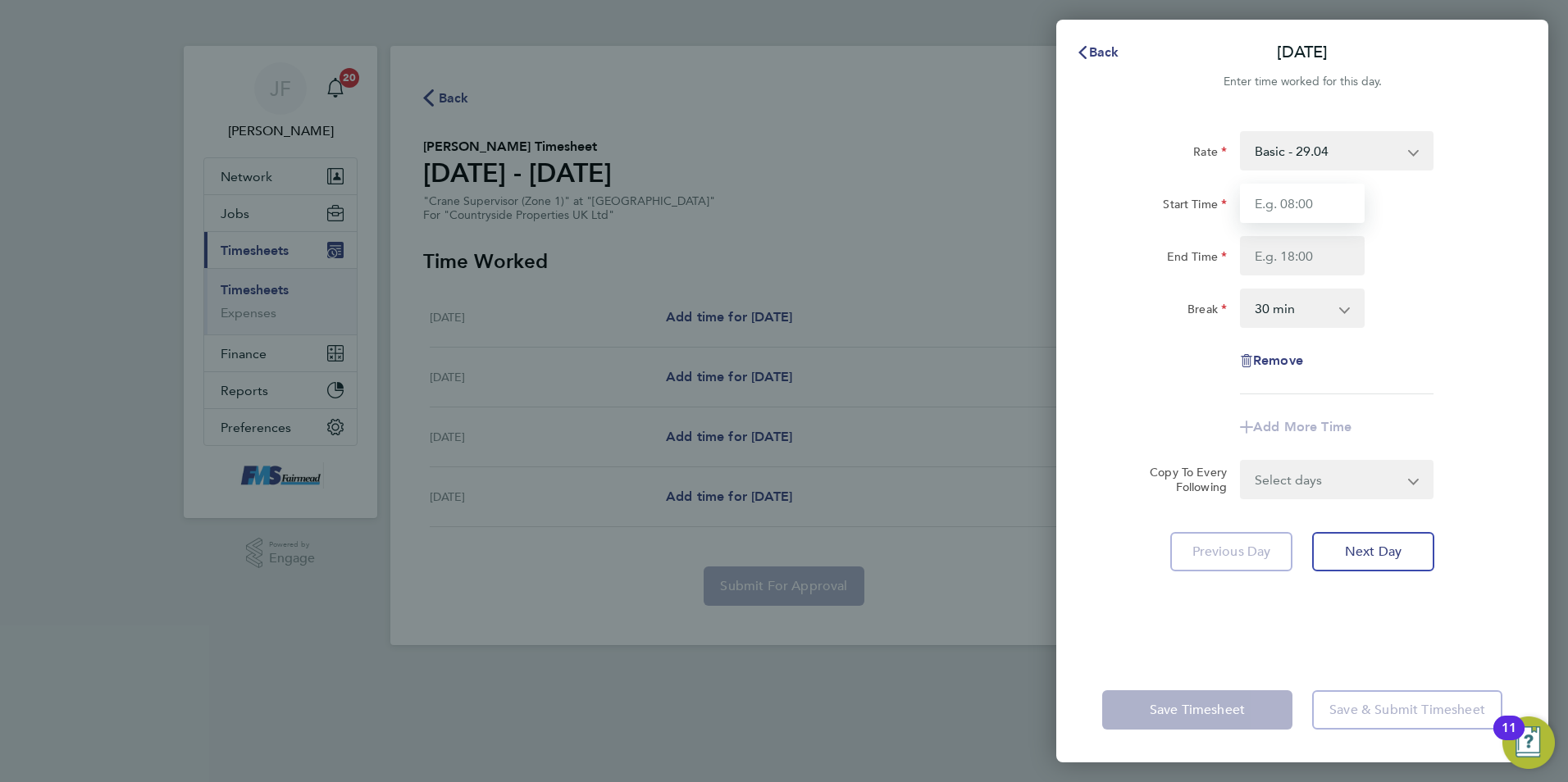 click on "Start Time" at bounding box center (1302, 203) 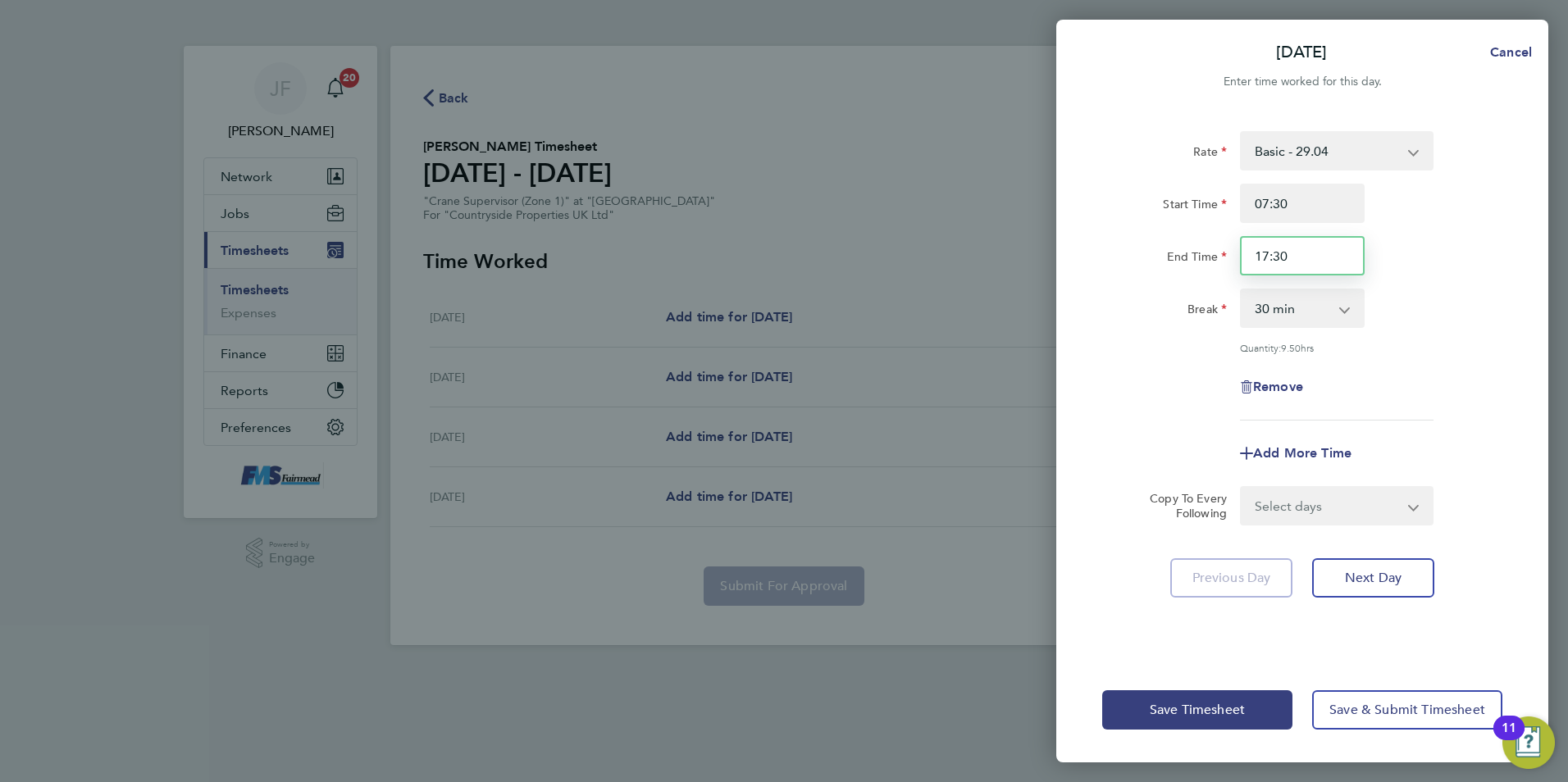 click on "17:30" at bounding box center (1302, 256) 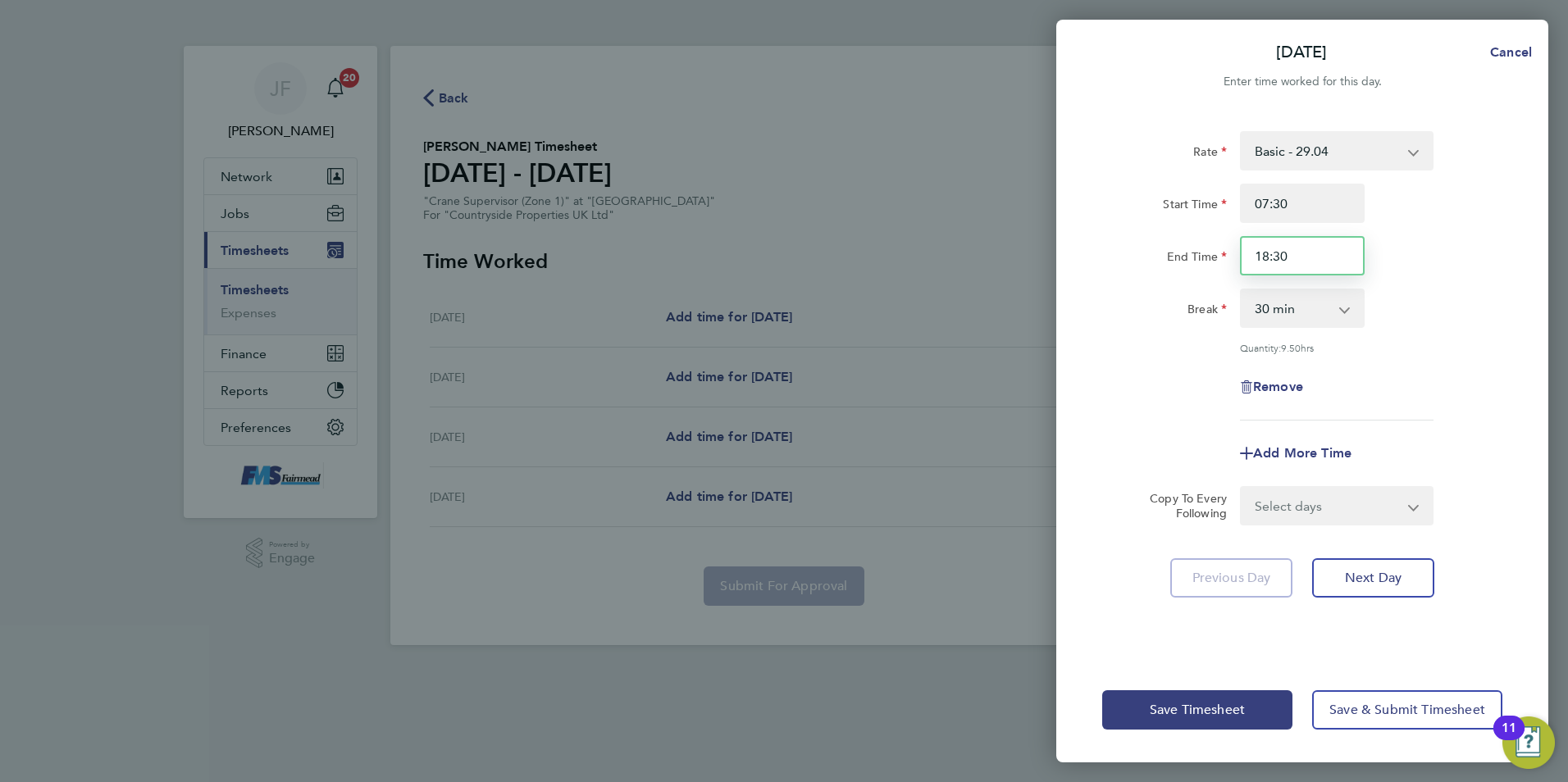 type on "18:30" 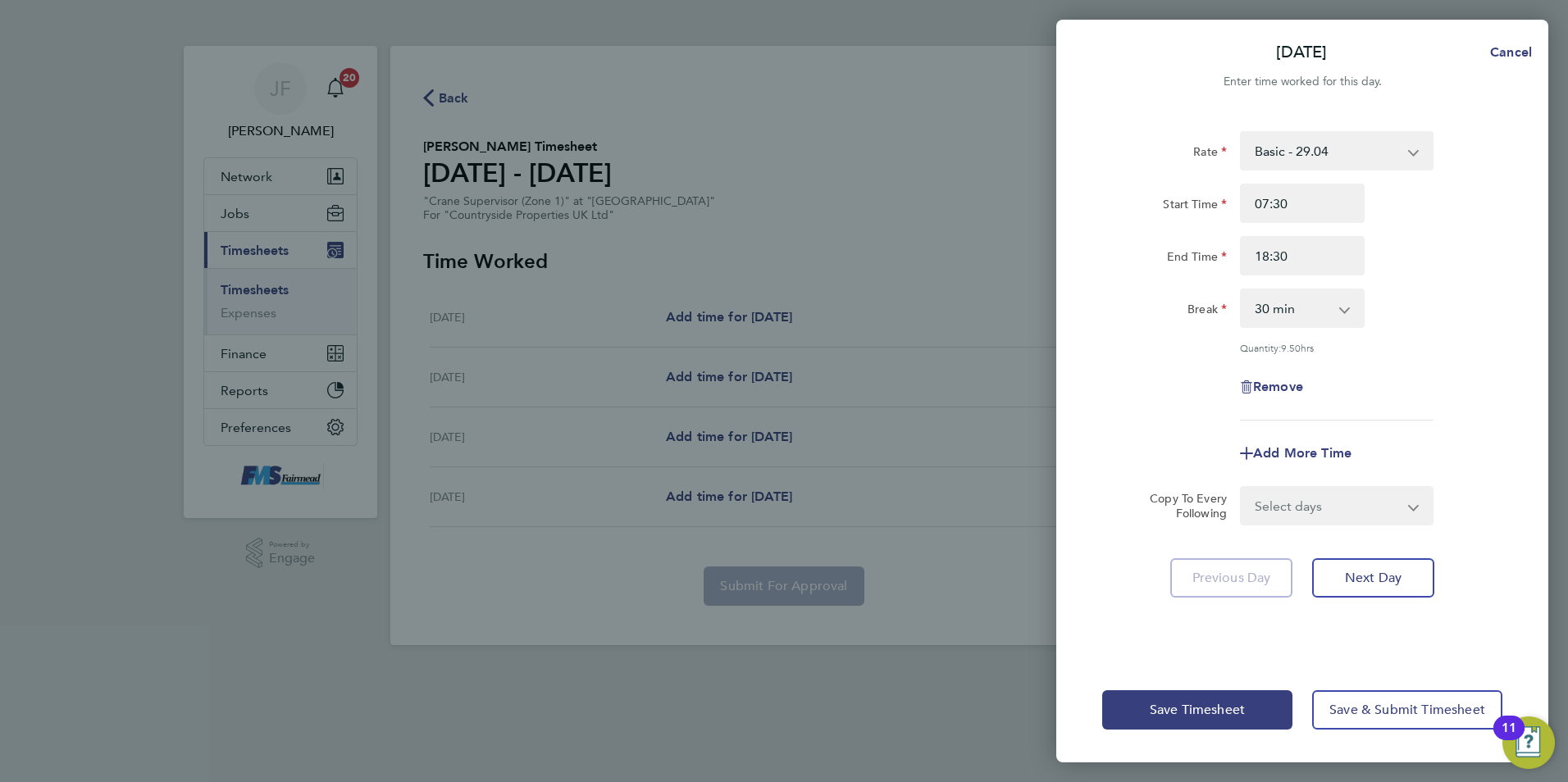 click on "Break  0 min   15 min   30 min   45 min   60 min   75 min   90 min" 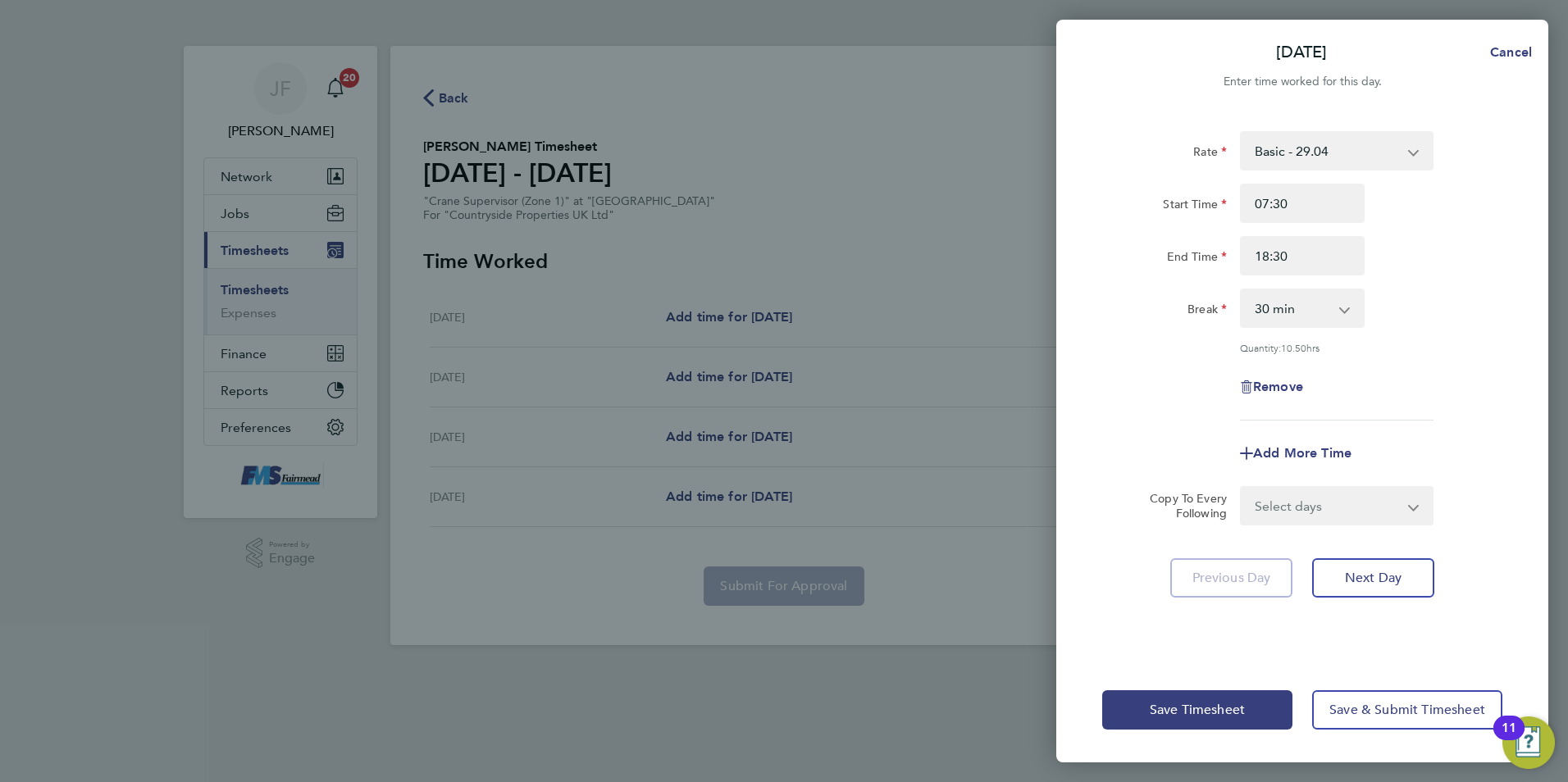 click on "0 min   15 min   30 min   45 min   60 min   75 min   90 min" at bounding box center [1292, 308] 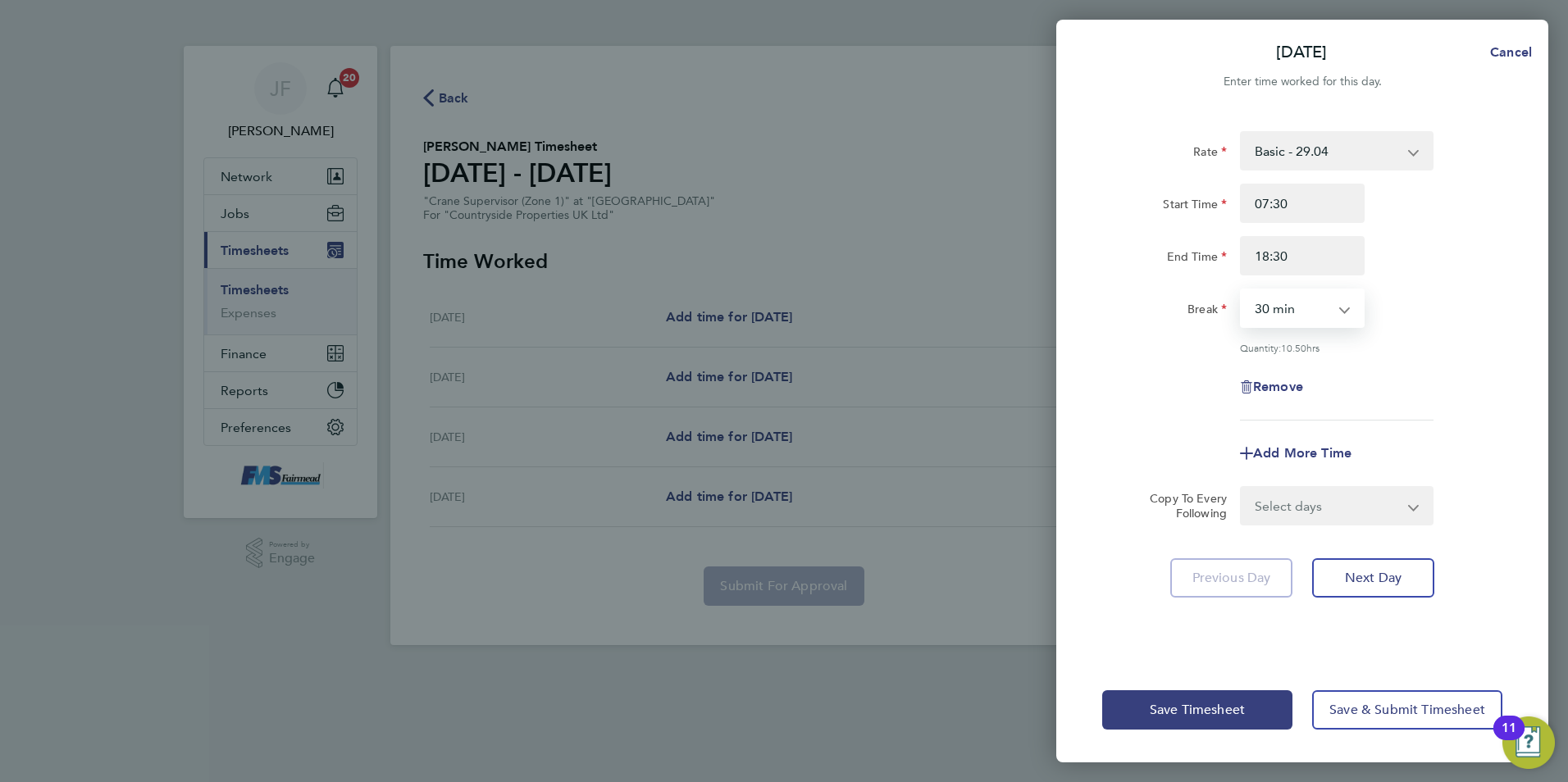 select on "60" 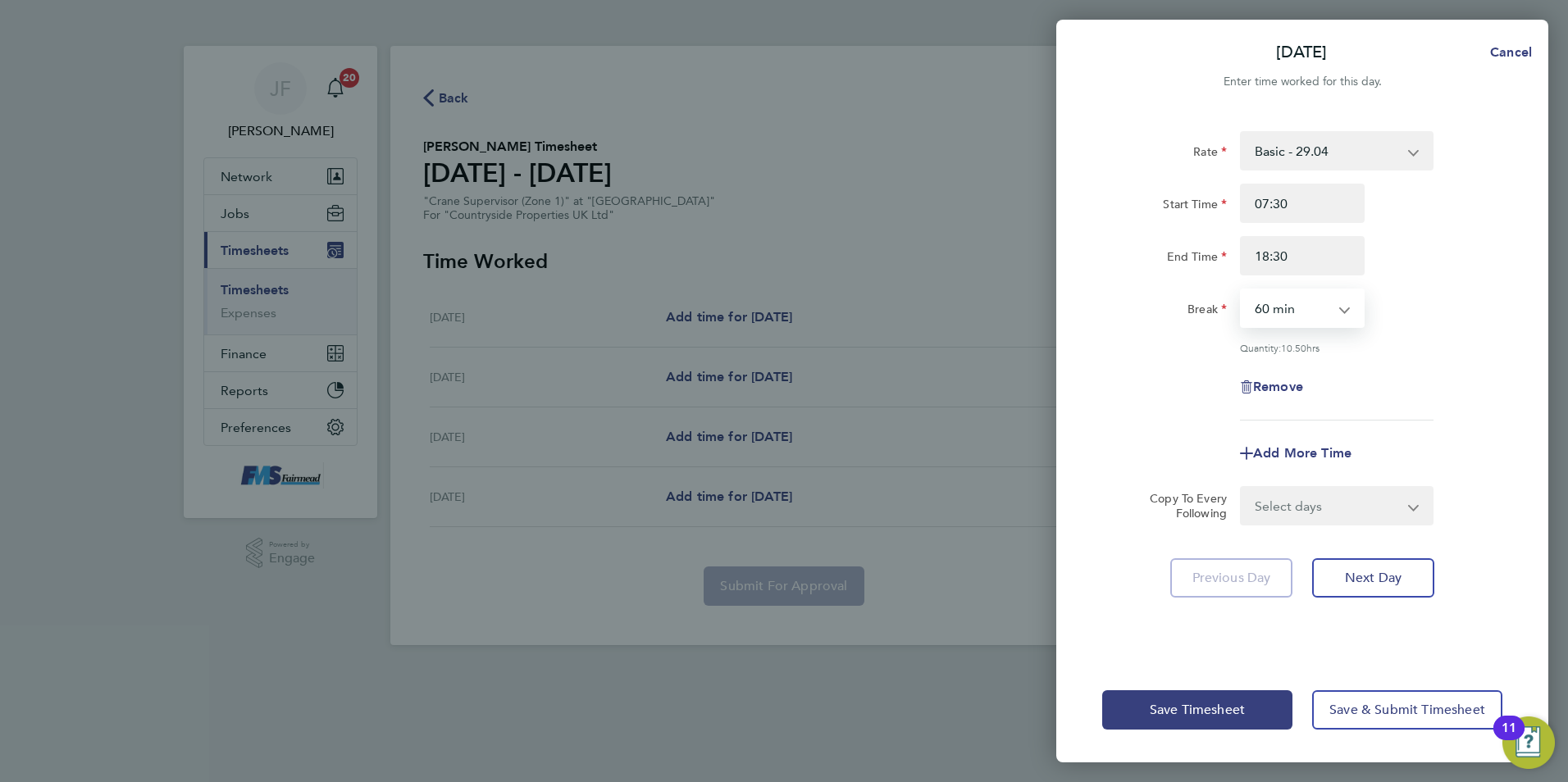 click on "0 min   15 min   30 min   45 min   60 min   75 min   90 min" at bounding box center (1292, 308) 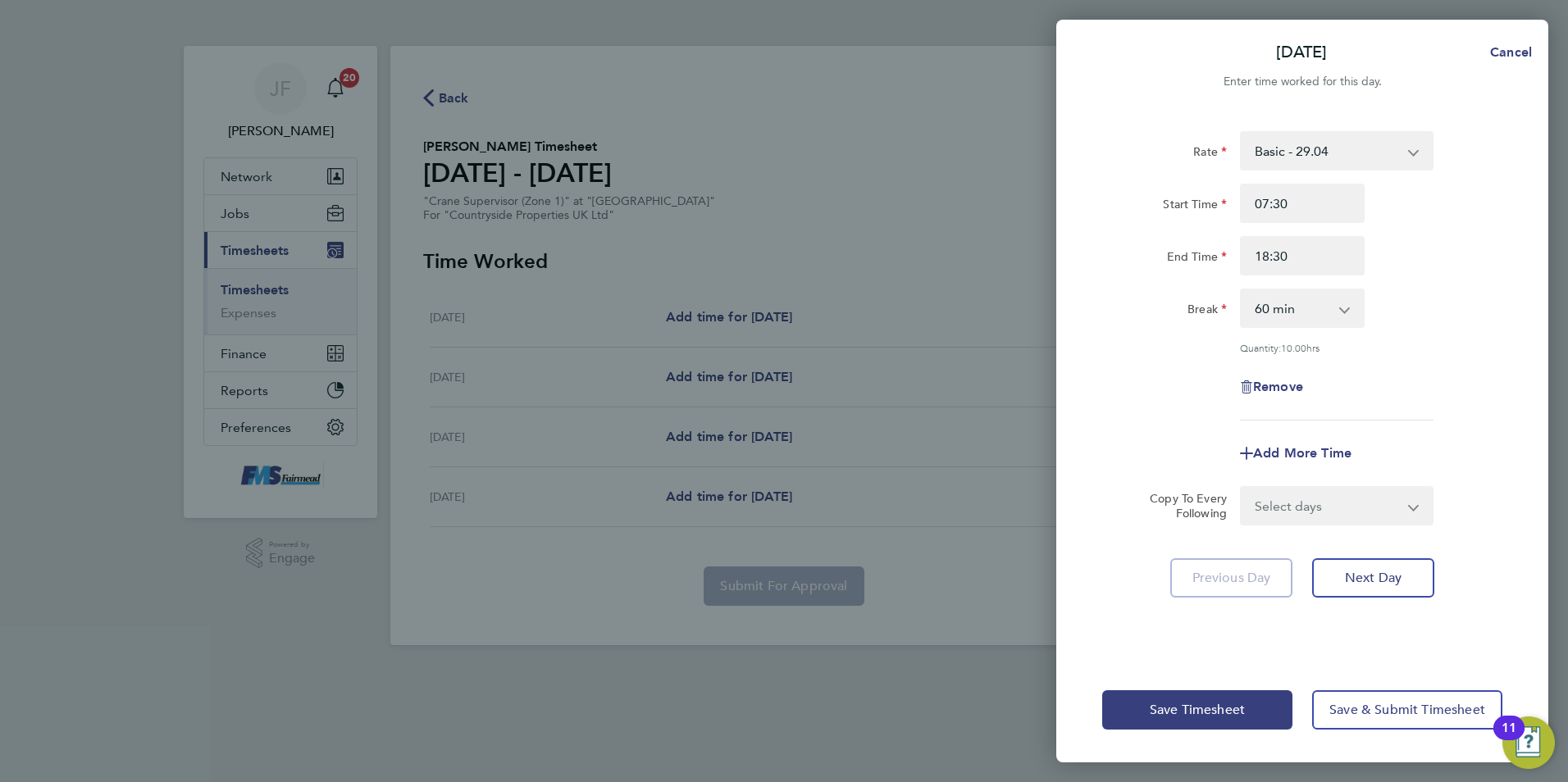 click on "Remove" 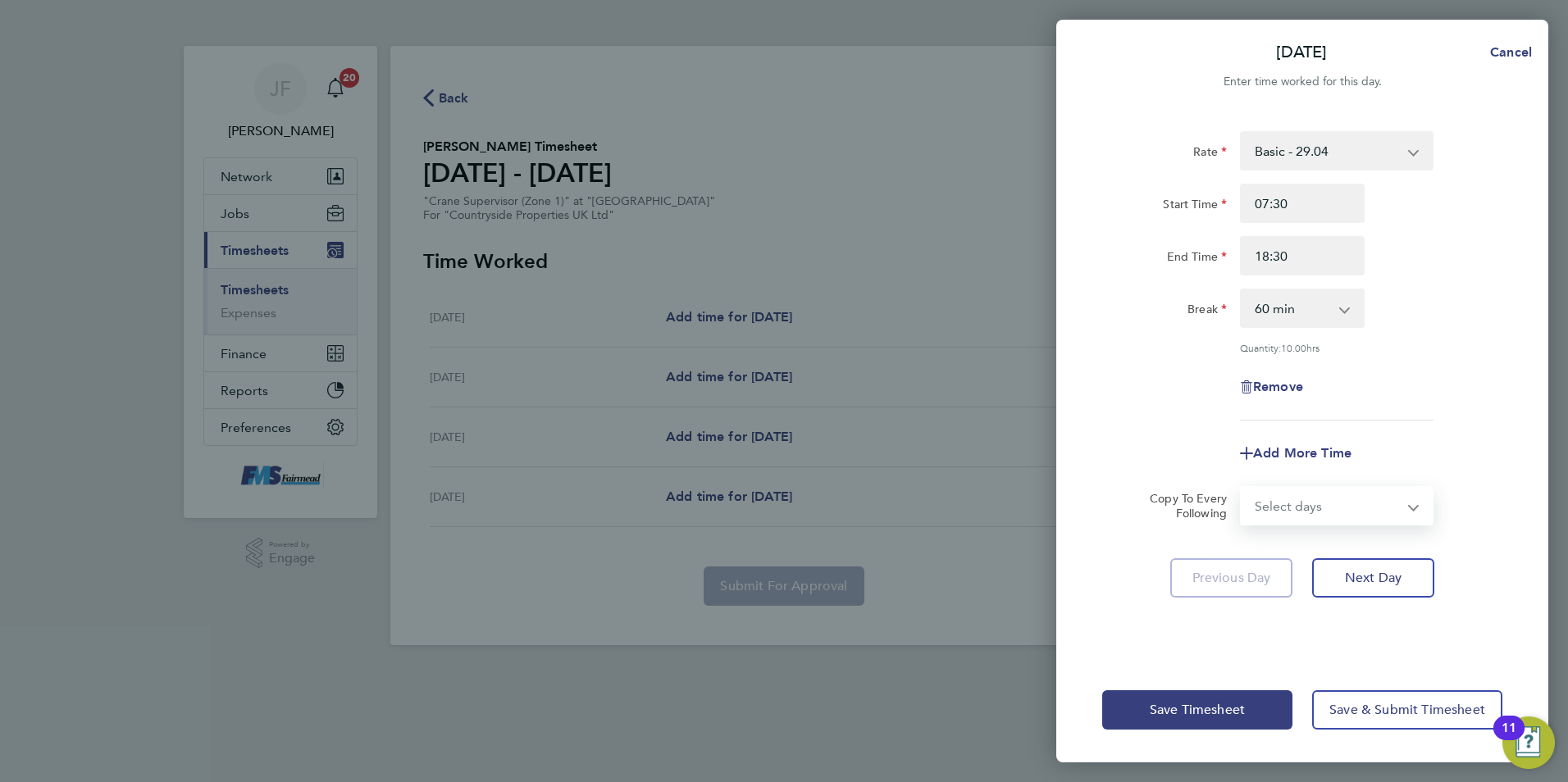 select on "DAY" 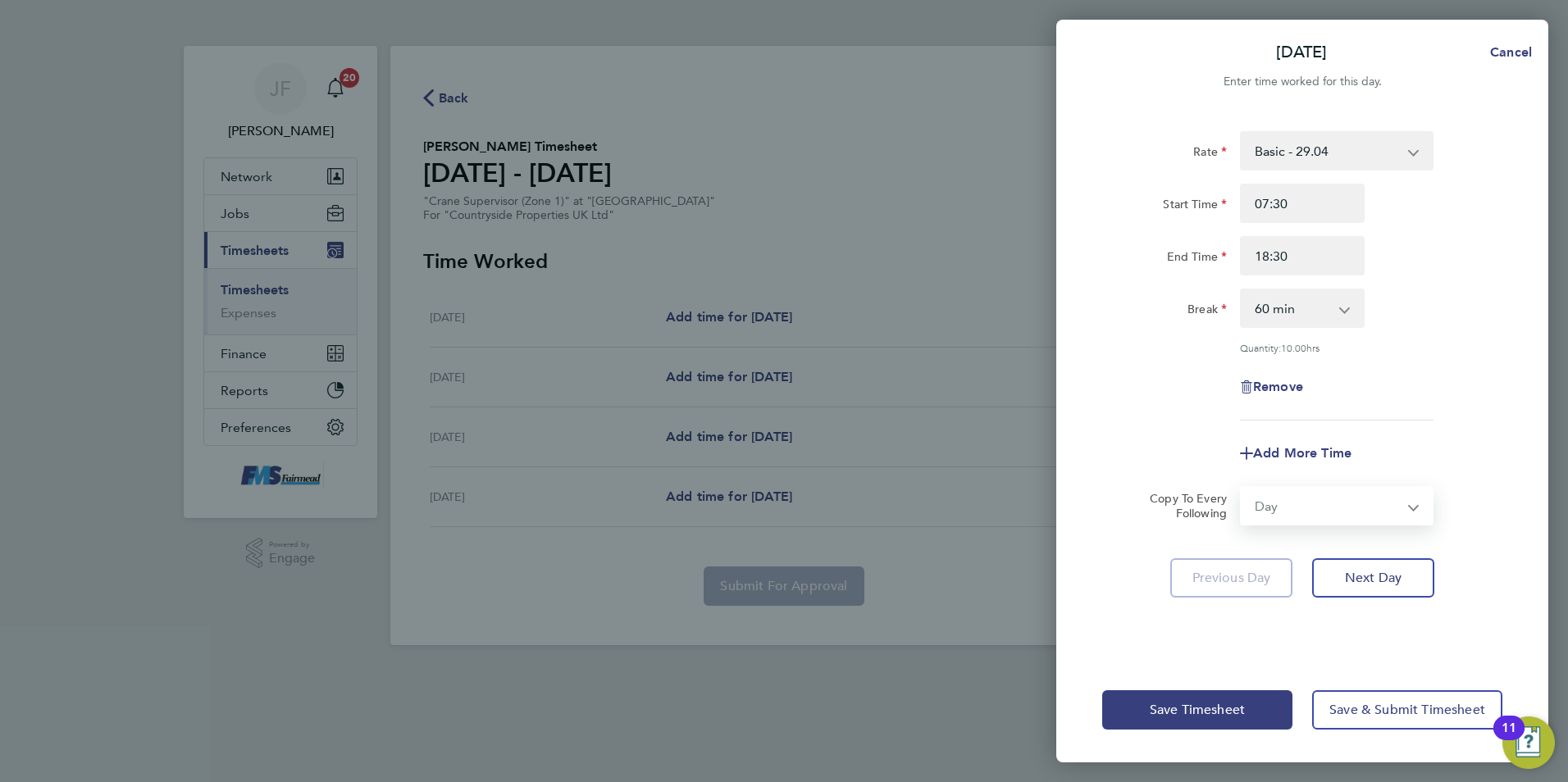 click on "Select days   Day   Wednesday   Thursday   Friday" at bounding box center (1328, 506) 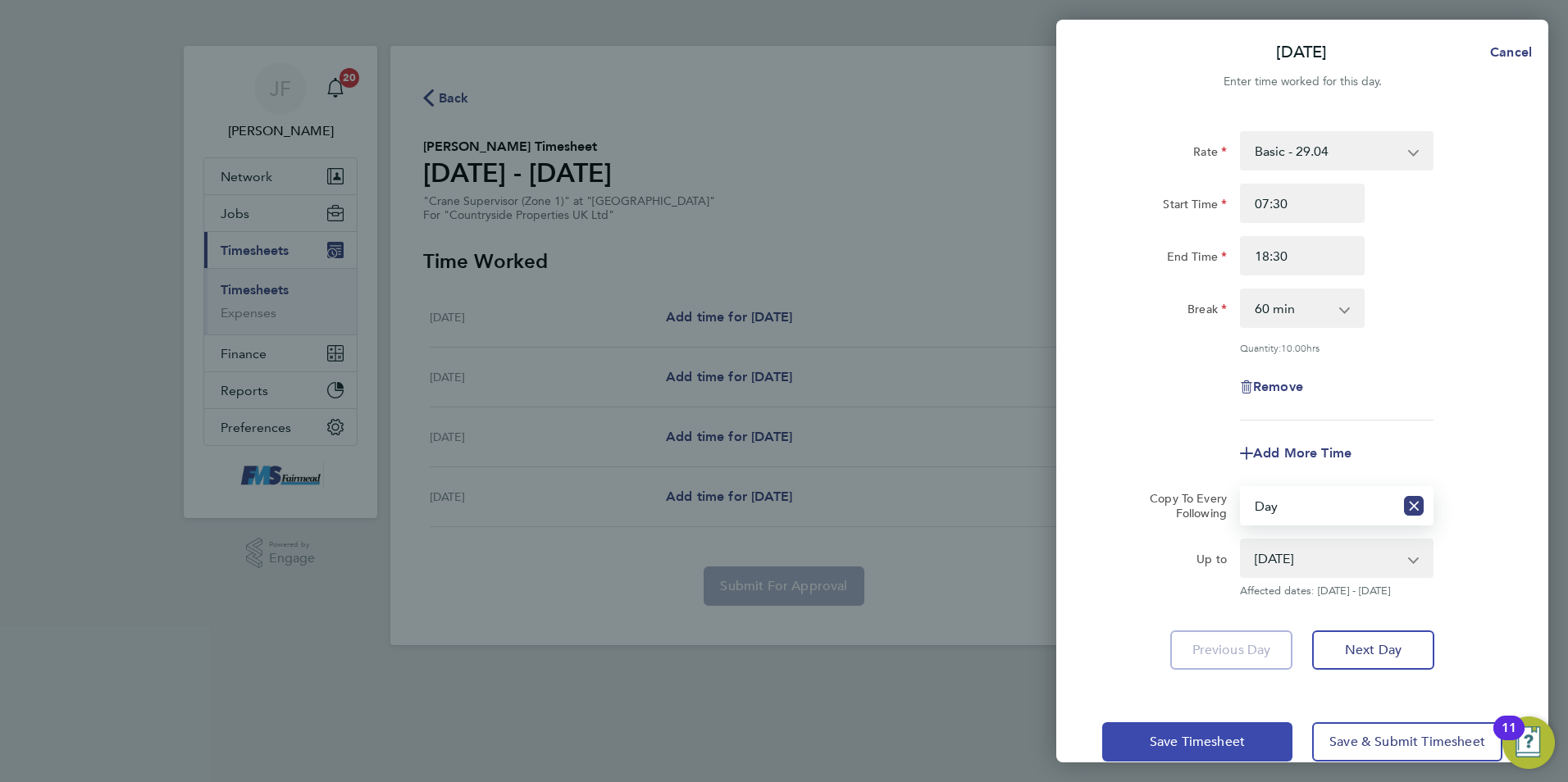 click on "Save Timesheet" 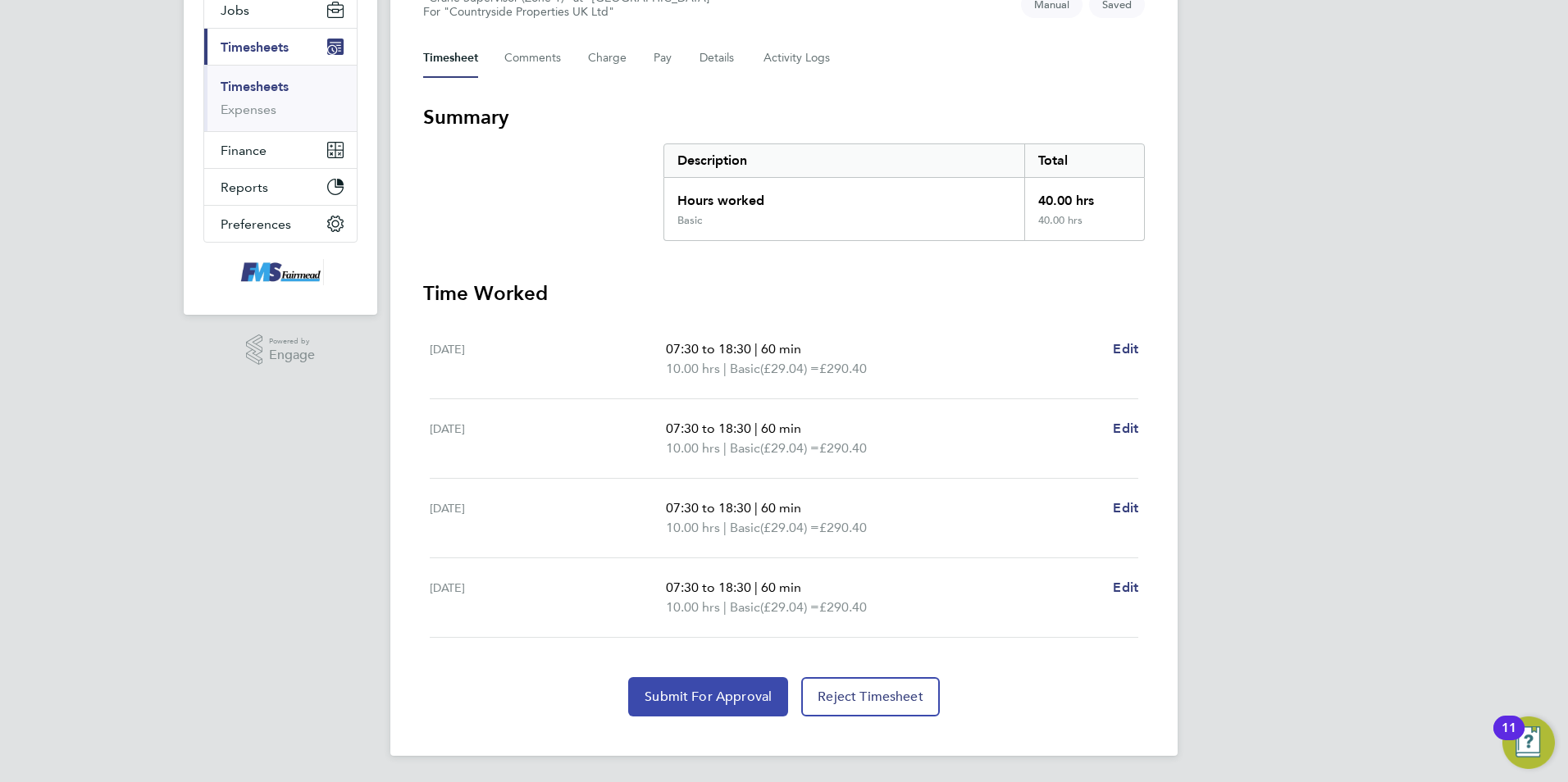 click on "Submit For Approval" 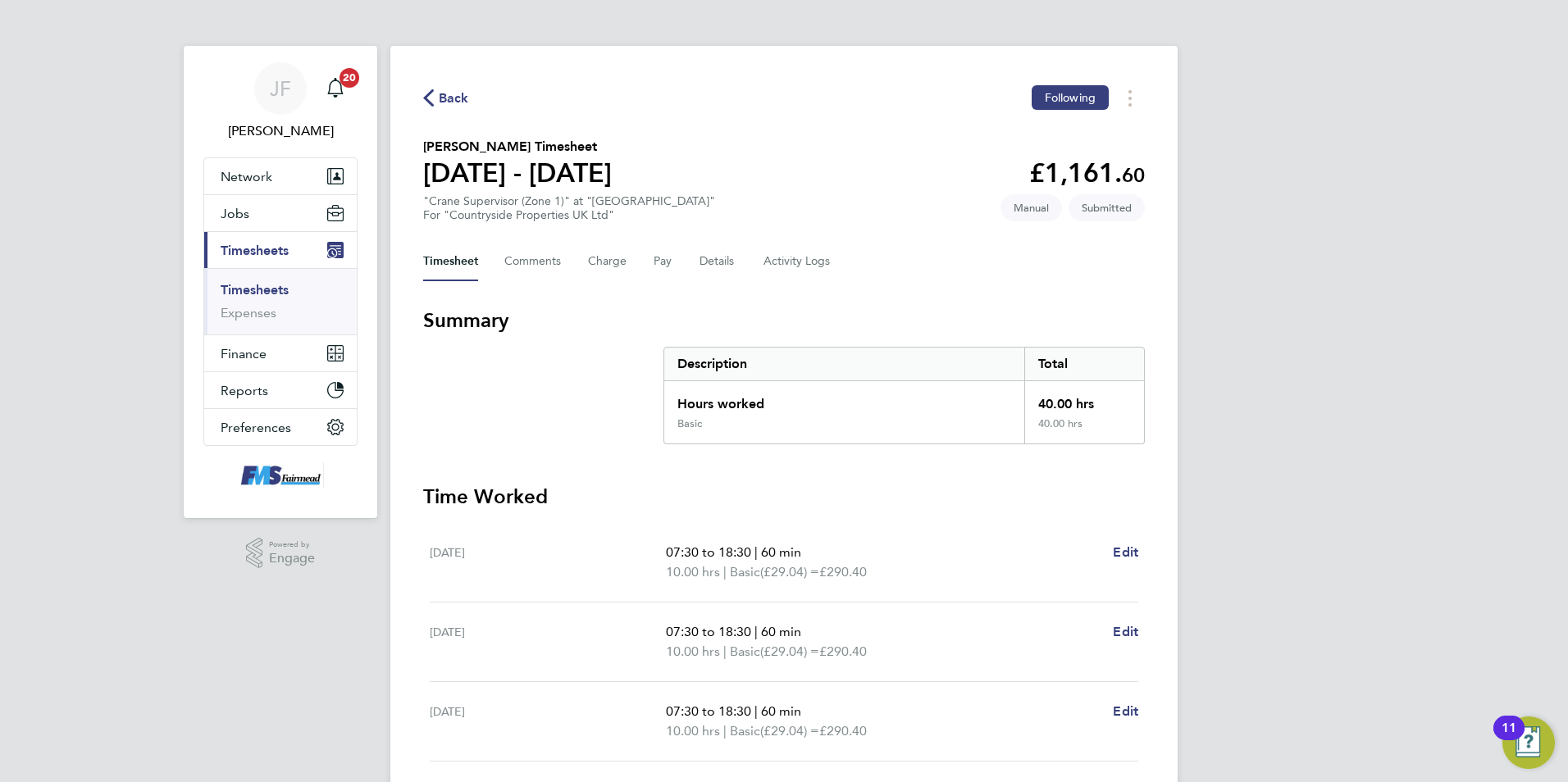 click on "Back" 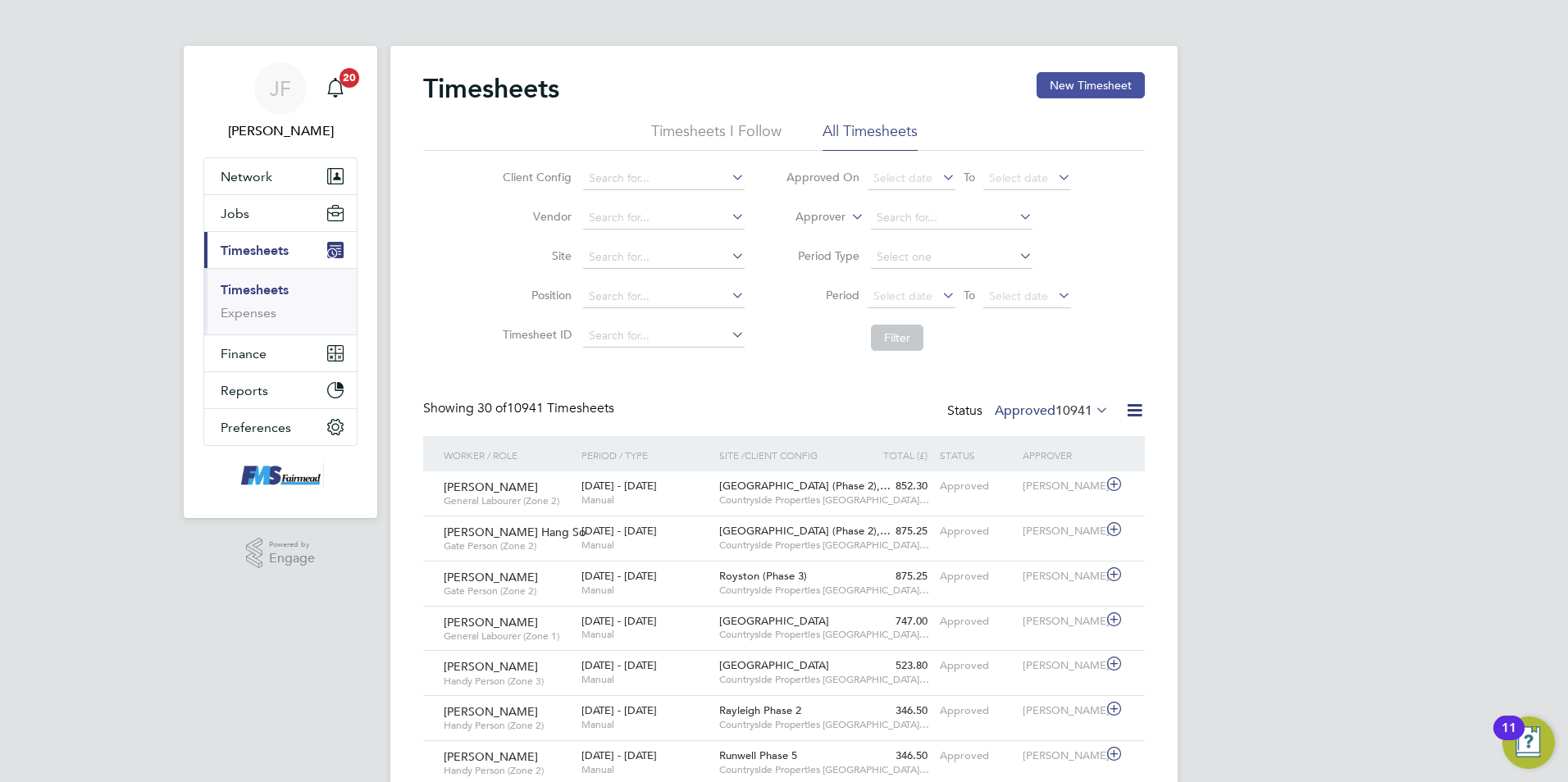 click on "New Timesheet" 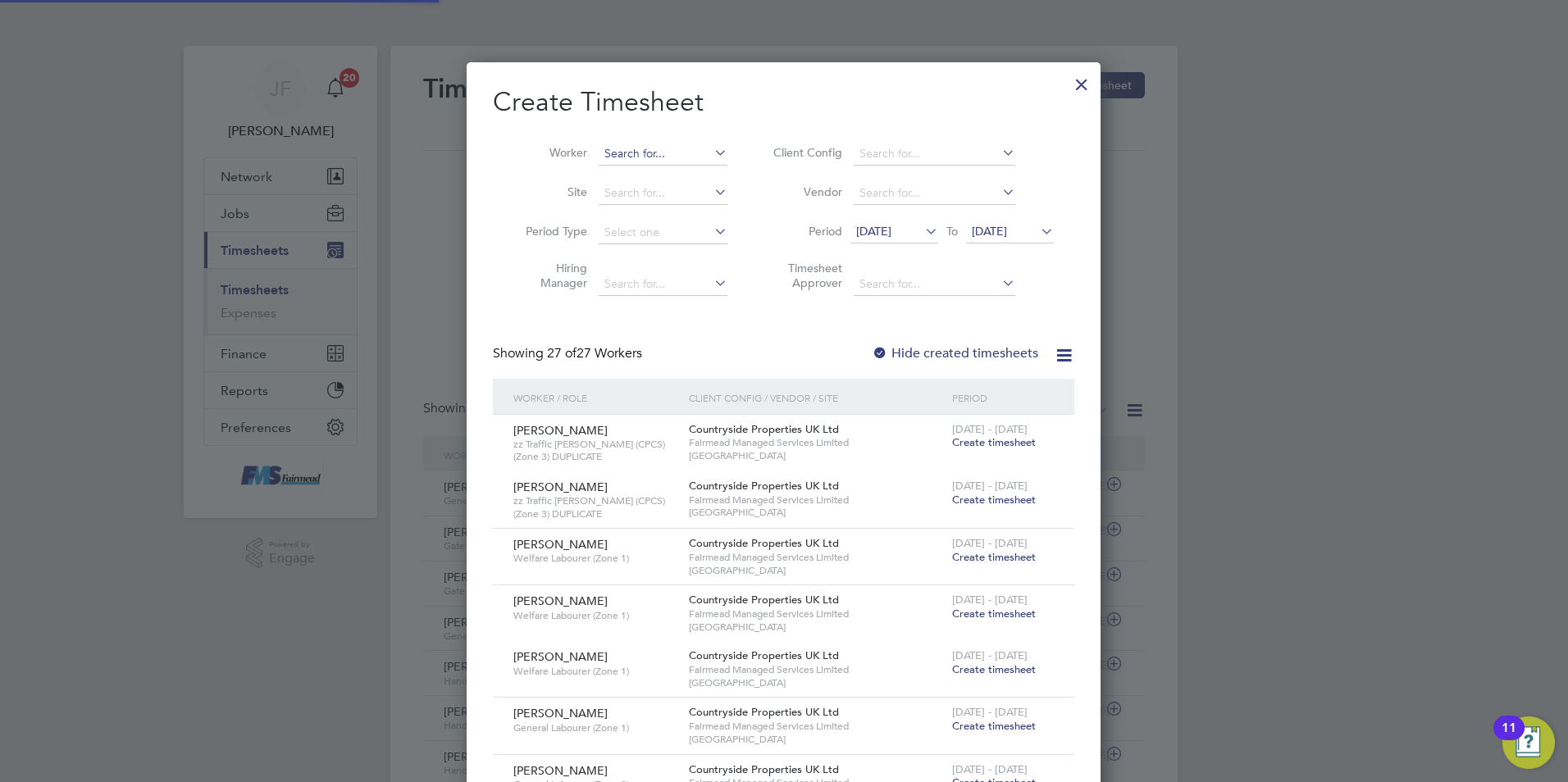click at bounding box center (663, 154) 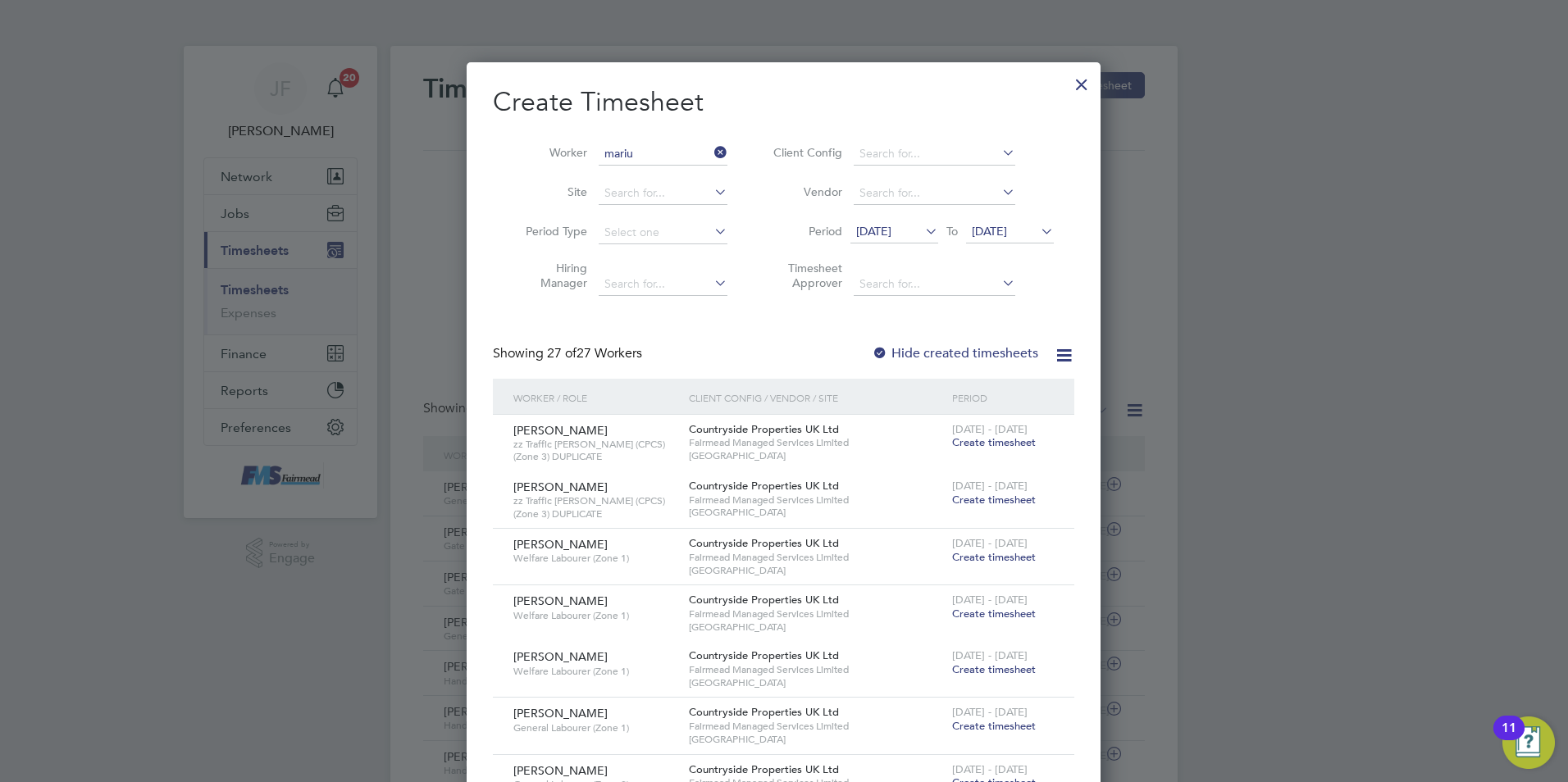 click on "Mariu sz Fijolek" 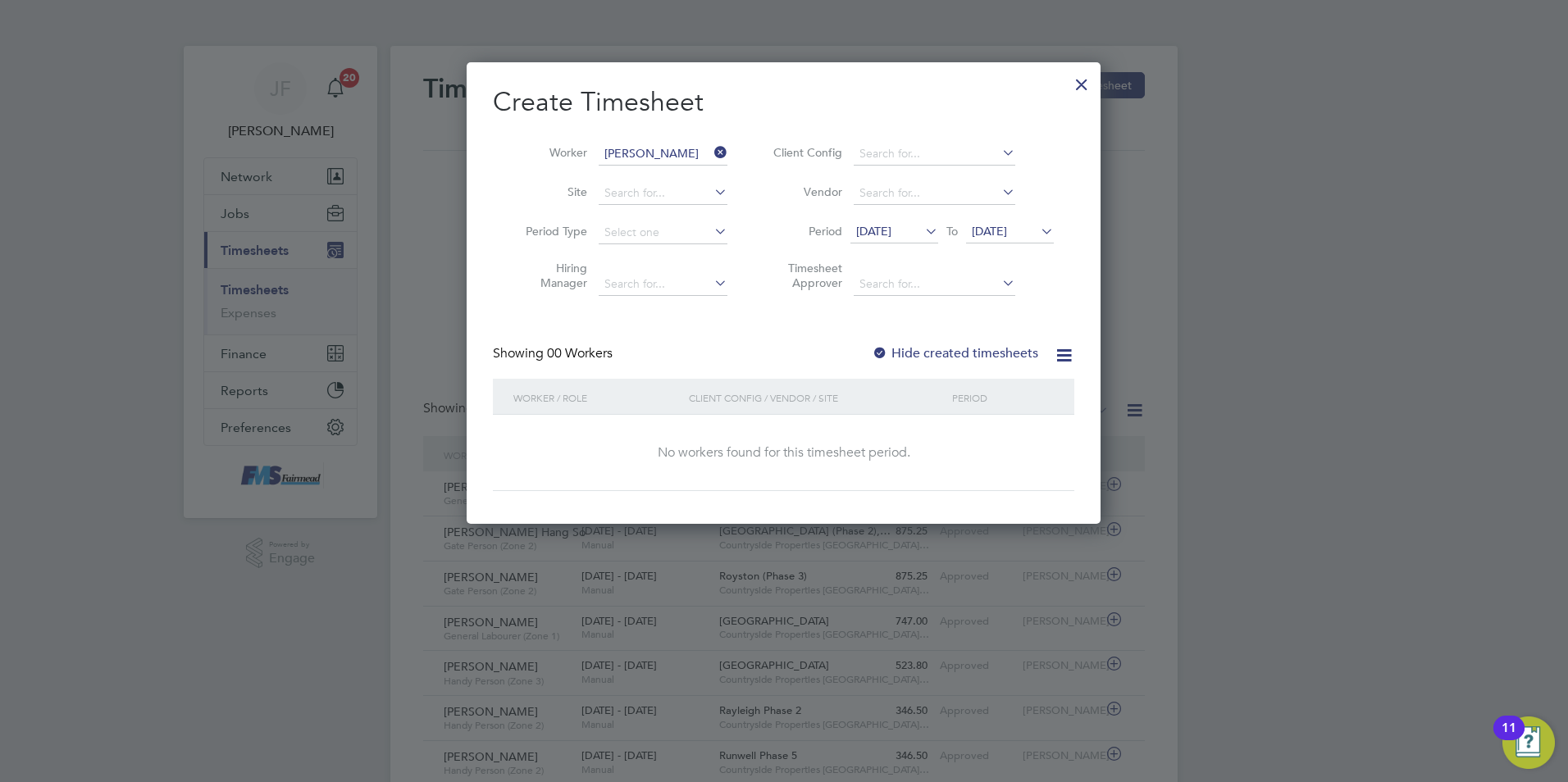 click on "30 Jun 2025" at bounding box center (873, 231) 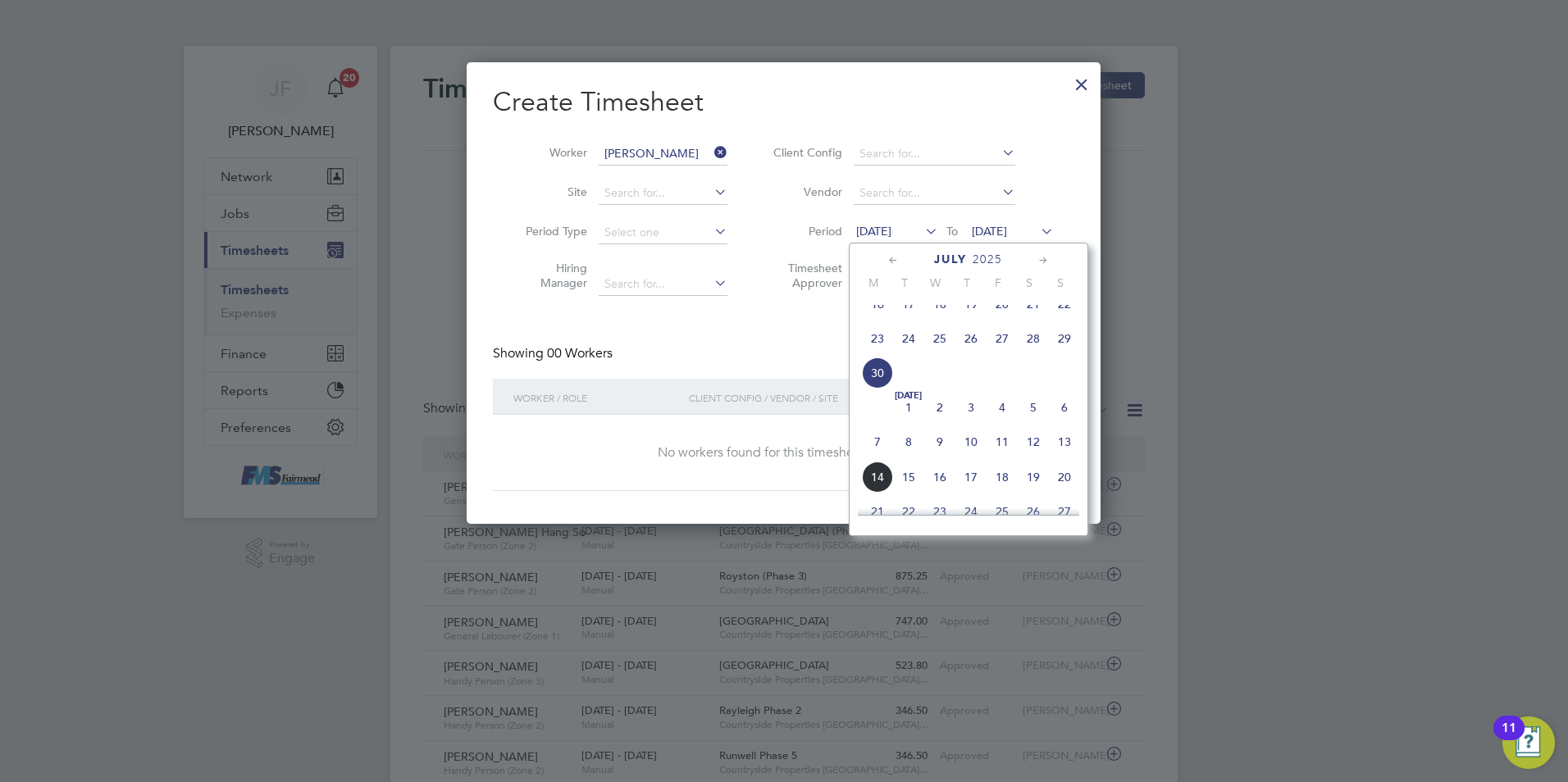 click on "7" 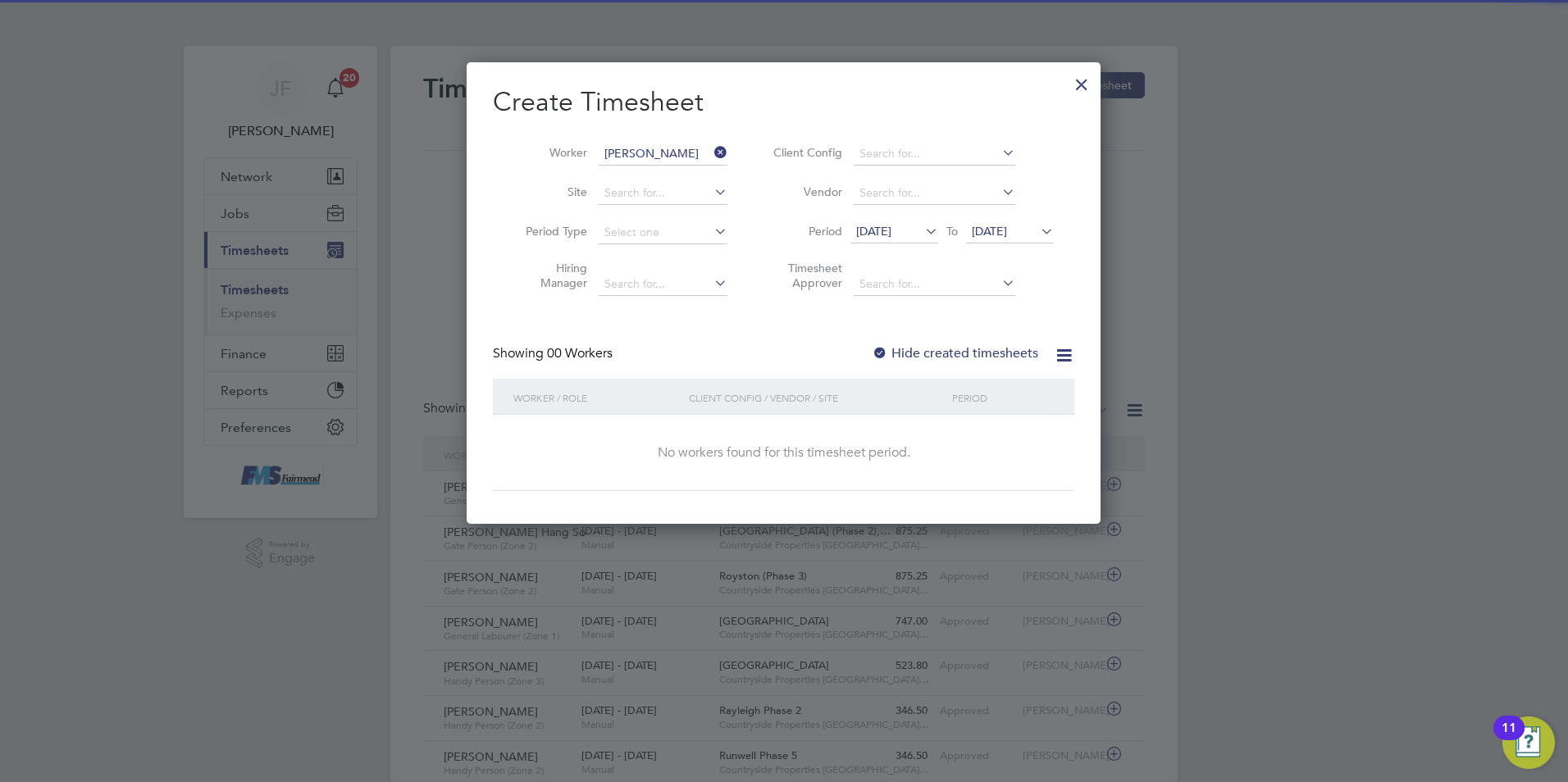 click on "07 Jul 2025" at bounding box center [989, 231] 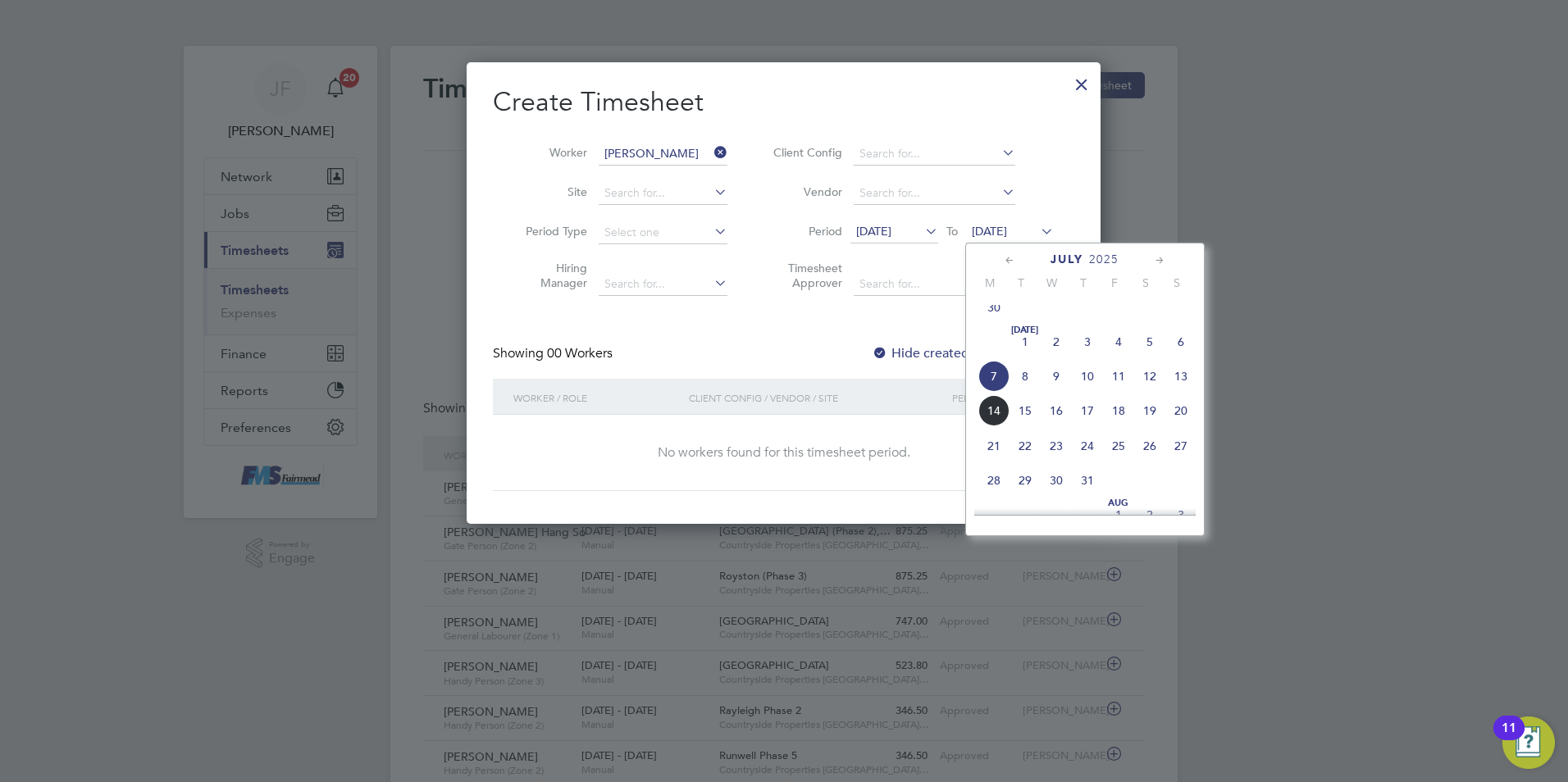 click on "13" 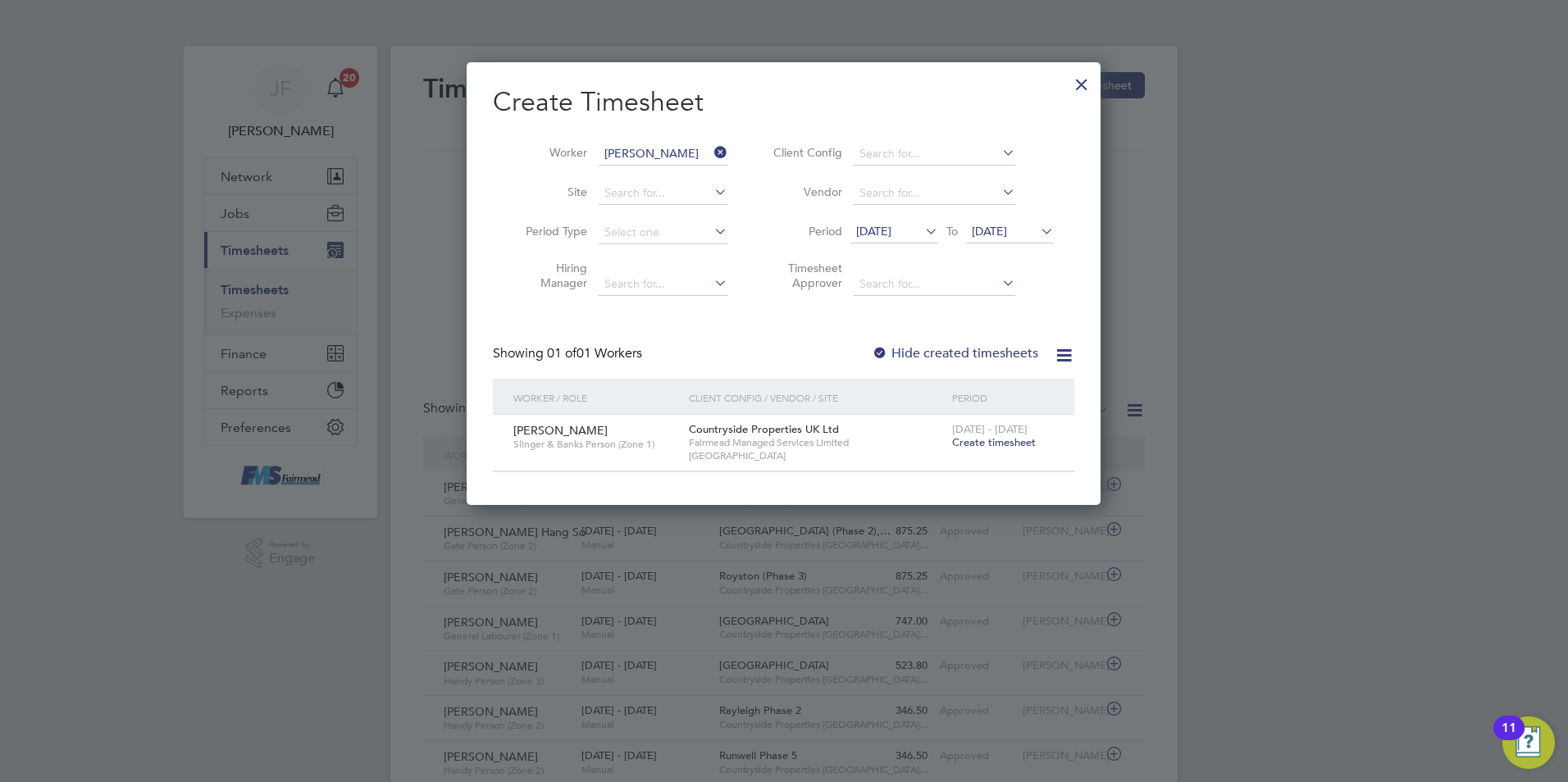 click on "Create timesheet" at bounding box center (994, 442) 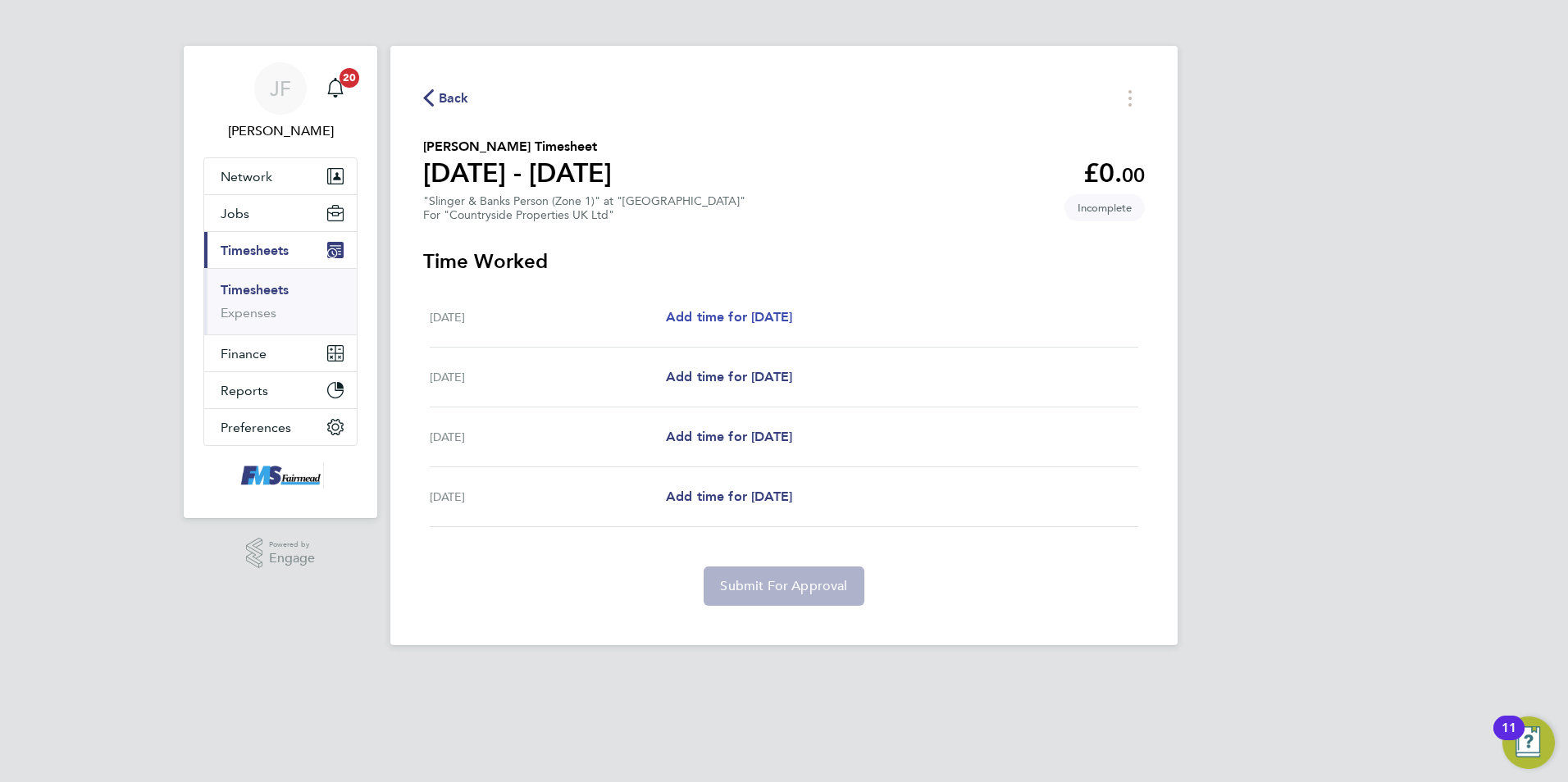 click on "Add time for Tue 08 Jul" at bounding box center [729, 316] 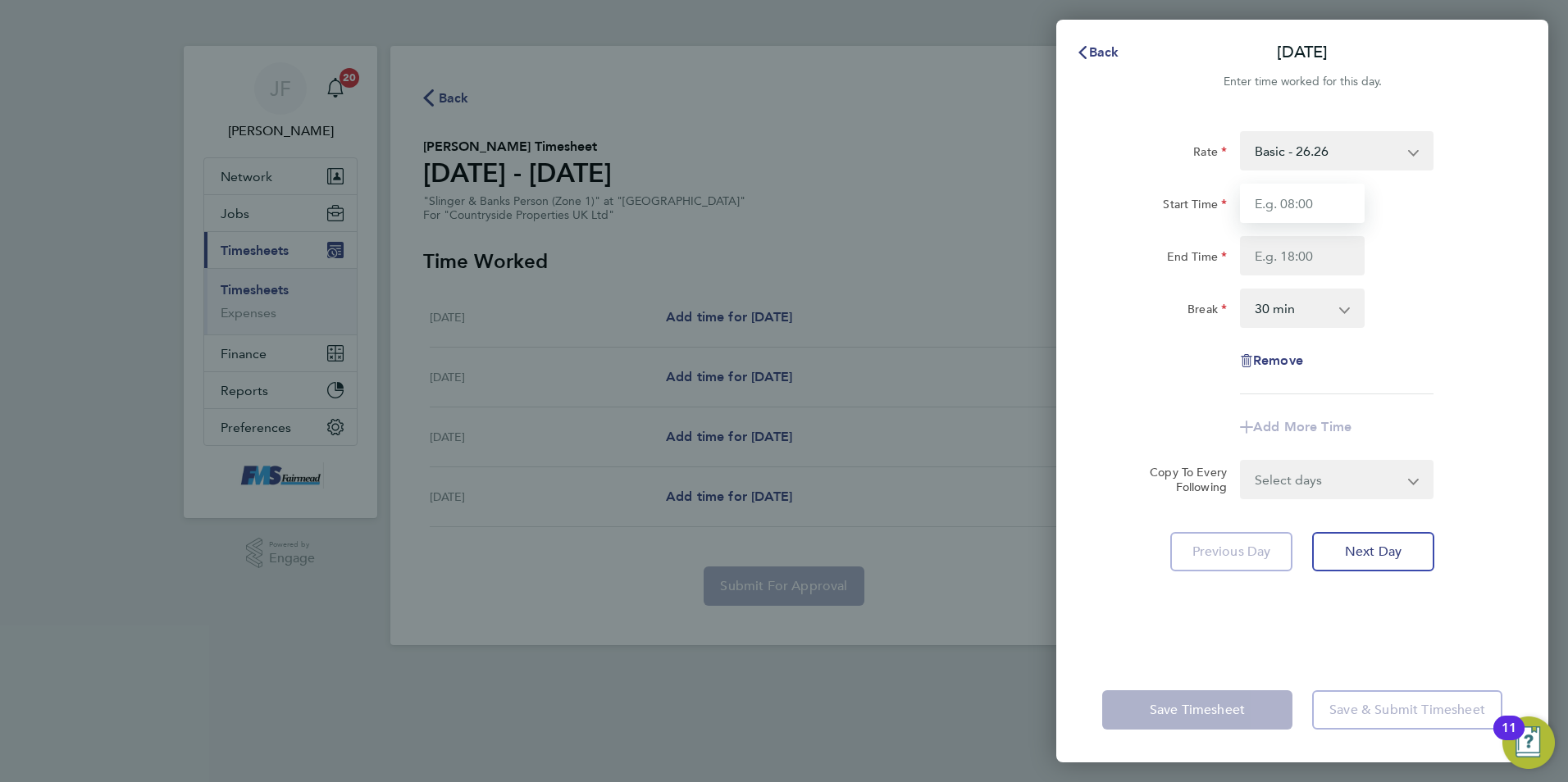 click on "Start Time" at bounding box center [1302, 203] 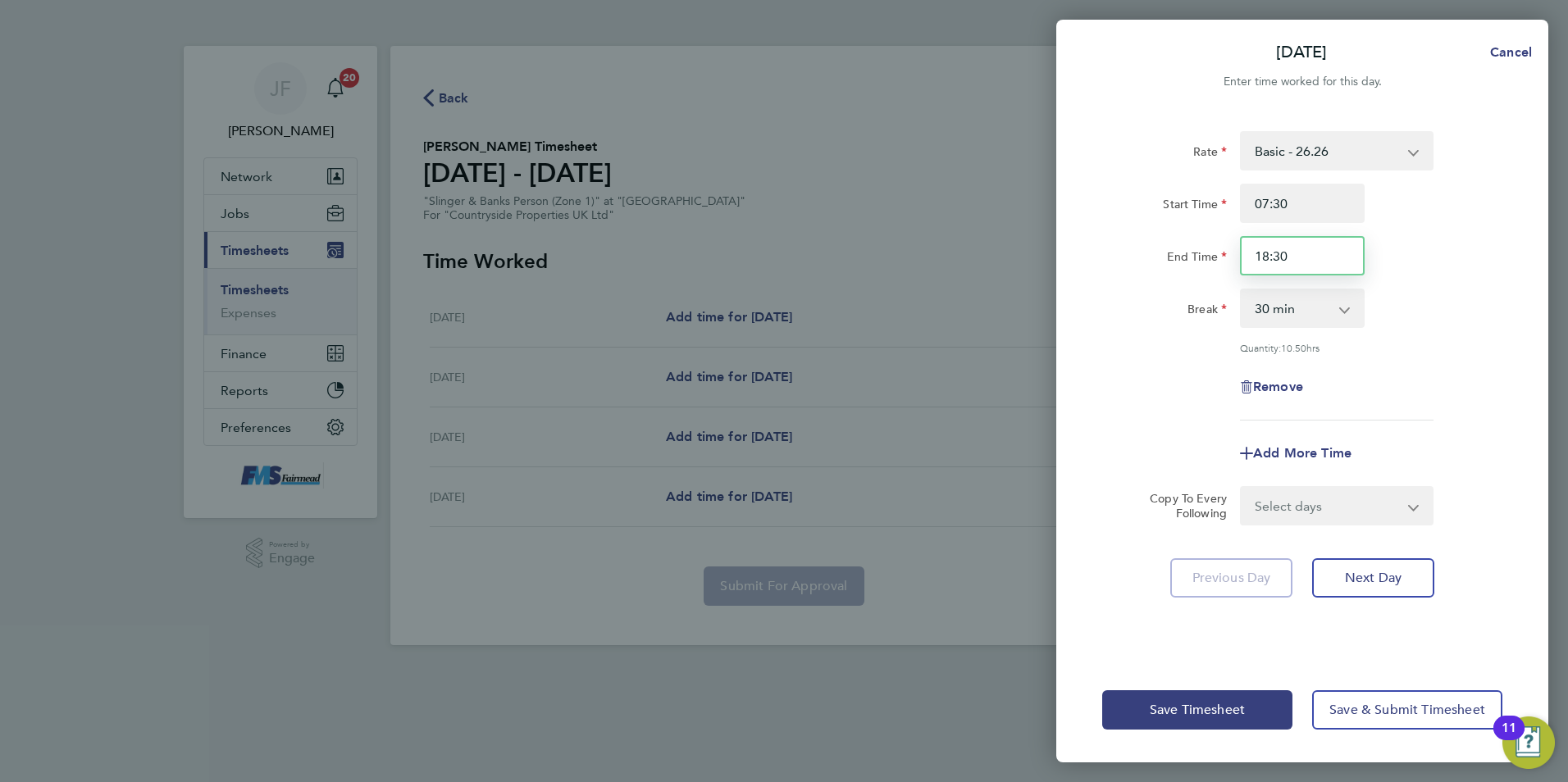 click on "18:30" at bounding box center (1302, 256) 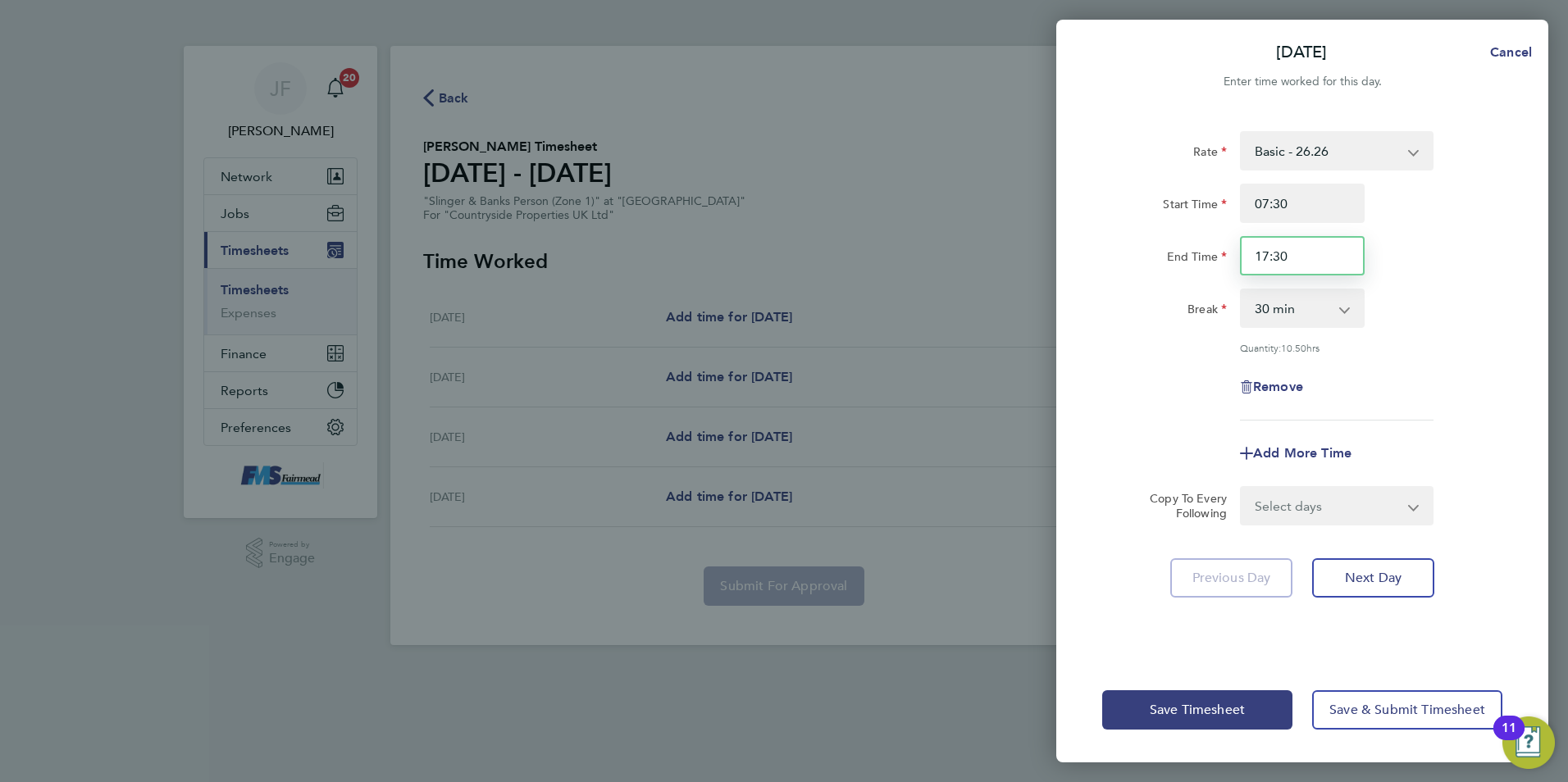 type on "17:30" 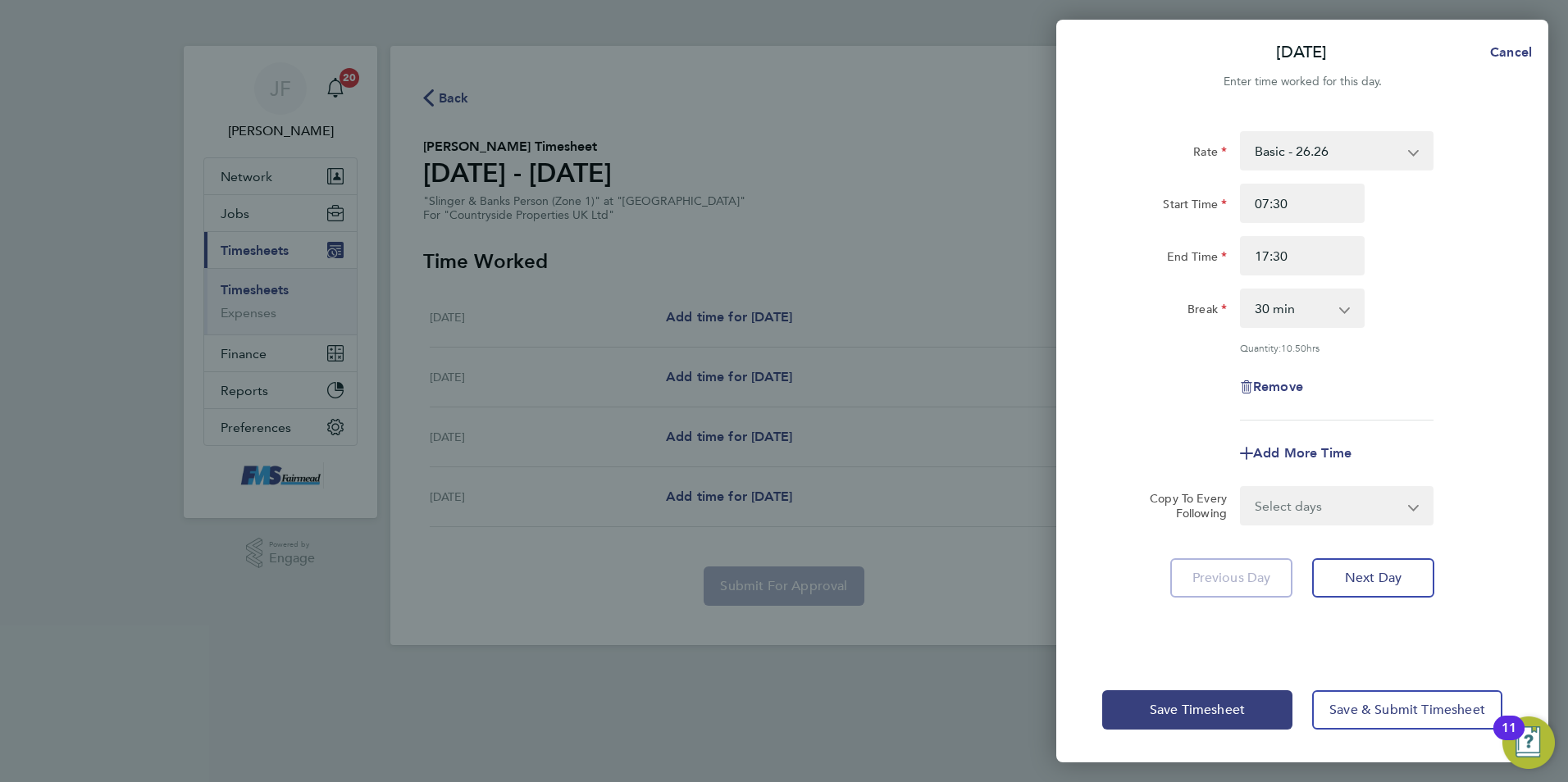 click on "0 min   15 min   30 min   45 min   60 min   75 min   90 min" at bounding box center [1292, 308] 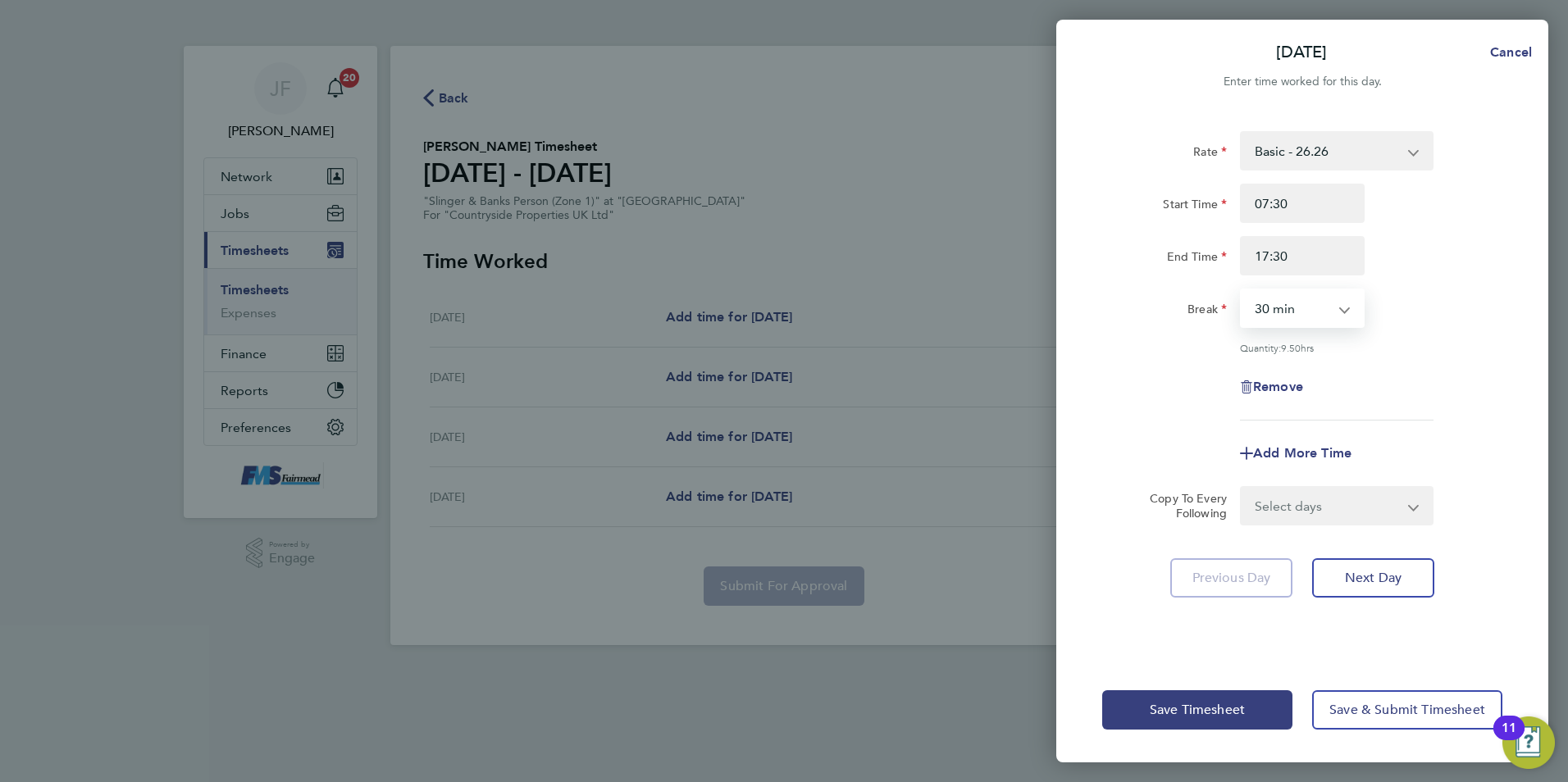 select on "60" 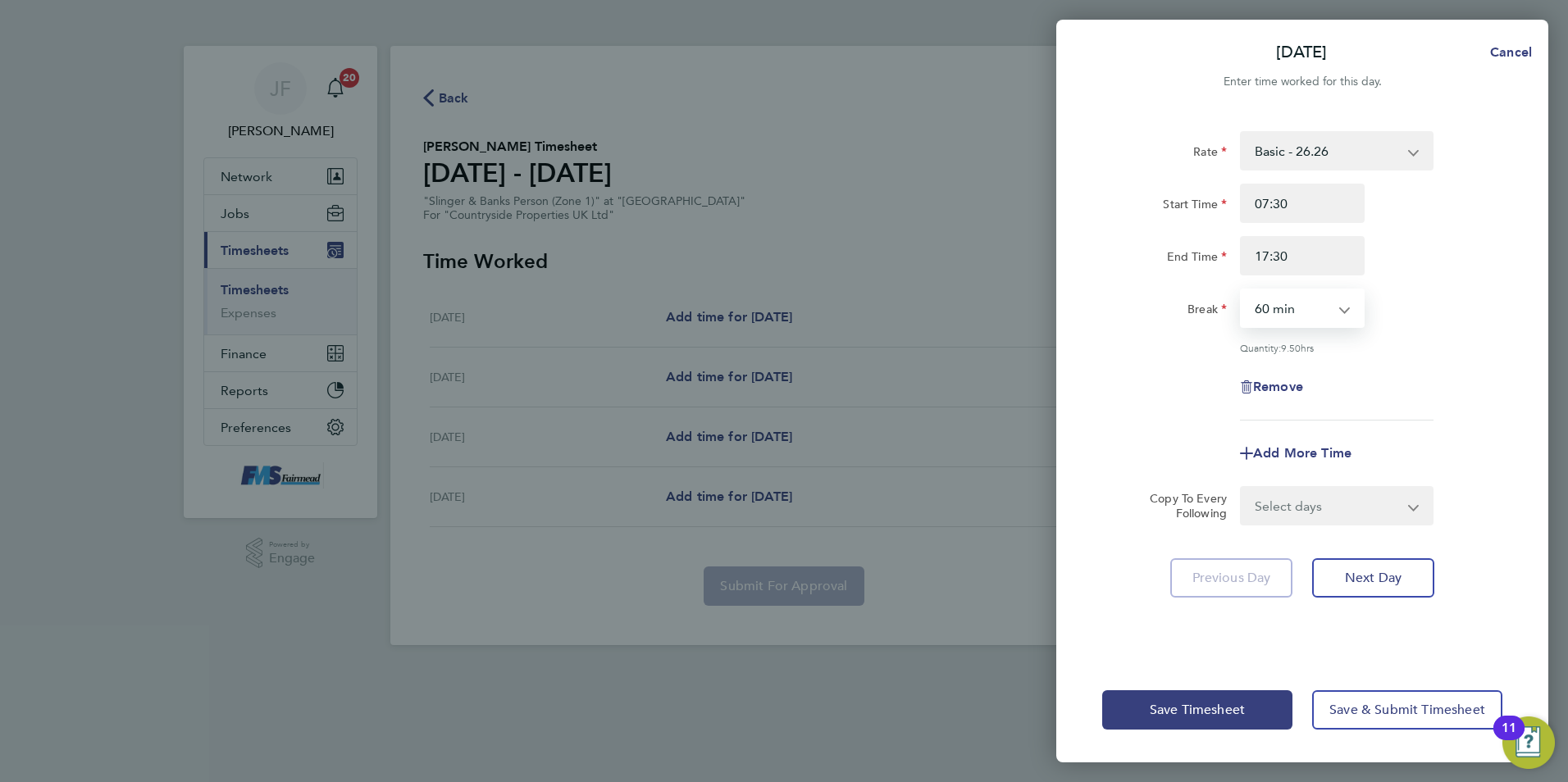 click on "0 min   15 min   30 min   45 min   60 min   75 min   90 min" at bounding box center (1292, 308) 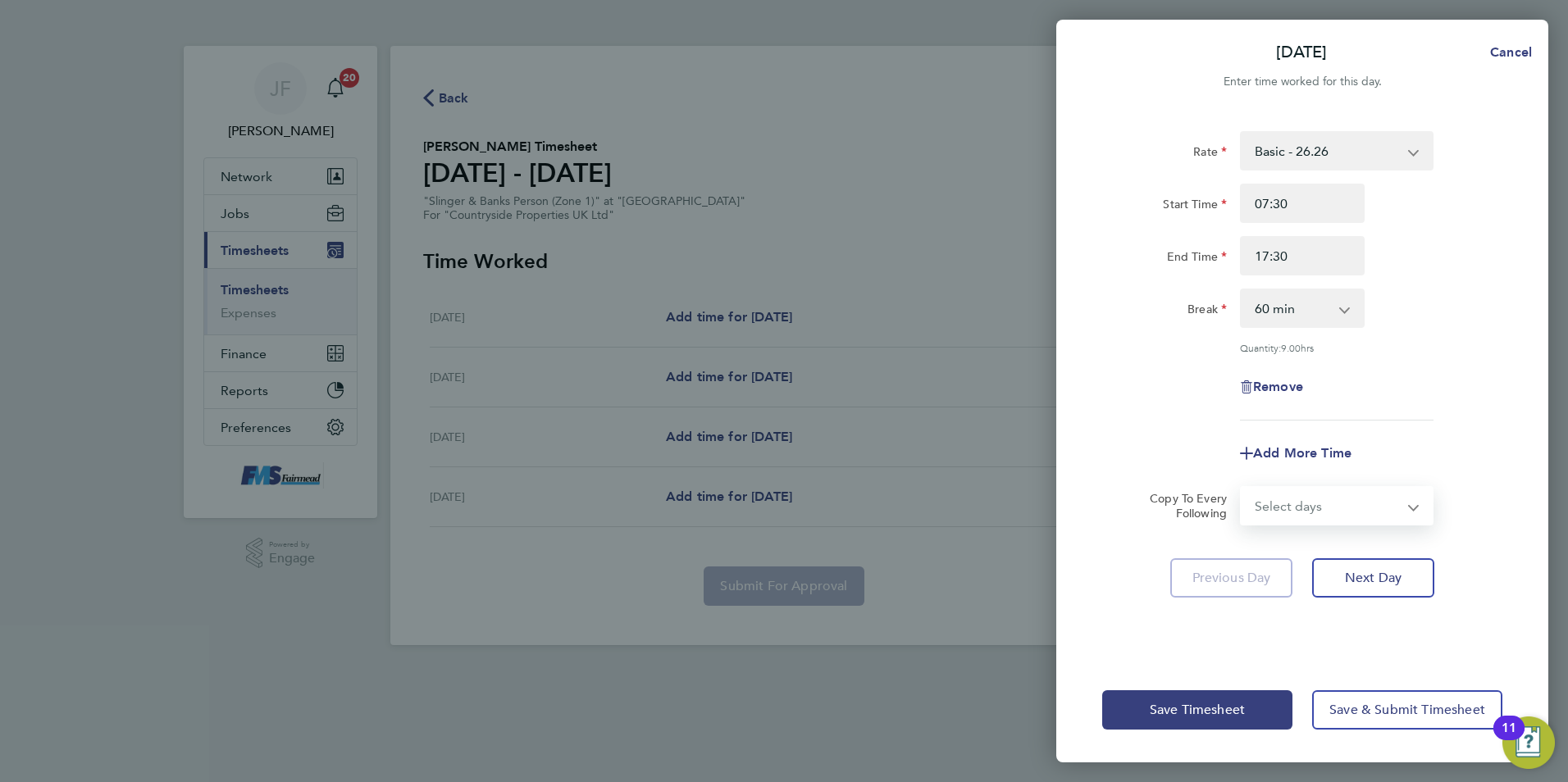 click on "Select days   Day   Wednesday   Thursday   Friday" at bounding box center [1328, 506] 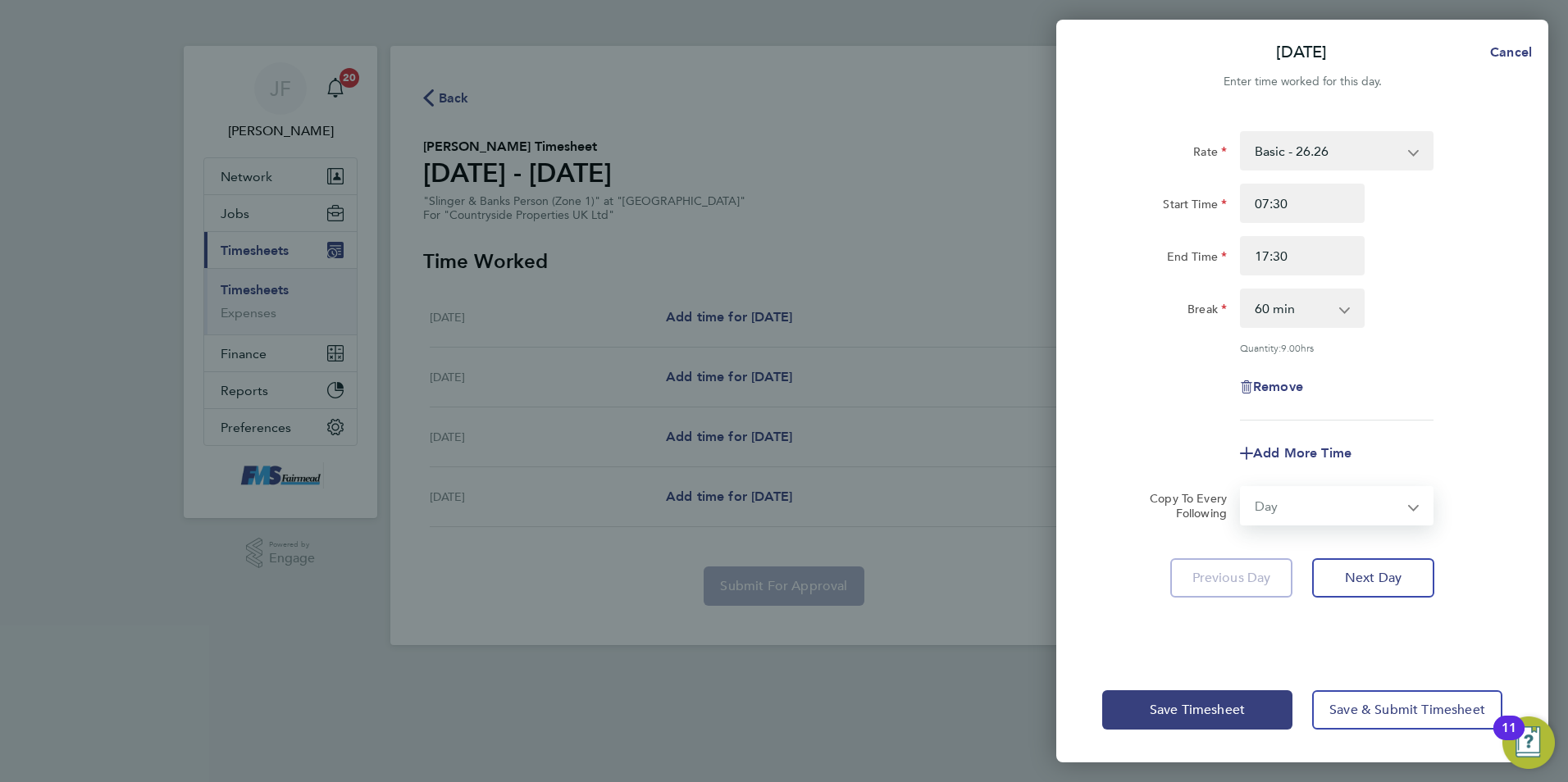 click on "Select days   Day   Wednesday   Thursday   Friday" at bounding box center [1328, 506] 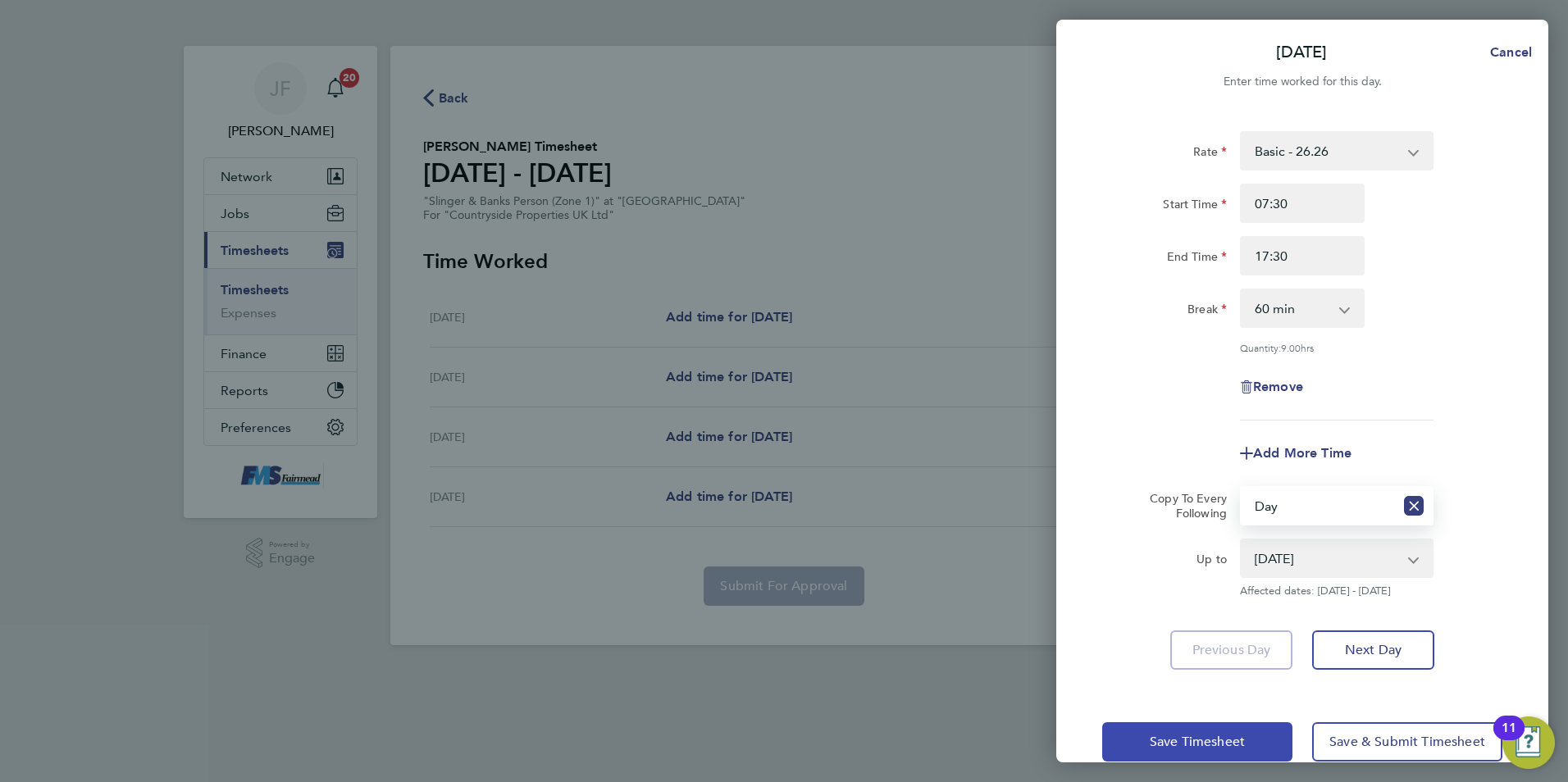 click on "Save Timesheet" 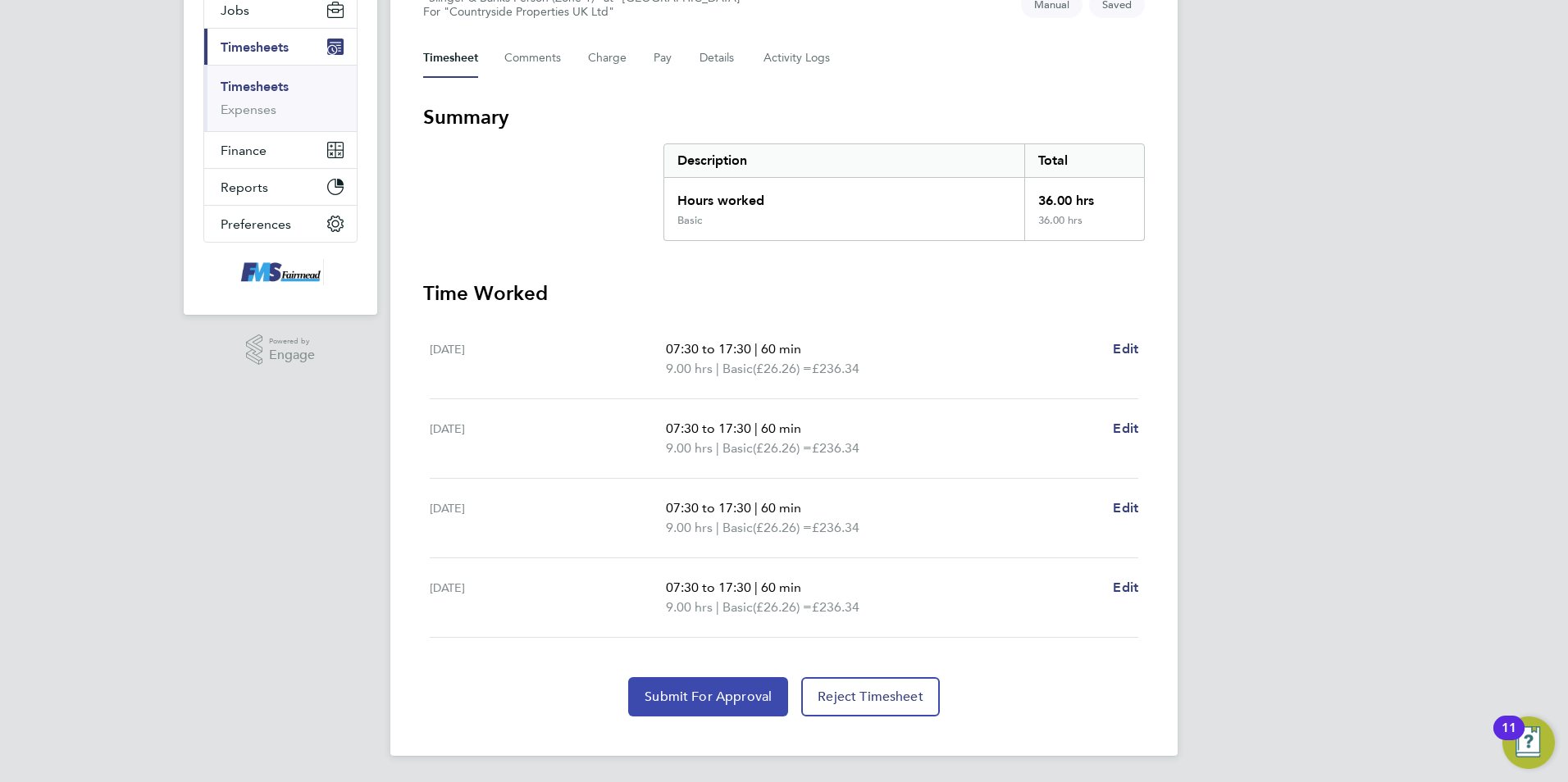 click on "Submit For Approval" 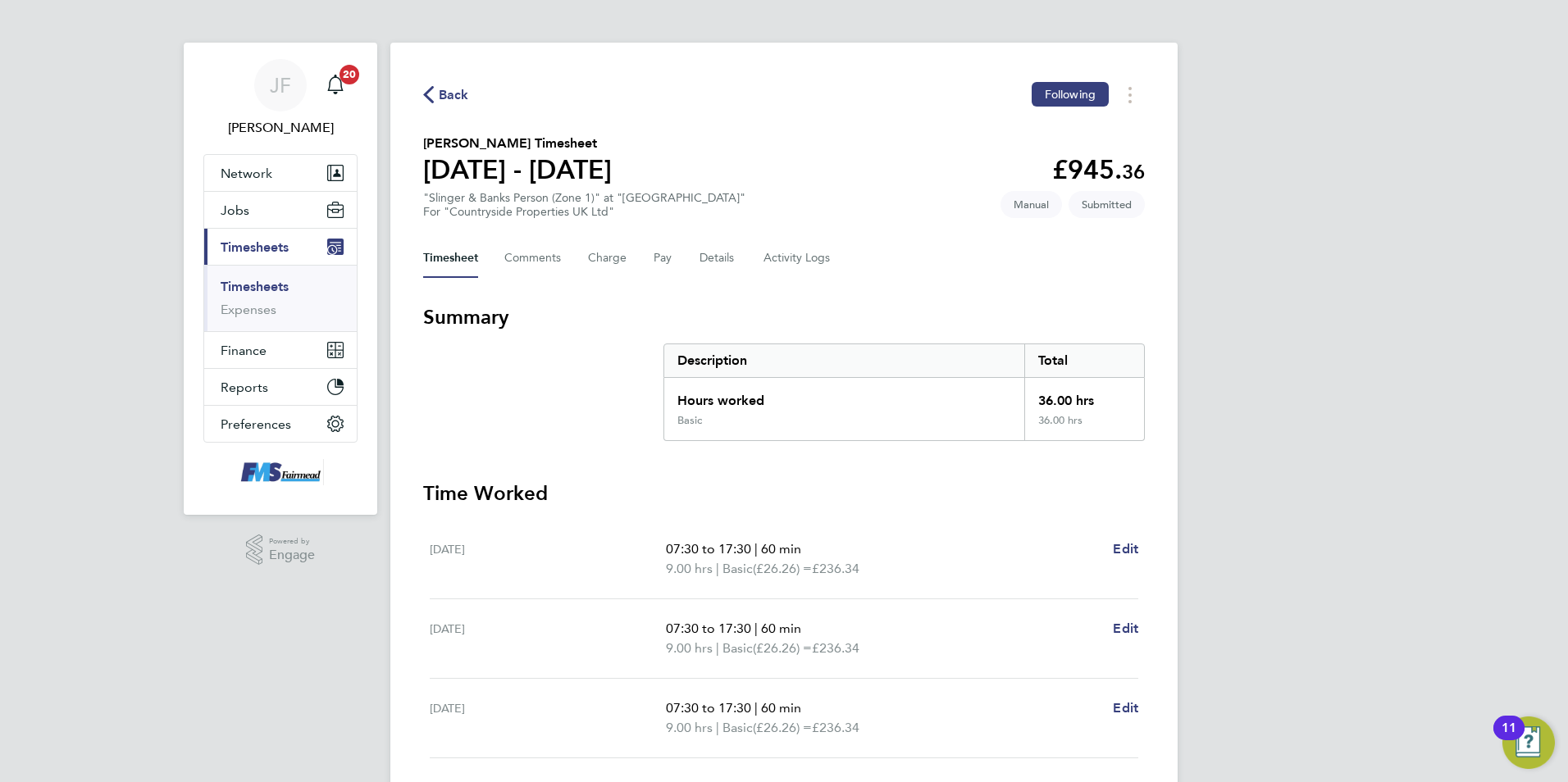 scroll, scrollTop: 0, scrollLeft: 0, axis: both 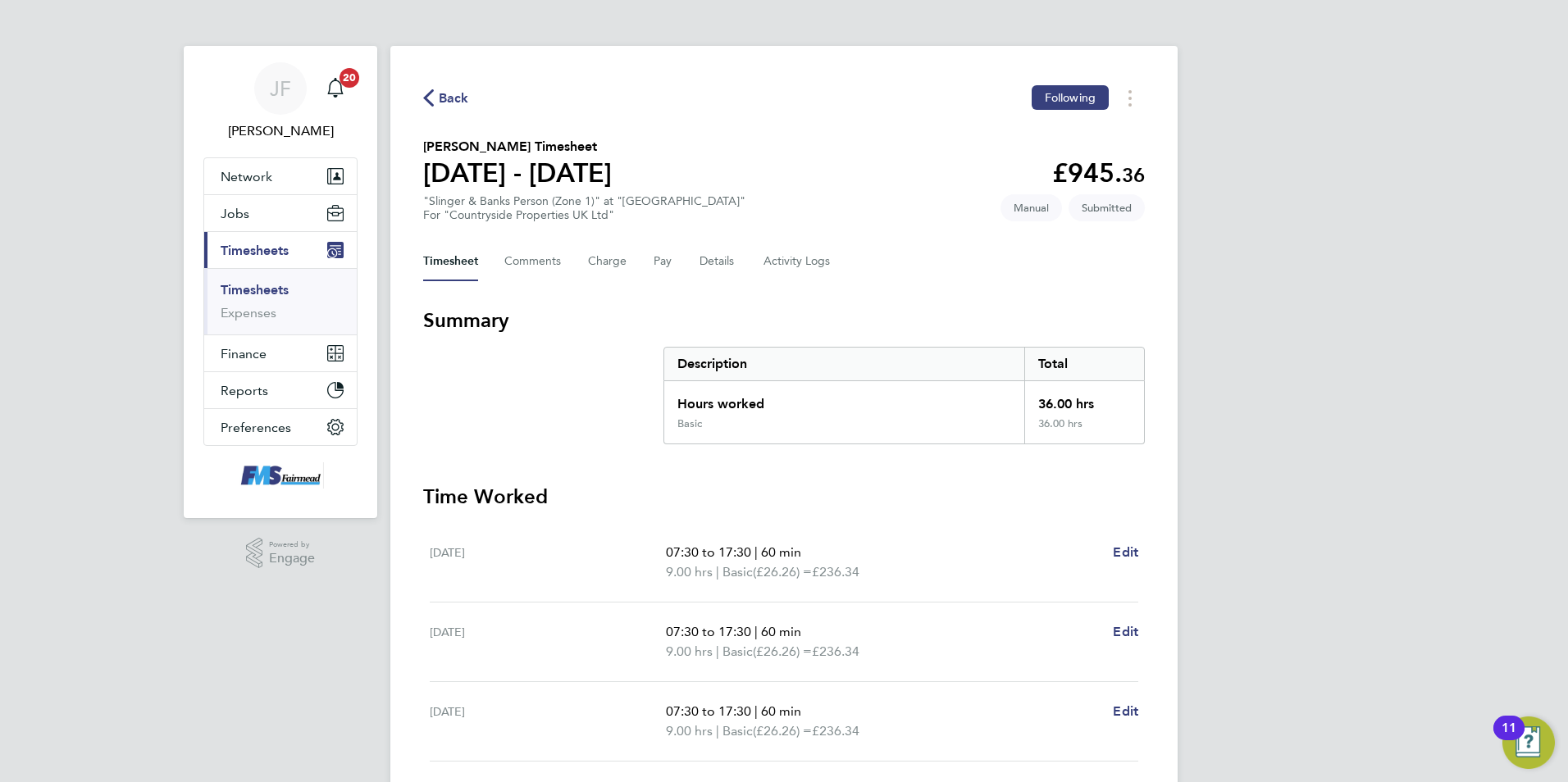 click on "Back" 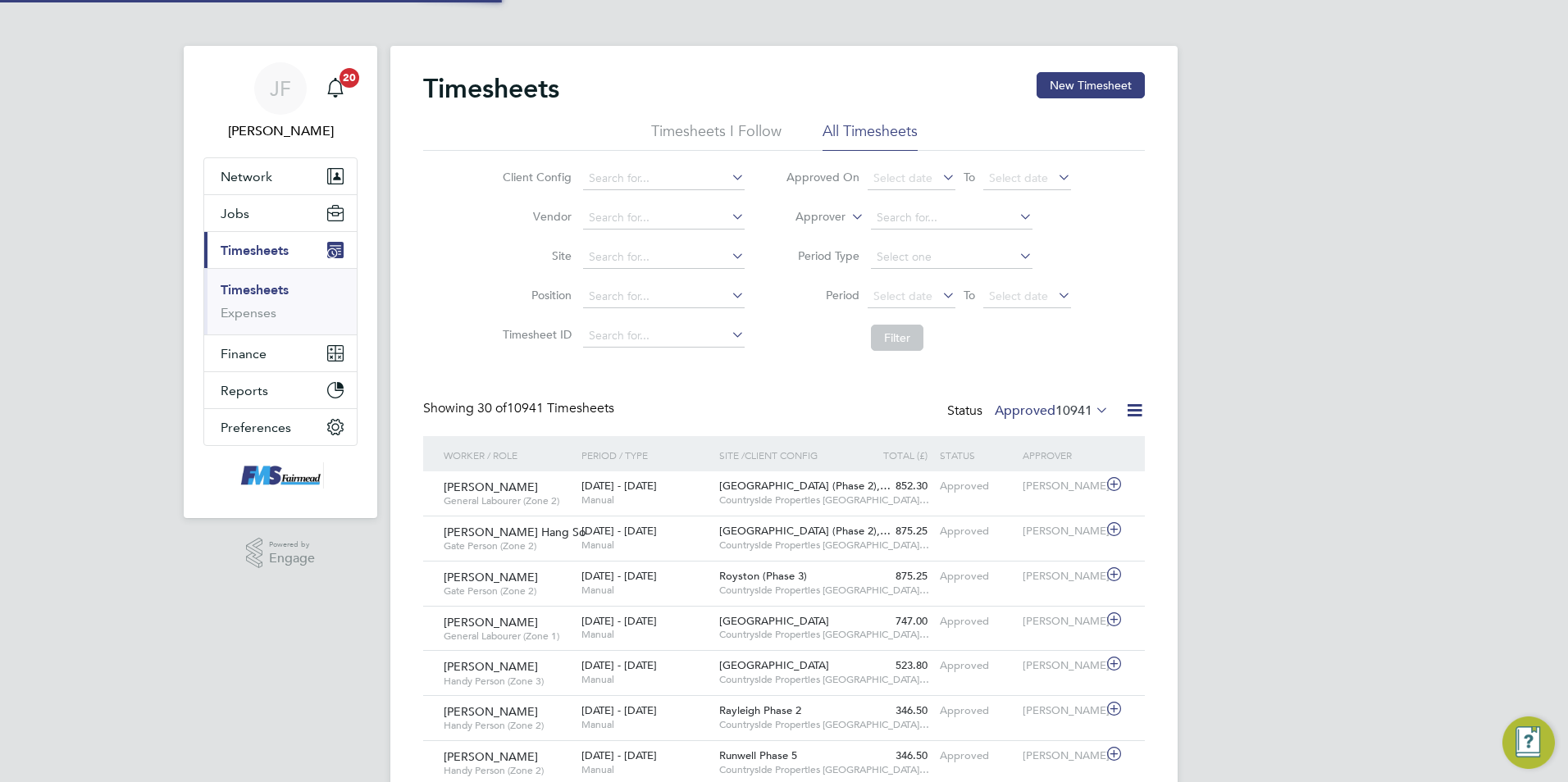 scroll, scrollTop: 8, scrollLeft: 8, axis: both 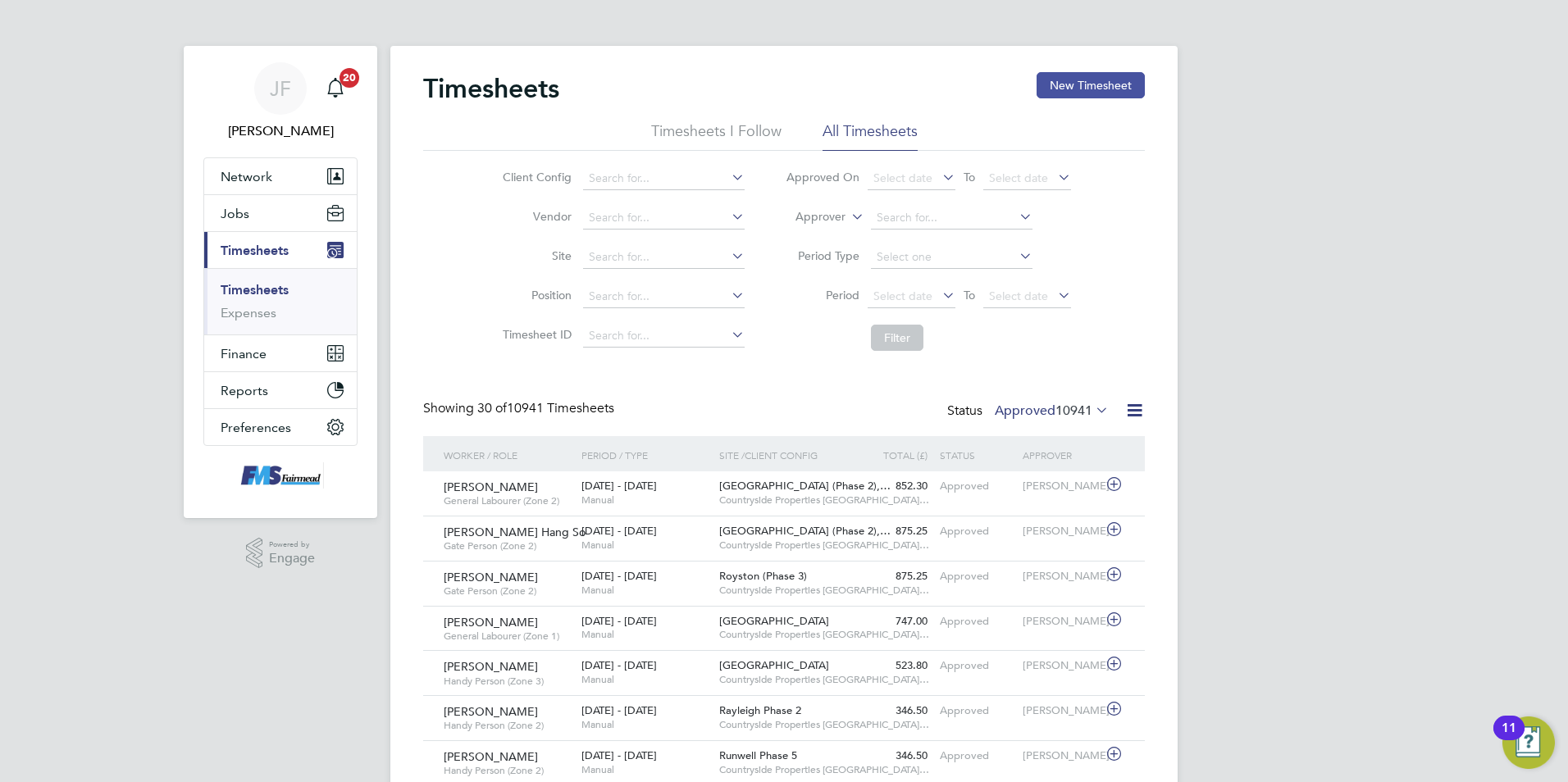 click on "New Timesheet" 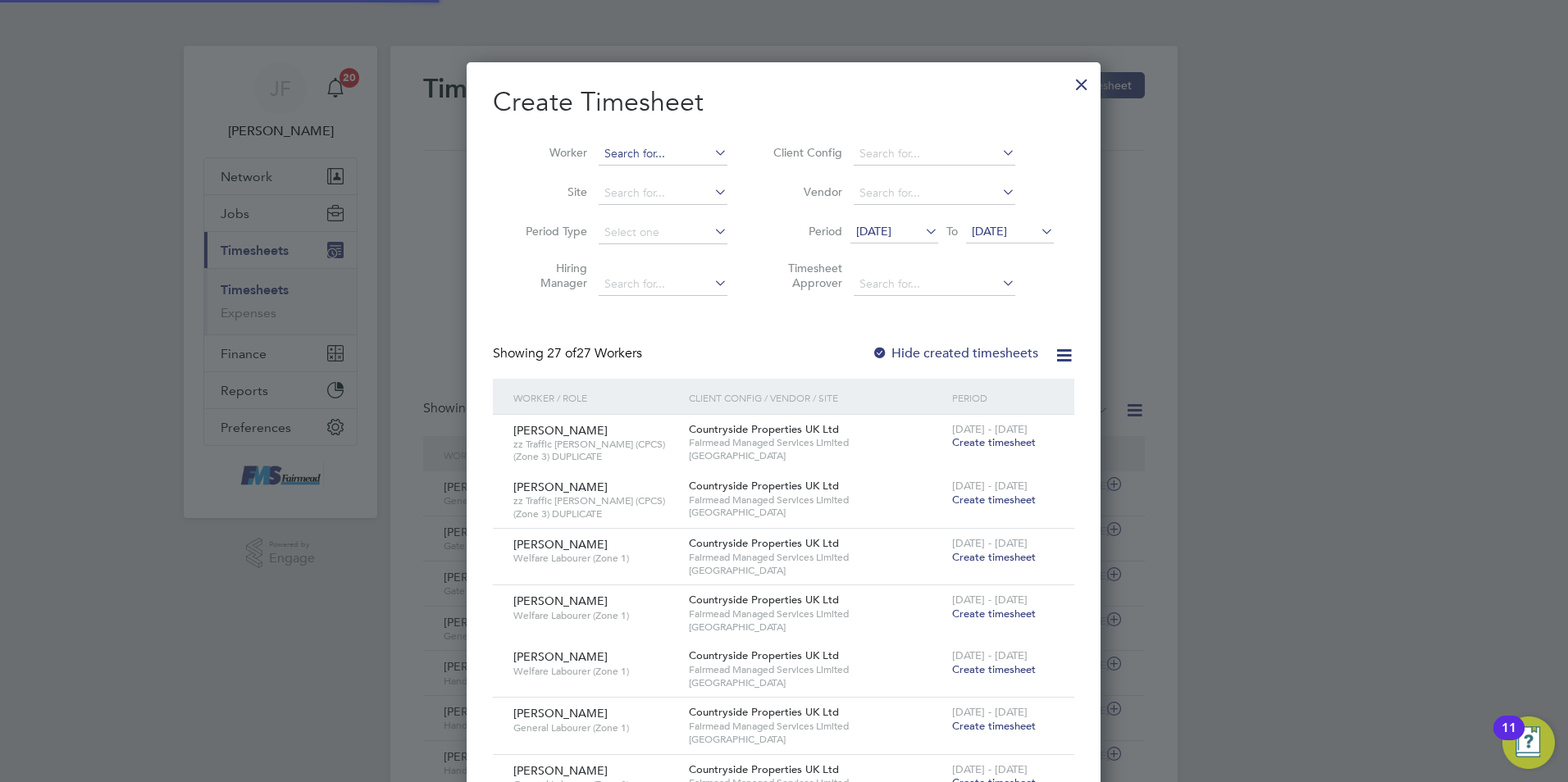 click at bounding box center (663, 154) 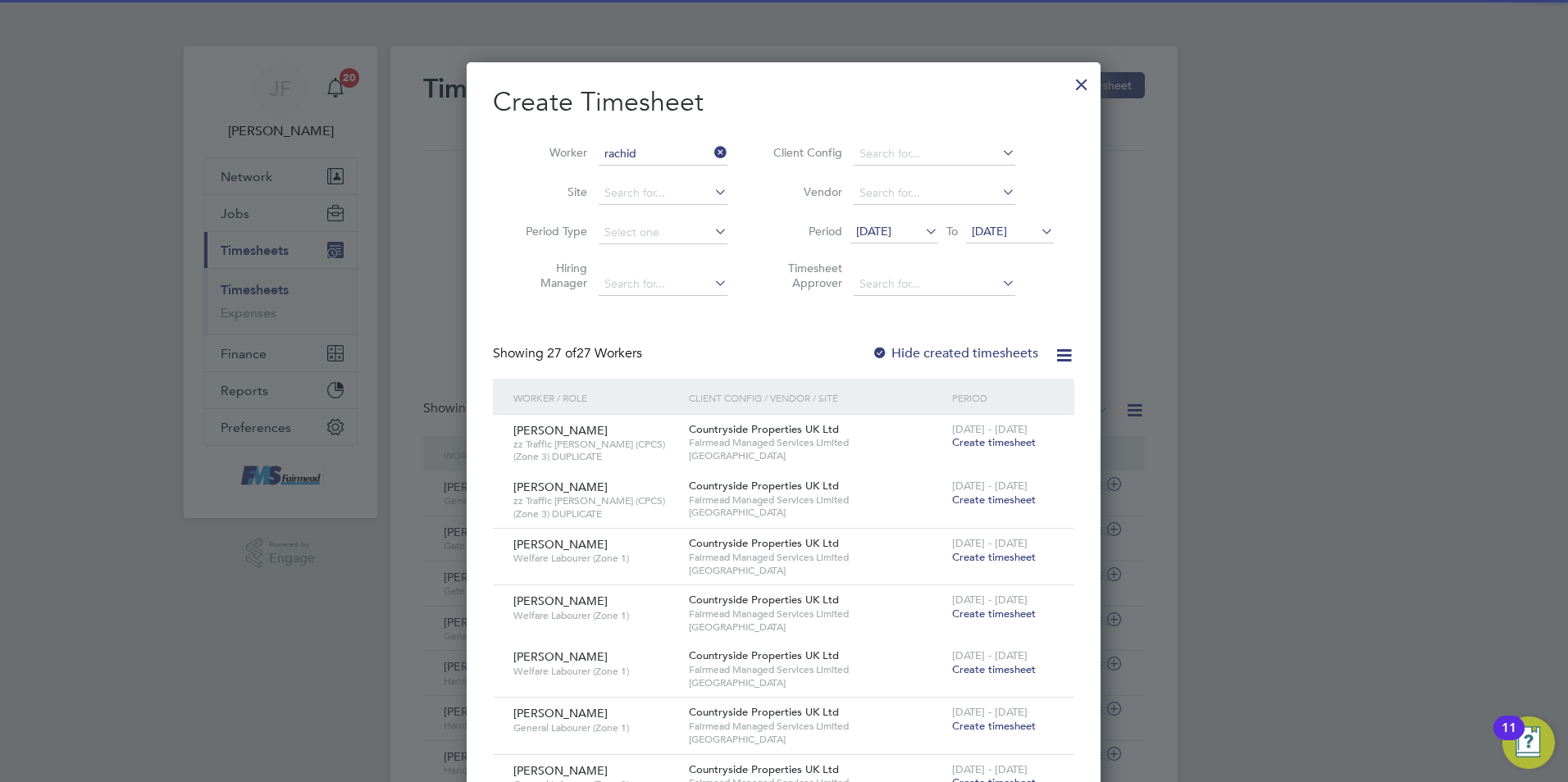 click on "Rachid" 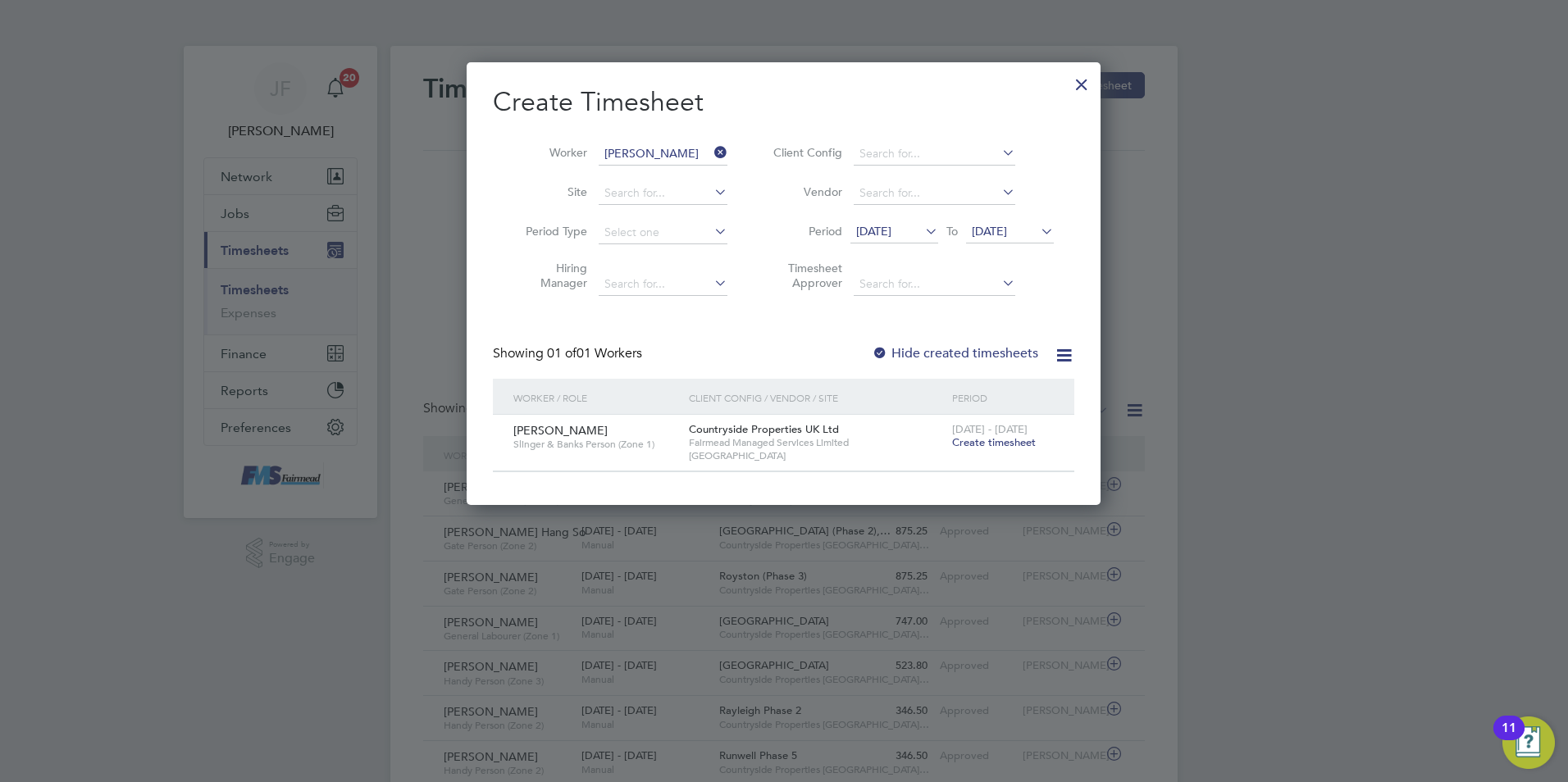 click on "Create timesheet" at bounding box center (994, 442) 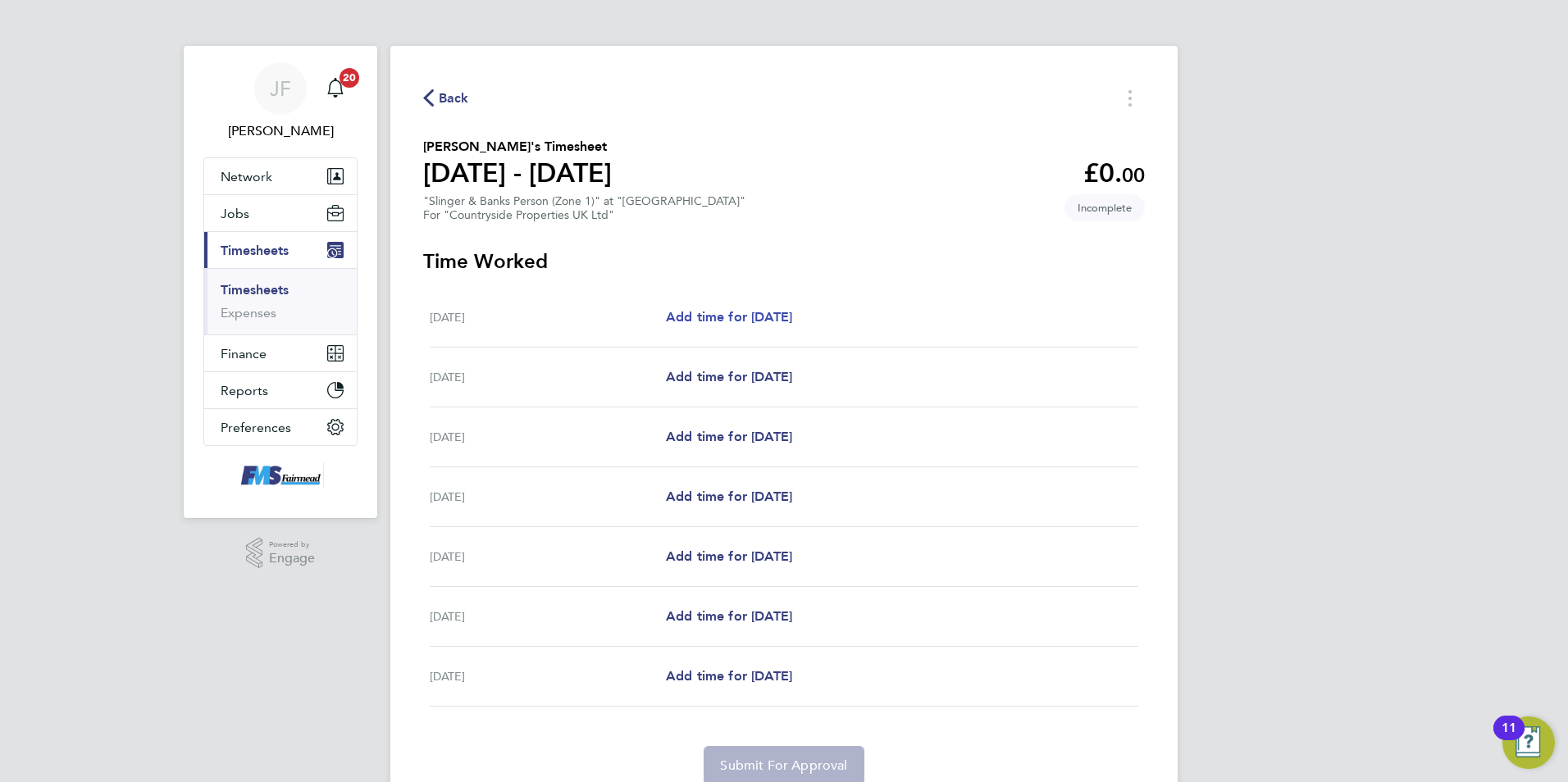 click on "Add time for Mon 07 Jul" at bounding box center [729, 316] 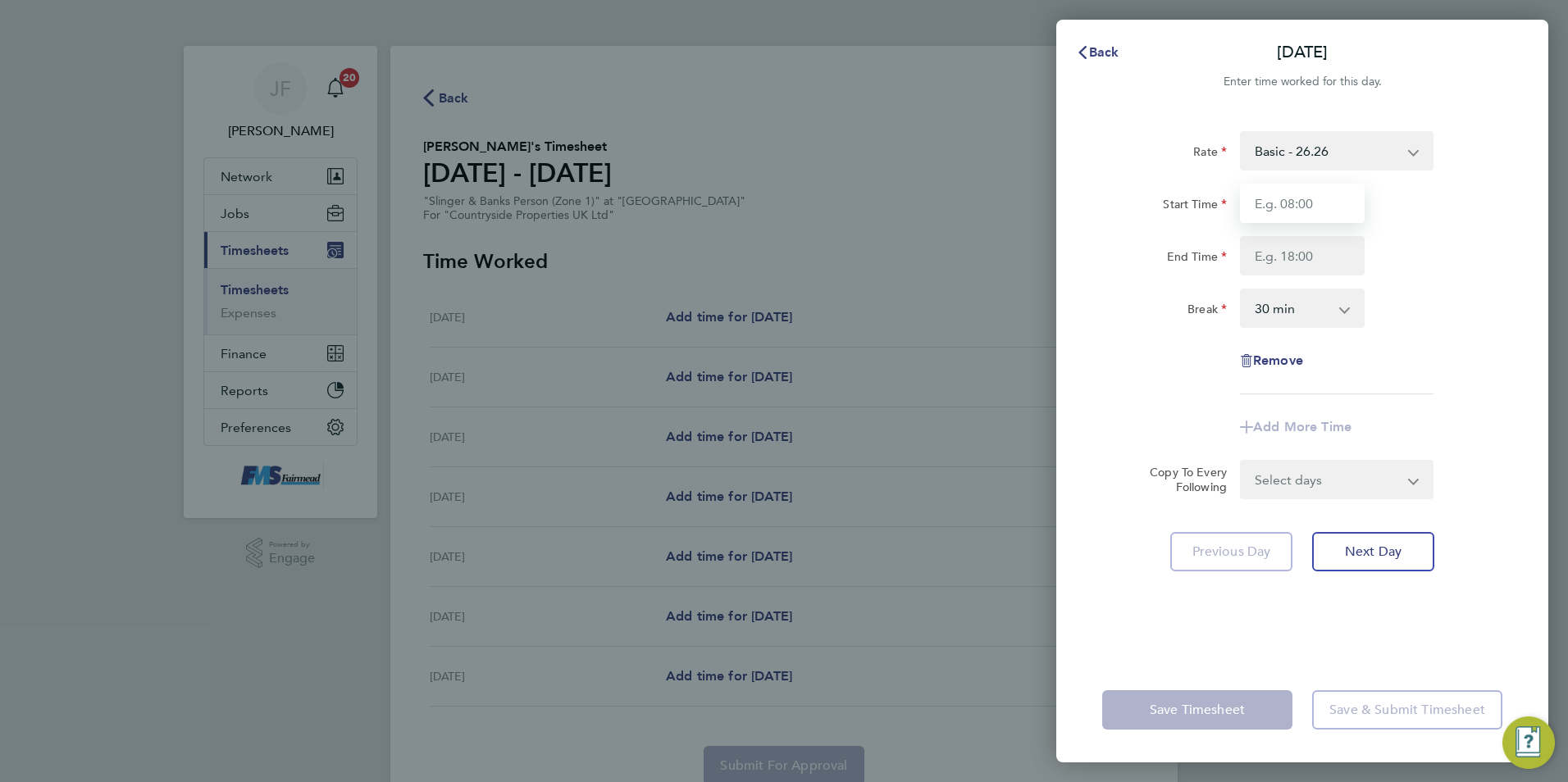 click on "Start Time" at bounding box center (1302, 203) 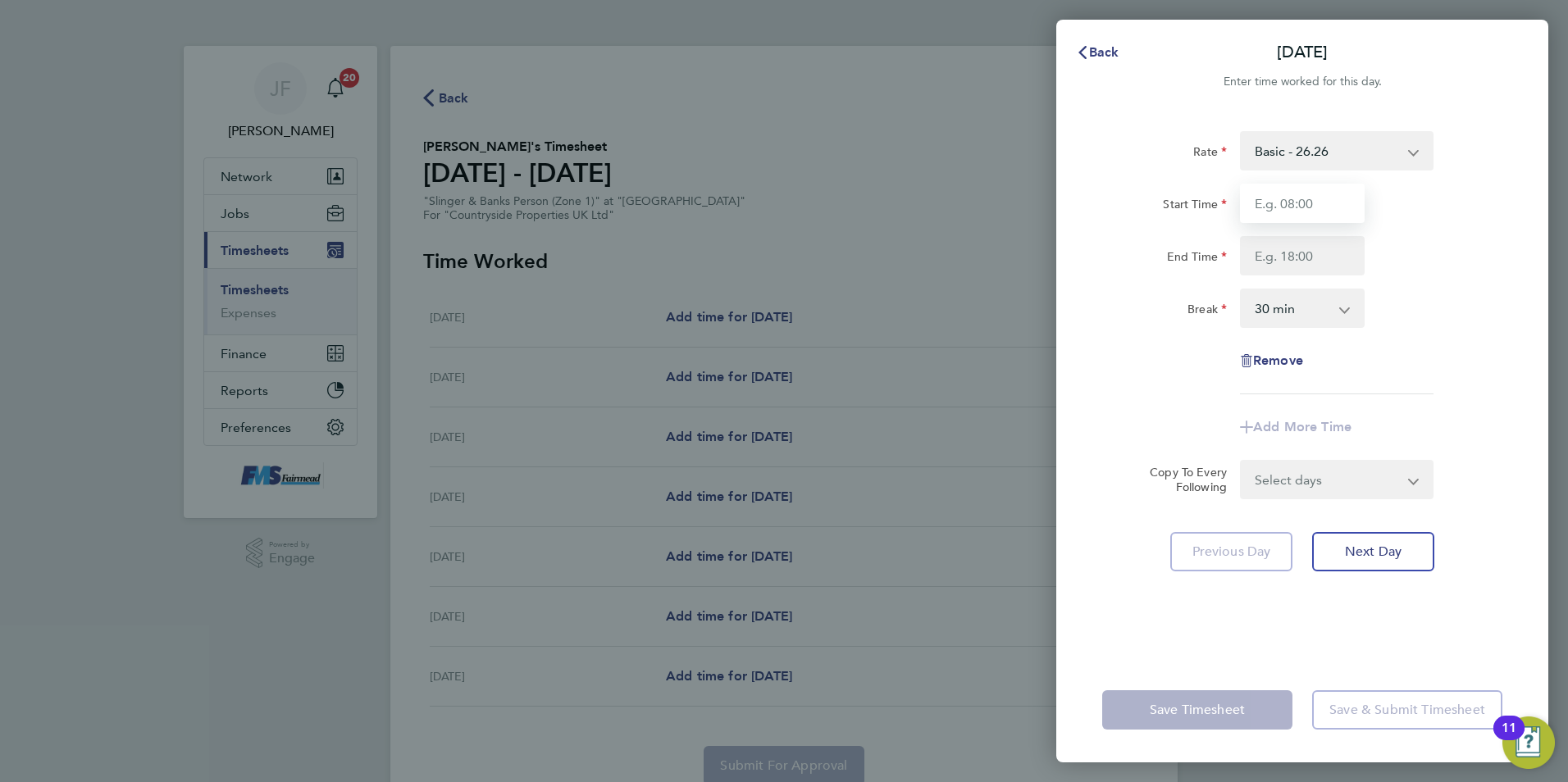 type on "07:30" 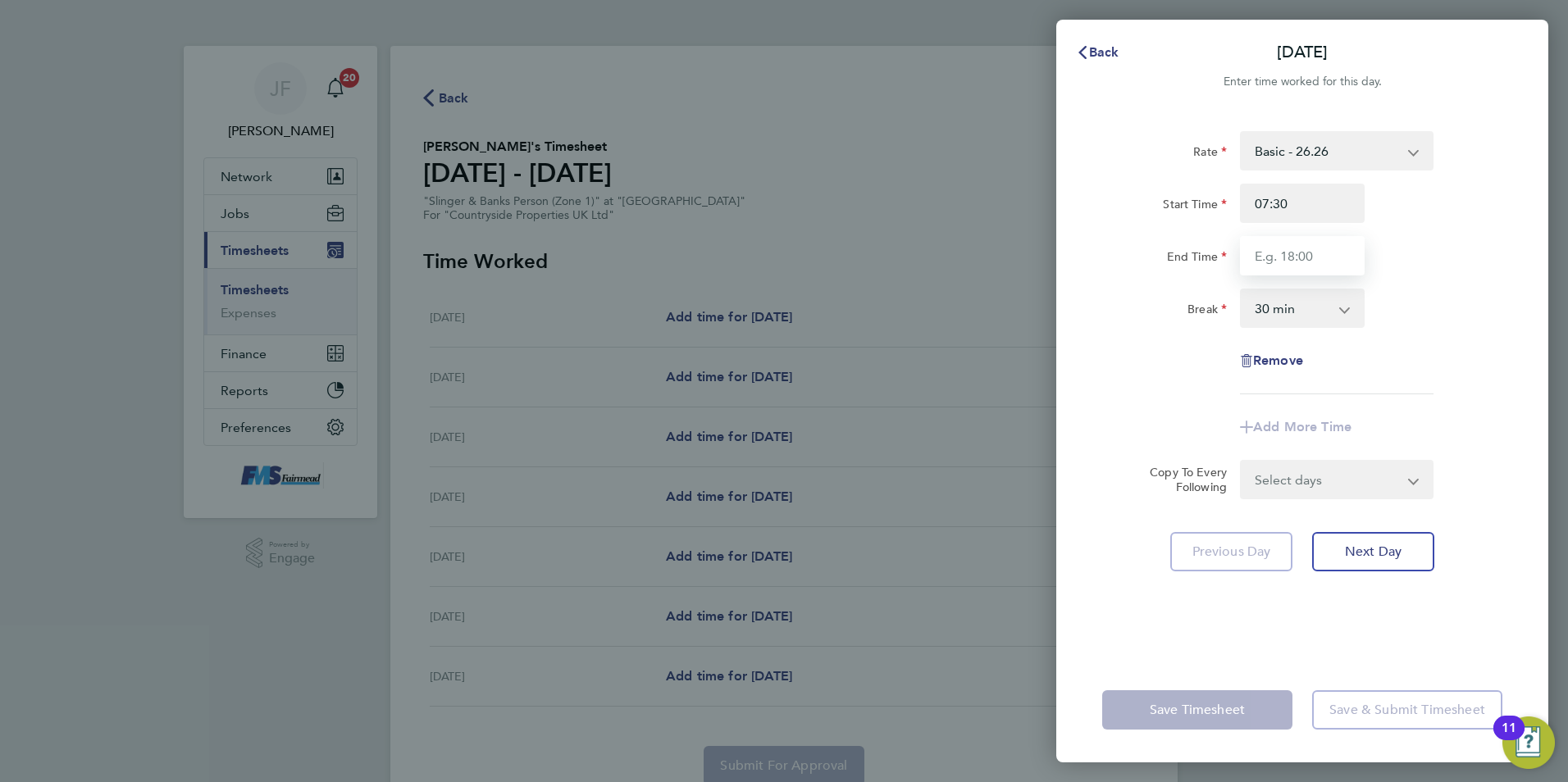 type on "17:30" 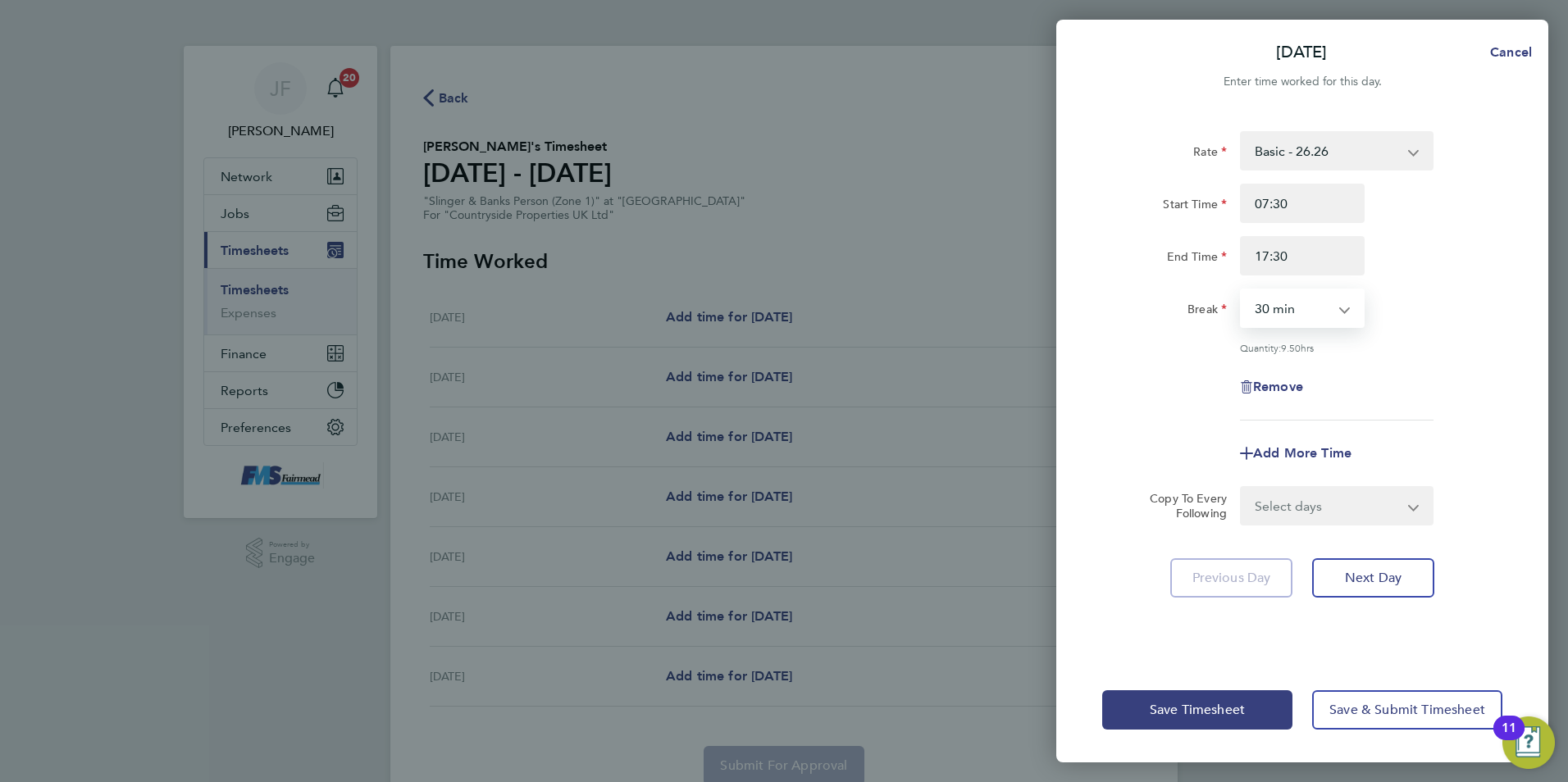 click on "0 min   15 min   30 min   45 min   60 min   75 min   90 min" at bounding box center [1292, 308] 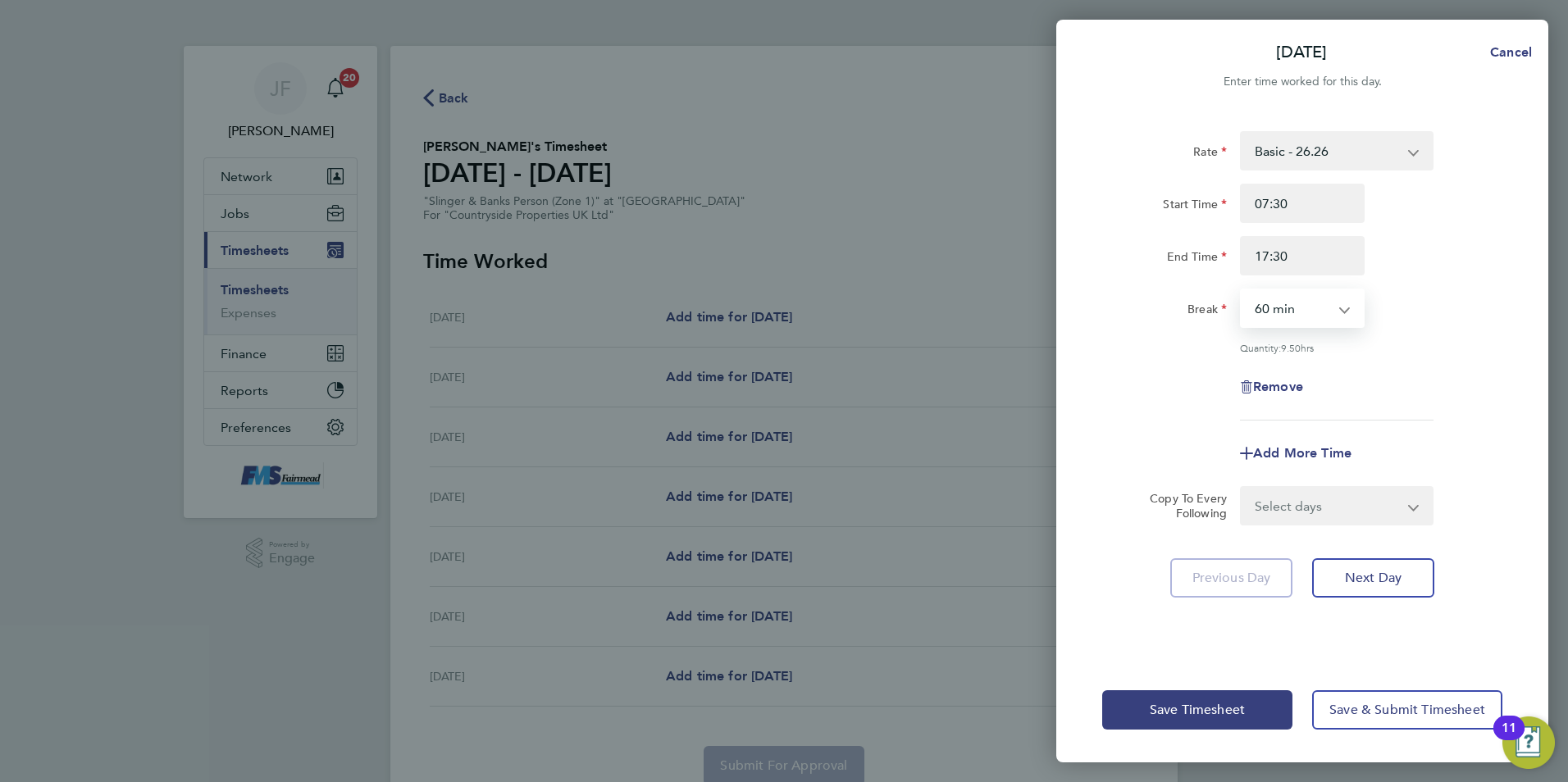 click on "0 min   15 min   30 min   45 min   60 min   75 min   90 min" at bounding box center [1292, 308] 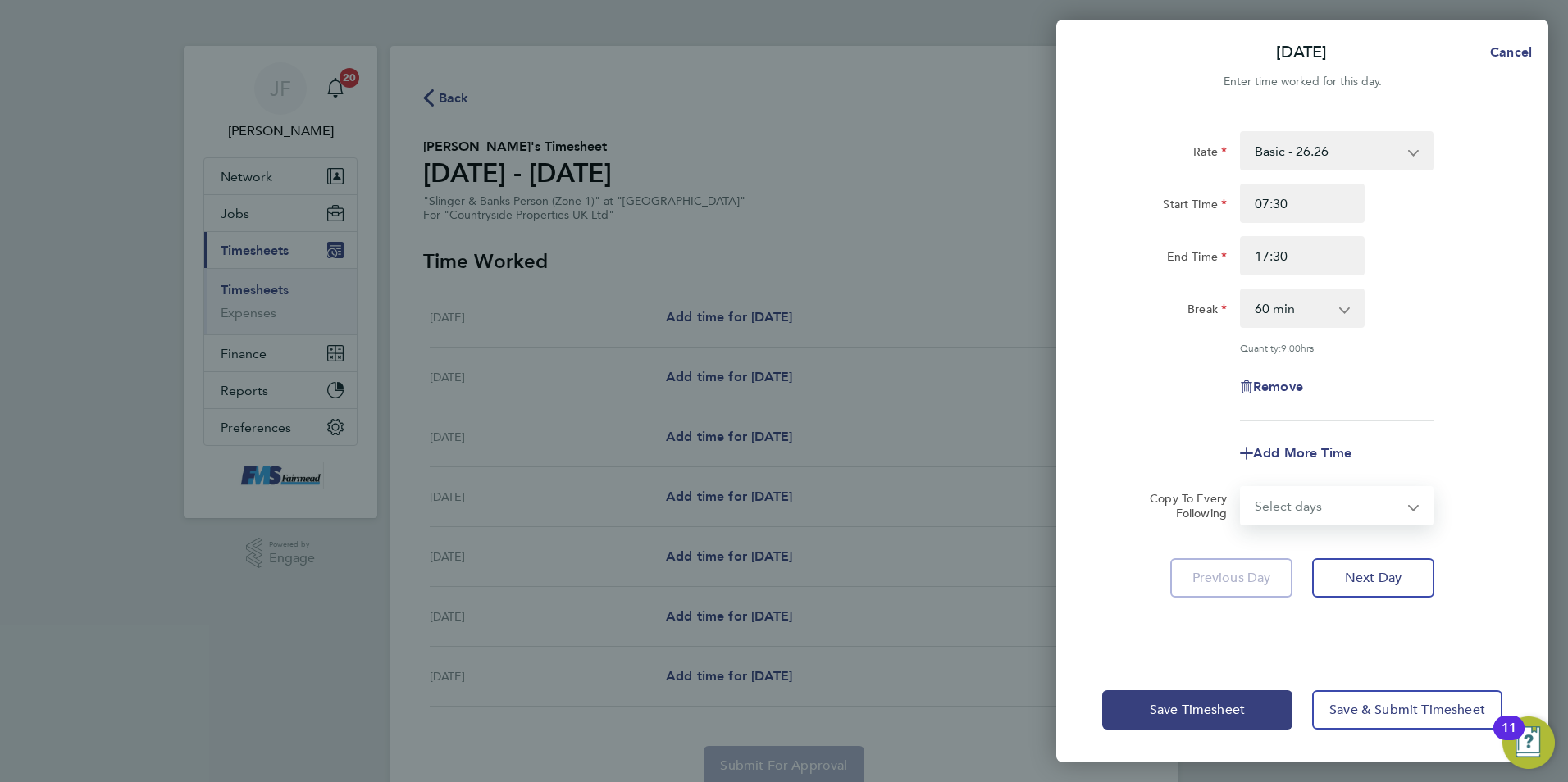 click on "Select days   Day   Weekday (Mon-Fri)   Weekend (Sat-Sun)   Tuesday   Wednesday   Thursday   Friday   Saturday   Sunday" at bounding box center (1328, 506) 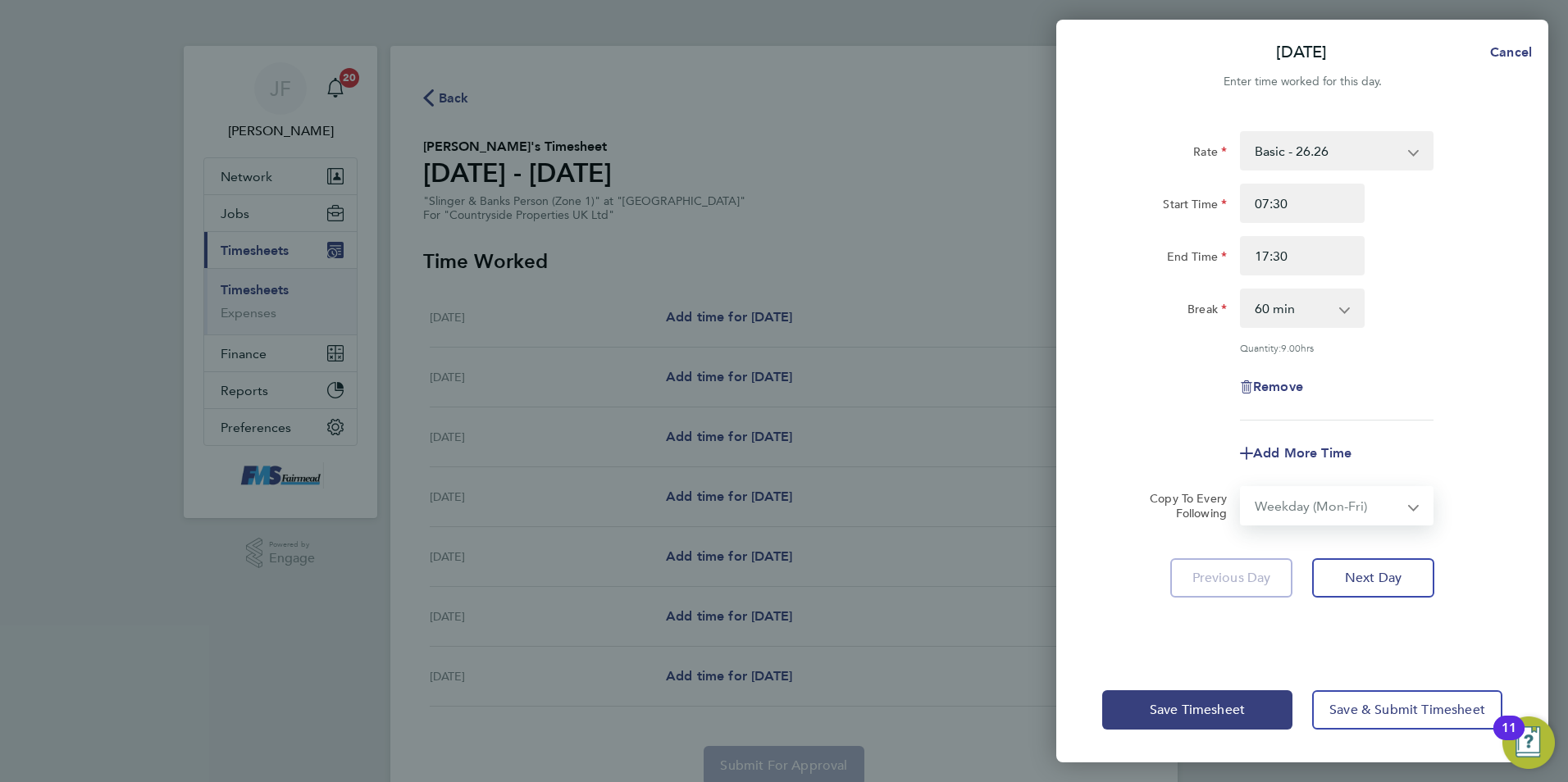 click on "Select days   Day   Weekday (Mon-Fri)   Weekend (Sat-Sun)   Tuesday   Wednesday   Thursday   Friday   Saturday   Sunday" at bounding box center [1328, 506] 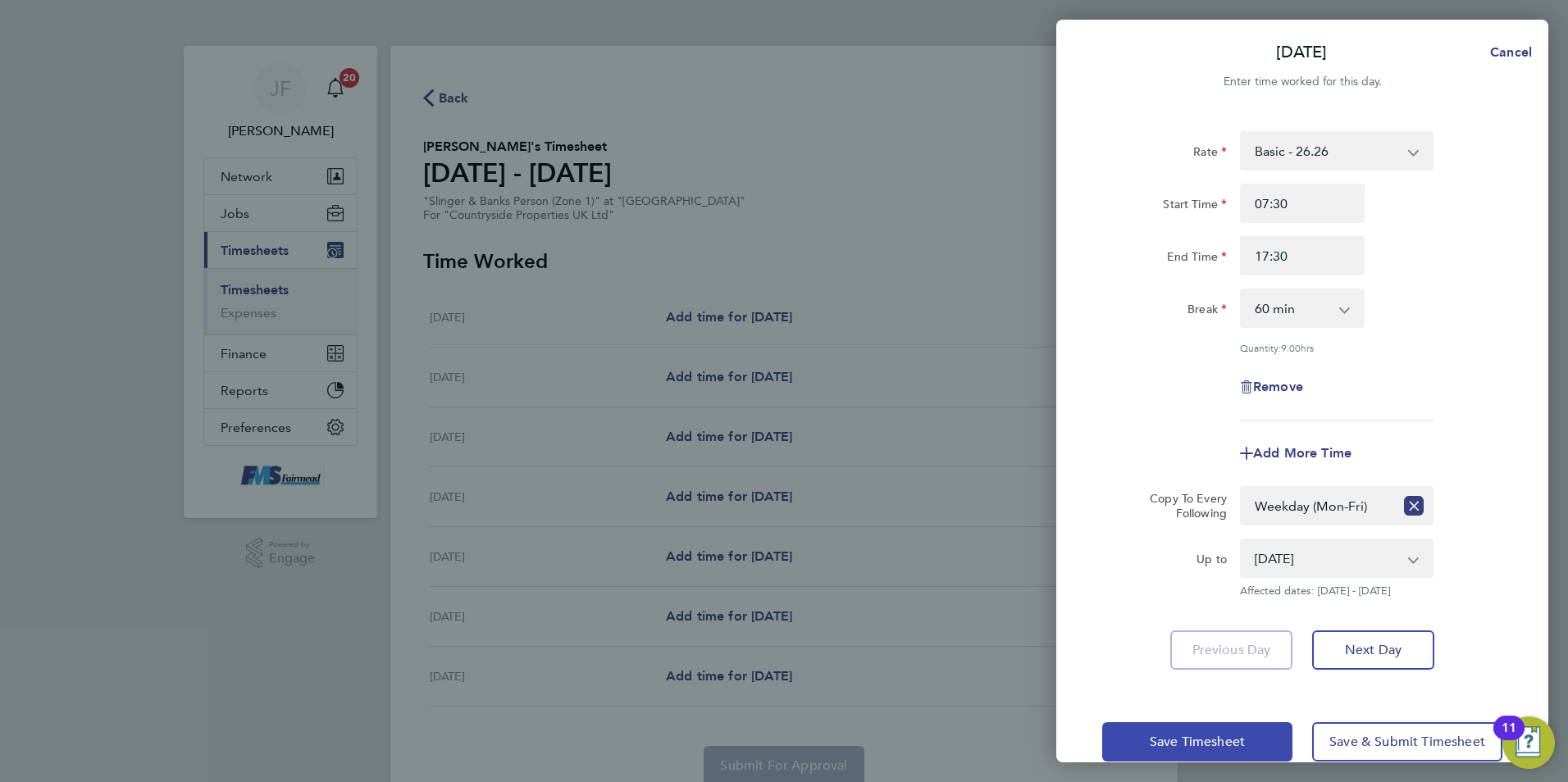 click on "Save Timesheet" 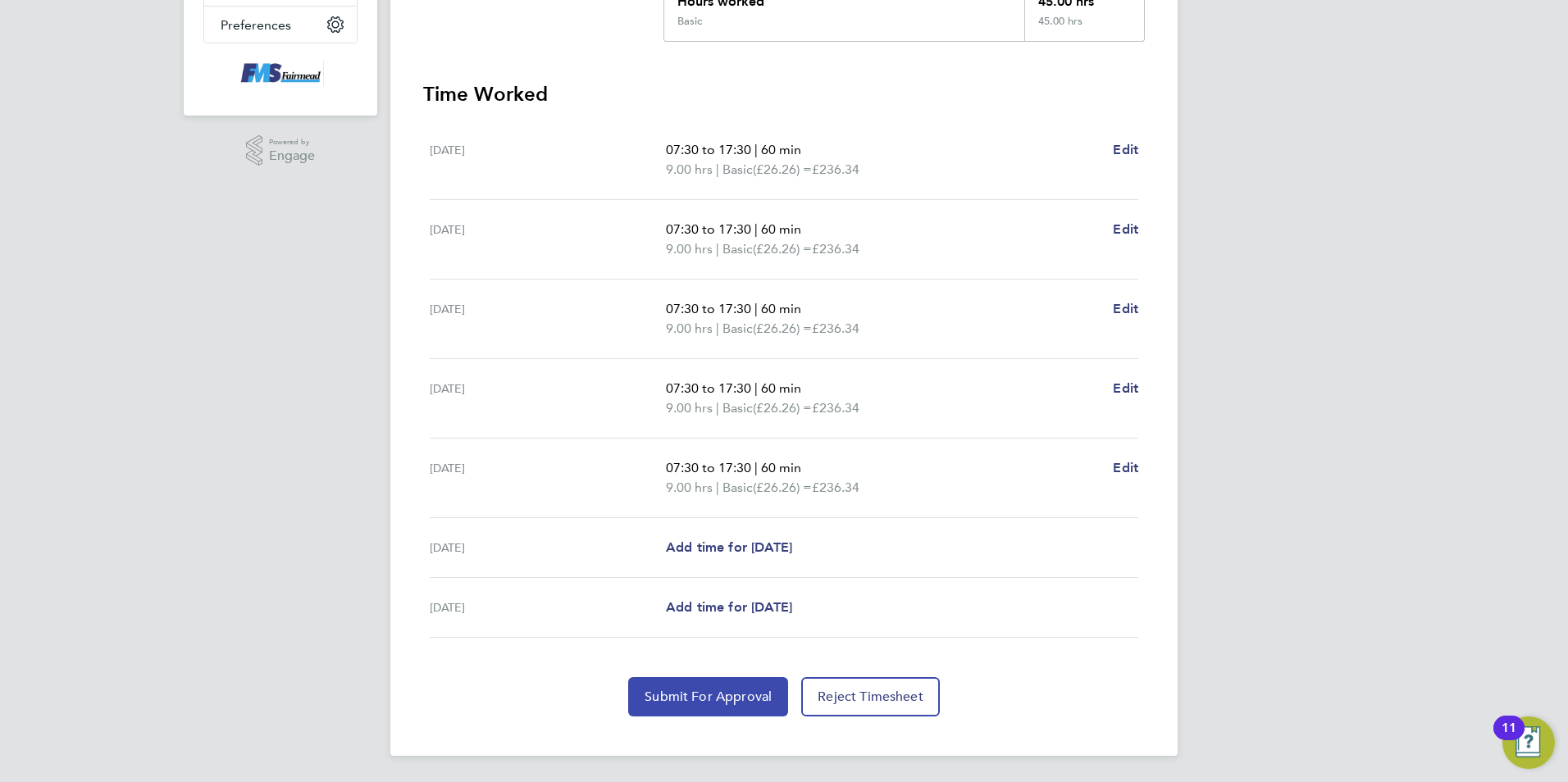 click on "Submit For Approval" 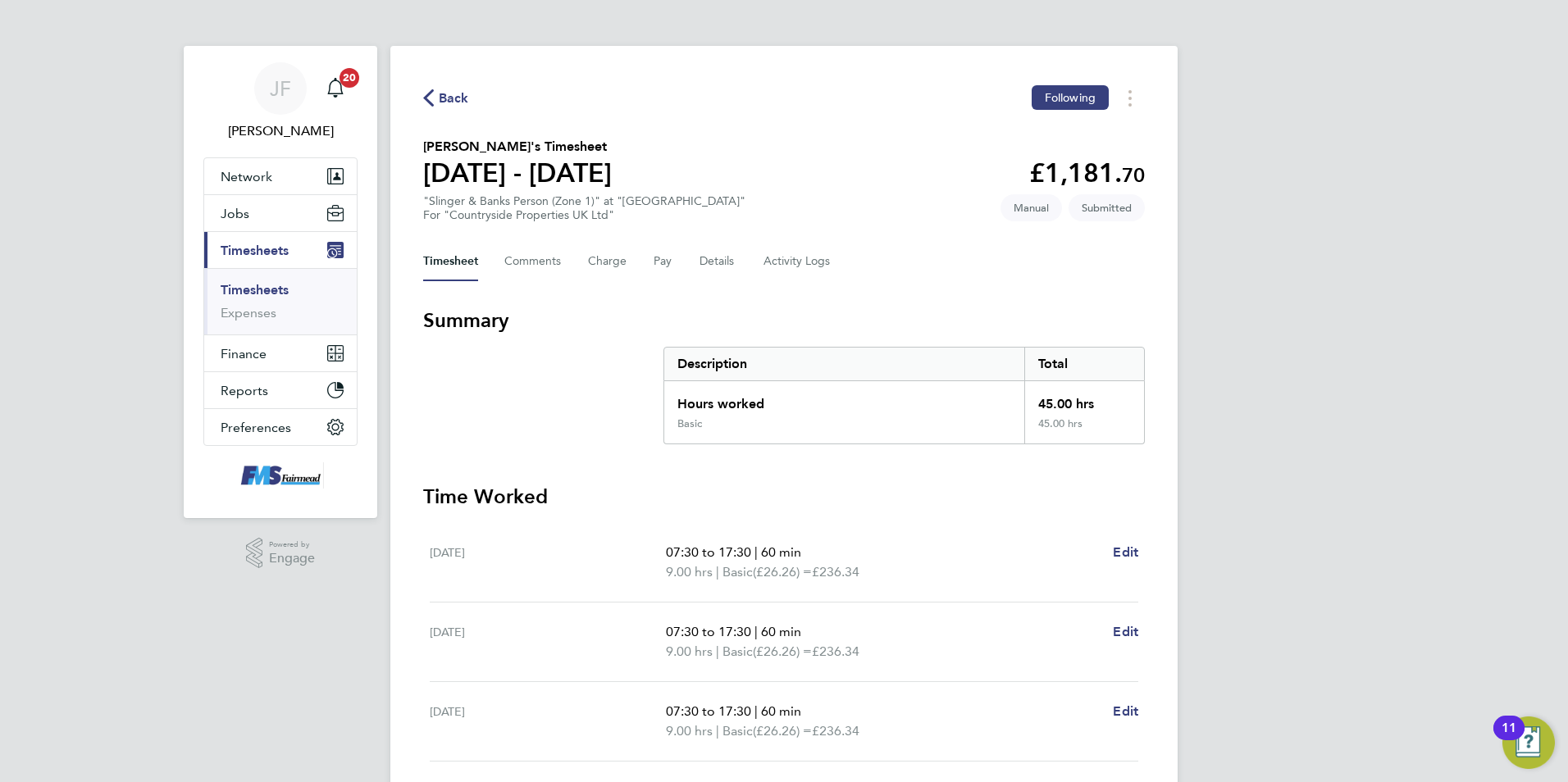 click on "Timesheets" at bounding box center (254, 289) 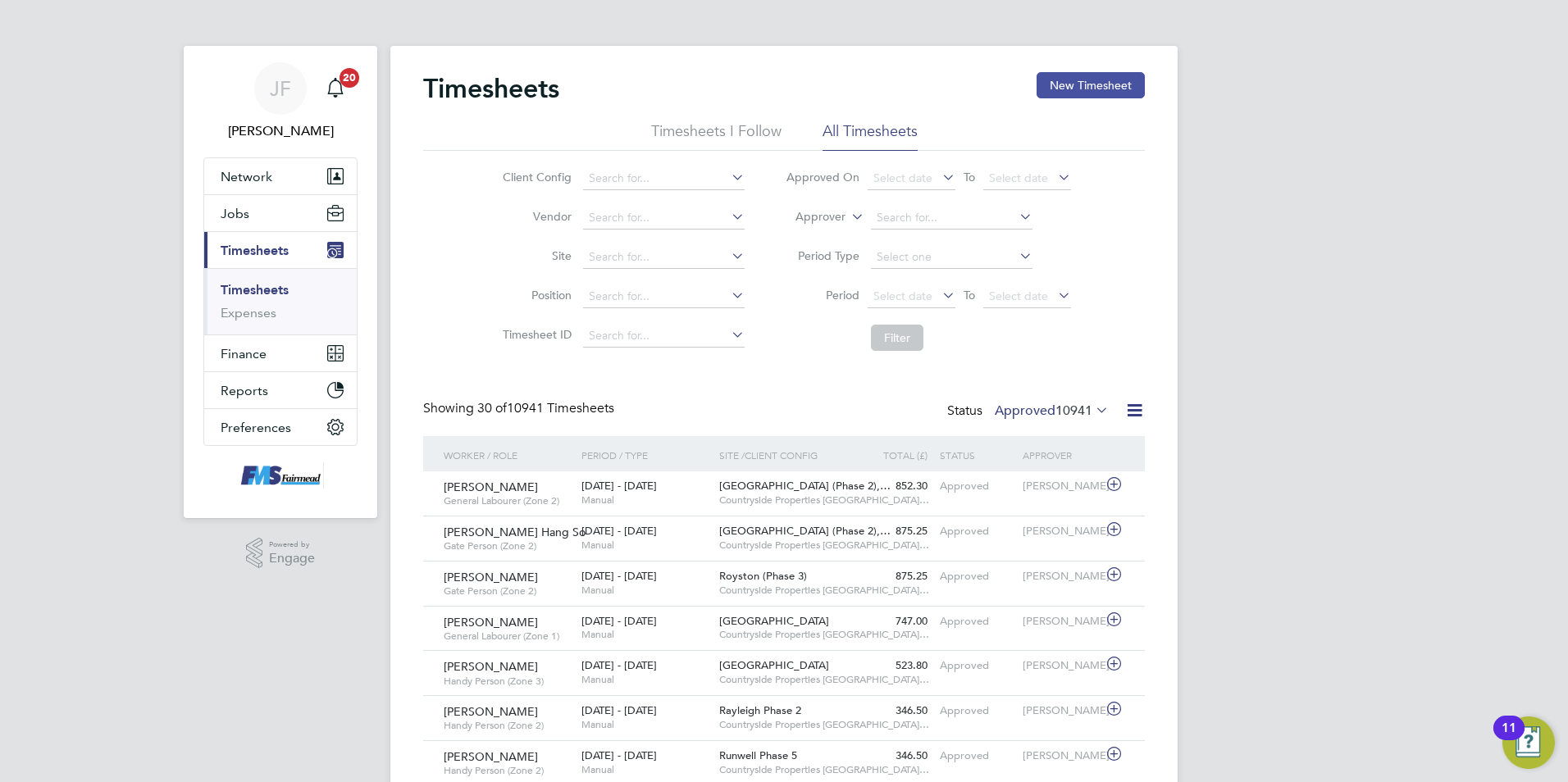 click on "New Timesheet" 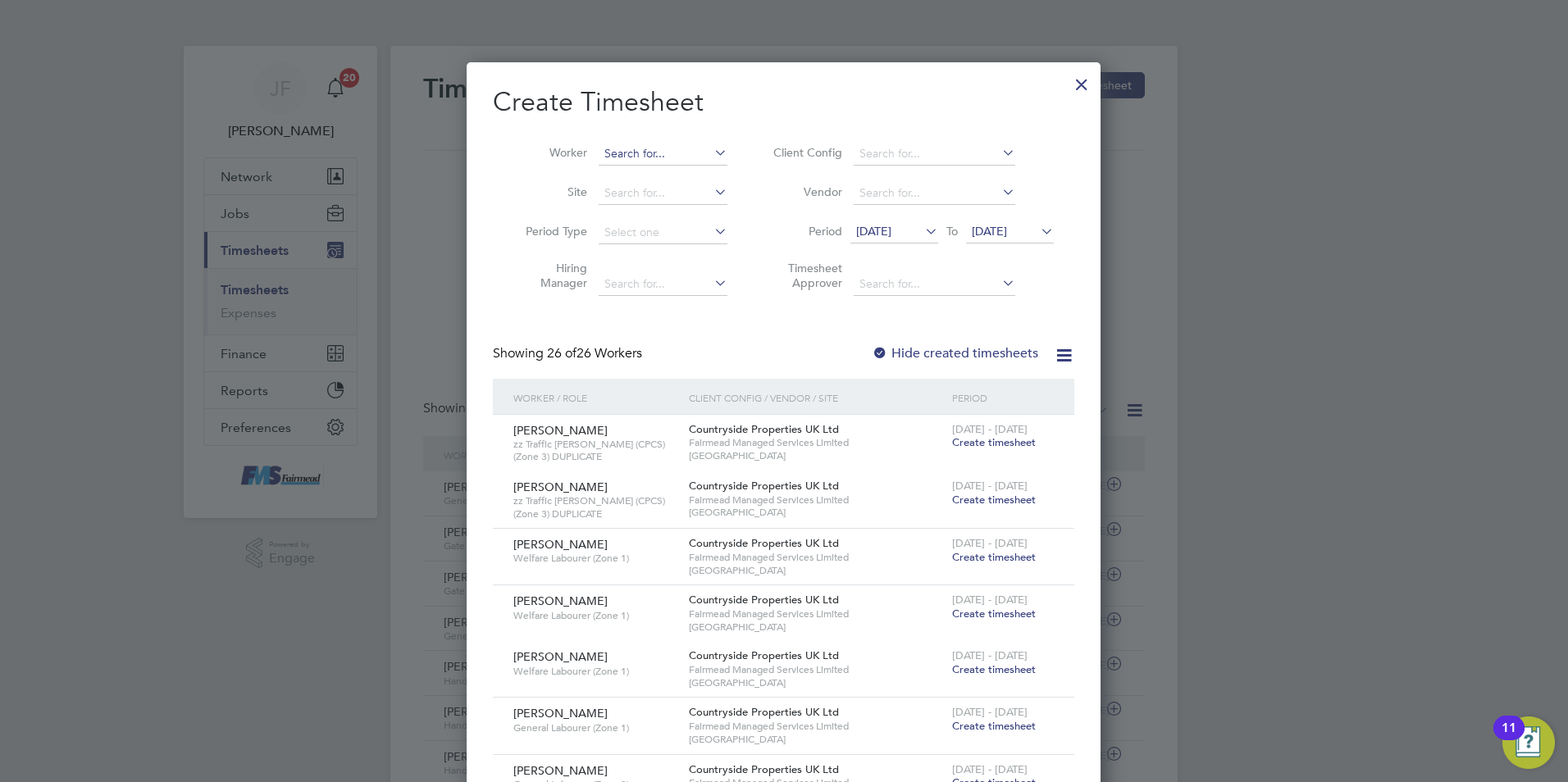 click at bounding box center (663, 154) 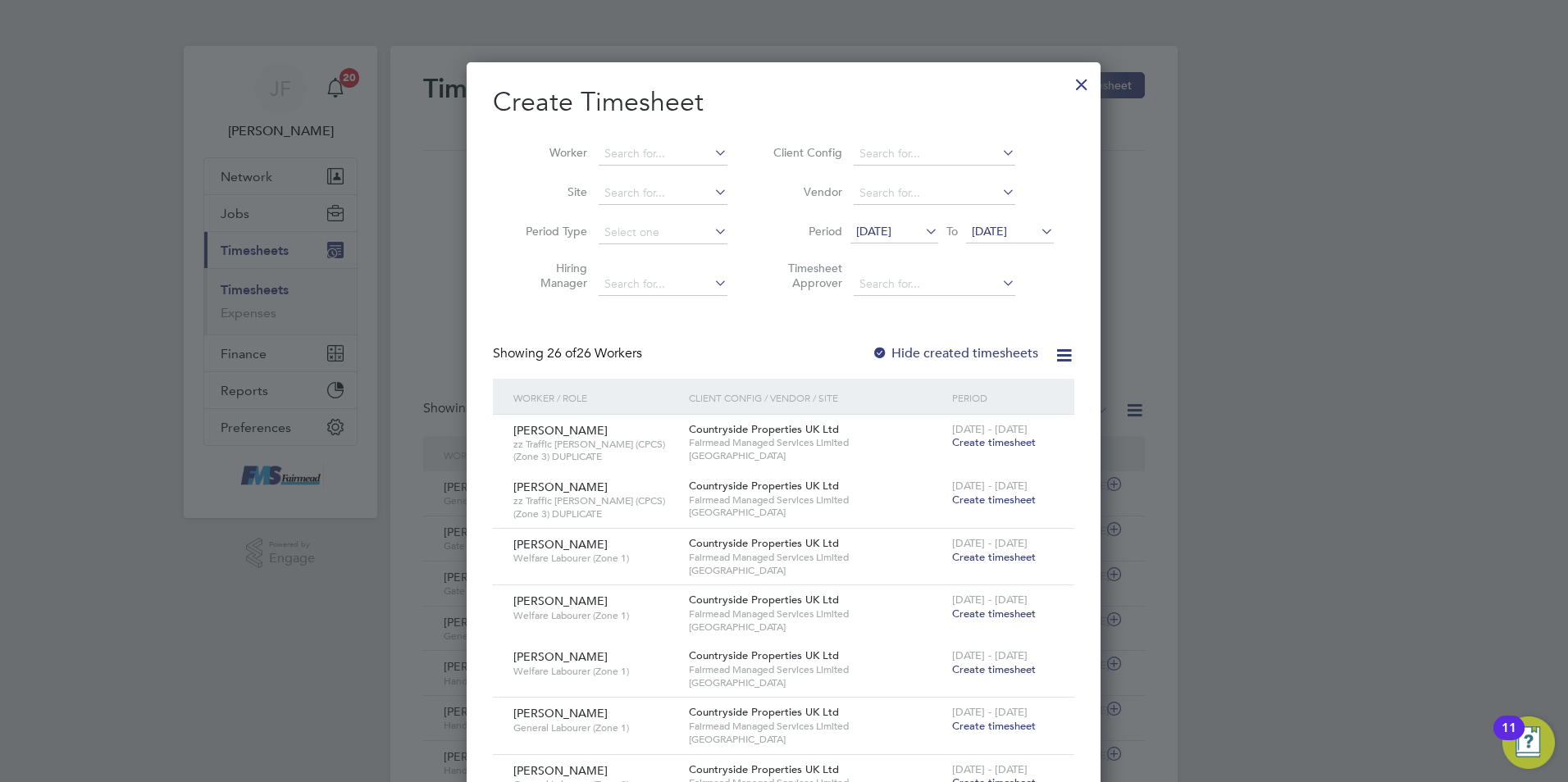 click at bounding box center (1082, 80) 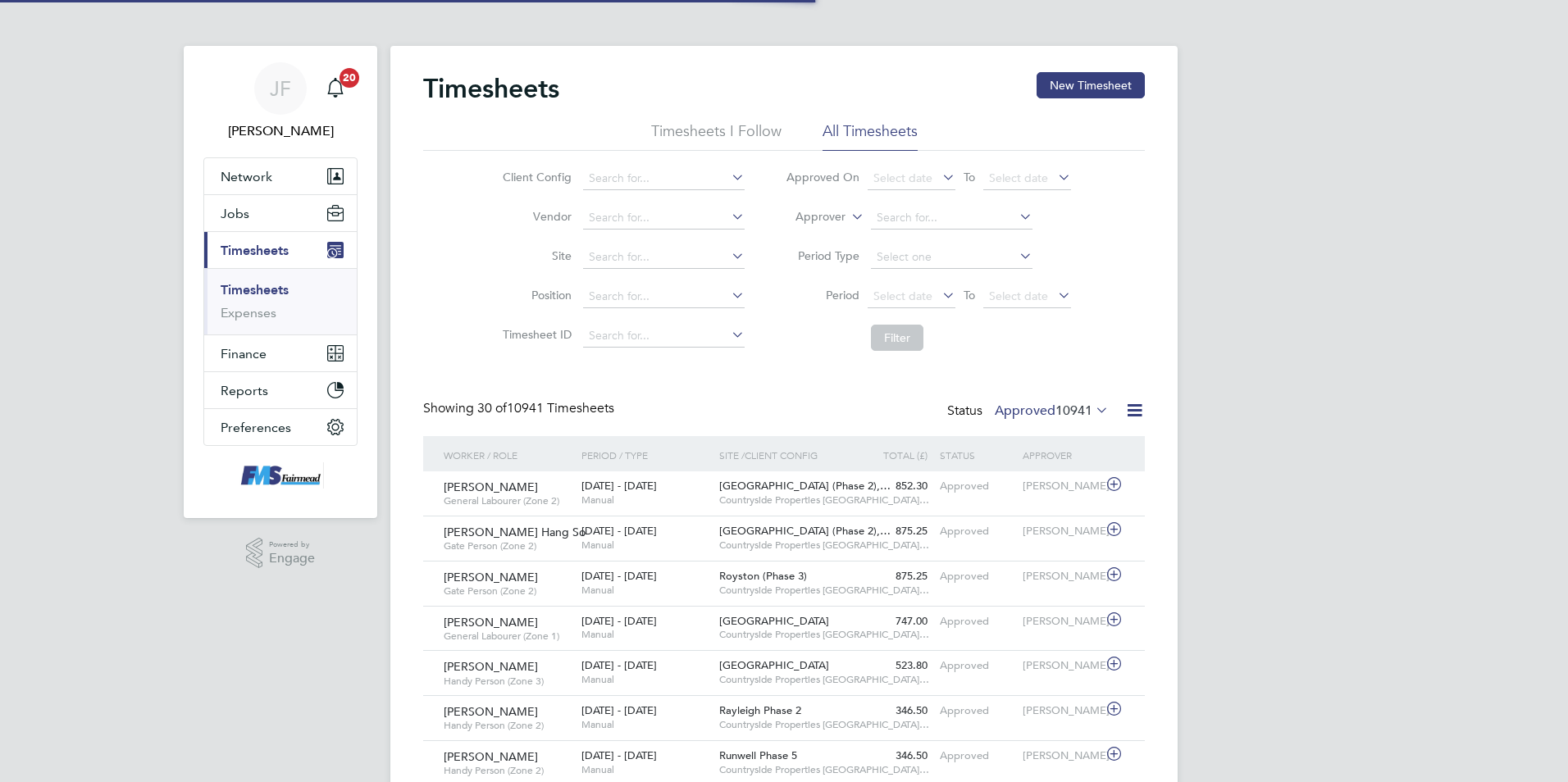 scroll, scrollTop: 0, scrollLeft: 0, axis: both 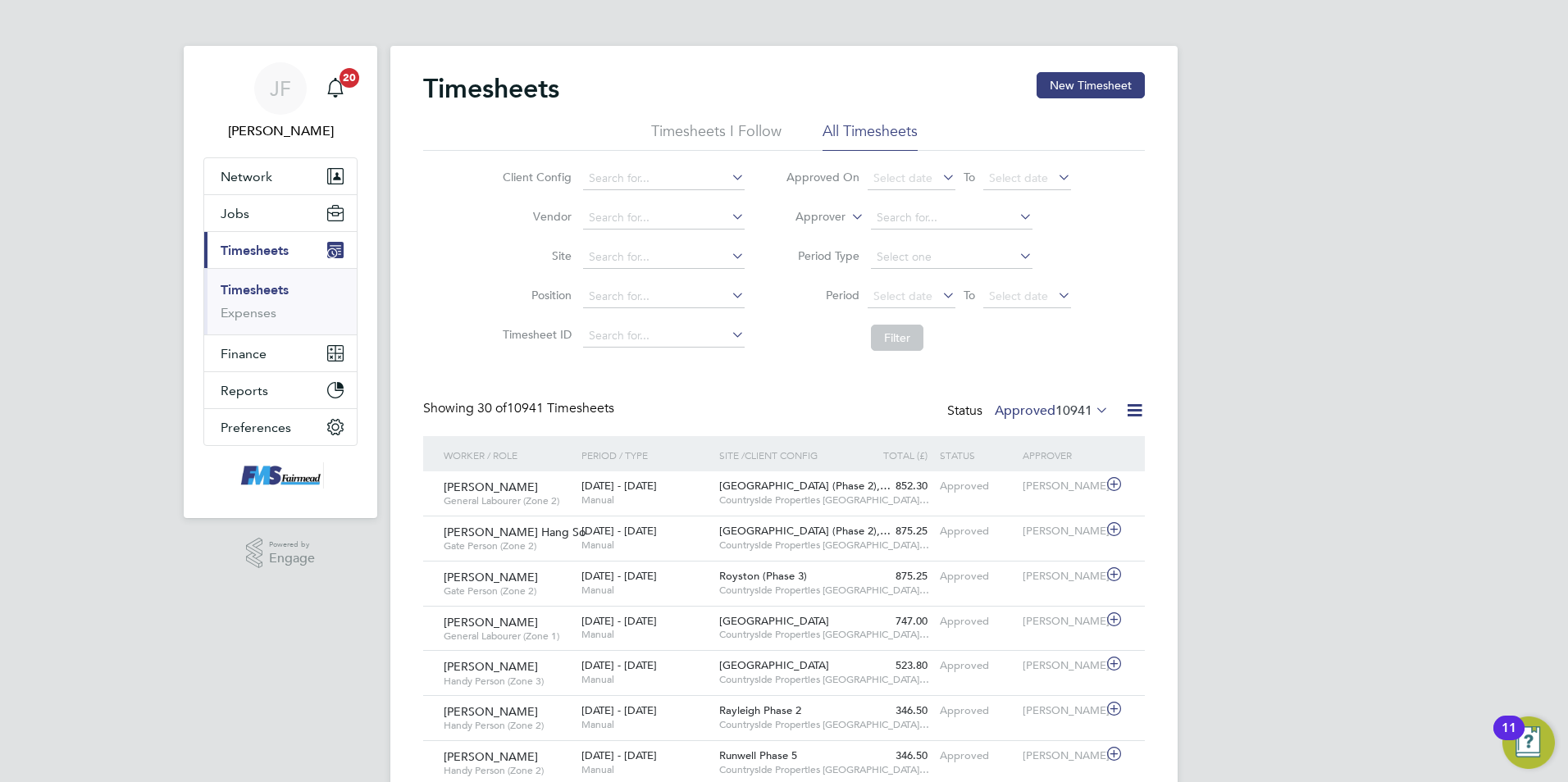 click on "Timesheets I Follow" 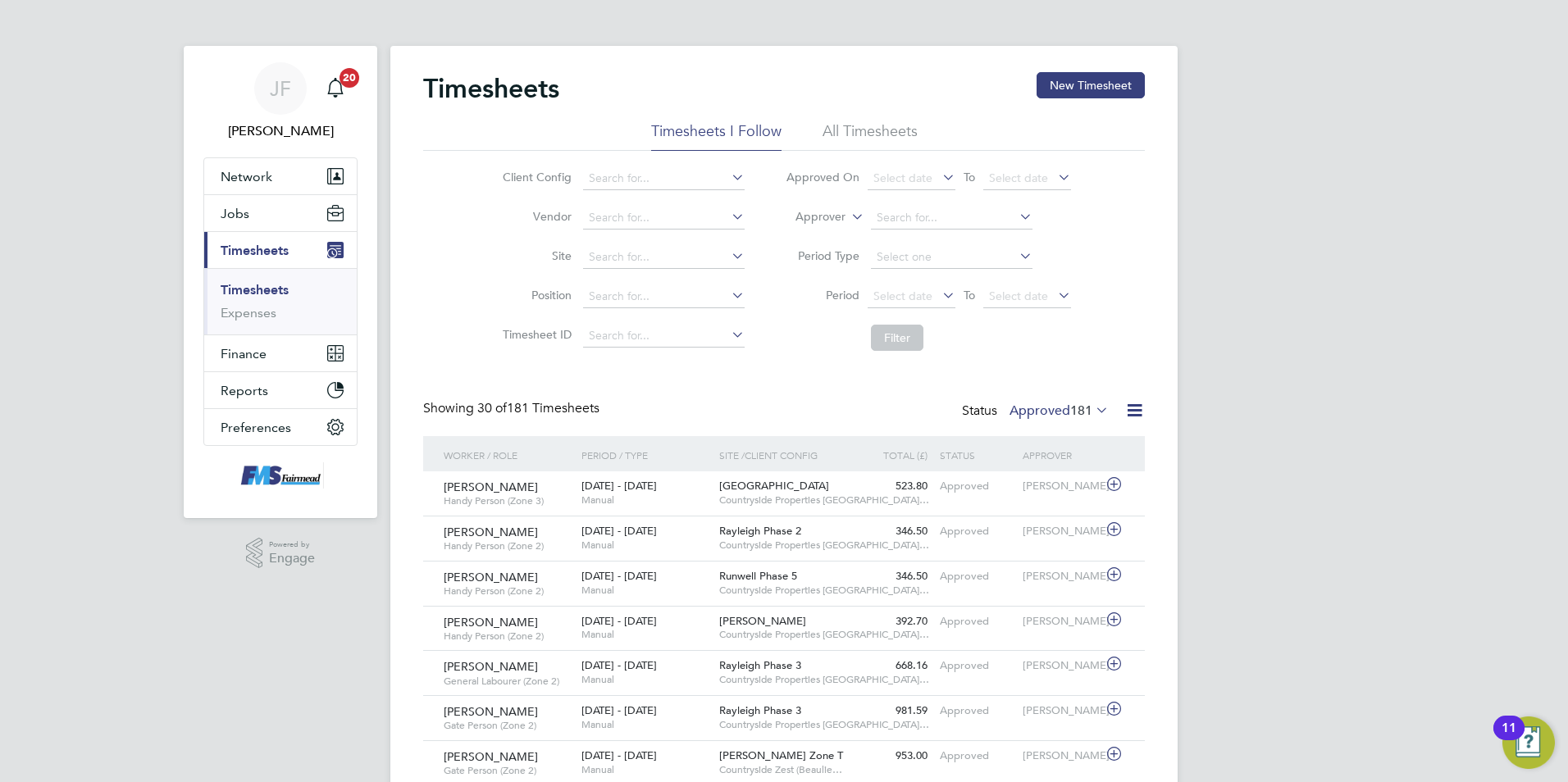 click on "Approved  181" 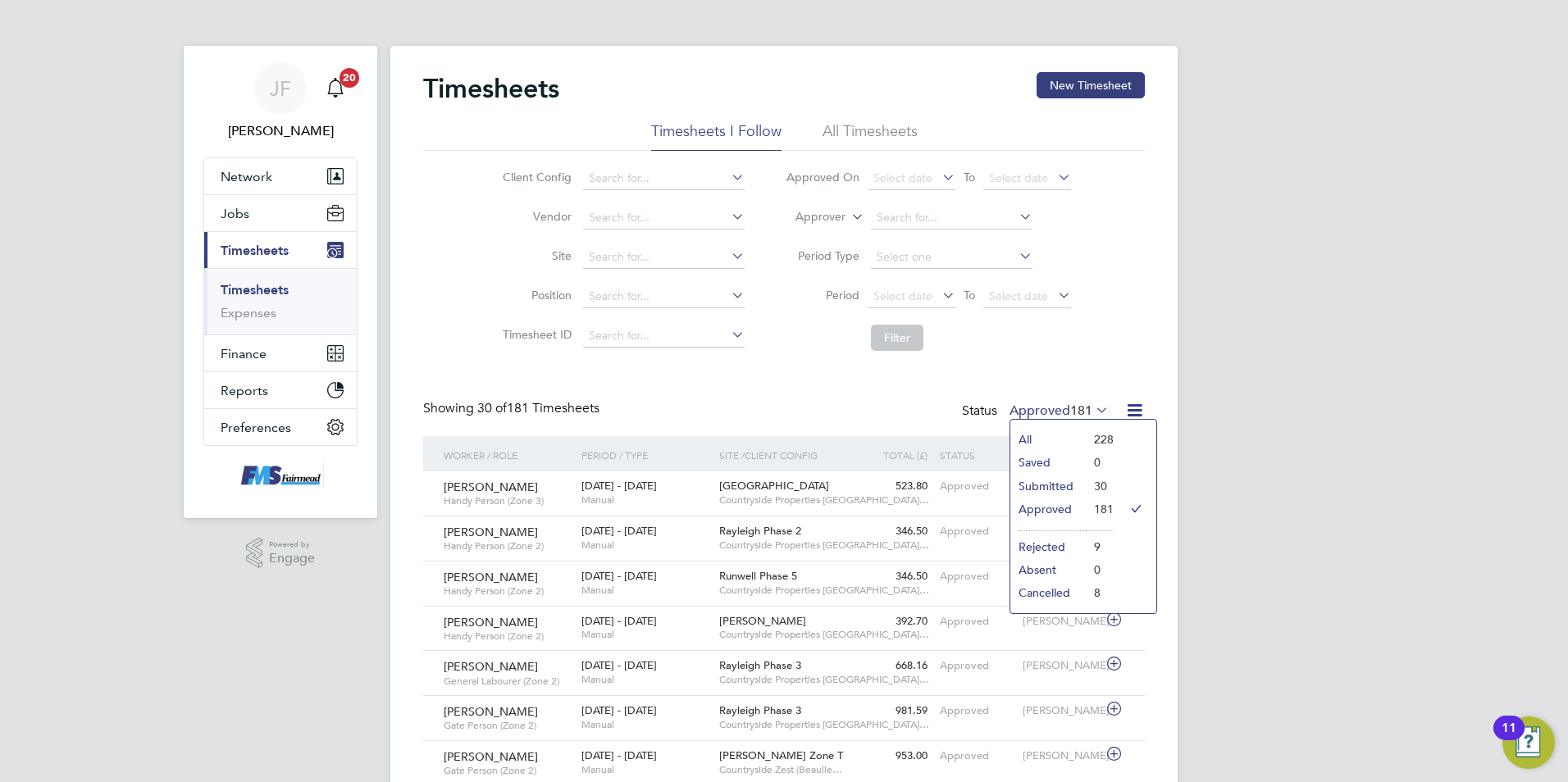 click on "Submitted" 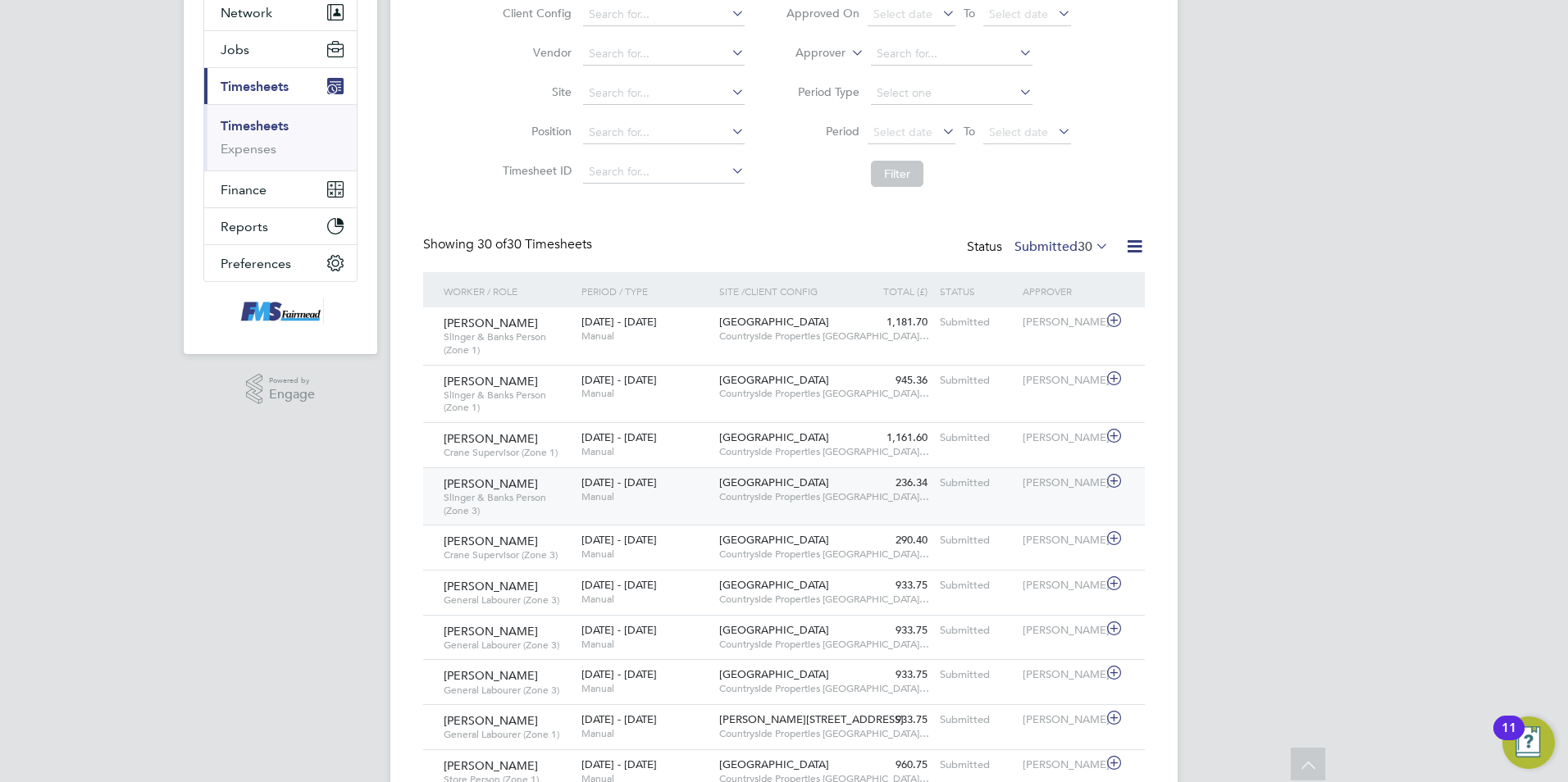 scroll, scrollTop: 0, scrollLeft: 0, axis: both 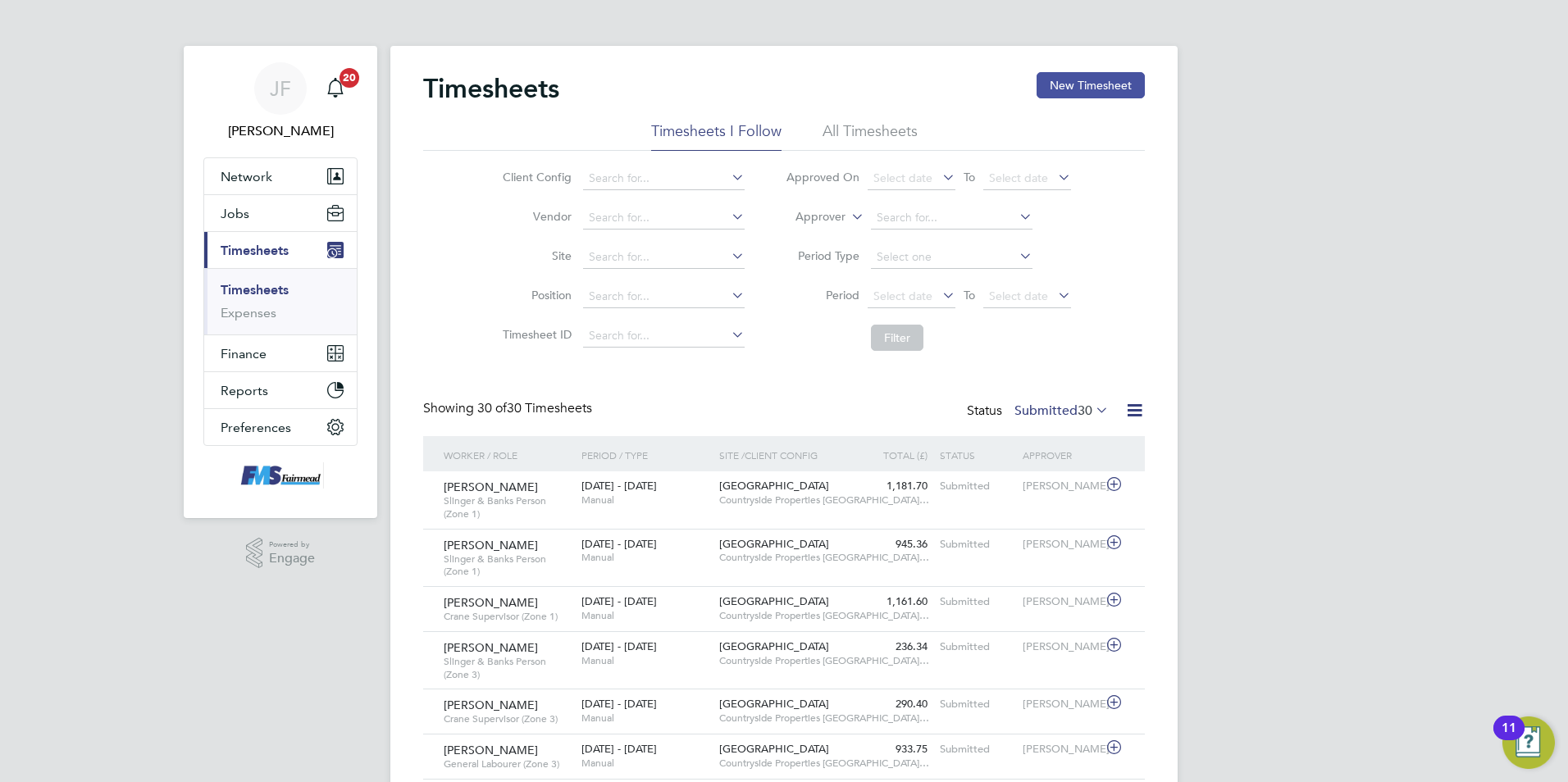 click on "New Timesheet" 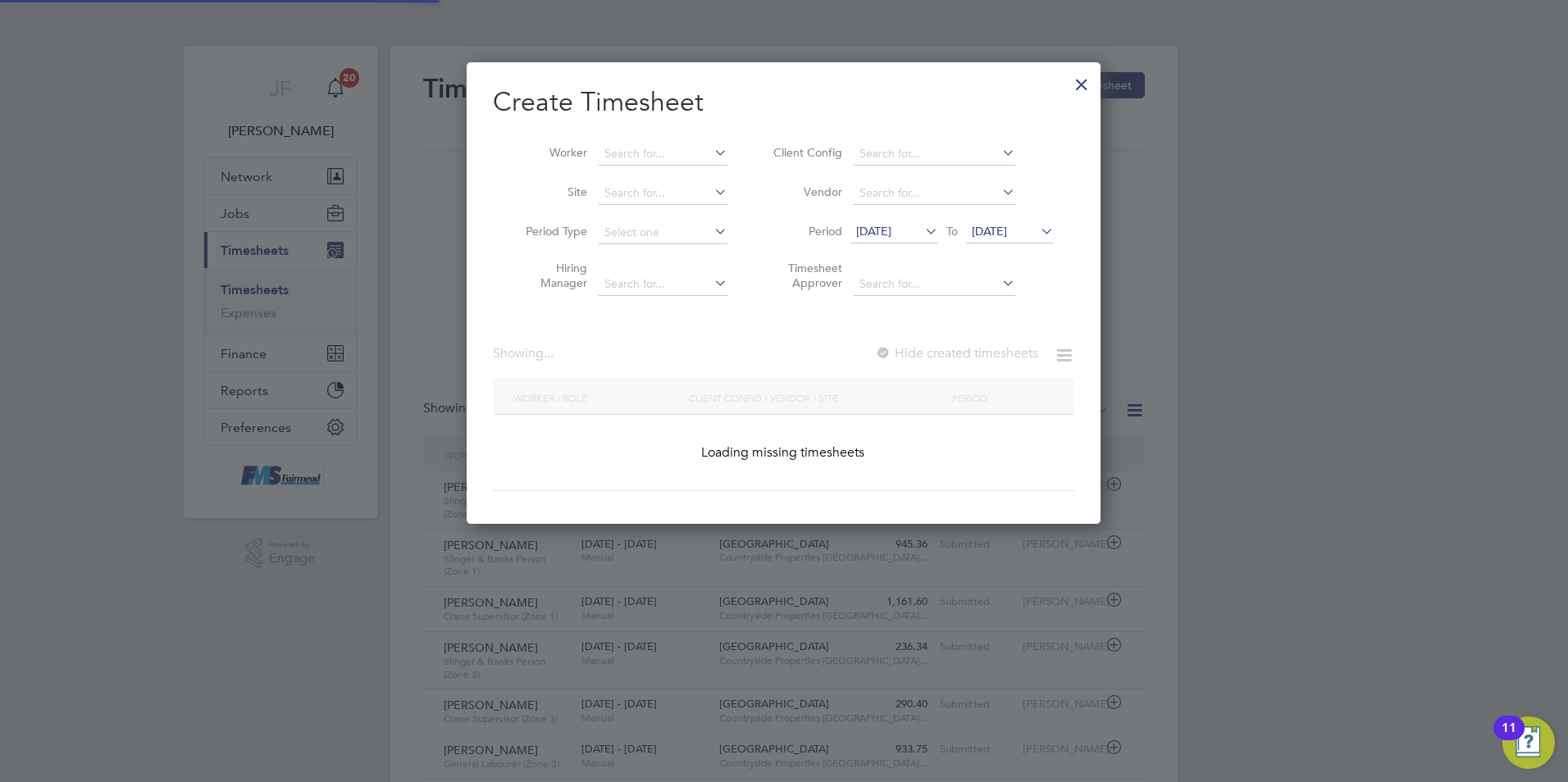 scroll, scrollTop: 8, scrollLeft: 8, axis: both 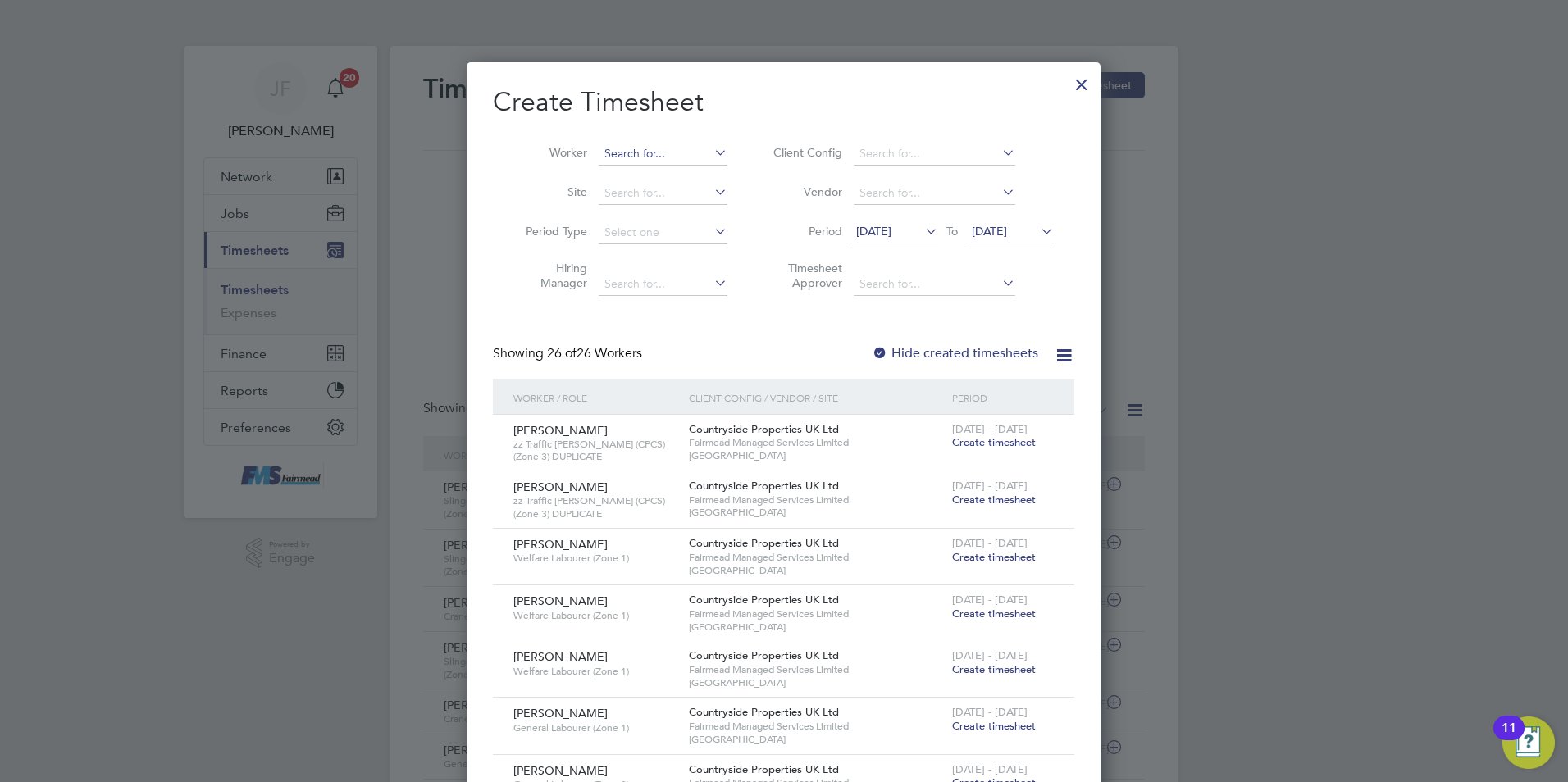 click at bounding box center (663, 154) 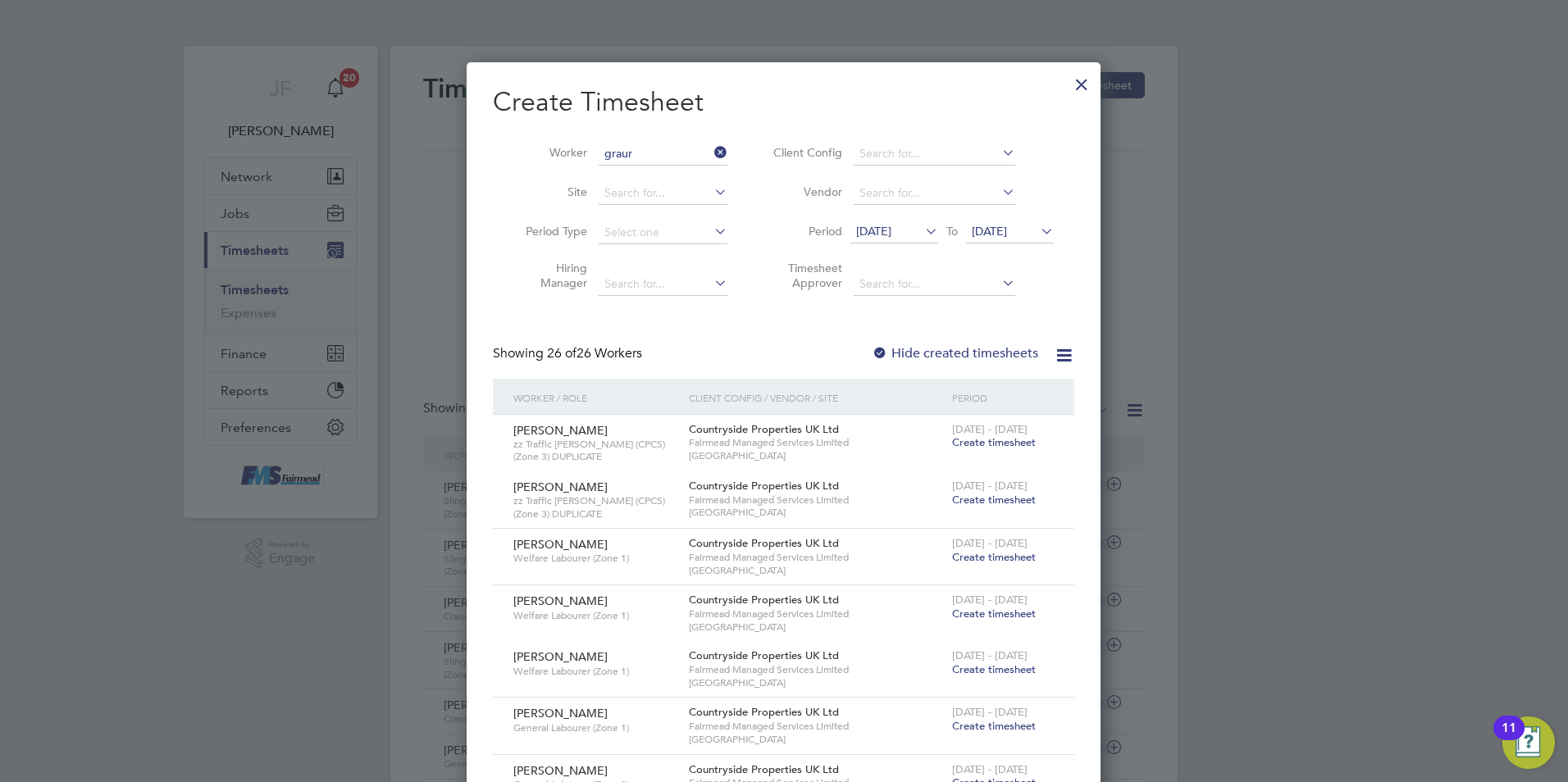 click on "Graur" 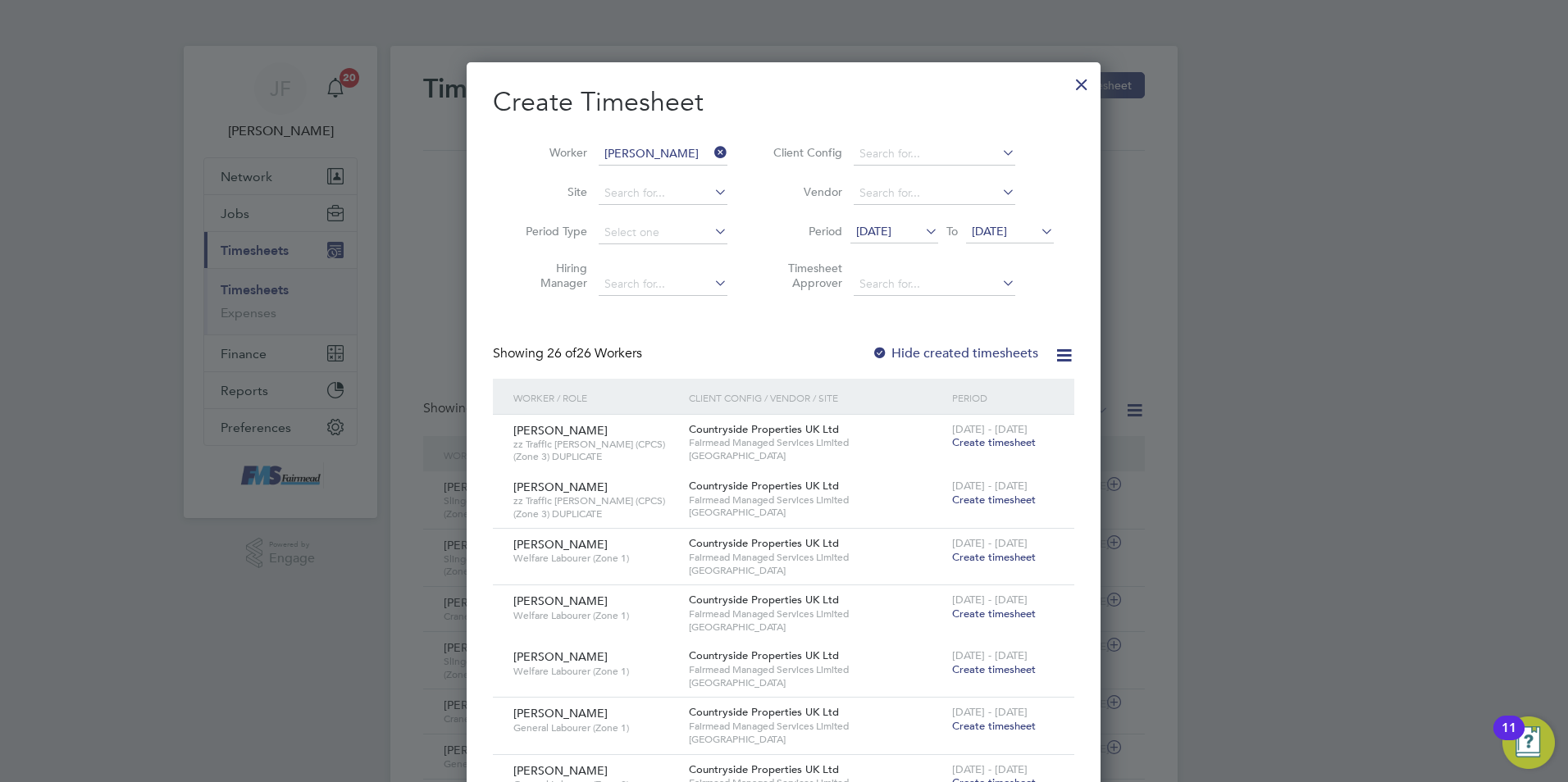 scroll, scrollTop: 8, scrollLeft: 8, axis: both 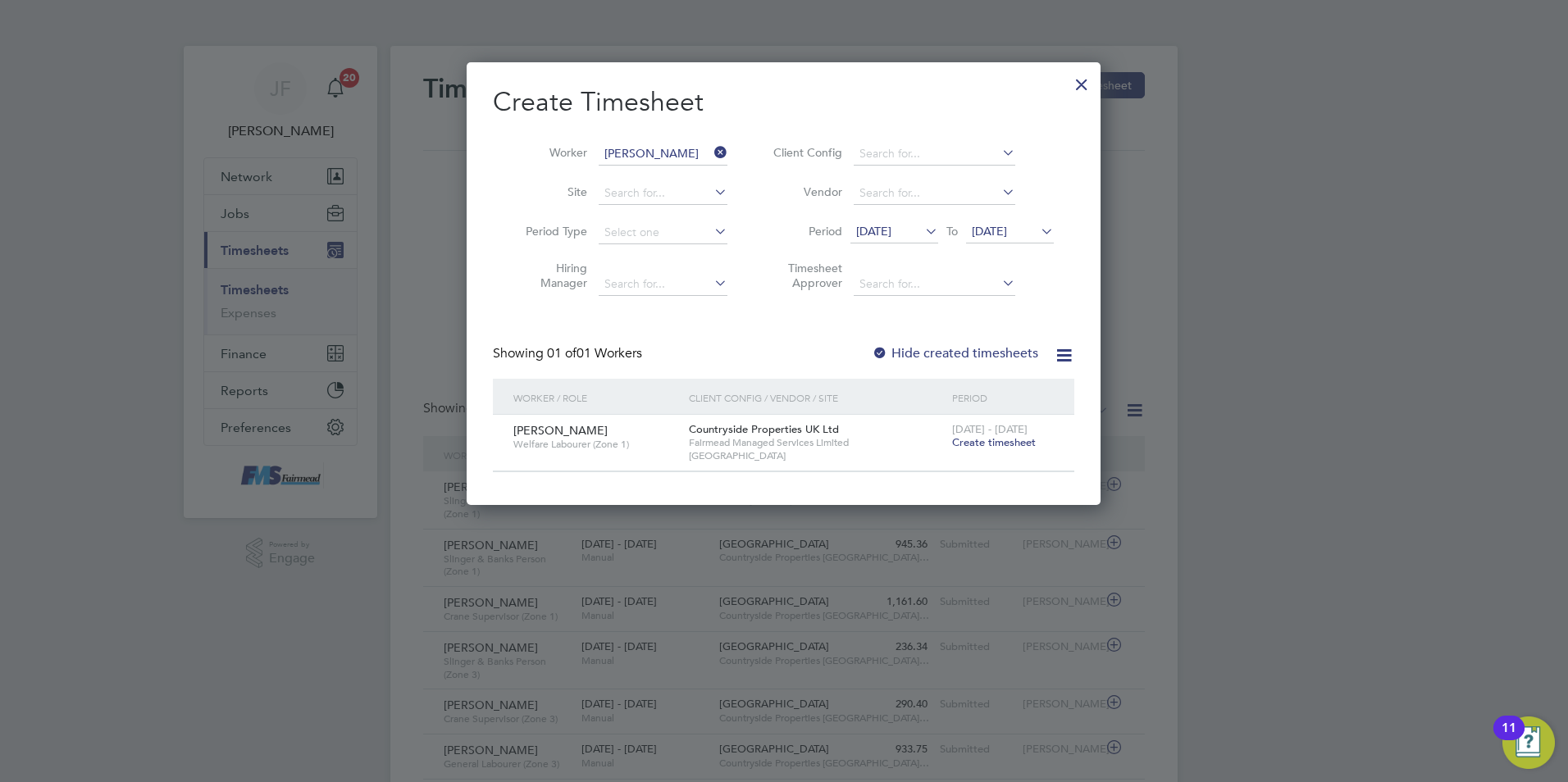 click on "Create timesheet" at bounding box center (994, 442) 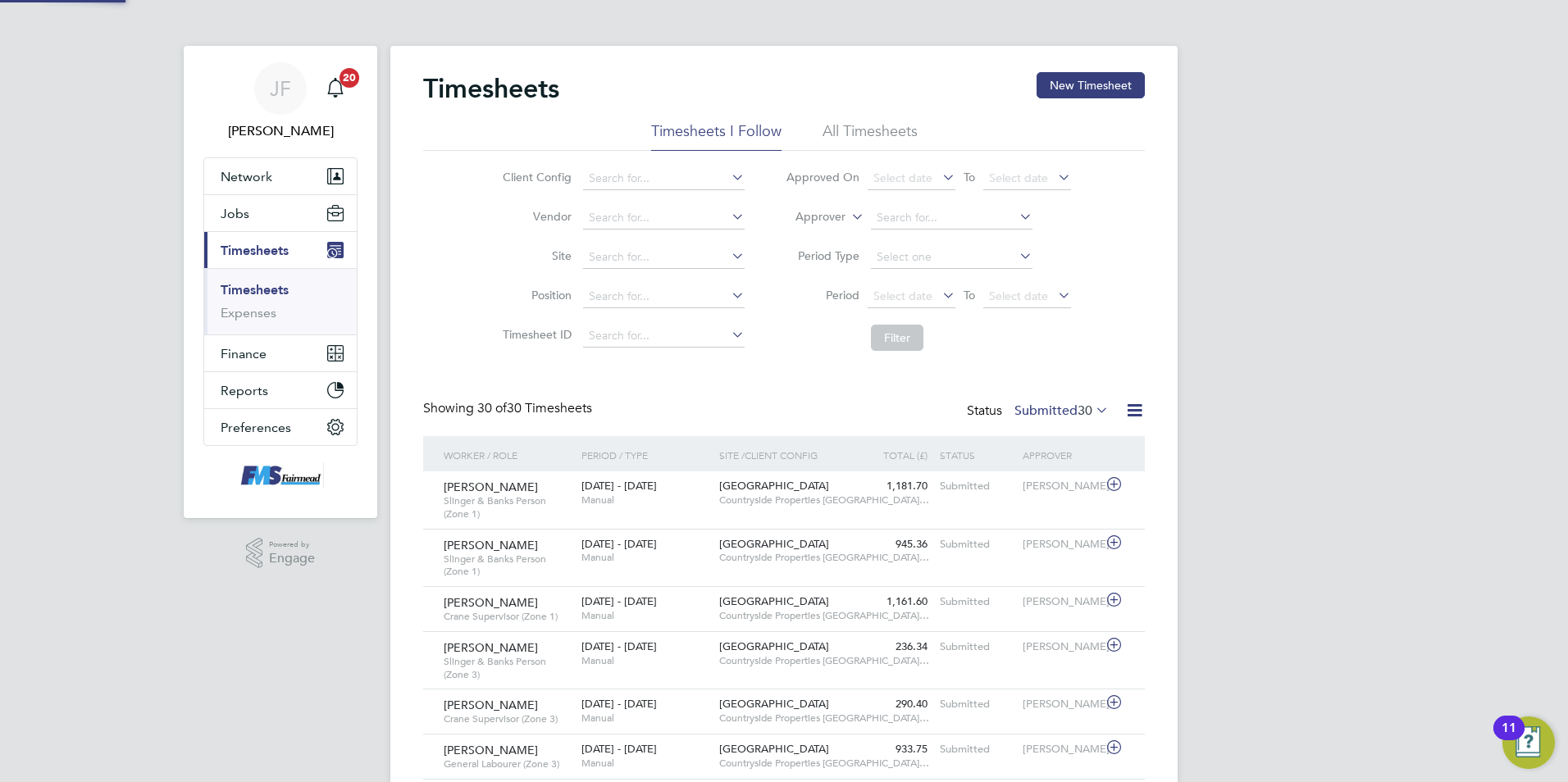 scroll, scrollTop: 8, scrollLeft: 8, axis: both 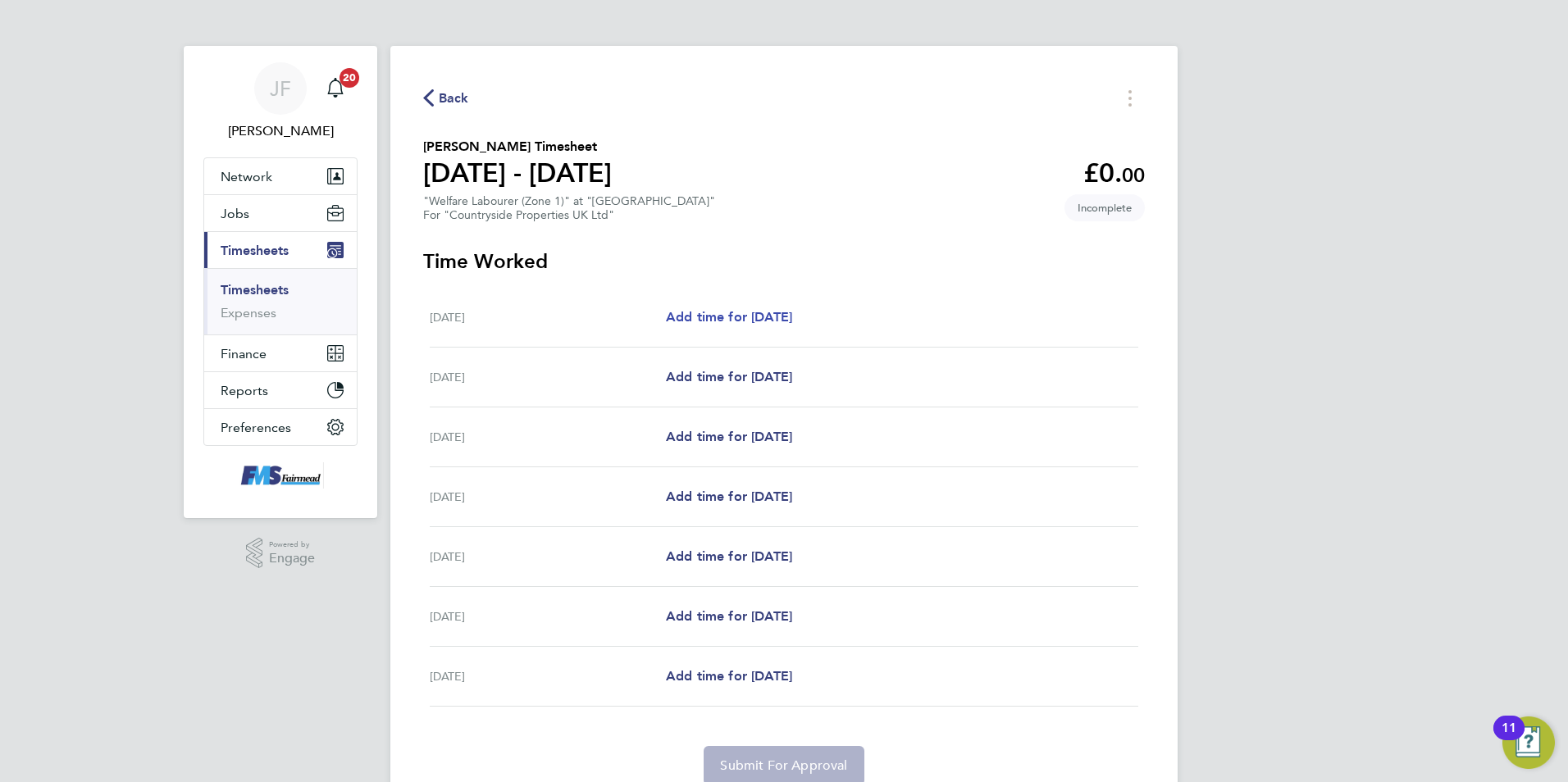 click on "Add time for [DATE]" at bounding box center [729, 316] 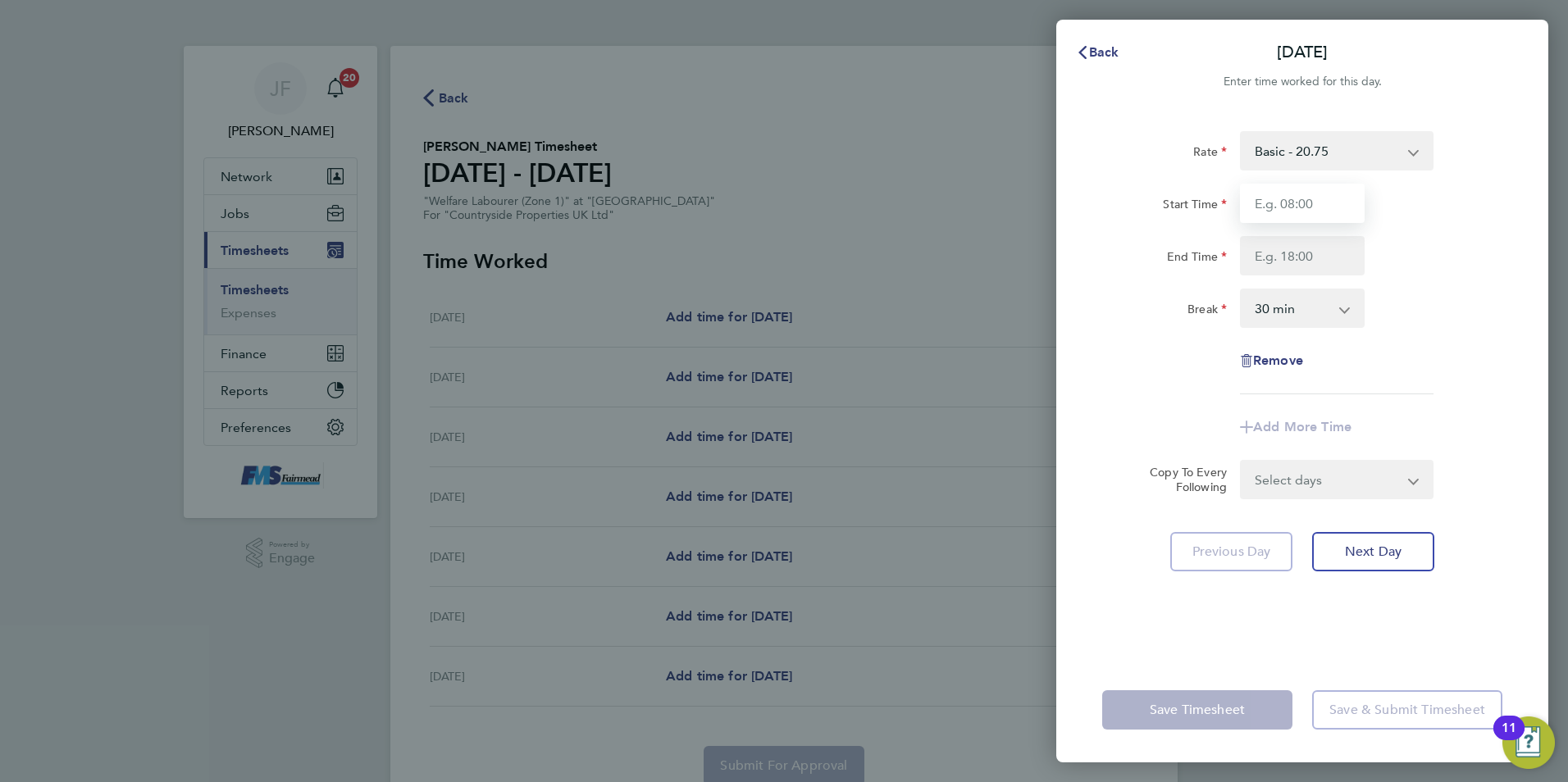click on "Start Time" at bounding box center (1302, 203) 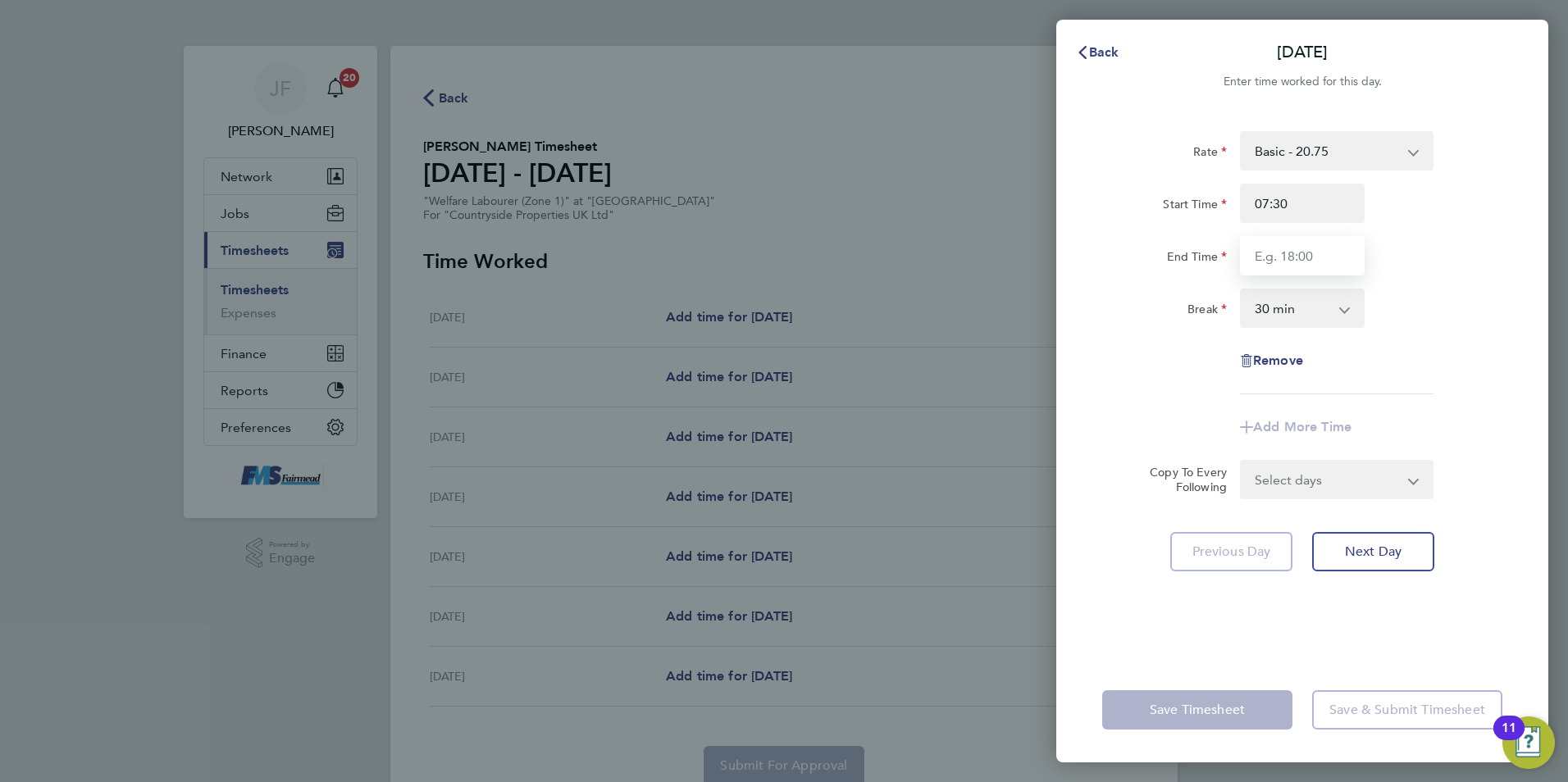 type on "17:30" 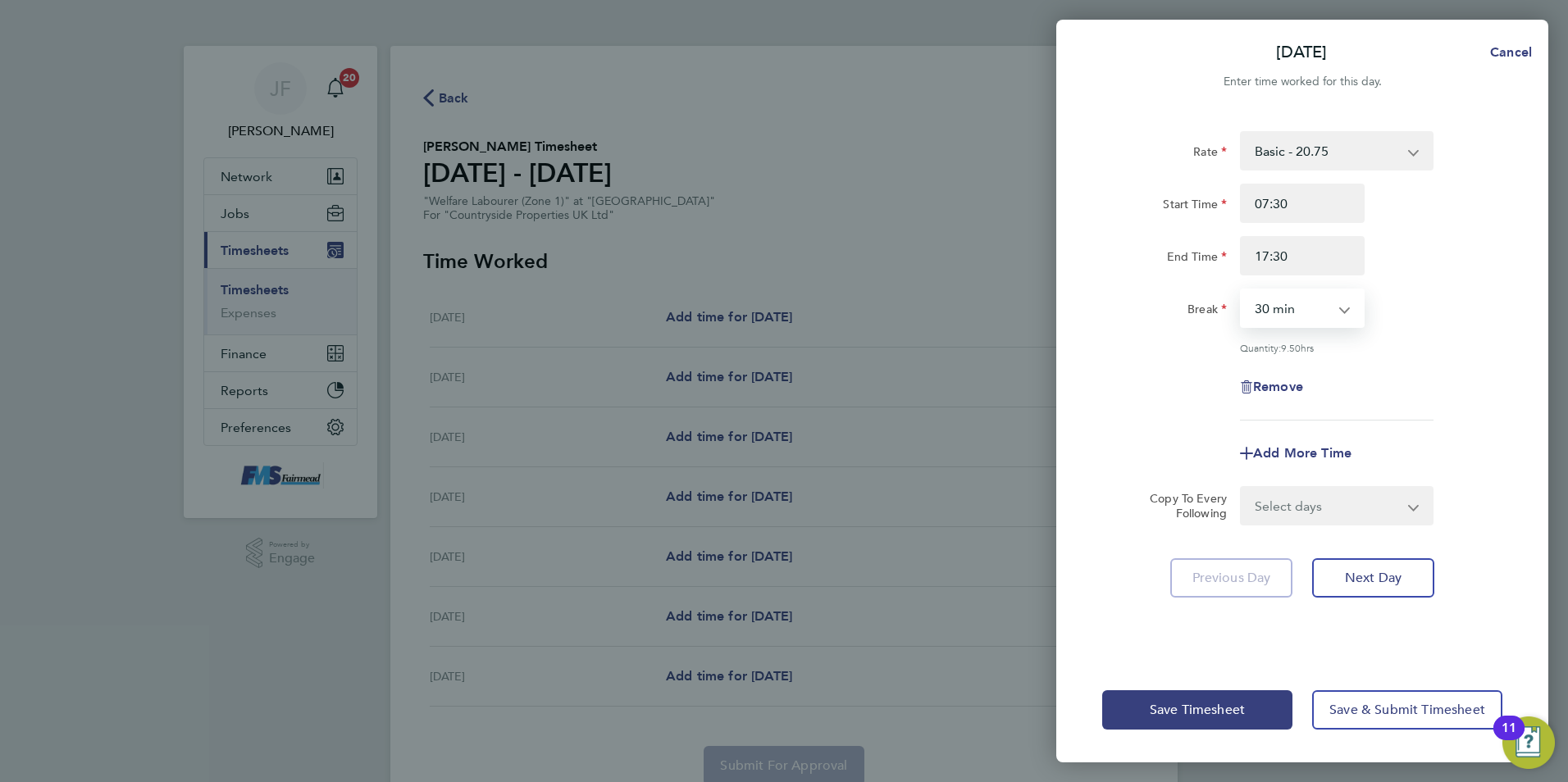 click on "0 min   15 min   30 min   45 min   60 min   75 min   90 min" at bounding box center [1292, 308] 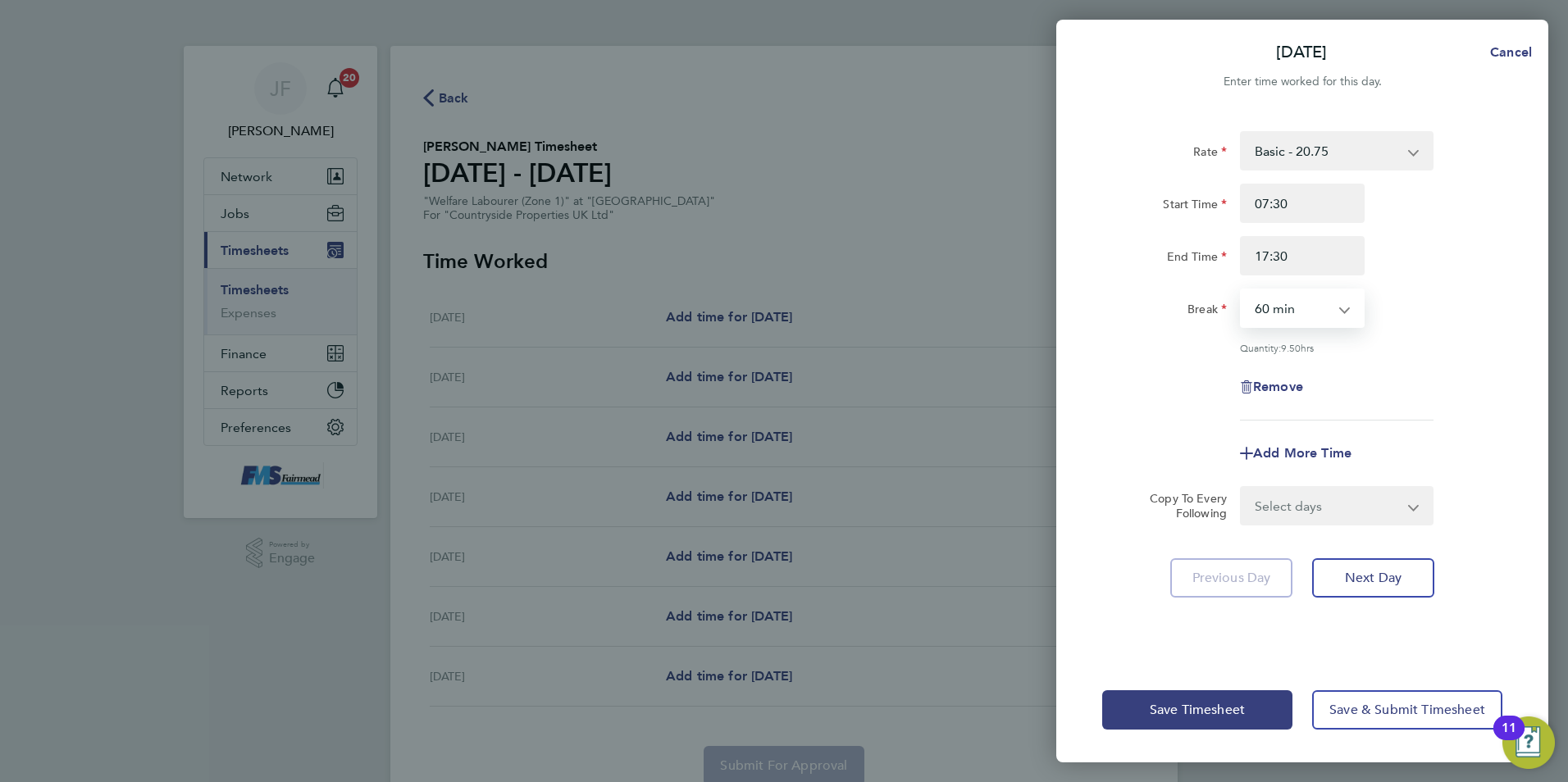 click on "0 min   15 min   30 min   45 min   60 min   75 min   90 min" at bounding box center (1292, 308) 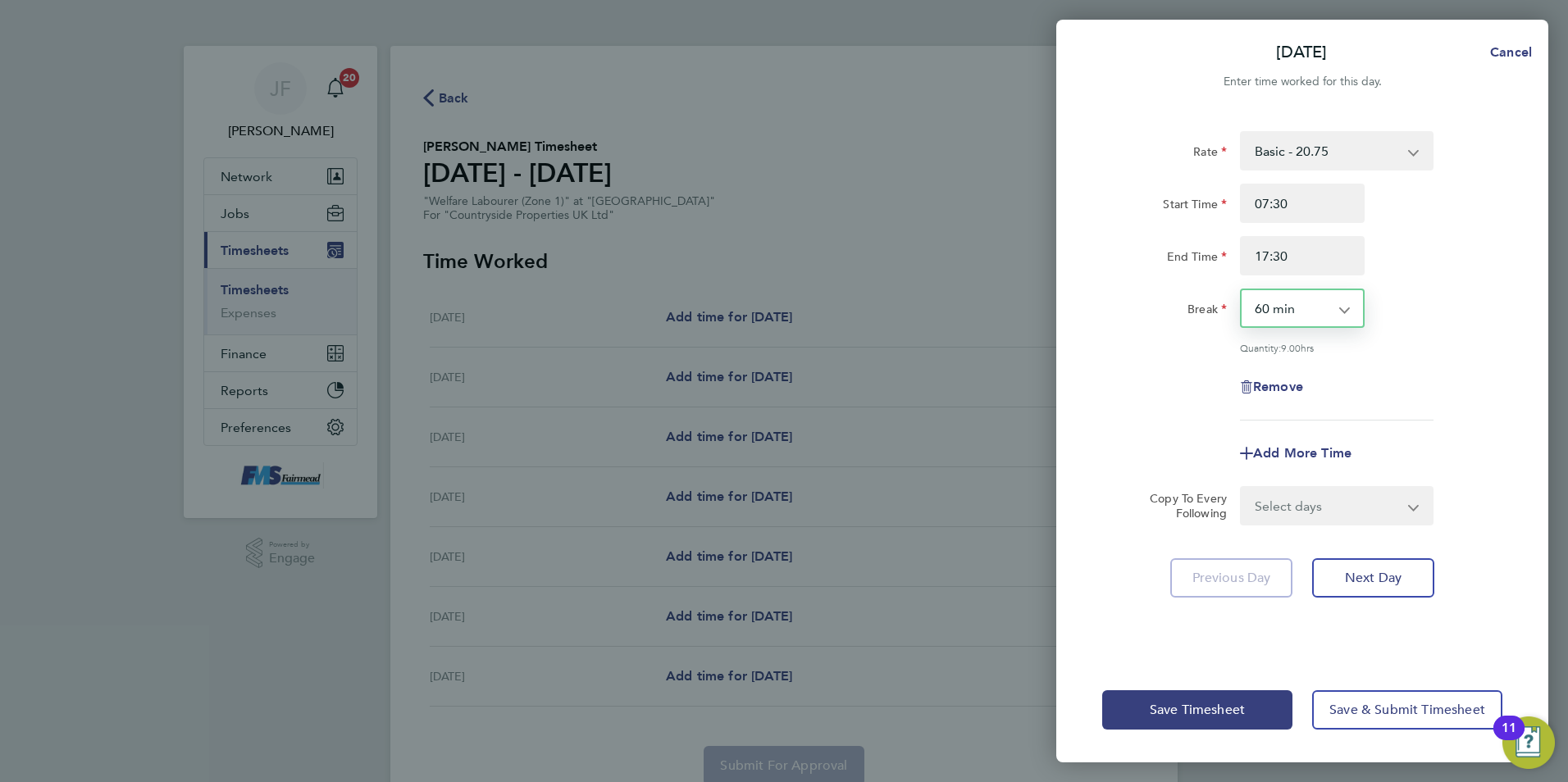 click on "Select days   Day   Weekday (Mon-Fri)   Weekend (Sat-Sun)   [DATE]   [DATE]   [DATE]   [DATE]   [DATE]   [DATE]" at bounding box center [1328, 506] 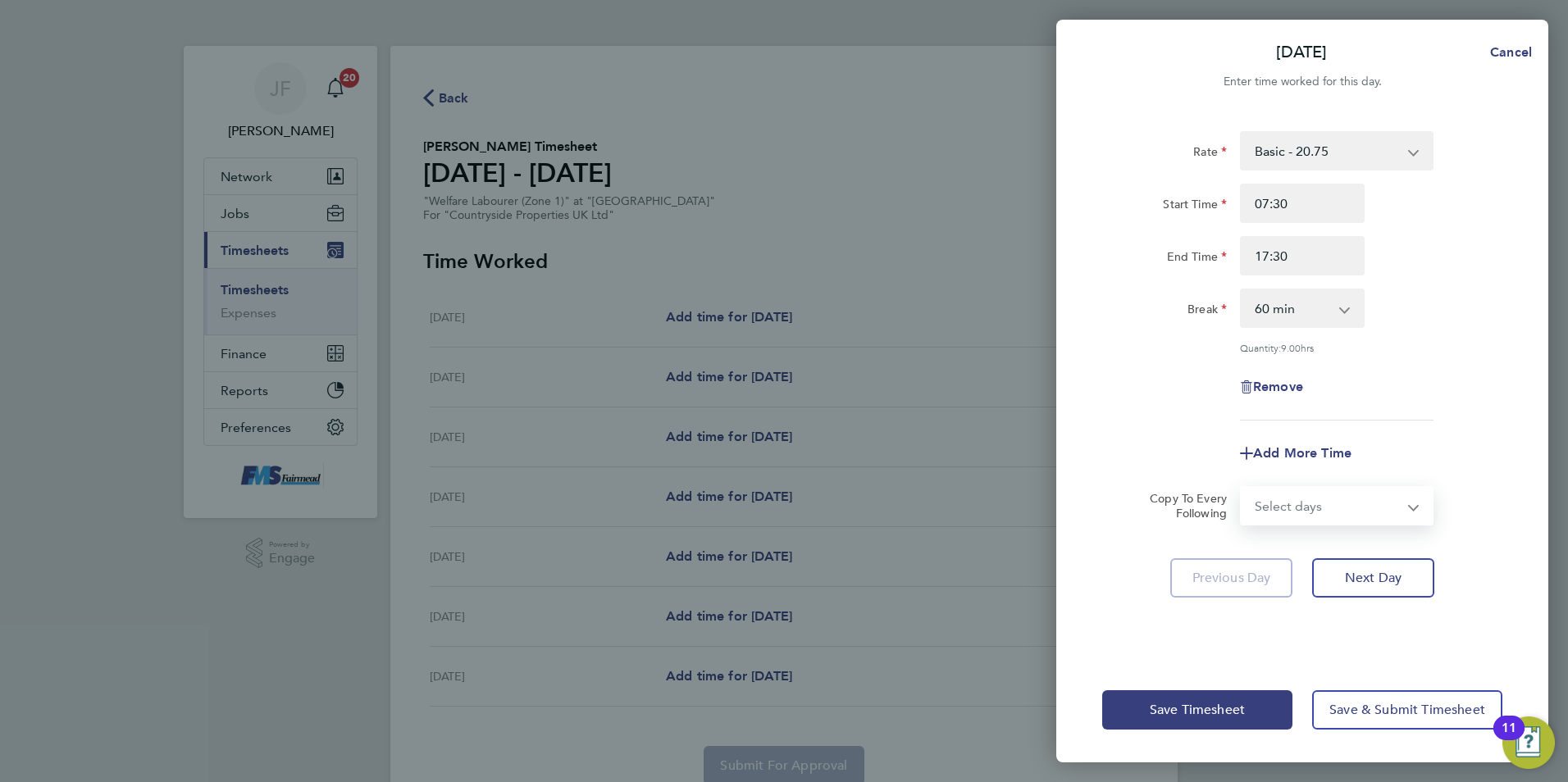 select on "WEEKDAY" 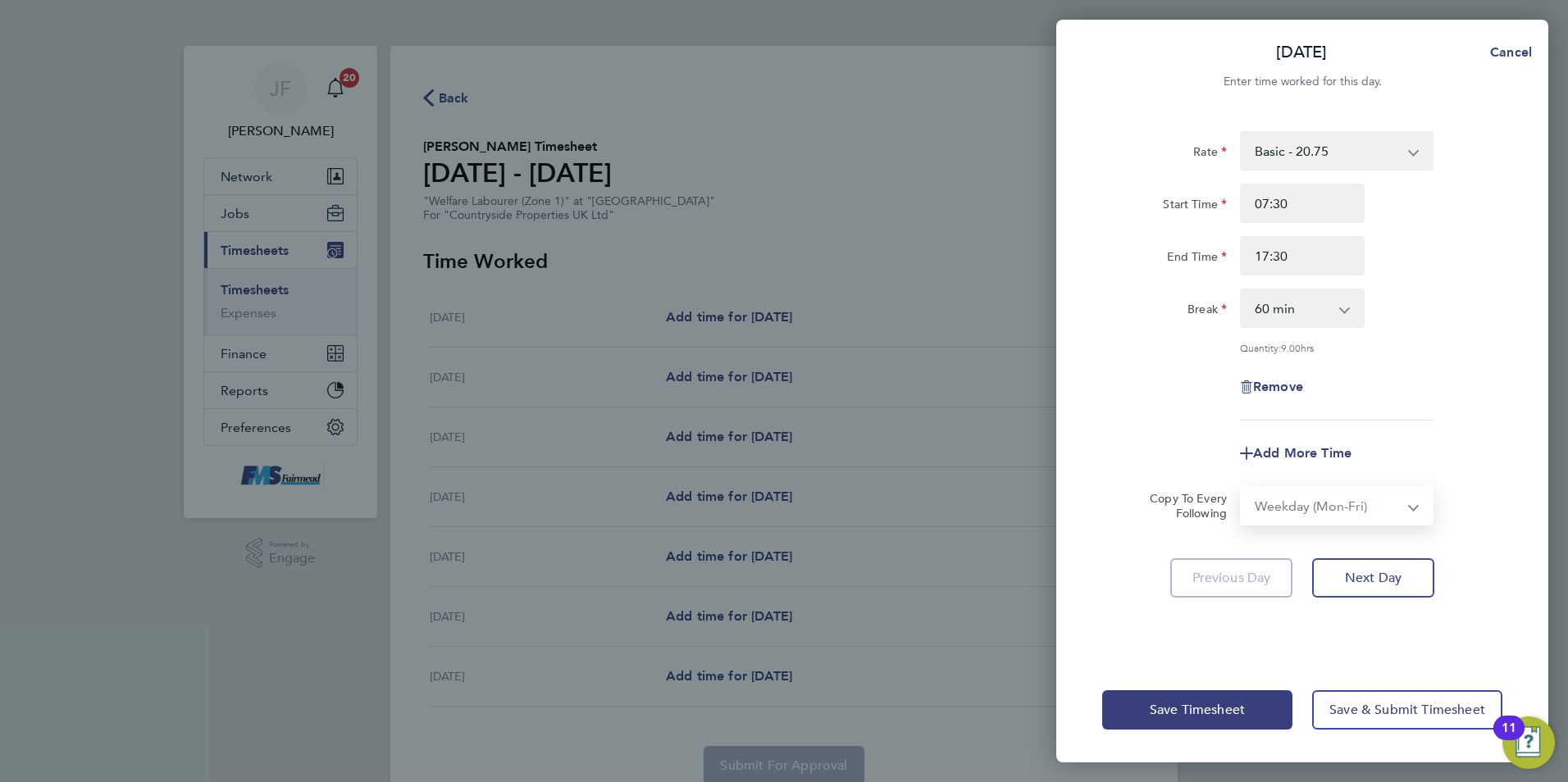 click on "Select days   Day   Weekday (Mon-Fri)   Weekend (Sat-Sun)   [DATE]   [DATE]   [DATE]   [DATE]   [DATE]   [DATE]" at bounding box center [1328, 506] 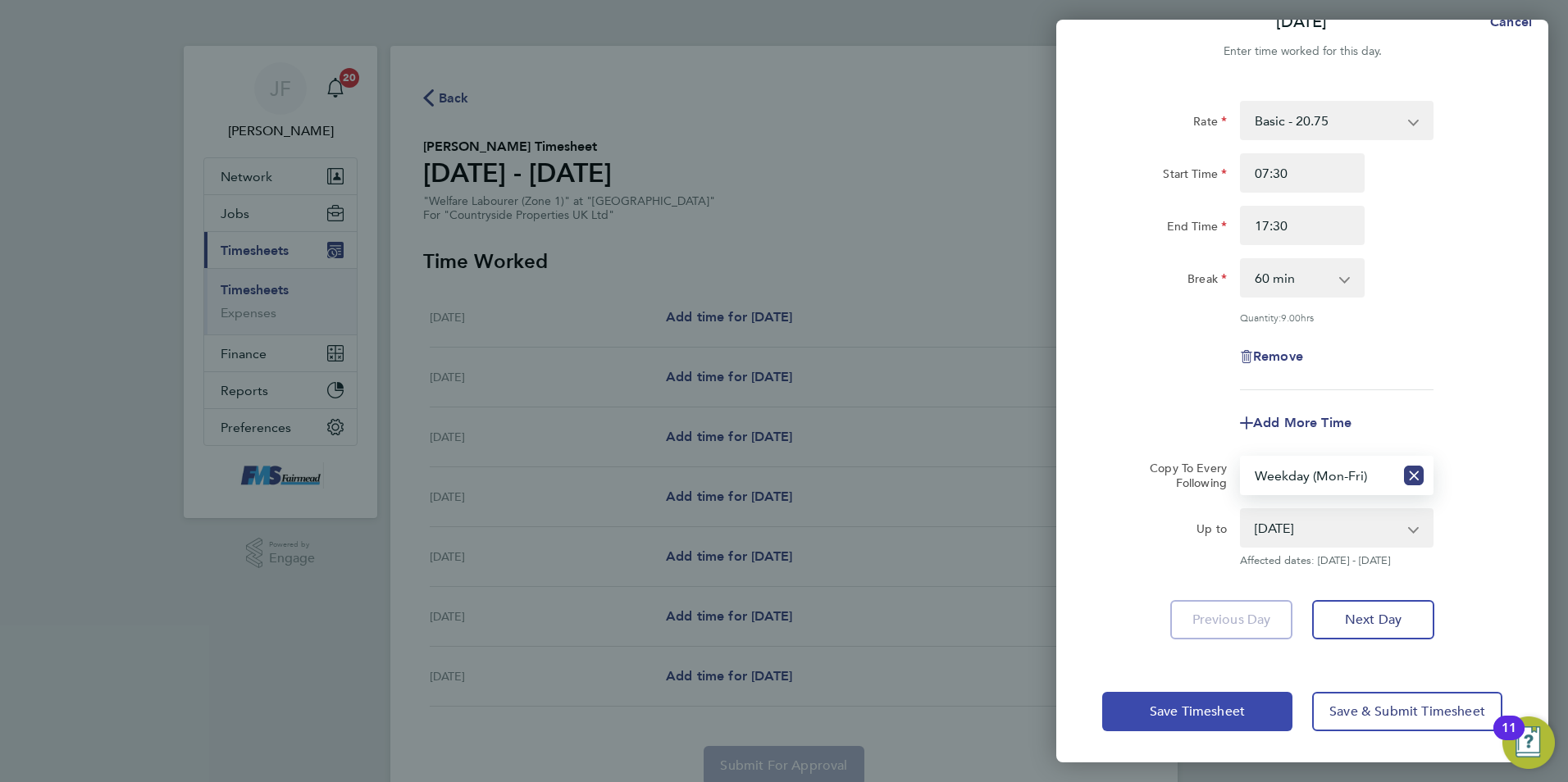 click on "Save Timesheet" 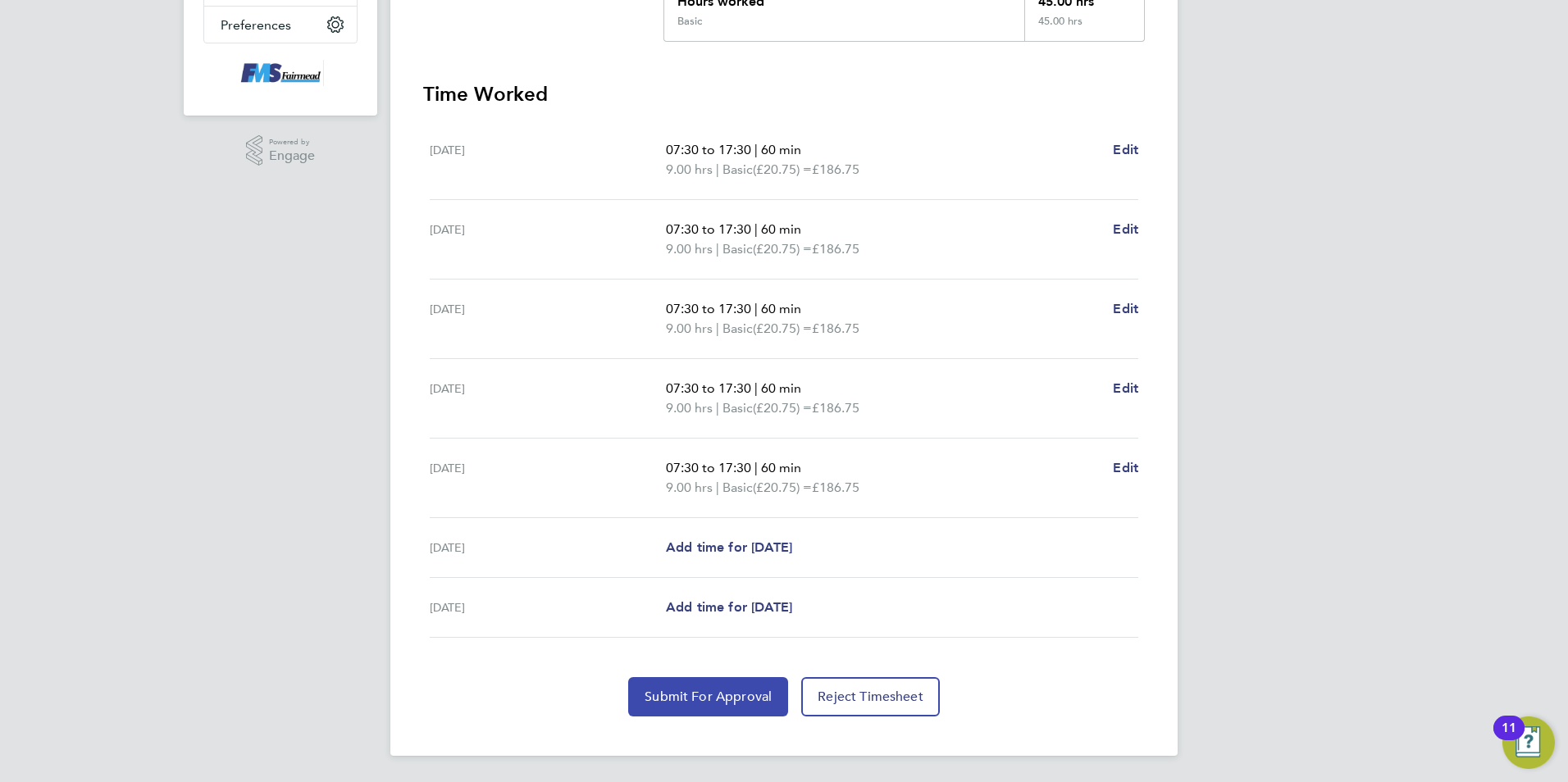 click on "Submit For Approval" 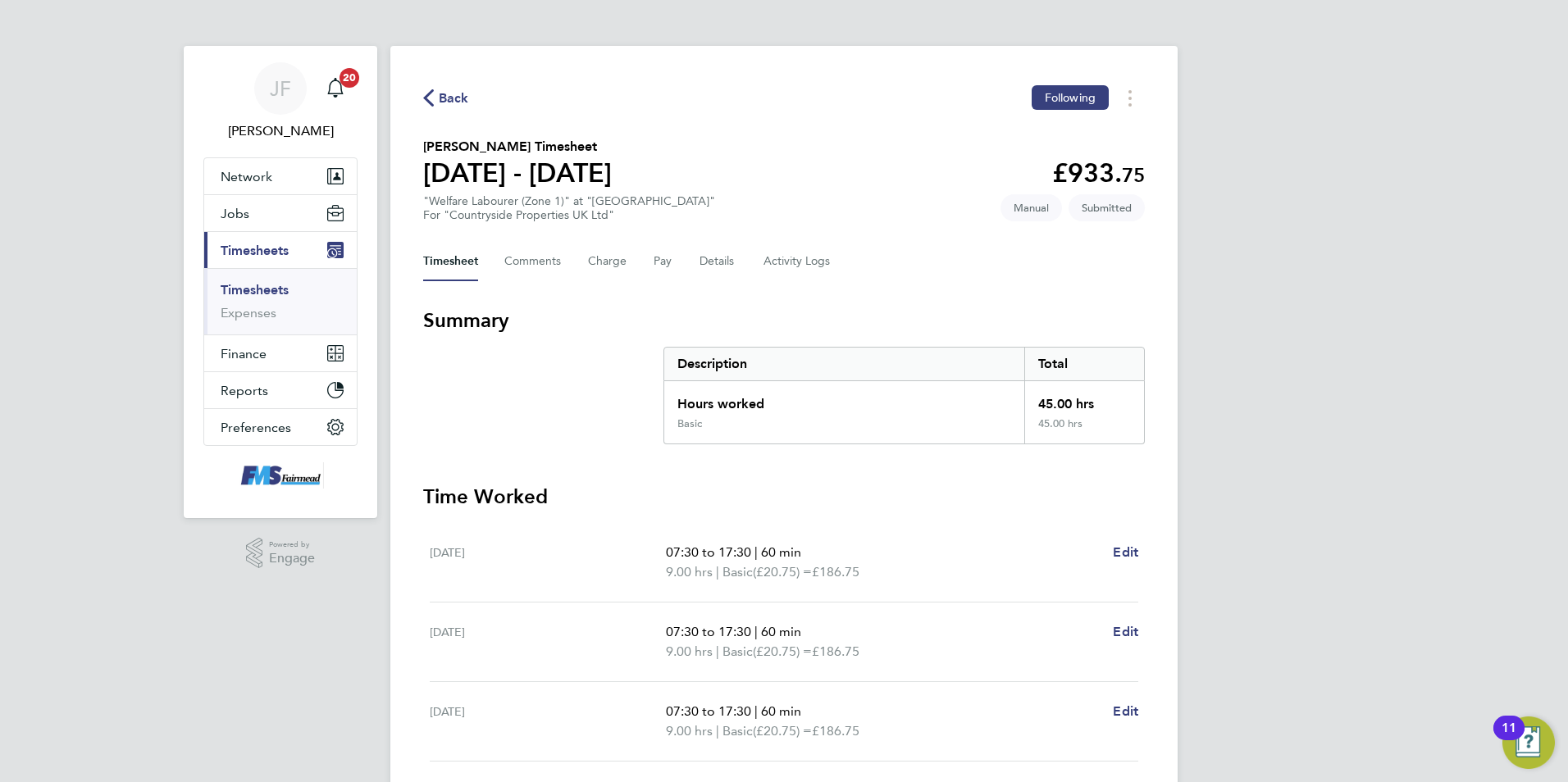 click on "Timesheets" at bounding box center (254, 289) 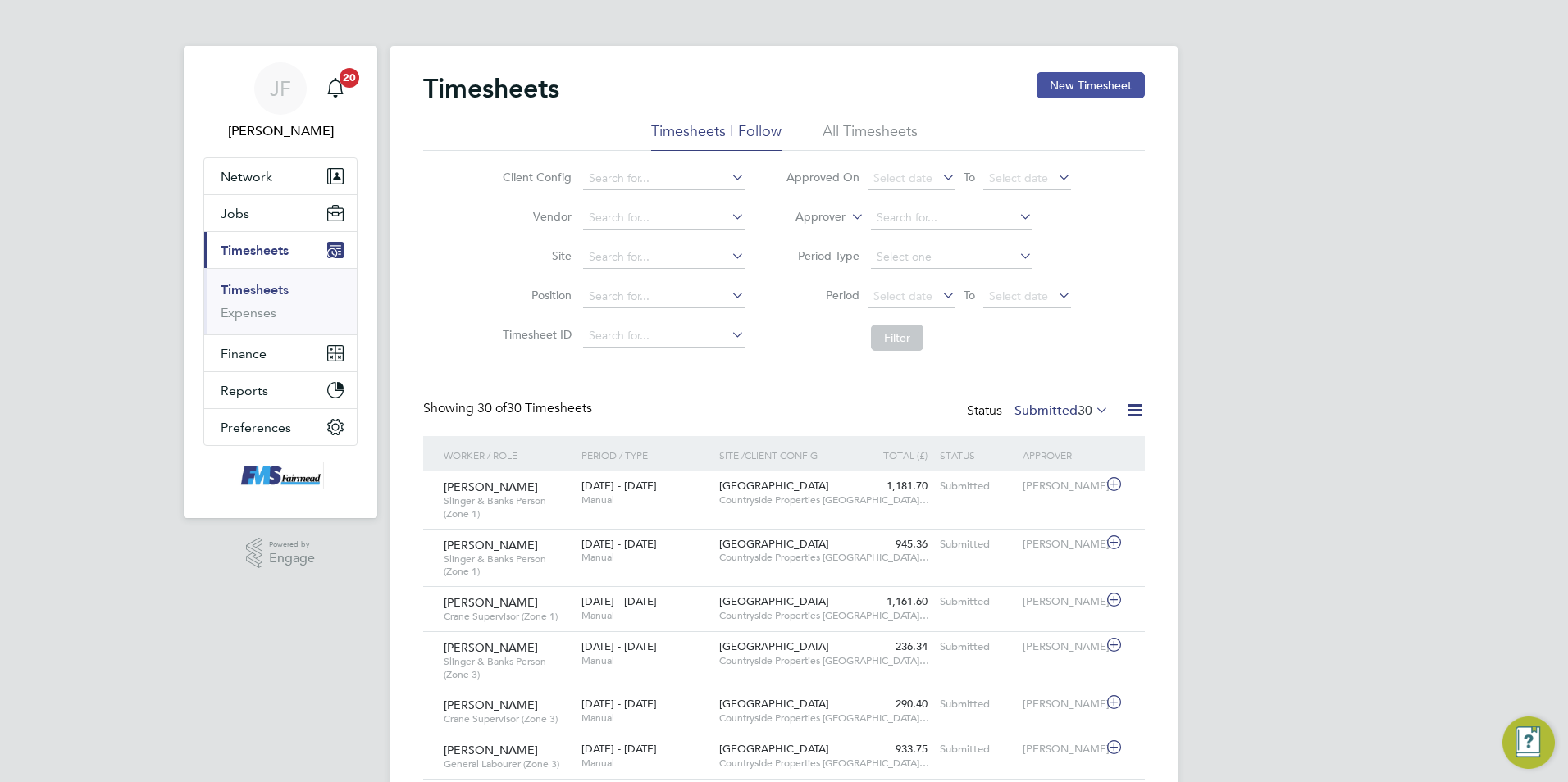 click on "New Timesheet" 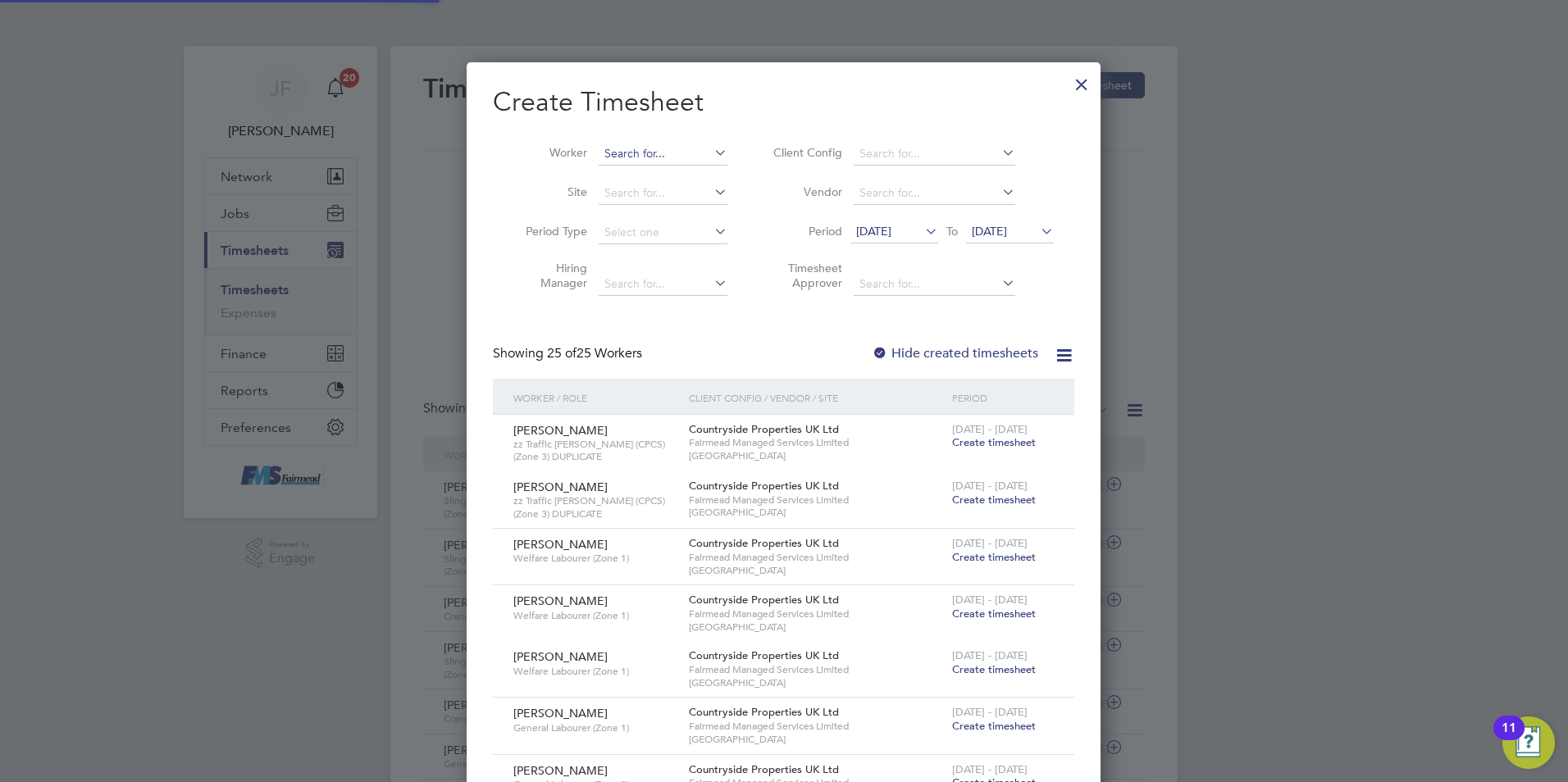 click at bounding box center (663, 154) 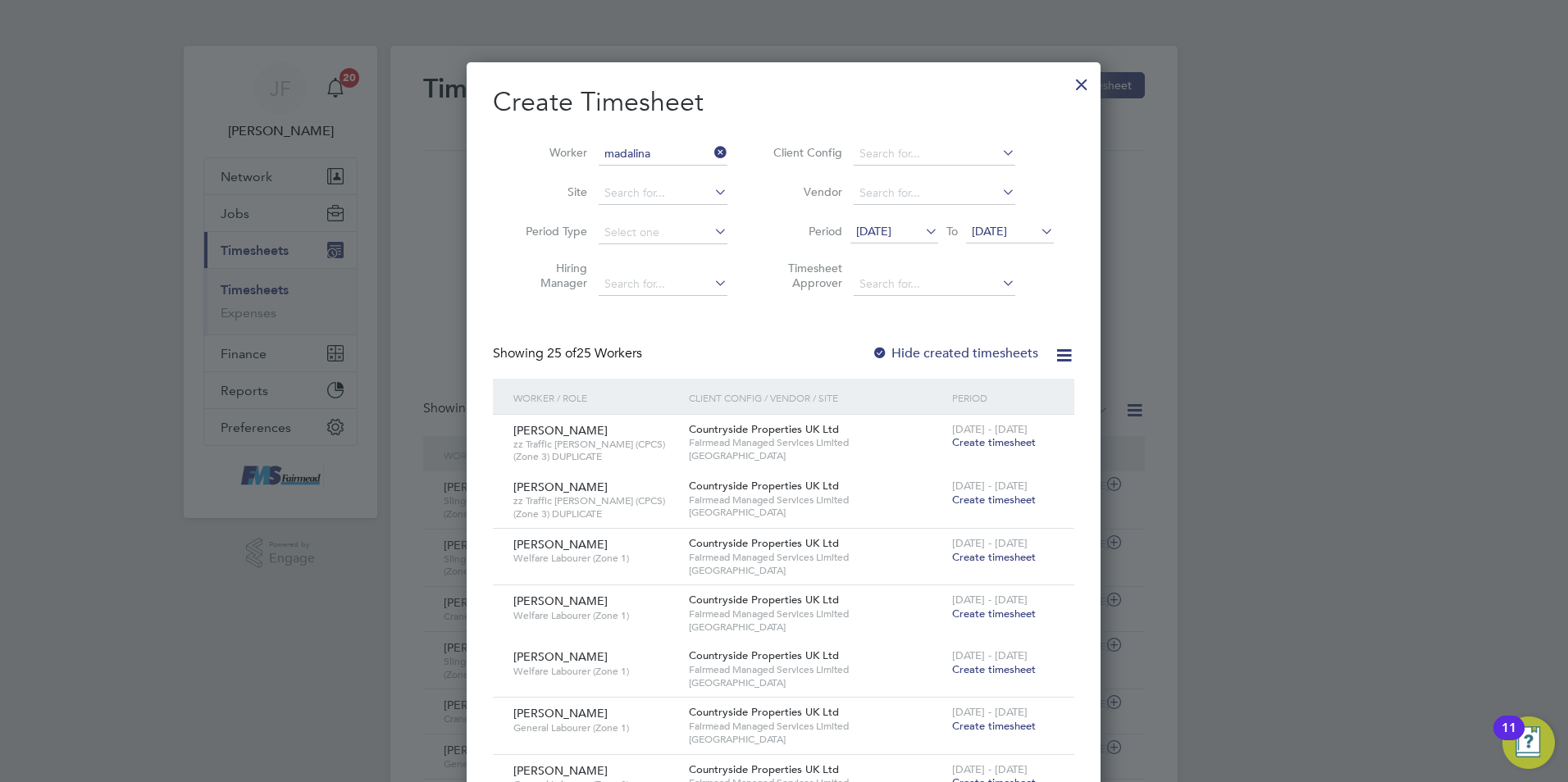click on "Madalina  Vizinteanu" 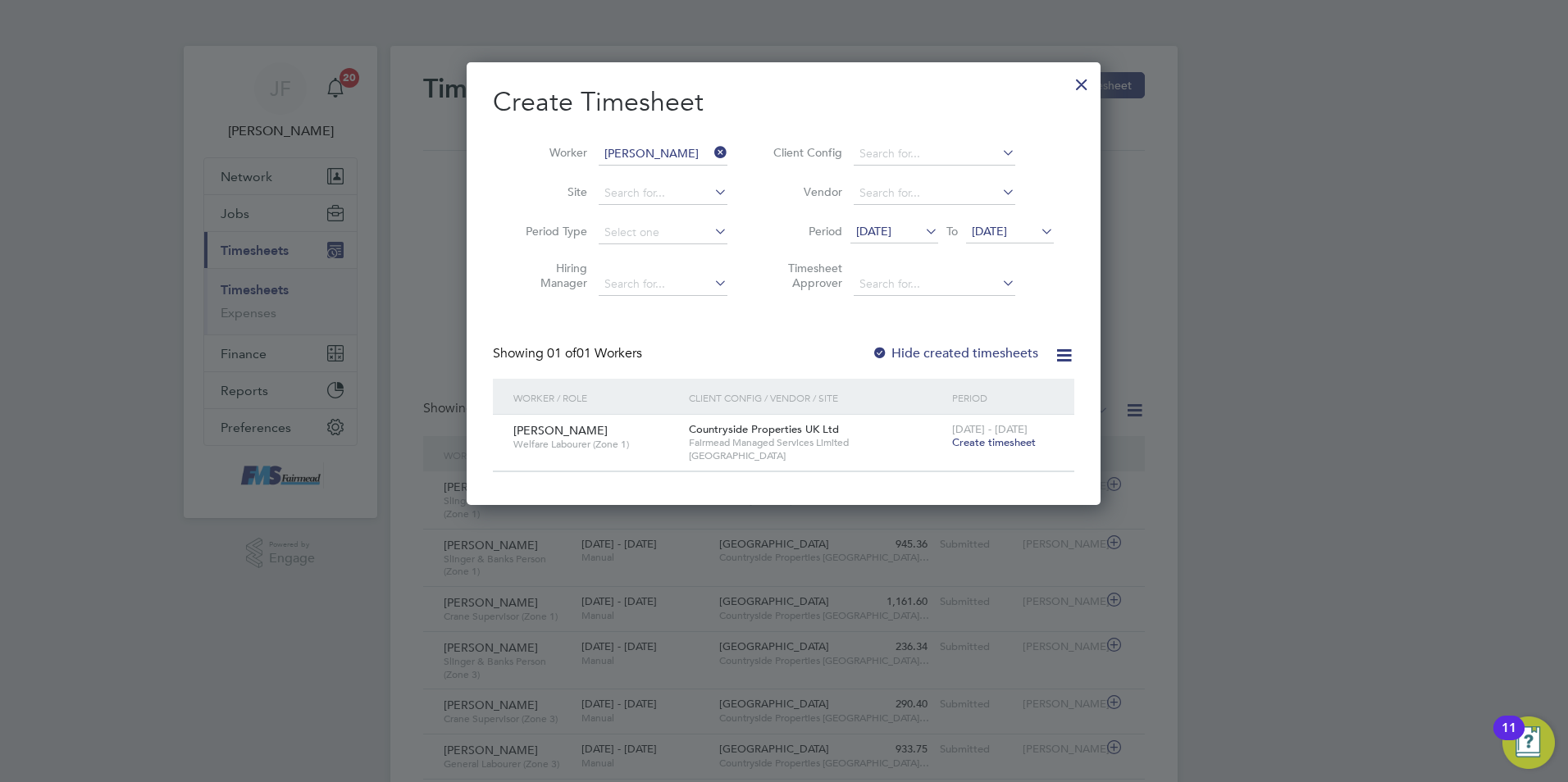 click on "Create timesheet" at bounding box center (994, 442) 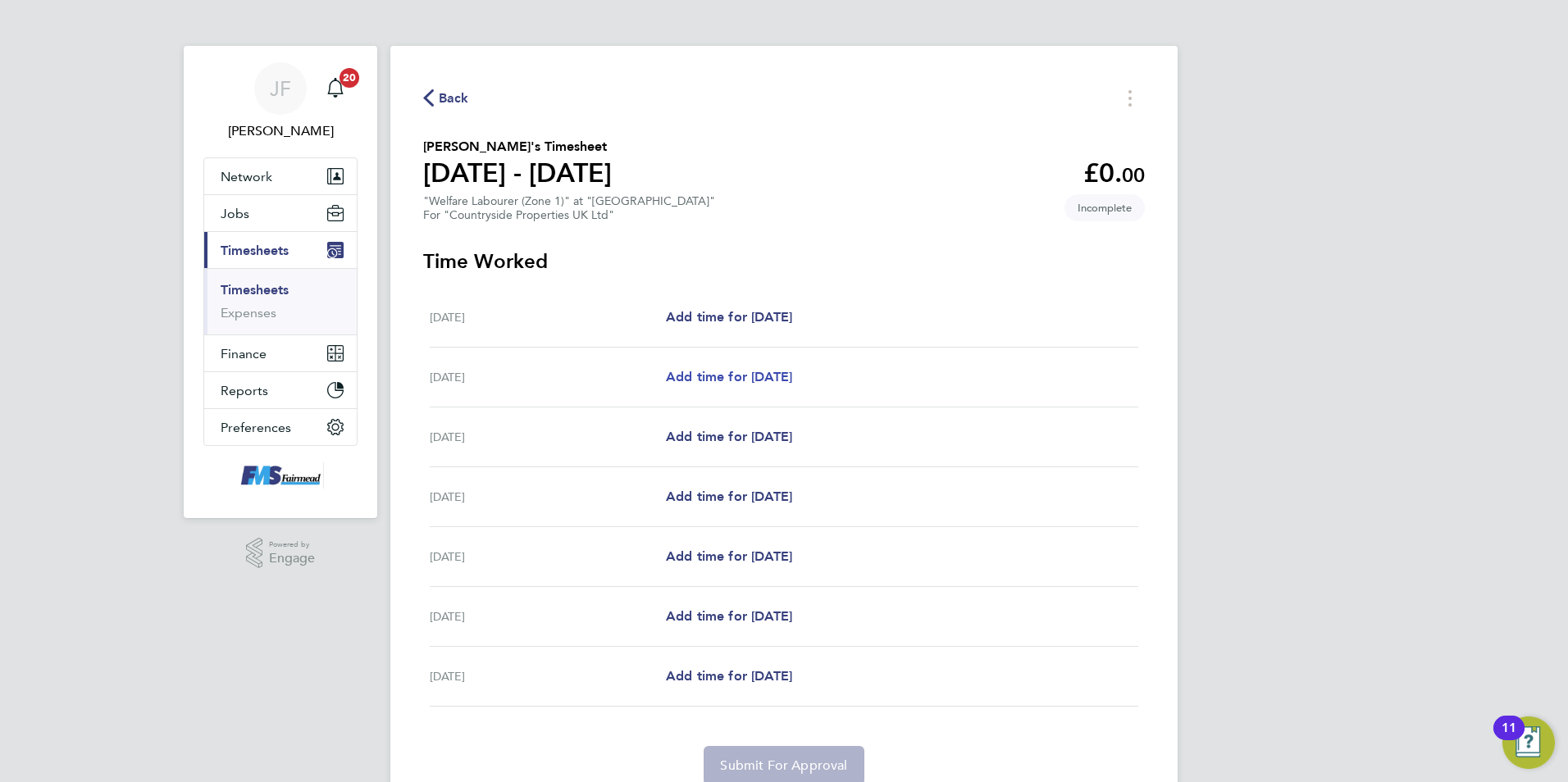 click on "Add time for [DATE]" at bounding box center [729, 376] 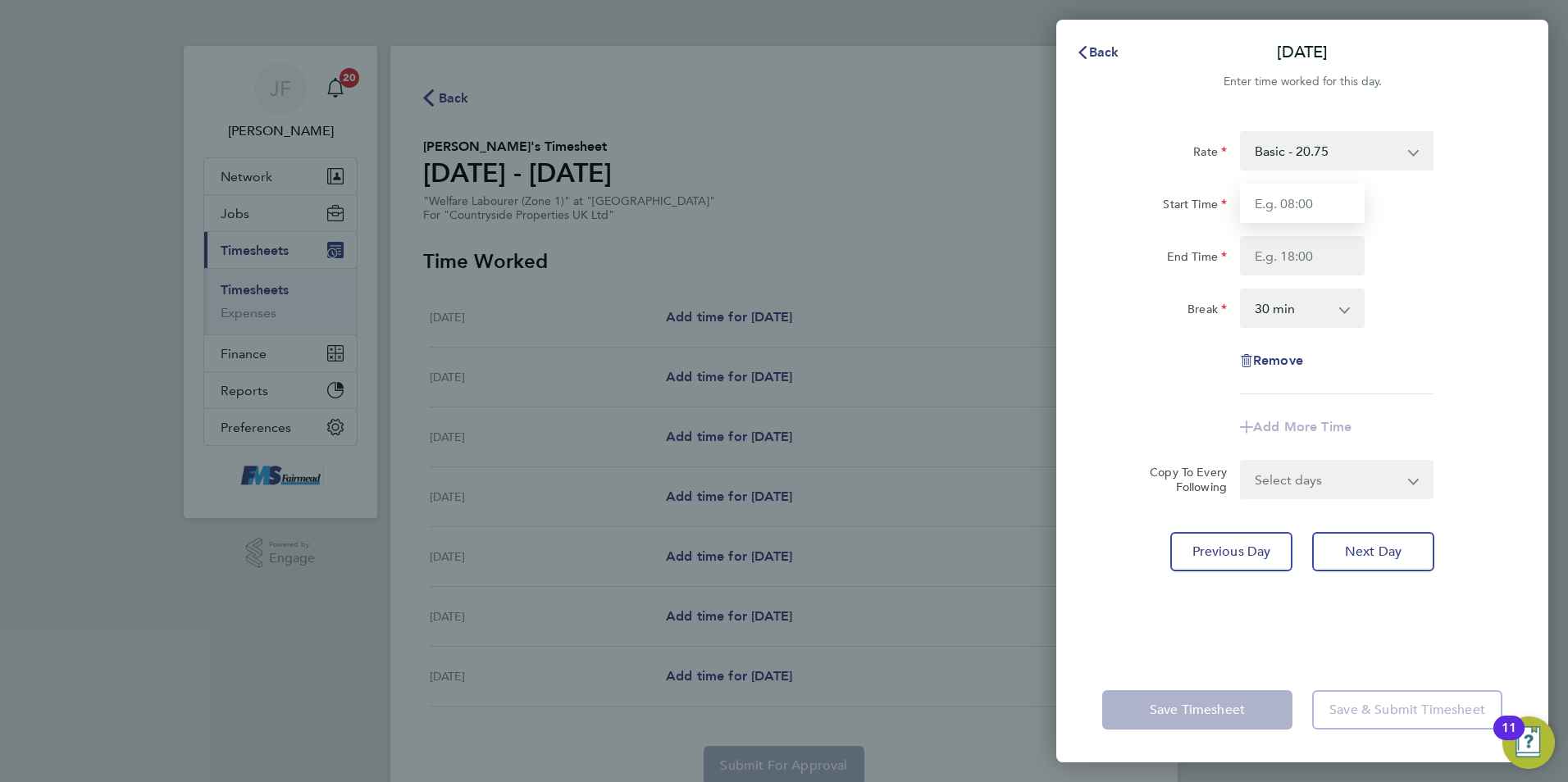 click on "Start Time" at bounding box center [1302, 203] 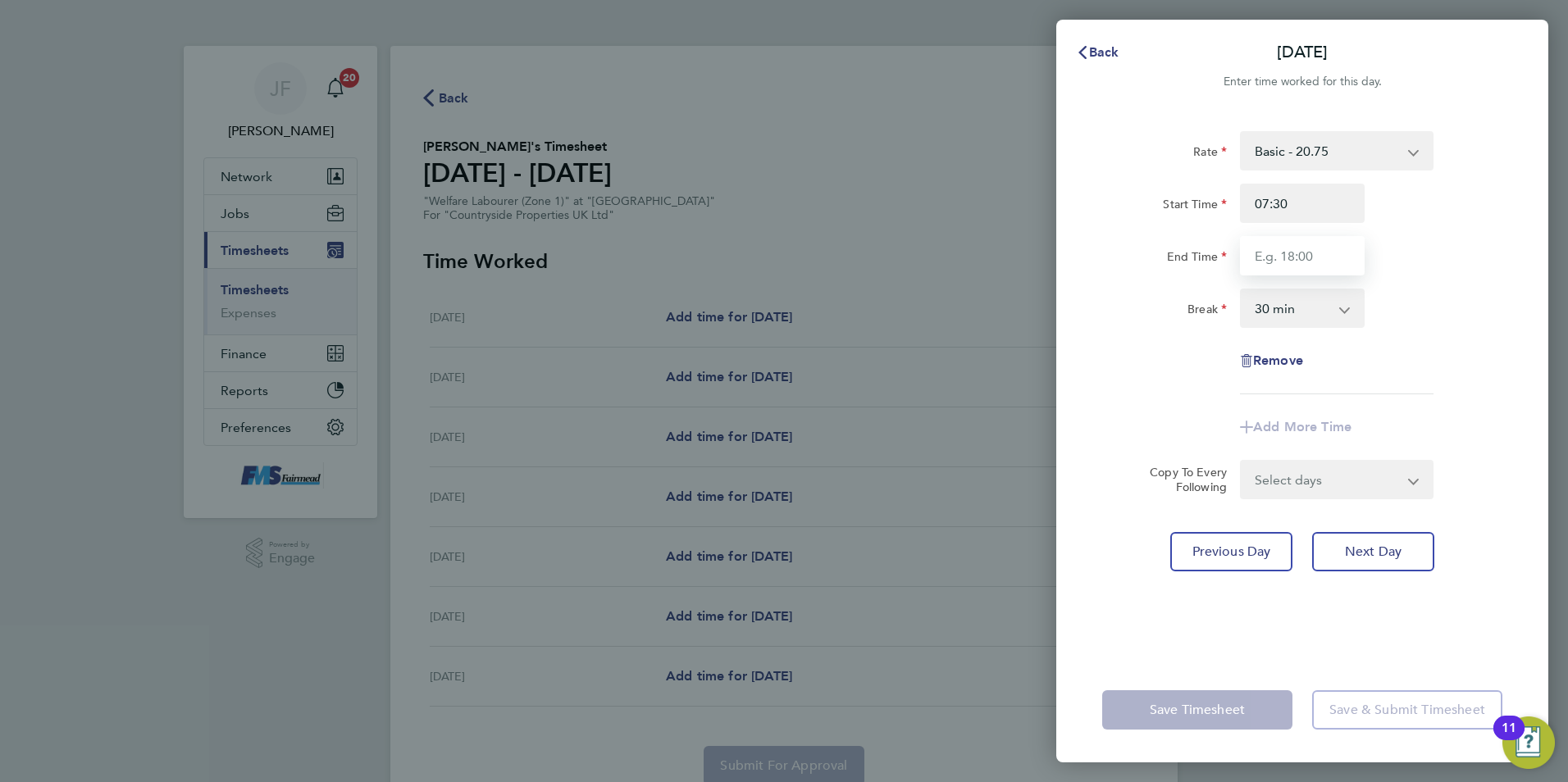 type on "17:30" 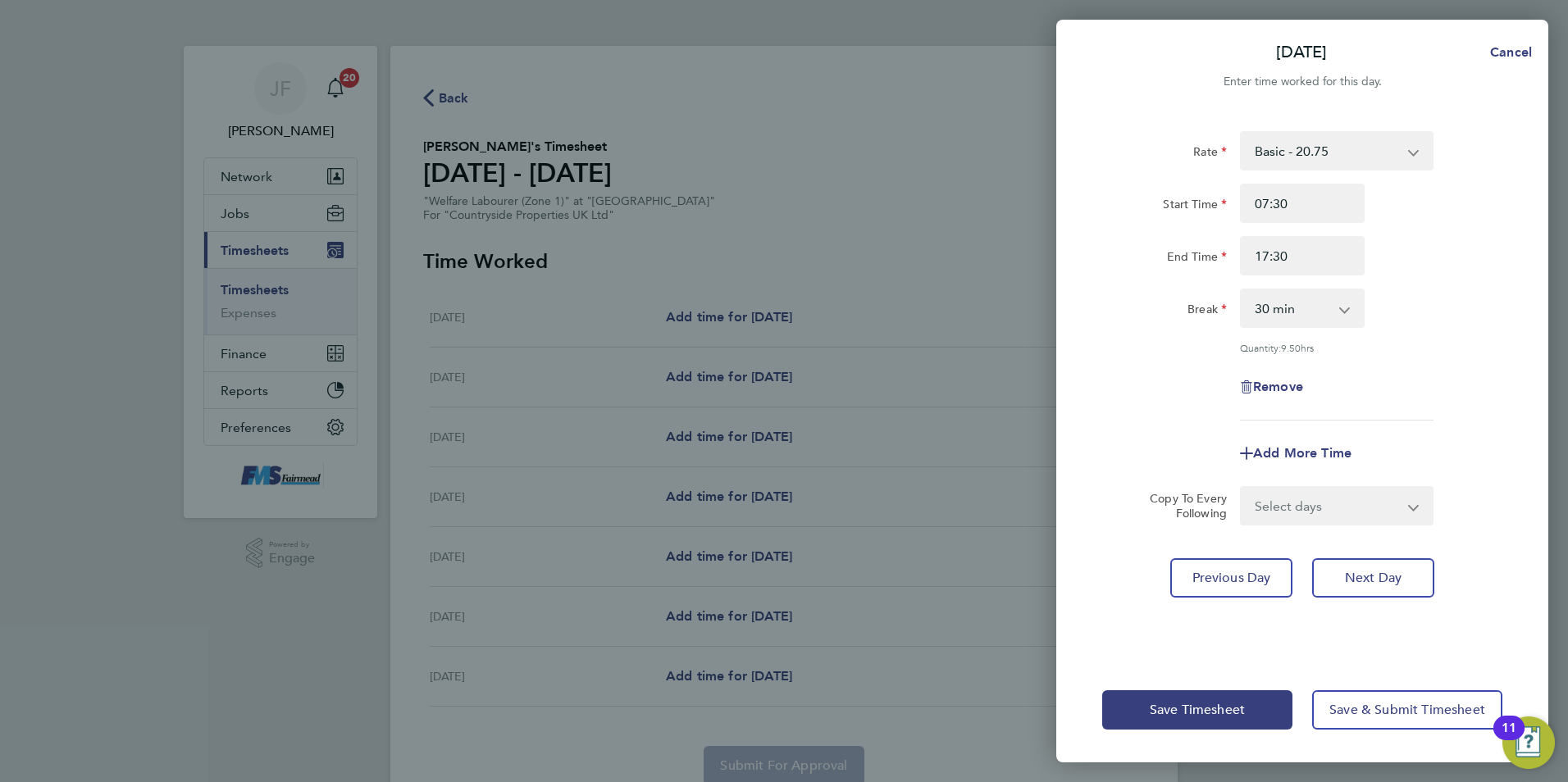 click on "0 min   15 min   30 min   45 min   60 min   75 min   90 min" at bounding box center (1292, 308) 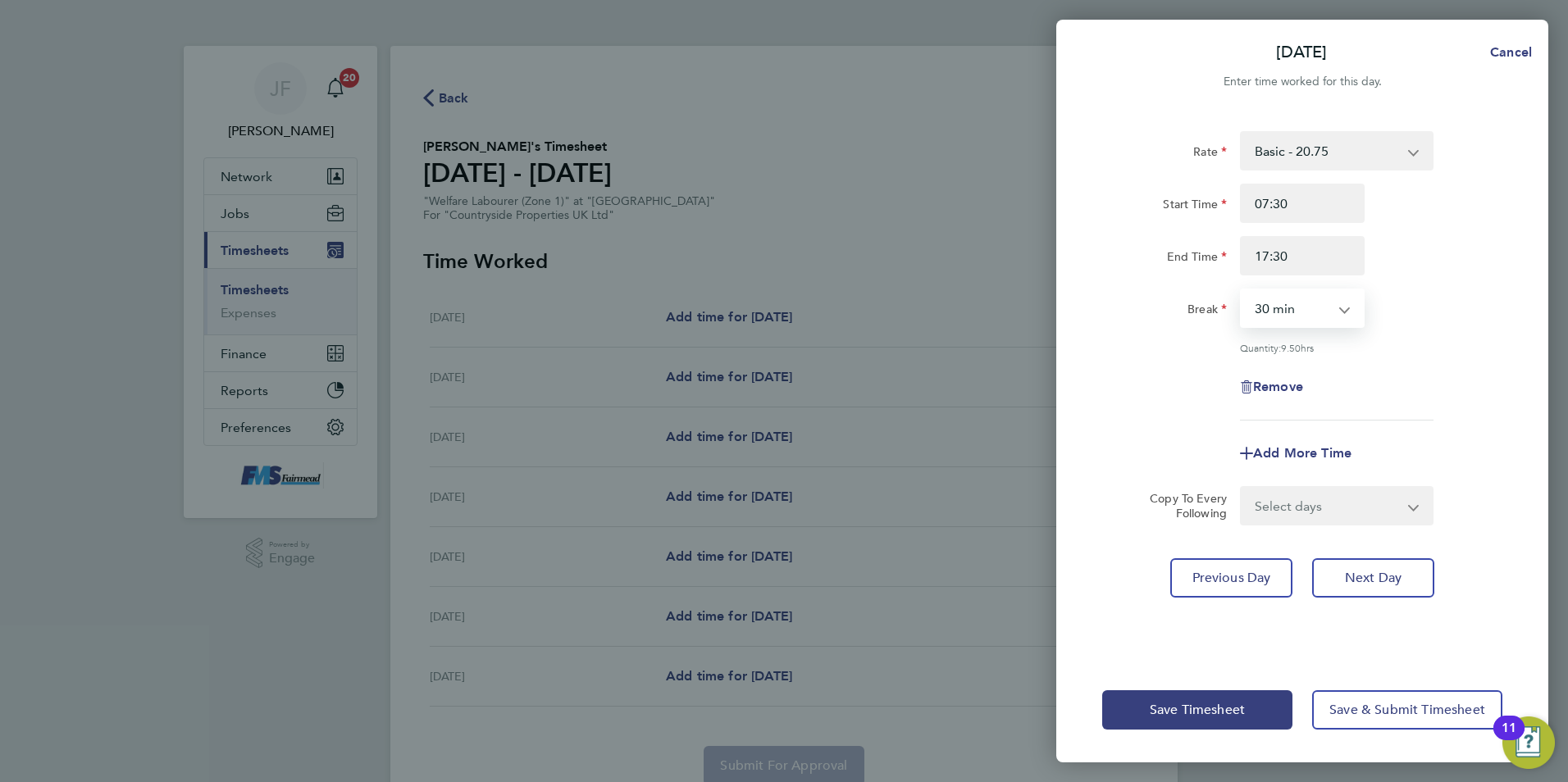 select on "60" 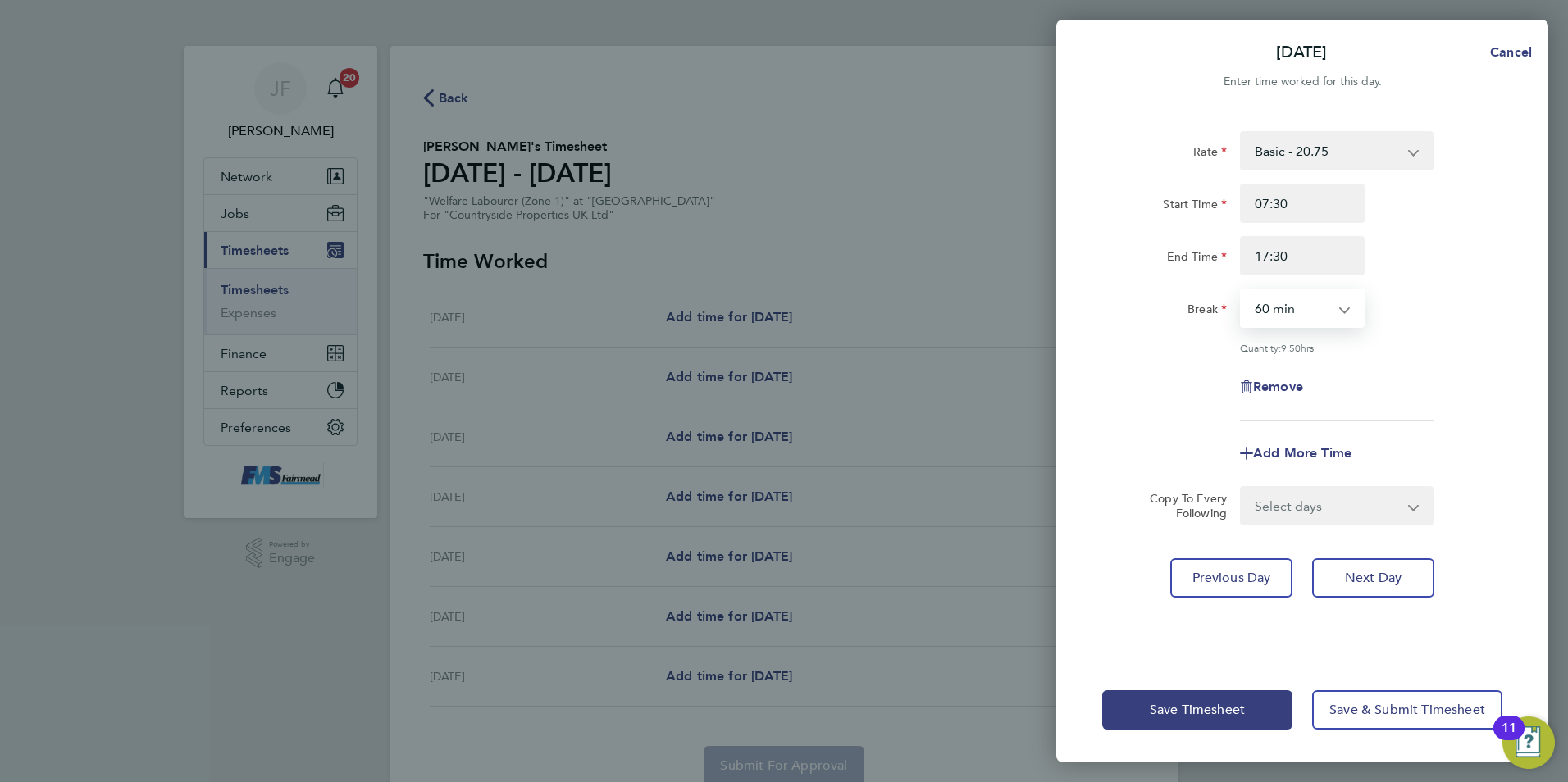 click on "0 min   15 min   30 min   45 min   60 min   75 min   90 min" at bounding box center [1292, 308] 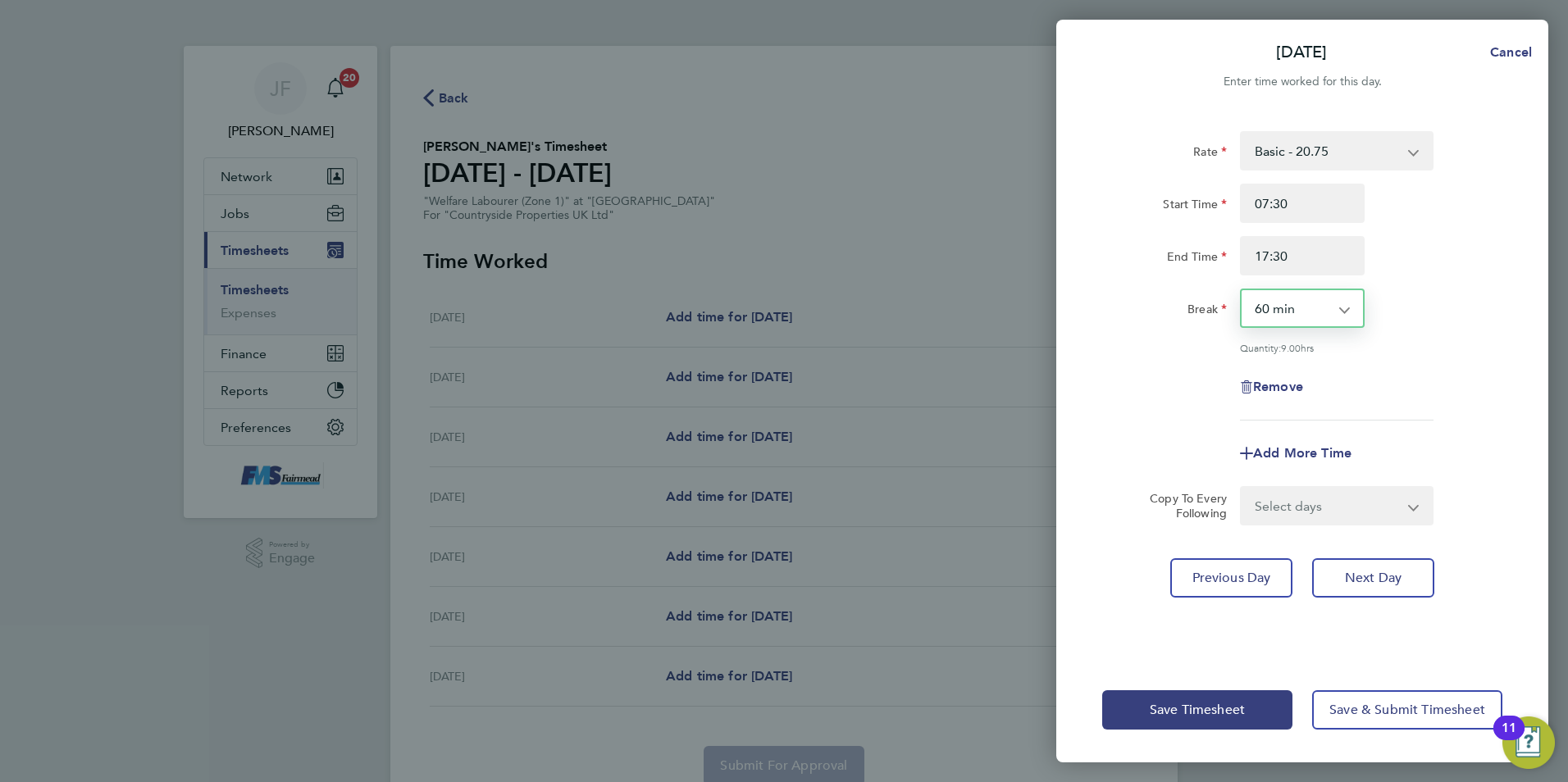 click on "Select days   Day   Weekday (Mon-Fri)   Weekend (Sat-Sun)   Wednesday   Thursday   Friday   Saturday   Sunday" at bounding box center (1328, 506) 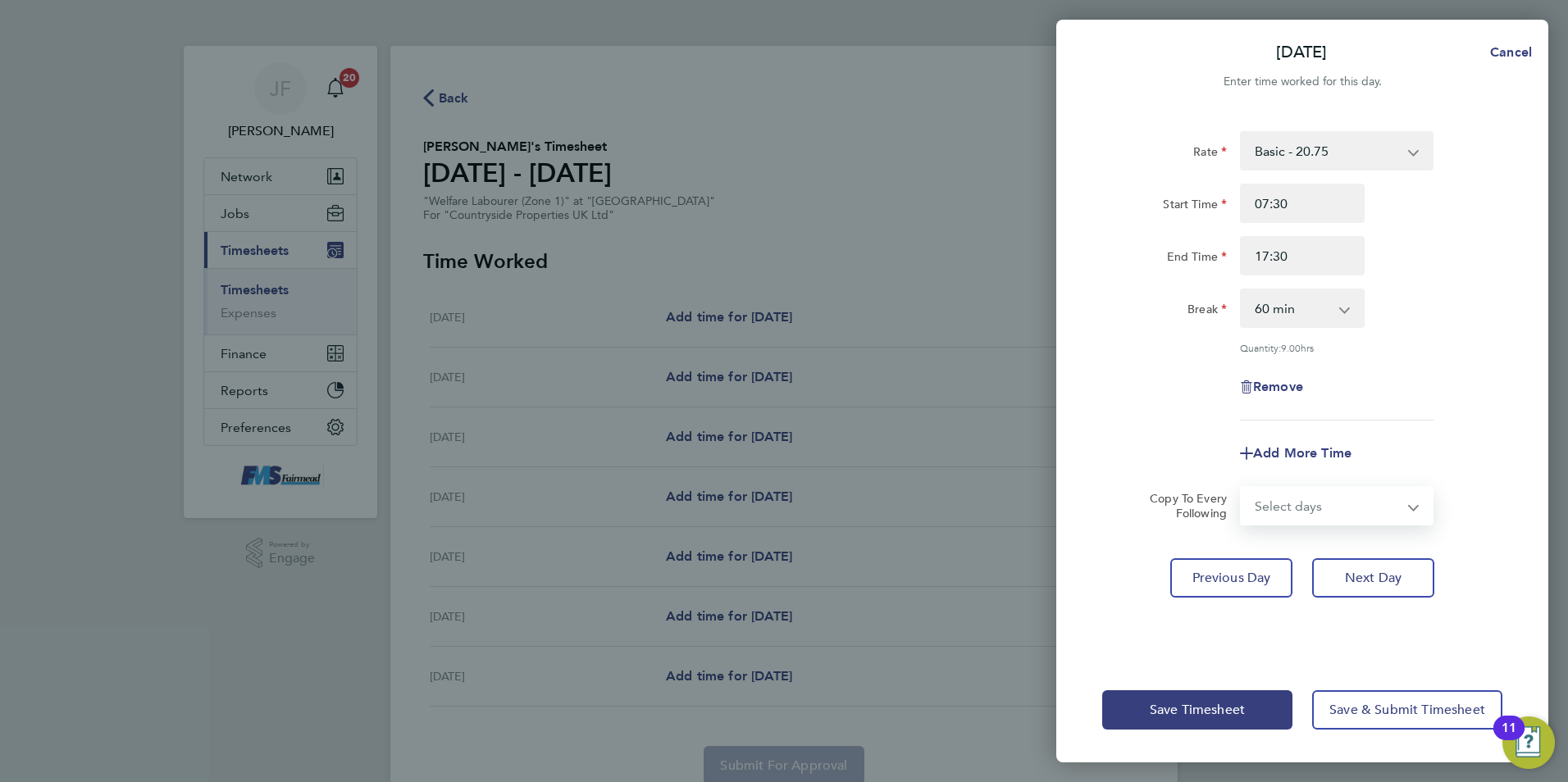 select on "WEEKDAY" 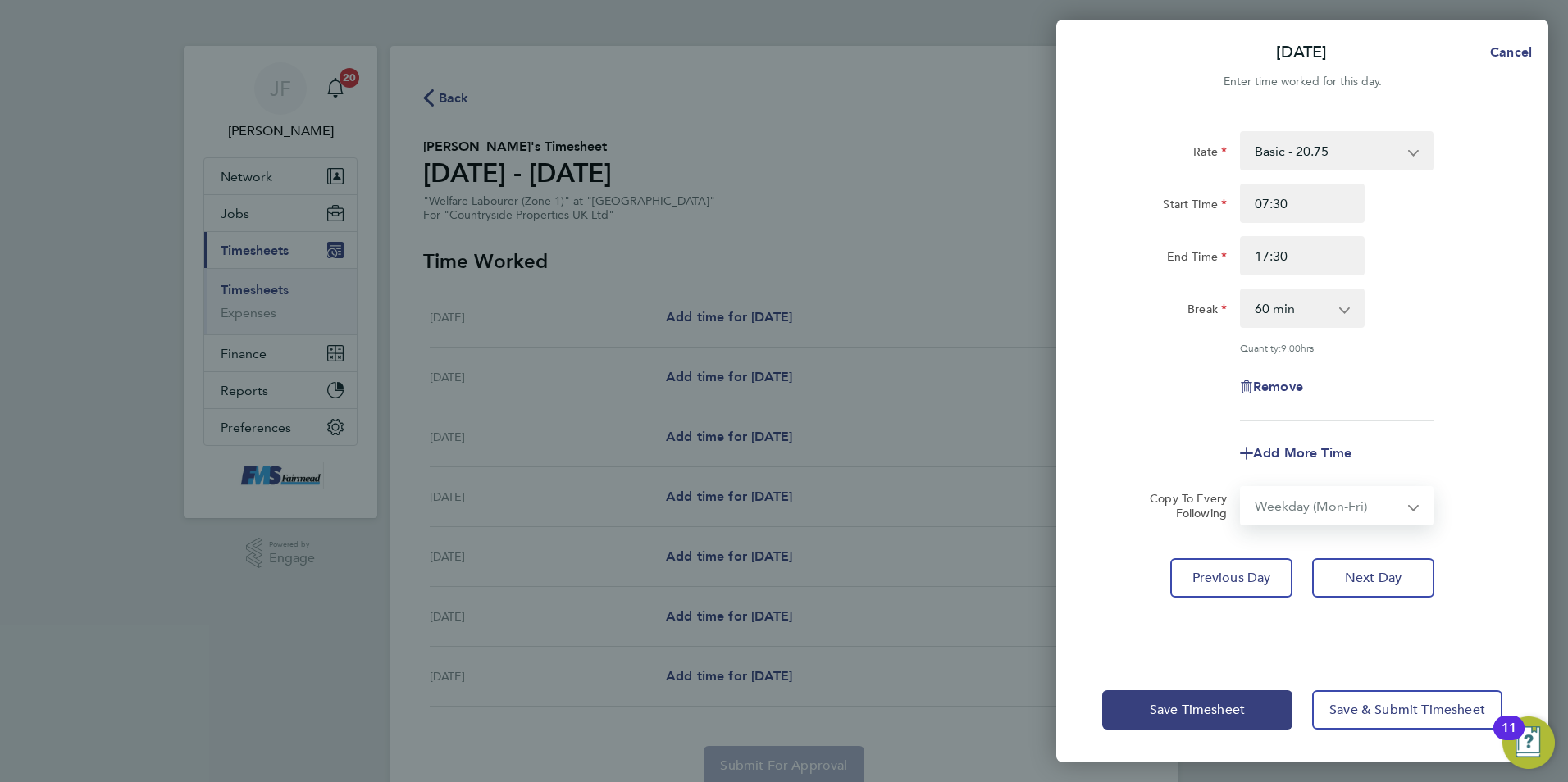 click on "Select days   Day   Weekday (Mon-Fri)   Weekend (Sat-Sun)   Wednesday   Thursday   Friday   Saturday   Sunday" at bounding box center (1328, 506) 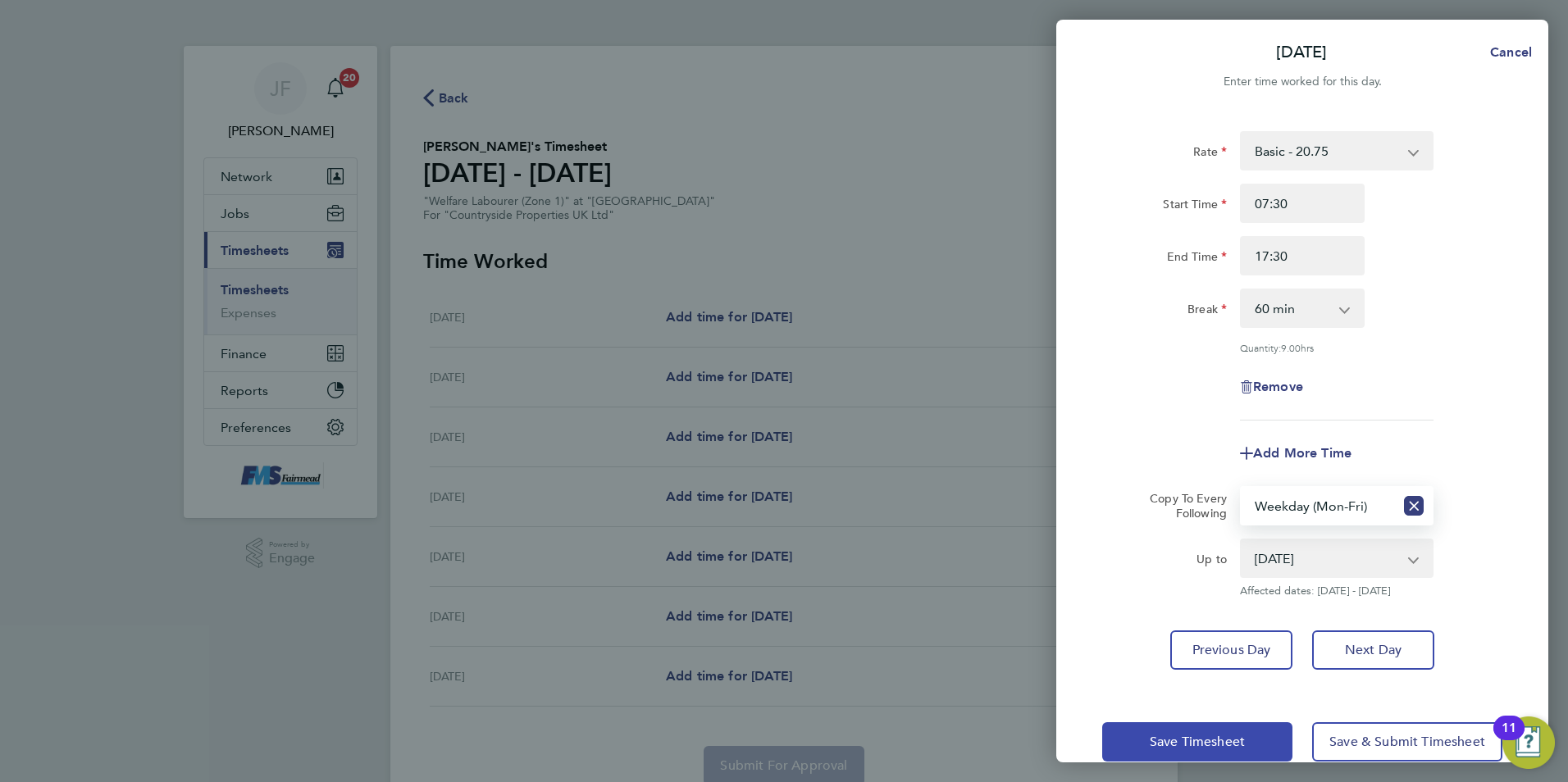 click on "Save Timesheet" 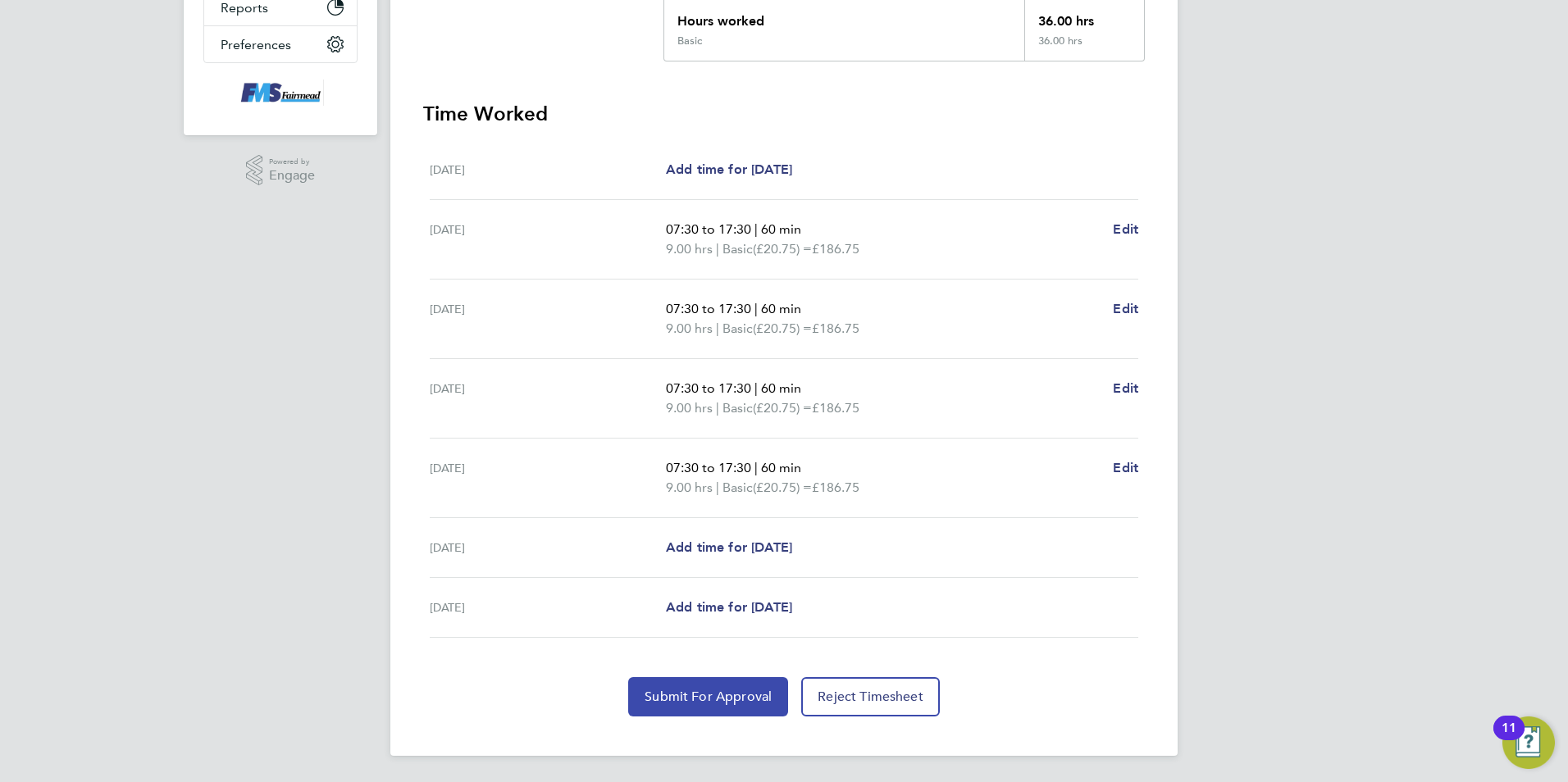 click on "Submit For Approval" 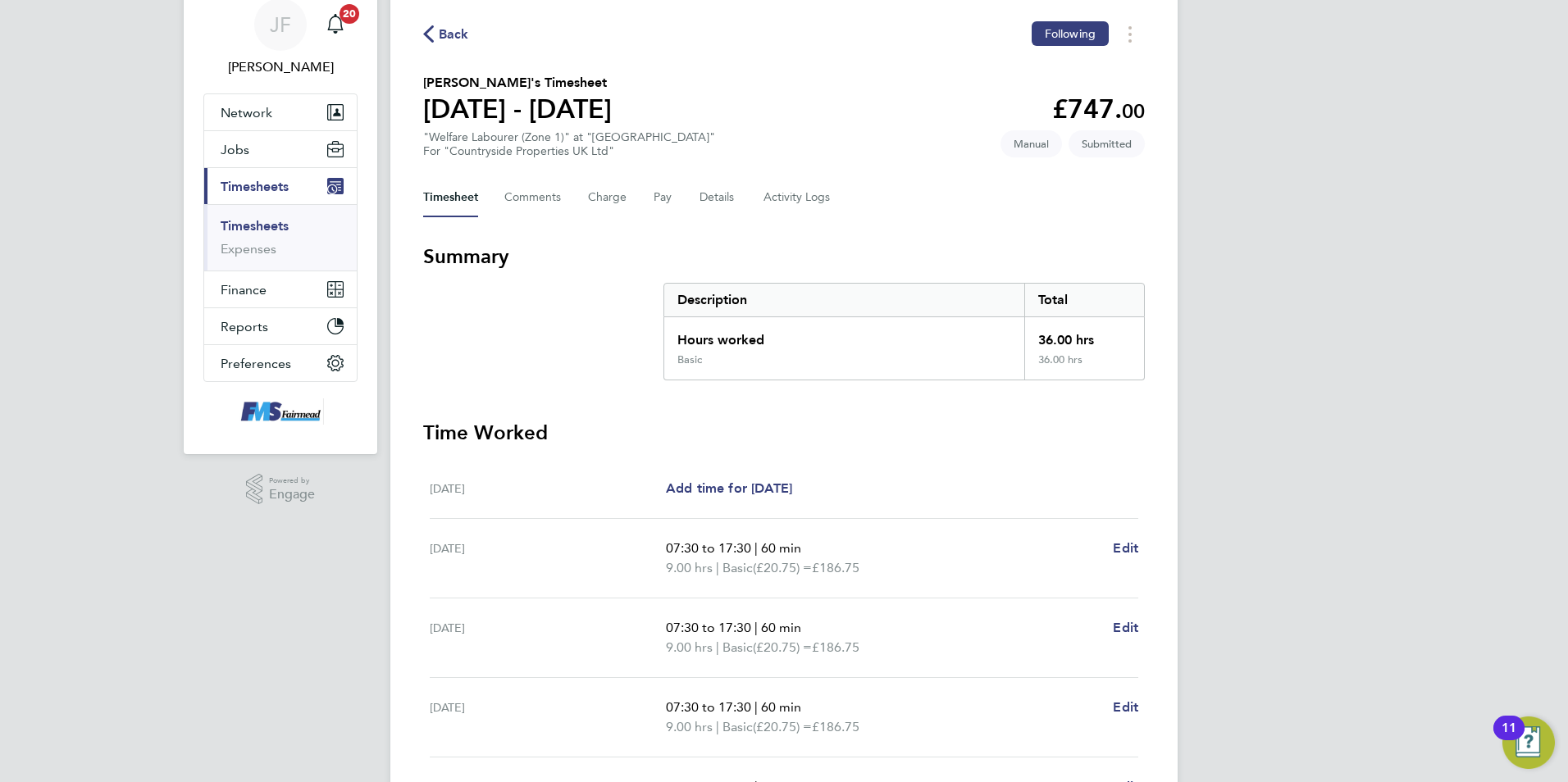 scroll, scrollTop: 0, scrollLeft: 0, axis: both 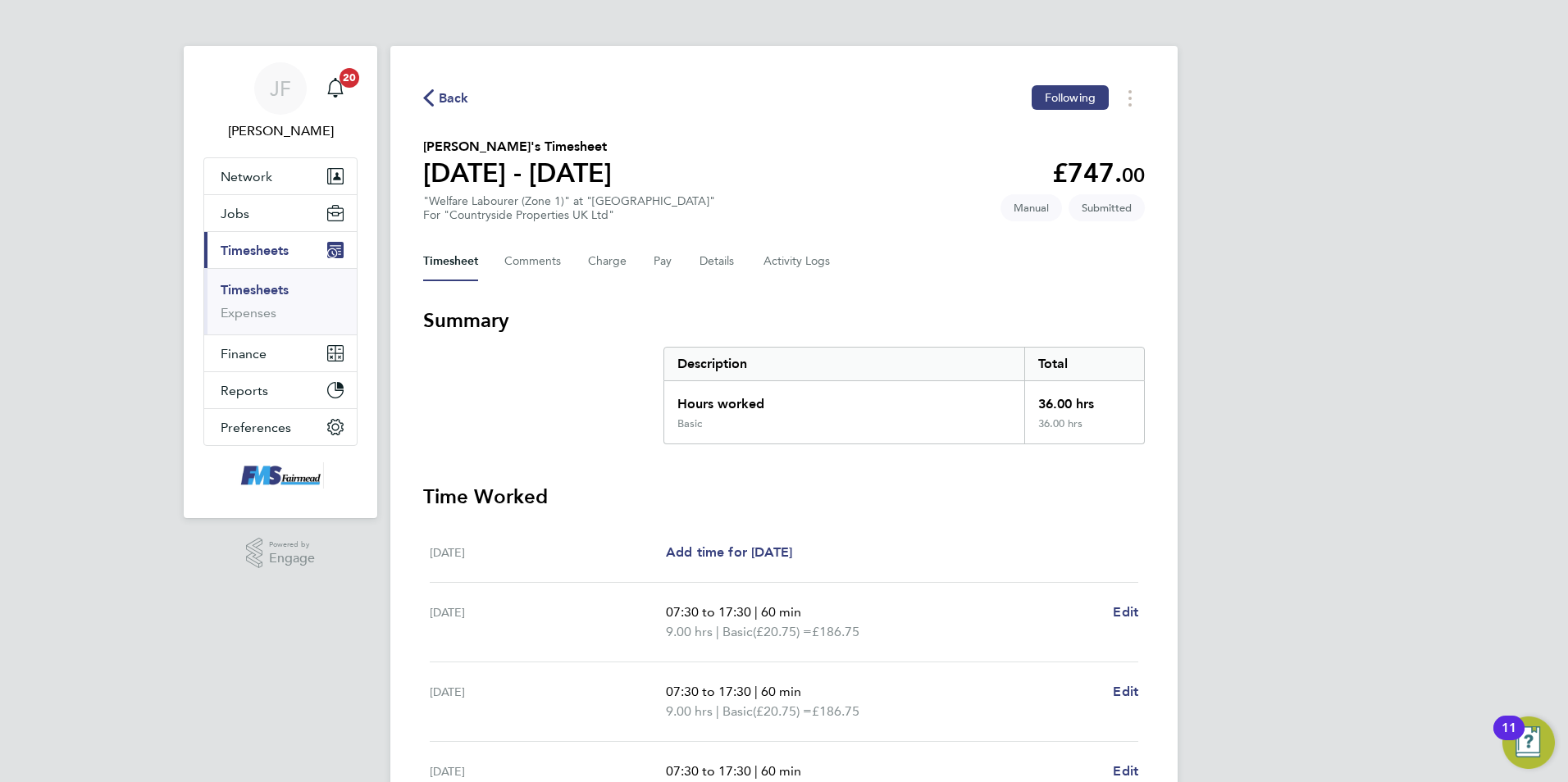 click on "Timesheets" at bounding box center (254, 289) 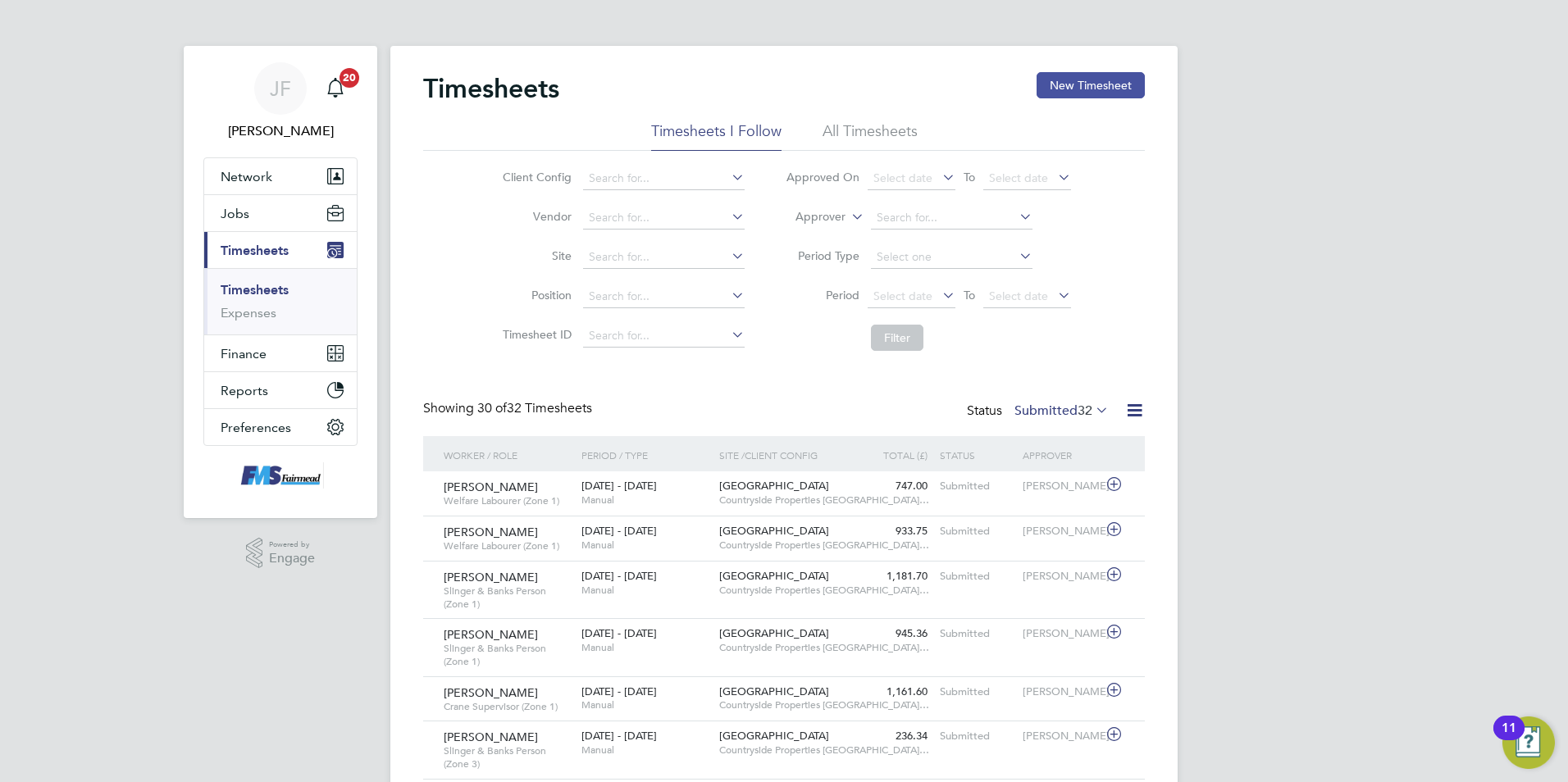 click on "New Timesheet" 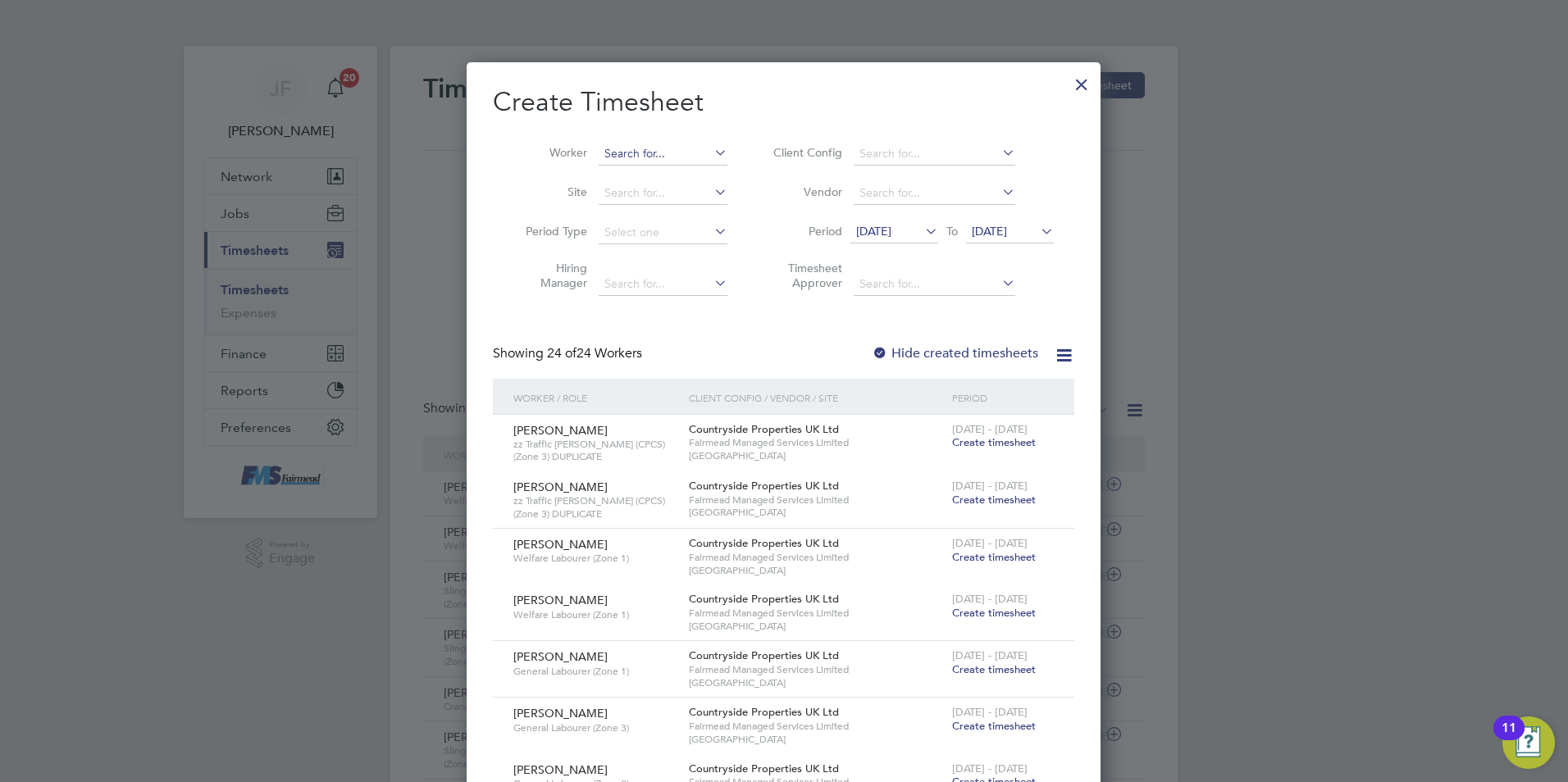 click at bounding box center (663, 154) 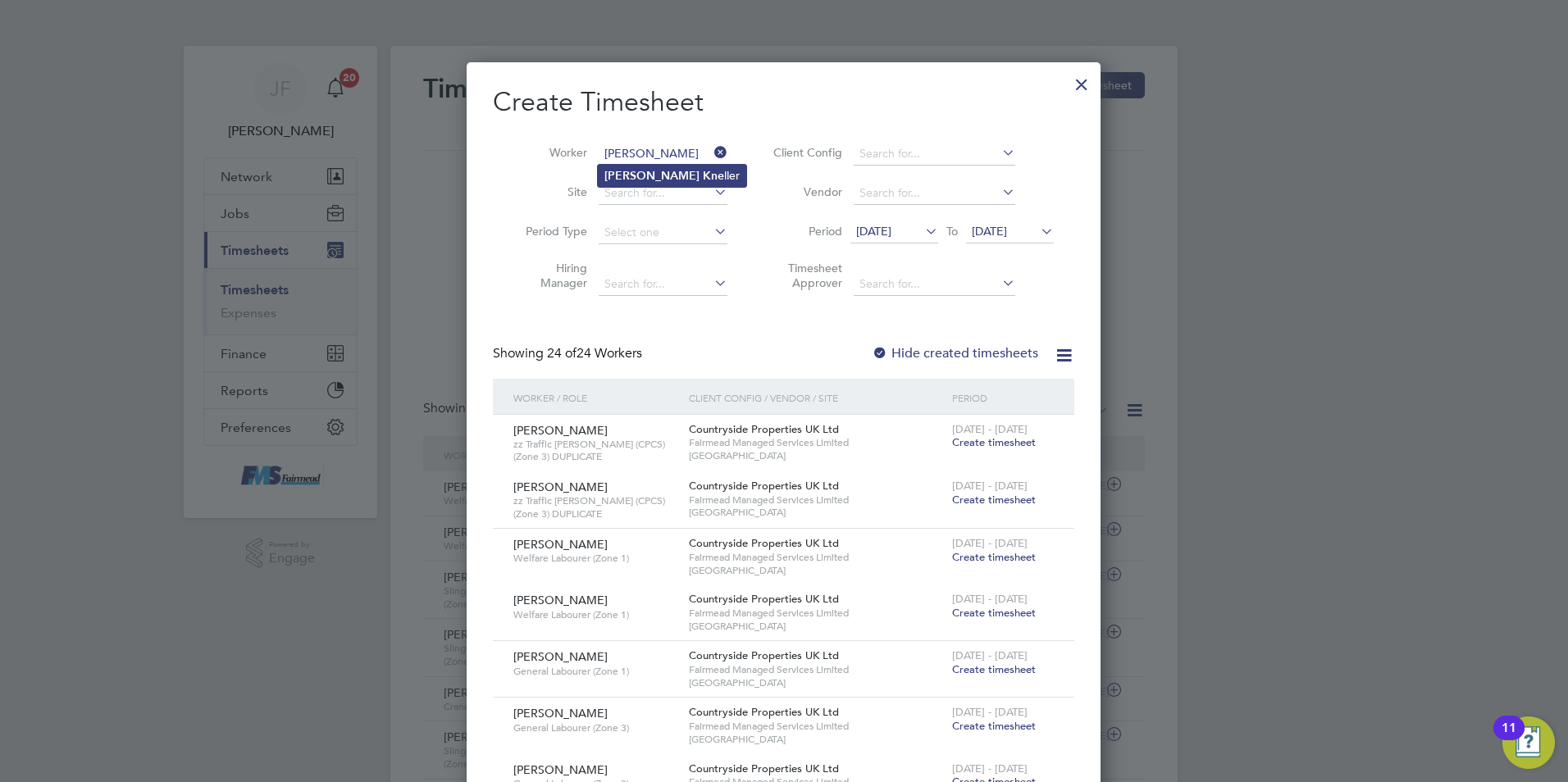 click on "Kne" 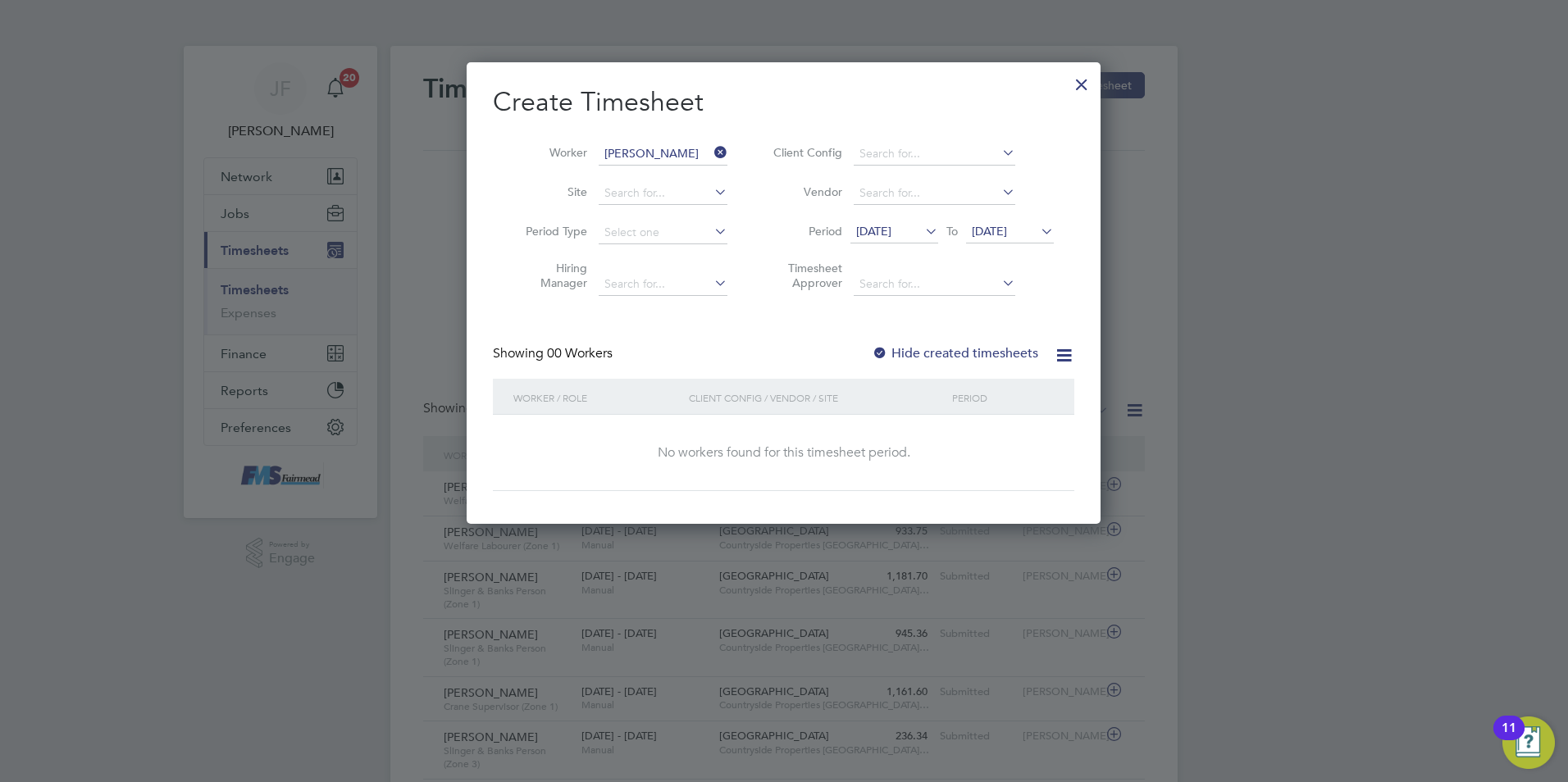 click at bounding box center (922, 231) 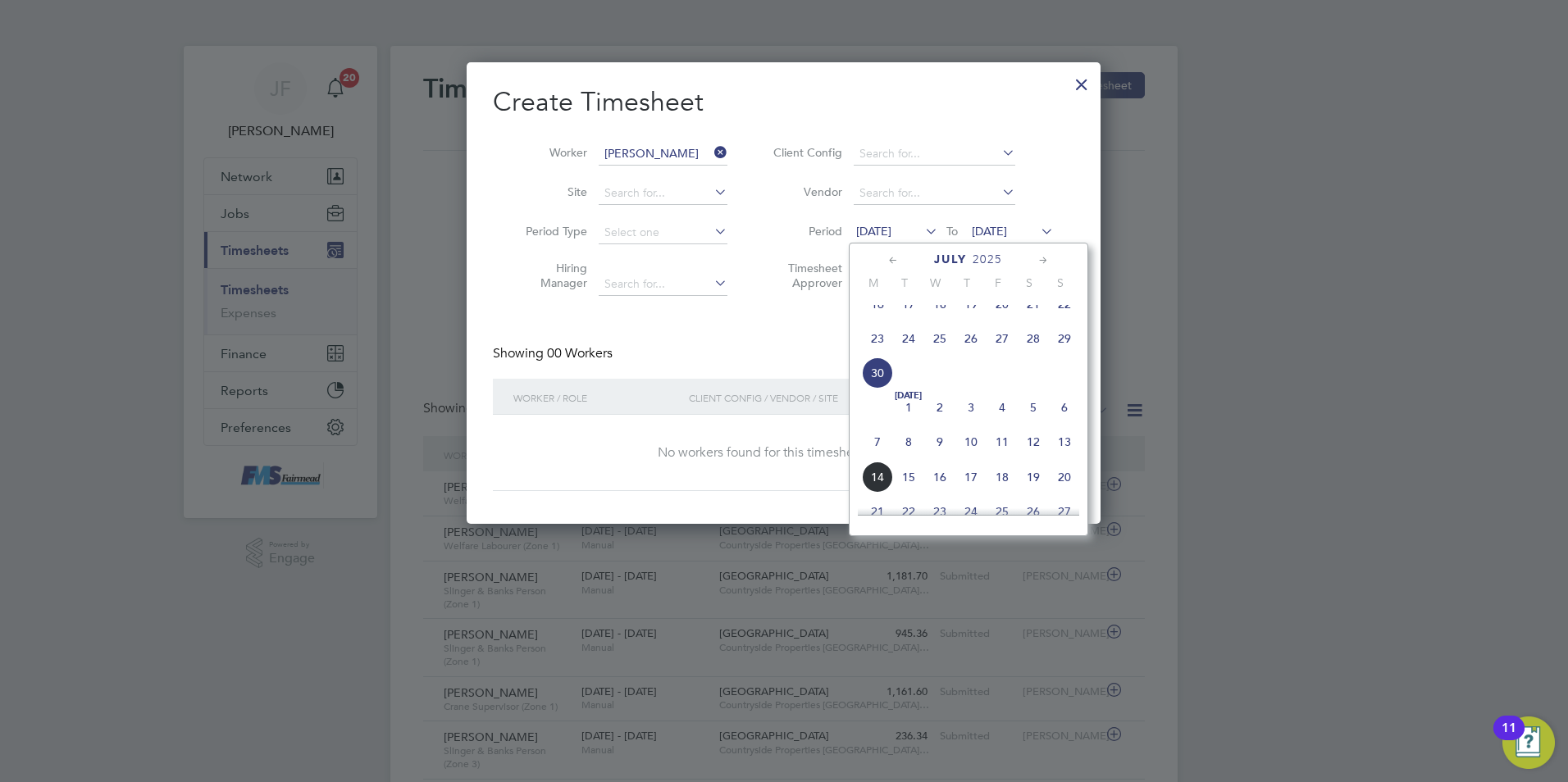click on "7" 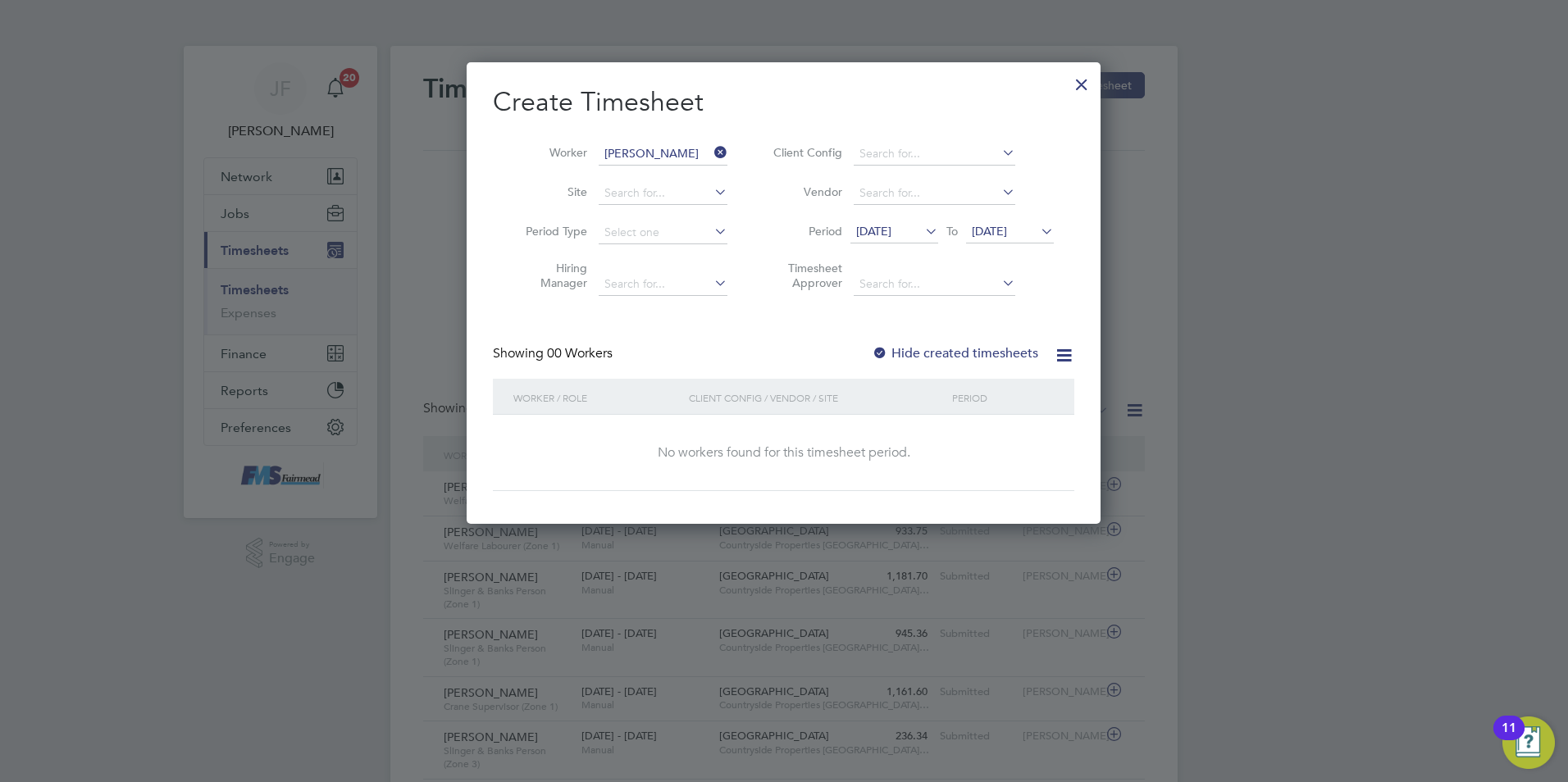 click on "07 Jul 2025" at bounding box center (989, 231) 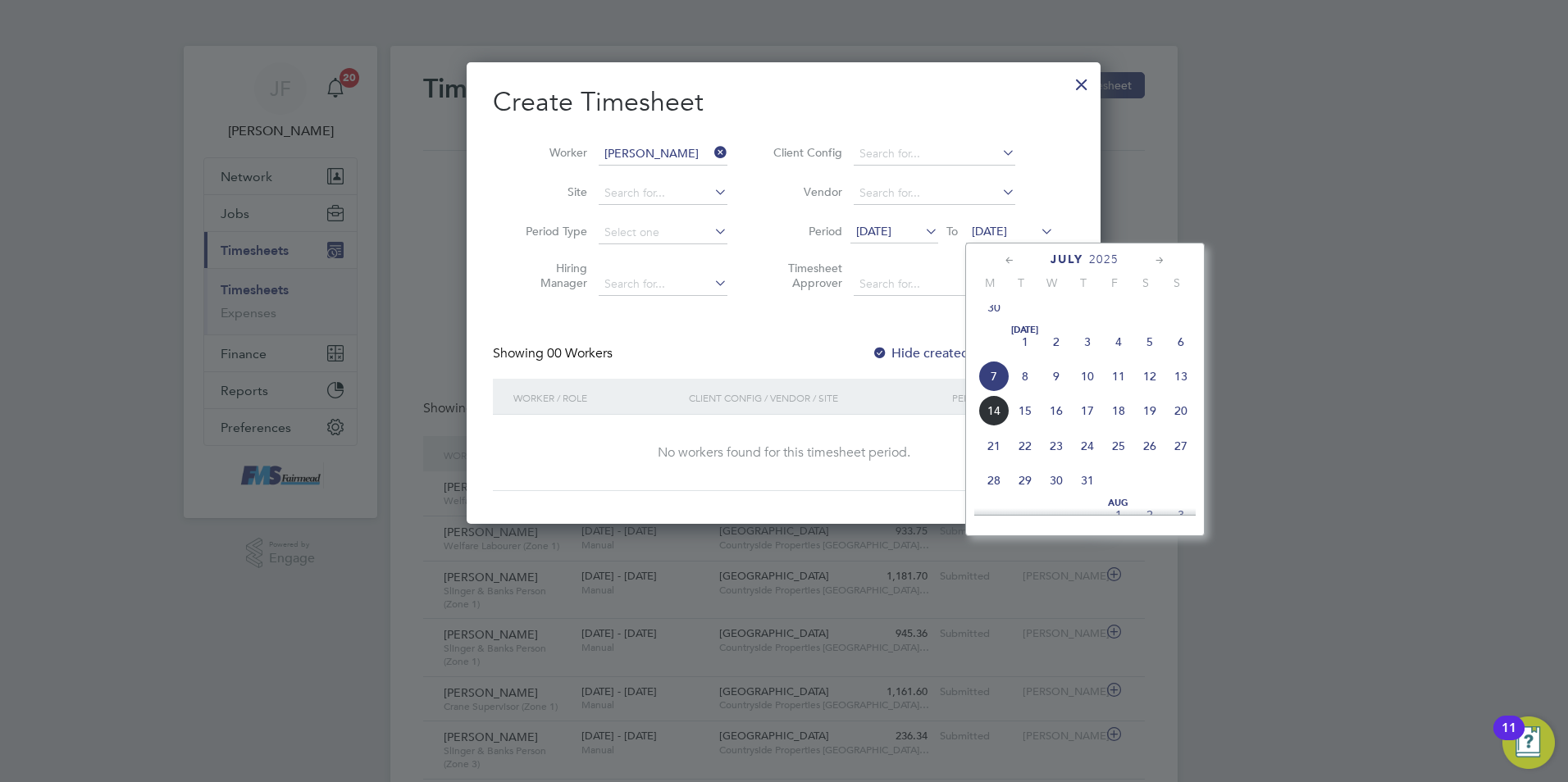 click on "13" 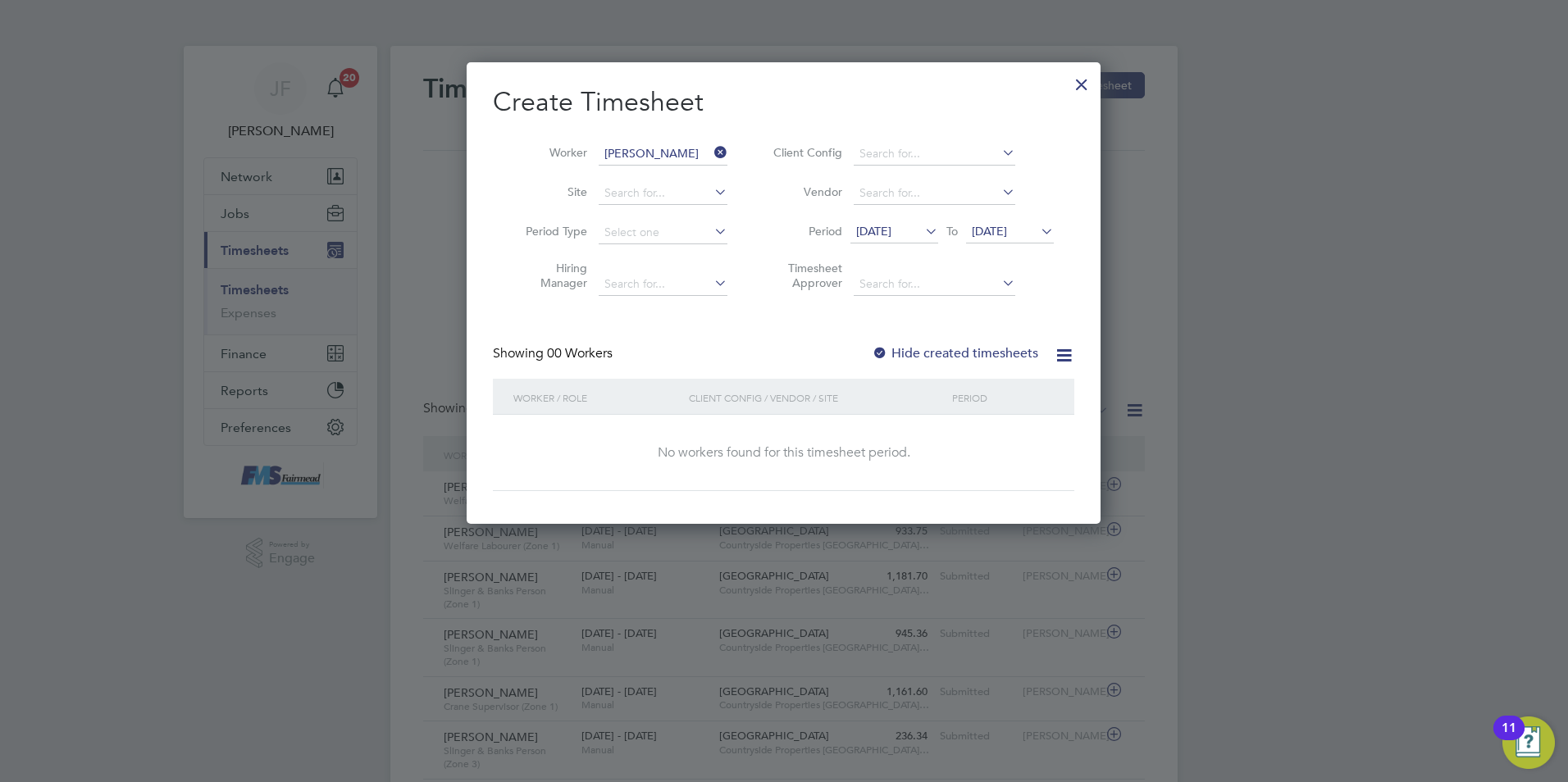 click on "Hide created timesheets" at bounding box center [955, 353] 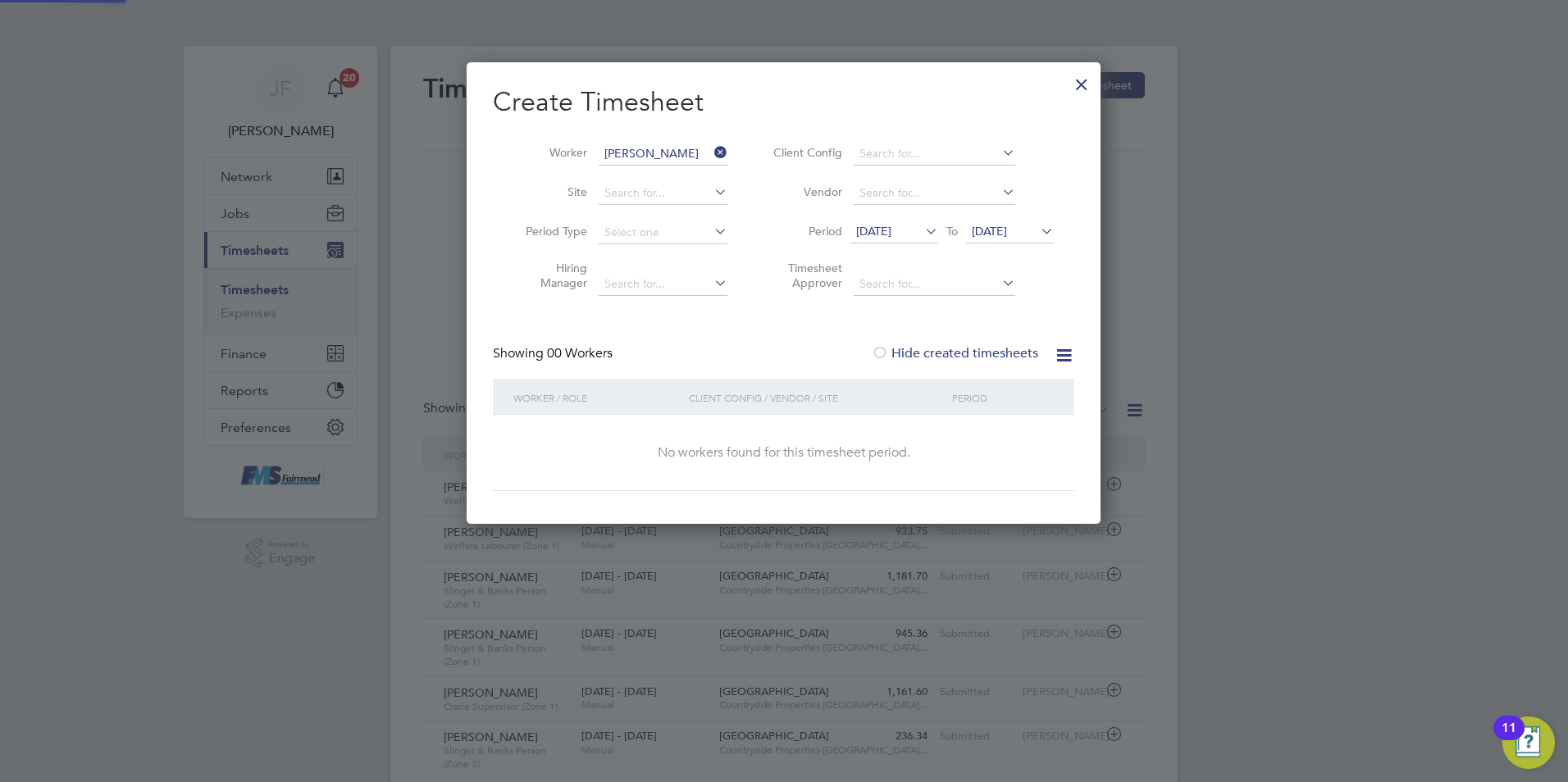 click on "Hide created timesheets" at bounding box center (955, 353) 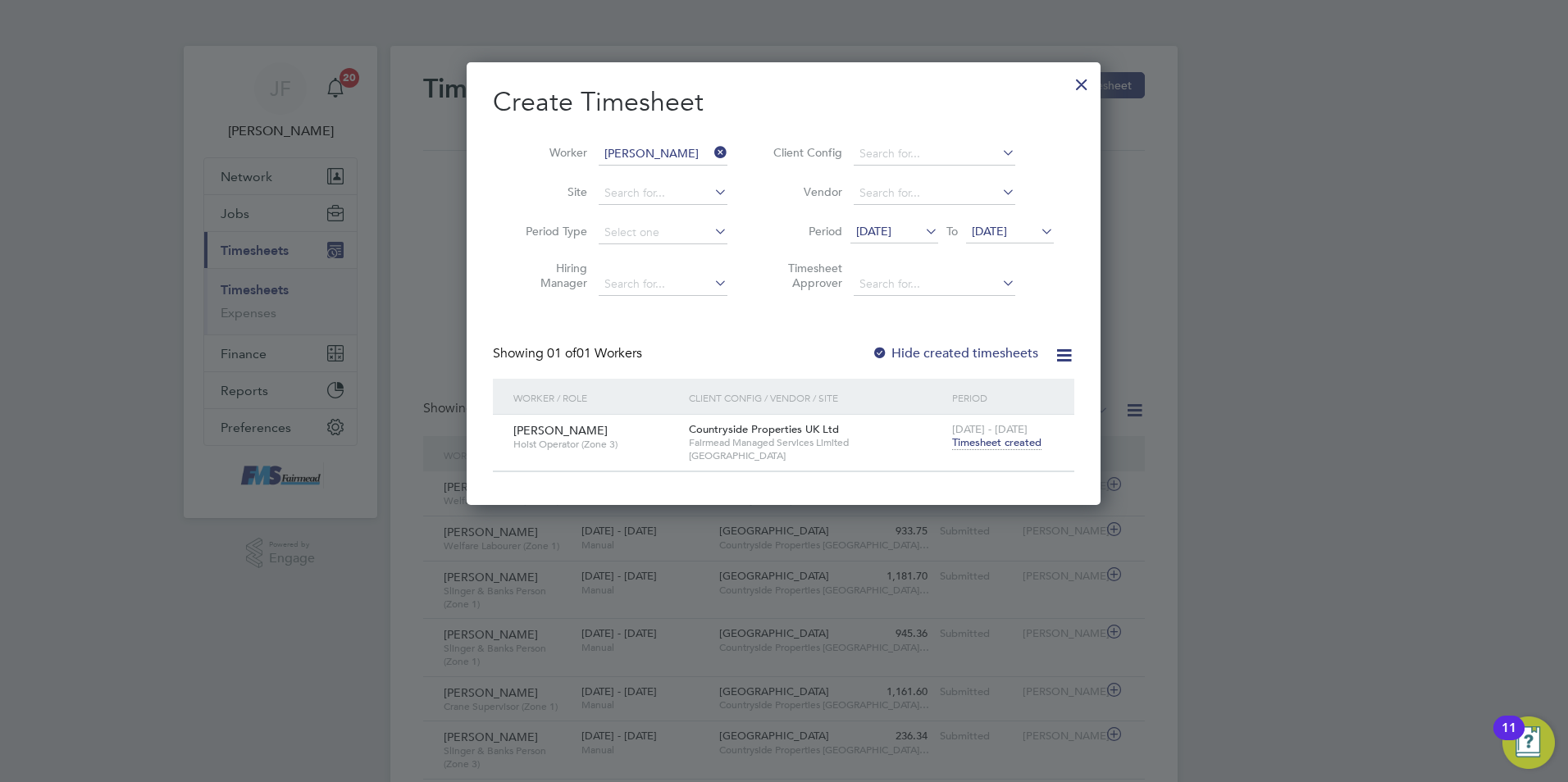 click on "Timesheet created" at bounding box center (996, 443) 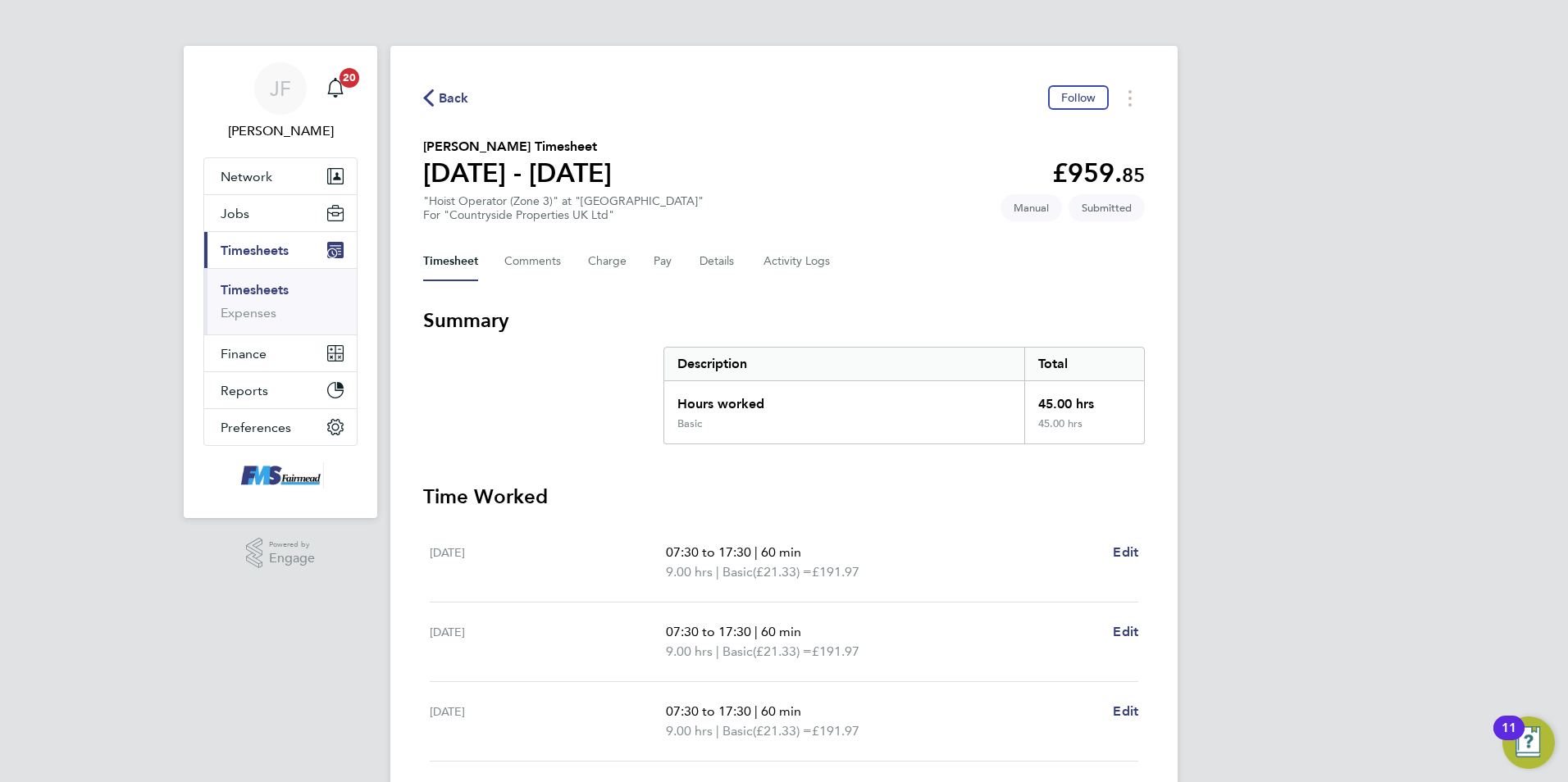 click 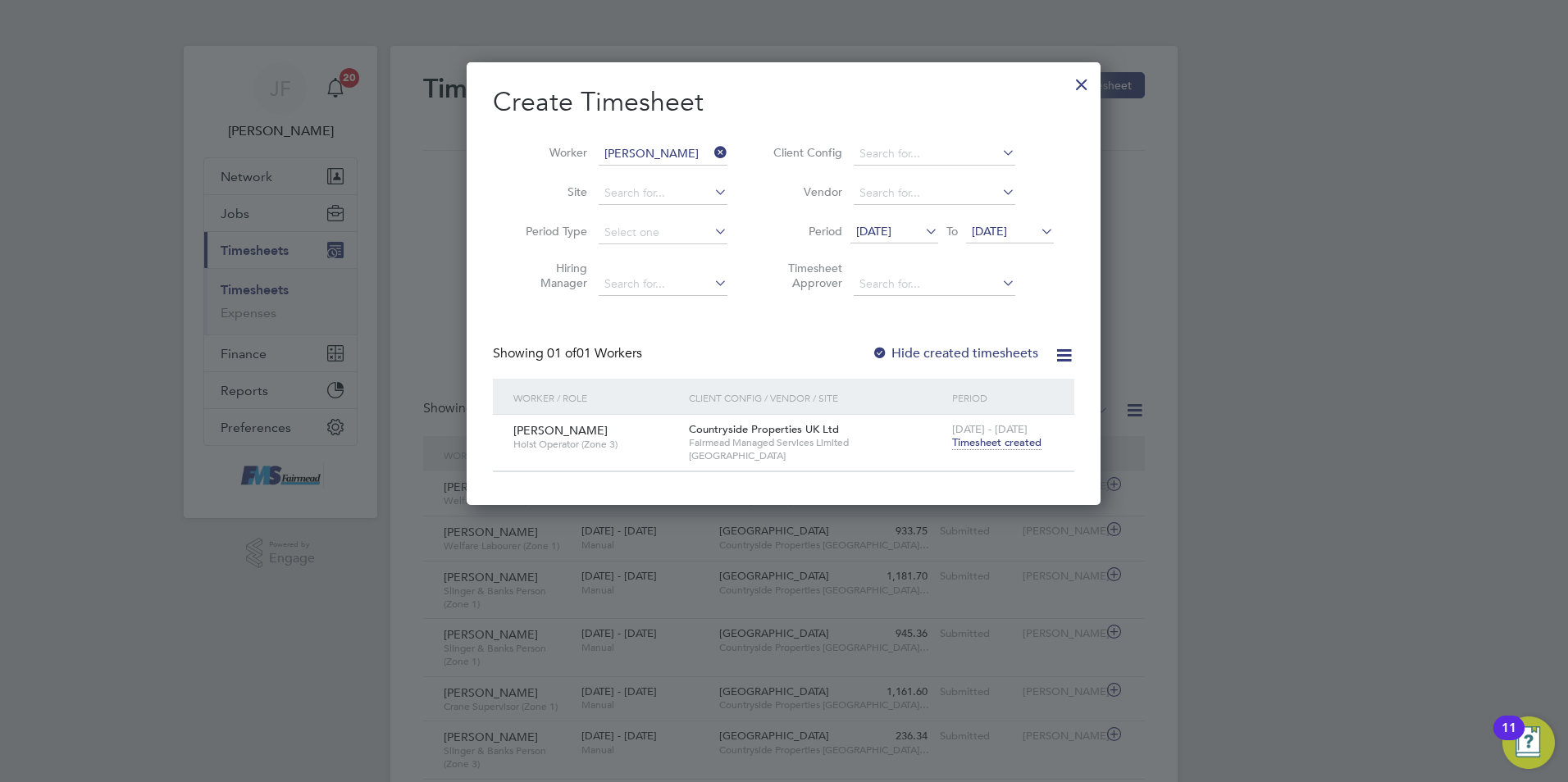 click at bounding box center [711, 152] 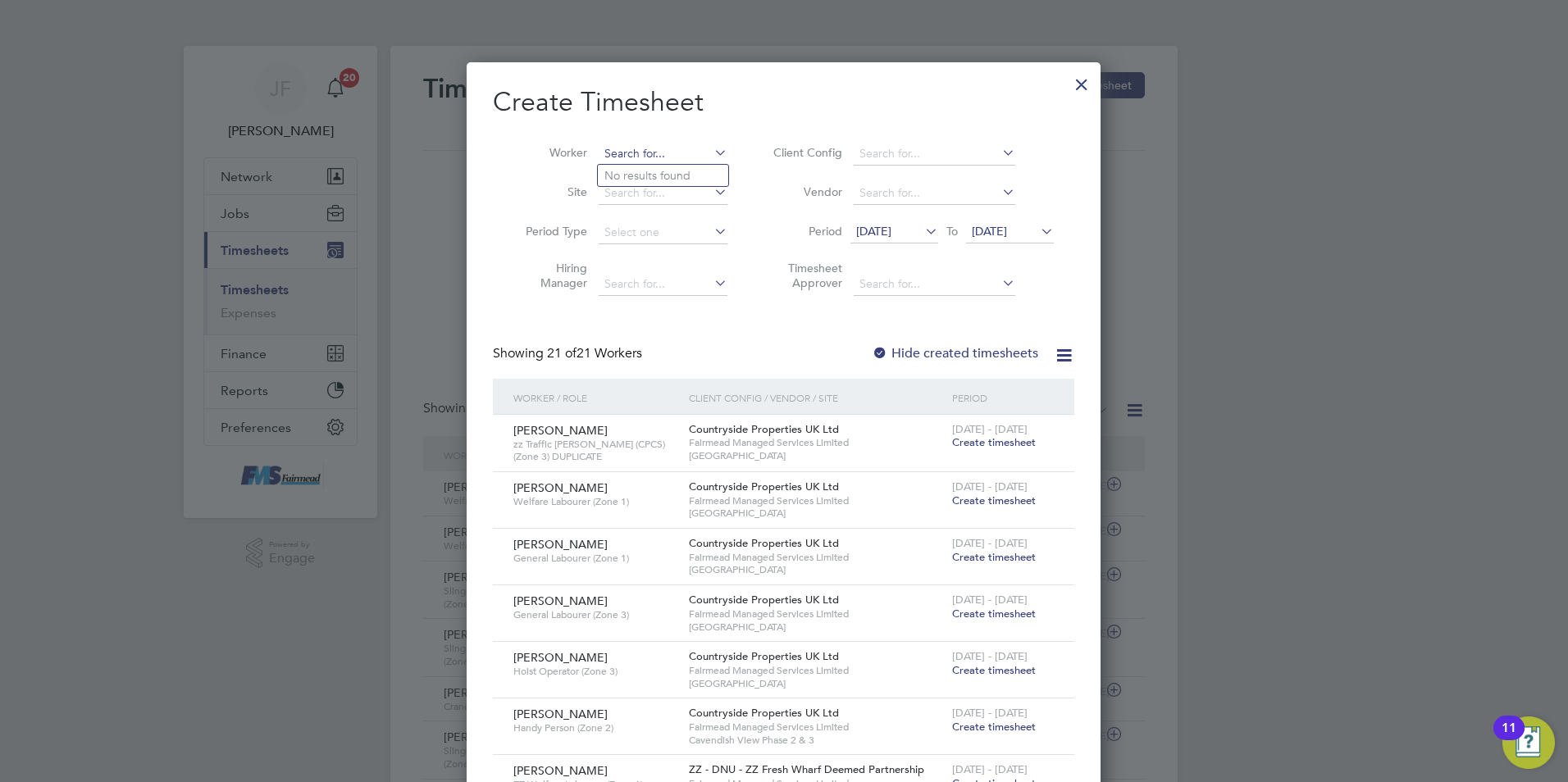 click at bounding box center [663, 154] 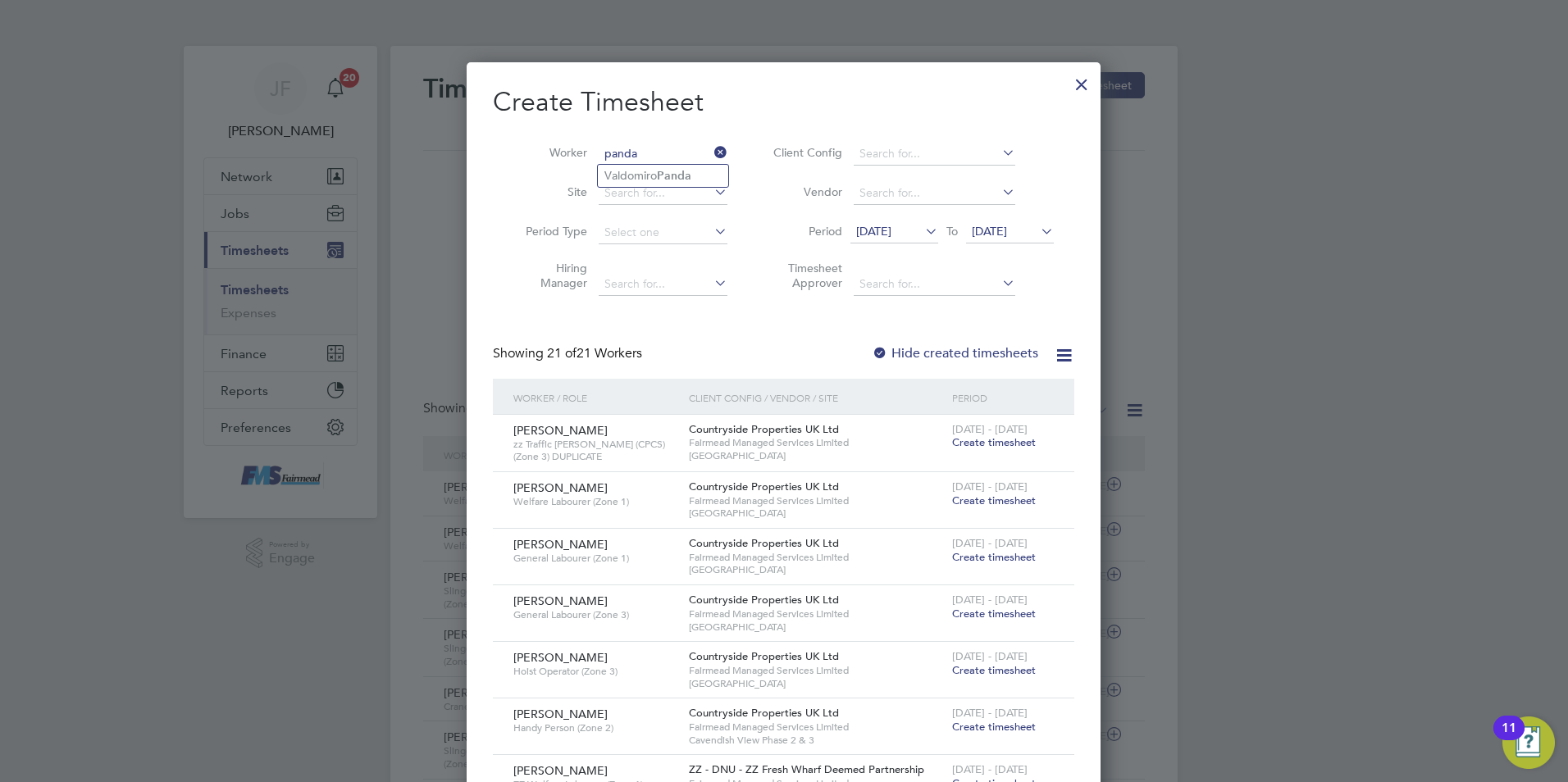 click on "panda" at bounding box center [663, 154] 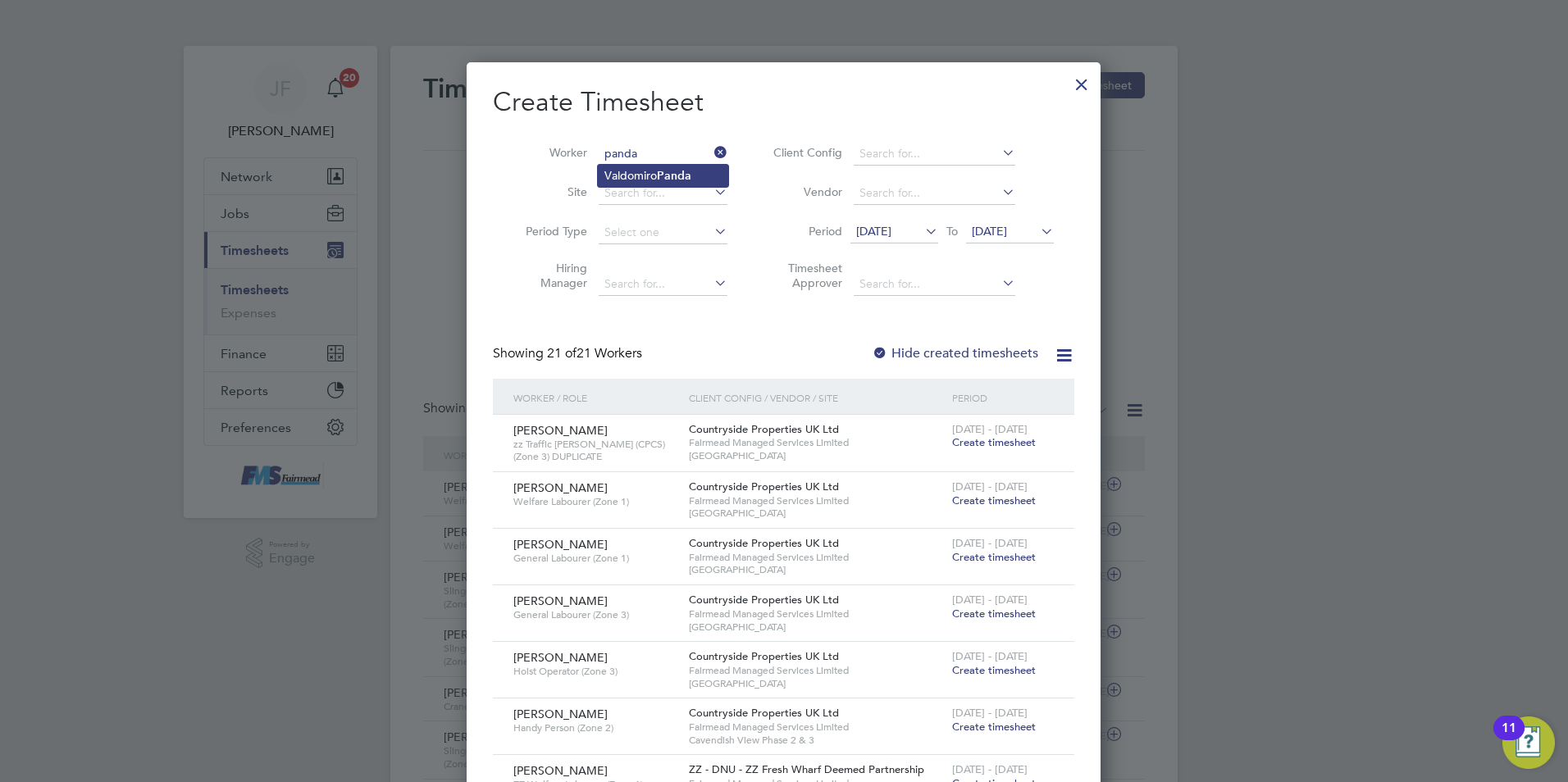 click on "Valdomiro  Panda" 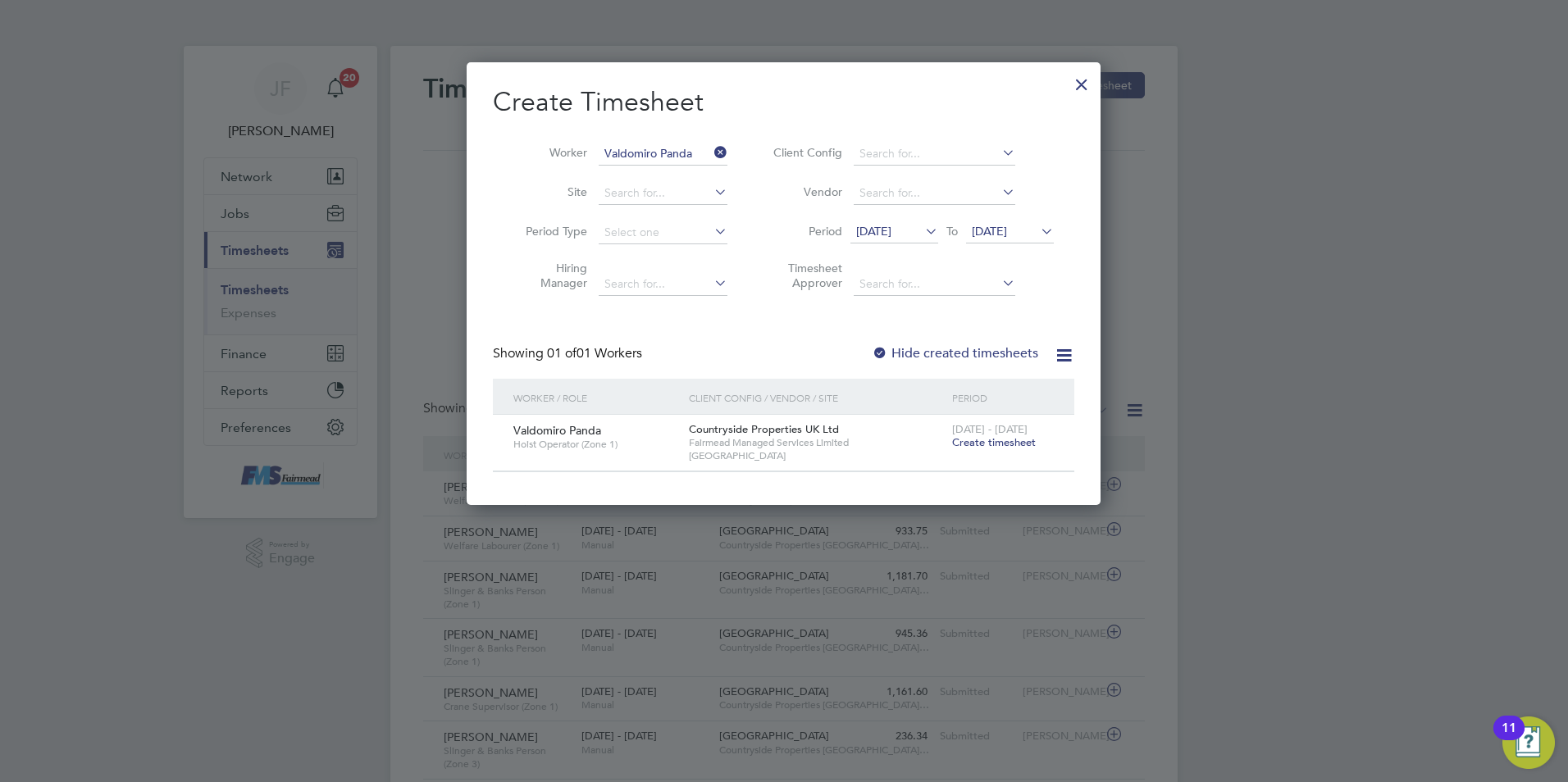 click on "Create timesheet" at bounding box center [994, 442] 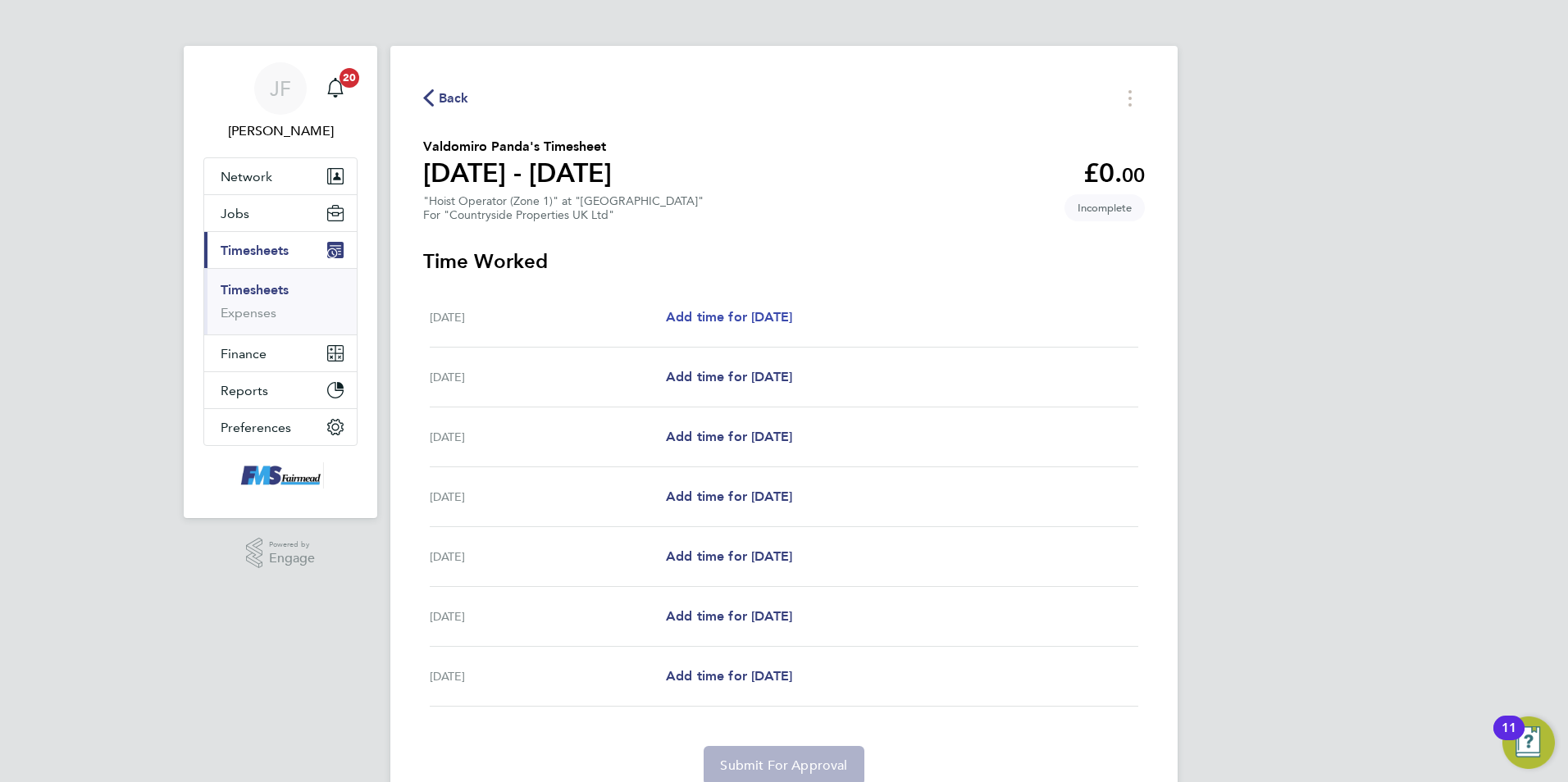 click on "Add time for Mon 07 Jul" at bounding box center (729, 316) 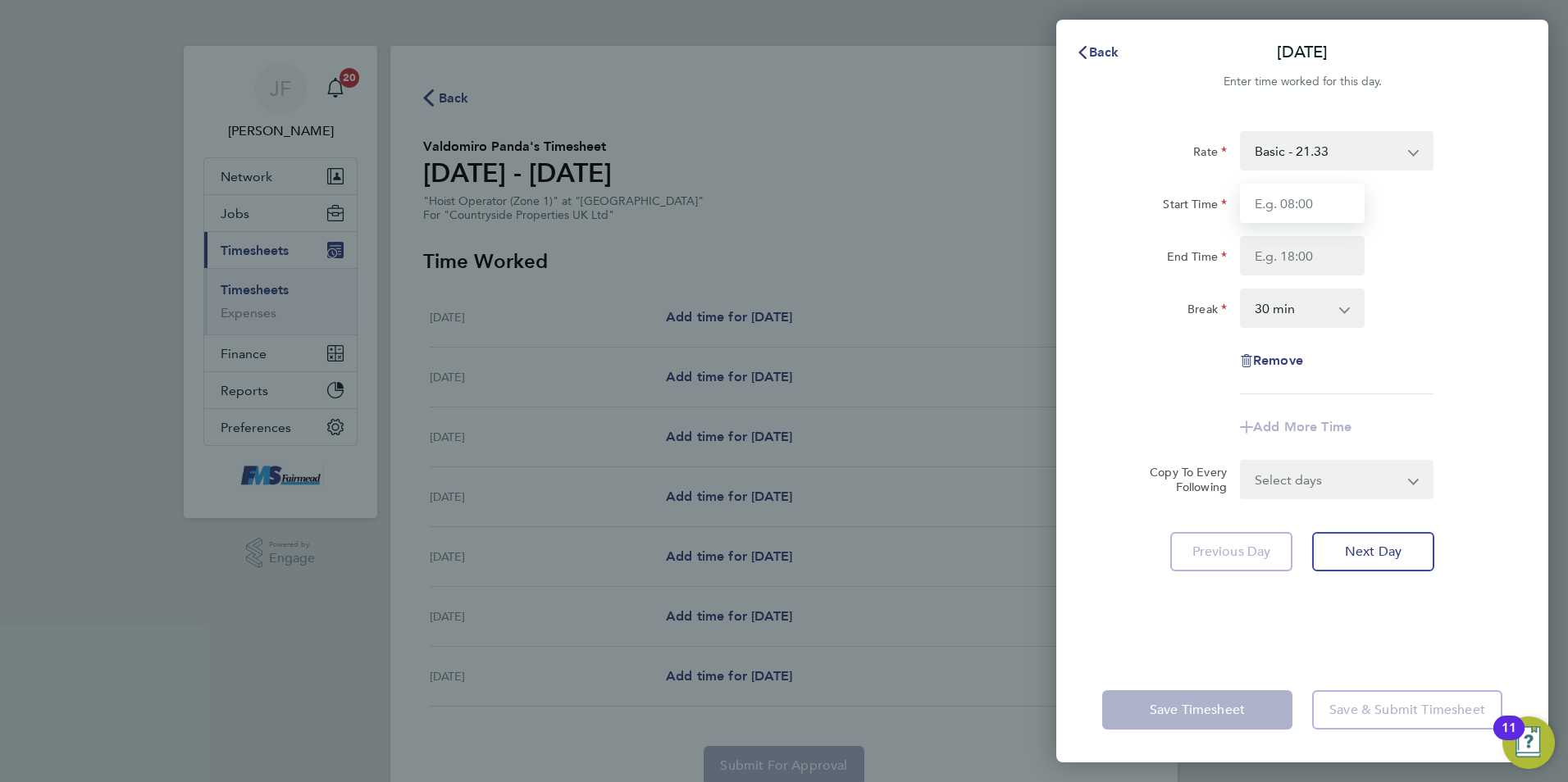 click on "Start Time" at bounding box center (1302, 203) 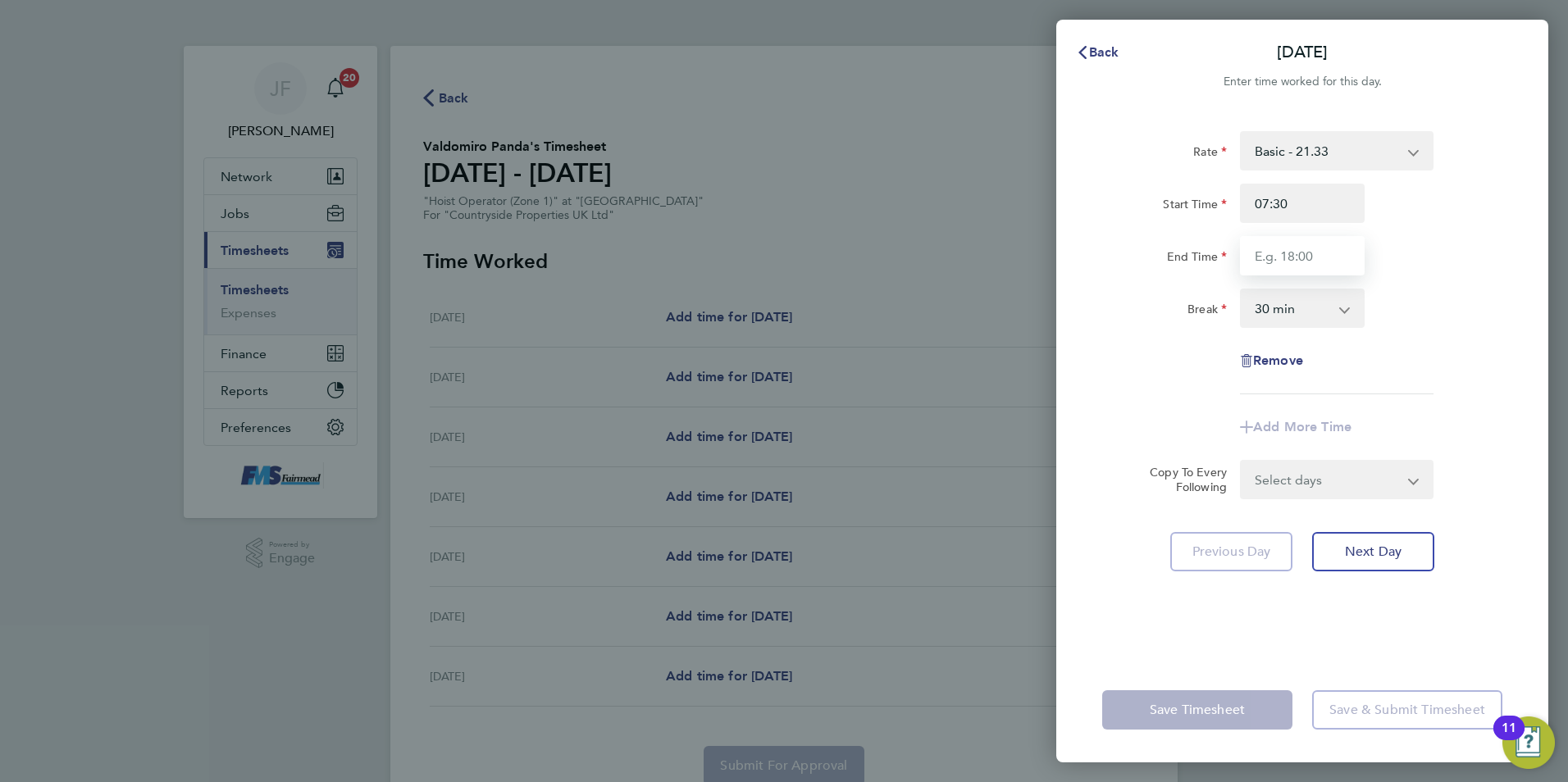 type on "17:30" 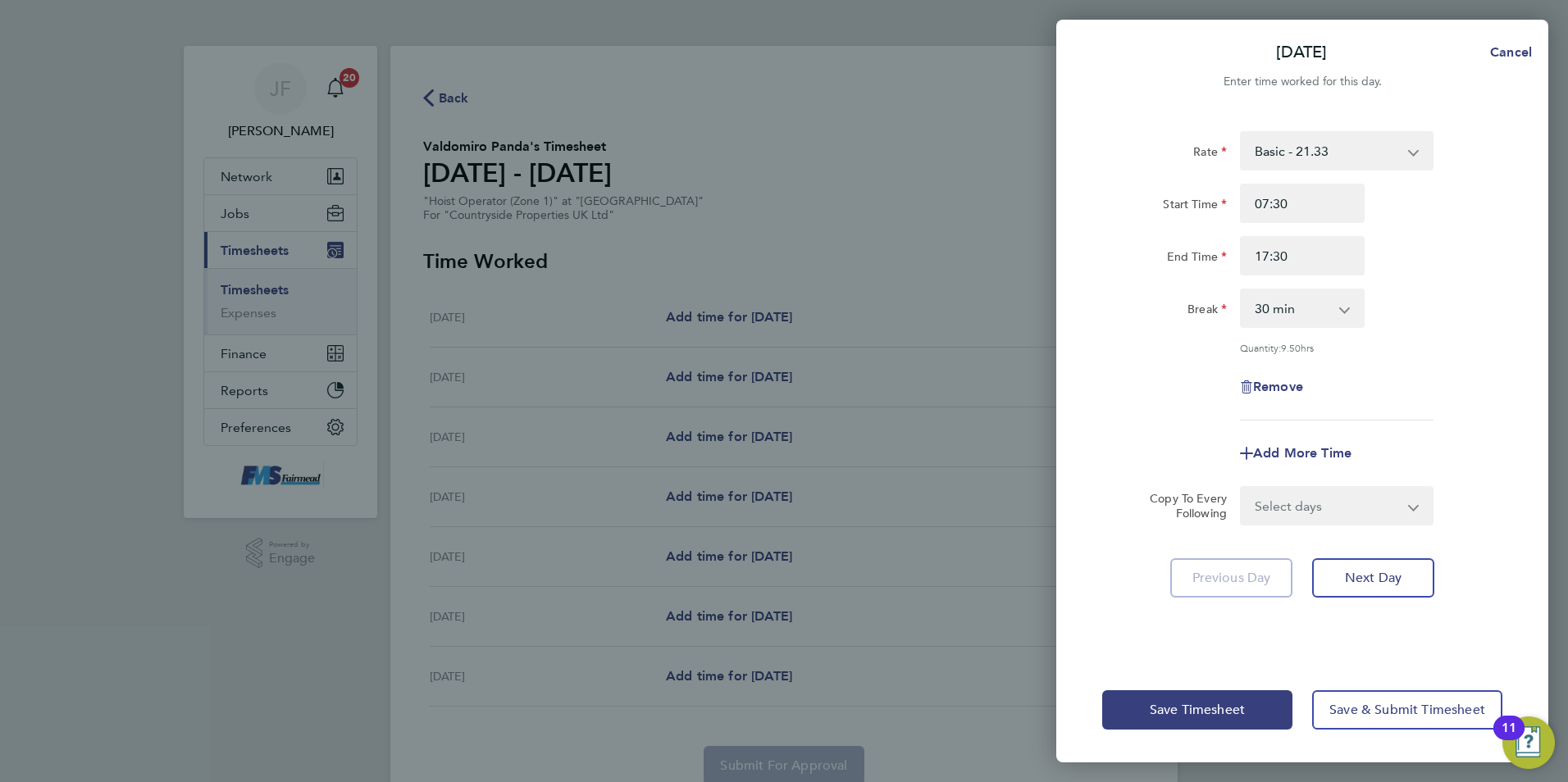 click on "0 min   15 min   30 min   45 min   60 min   75 min   90 min" at bounding box center [1292, 308] 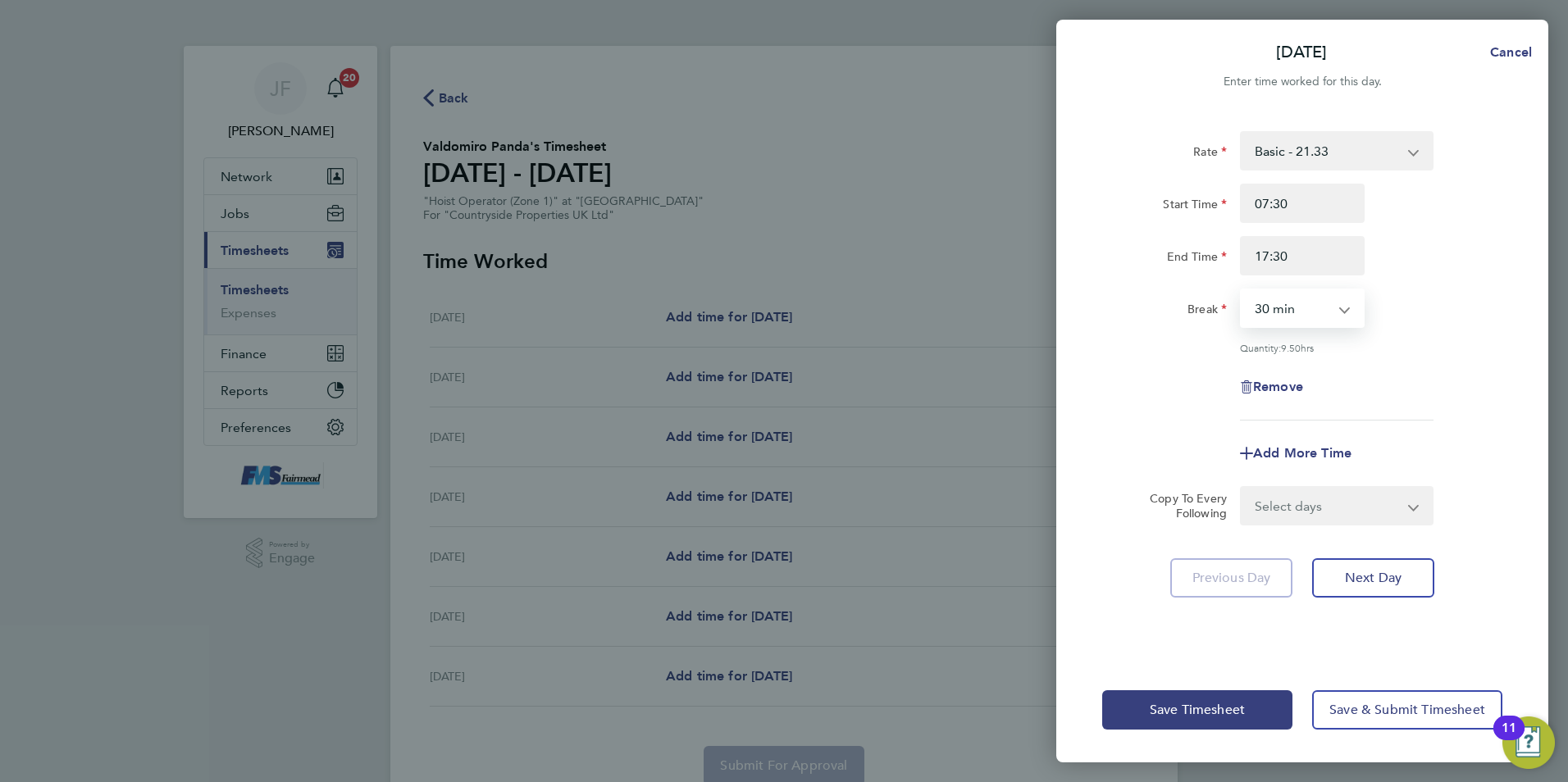select on "60" 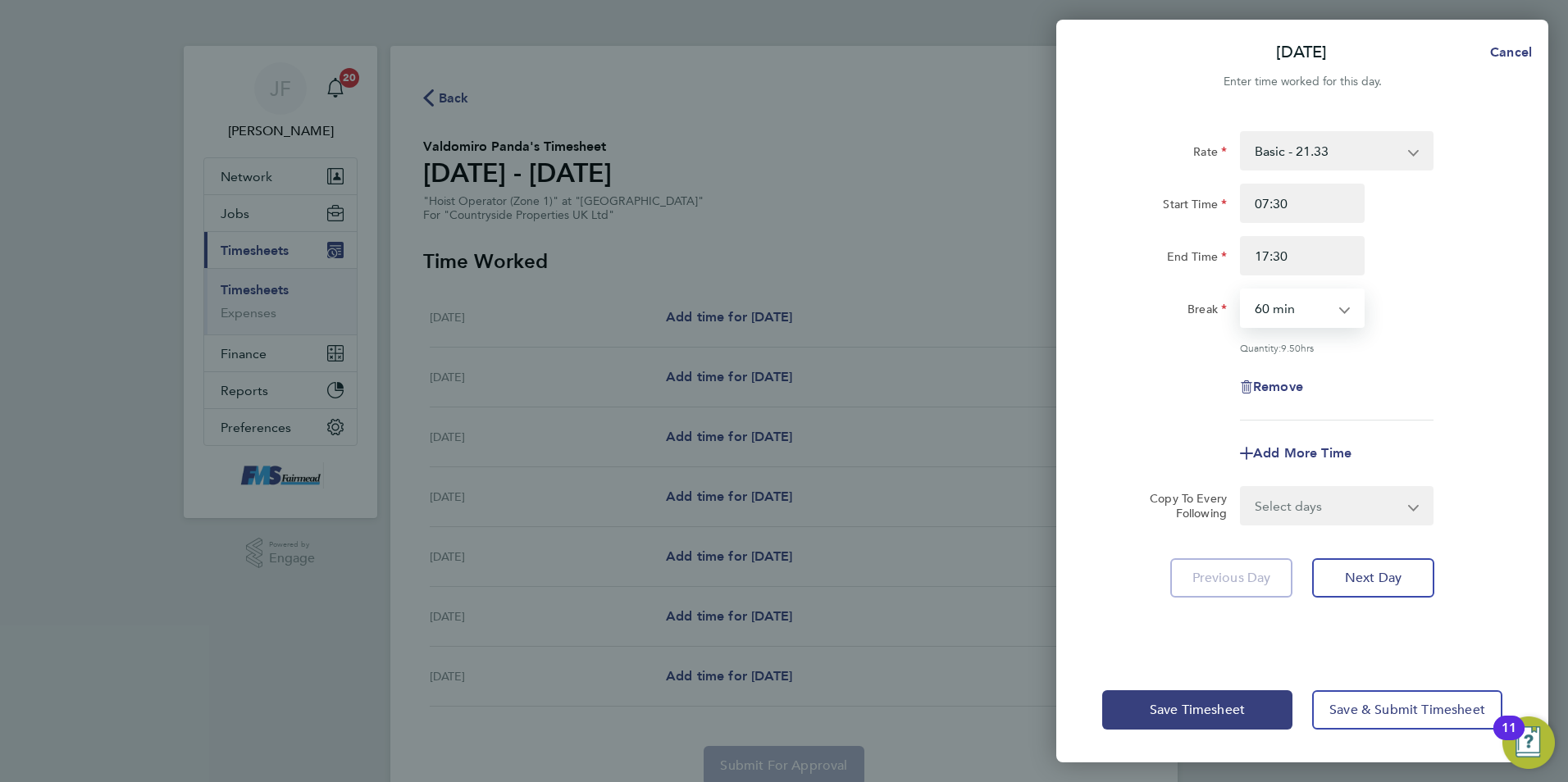 click on "0 min   15 min   30 min   45 min   60 min   75 min   90 min" at bounding box center [1292, 308] 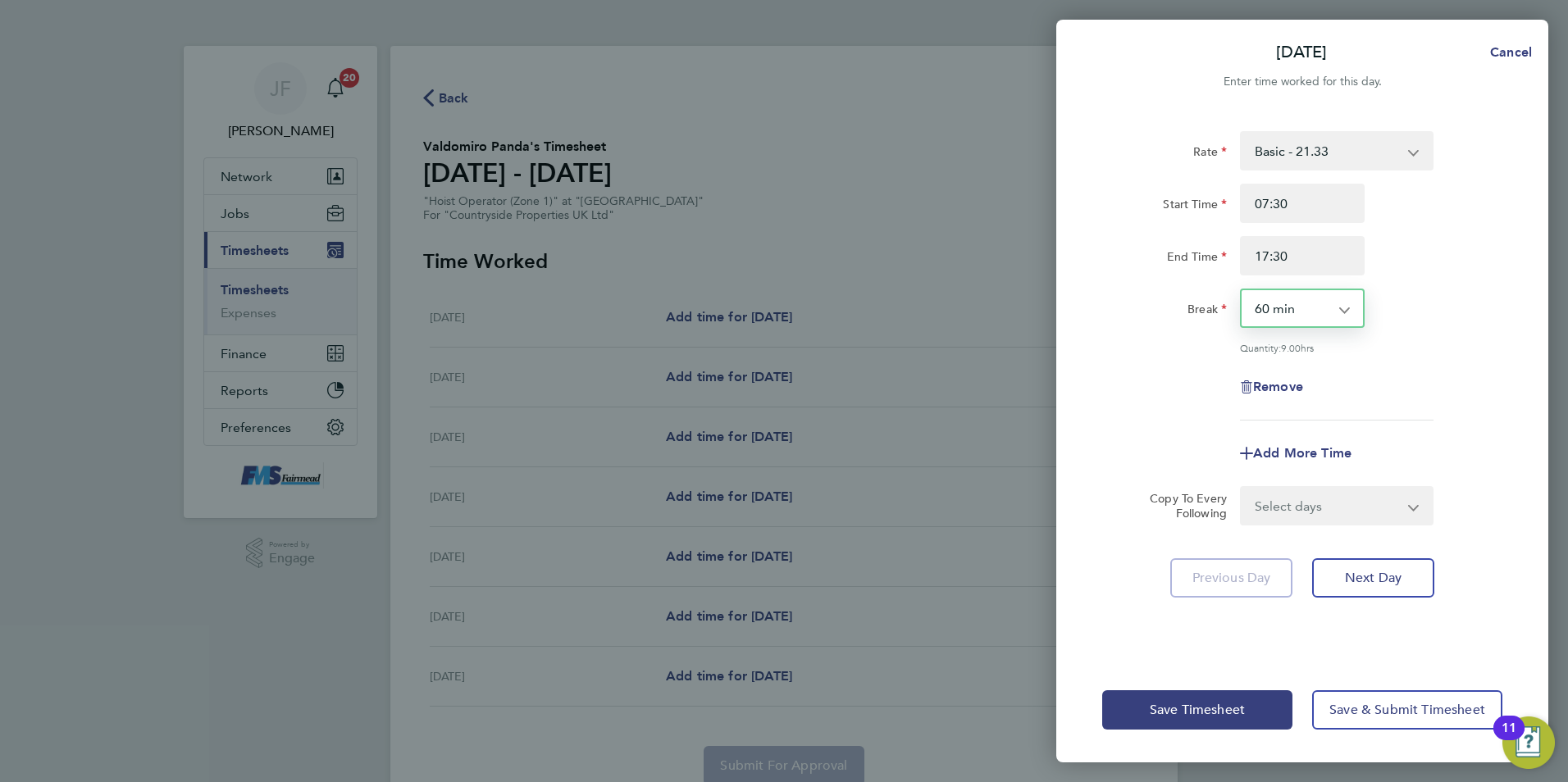 click on "Select days   Day   Weekday (Mon-Fri)   Weekend (Sat-Sun)   Tuesday   Wednesday   Thursday   Friday   Saturday   Sunday" at bounding box center [1328, 506] 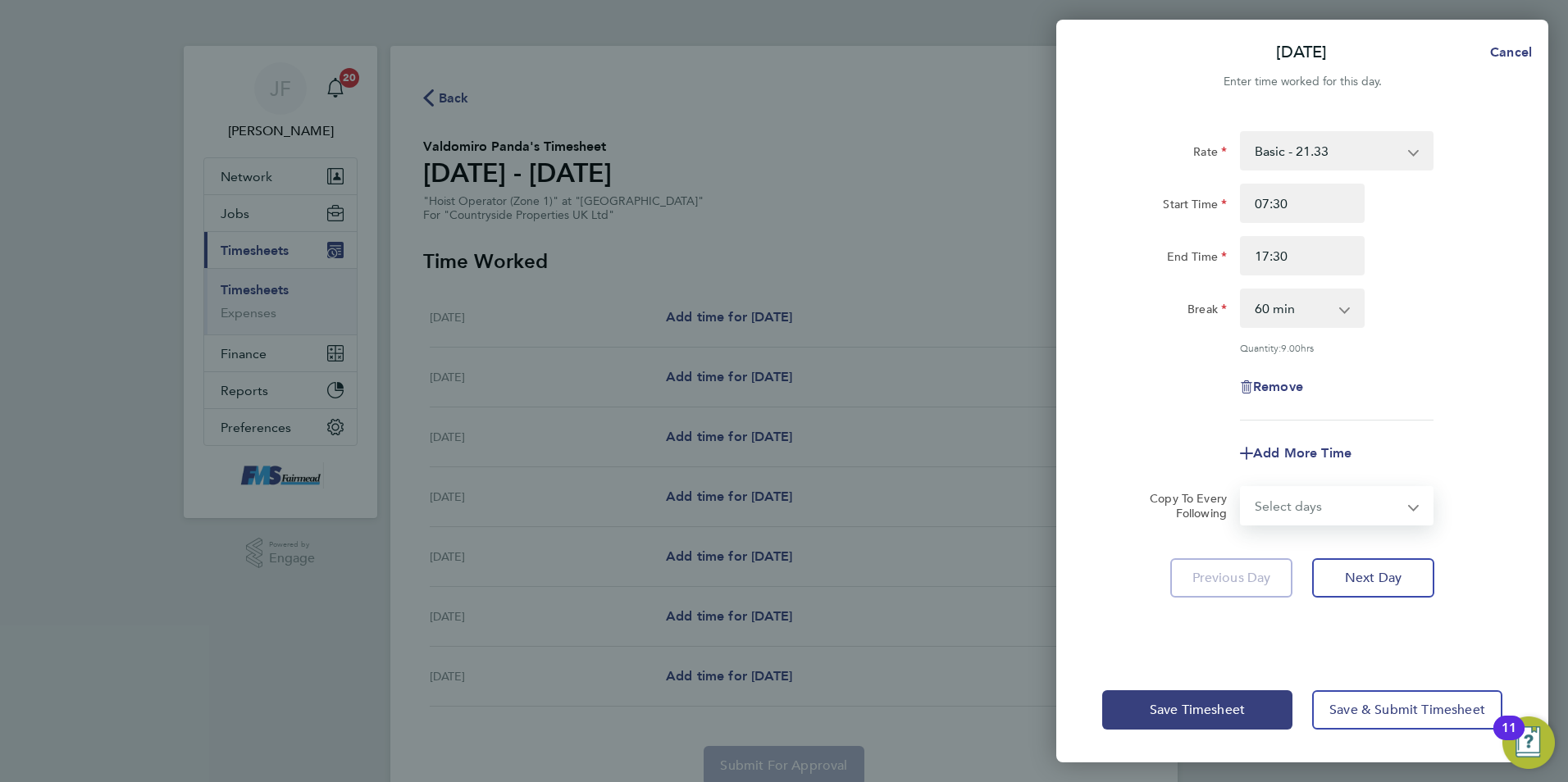 select on "WEEKDAY" 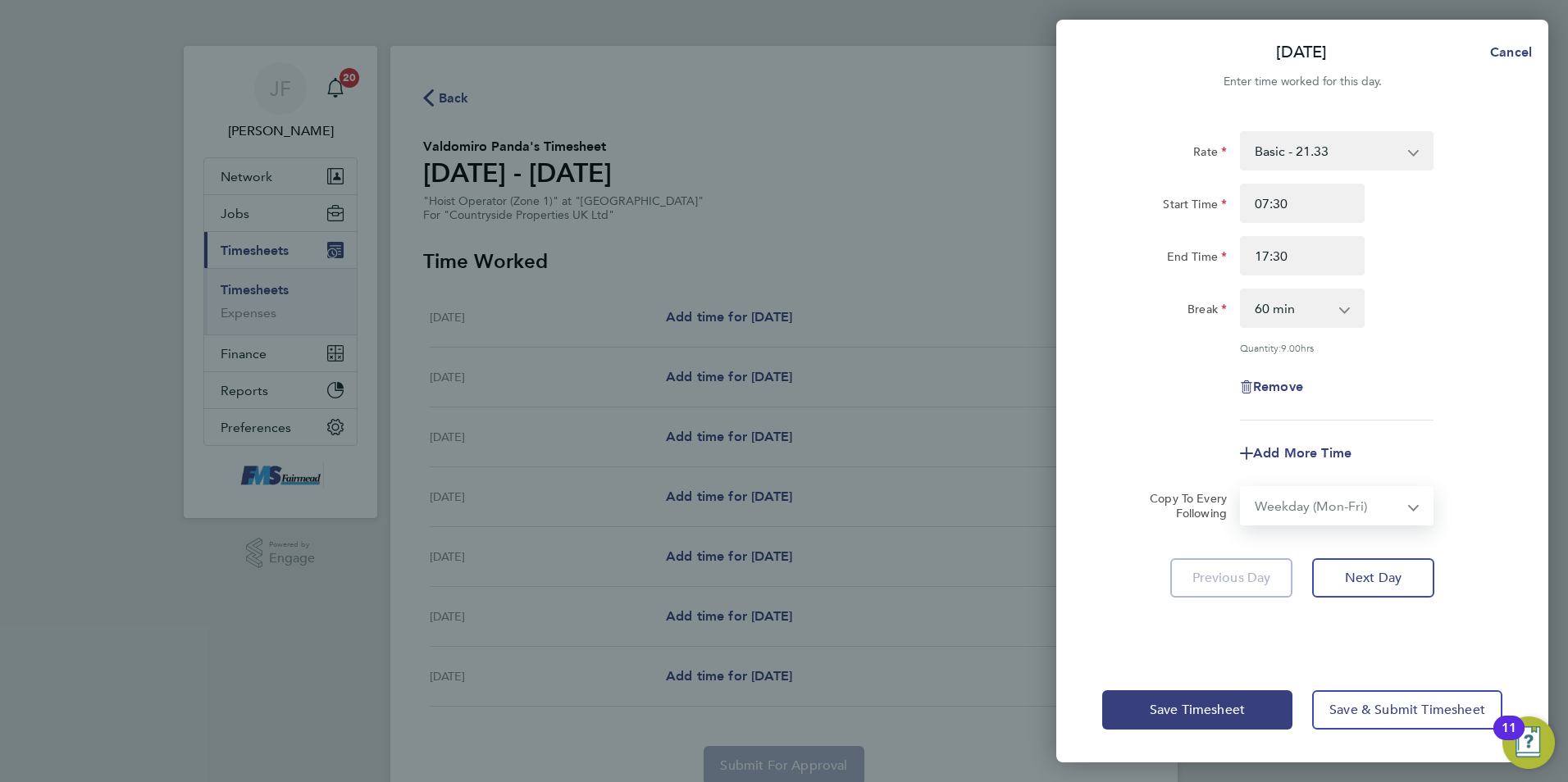 click on "Select days   Day   Weekday (Mon-Fri)   Weekend (Sat-Sun)   Tuesday   Wednesday   Thursday   Friday   Saturday   Sunday" at bounding box center (1328, 506) 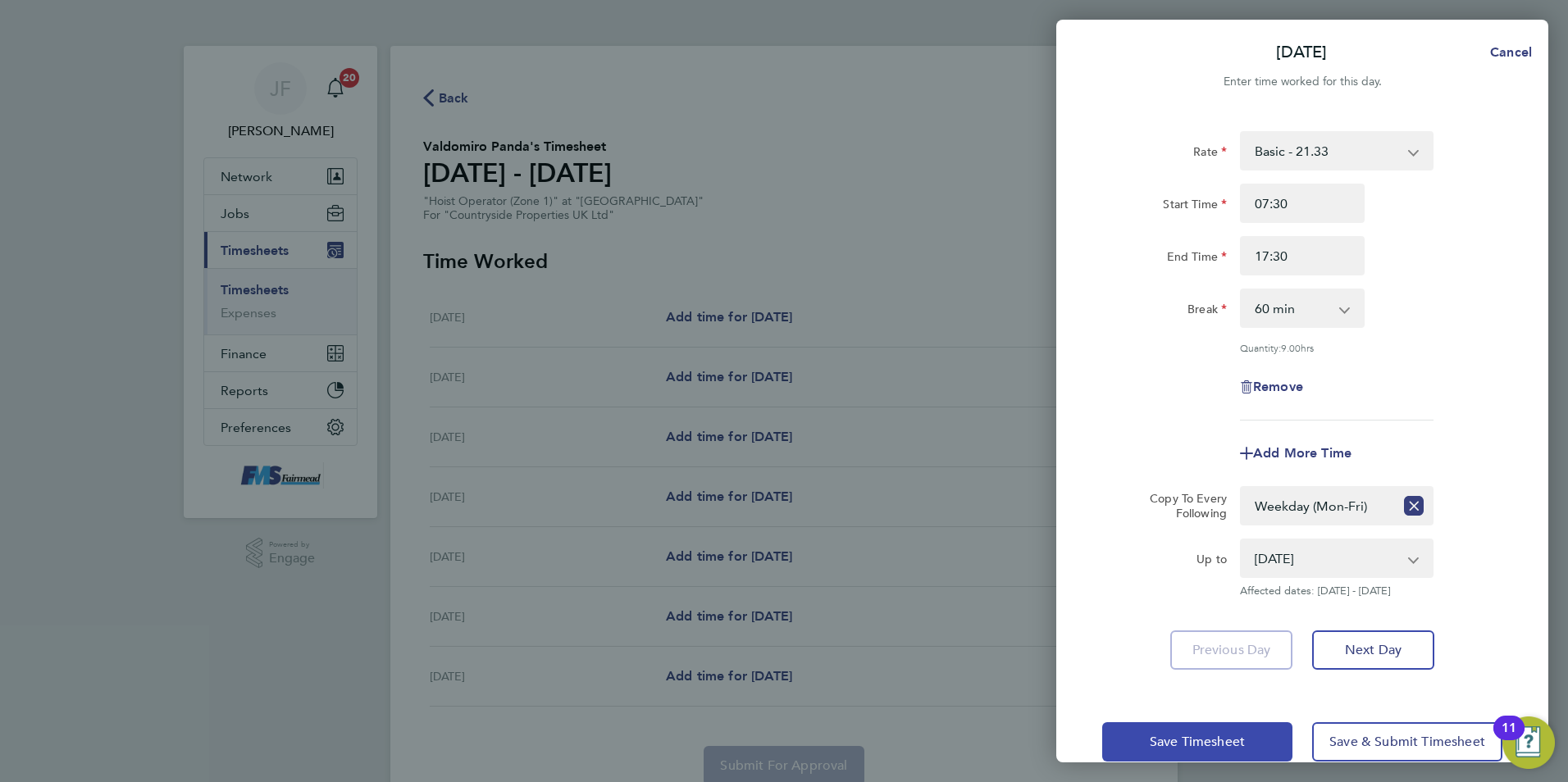 click on "Save Timesheet" 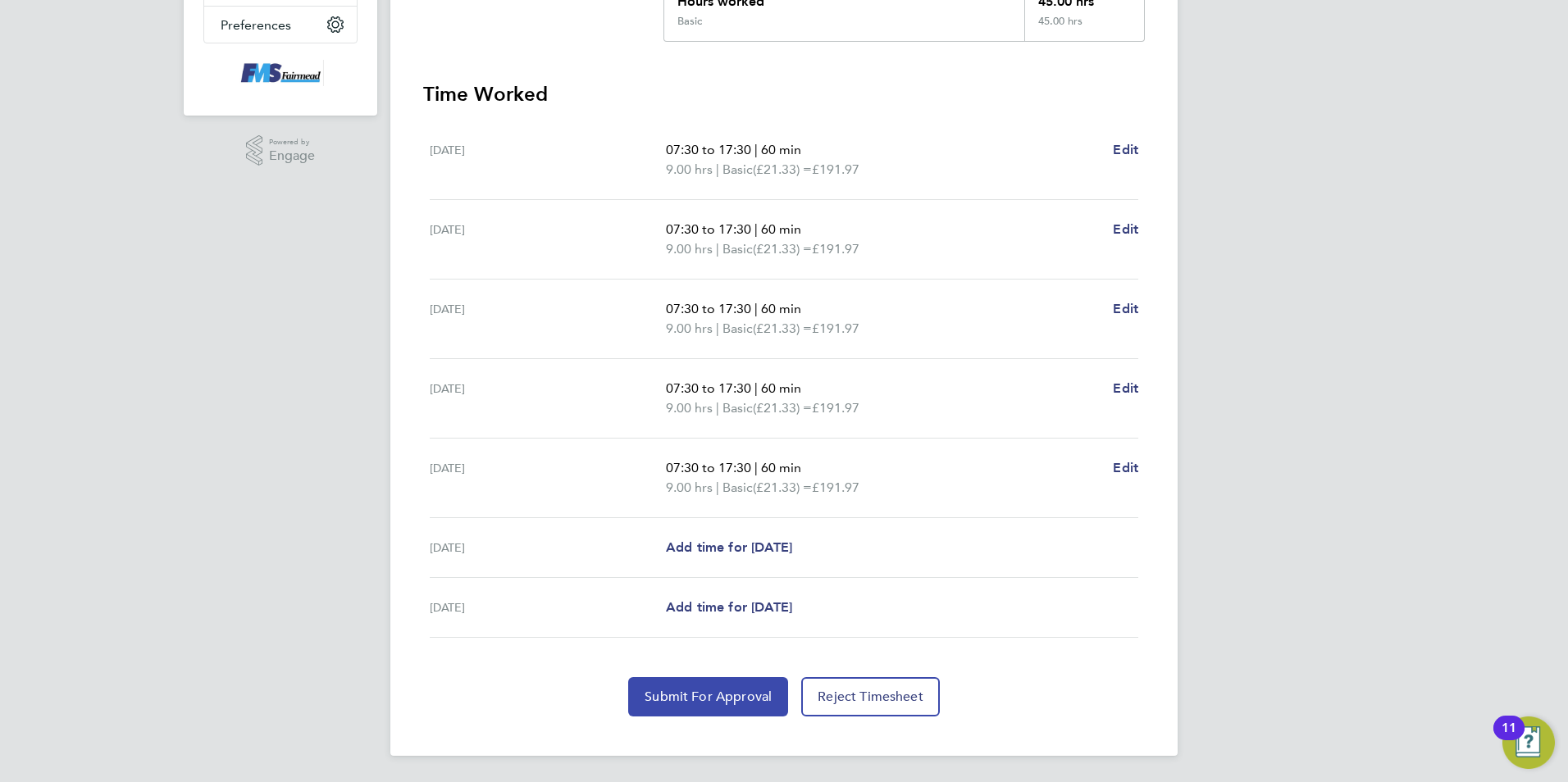 click on "Submit For Approval" 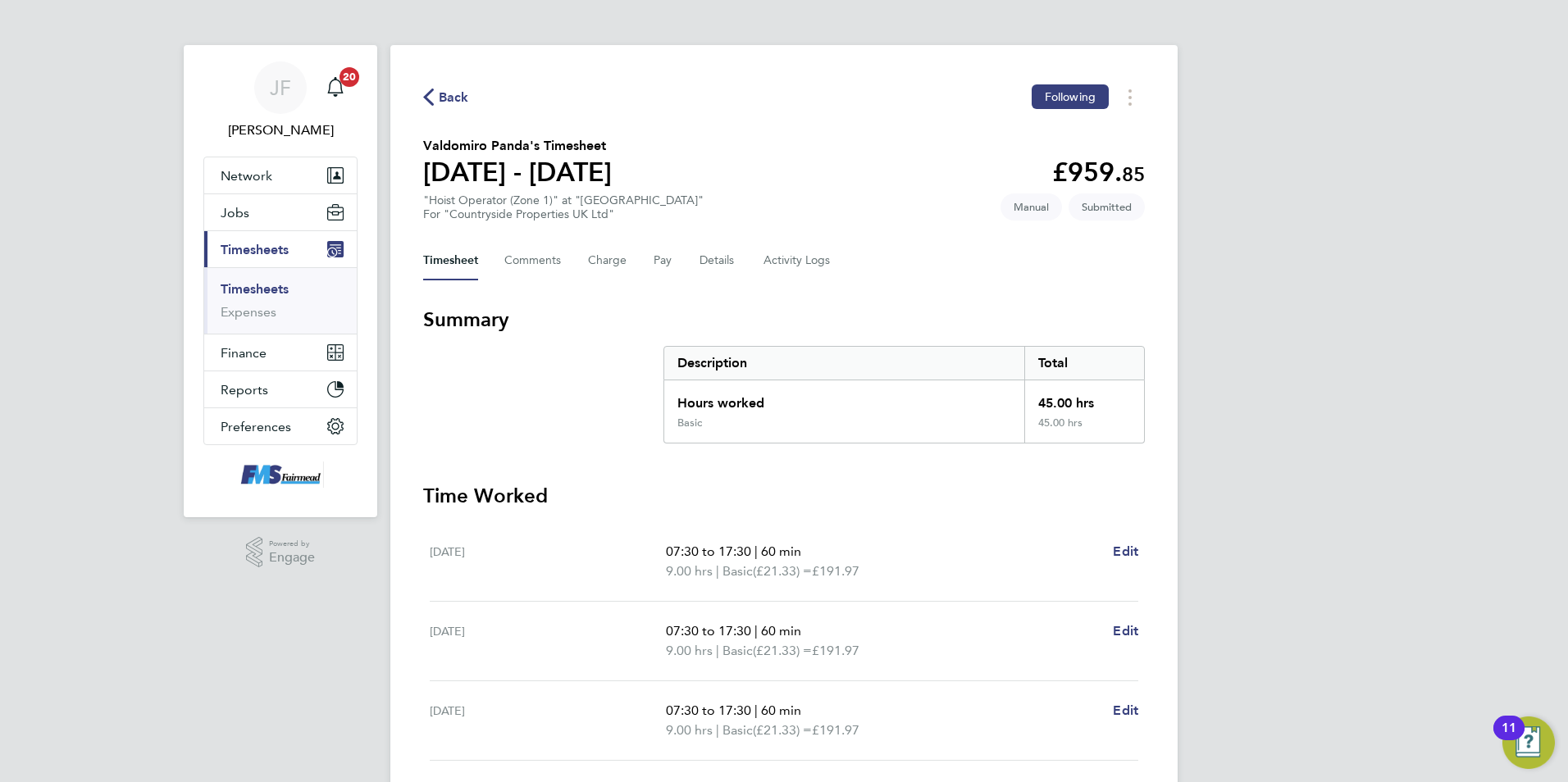 scroll, scrollTop: 0, scrollLeft: 0, axis: both 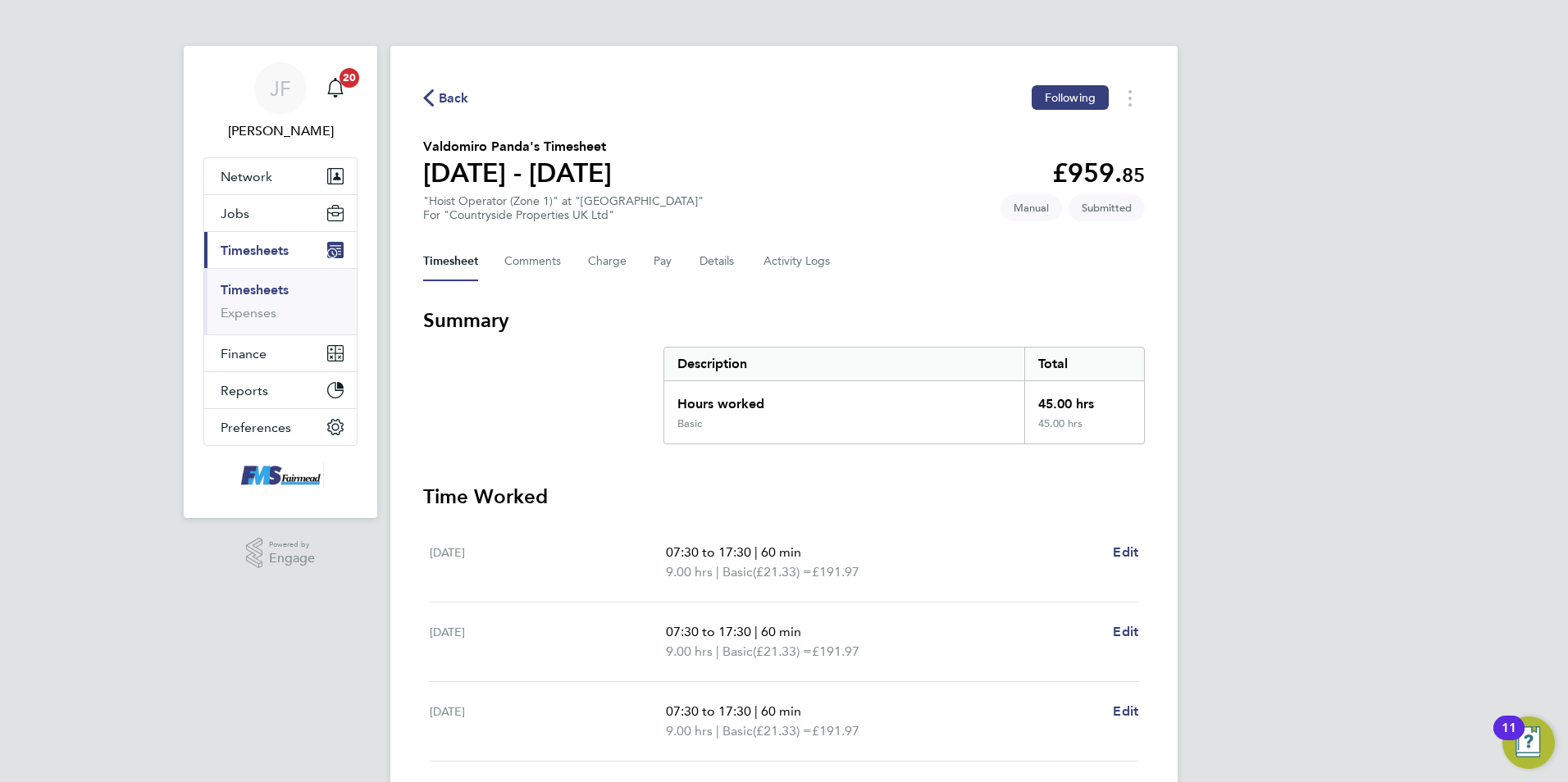 click on "Timesheets" at bounding box center [254, 289] 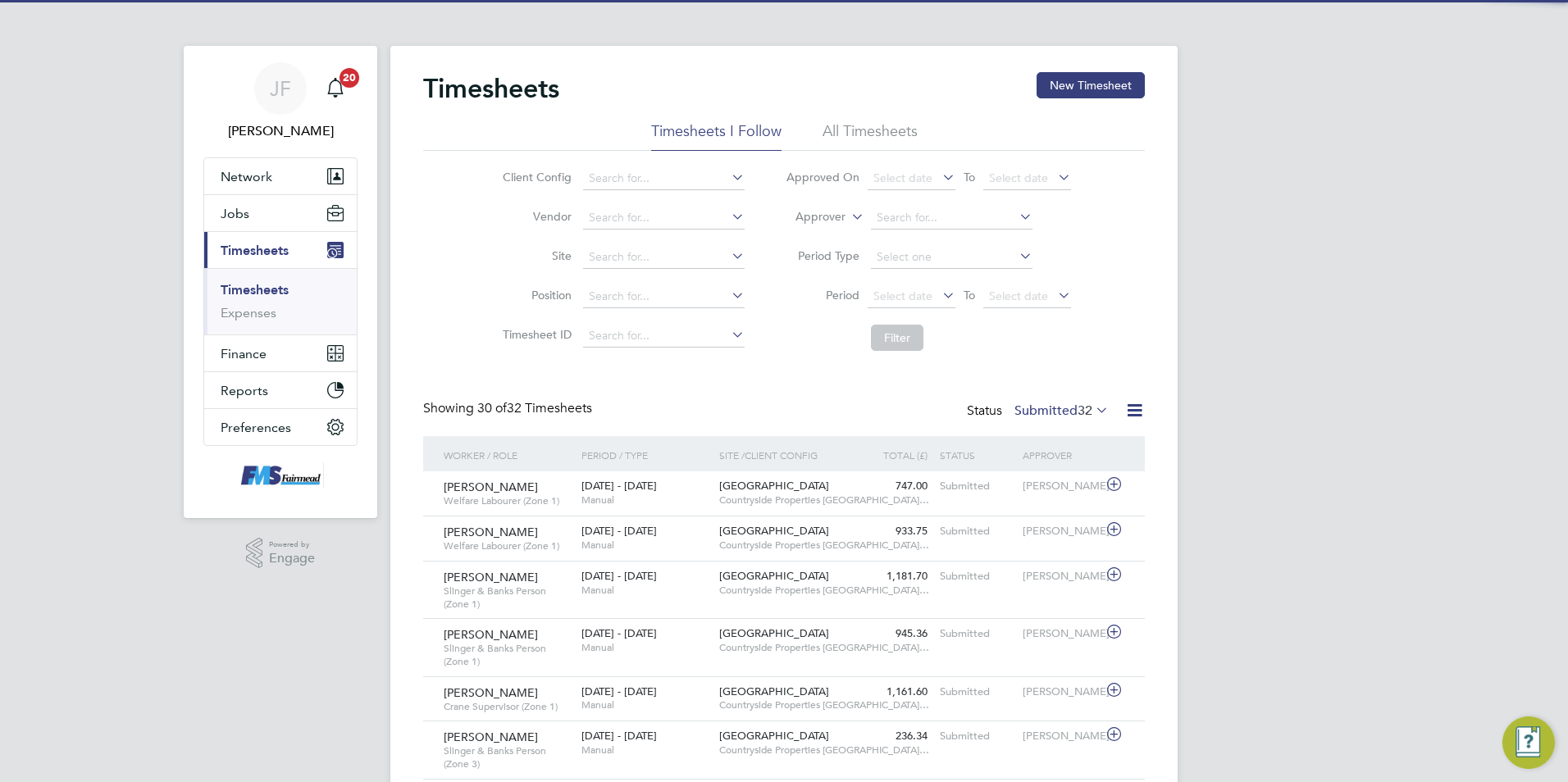 scroll, scrollTop: 8, scrollLeft: 8, axis: both 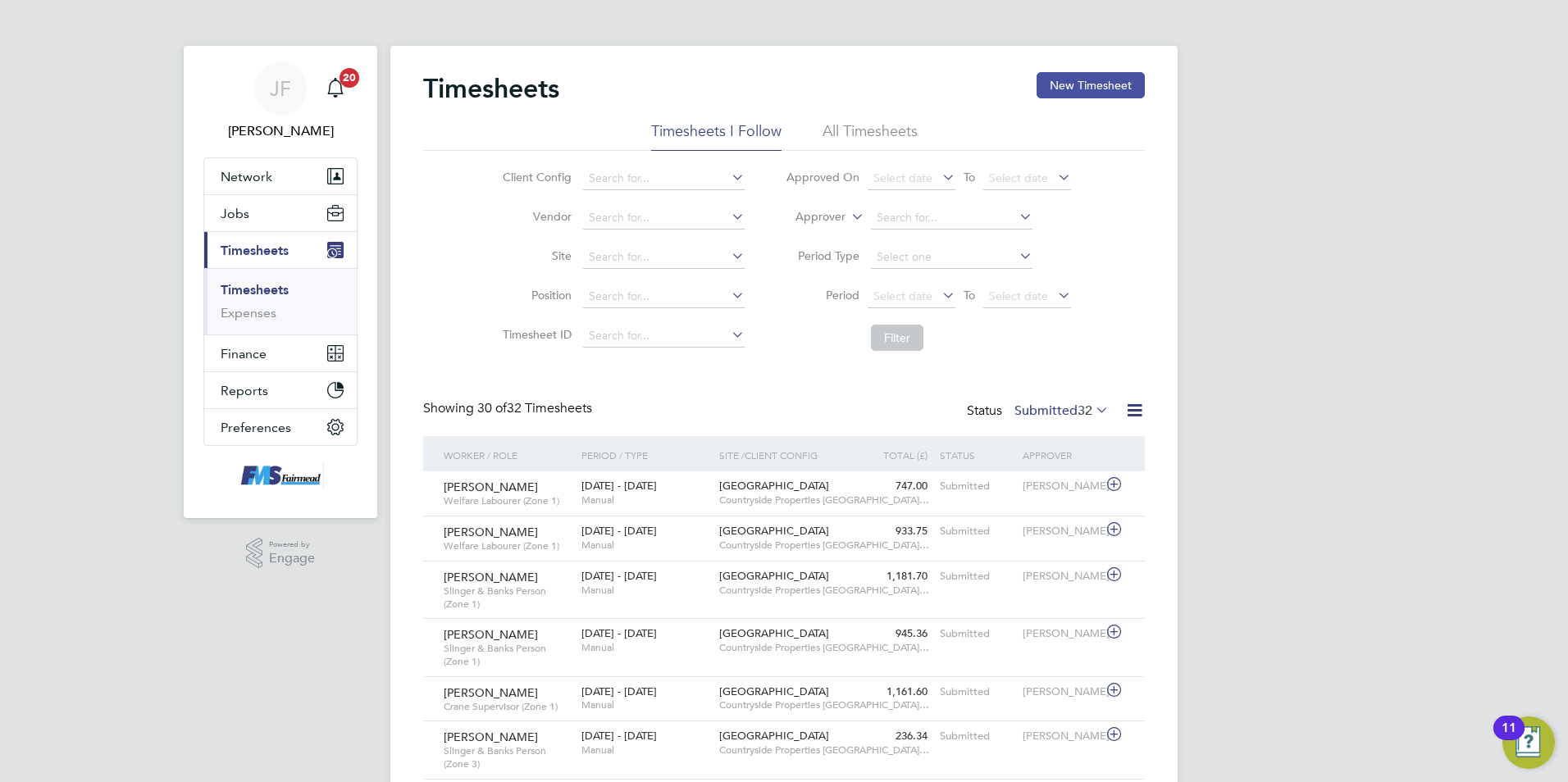 click on "New Timesheet" 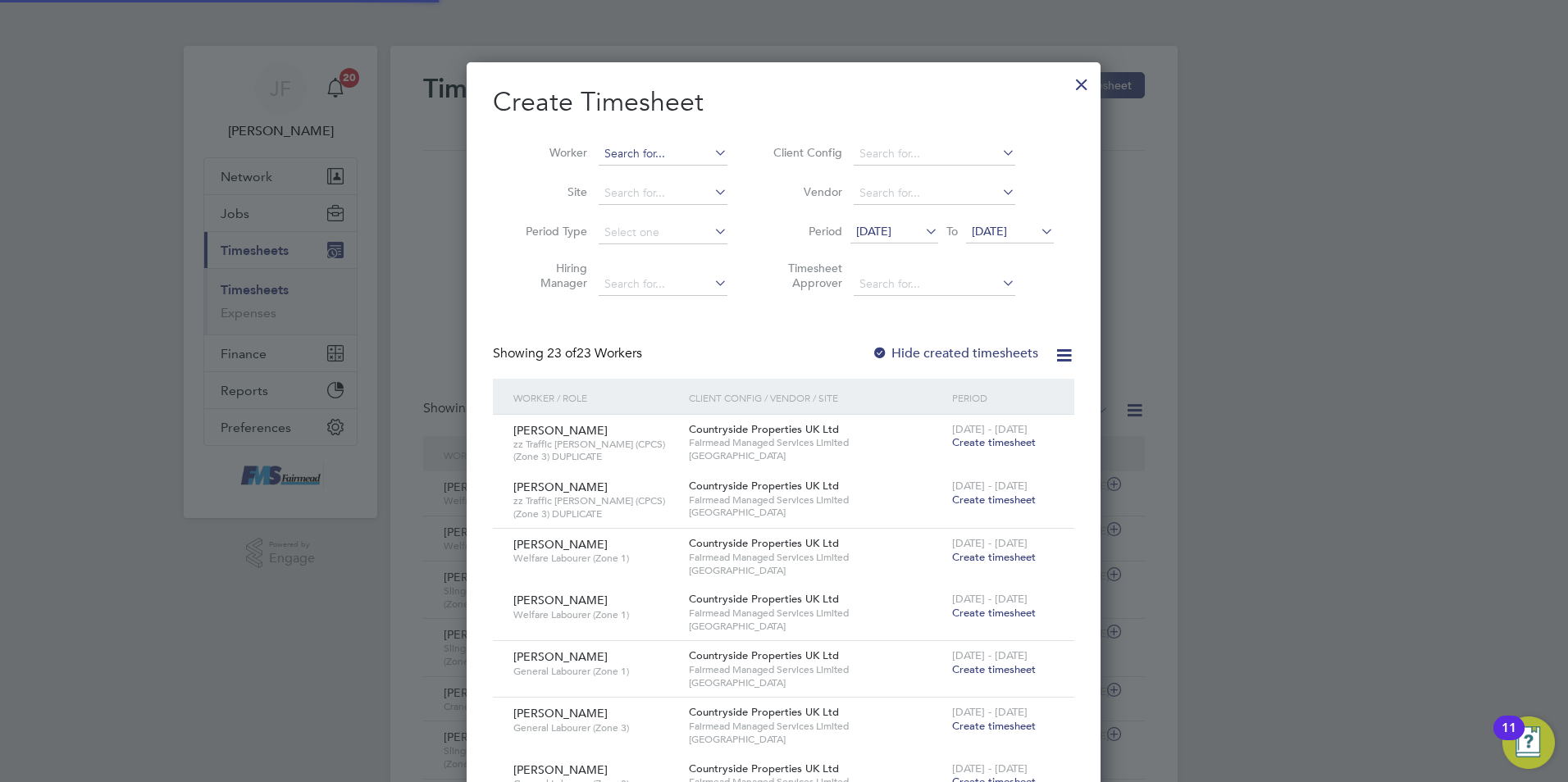 click at bounding box center [663, 154] 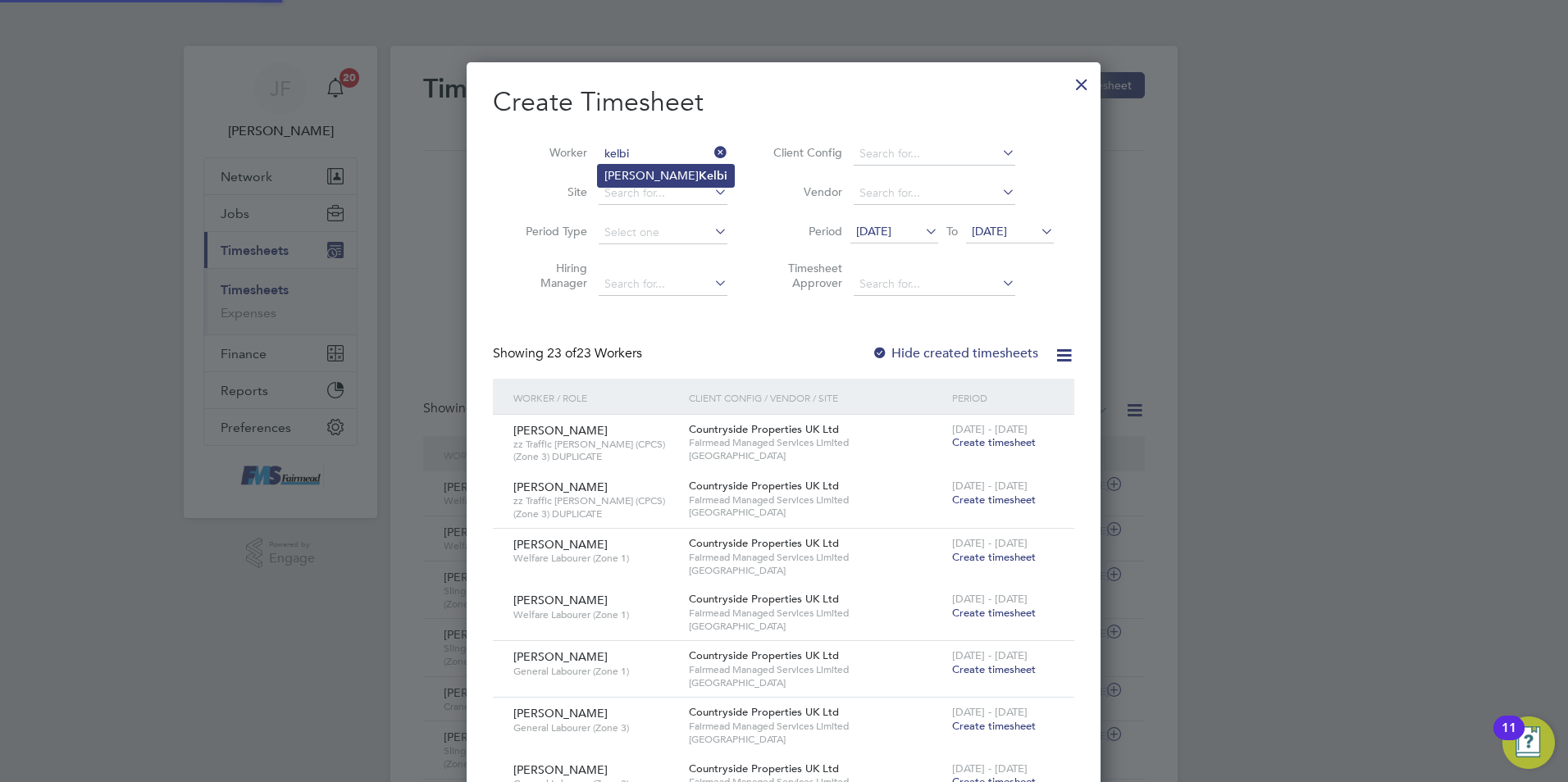 click on "Mohammed  Kelbi" 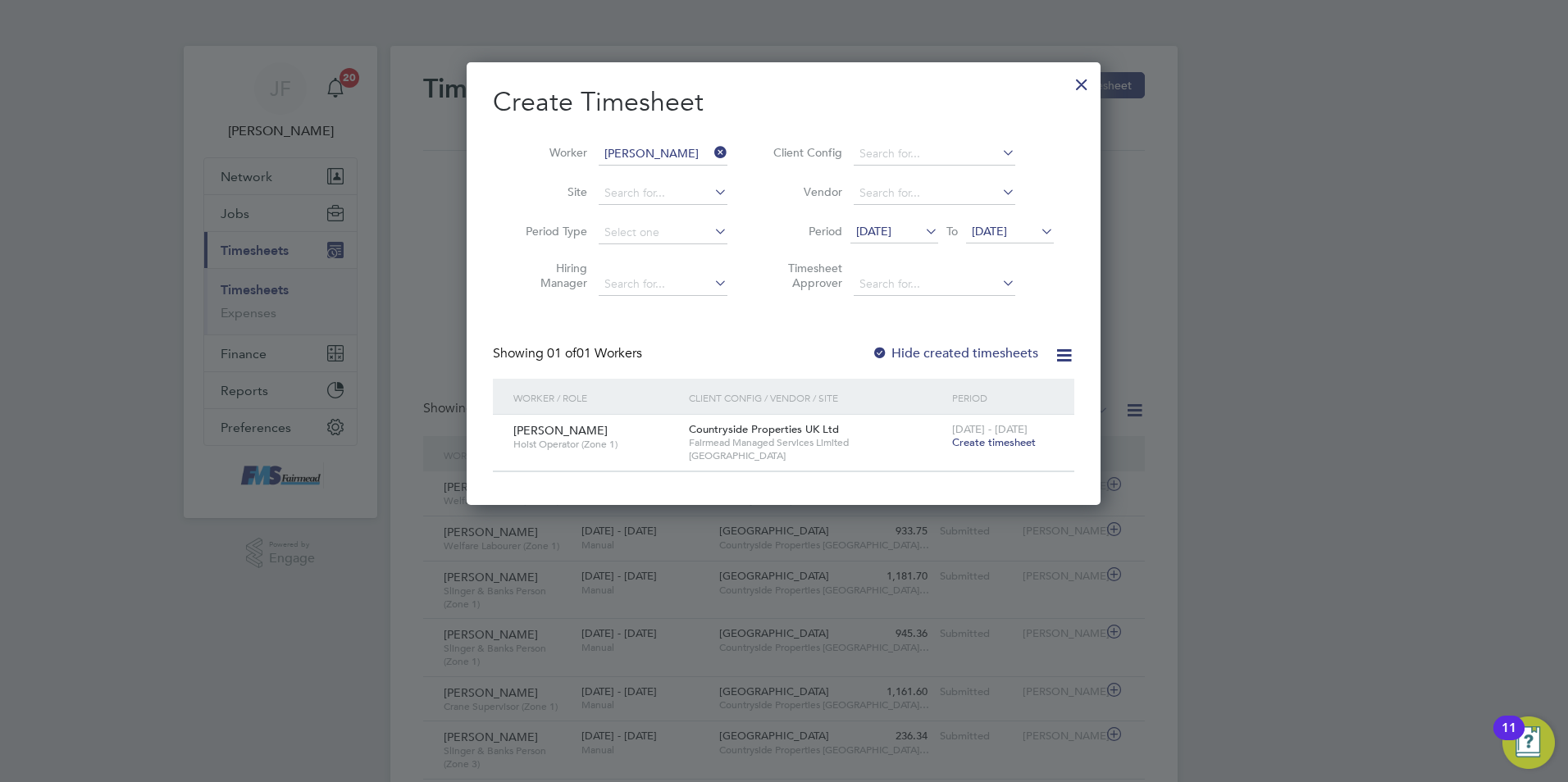 click on "Create timesheet" at bounding box center [994, 442] 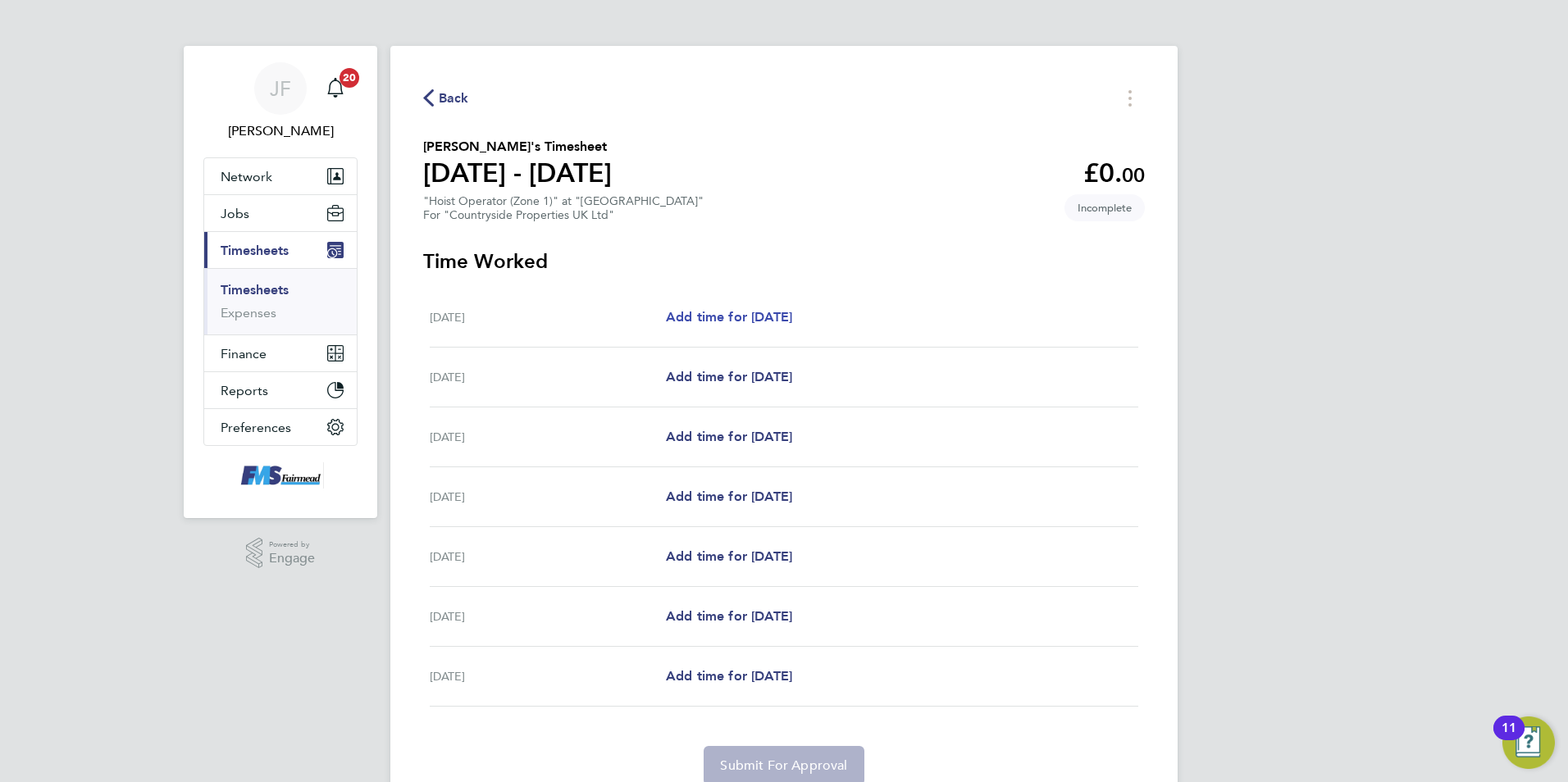 click on "Add time for Mon 07 Jul" at bounding box center [729, 317] 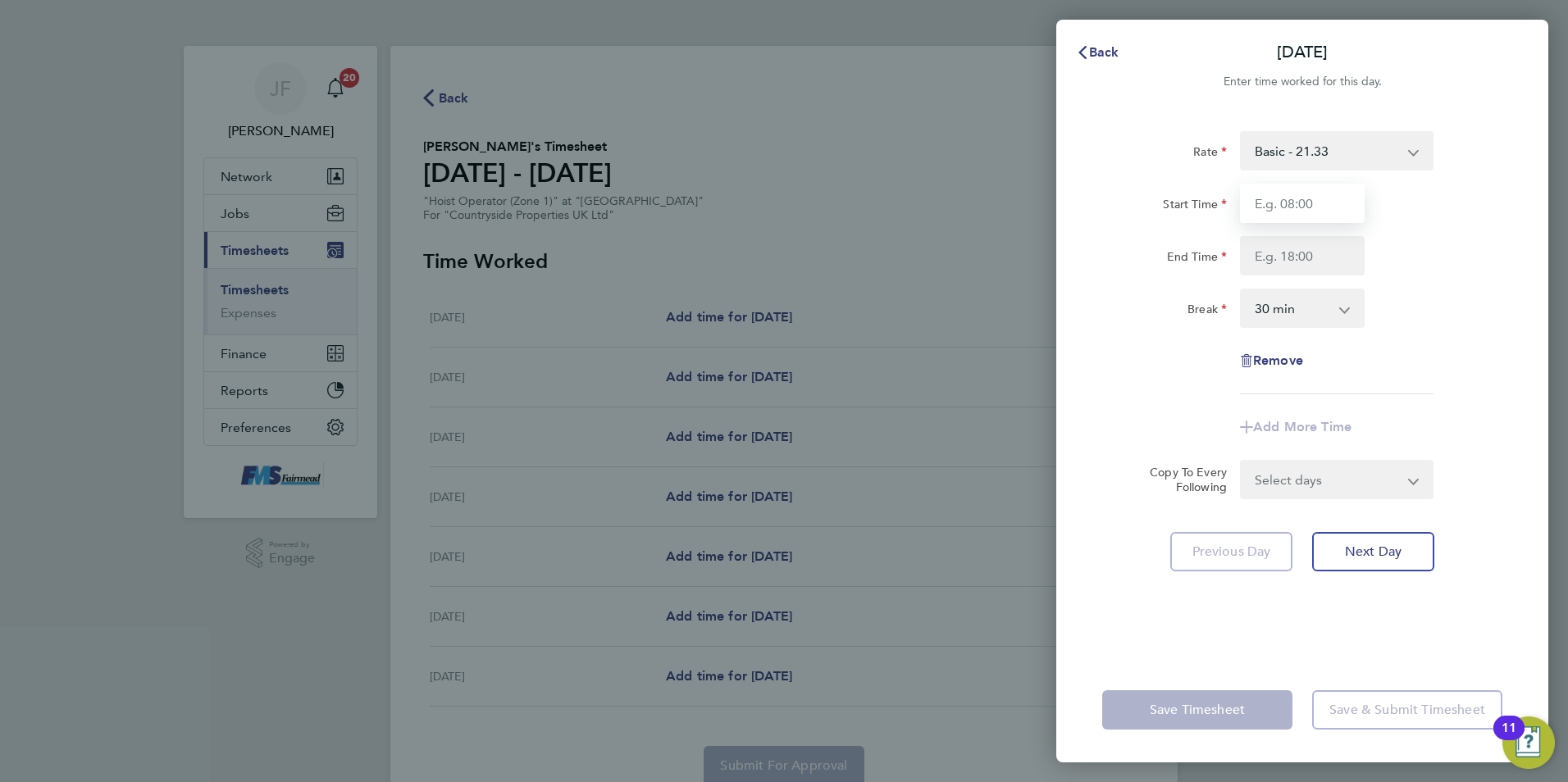 click on "Start Time" at bounding box center [1302, 203] 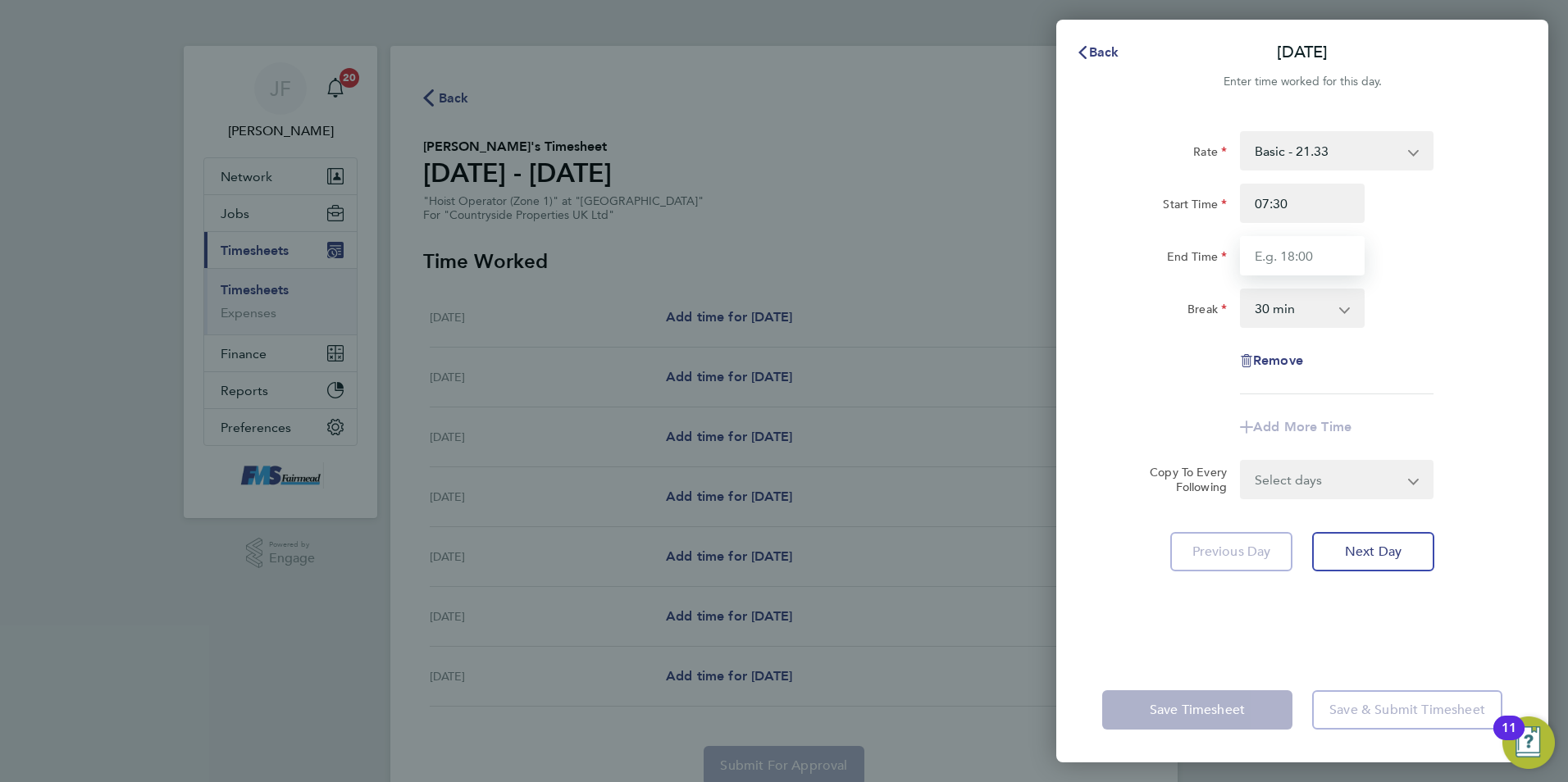 type on "17:30" 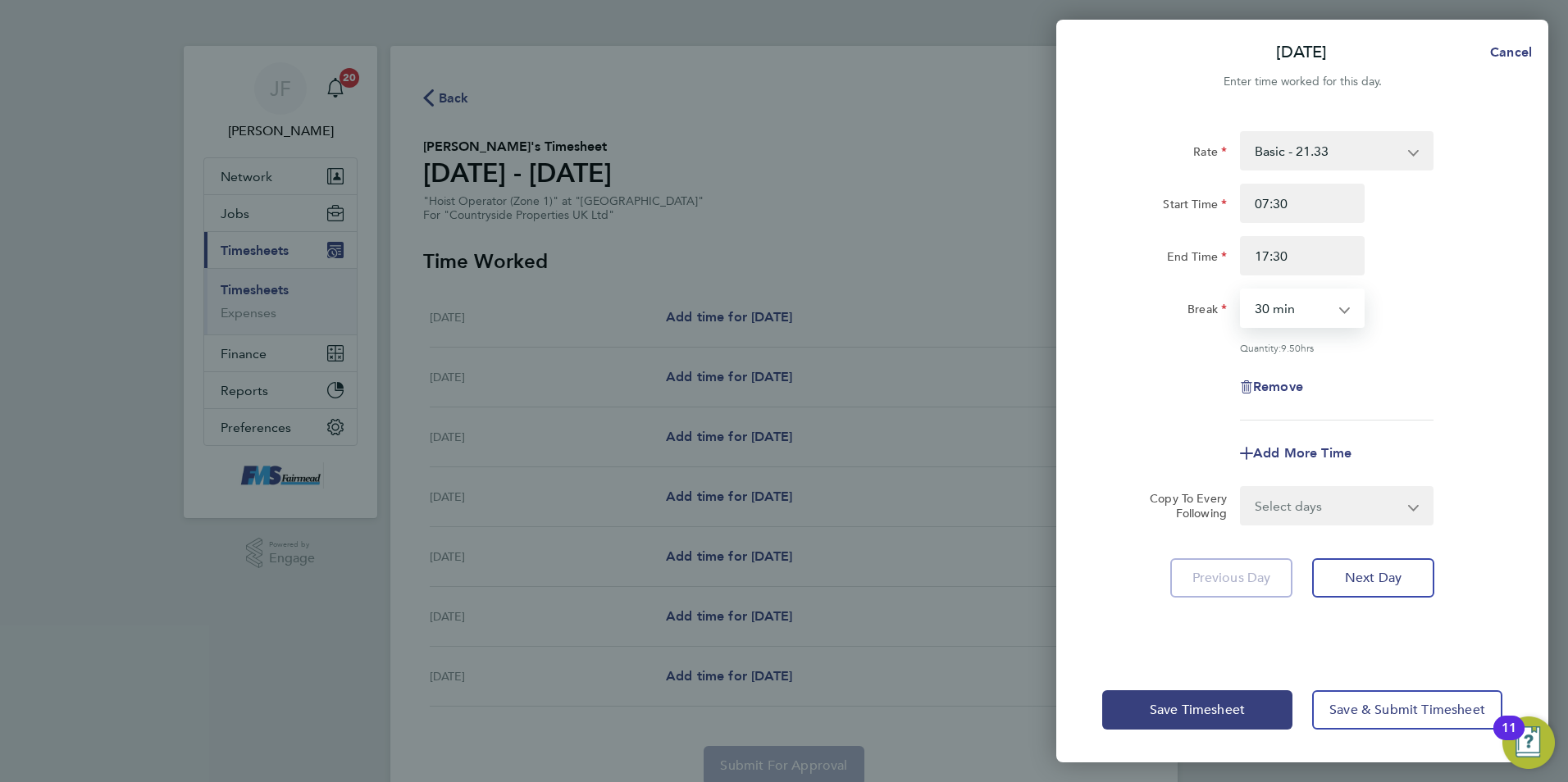 click on "0 min   15 min   30 min   45 min   60 min   75 min   90 min" at bounding box center [1292, 308] 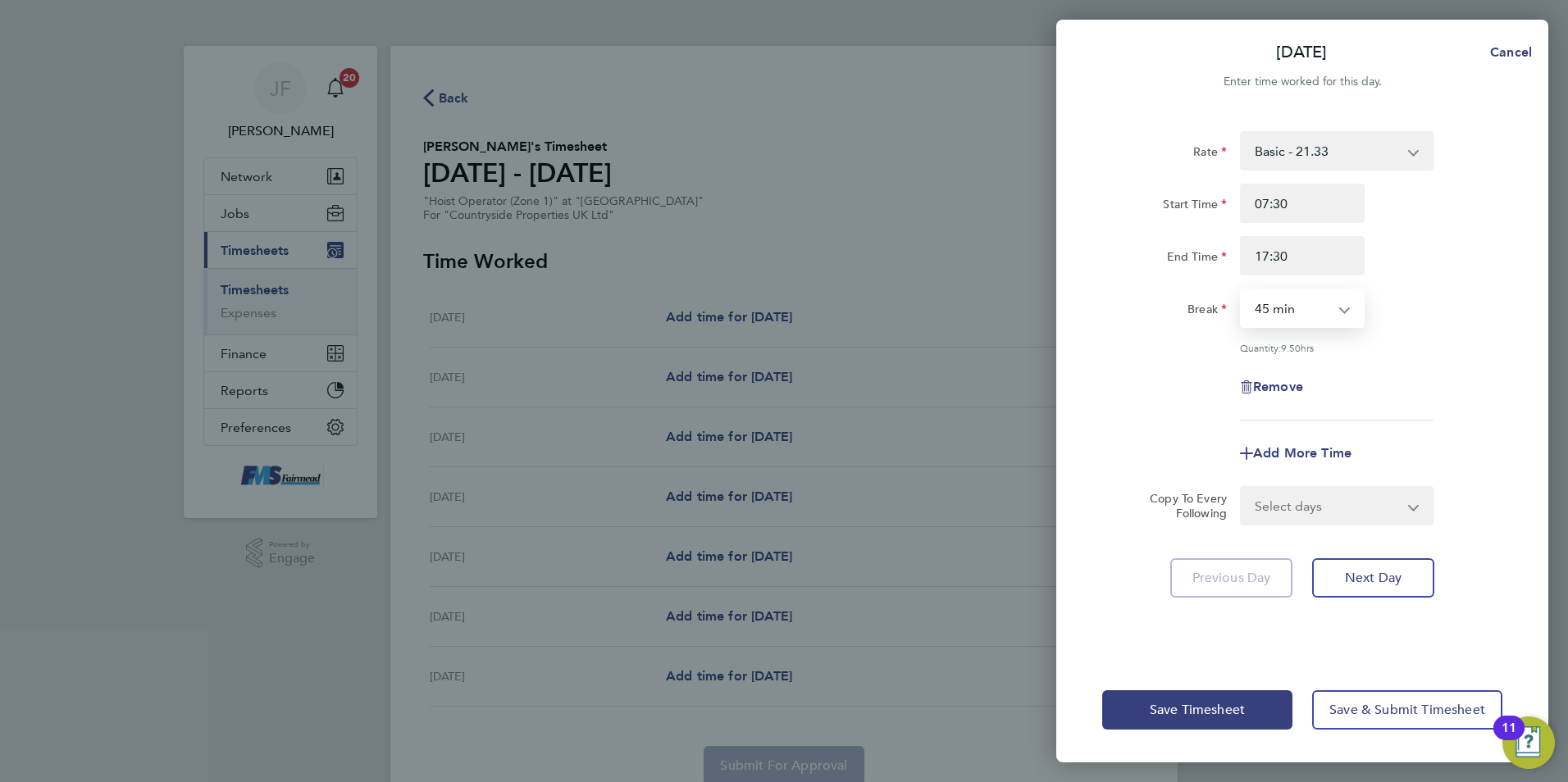 click on "0 min   15 min   30 min   45 min   60 min   75 min   90 min" at bounding box center (1292, 308) 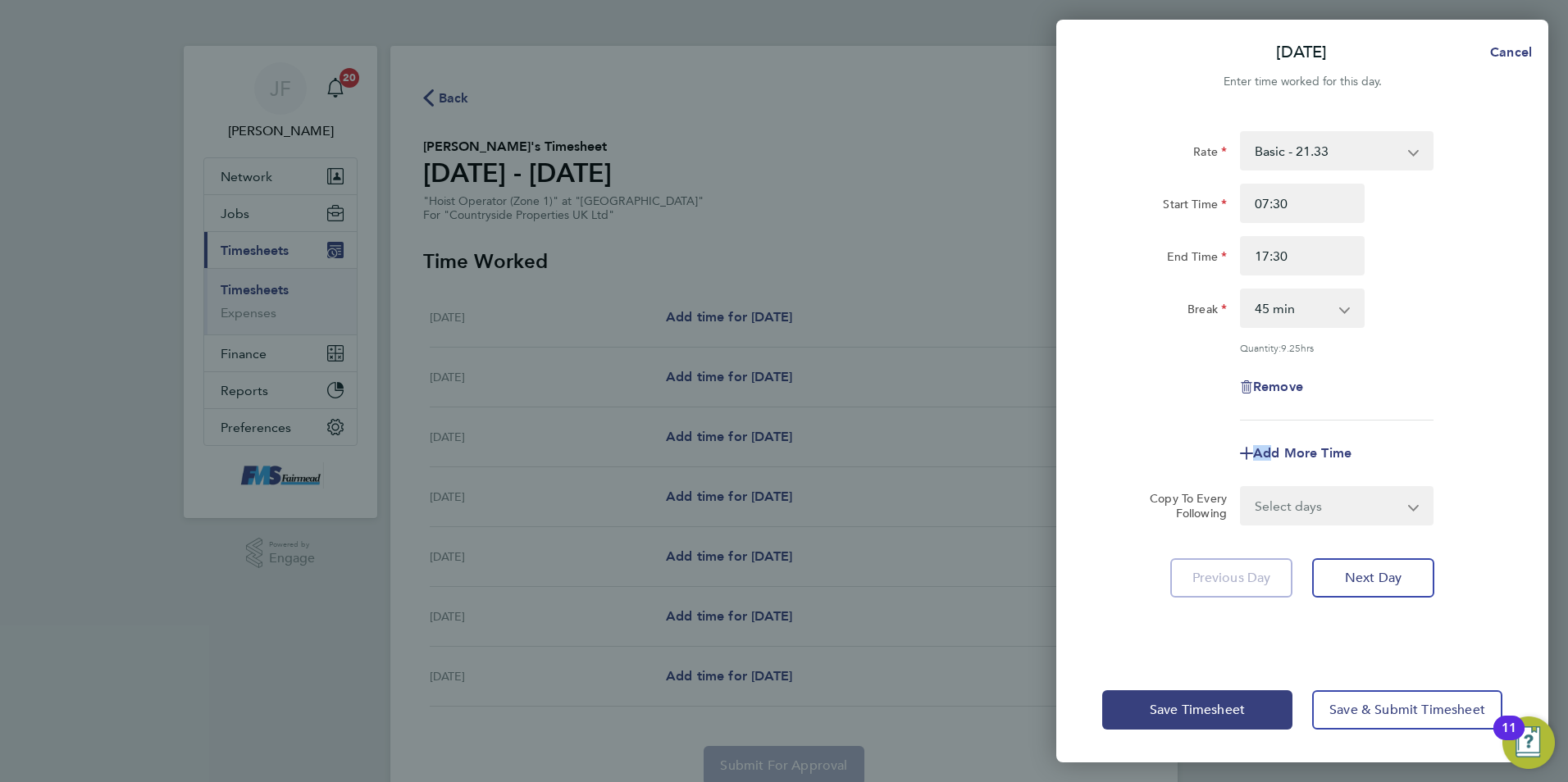 click on "Rate  Basic - 21.33
Start Time 07:30 End Time 17:30 Break  0 min   15 min   30 min   45 min   60 min   75 min   90 min
Quantity:  9.25  hrs
Remove
Add More Time" 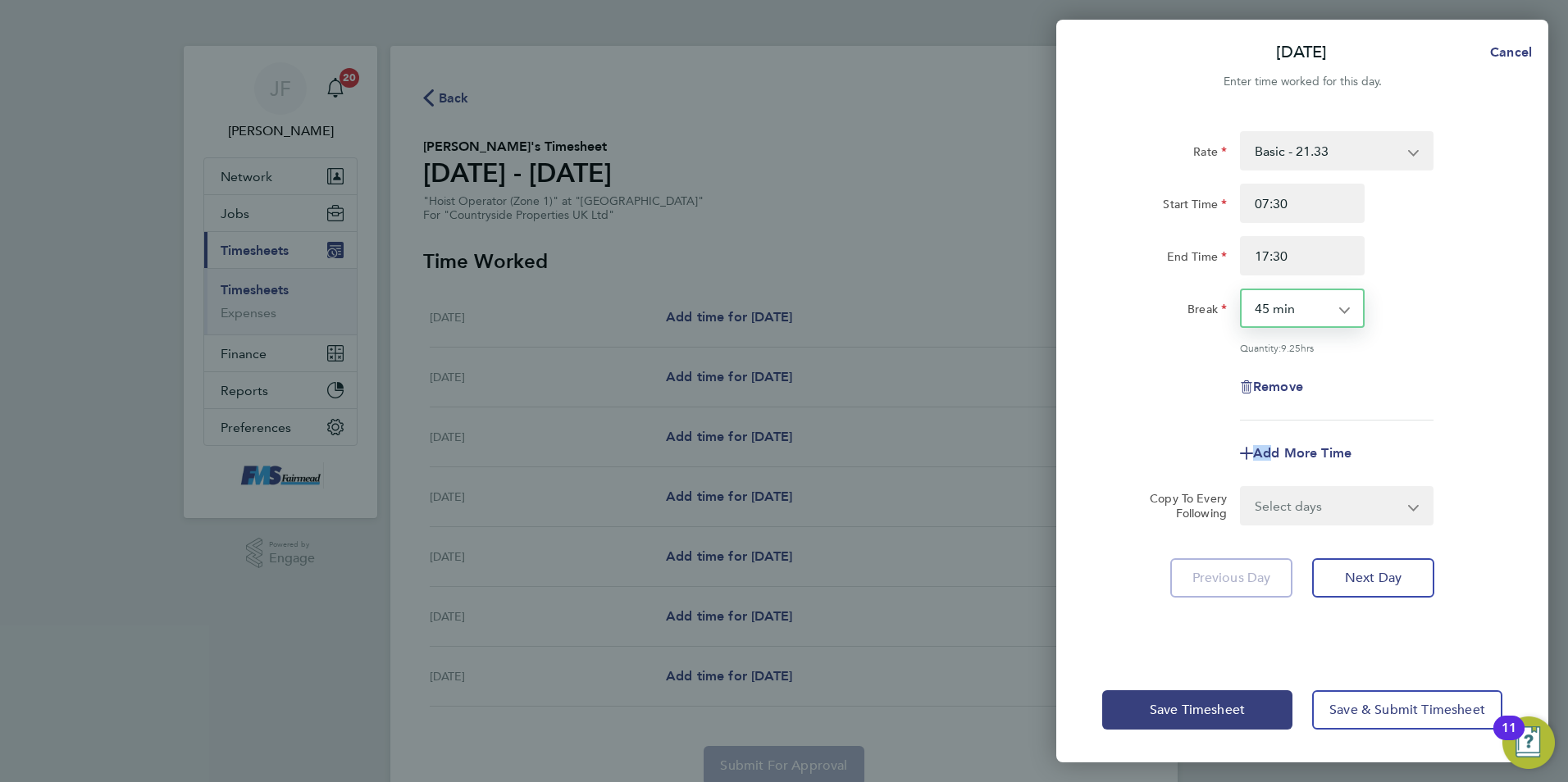 drag, startPoint x: 1265, startPoint y: 419, endPoint x: 1265, endPoint y: 309, distance: 110 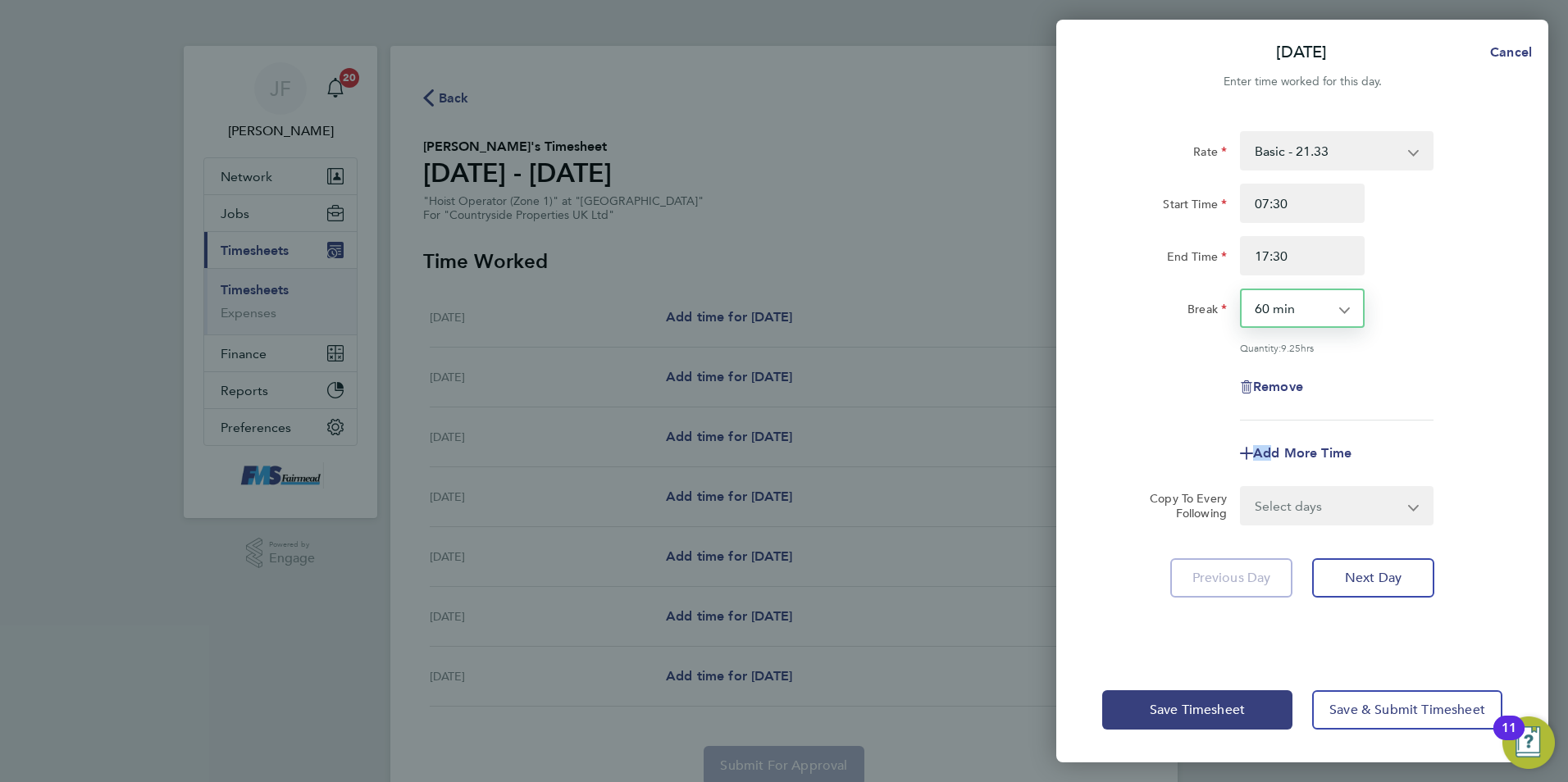 click on "0 min   15 min   30 min   45 min   60 min   75 min   90 min" at bounding box center (1292, 308) 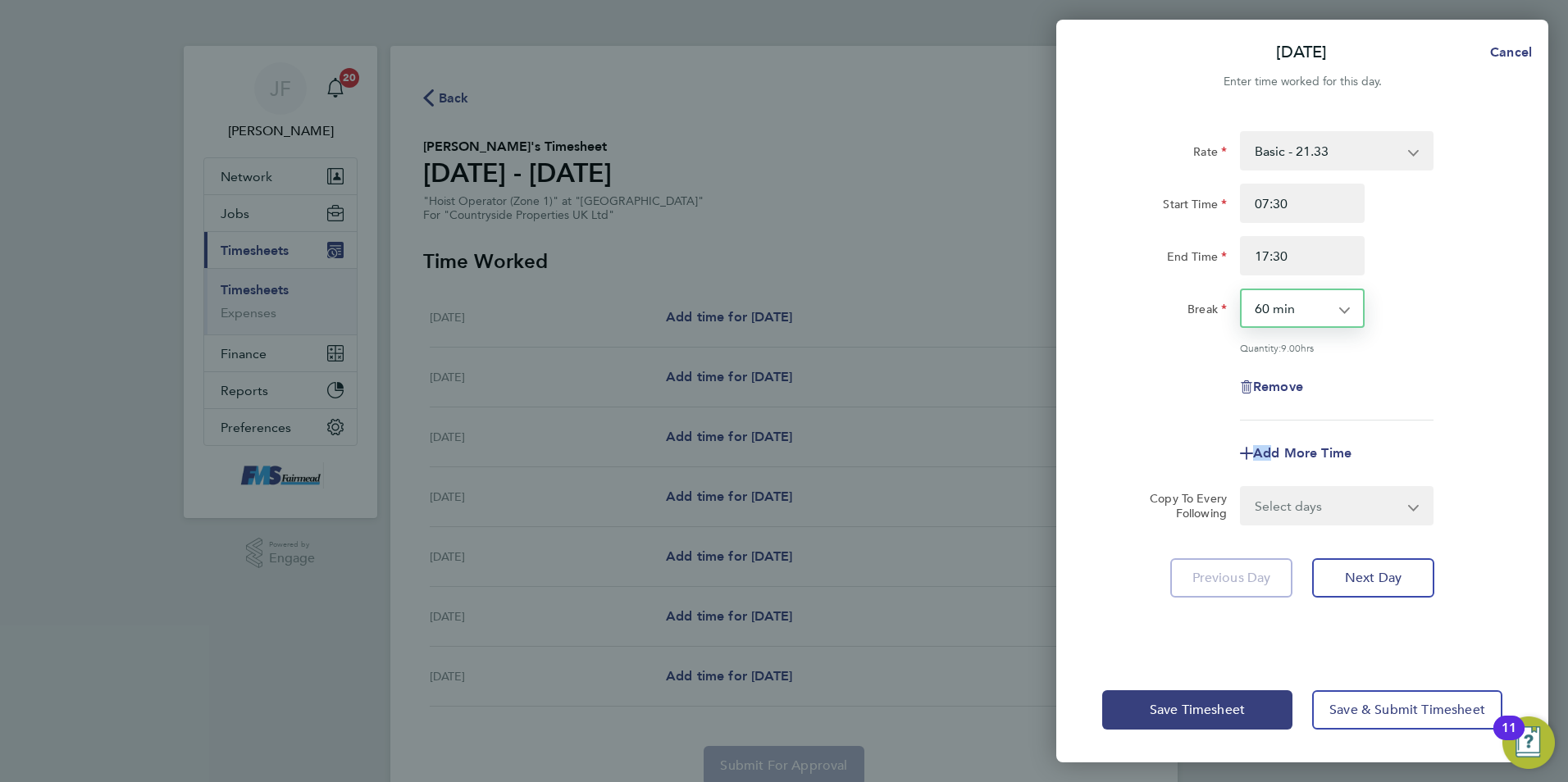 click on "Select days   Day   Weekday (Mon-Fri)   Weekend (Sat-Sun)   Tuesday   Wednesday   Thursday   Friday   Saturday   Sunday" at bounding box center [1328, 506] 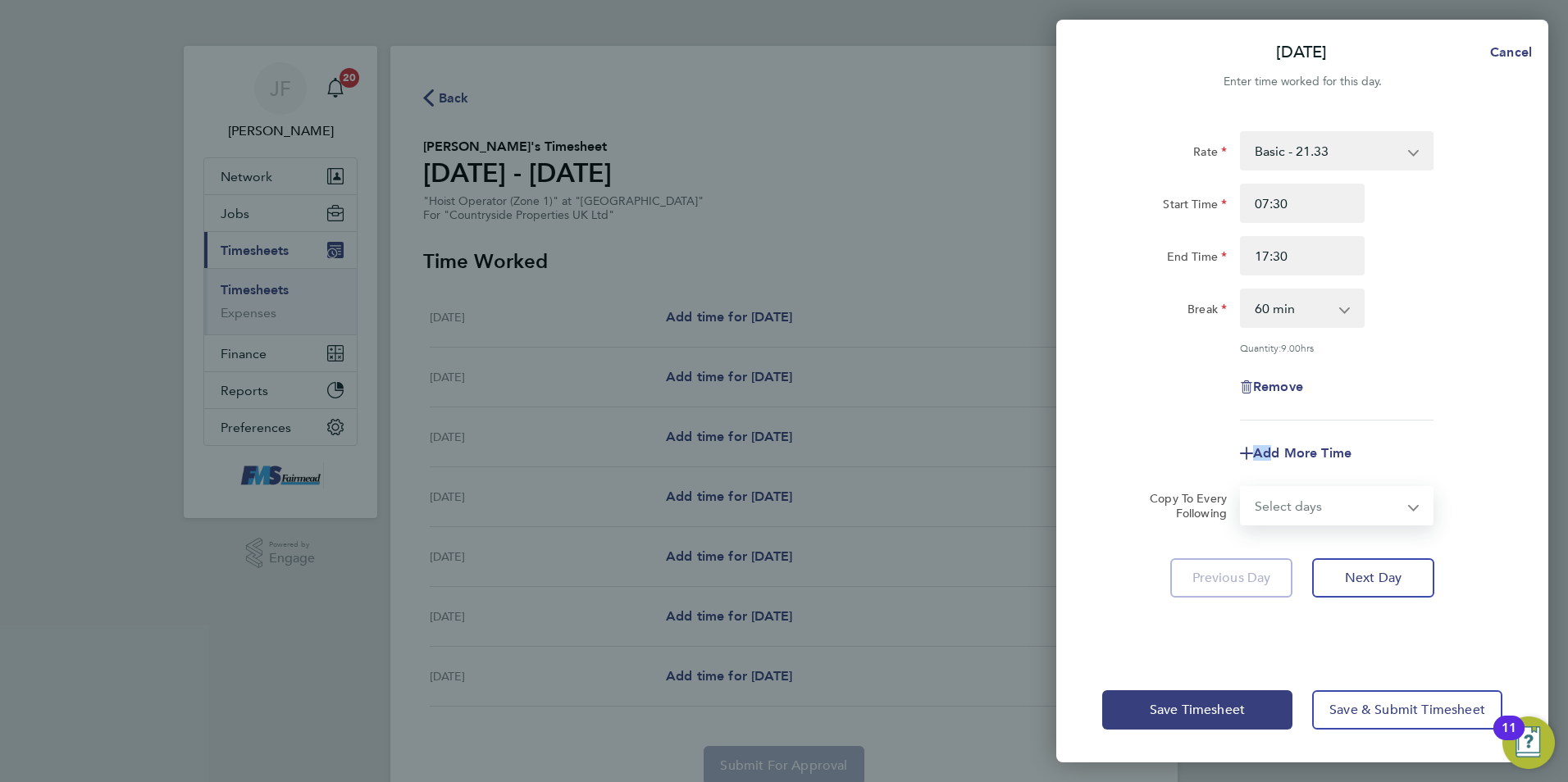 select on "WEEKDAY" 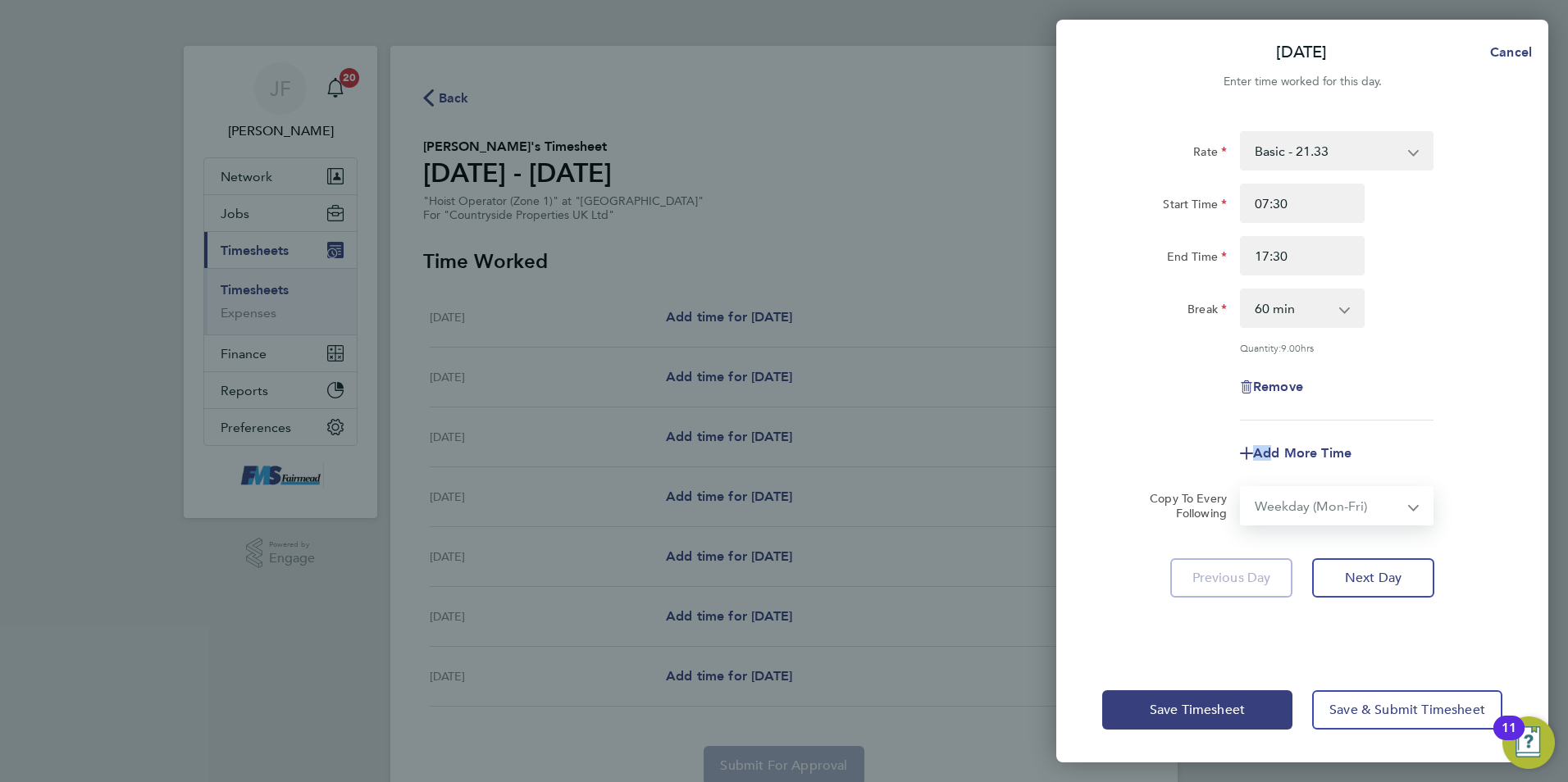click on "Select days   Day   Weekday (Mon-Fri)   Weekend (Sat-Sun)   Tuesday   Wednesday   Thursday   Friday   Saturday   Sunday" at bounding box center [1328, 506] 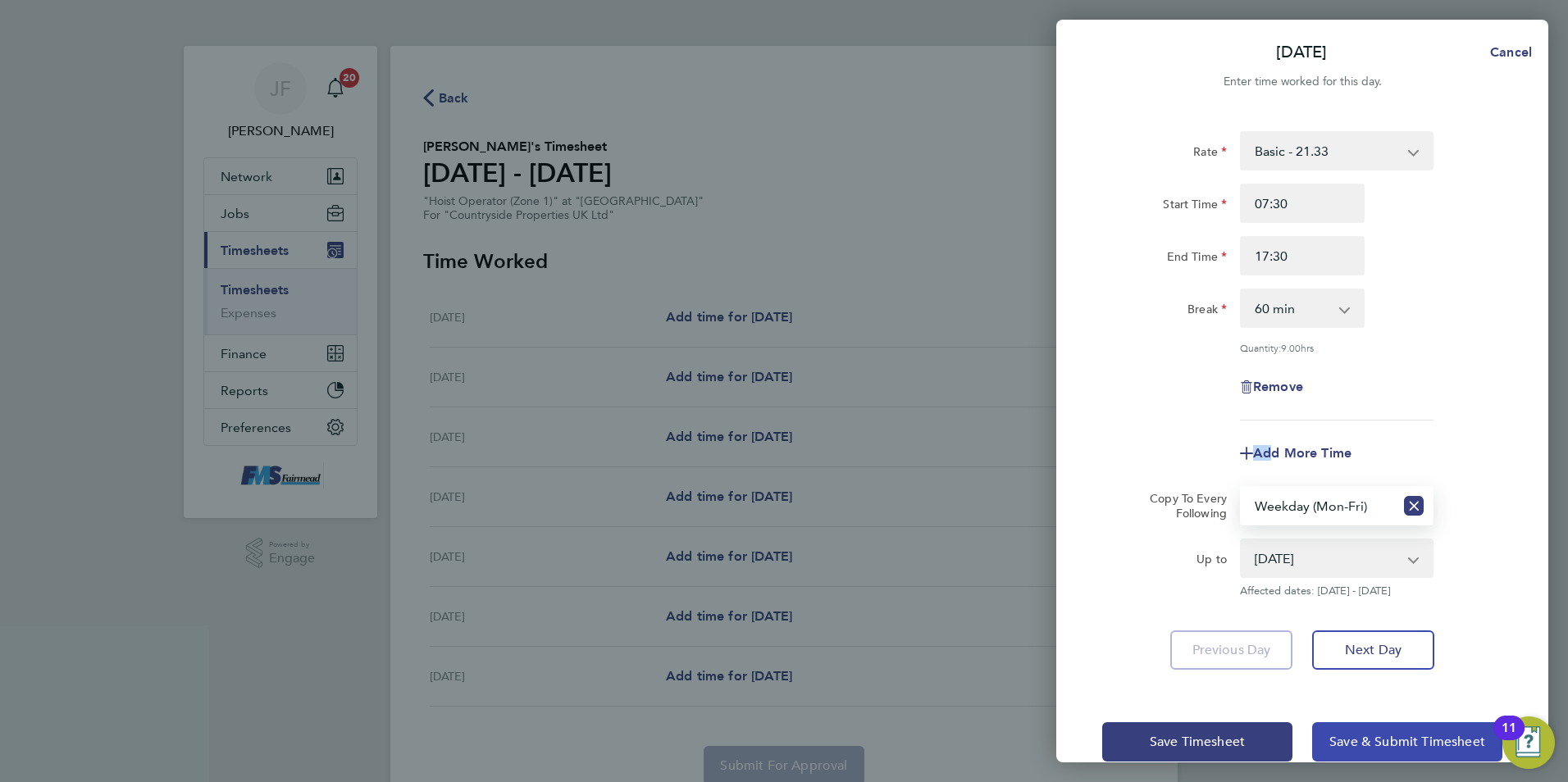 click on "Save & Submit Timesheet" 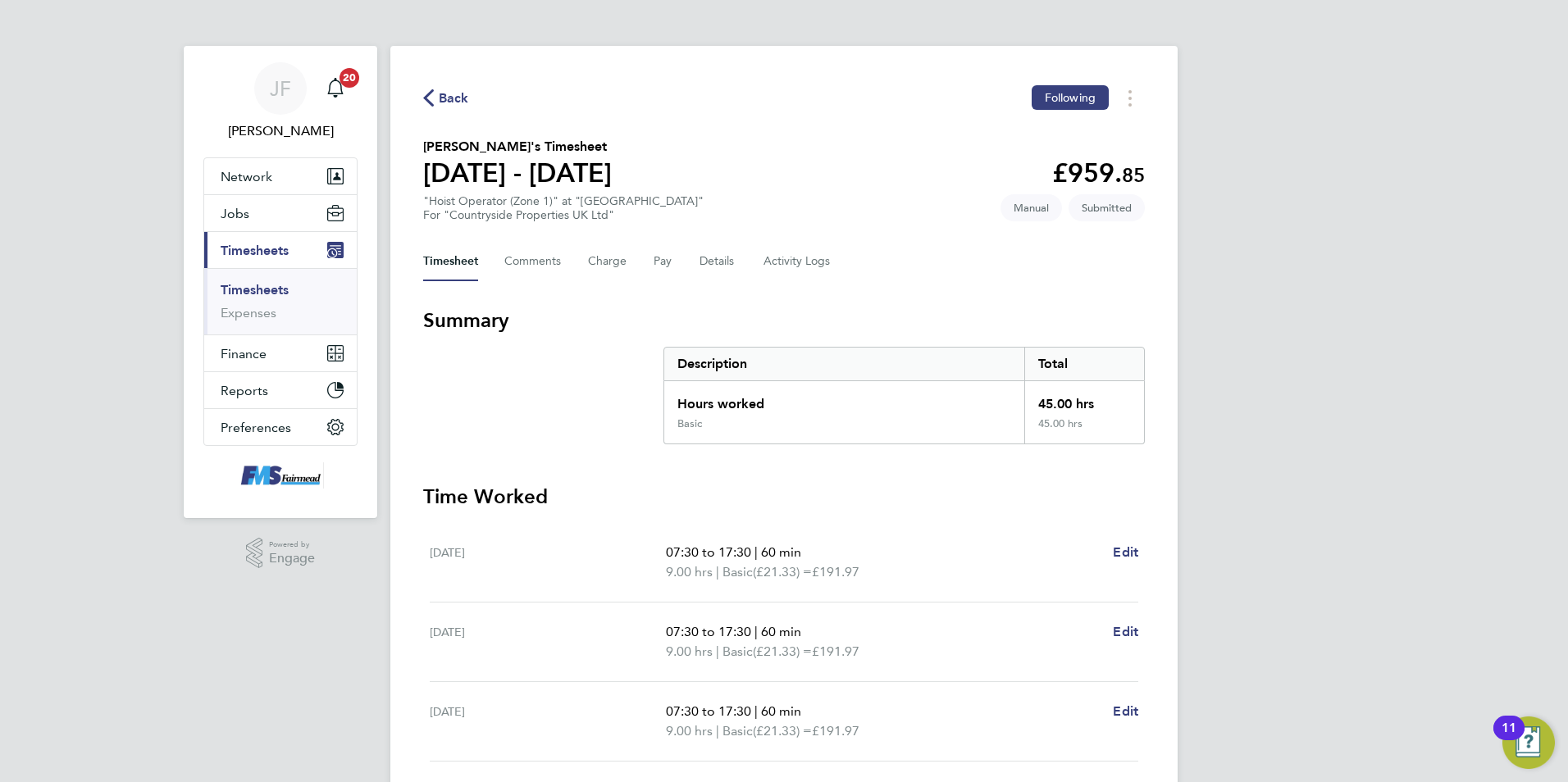 click on "Back" 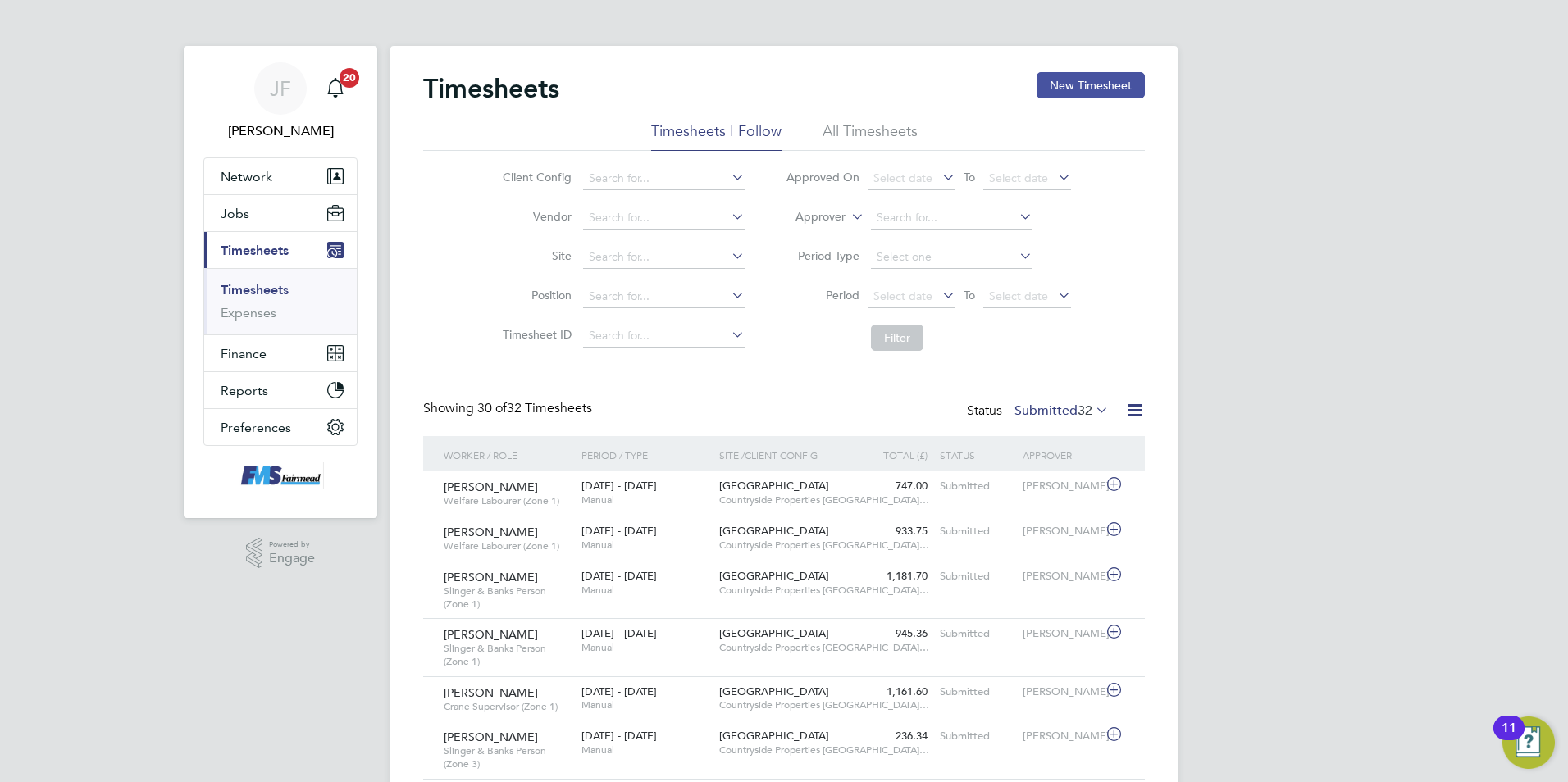 click on "New Timesheet" 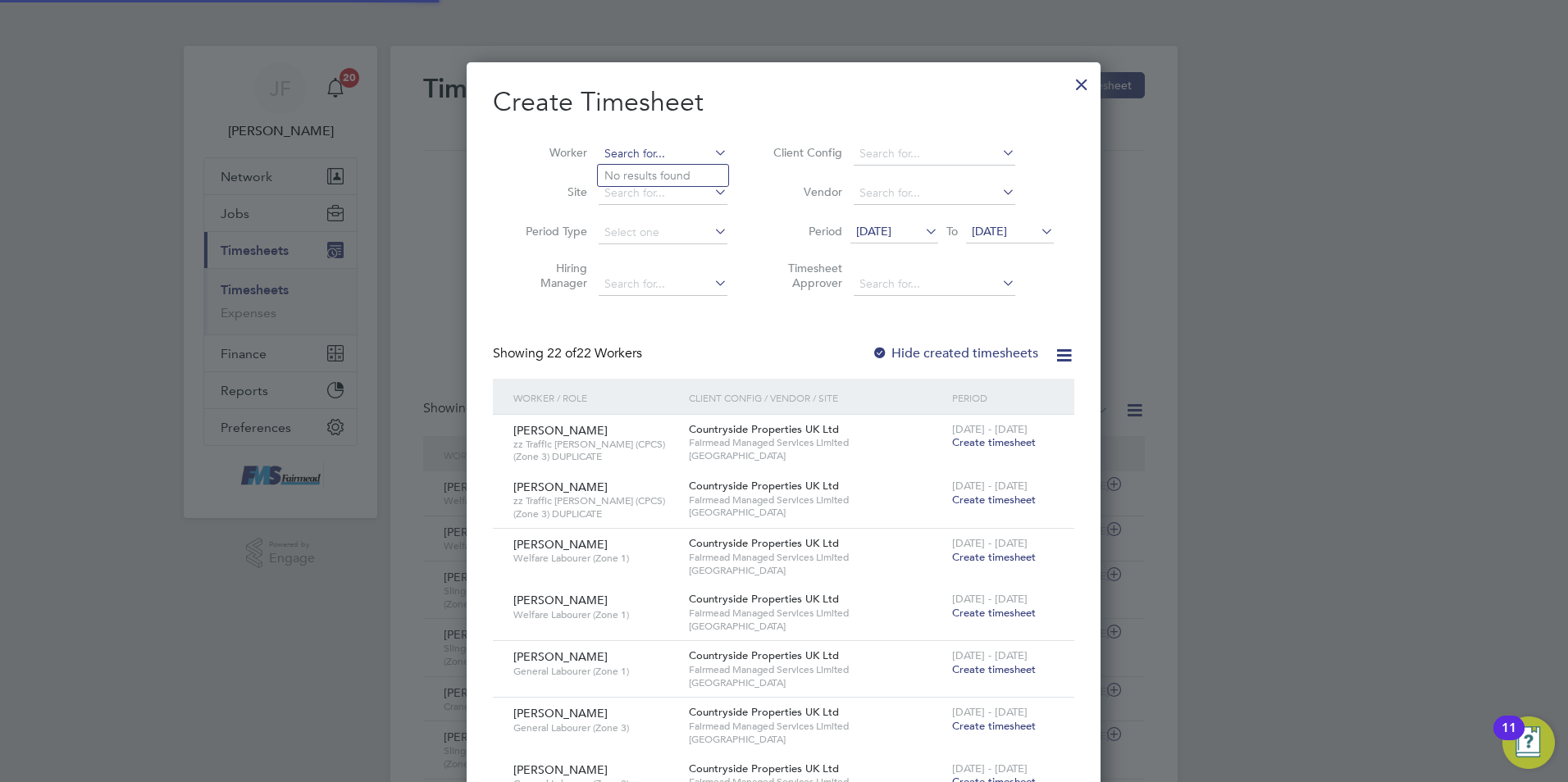 click at bounding box center (663, 154) 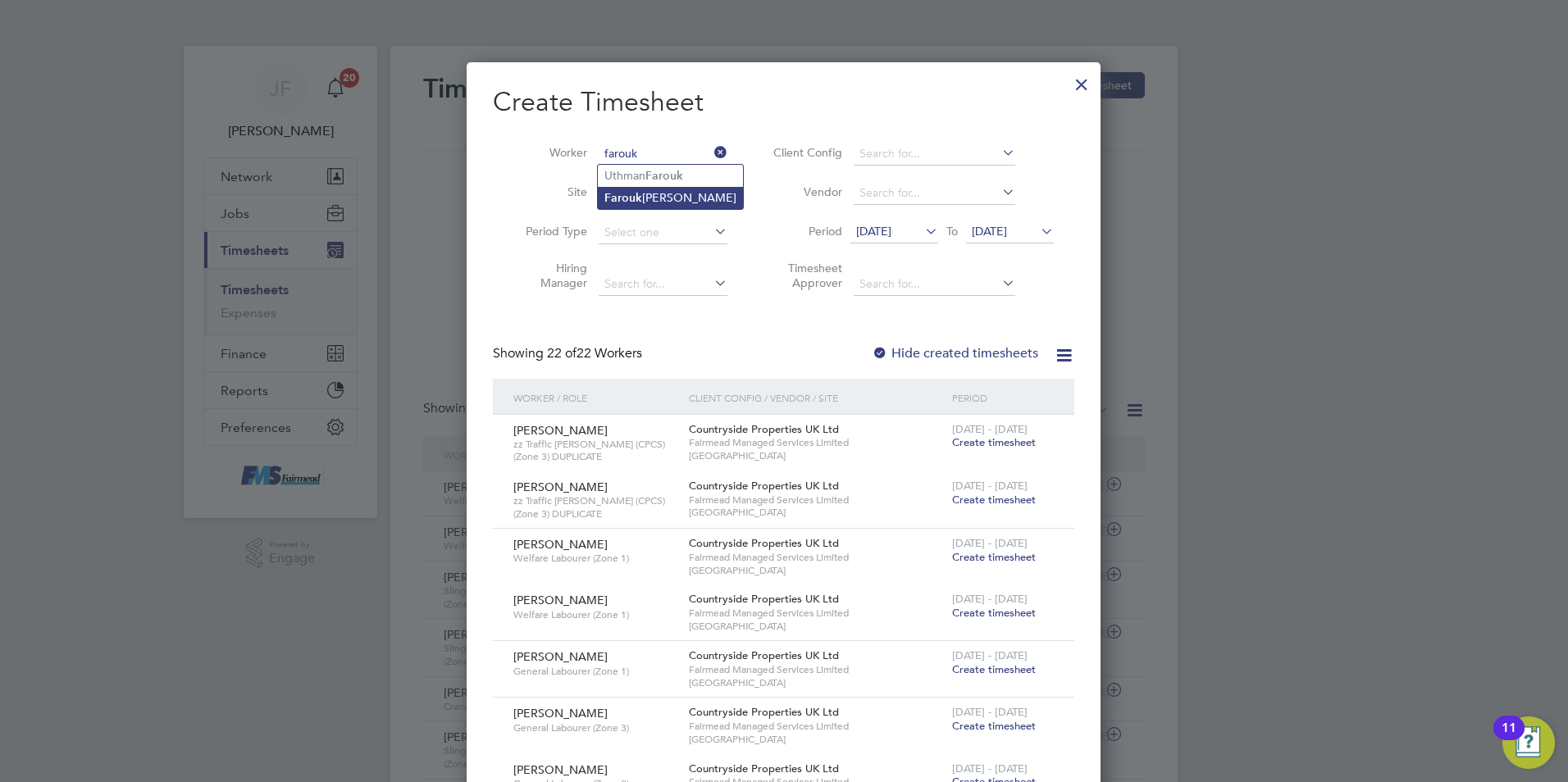 click on "Farouk  Mohammed" 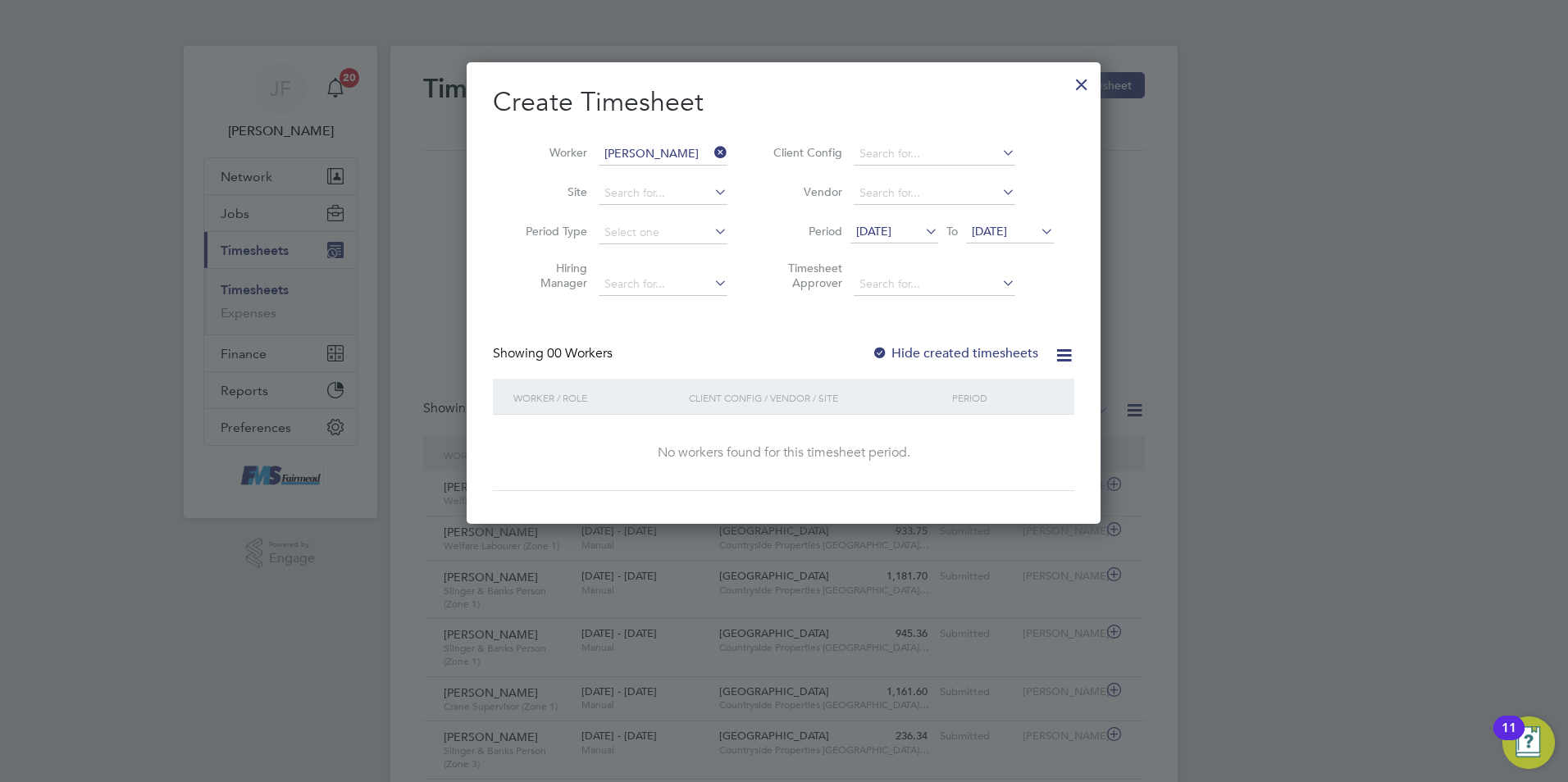 click on "30 Jun 2025" at bounding box center [873, 231] 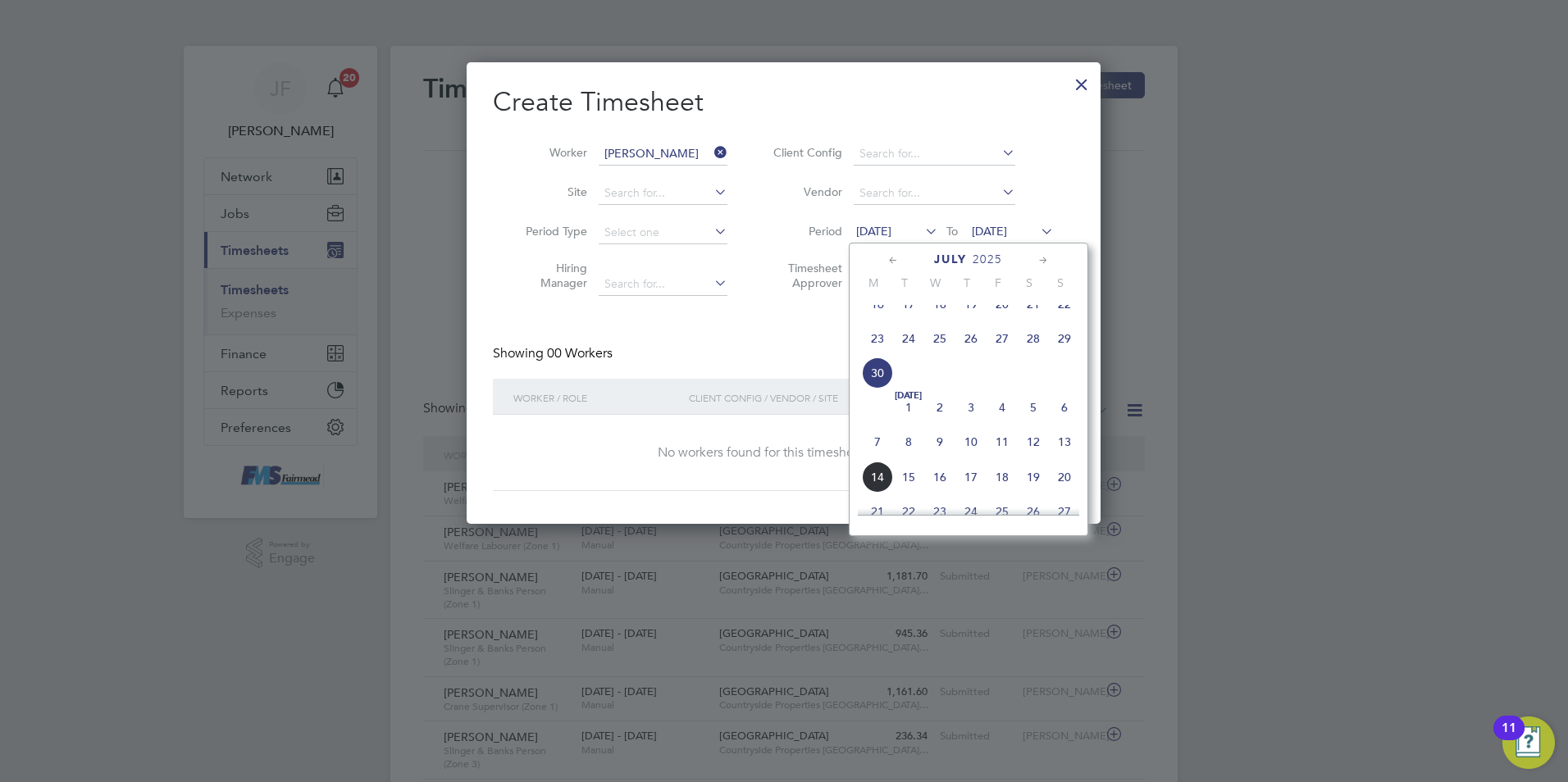 click on "7" 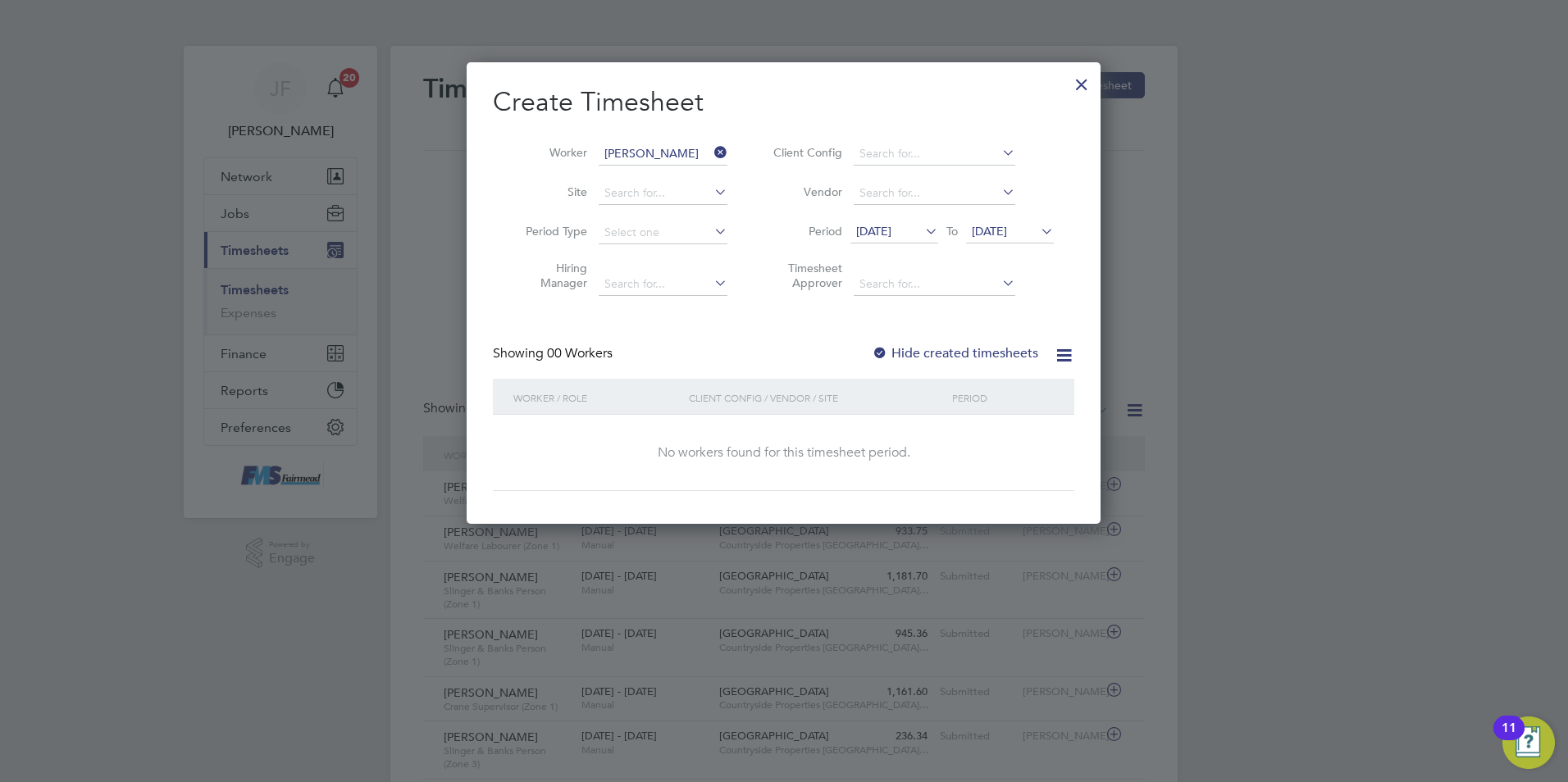 click on "07 Jul 2025" at bounding box center (989, 231) 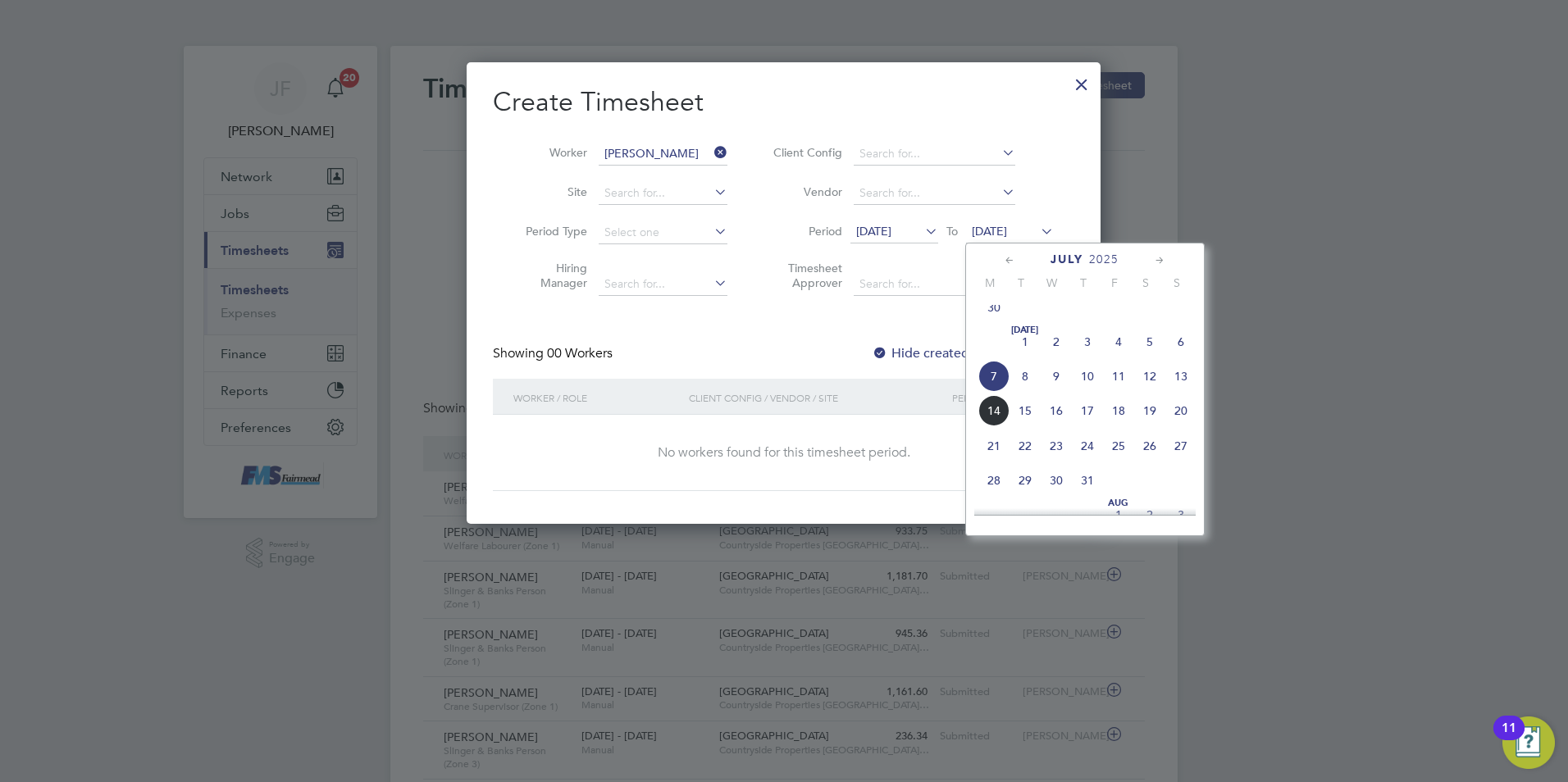 click on "13" 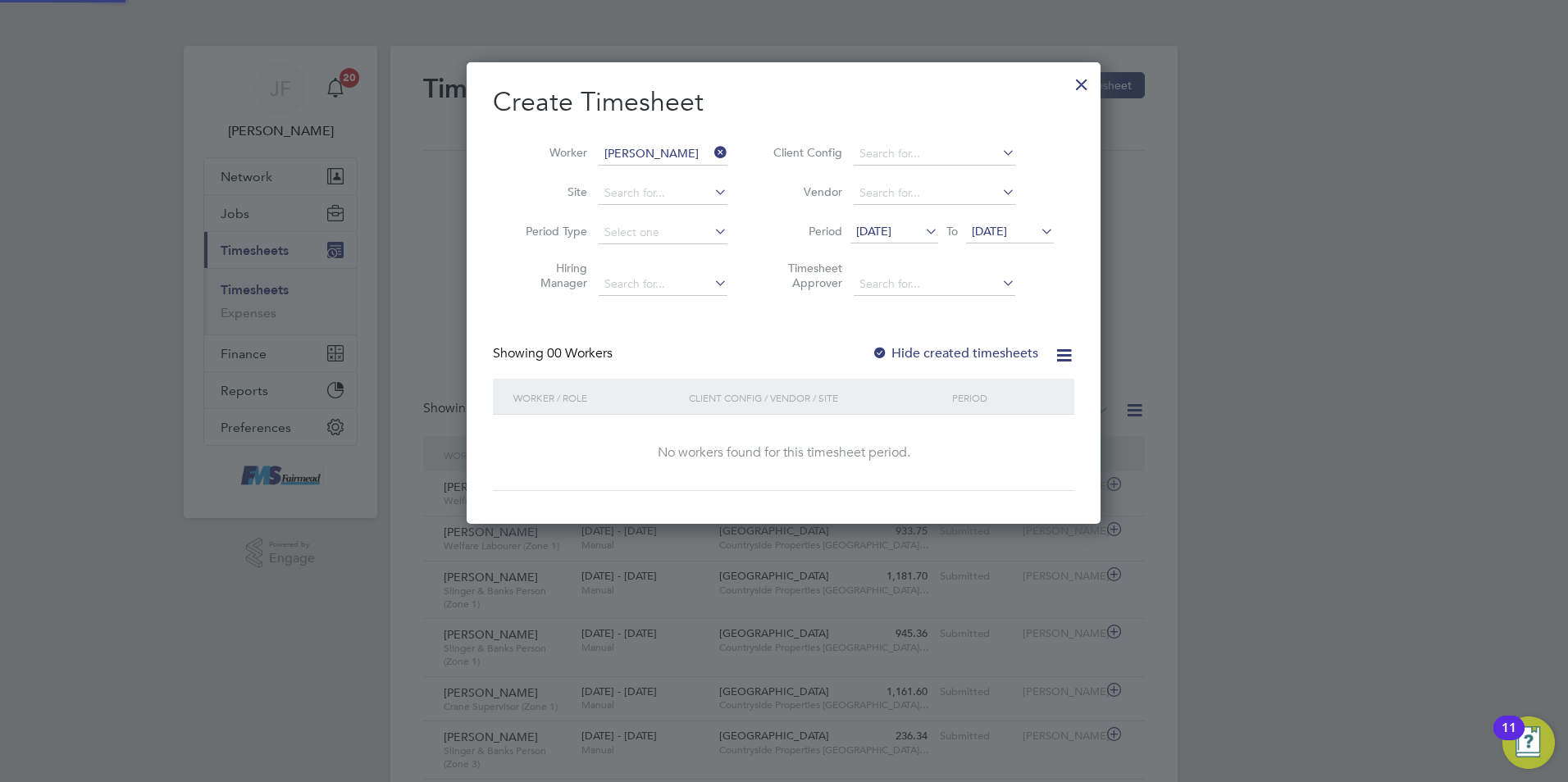 click on "Hide created timesheets" at bounding box center (955, 353) 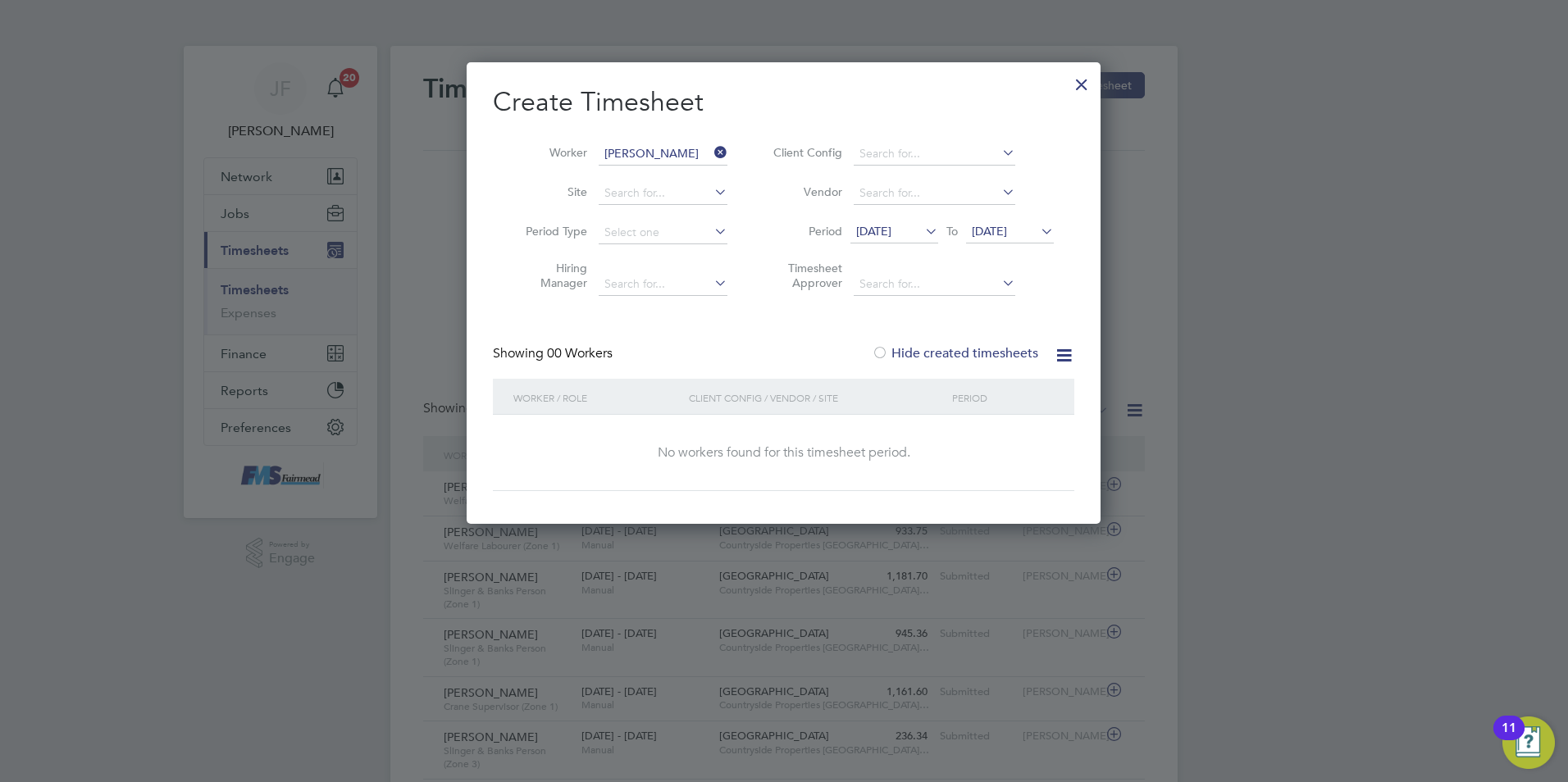click on "Hide created timesheets" at bounding box center (955, 353) 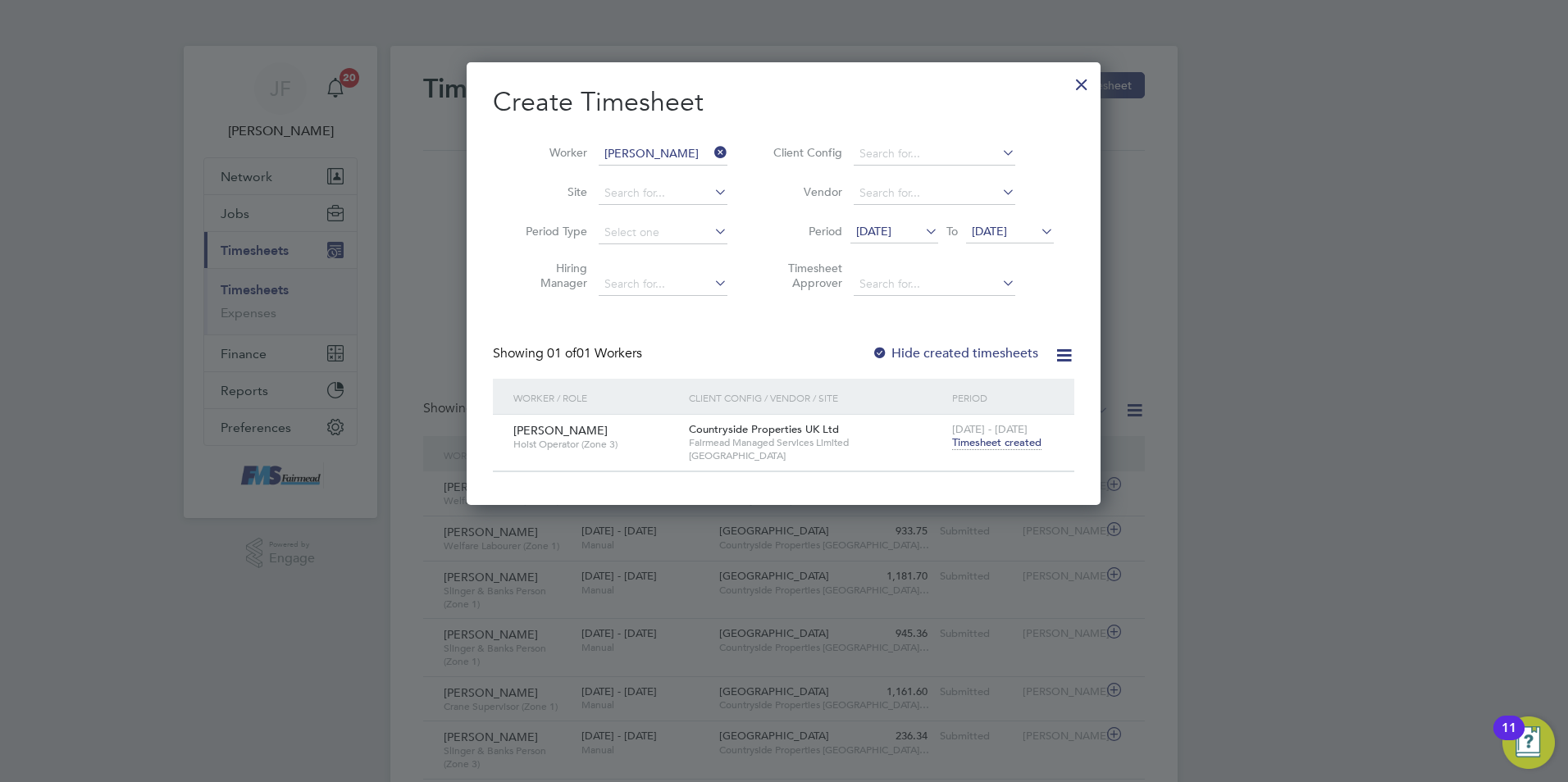 click on "[DATE] - [DATE]" at bounding box center [990, 429] 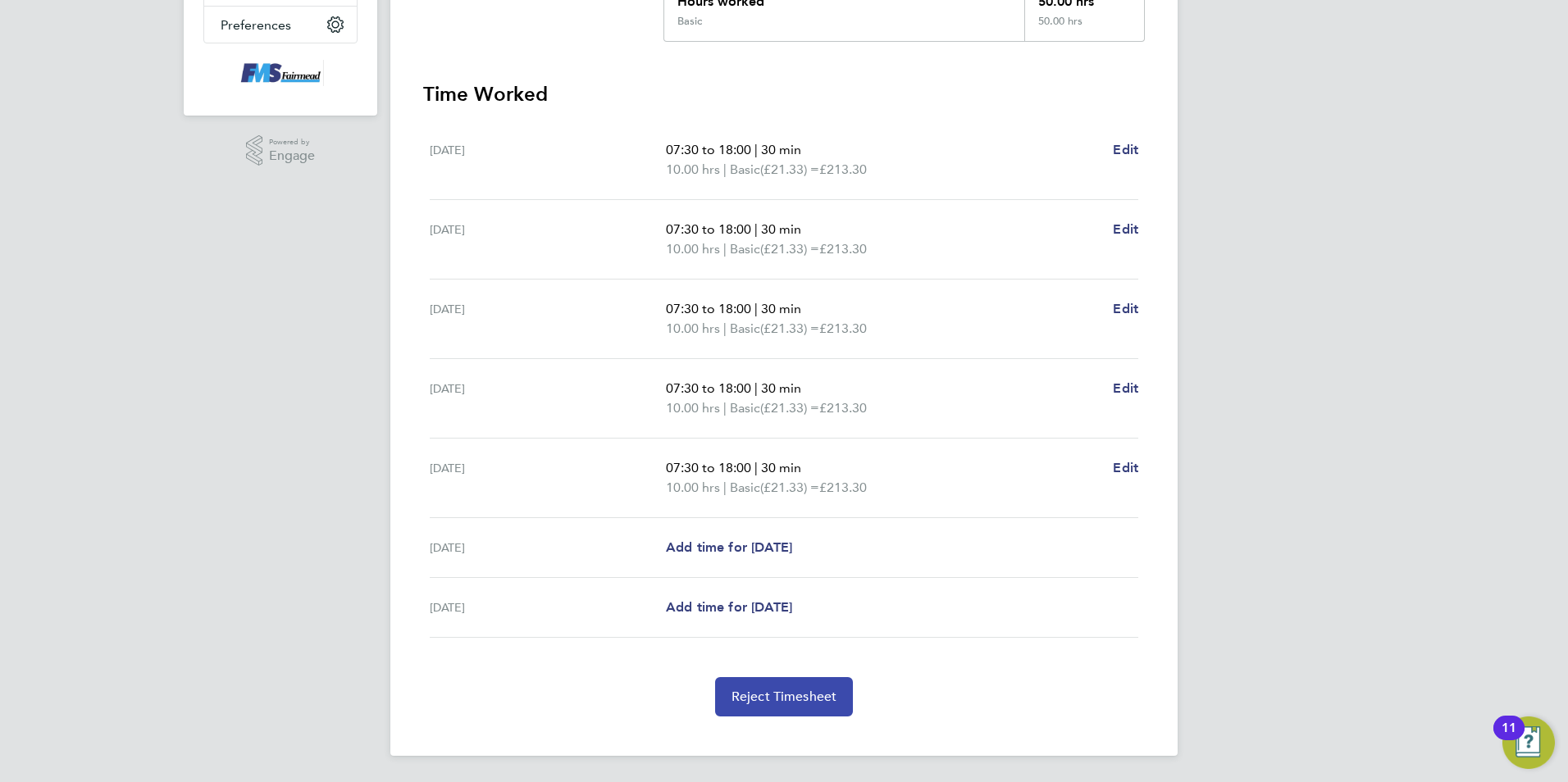 click on "Reject Timesheet" 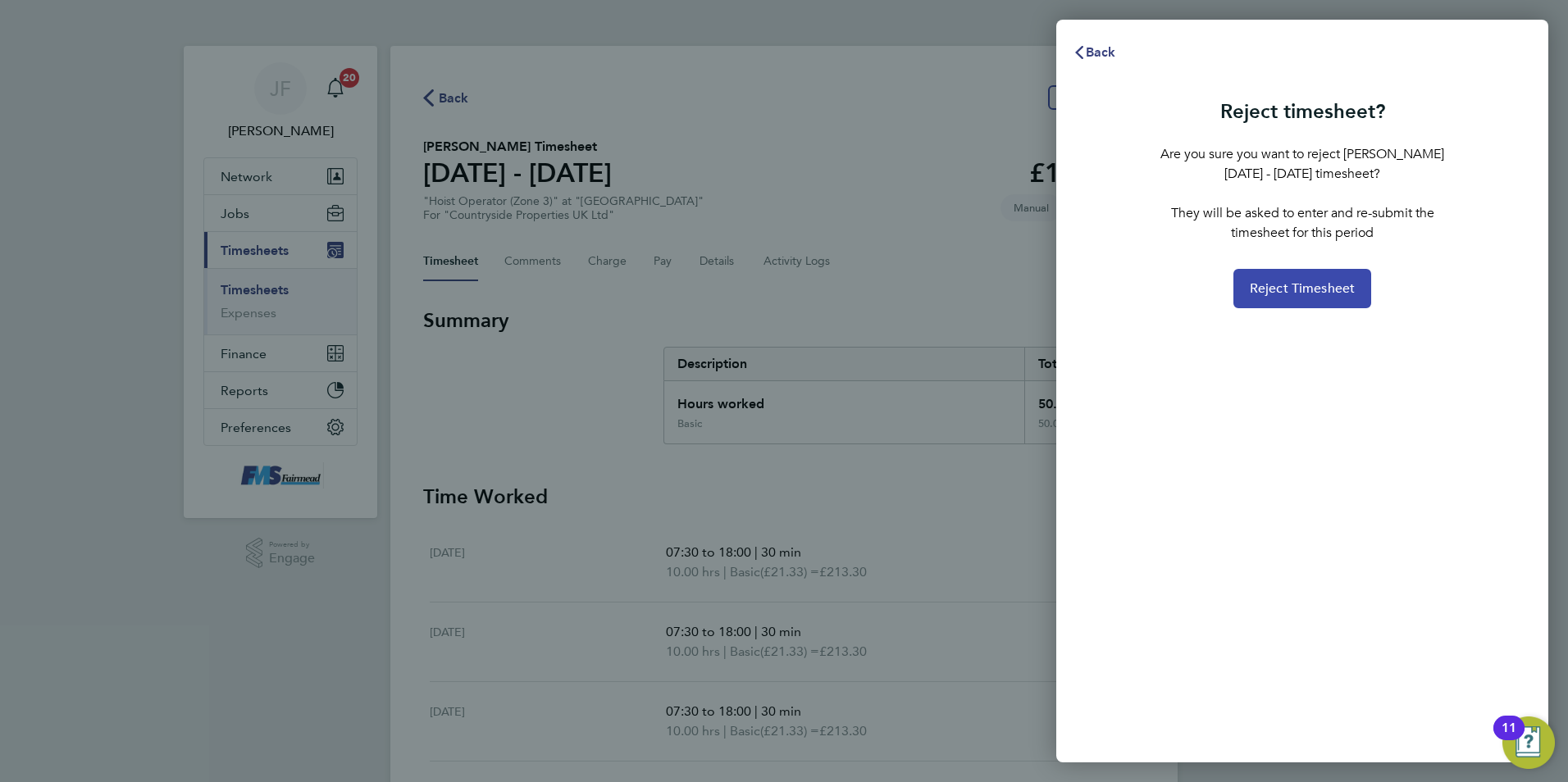 click on "Reject Timesheet" 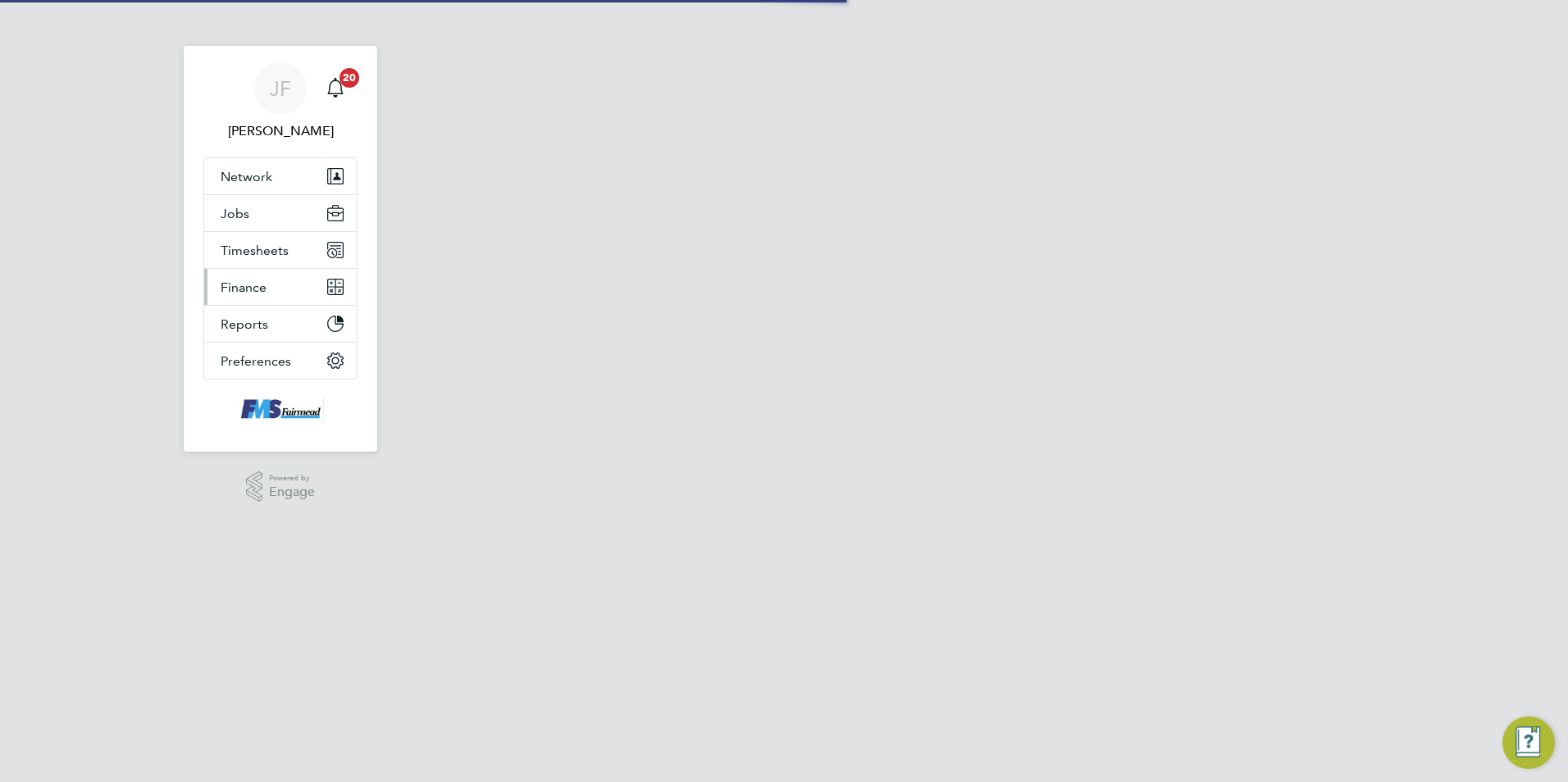 scroll, scrollTop: 0, scrollLeft: 0, axis: both 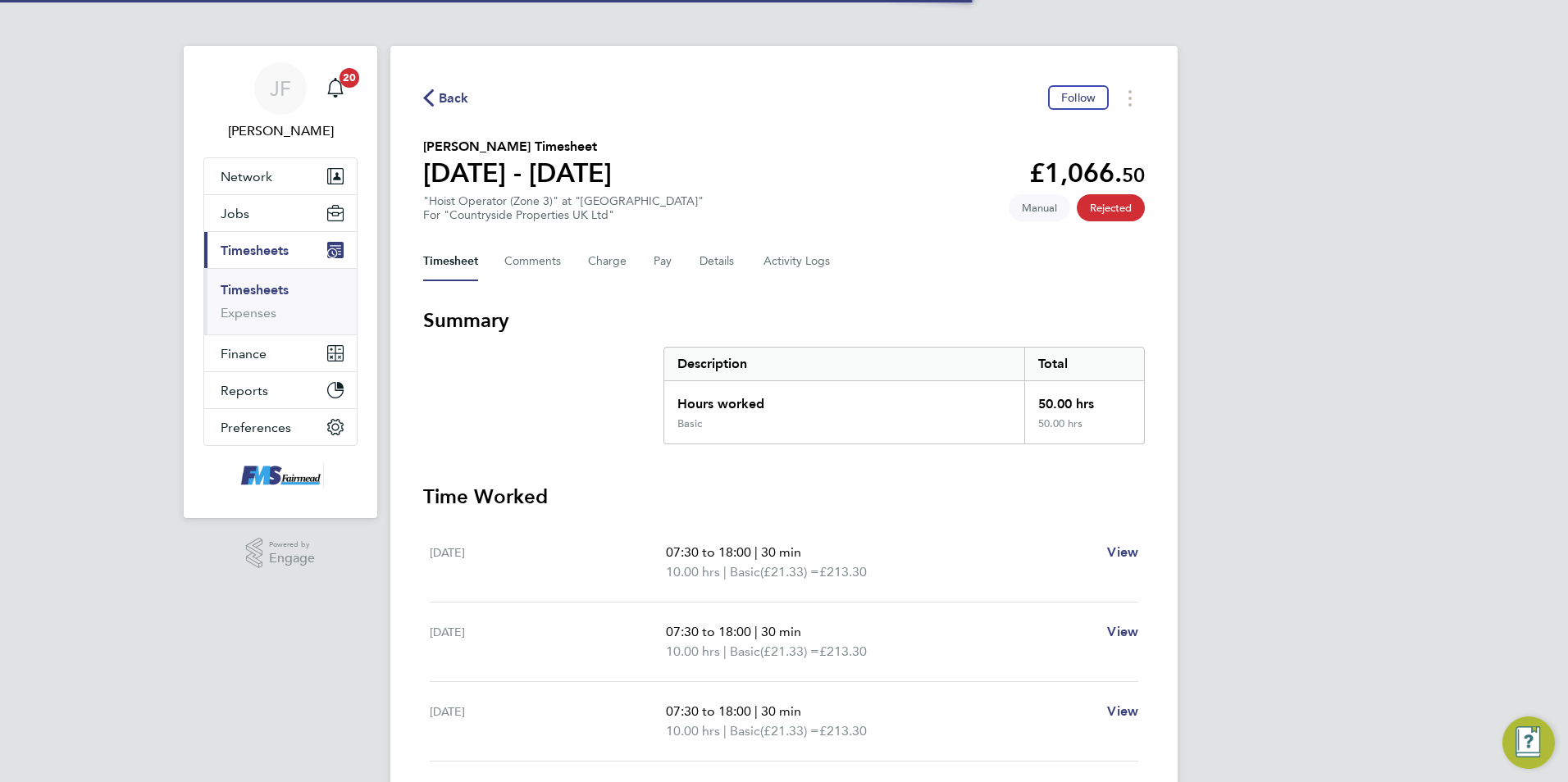 click on "Timesheets" at bounding box center (254, 250) 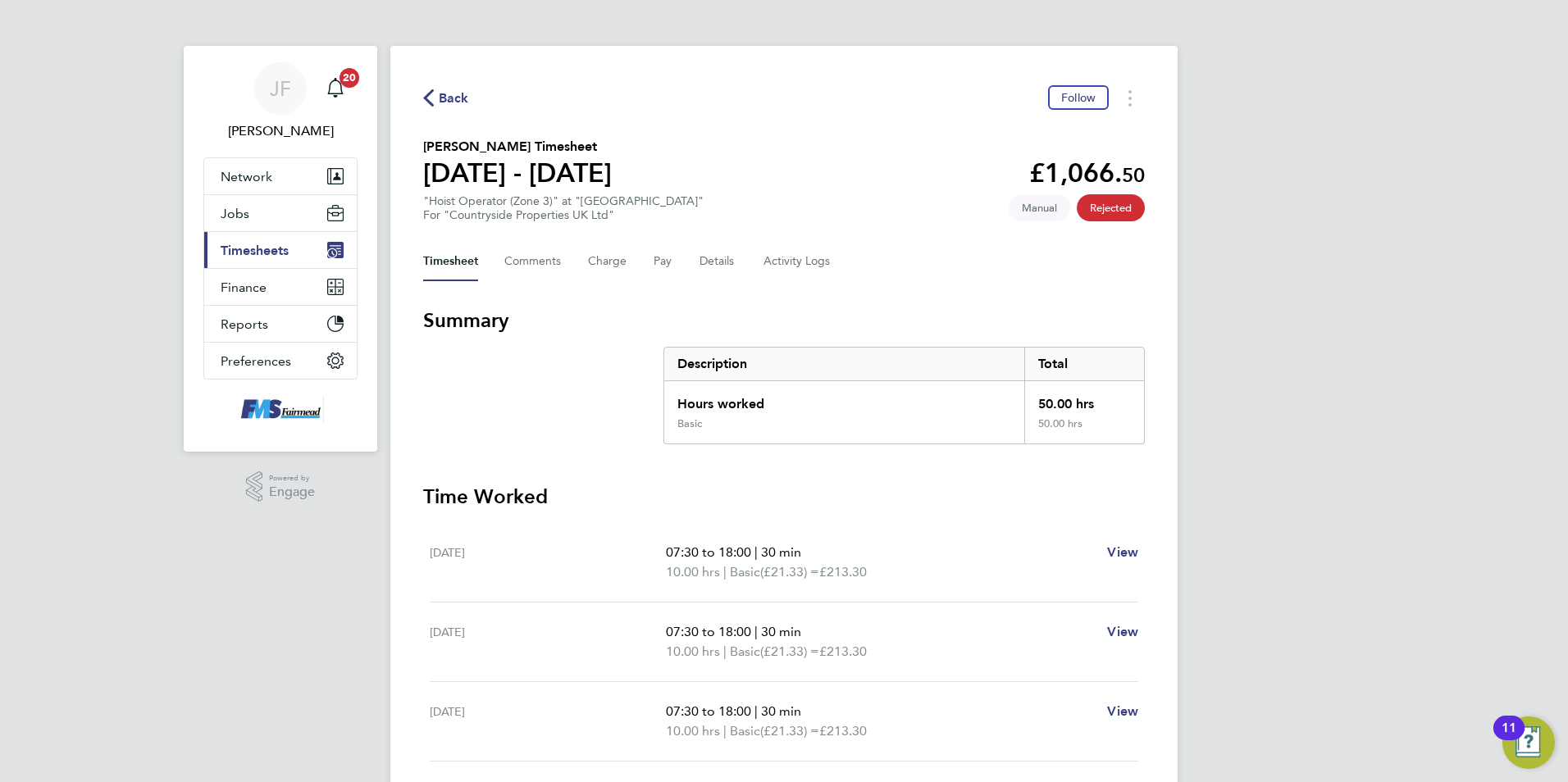 click on "Timesheets" at bounding box center (254, 250) 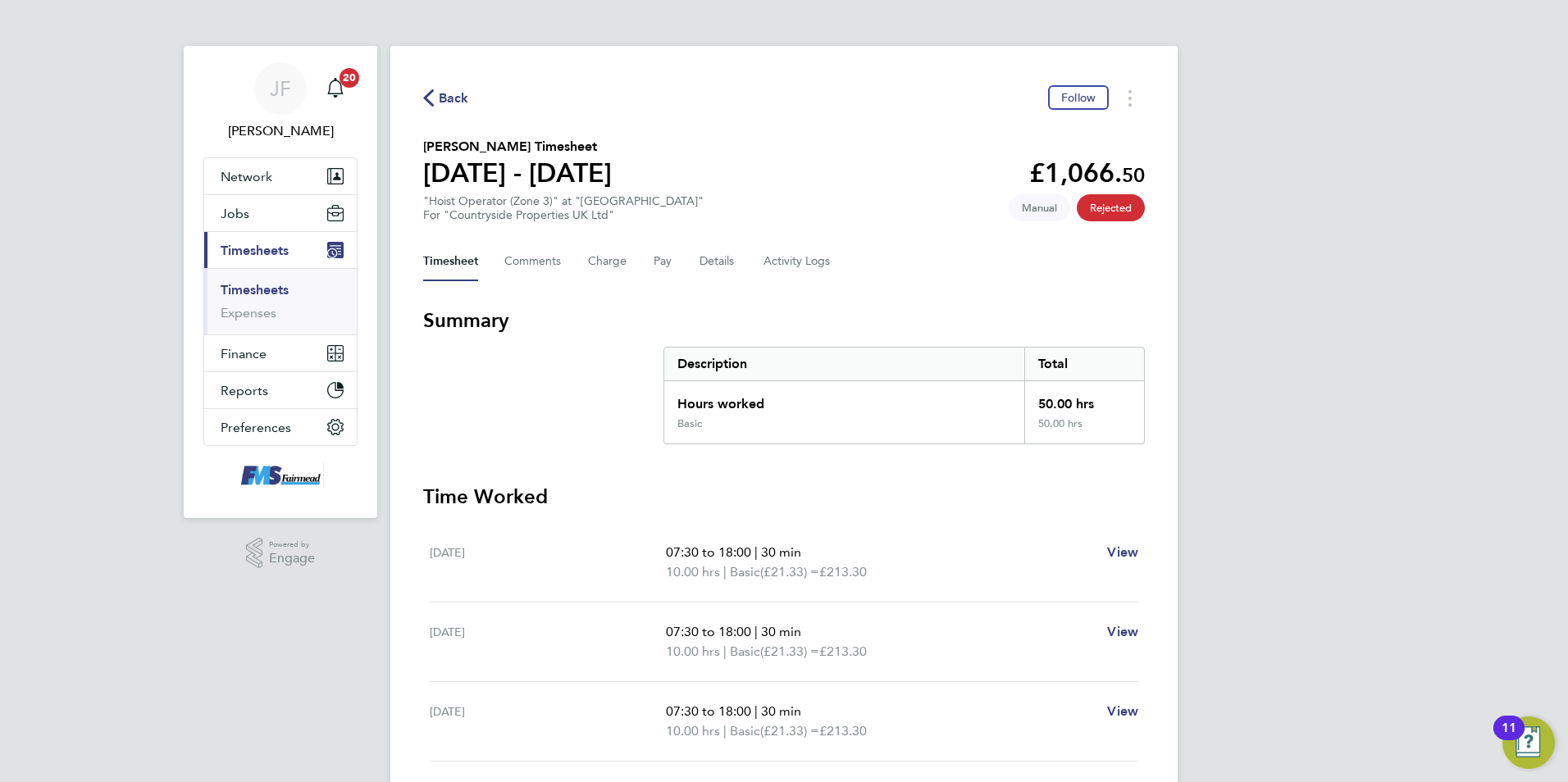 click on "Timesheets" at bounding box center (254, 289) 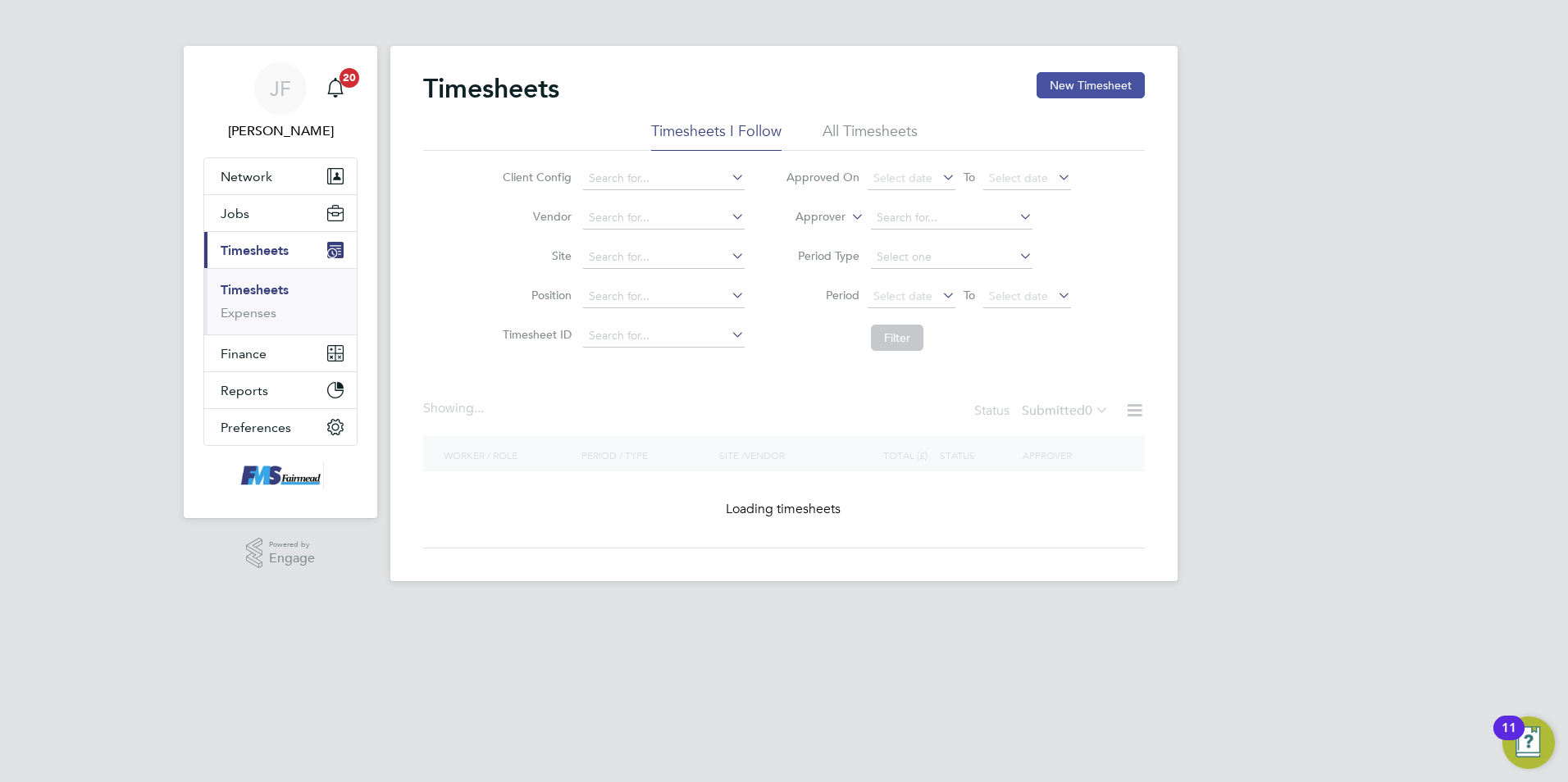 click on "New Timesheet" 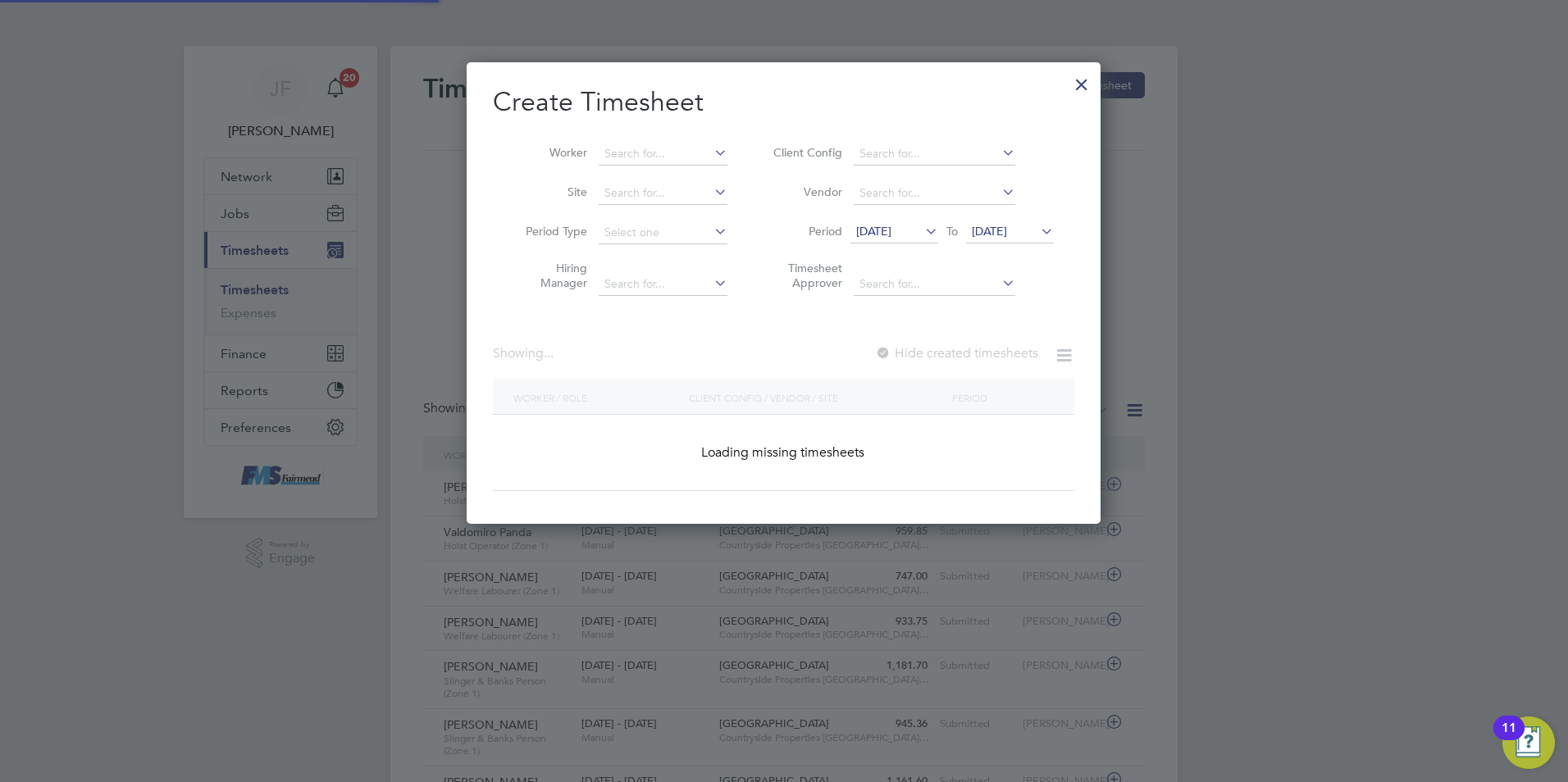 scroll, scrollTop: 8, scrollLeft: 8, axis: both 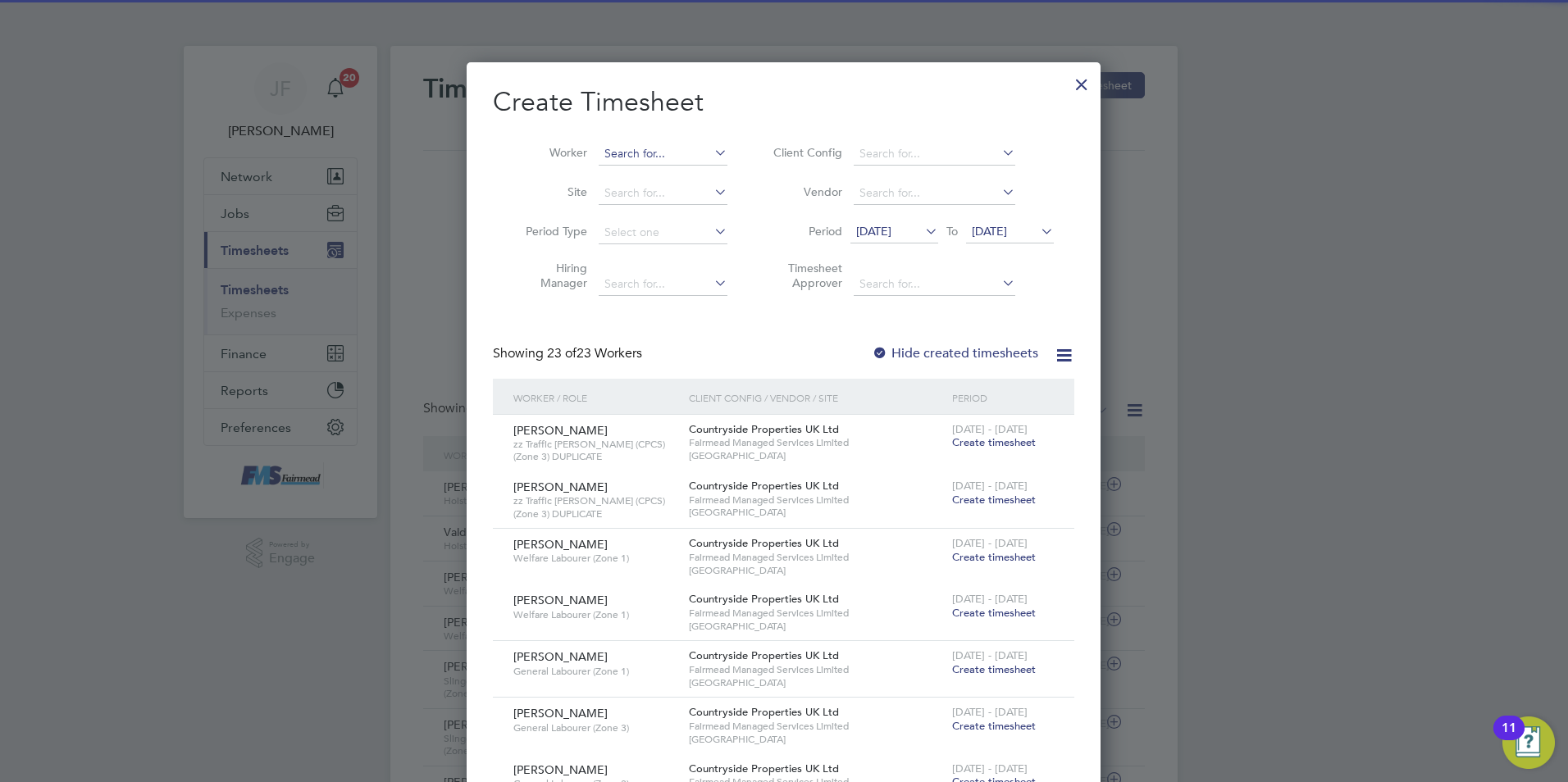 click at bounding box center (663, 154) 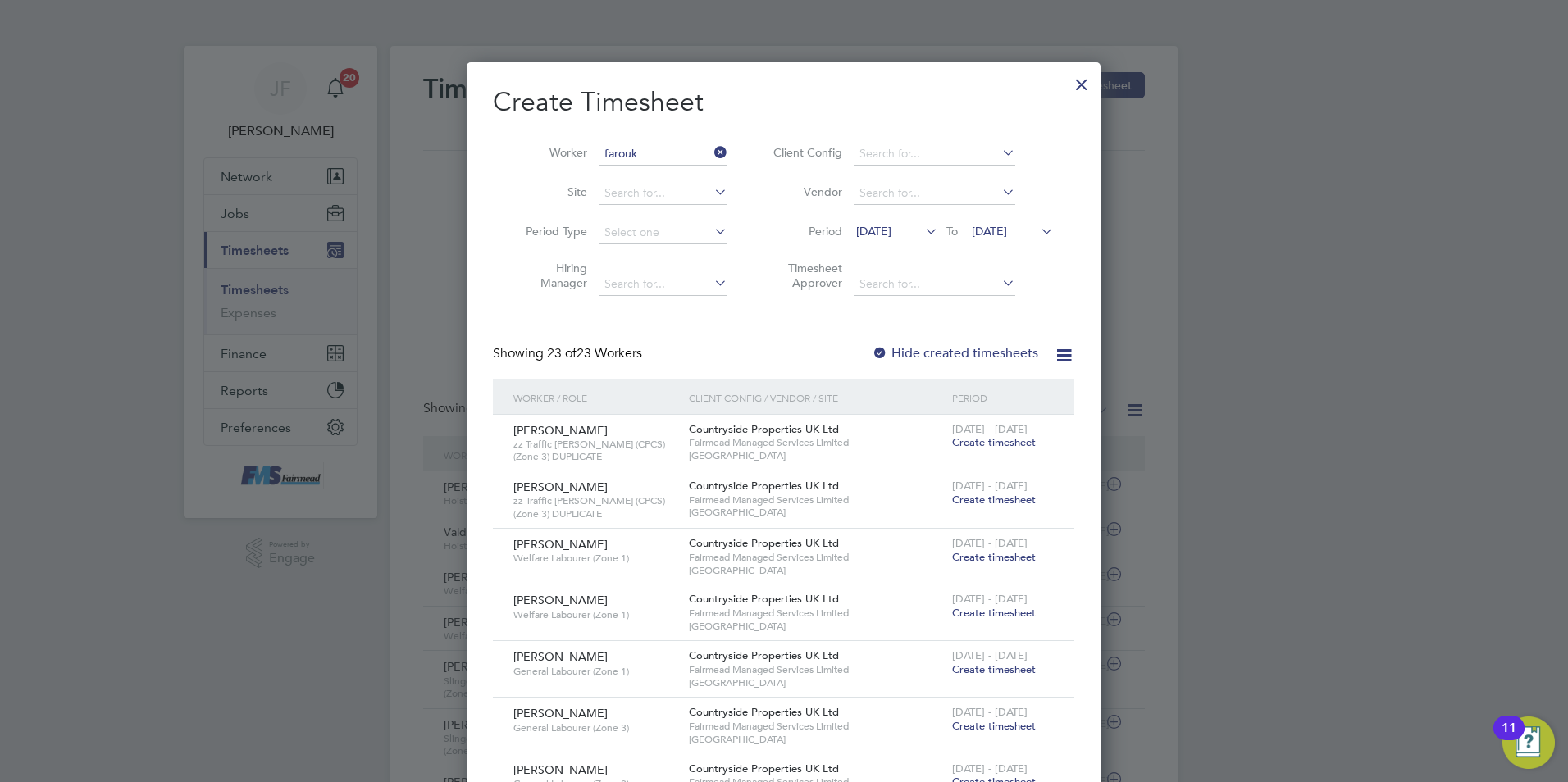 click on "Farouk" 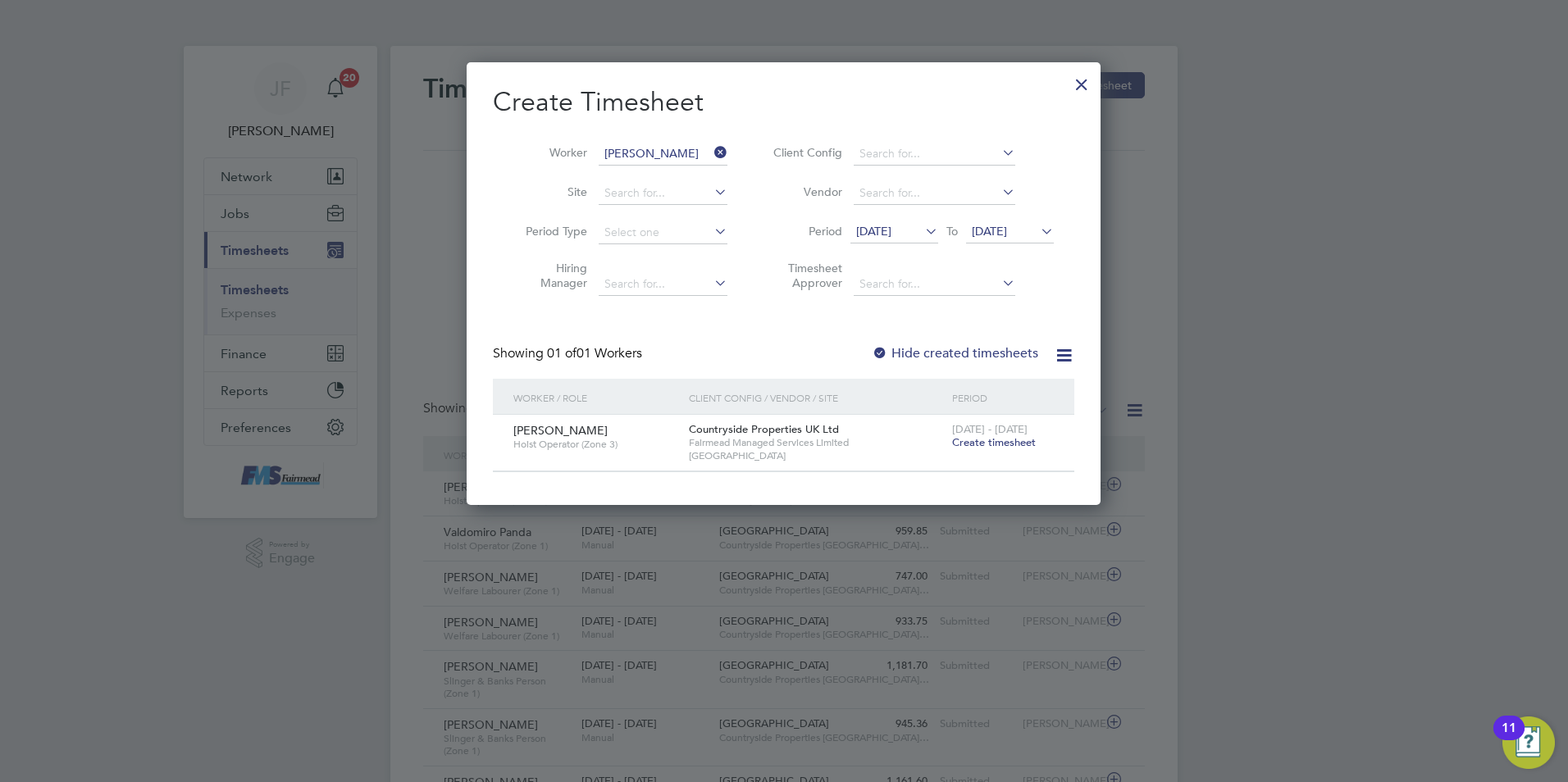 drag, startPoint x: 987, startPoint y: 442, endPoint x: 940, endPoint y: 446, distance: 47.16991 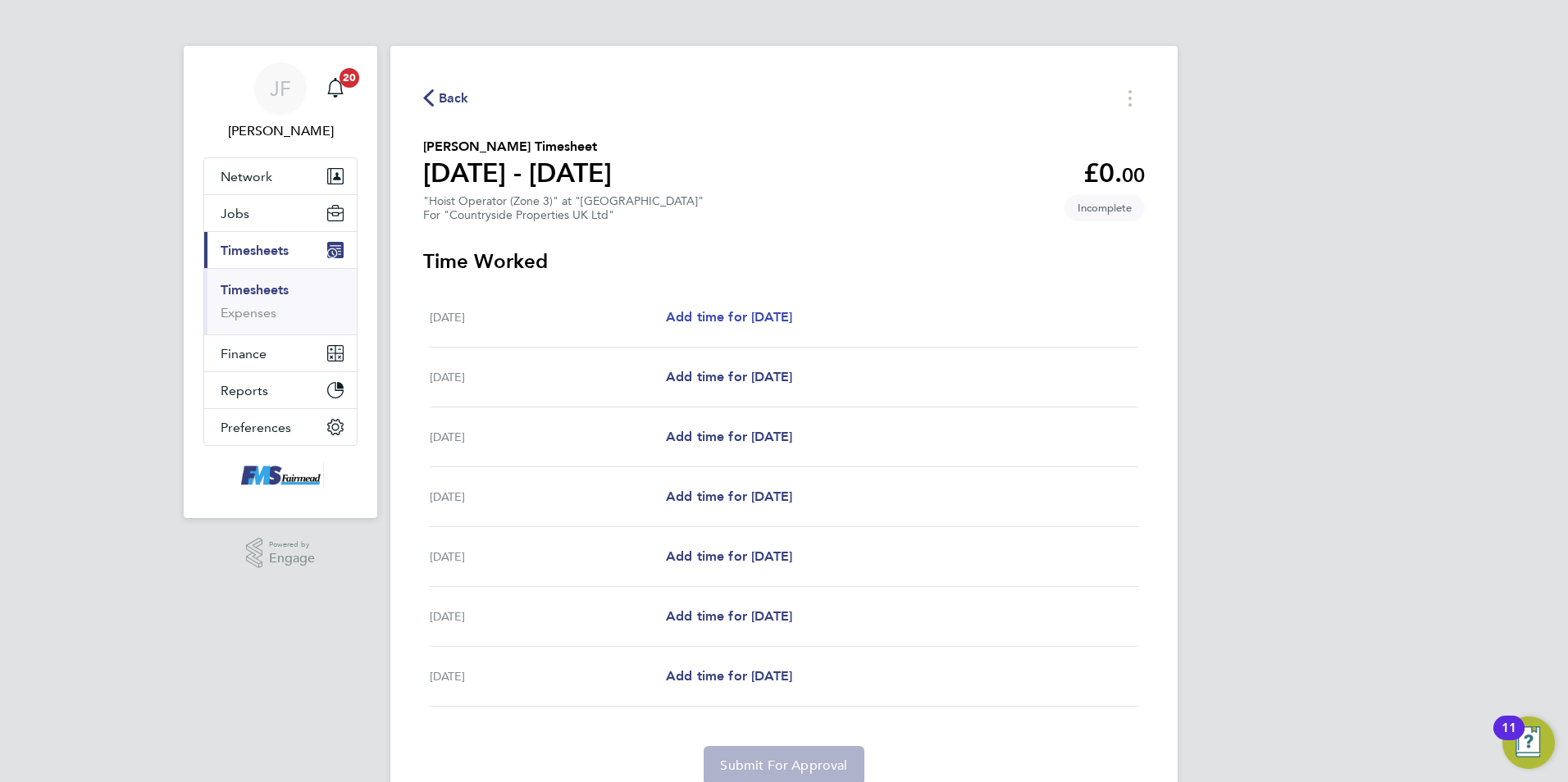 click on "Add time for [DATE]" at bounding box center (729, 316) 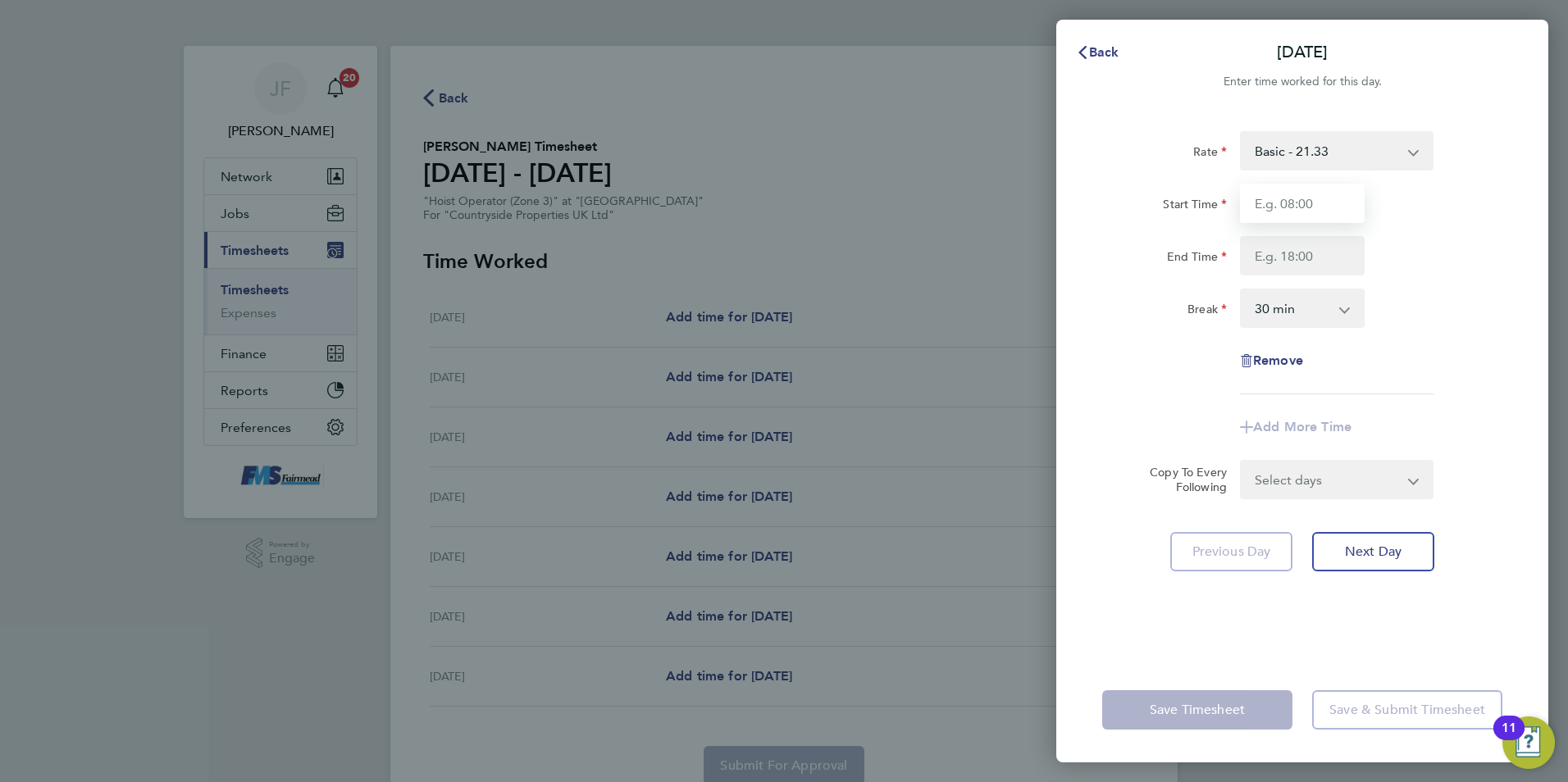 click on "Start Time" at bounding box center [1302, 203] 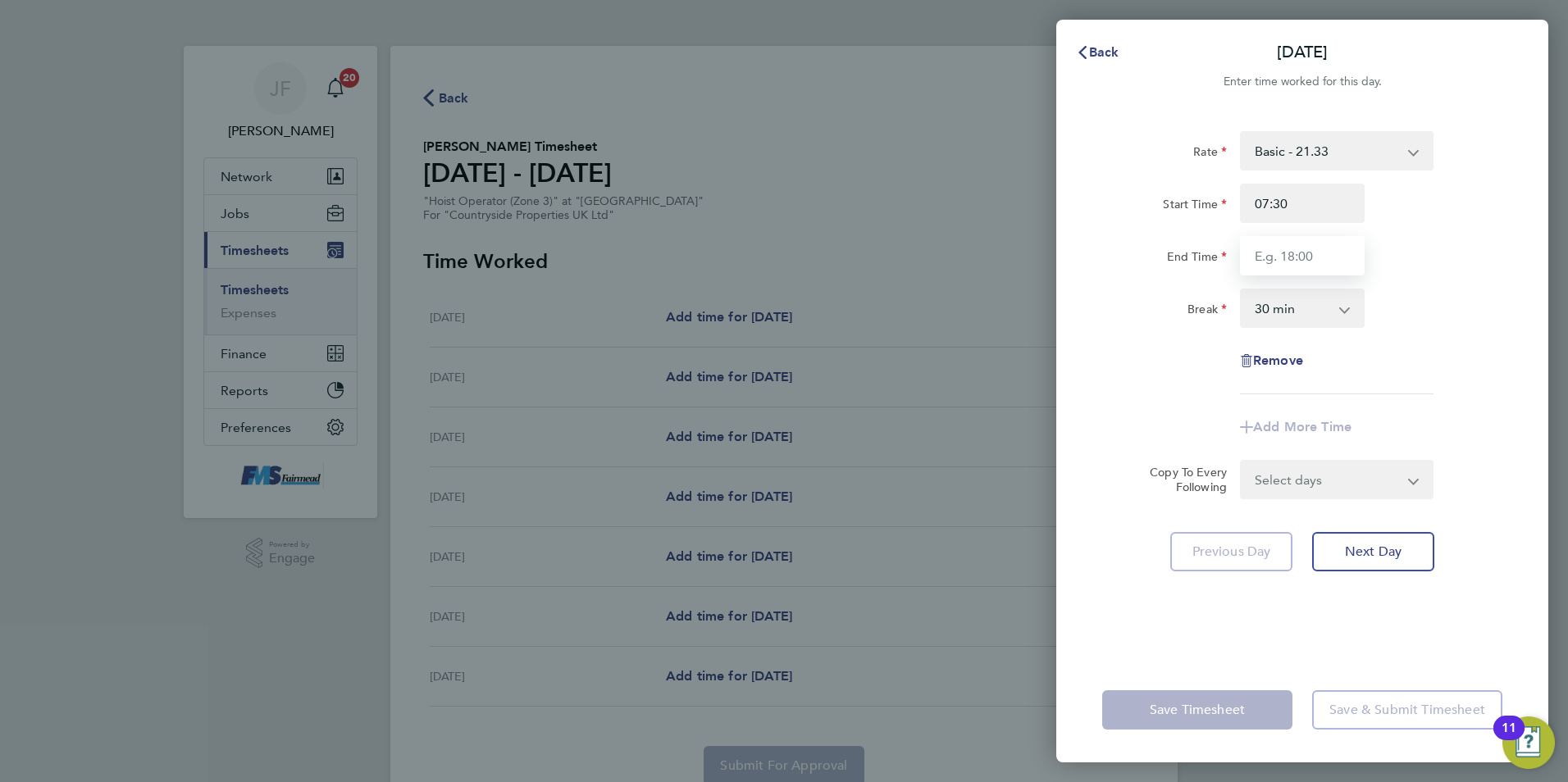 type on "17:30" 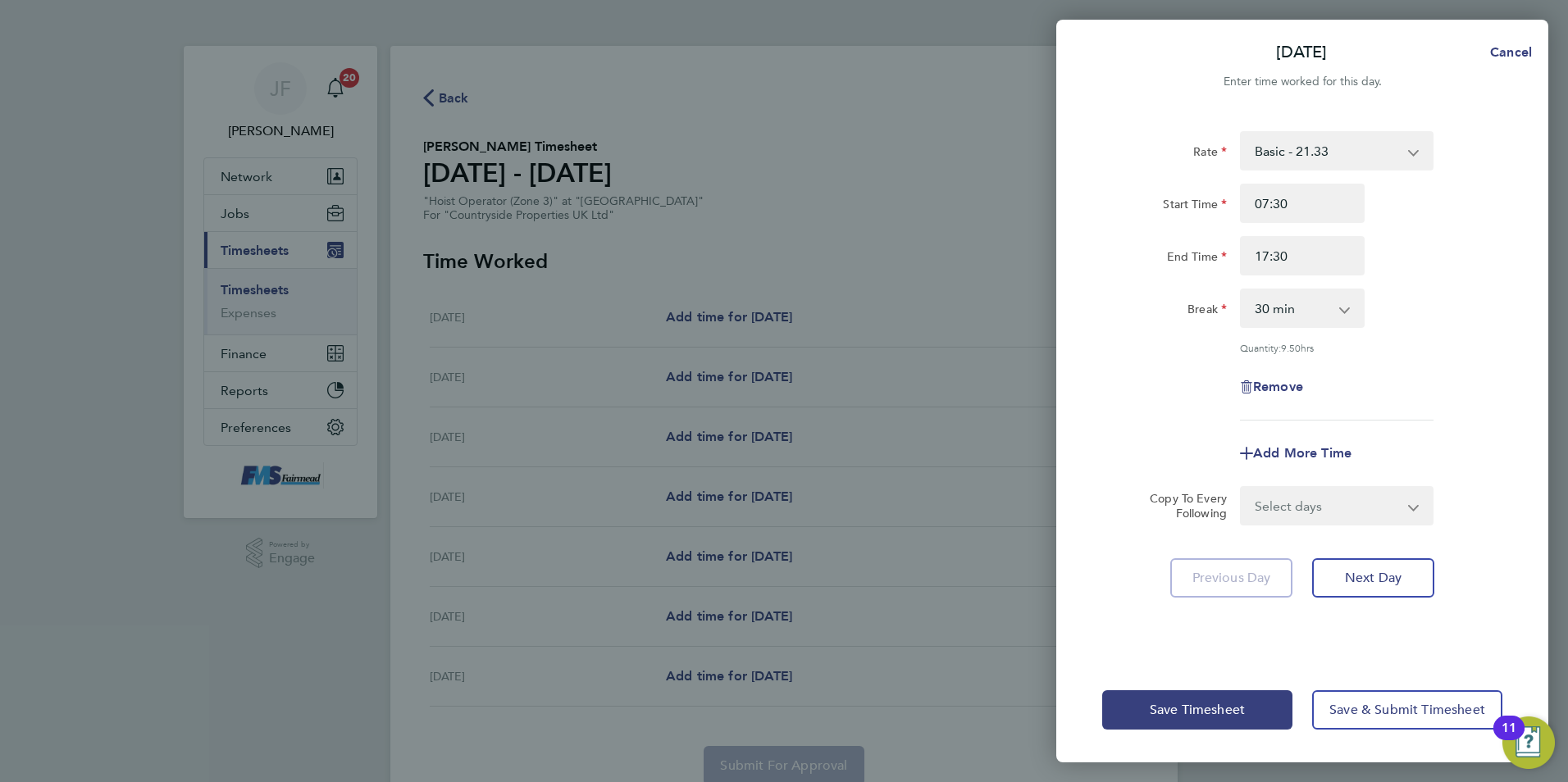 click on "0 min   15 min   30 min   45 min   60 min   75 min   90 min" at bounding box center [1292, 308] 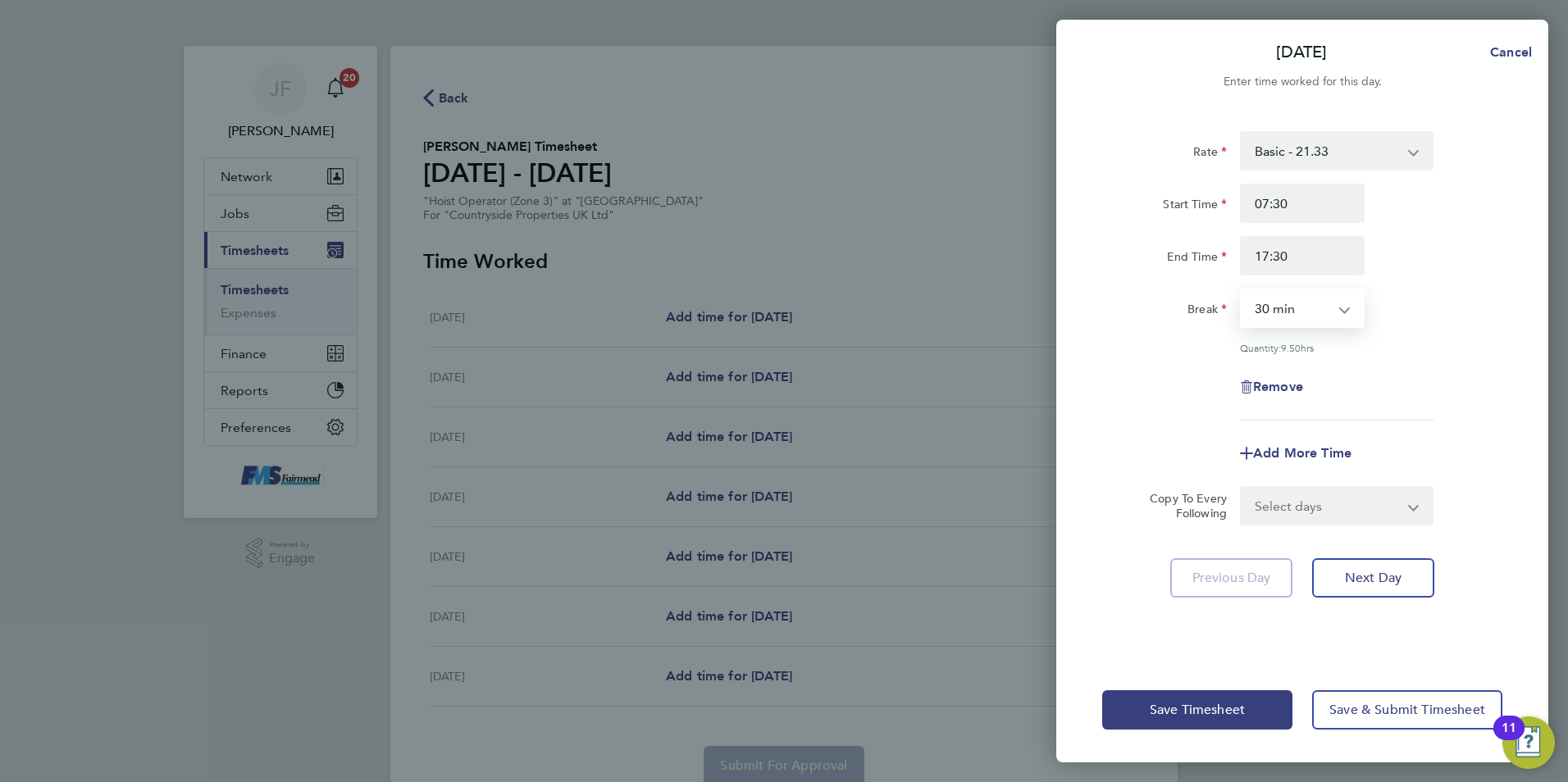 select on "60" 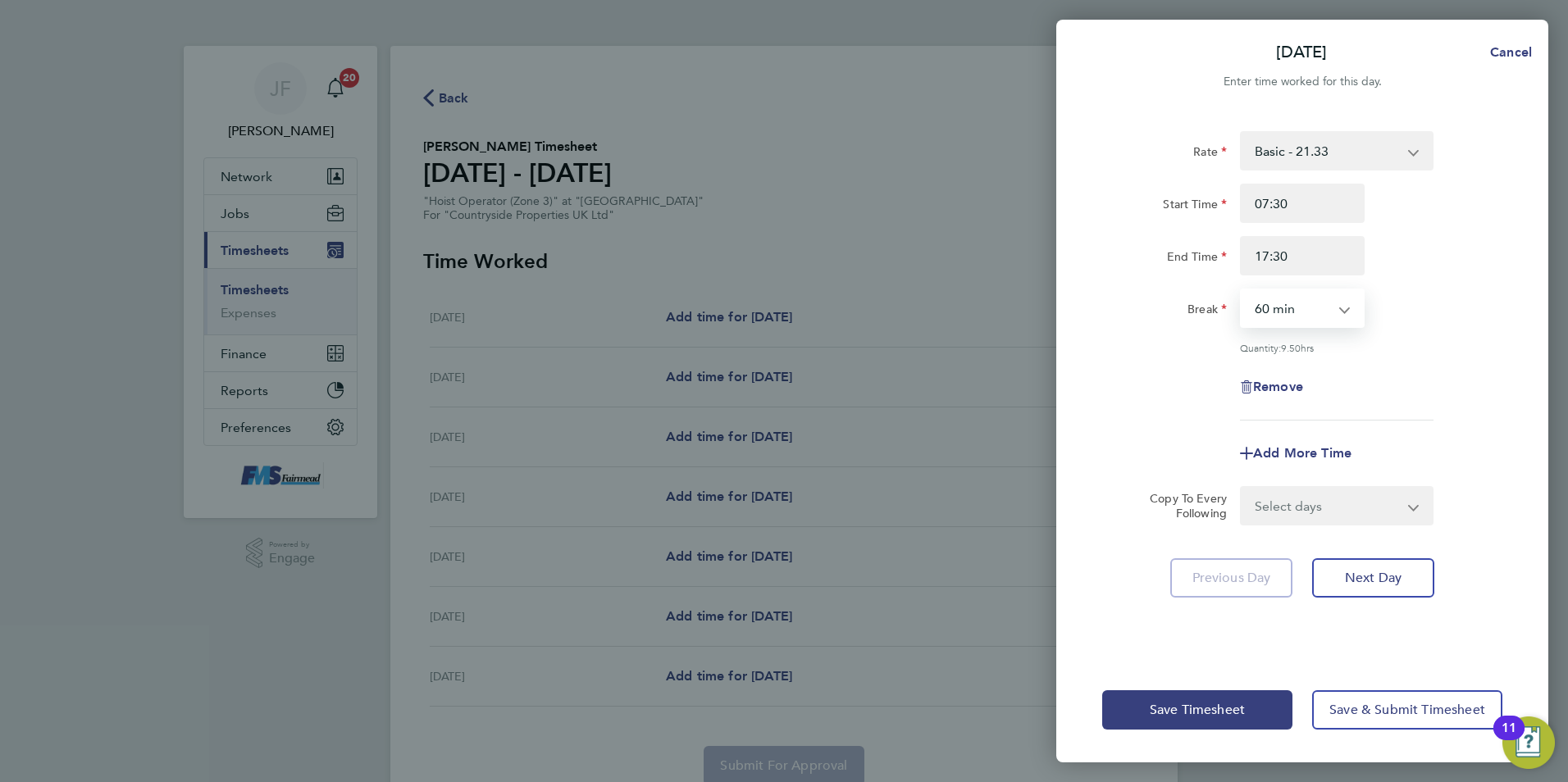 click on "0 min   15 min   30 min   45 min   60 min   75 min   90 min" at bounding box center (1292, 308) 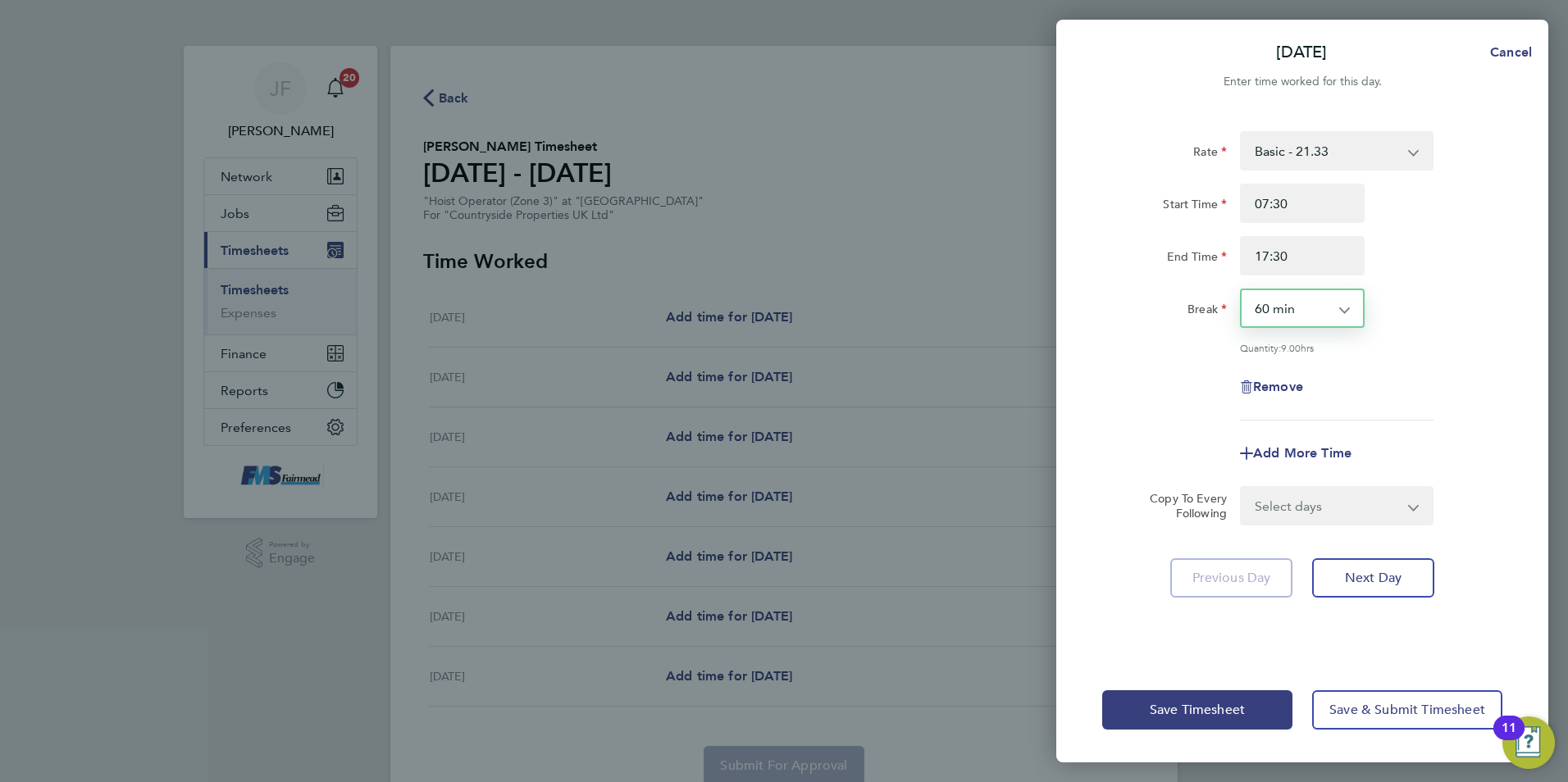 click on "Select days   Day   Weekday (Mon-Fri)   Weekend (Sat-Sun)   [DATE]   [DATE]   [DATE]   [DATE]   [DATE]   [DATE]" at bounding box center [1328, 506] 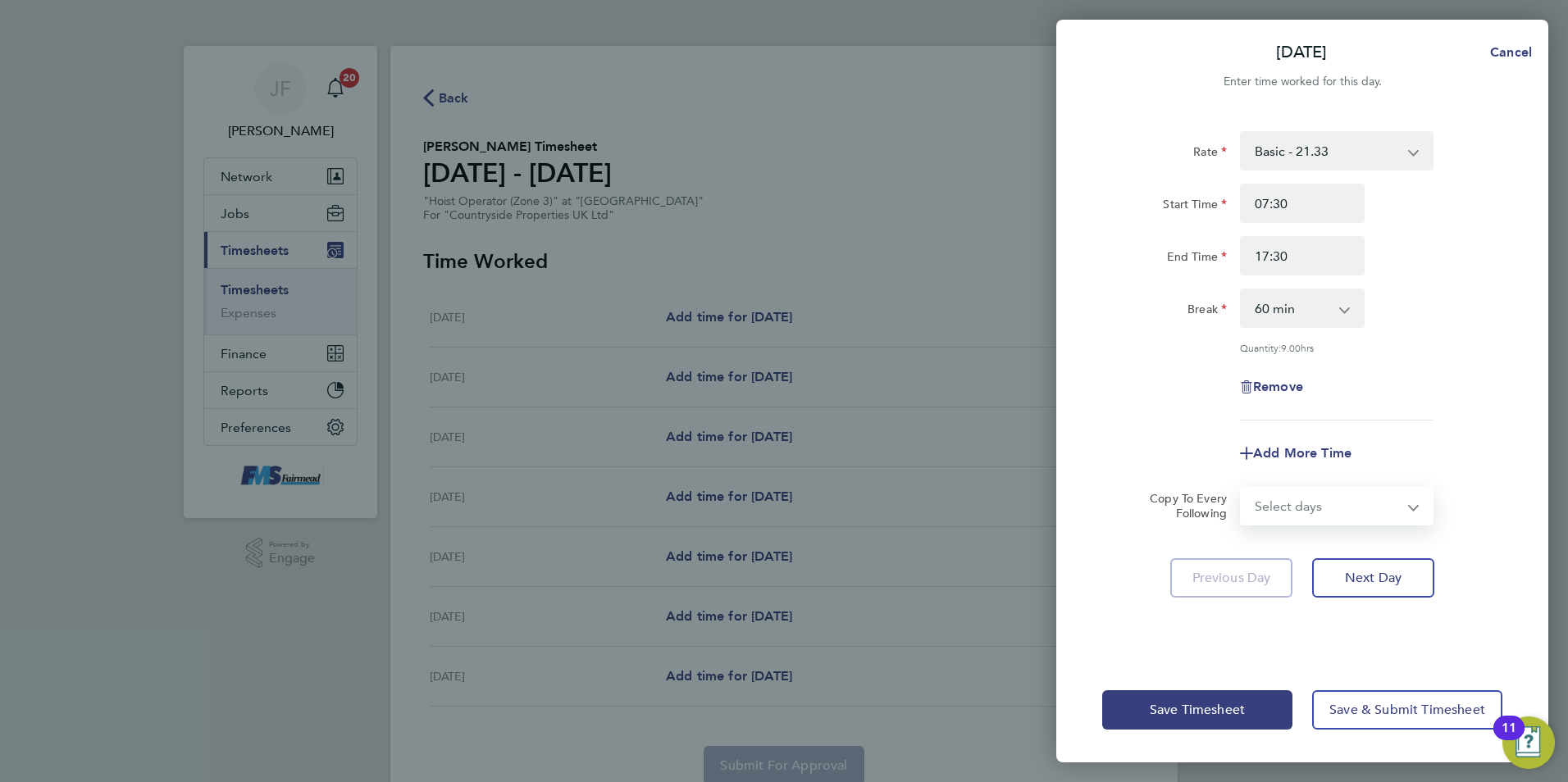 select on "WEEKDAY" 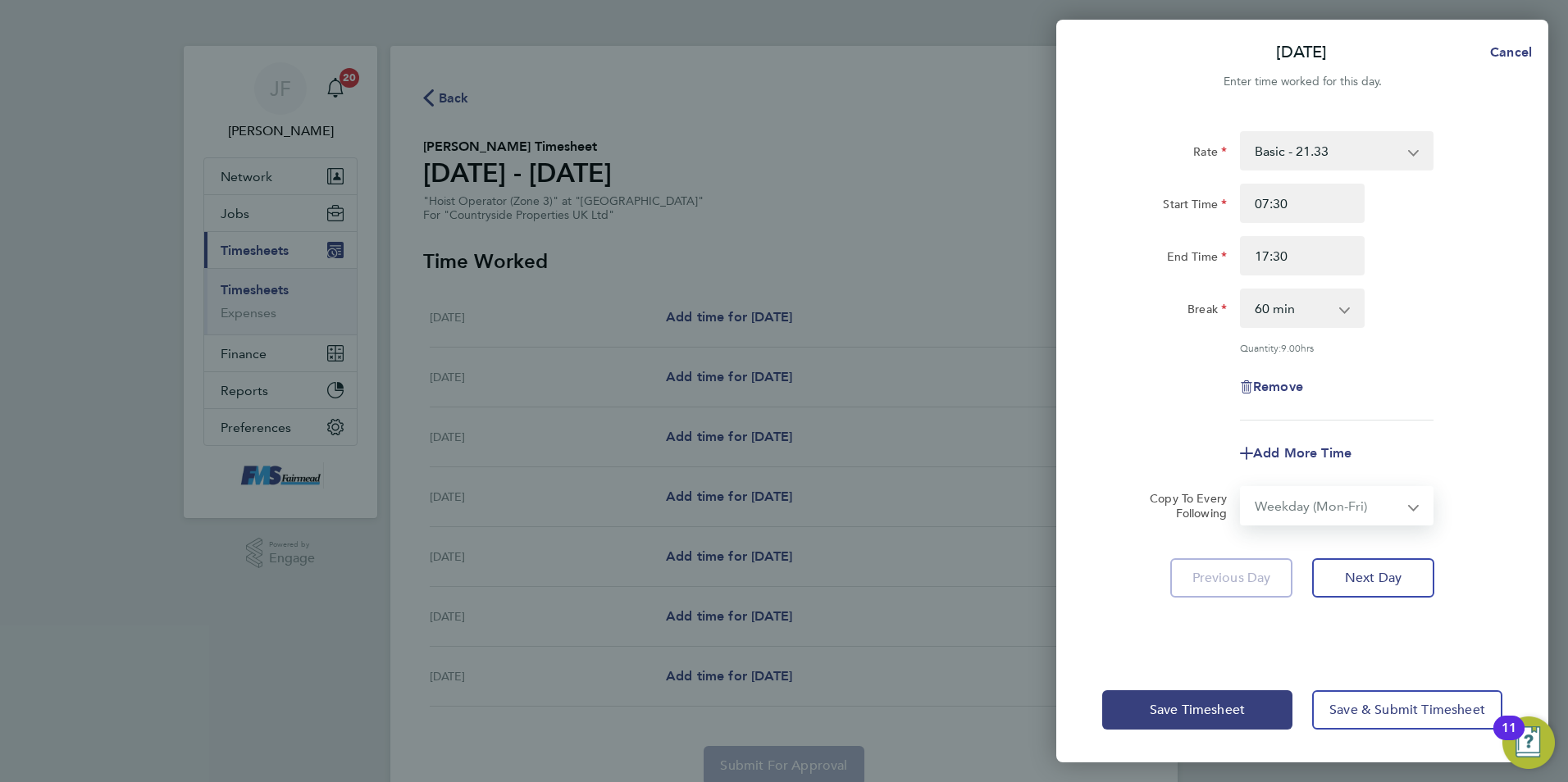 click on "Select days   Day   Weekday (Mon-Fri)   Weekend (Sat-Sun)   [DATE]   [DATE]   [DATE]   [DATE]   [DATE]   [DATE]" at bounding box center (1328, 506) 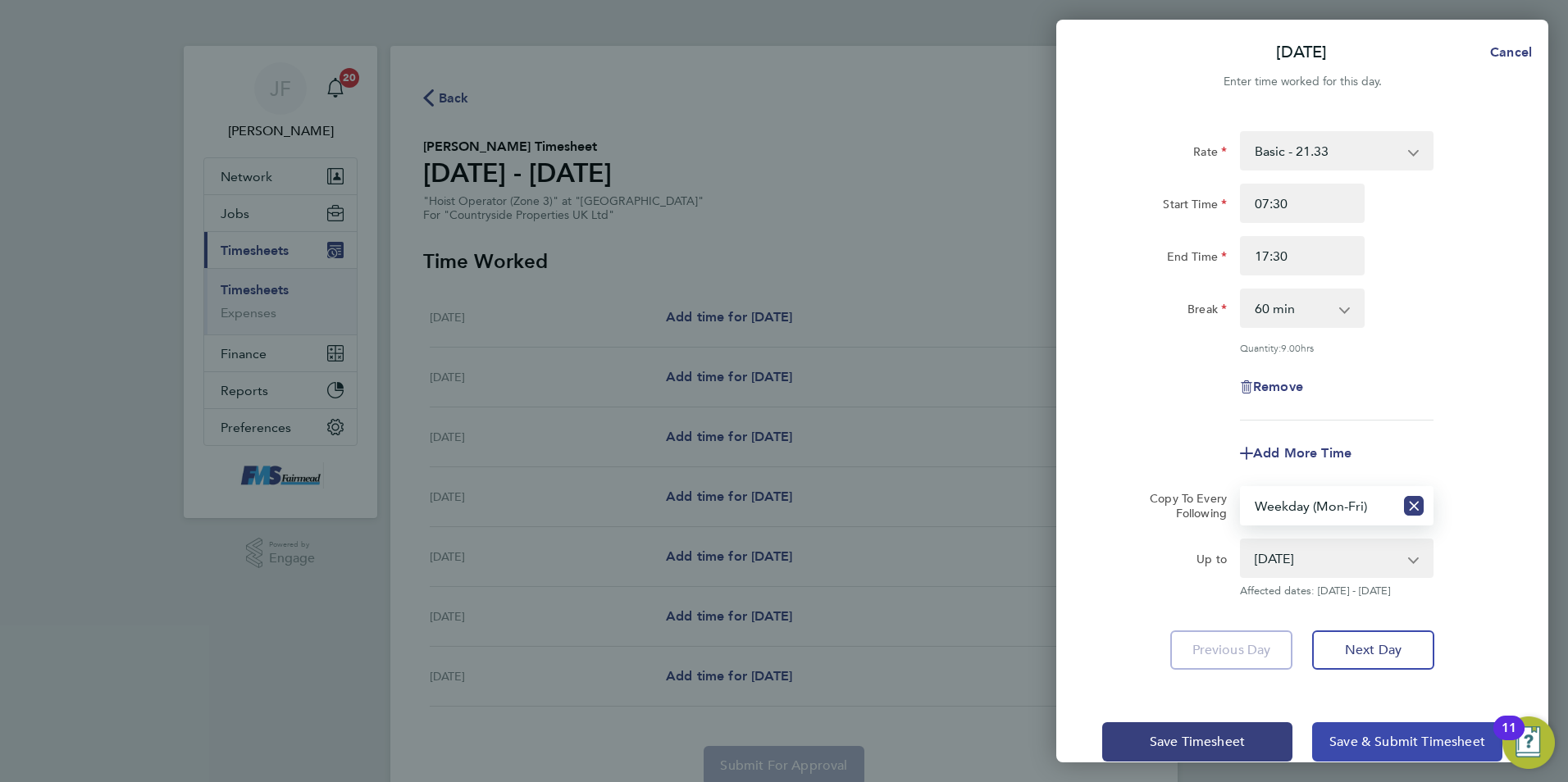 click on "Save & Submit Timesheet" 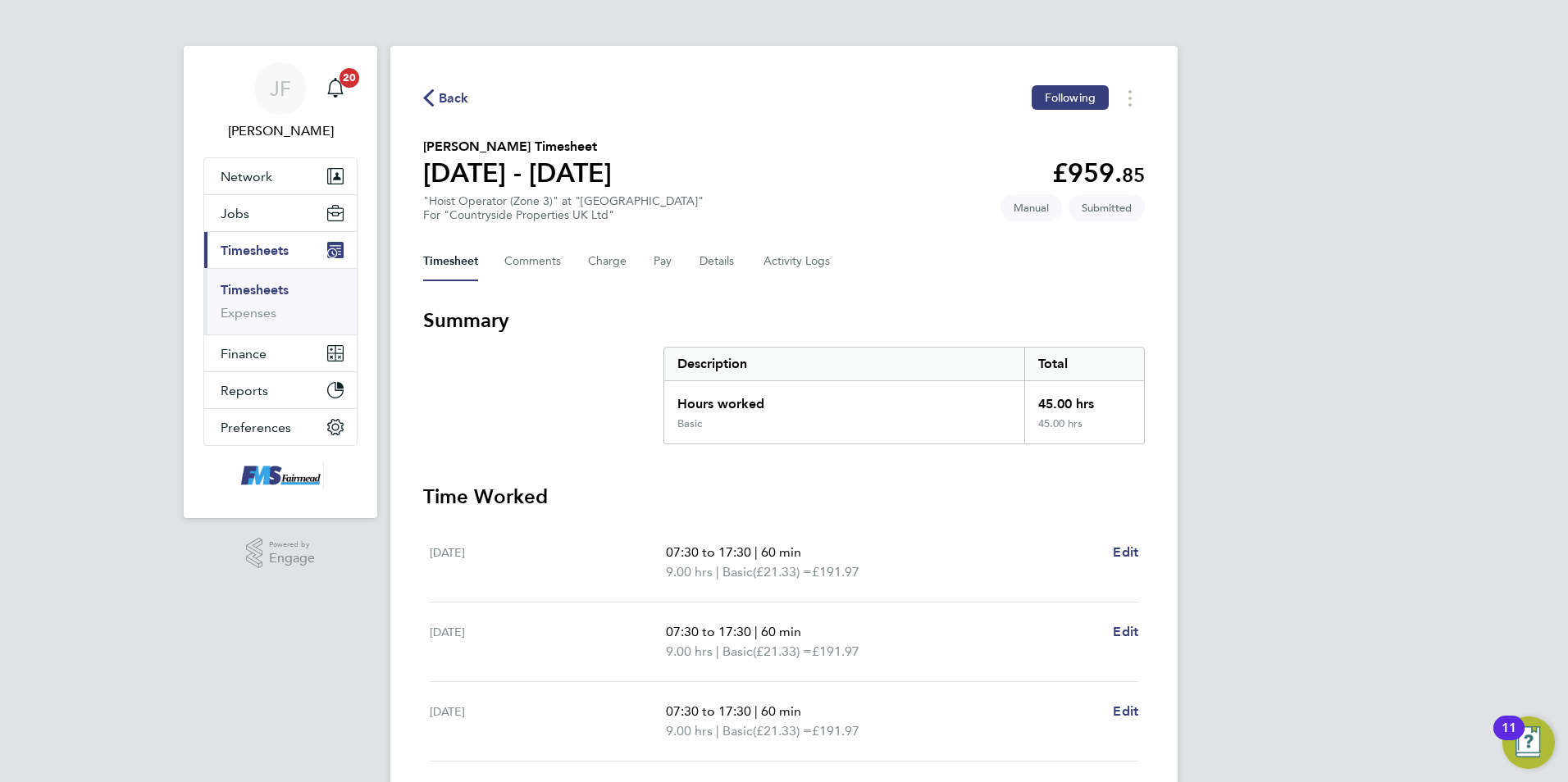 click on "Timesheets" at bounding box center (254, 289) 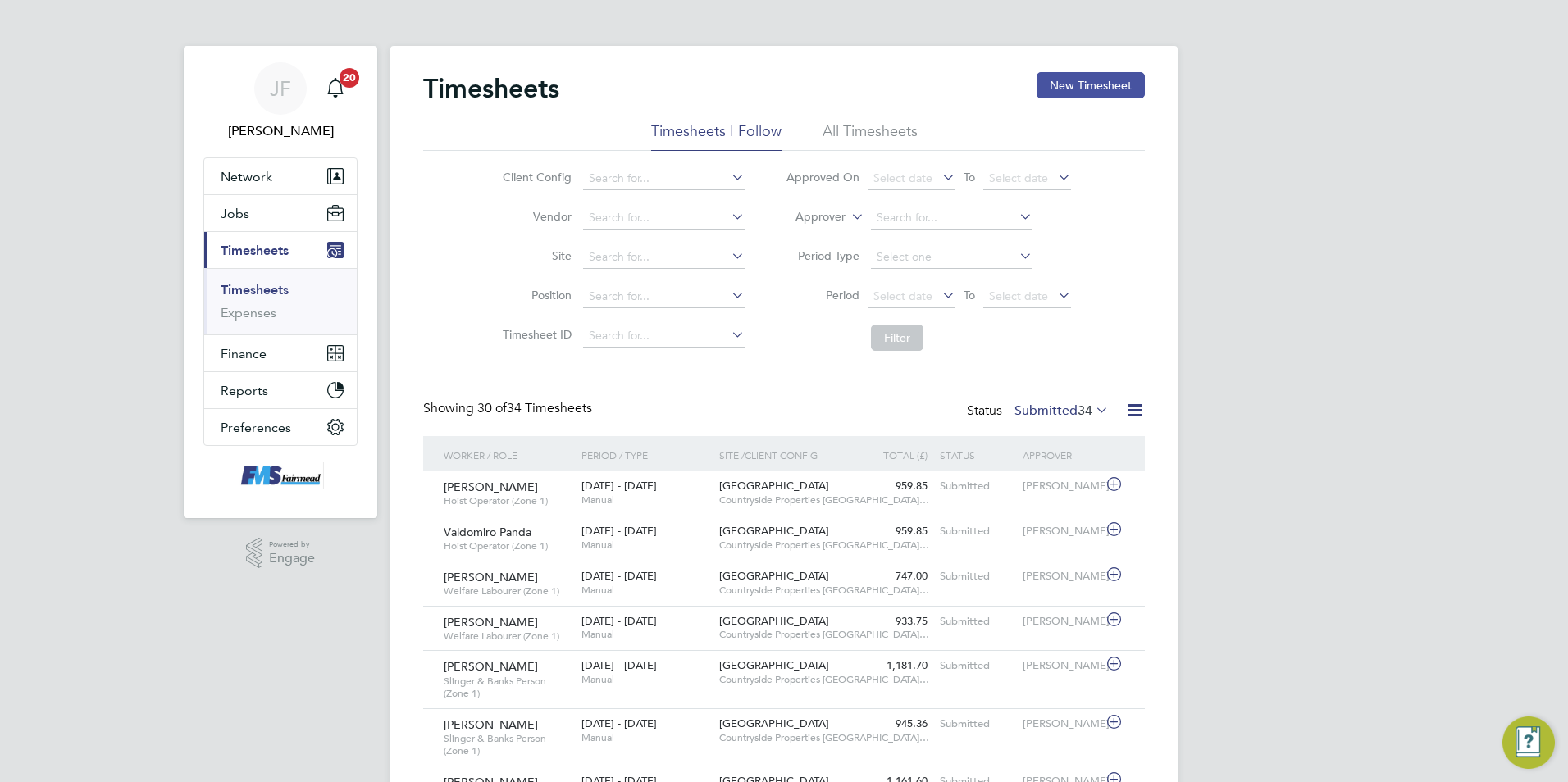click on "New Timesheet" 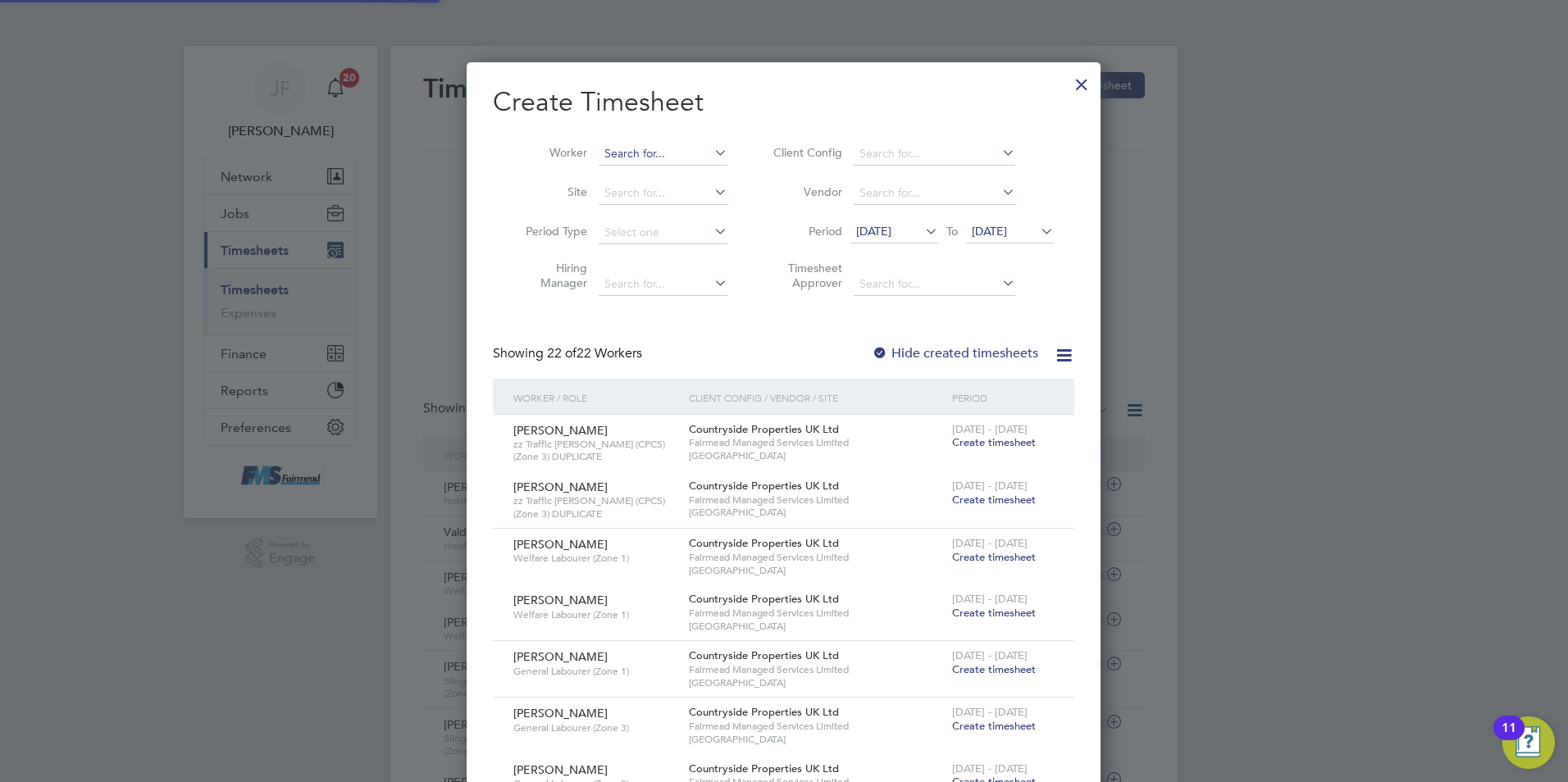 click at bounding box center (663, 154) 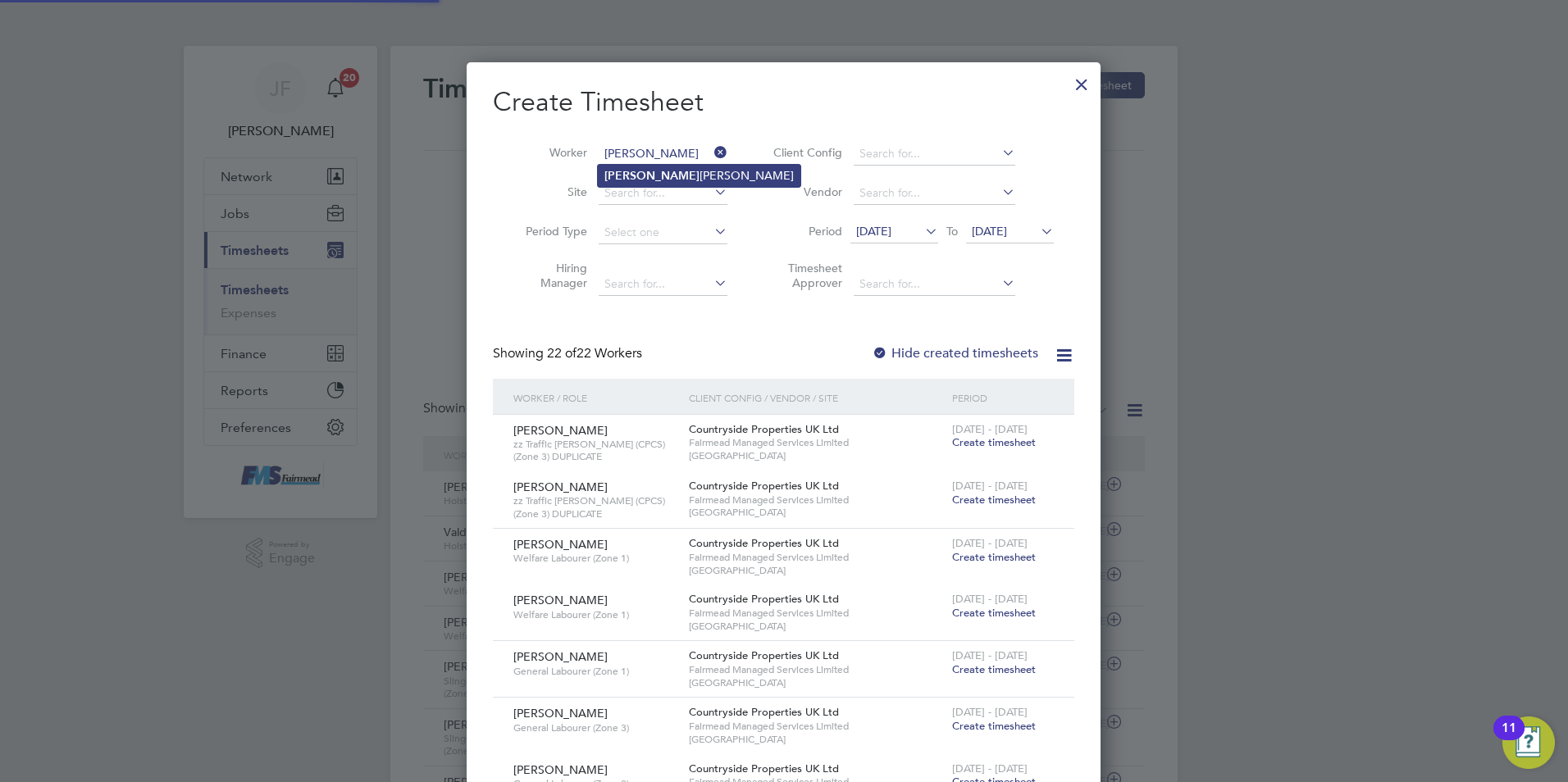 click on "Sadikur" 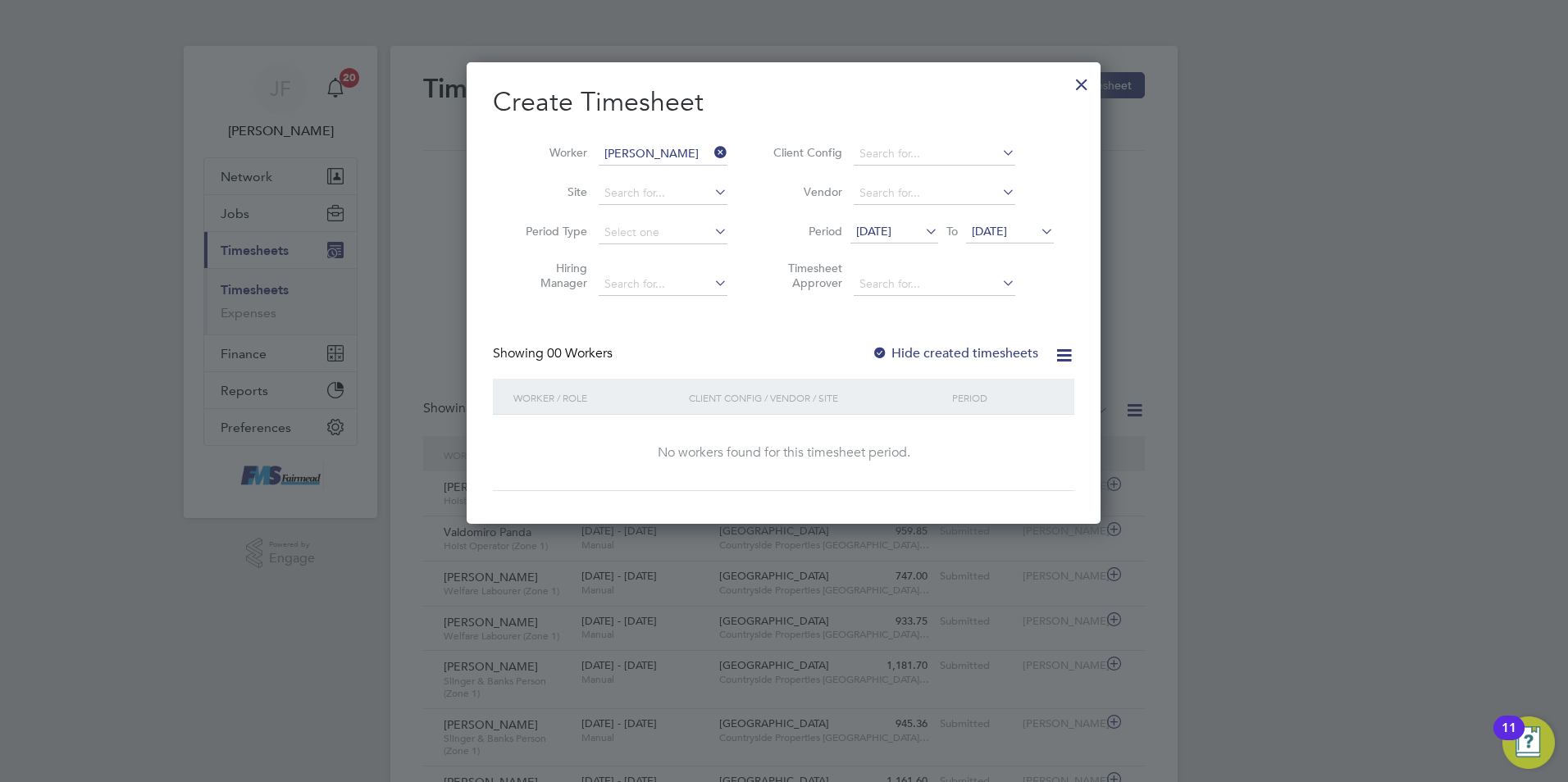 click at bounding box center (922, 231) 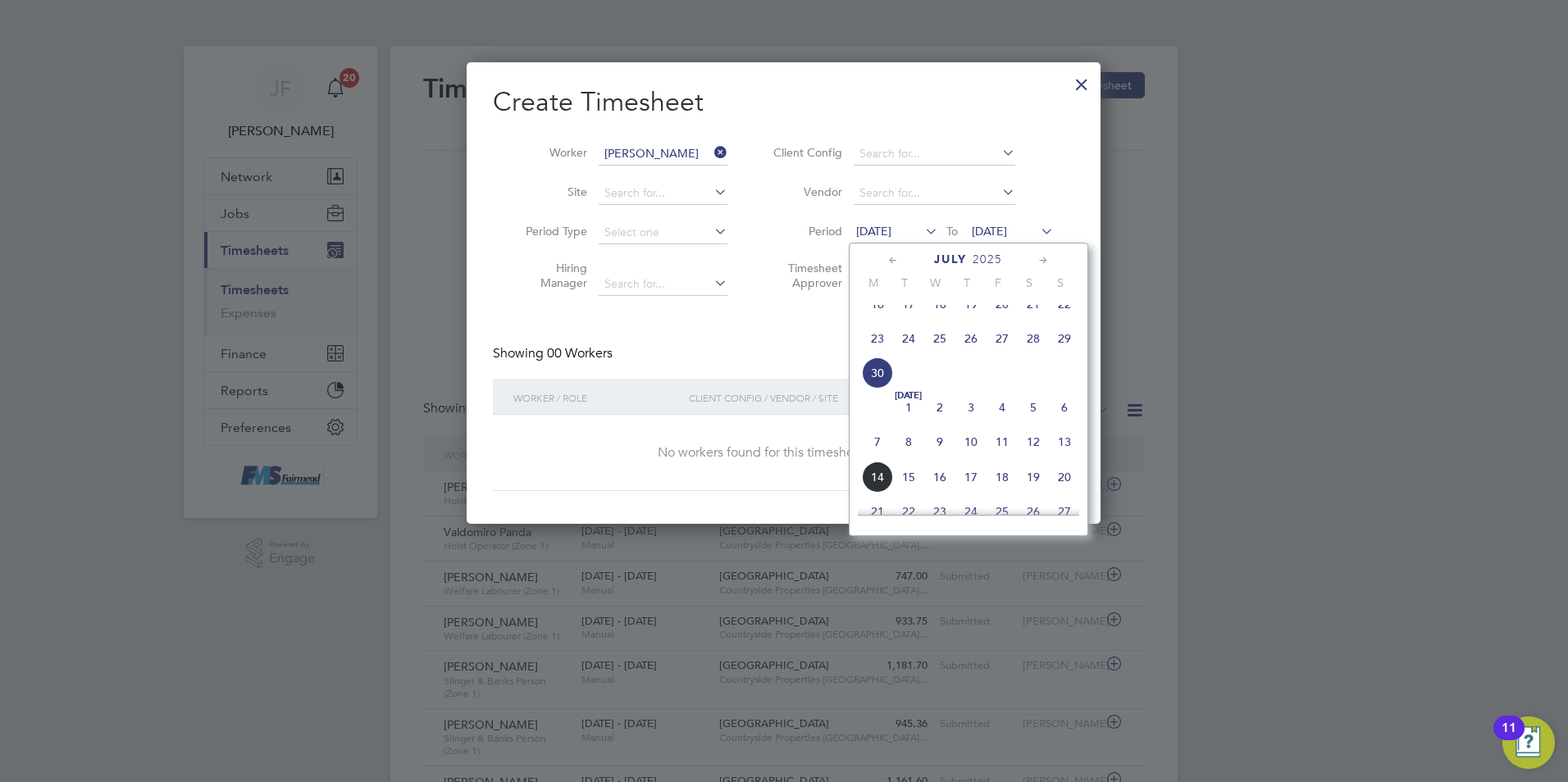 click on "7" 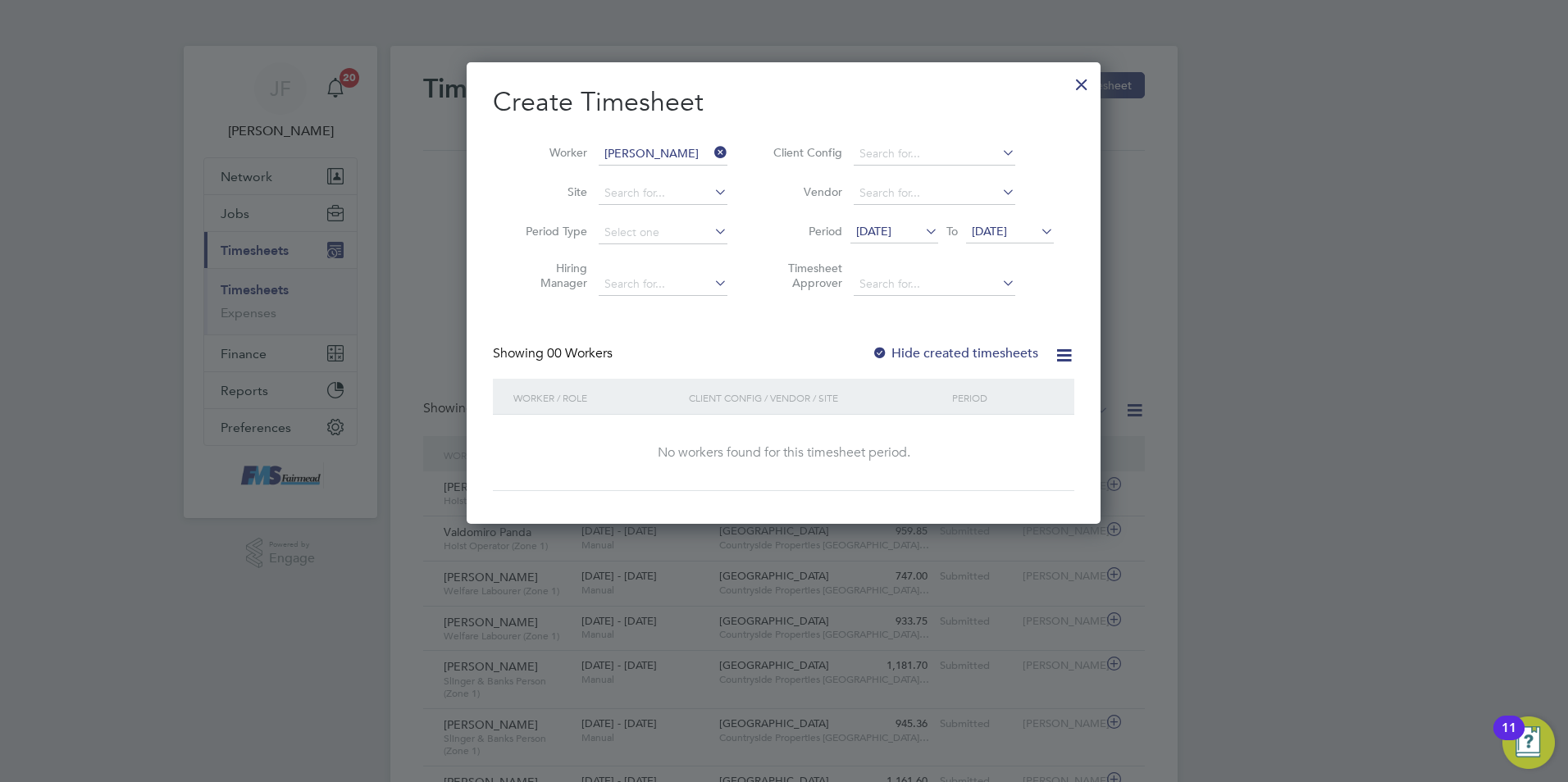 drag, startPoint x: 999, startPoint y: 232, endPoint x: 1001, endPoint y: 240, distance: 8.246211 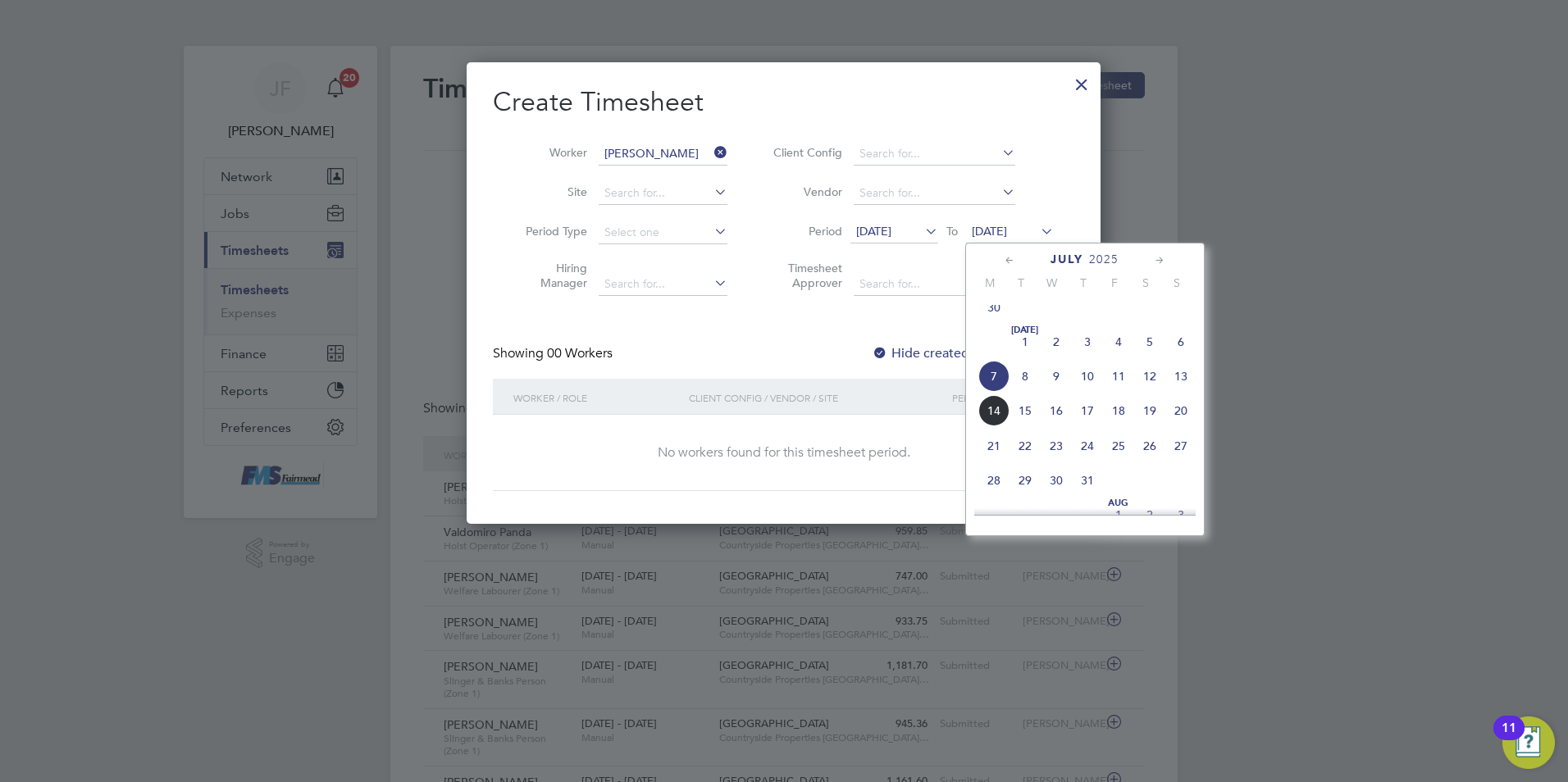 click on "13" 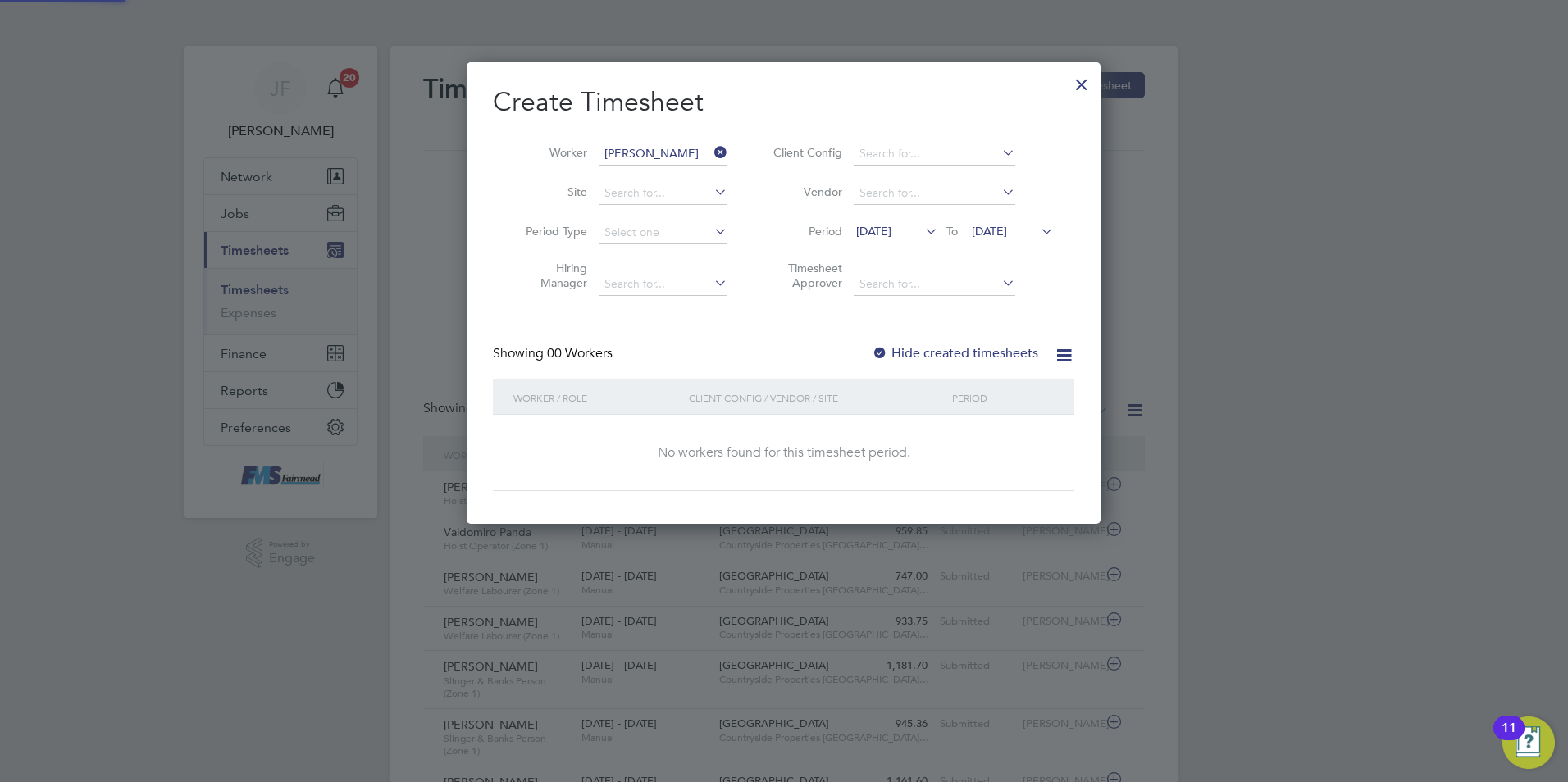 click on "Hide created timesheets" at bounding box center [955, 353] 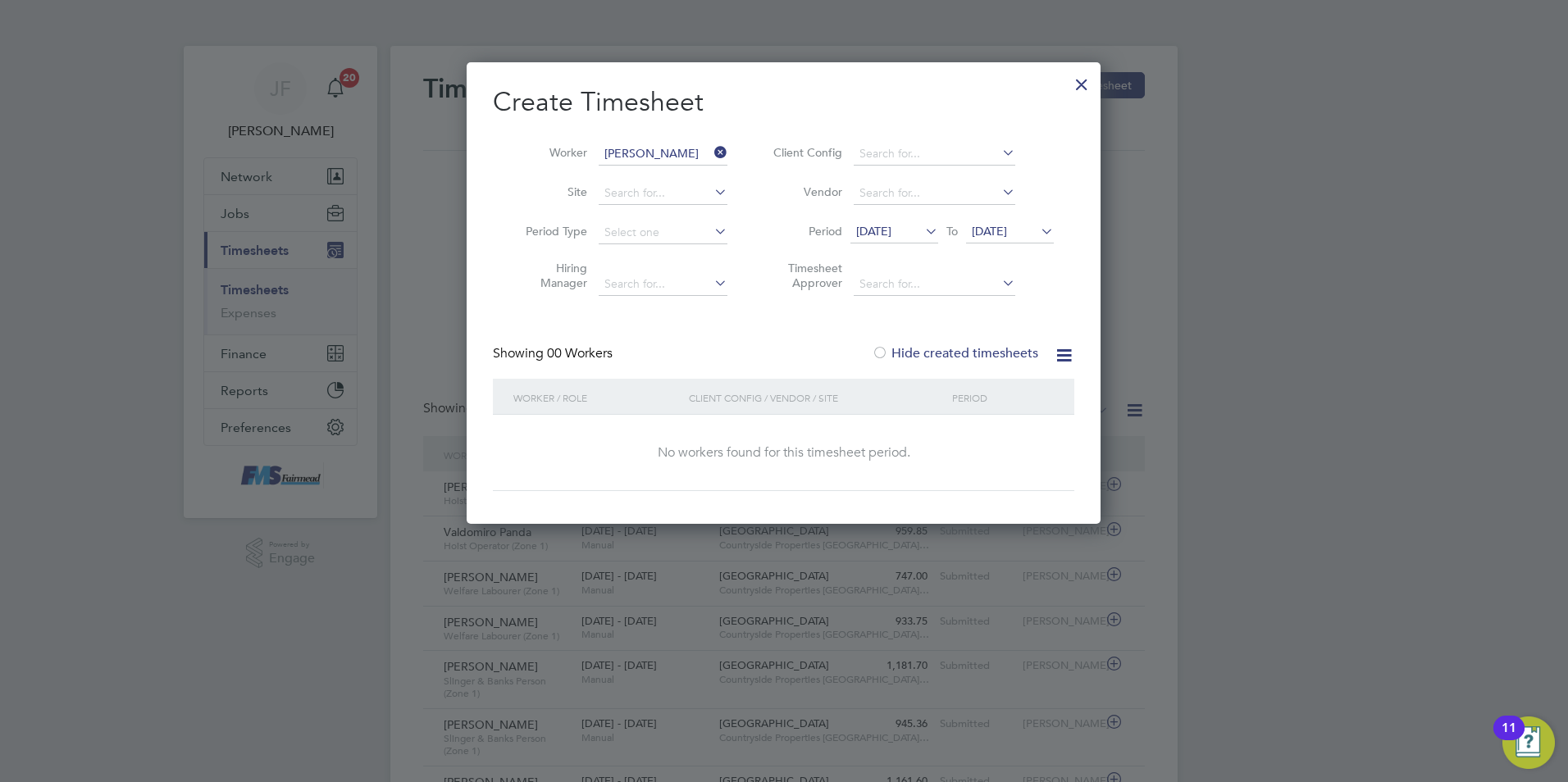 click on "Hide created timesheets" at bounding box center (955, 353) 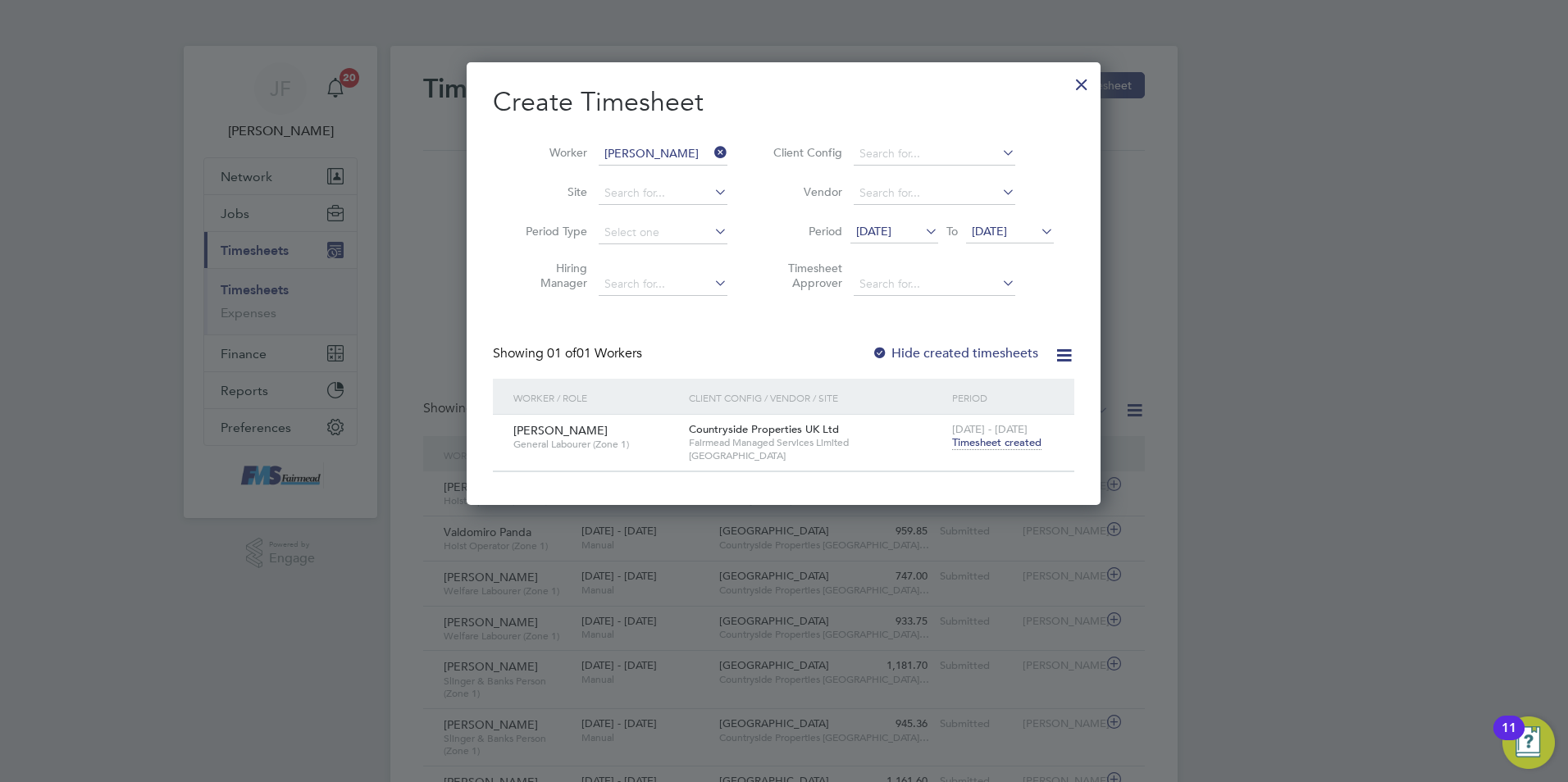 click on "[PERSON_NAME]" at bounding box center (560, 430) 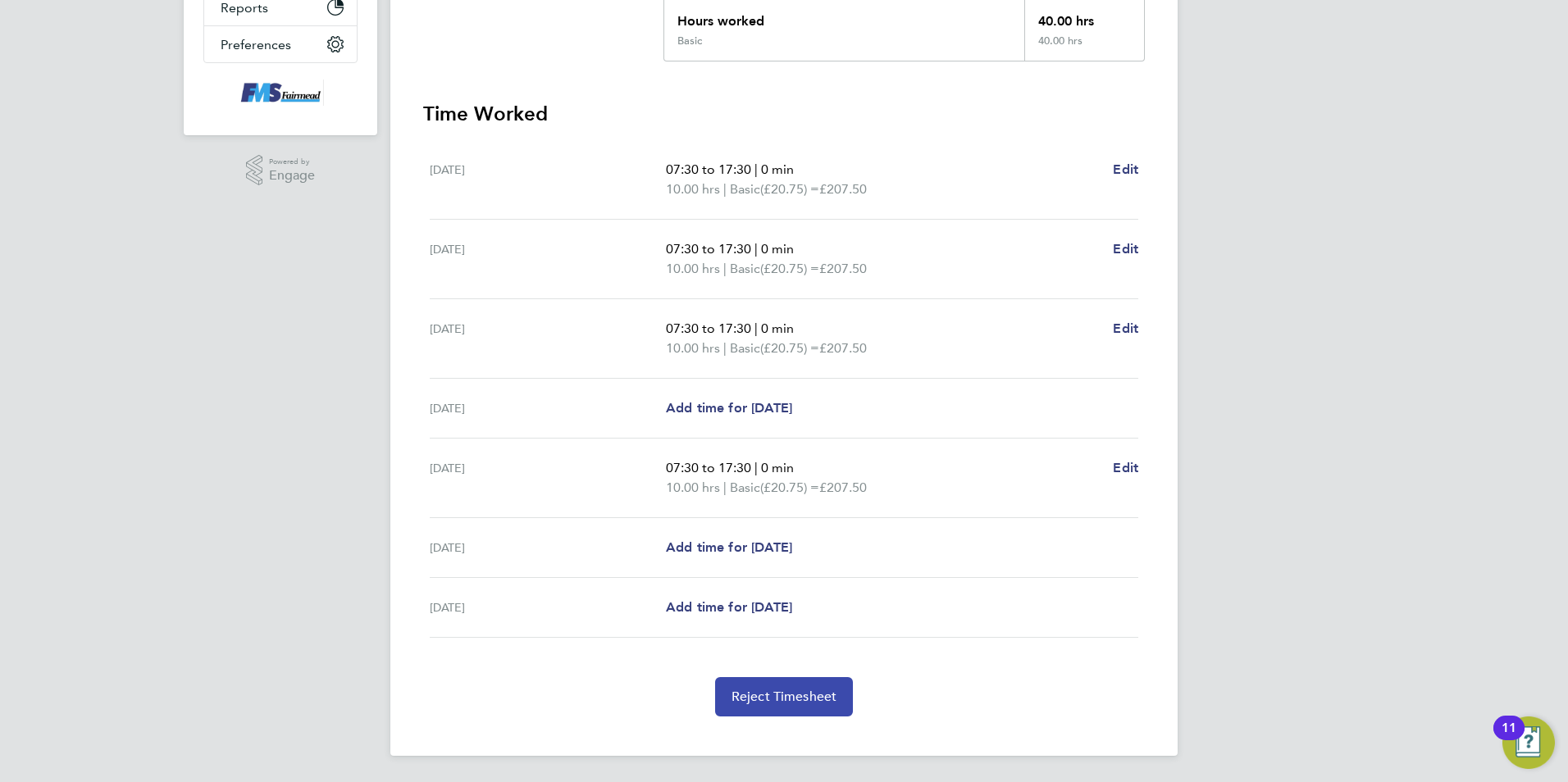 click on "Reject Timesheet" 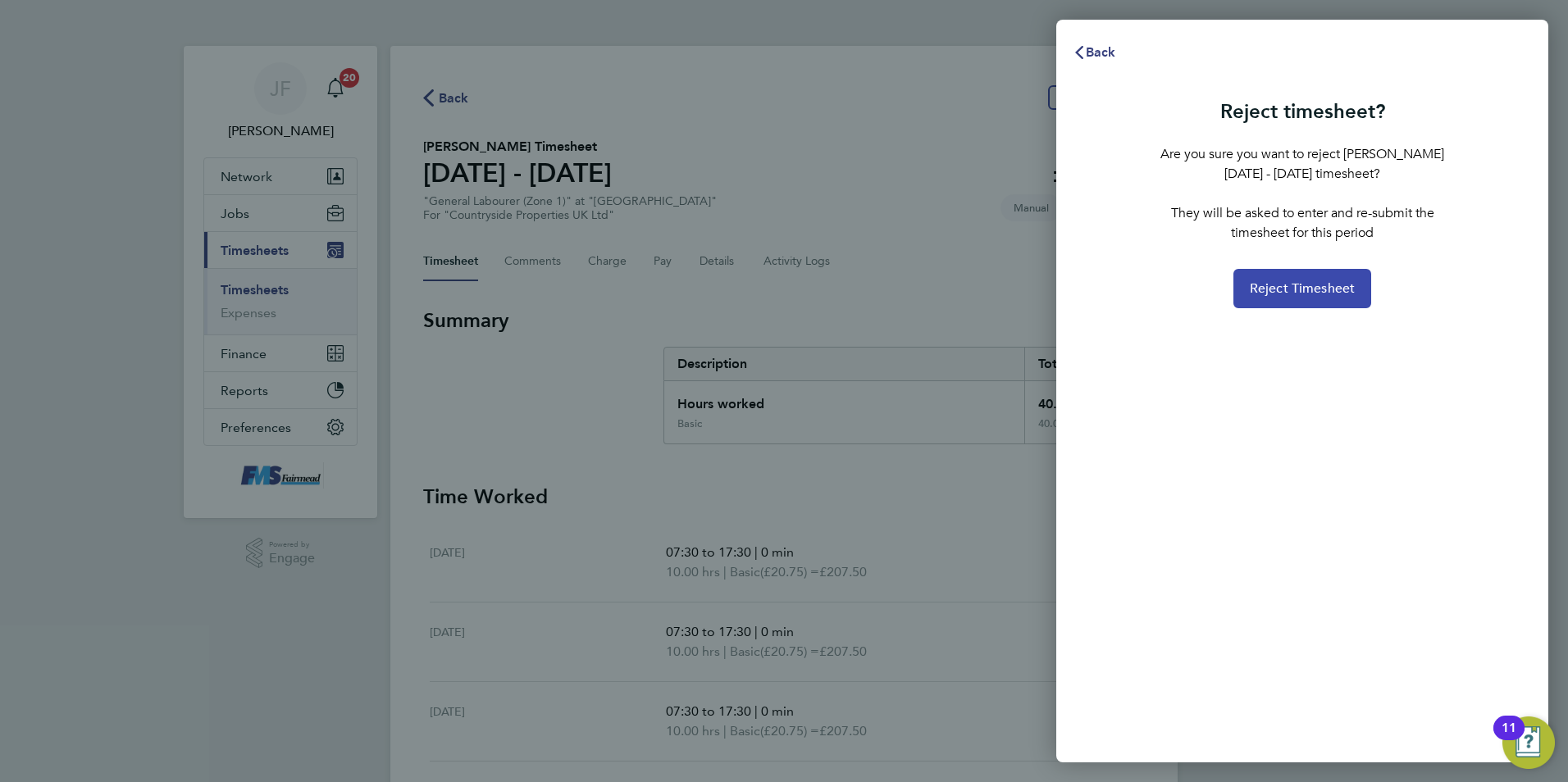 click on "Reject Timesheet" 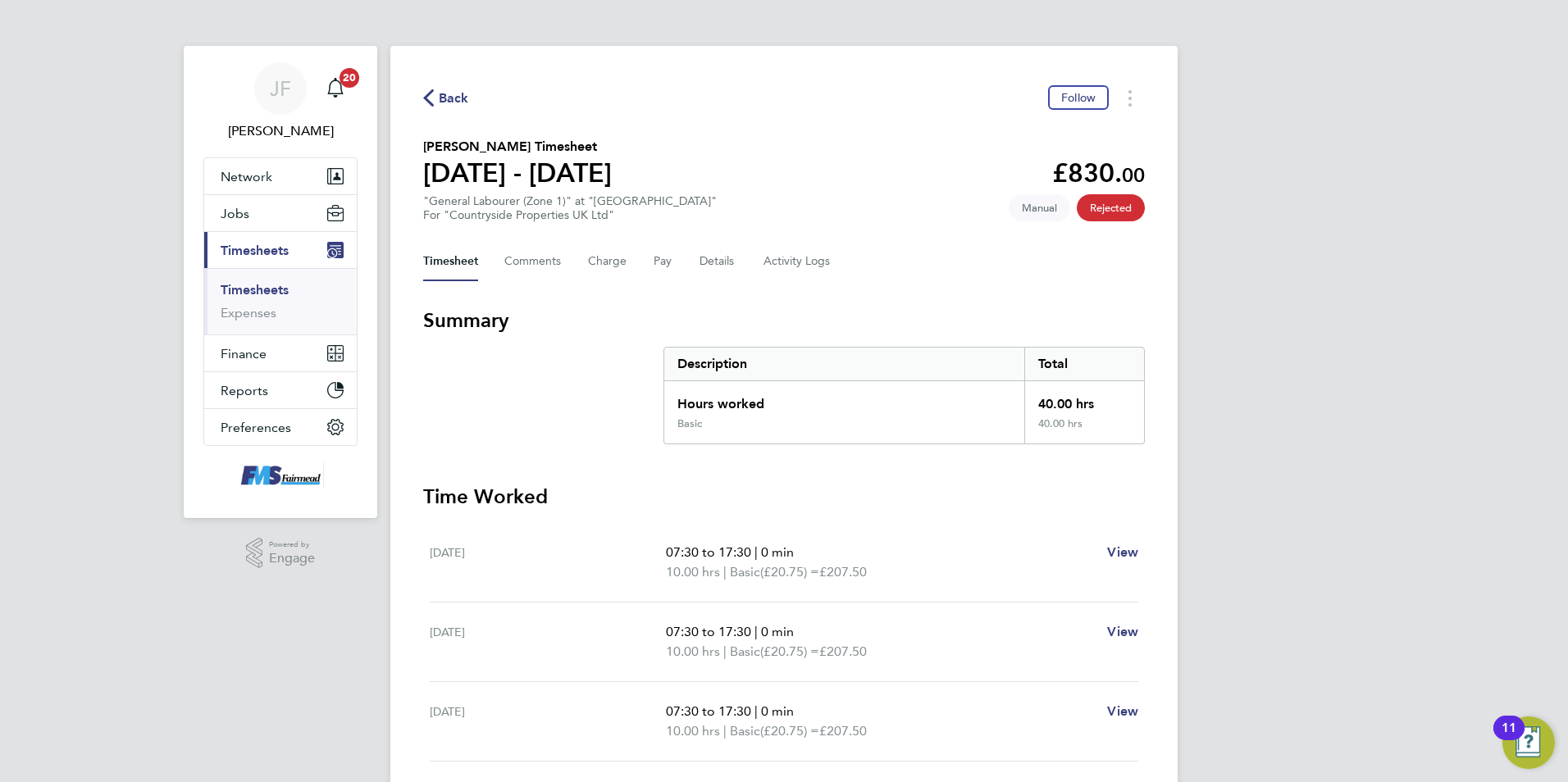 click on "Timesheets" at bounding box center (254, 289) 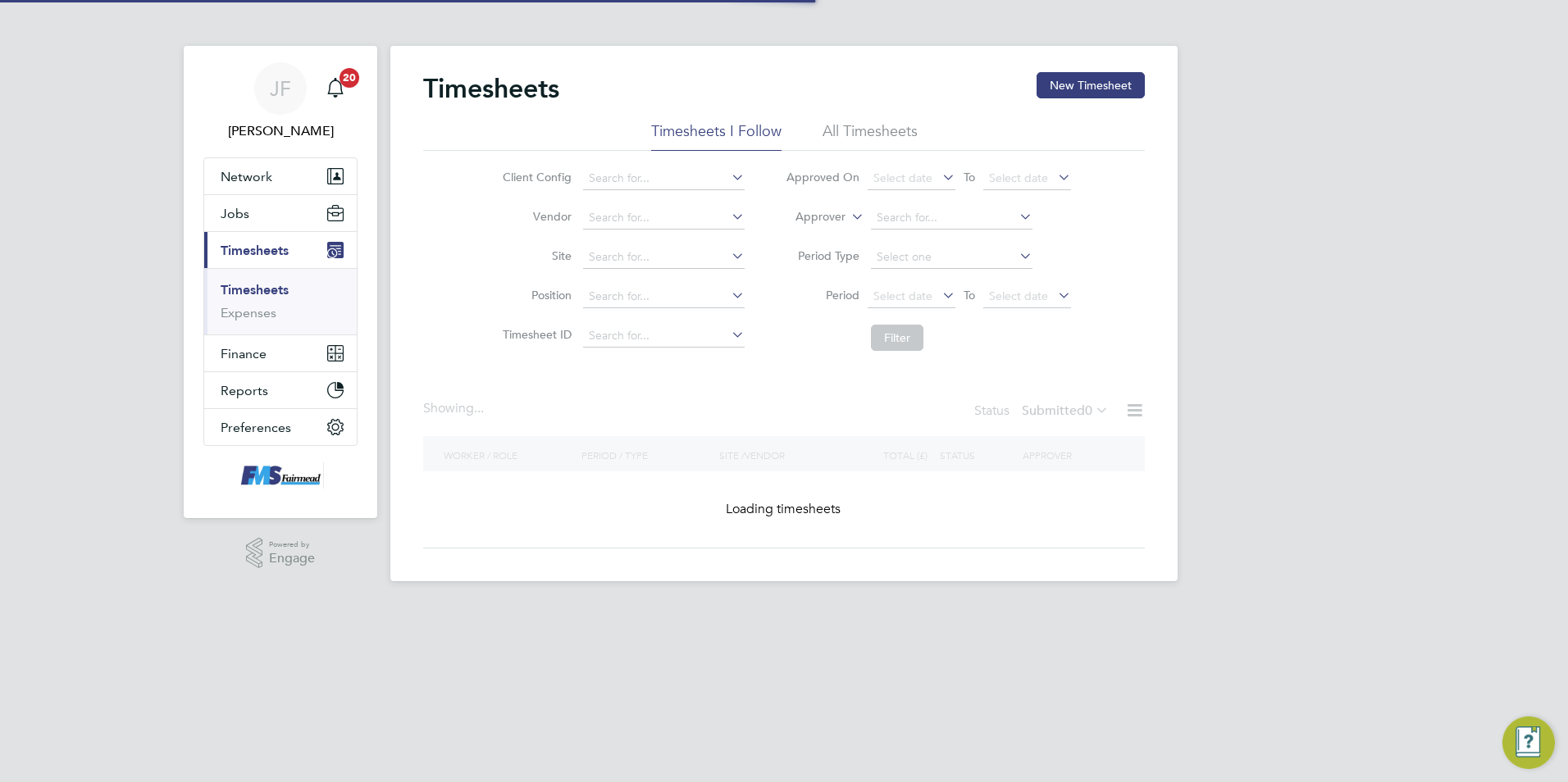 scroll, scrollTop: 0, scrollLeft: 0, axis: both 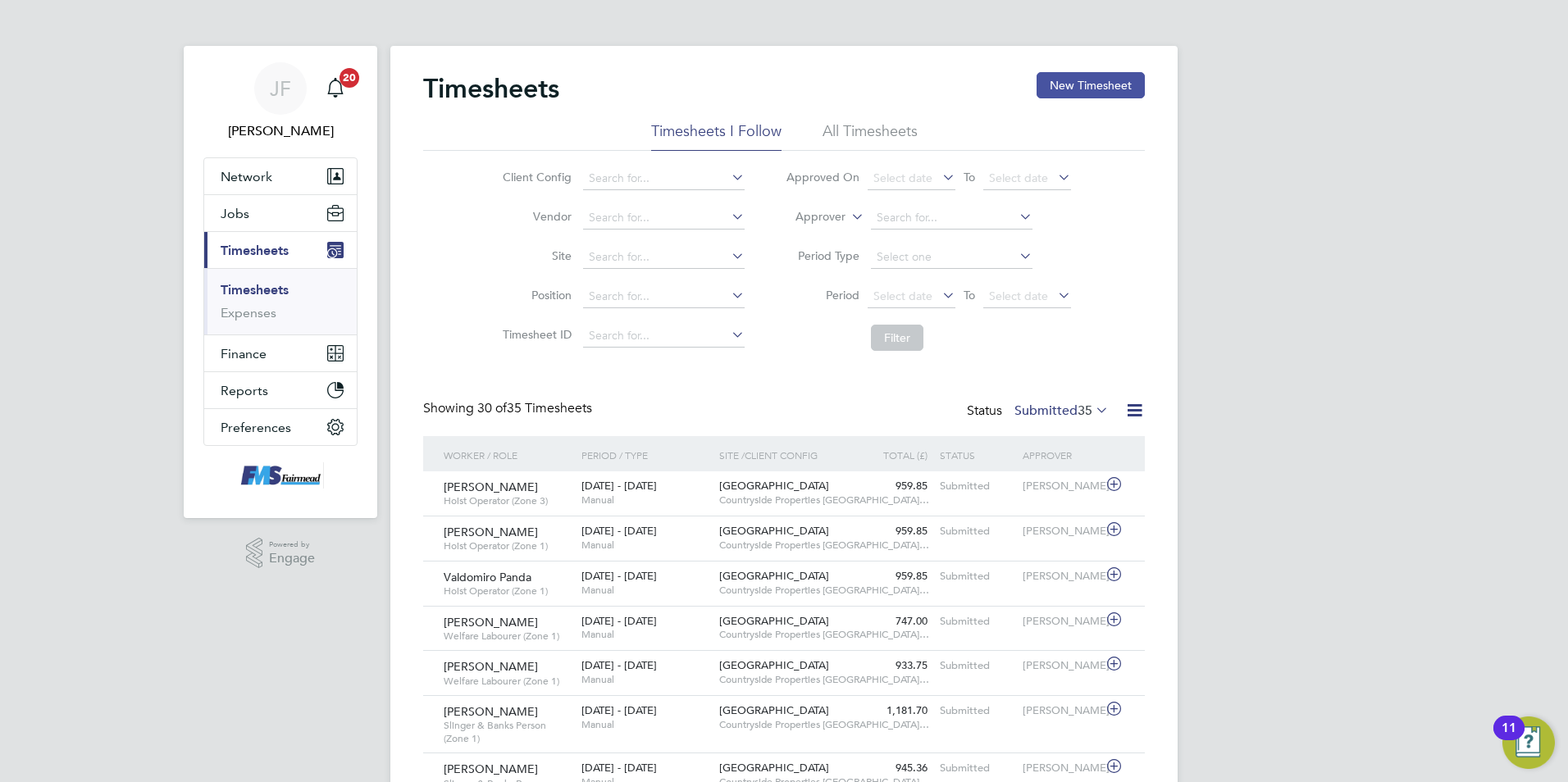 click on "New Timesheet" 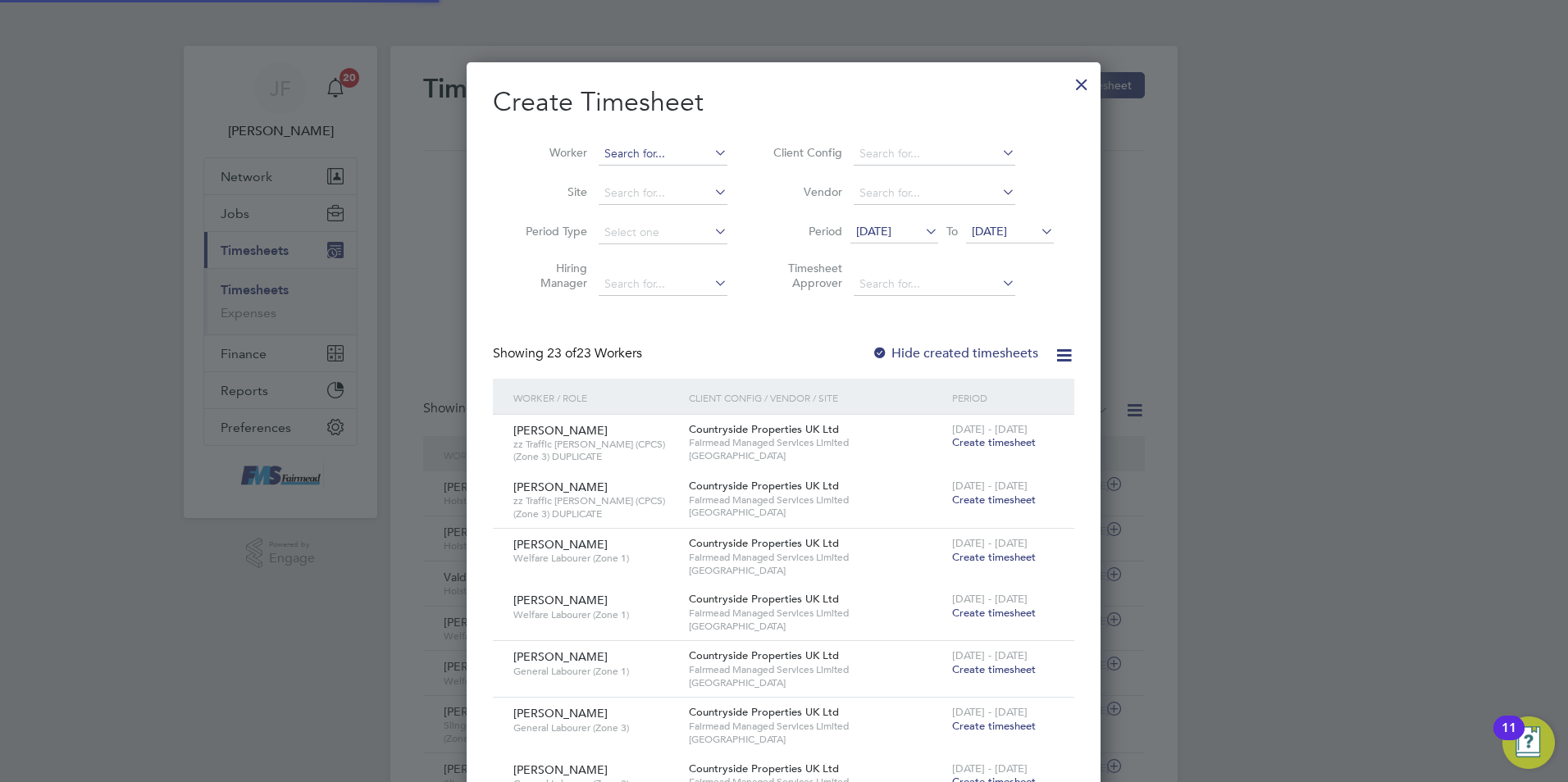 click at bounding box center (663, 154) 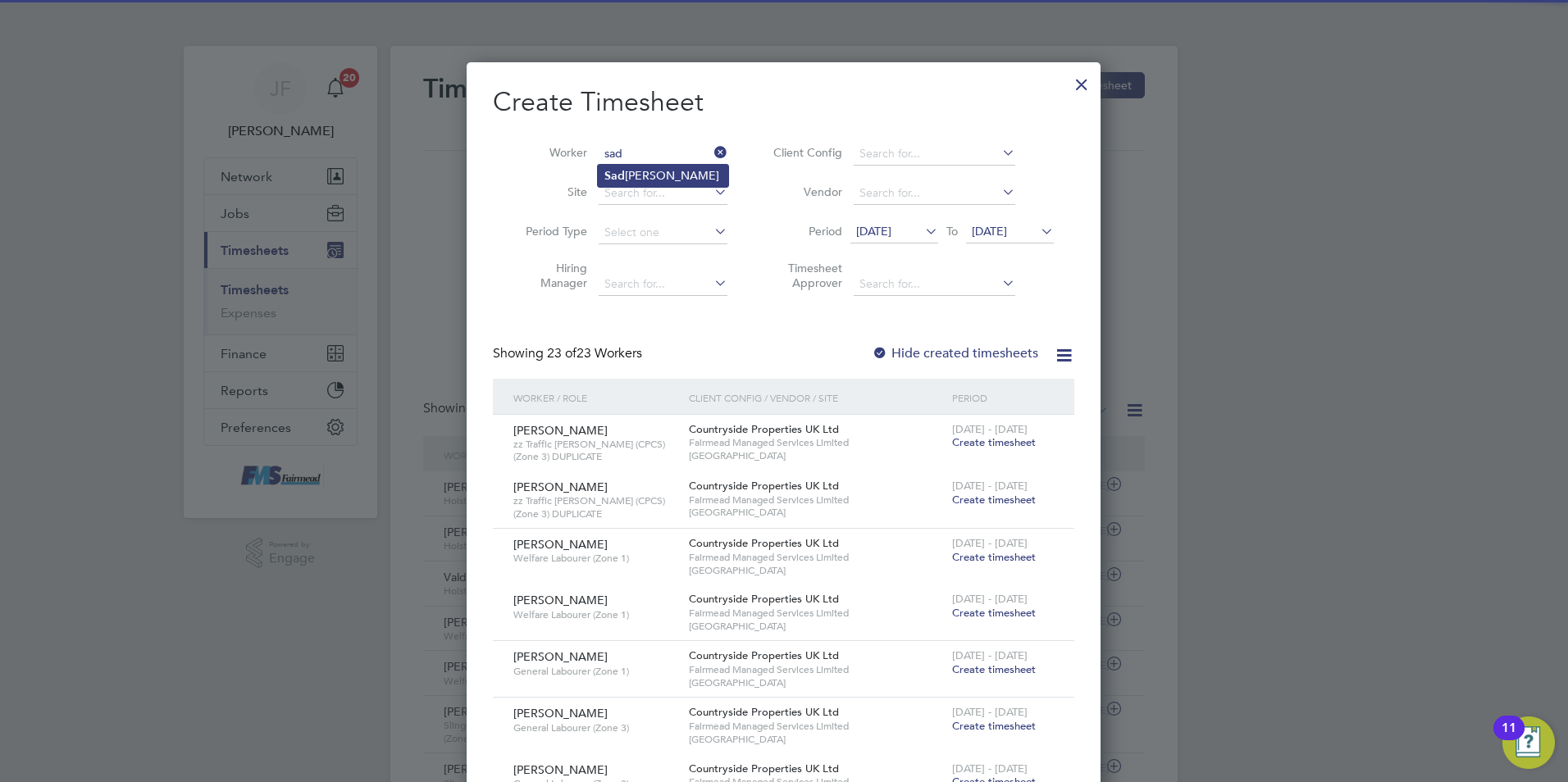 click on "Sad [PERSON_NAME]" 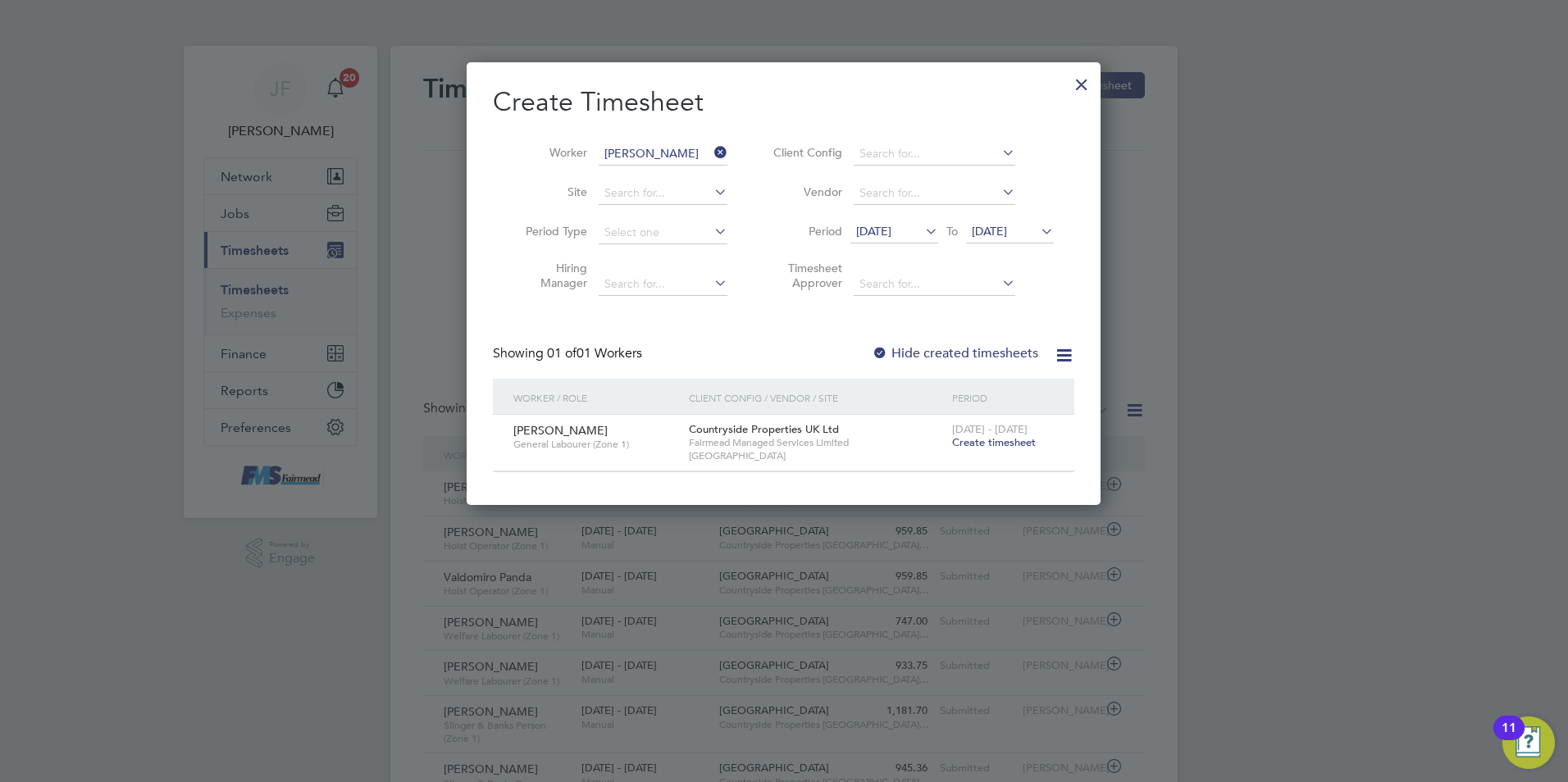 click on "Create timesheet" at bounding box center [994, 442] 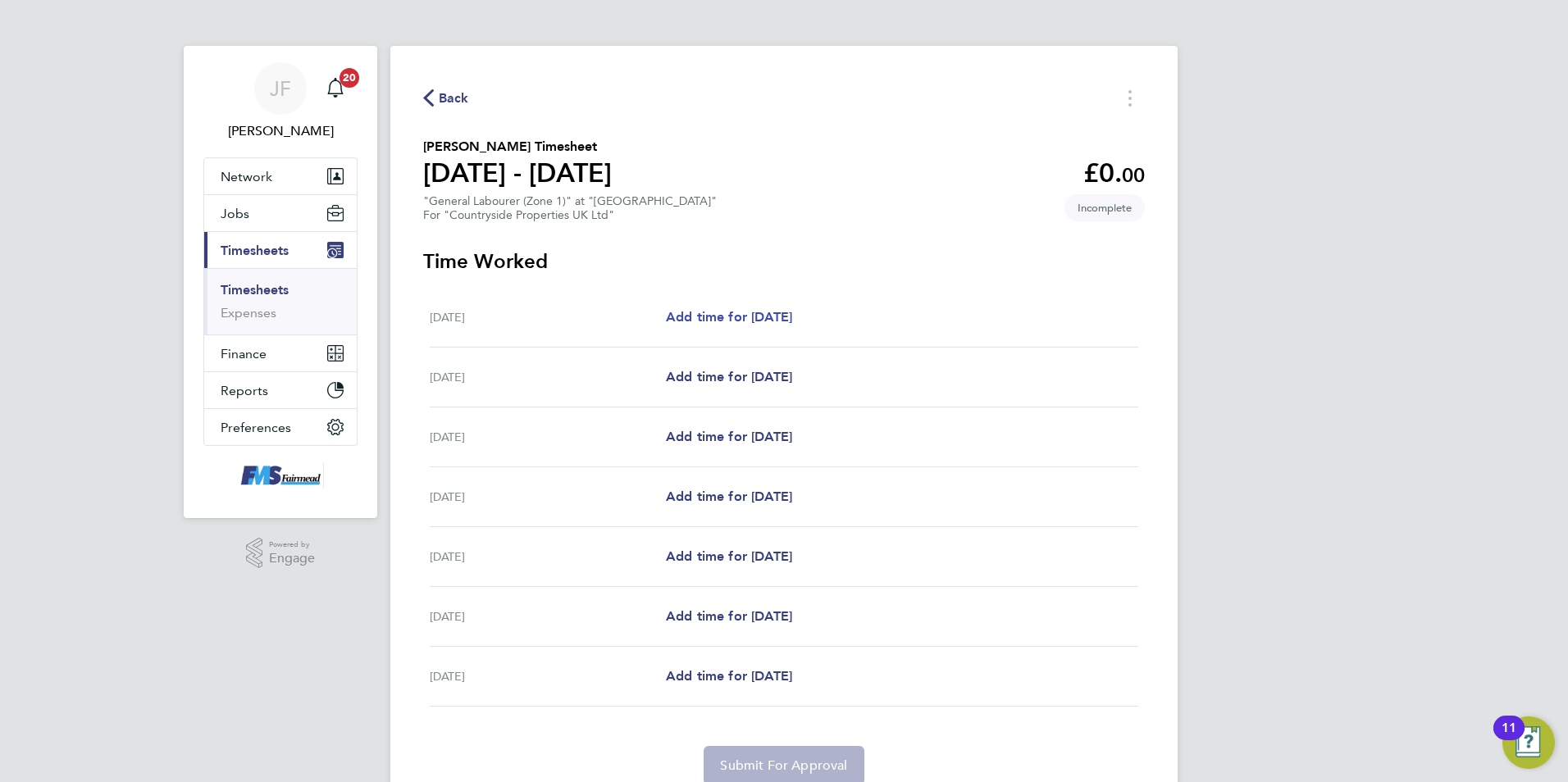 click on "Add time for [DATE]" at bounding box center (729, 316) 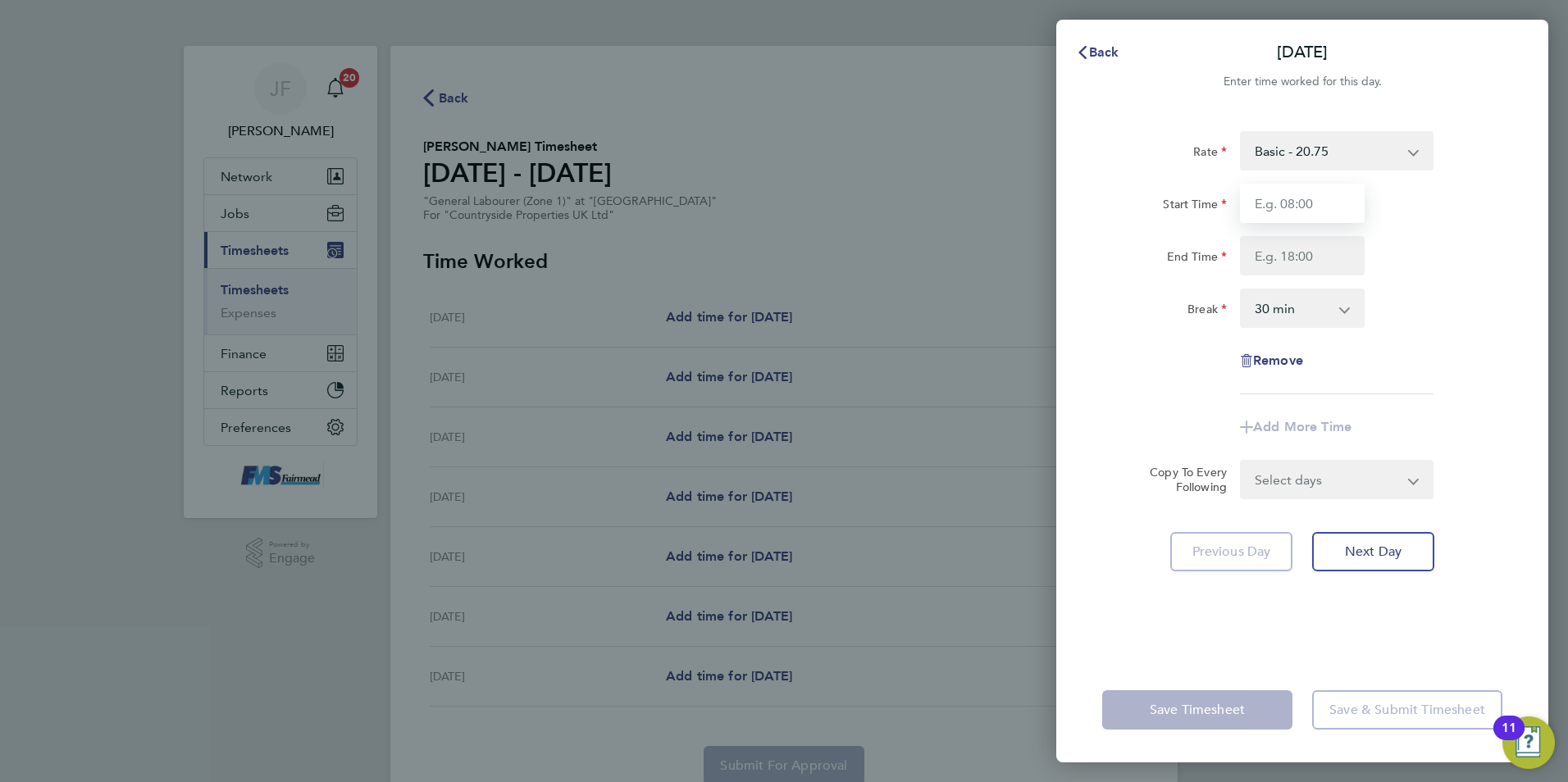 click on "Start Time" at bounding box center [1302, 203] 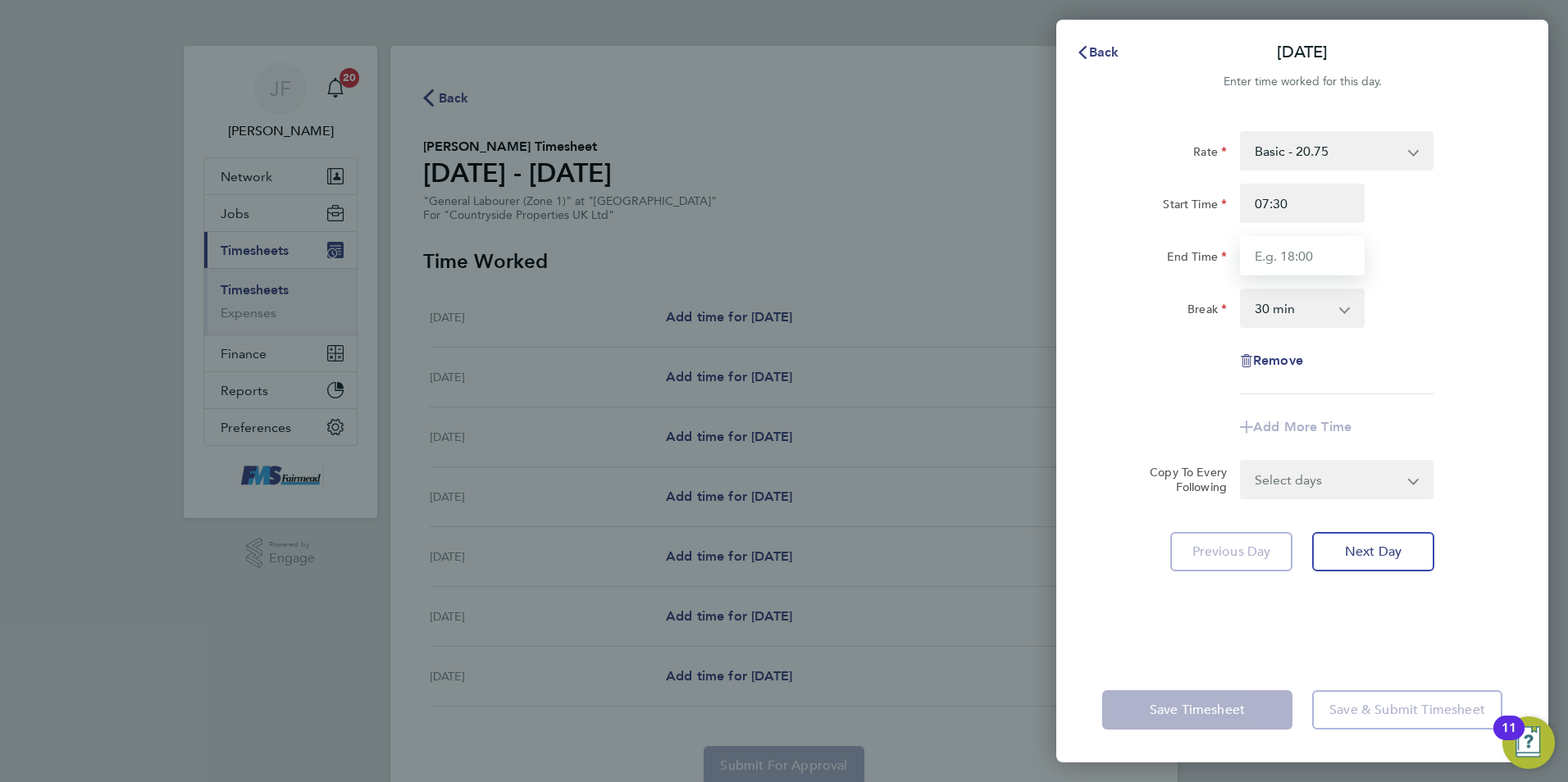 type on "17:30" 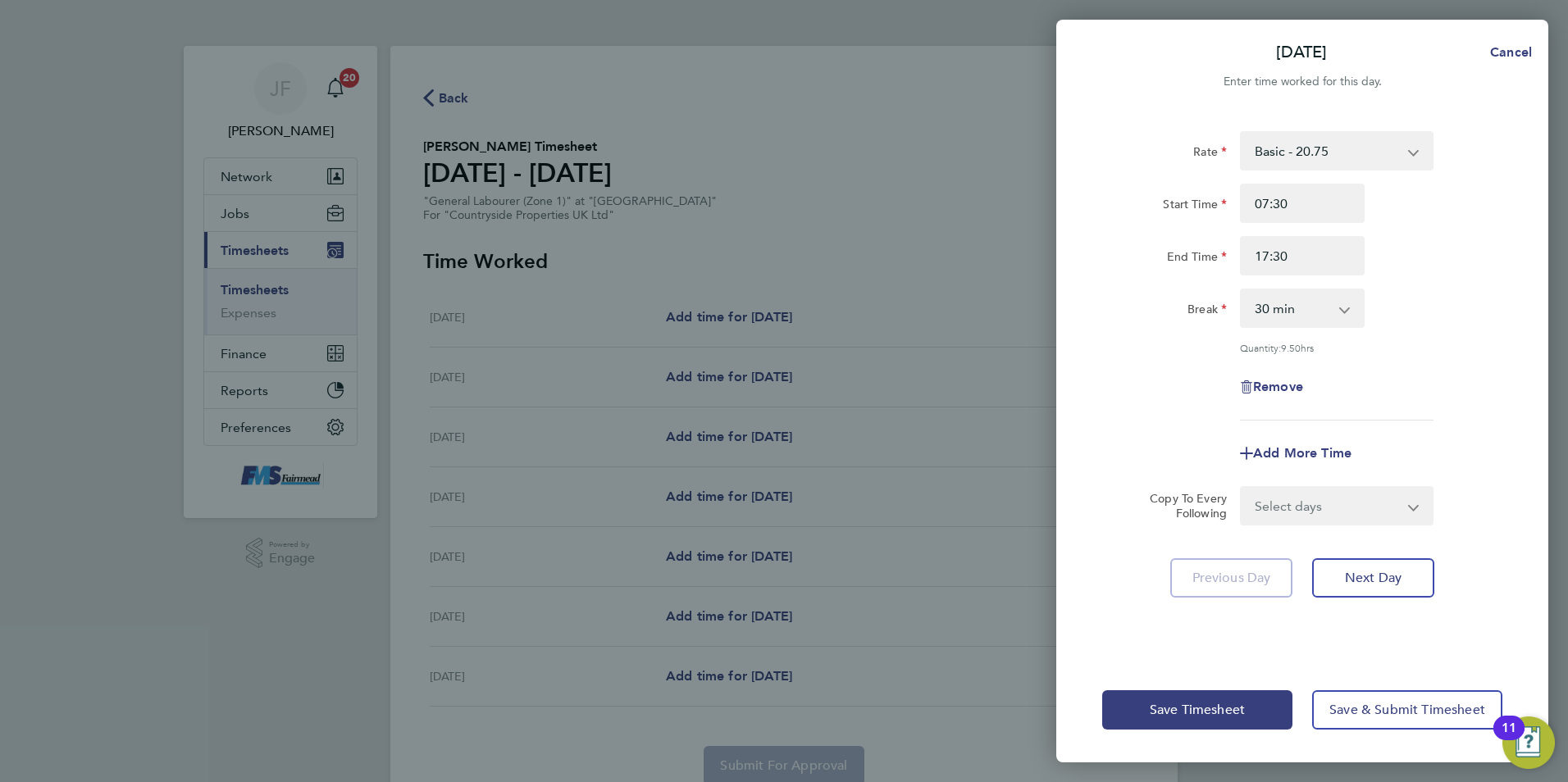 click on "0 min   15 min   30 min   45 min   60 min   75 min   90 min" at bounding box center (1292, 308) 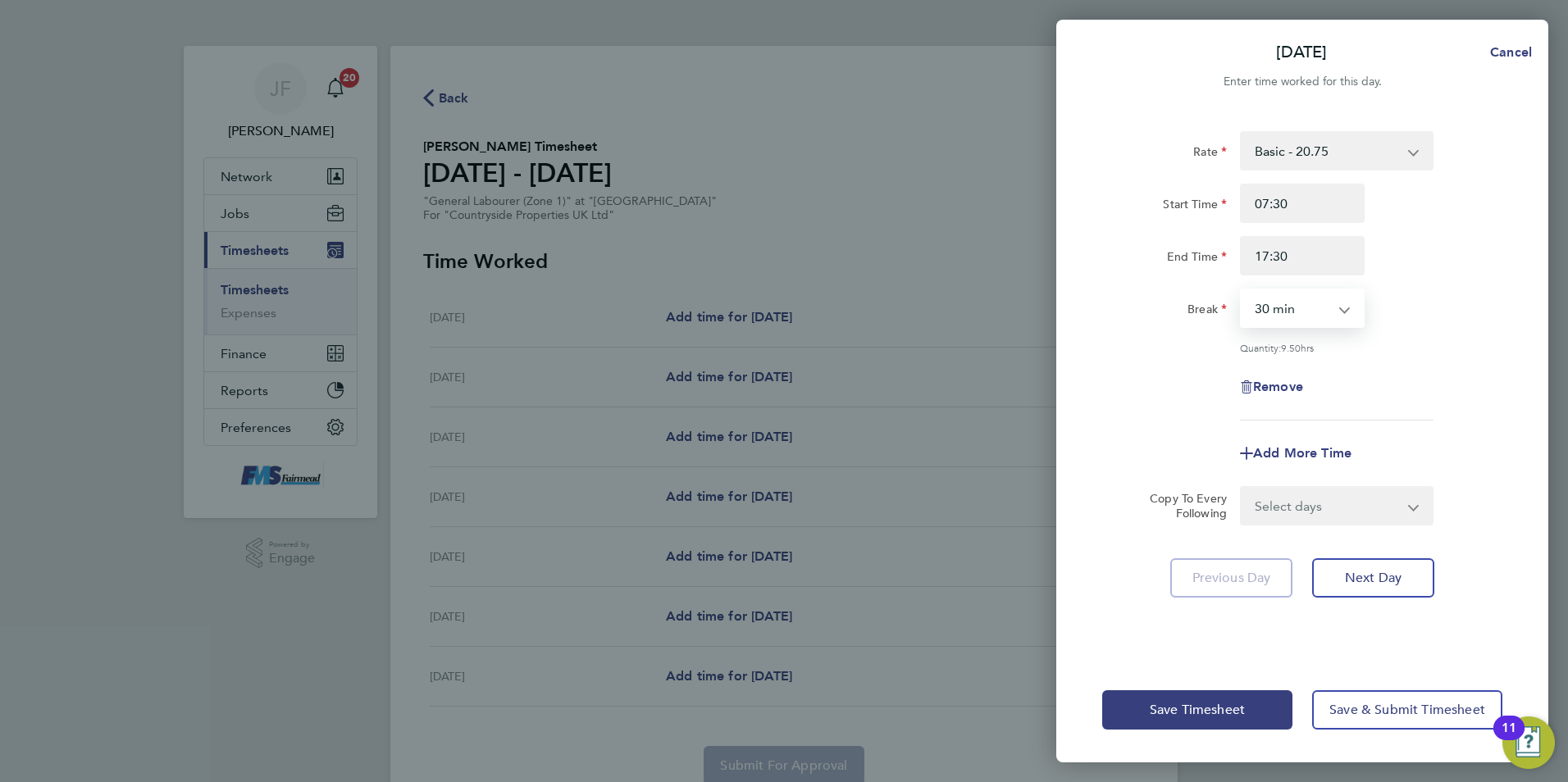 select on "60" 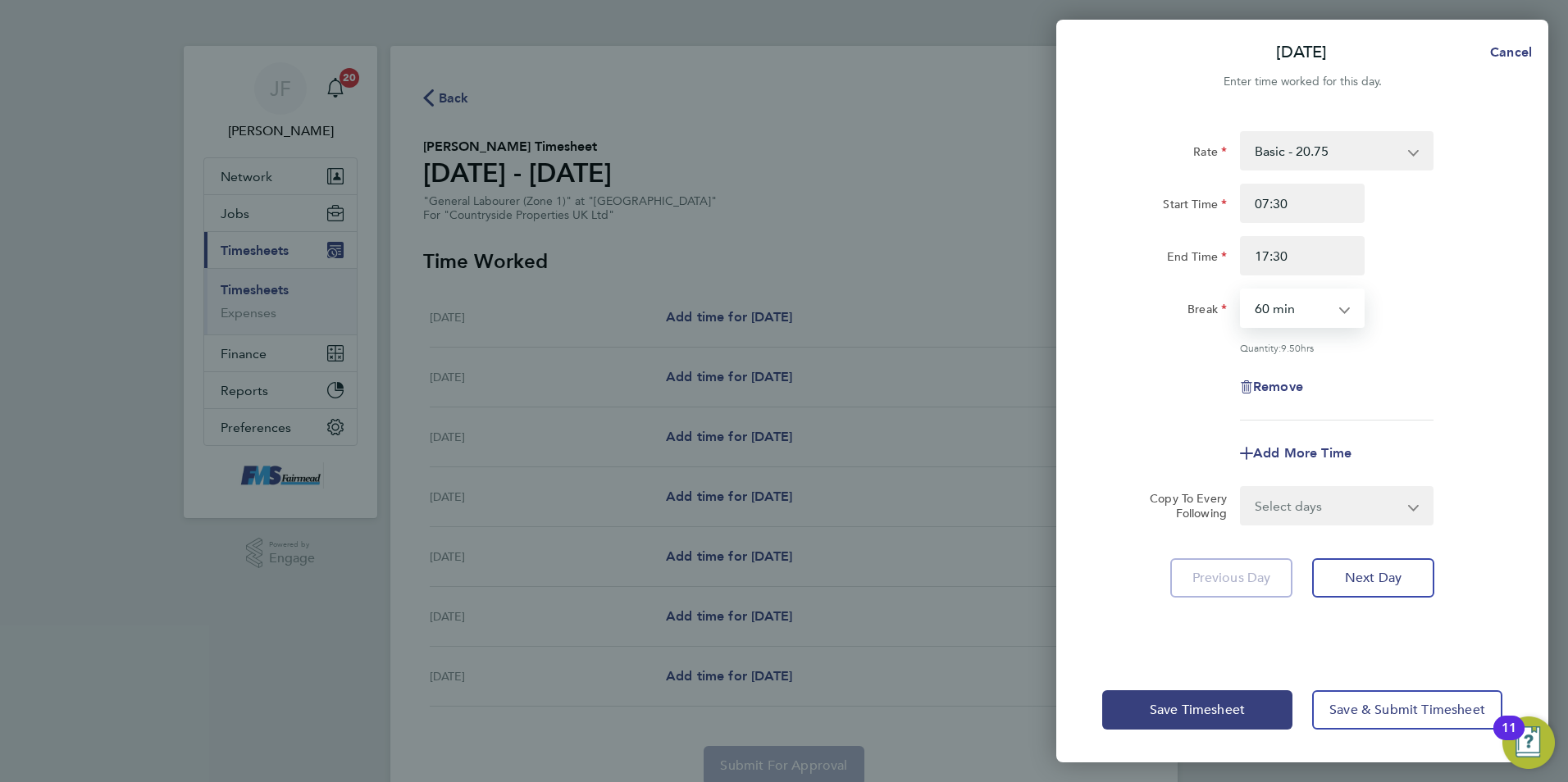 click on "0 min   15 min   30 min   45 min   60 min   75 min   90 min" at bounding box center (1292, 308) 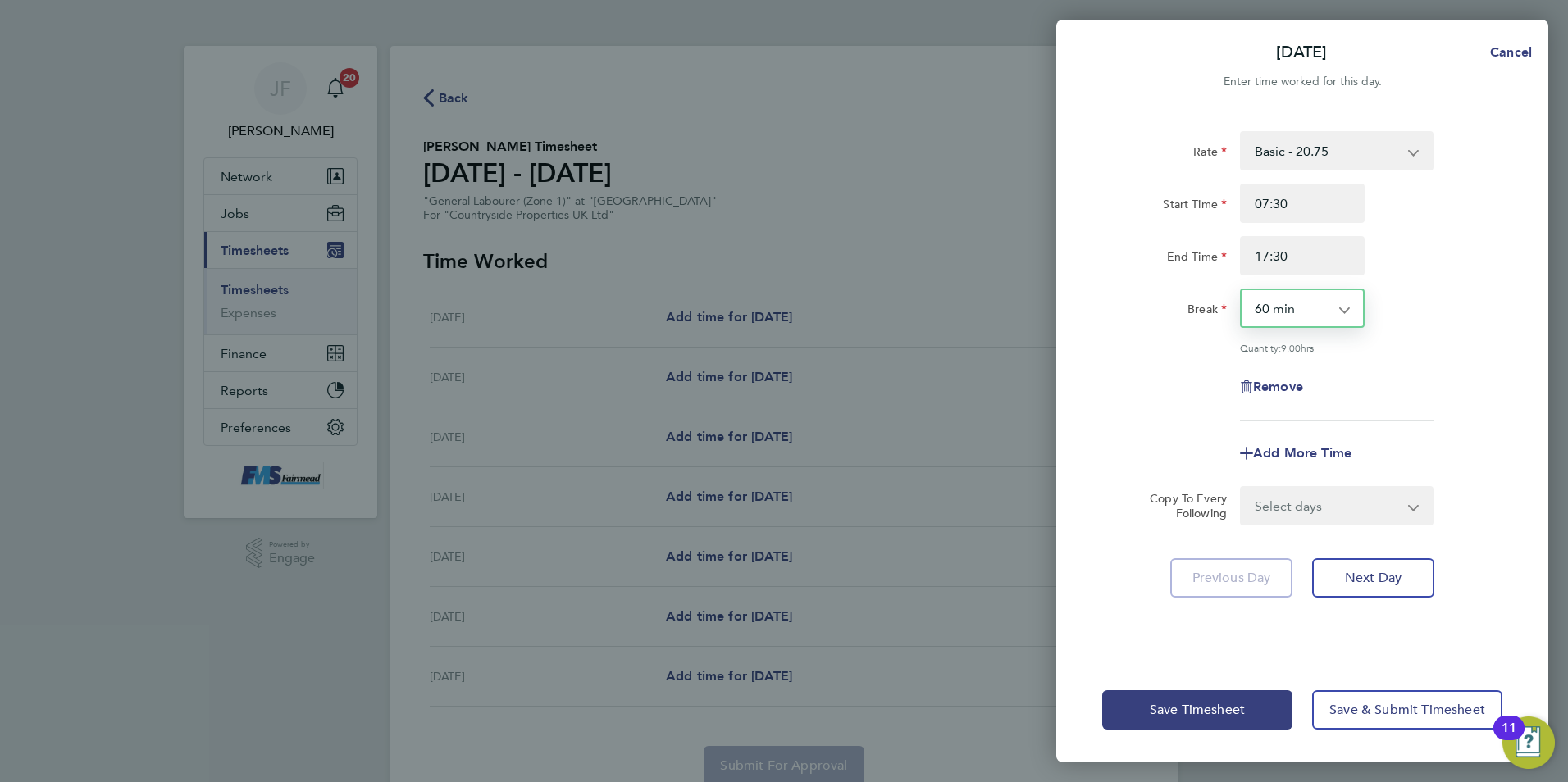 click on "Select days   Day   Weekday (Mon-Fri)   Weekend (Sat-Sun)   [DATE]   [DATE]   [DATE]   [DATE]   [DATE]   [DATE]" at bounding box center (1328, 506) 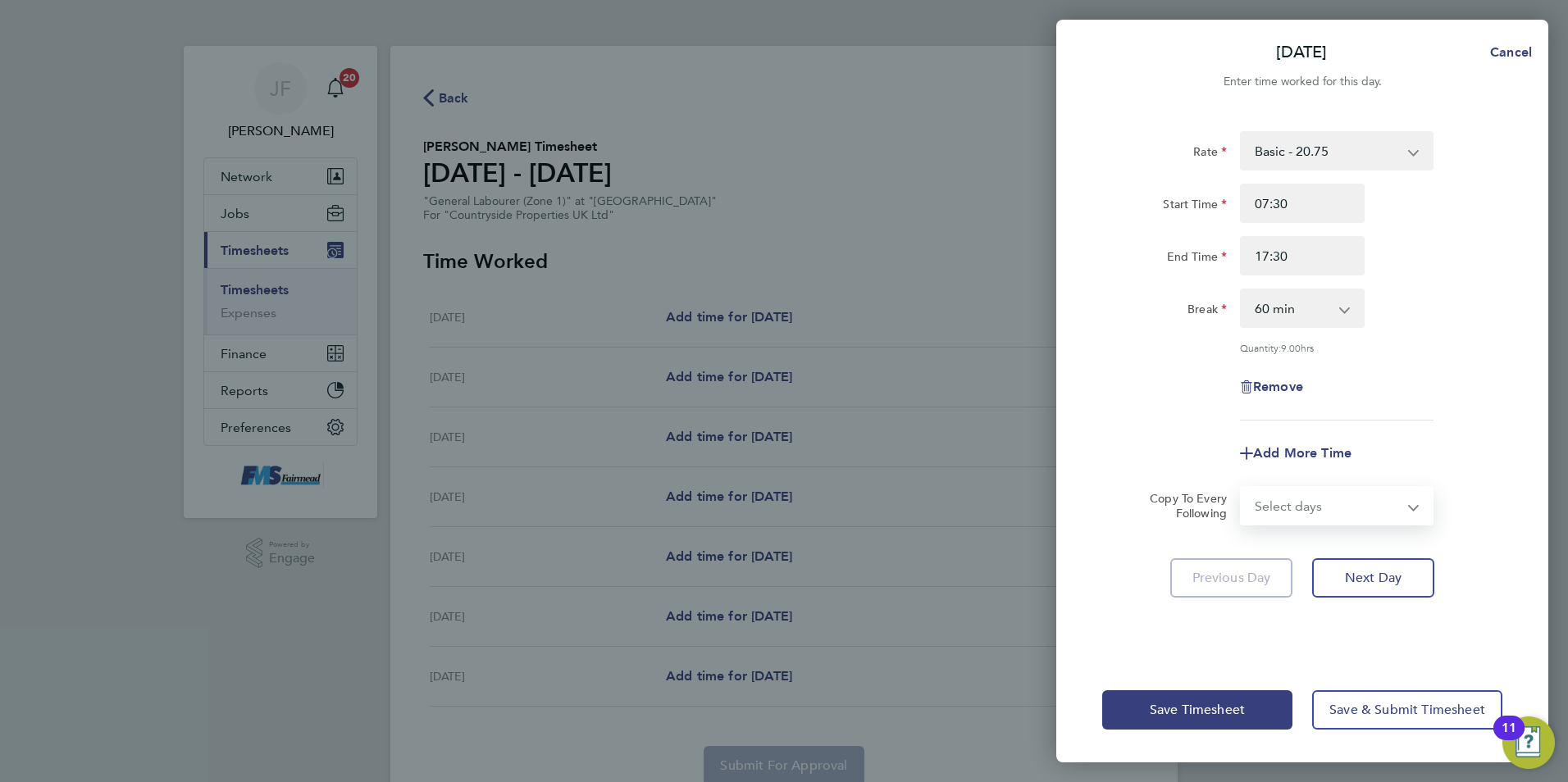 select on "WEEKDAY" 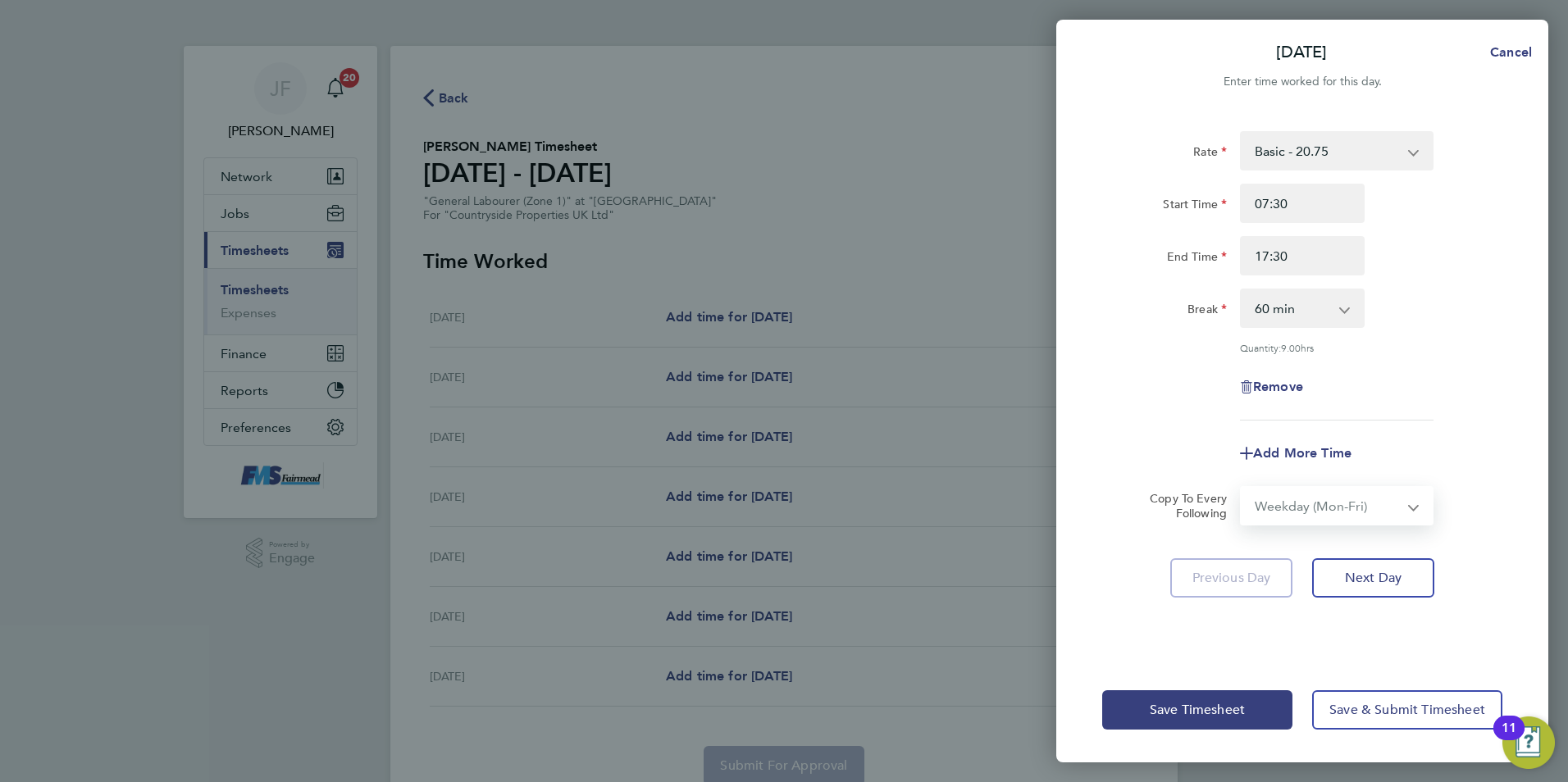 click on "Select days   Day   Weekday (Mon-Fri)   Weekend (Sat-Sun)   [DATE]   [DATE]   [DATE]   [DATE]   [DATE]   [DATE]" at bounding box center [1328, 506] 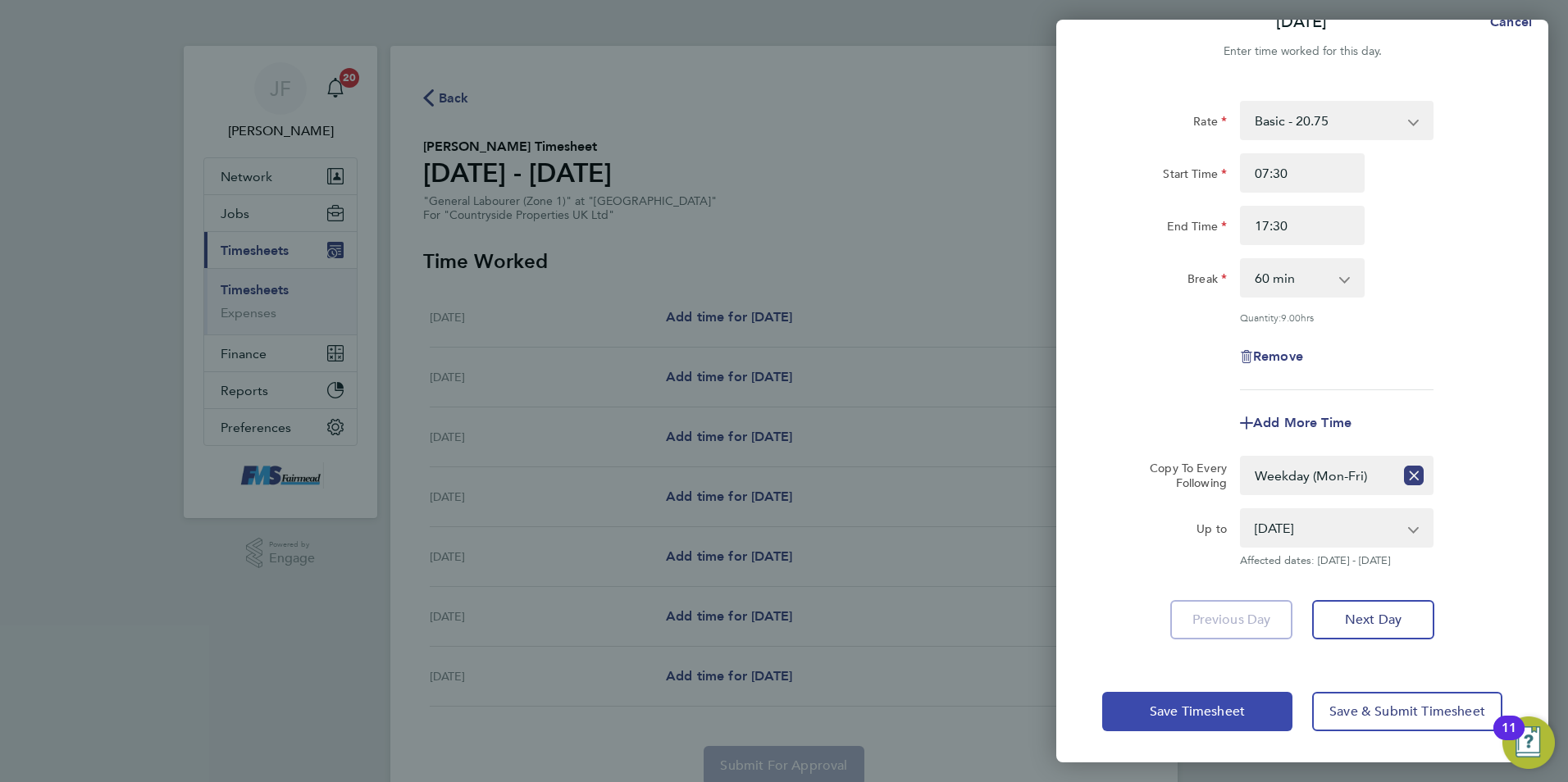 click on "Save Timesheet" 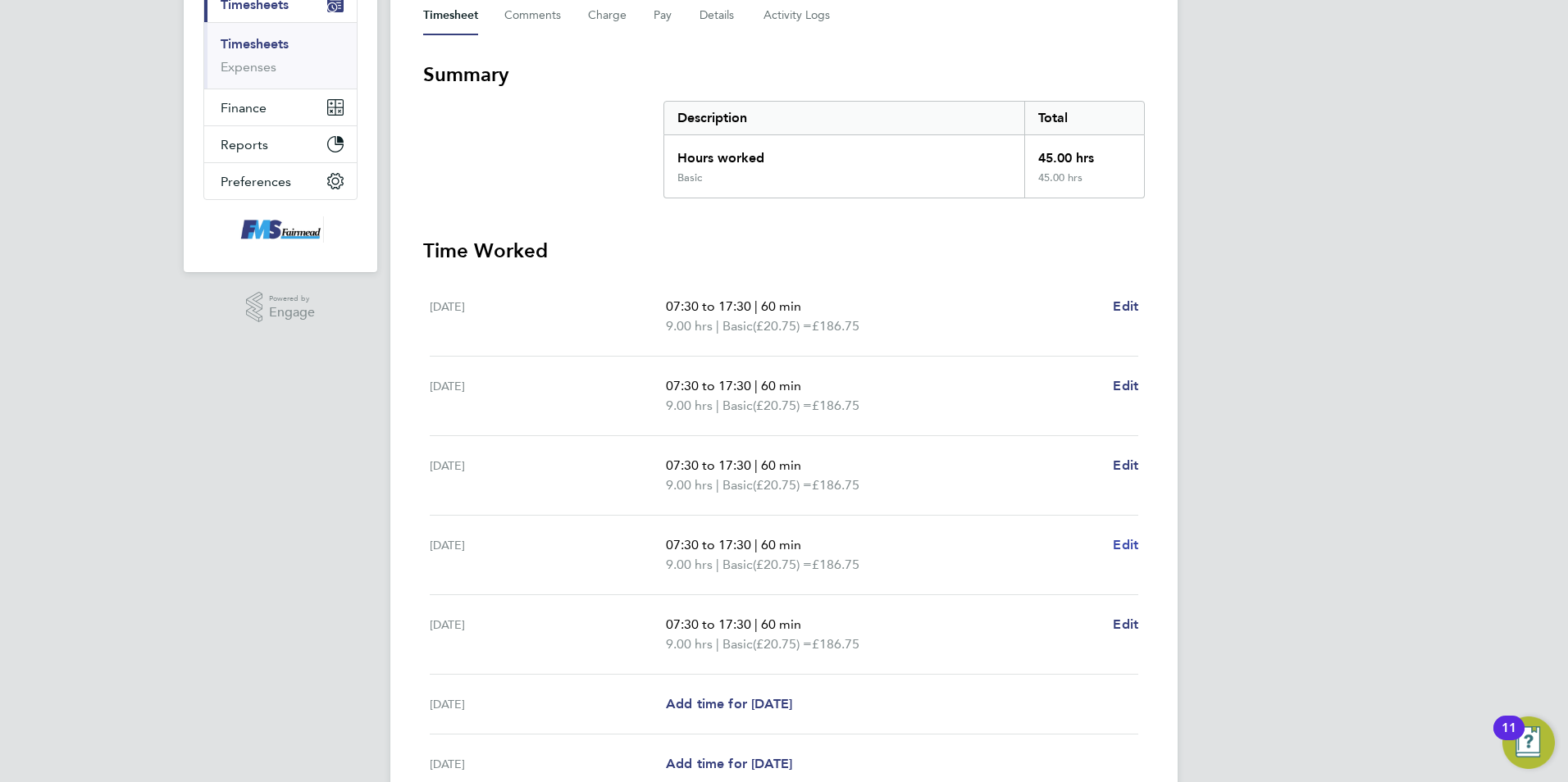 click on "Edit" at bounding box center [1125, 544] 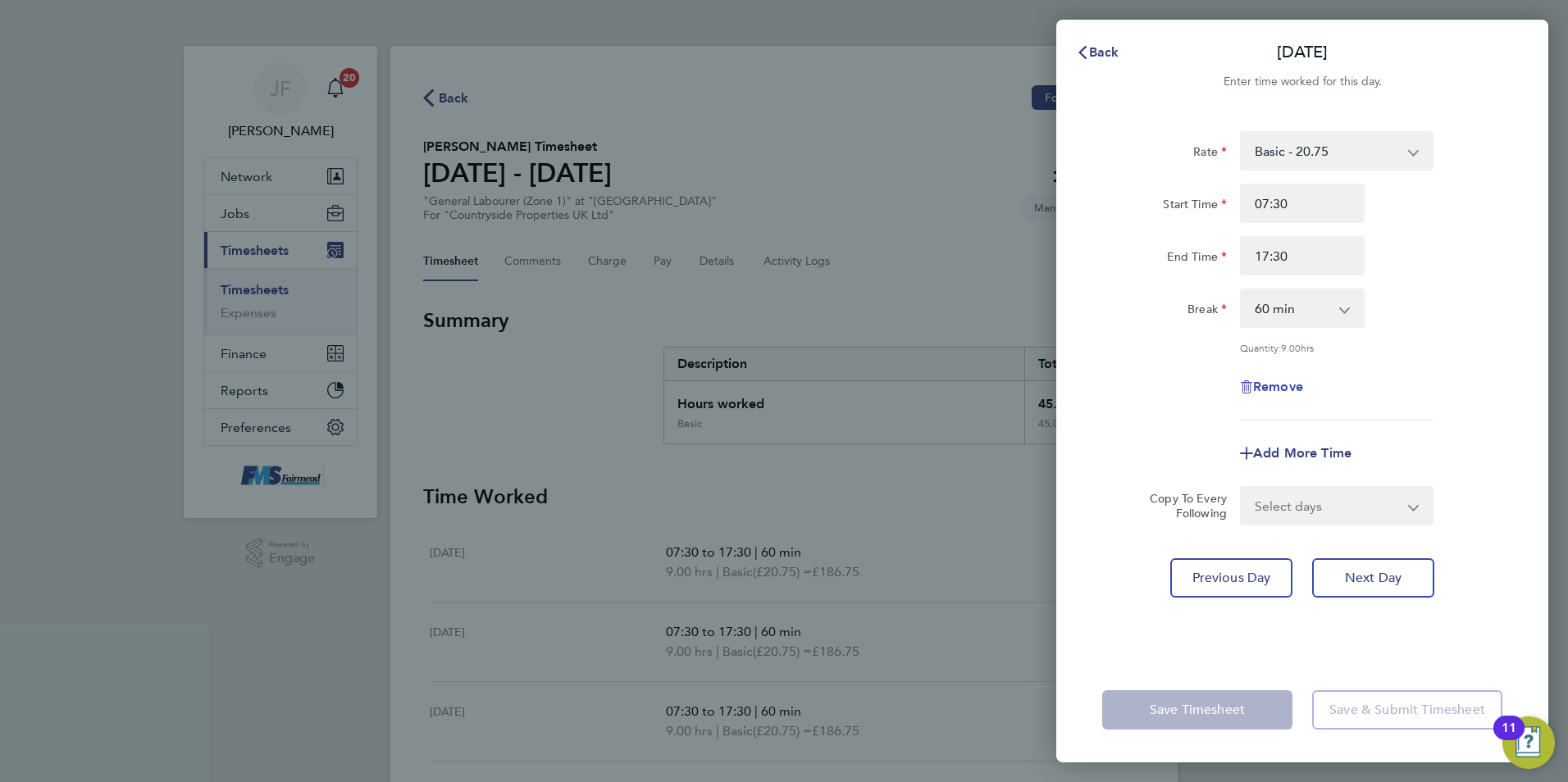click on "Remove" 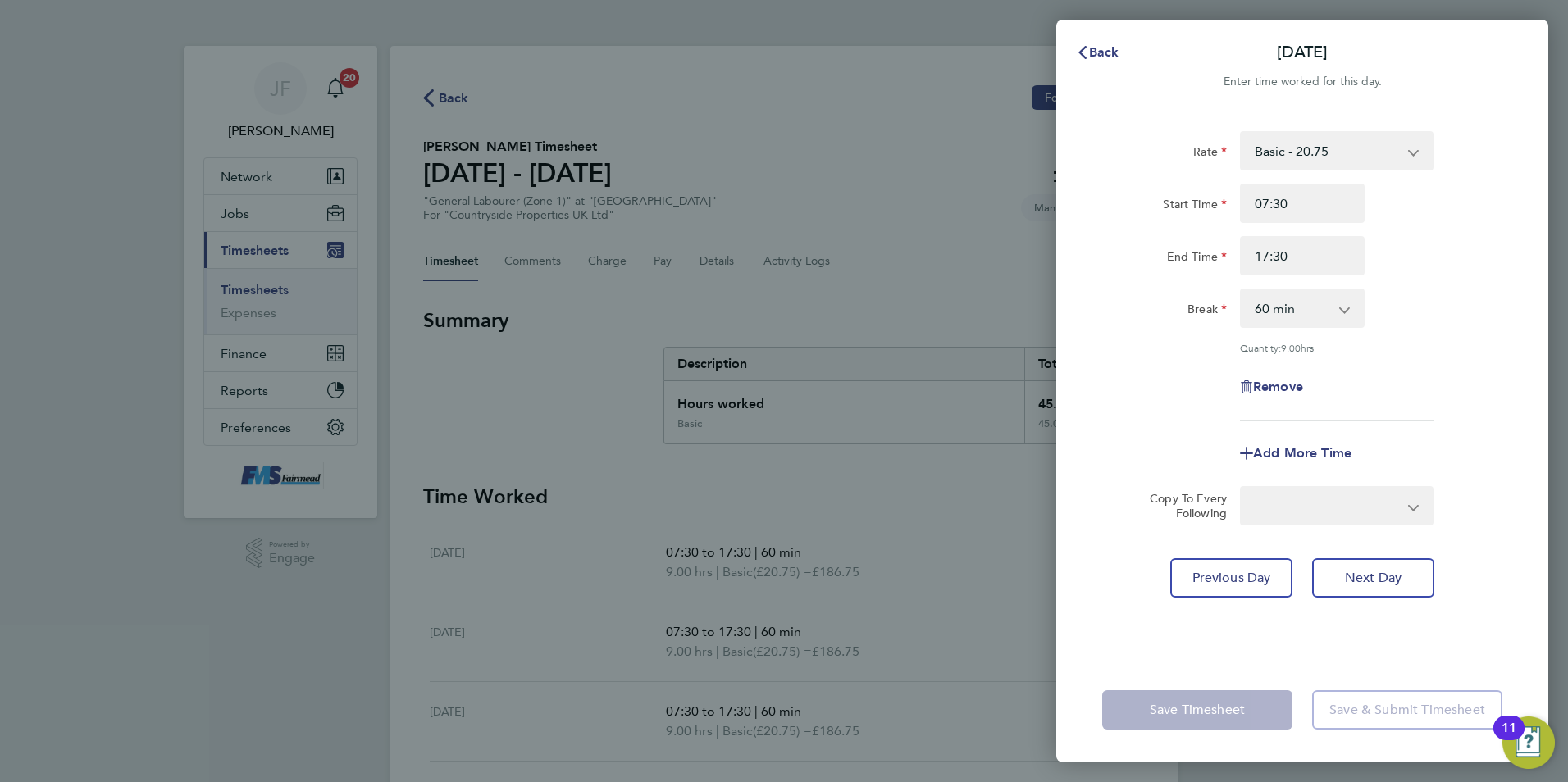 select on "null" 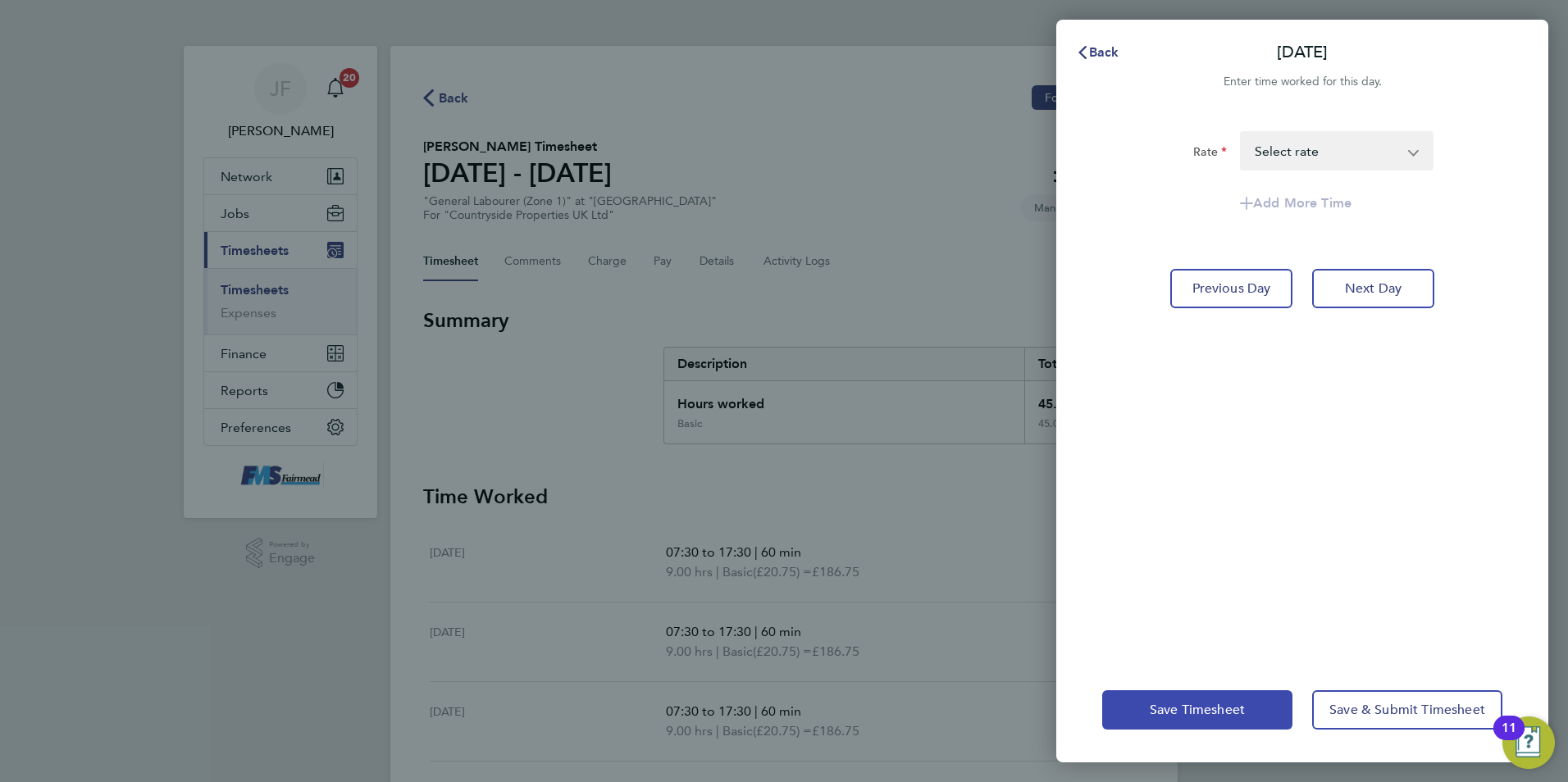 click on "Save Timesheet" 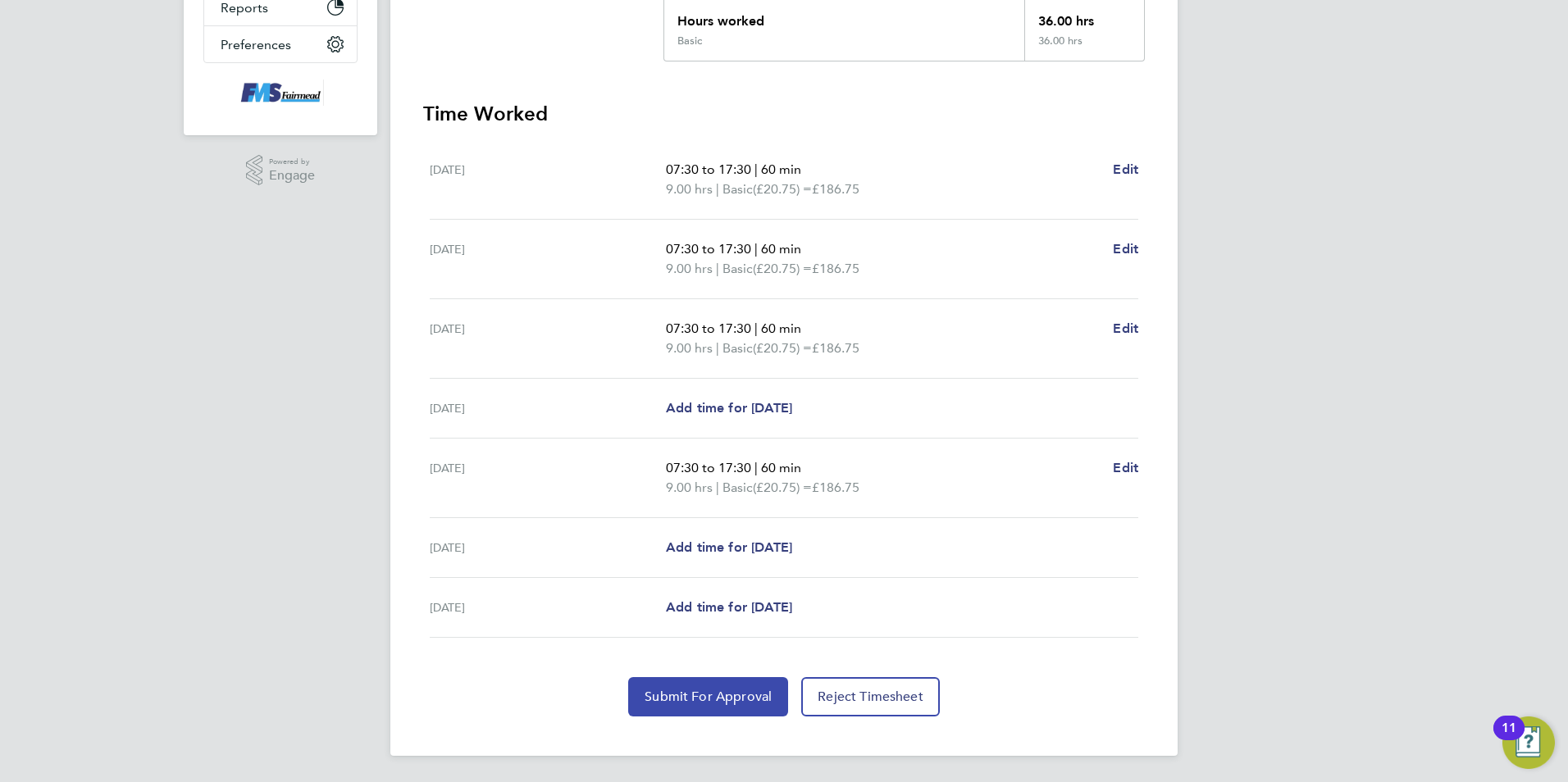 click on "Submit For Approval" 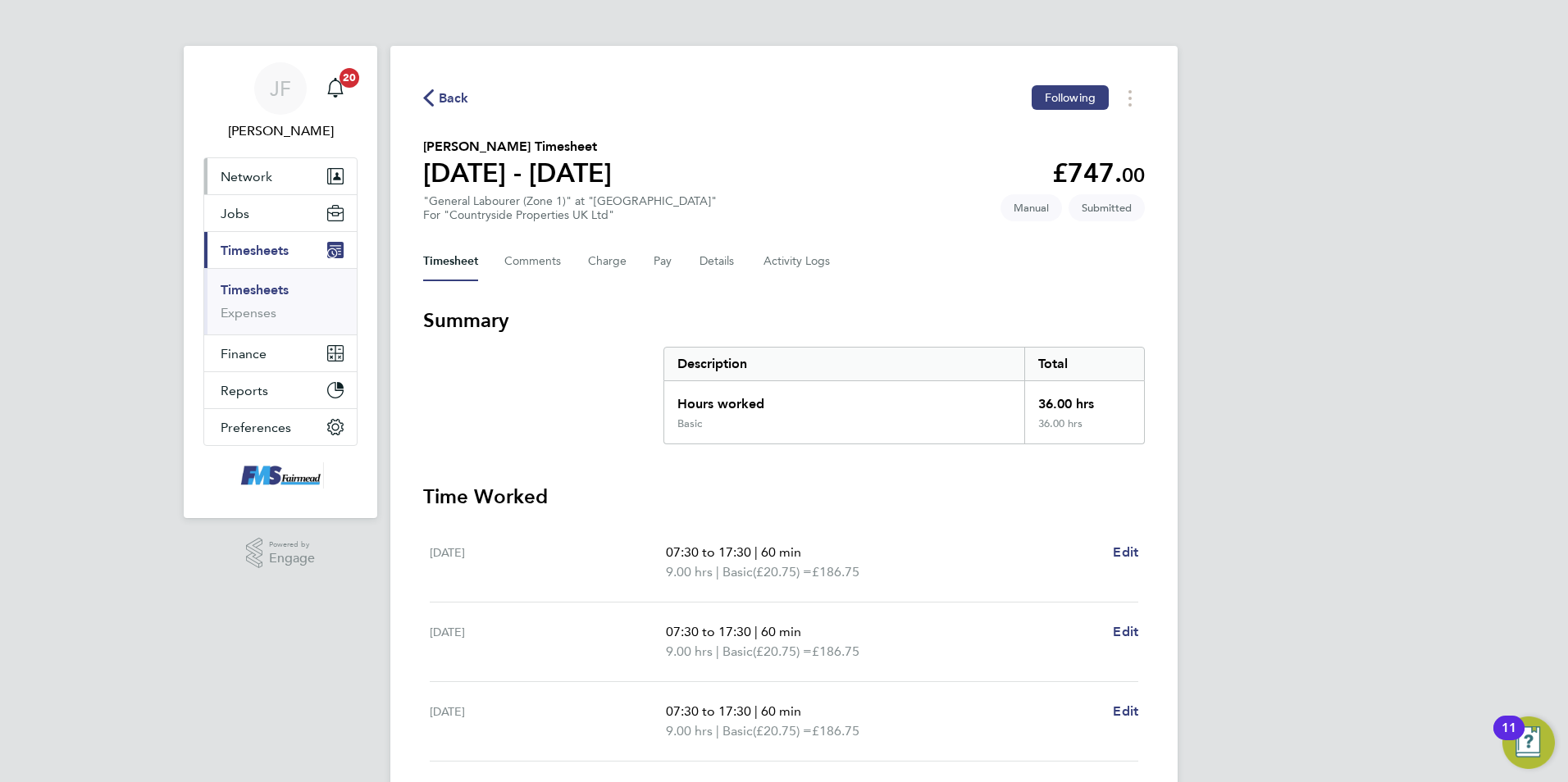 click on "Network" at bounding box center (246, 176) 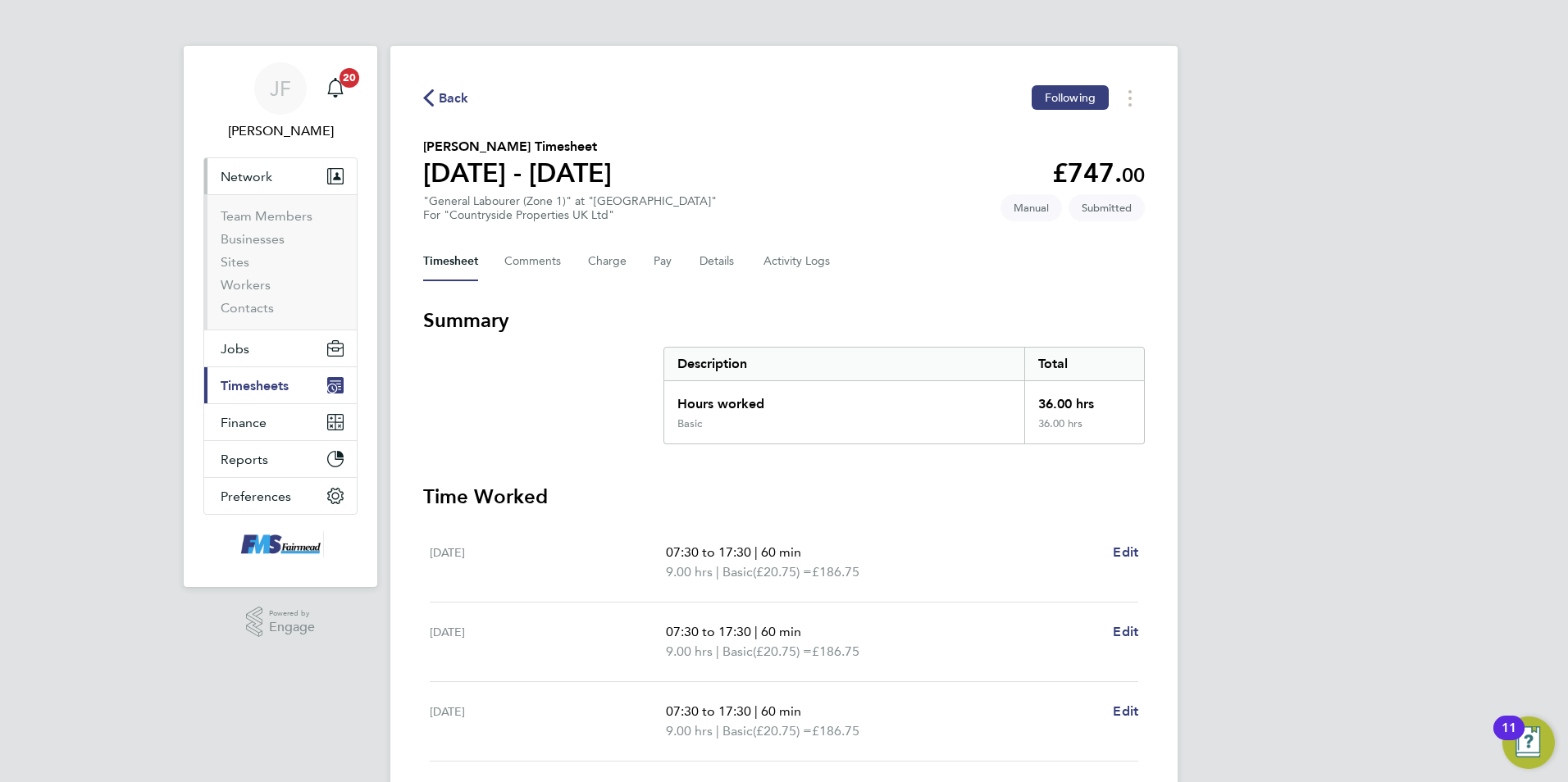 click on "Network" at bounding box center (280, 176) 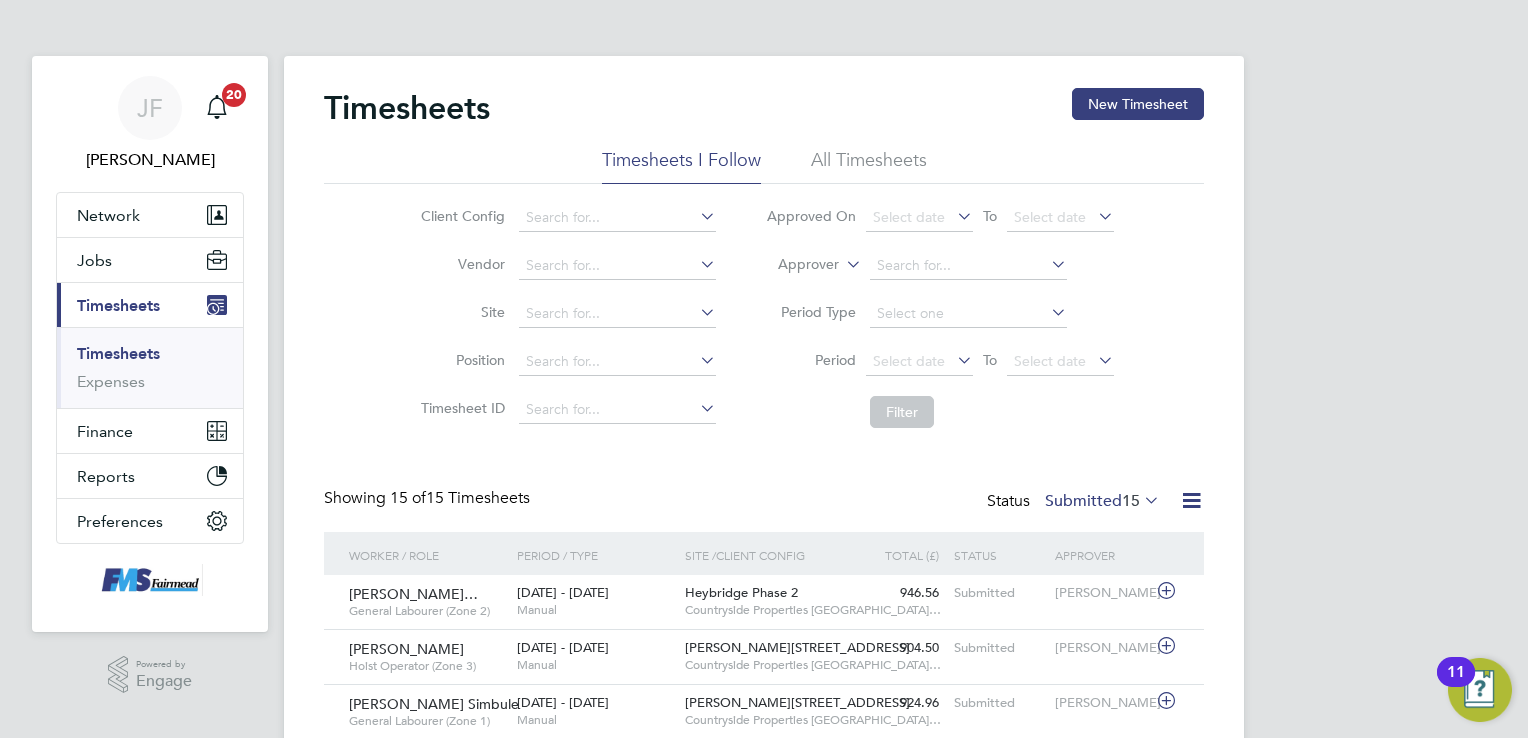 scroll, scrollTop: 0, scrollLeft: 0, axis: both 